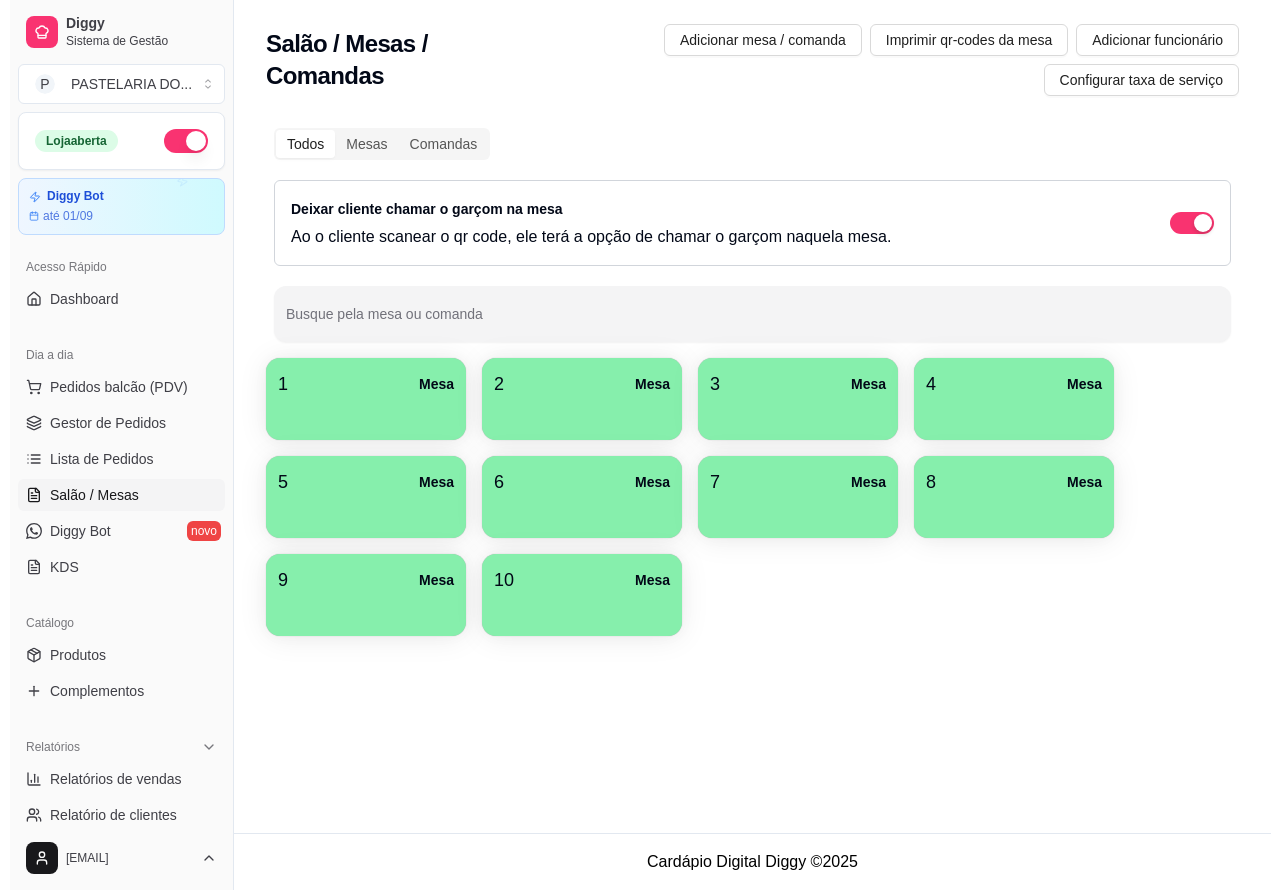 scroll, scrollTop: 0, scrollLeft: 0, axis: both 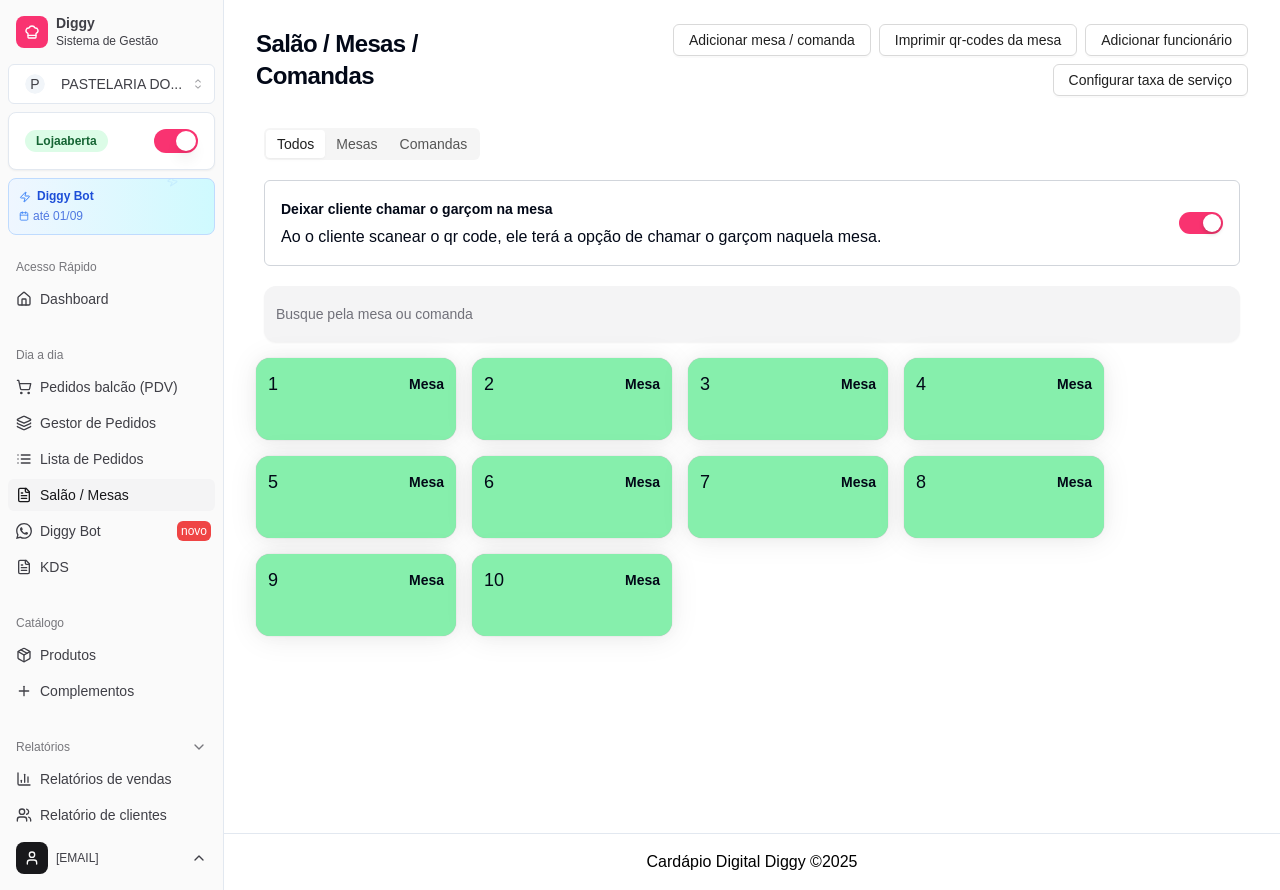 click at bounding box center (1004, 413) 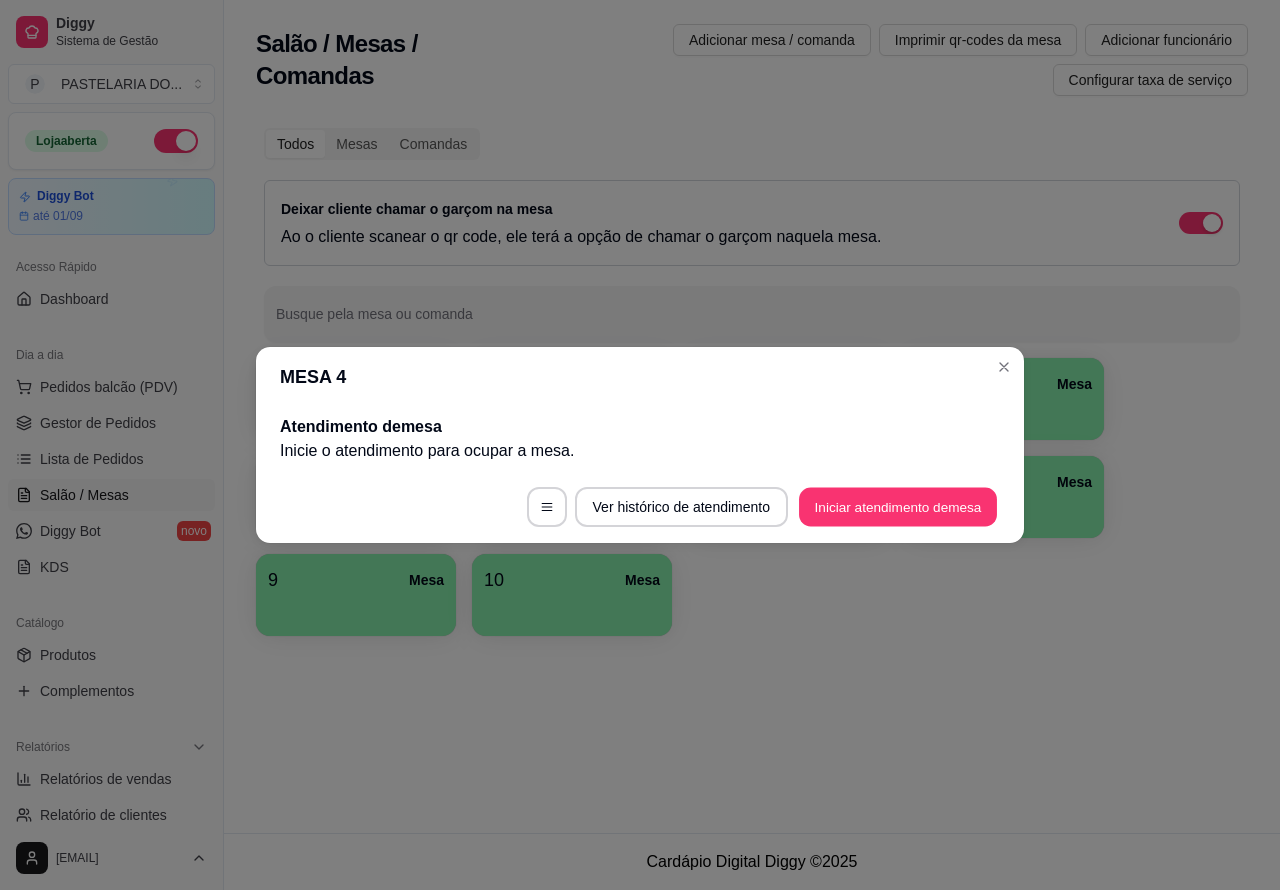 click on "Iniciar atendimento de  mesa" at bounding box center (898, 507) 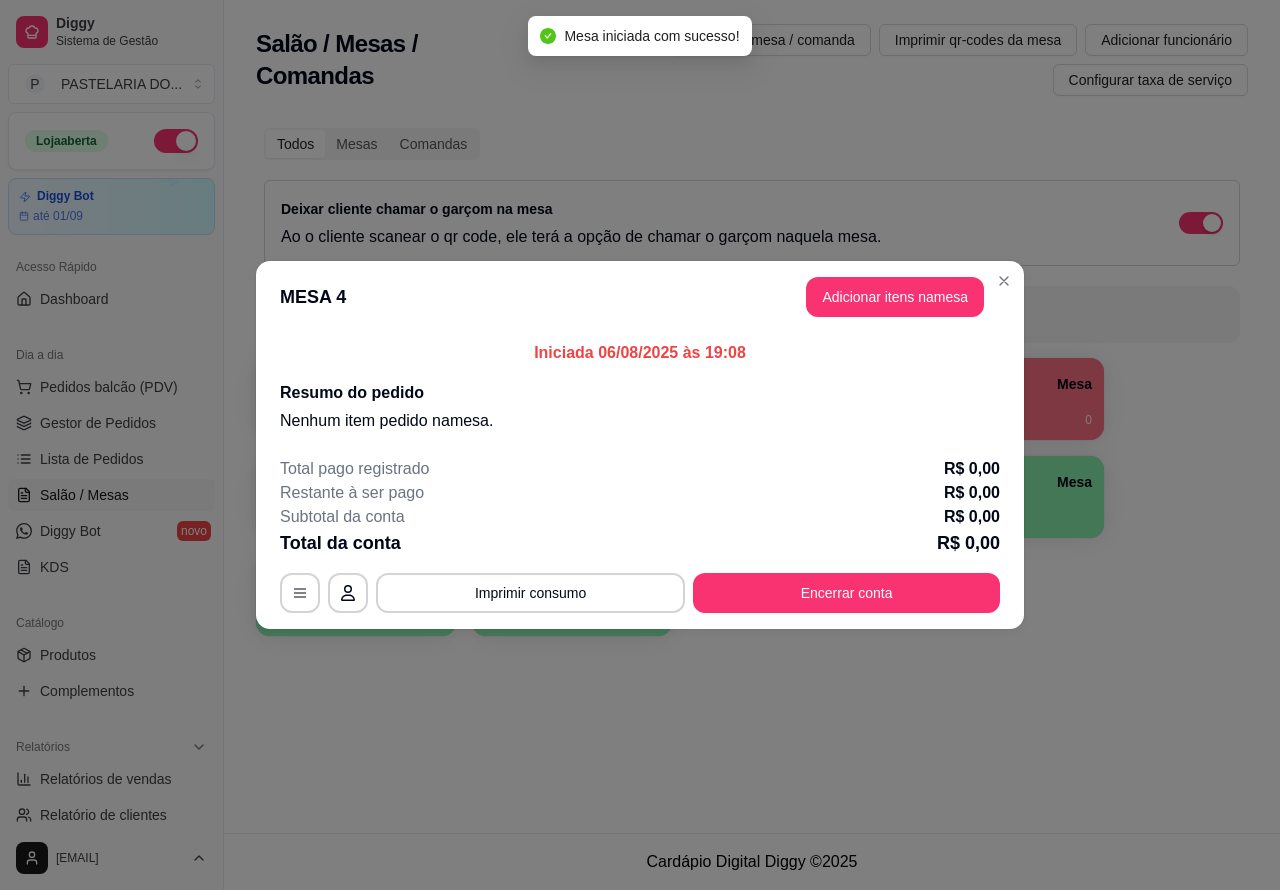 click on "Nenhum produto adicionado" at bounding box center [1057, 286] 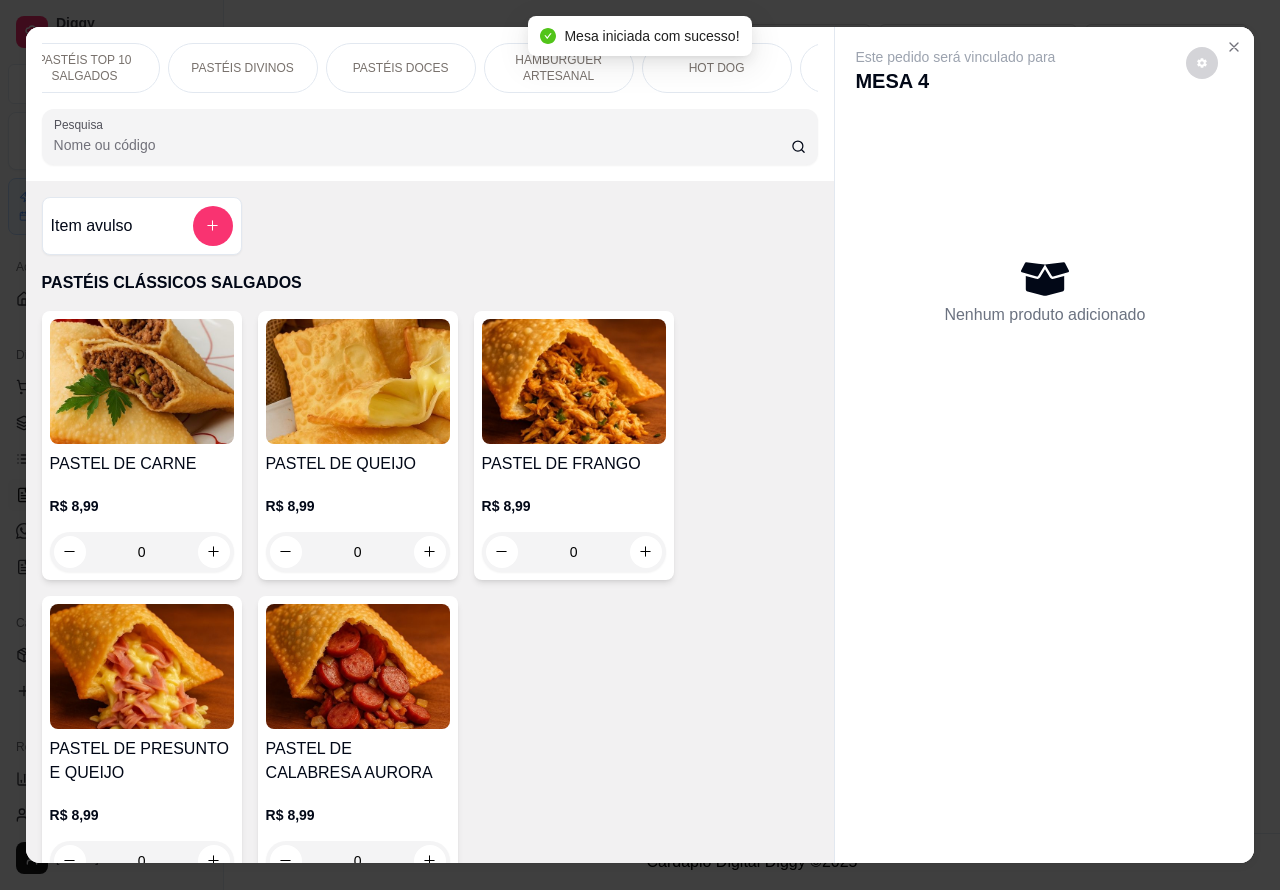 scroll, scrollTop: 0, scrollLeft: 193, axis: horizontal 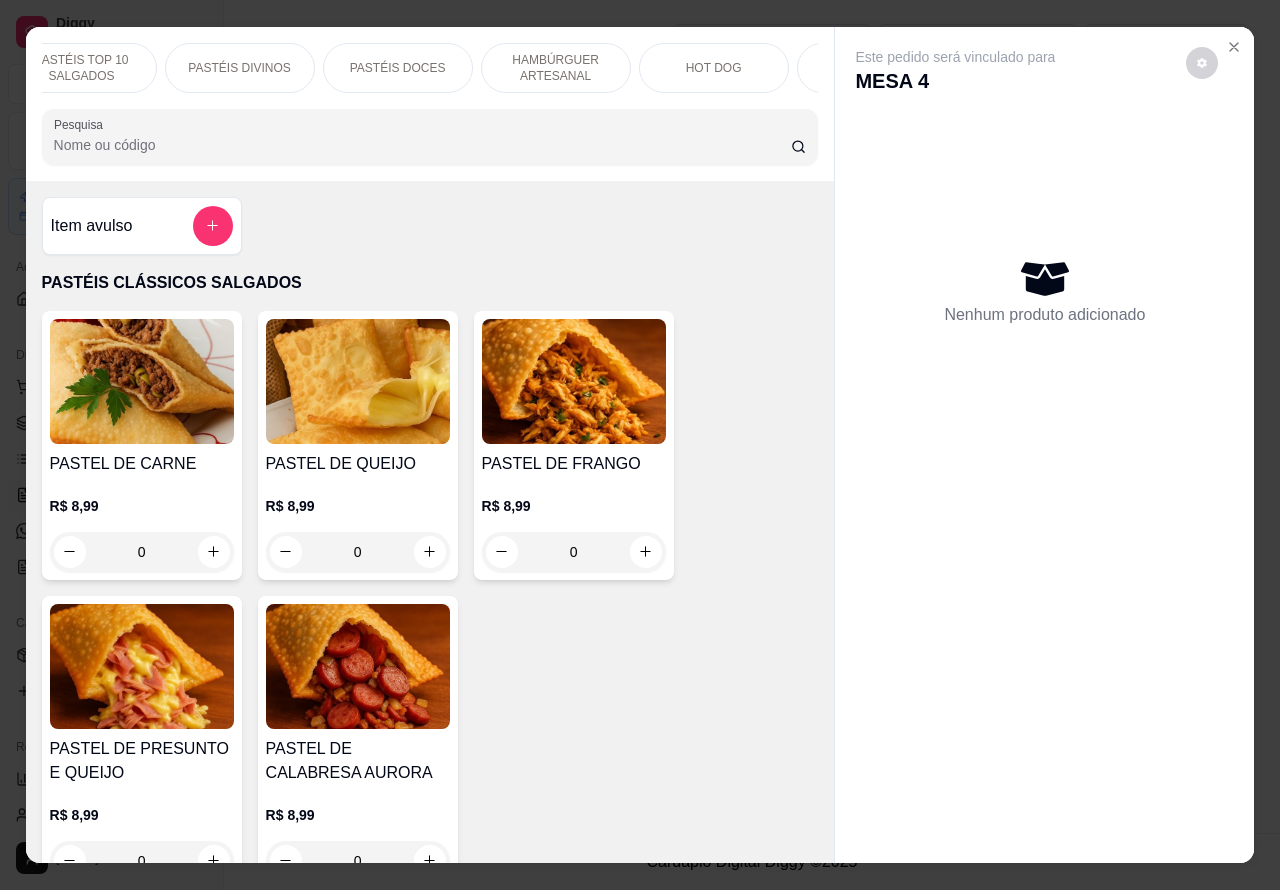 click on "HAMBÚRGUER ARTESANAL" at bounding box center [556, 68] 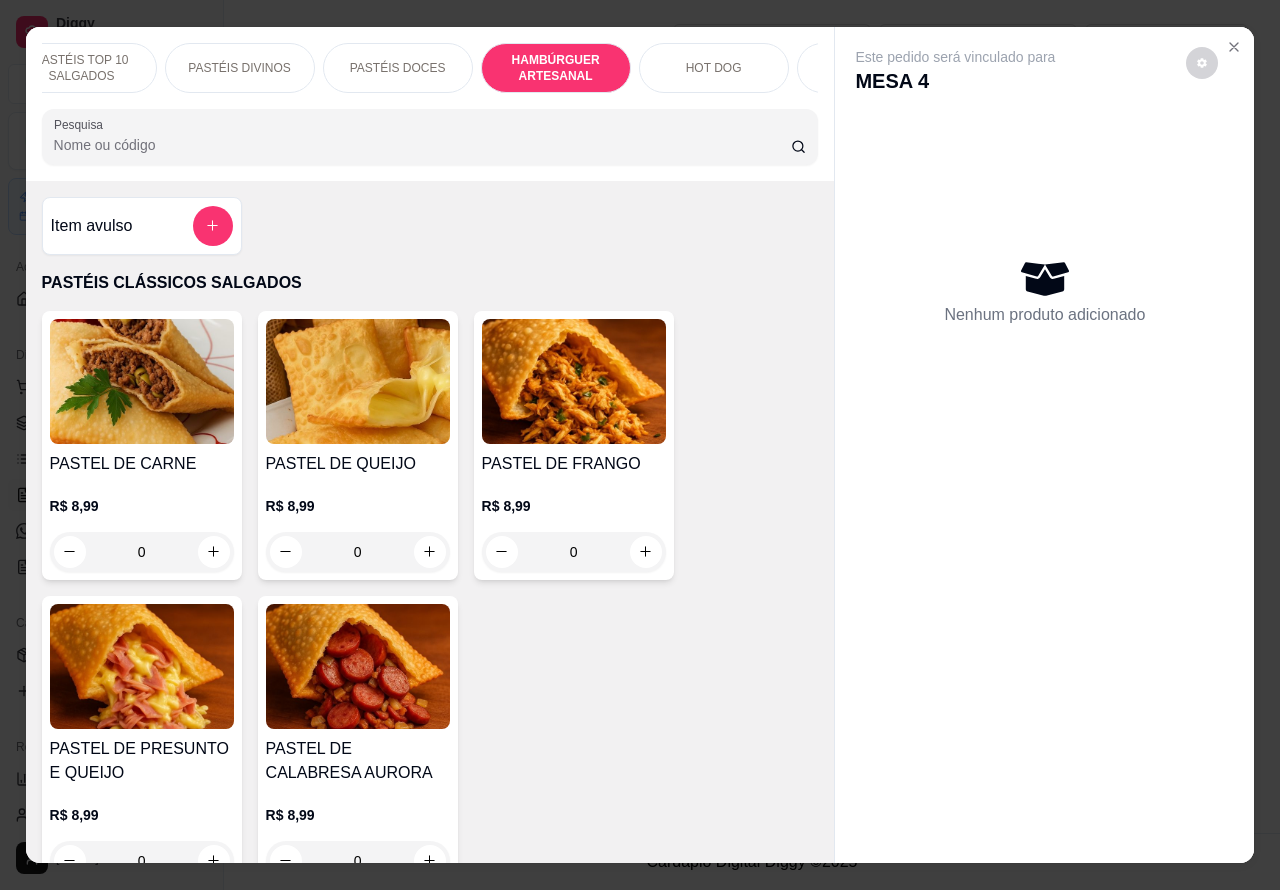 scroll, scrollTop: 4812, scrollLeft: 0, axis: vertical 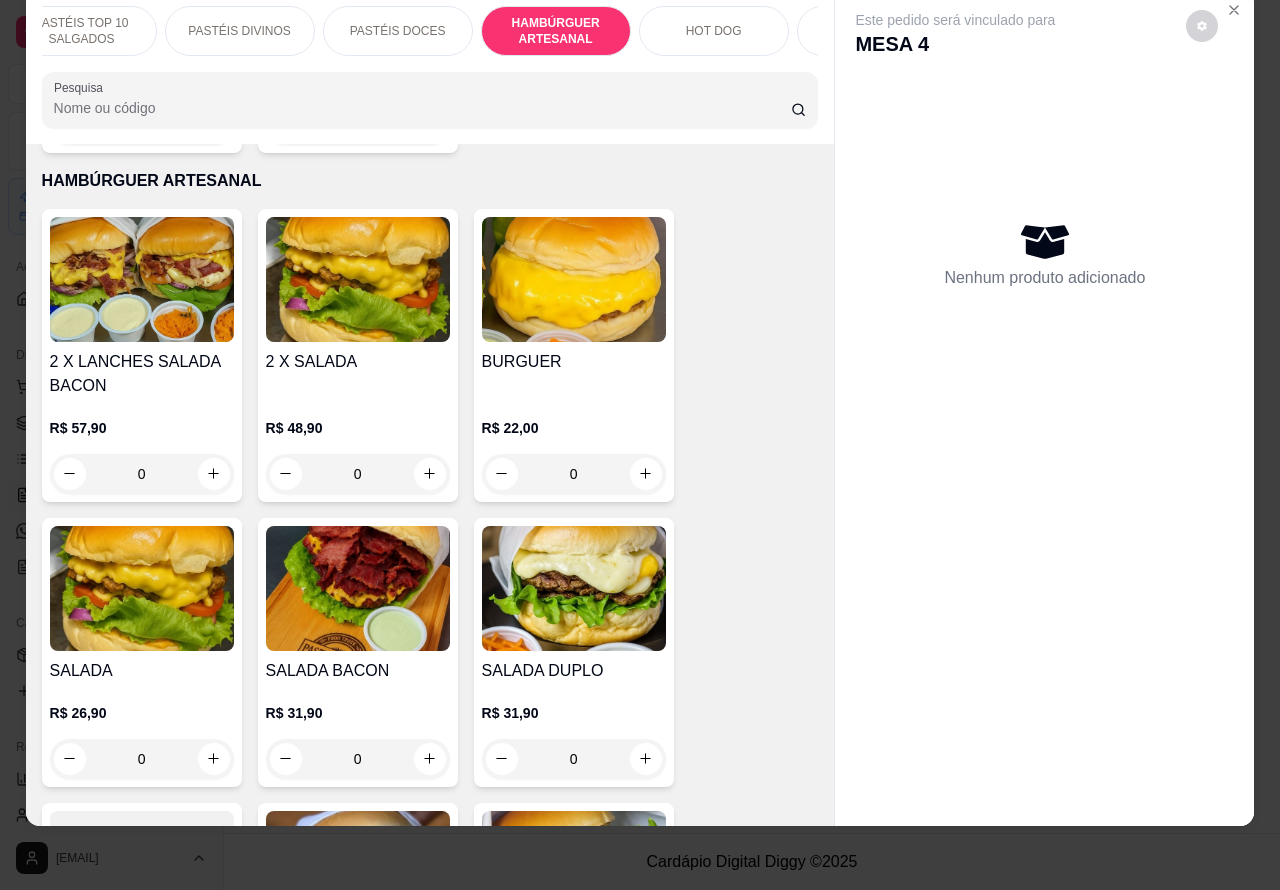 click on "0" at bounding box center [574, 474] 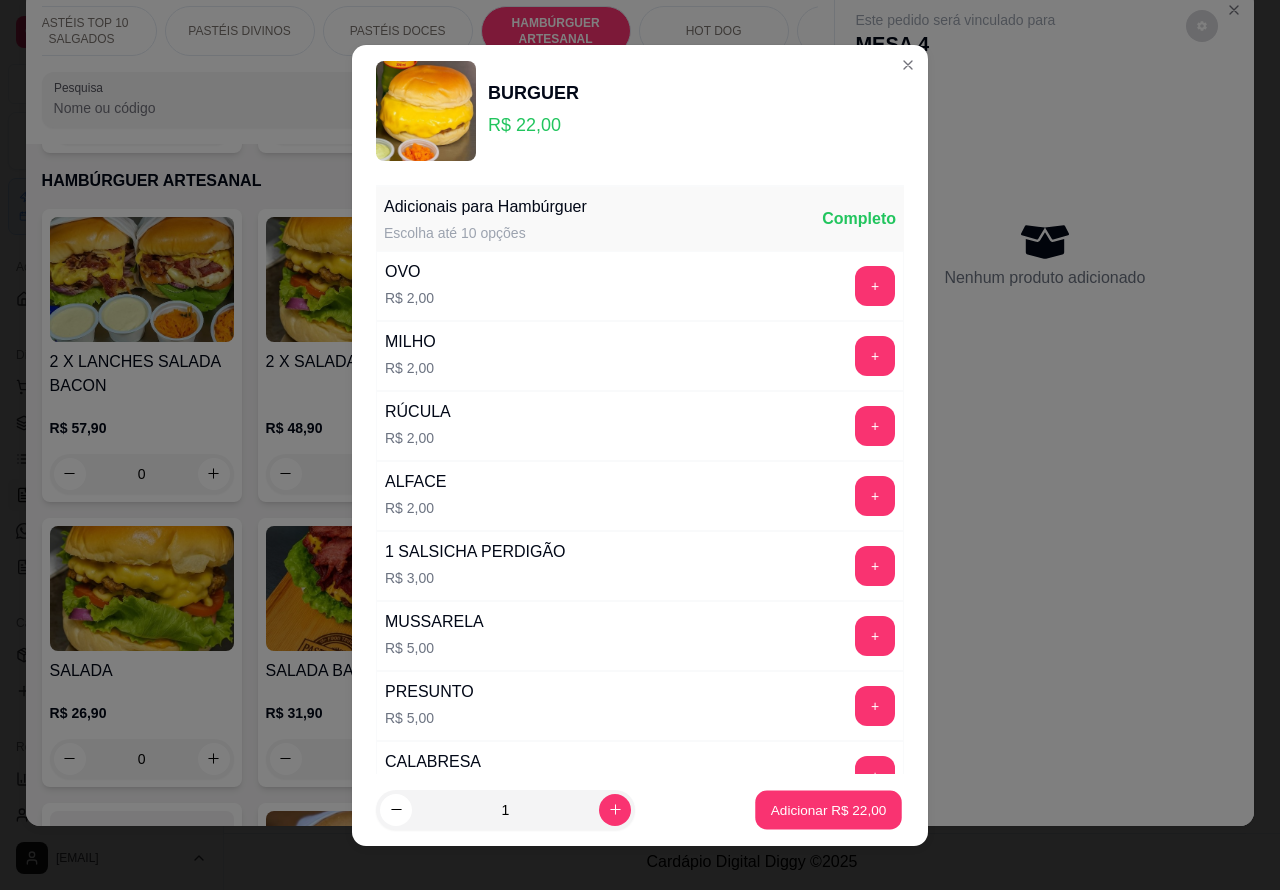 click on "Adicionar   R$ 22,00" at bounding box center (829, 809) 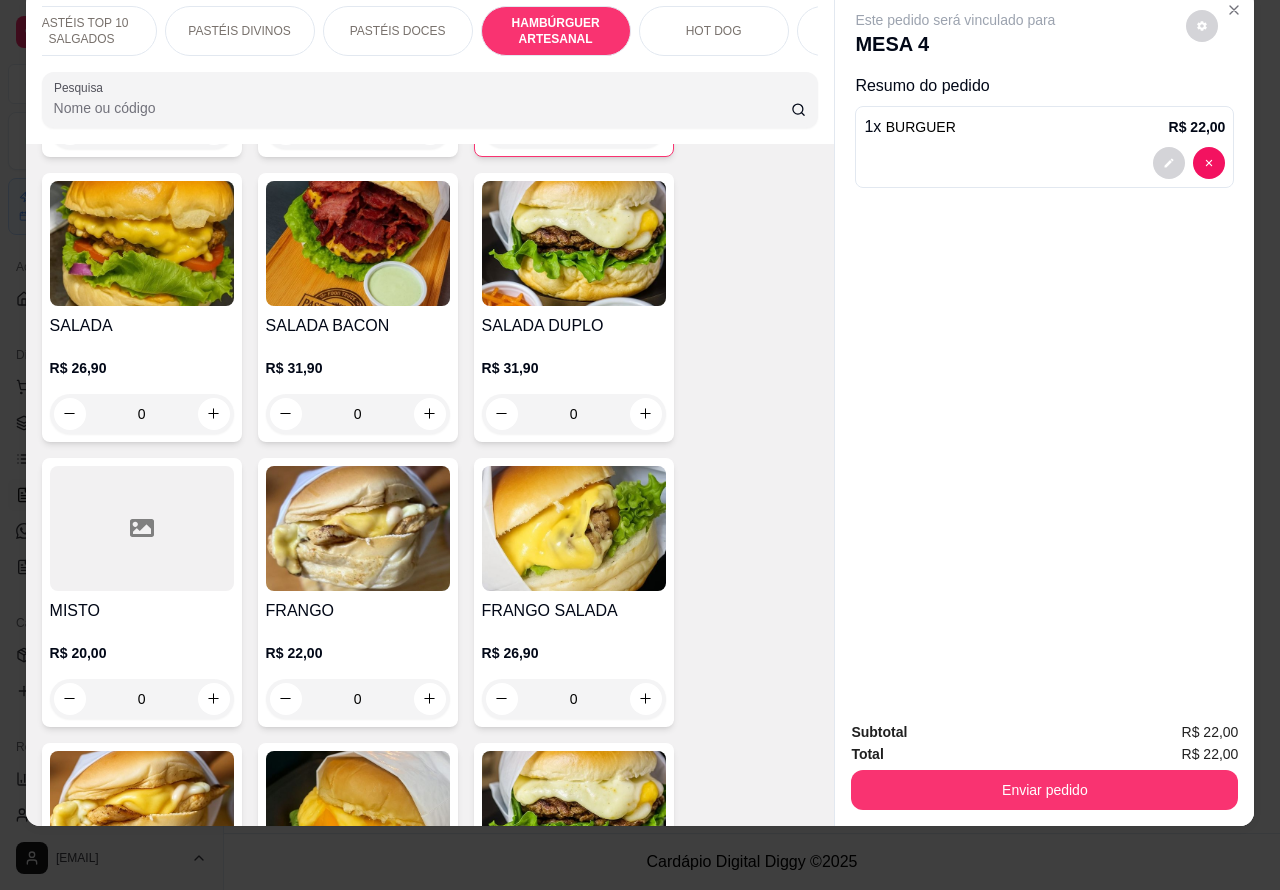 scroll, scrollTop: 5161, scrollLeft: 0, axis: vertical 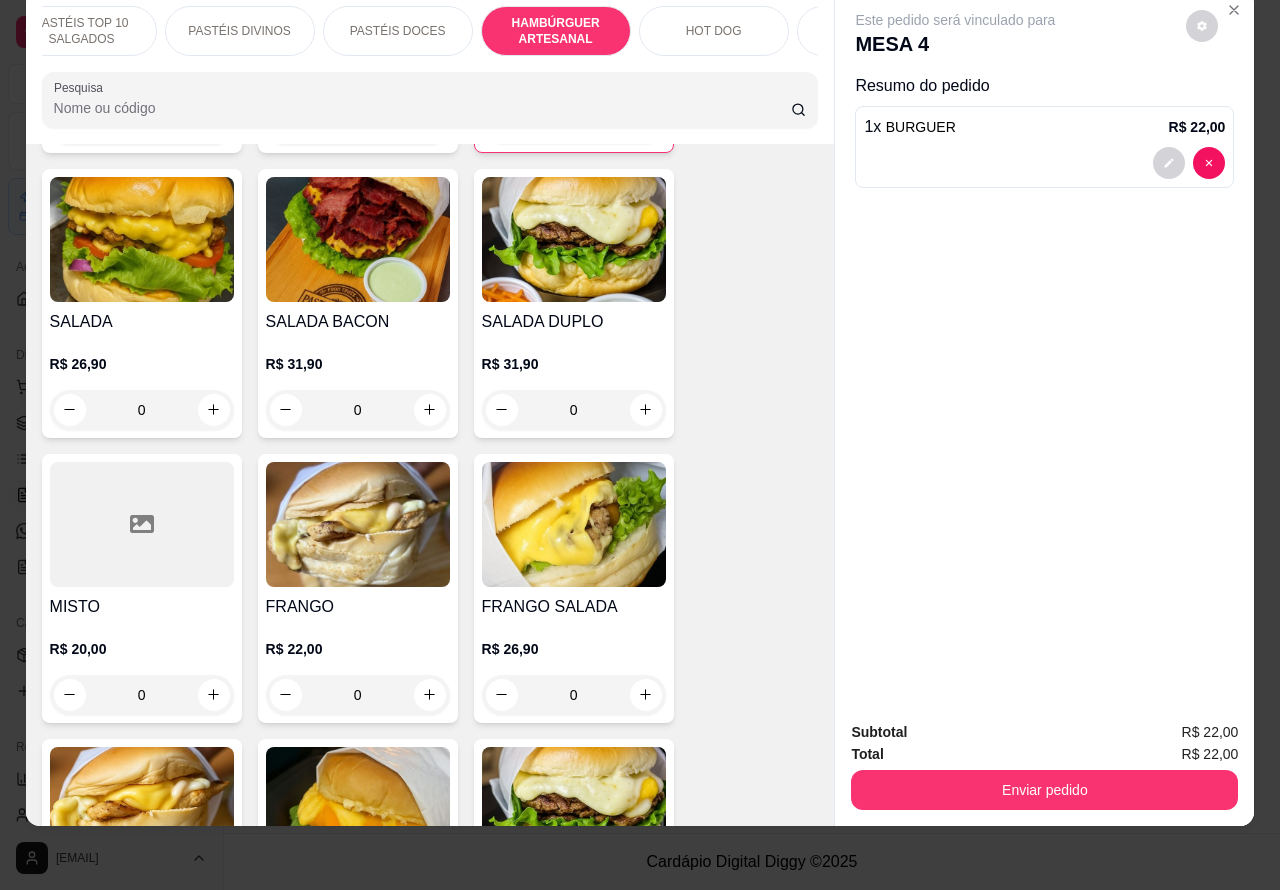 click at bounding box center (358, 239) 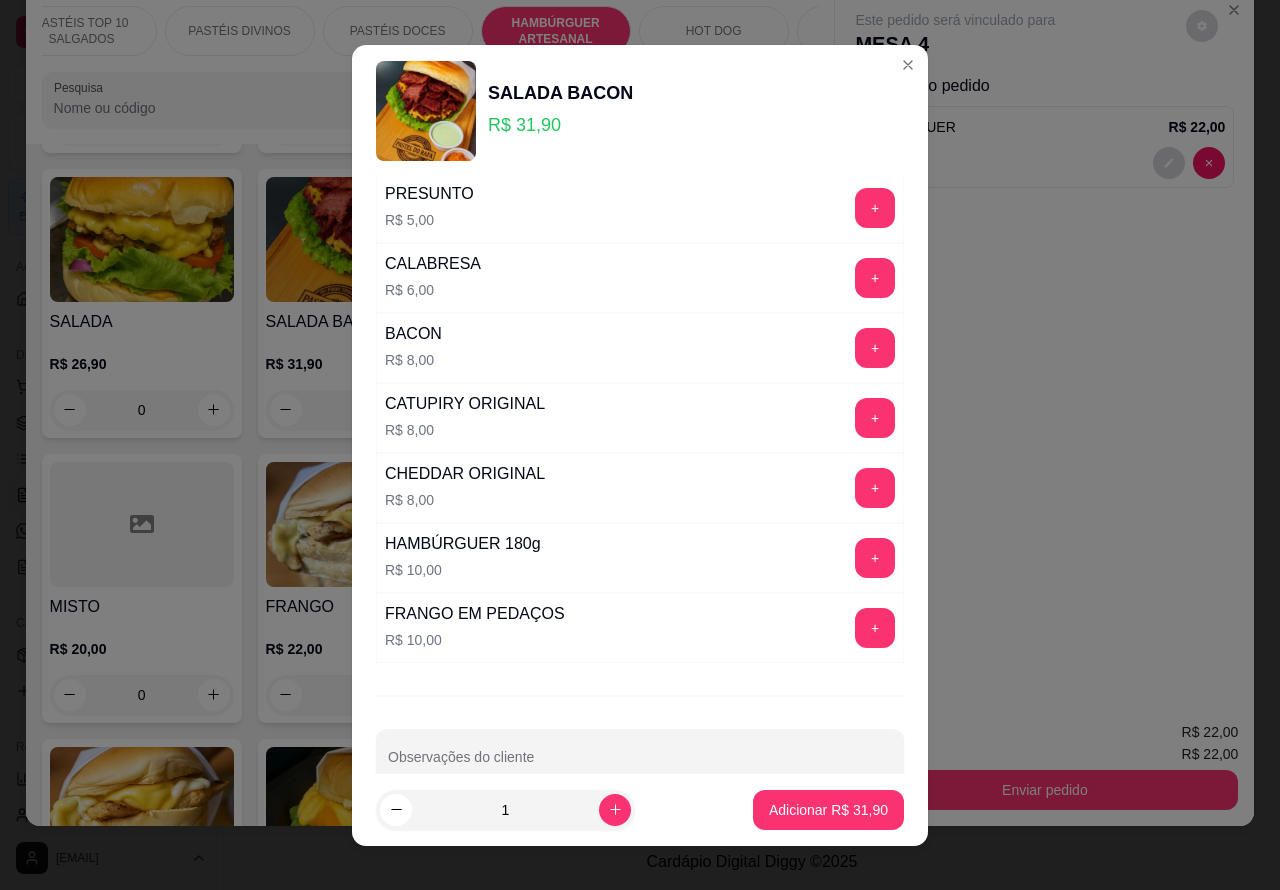 scroll, scrollTop: 542, scrollLeft: 0, axis: vertical 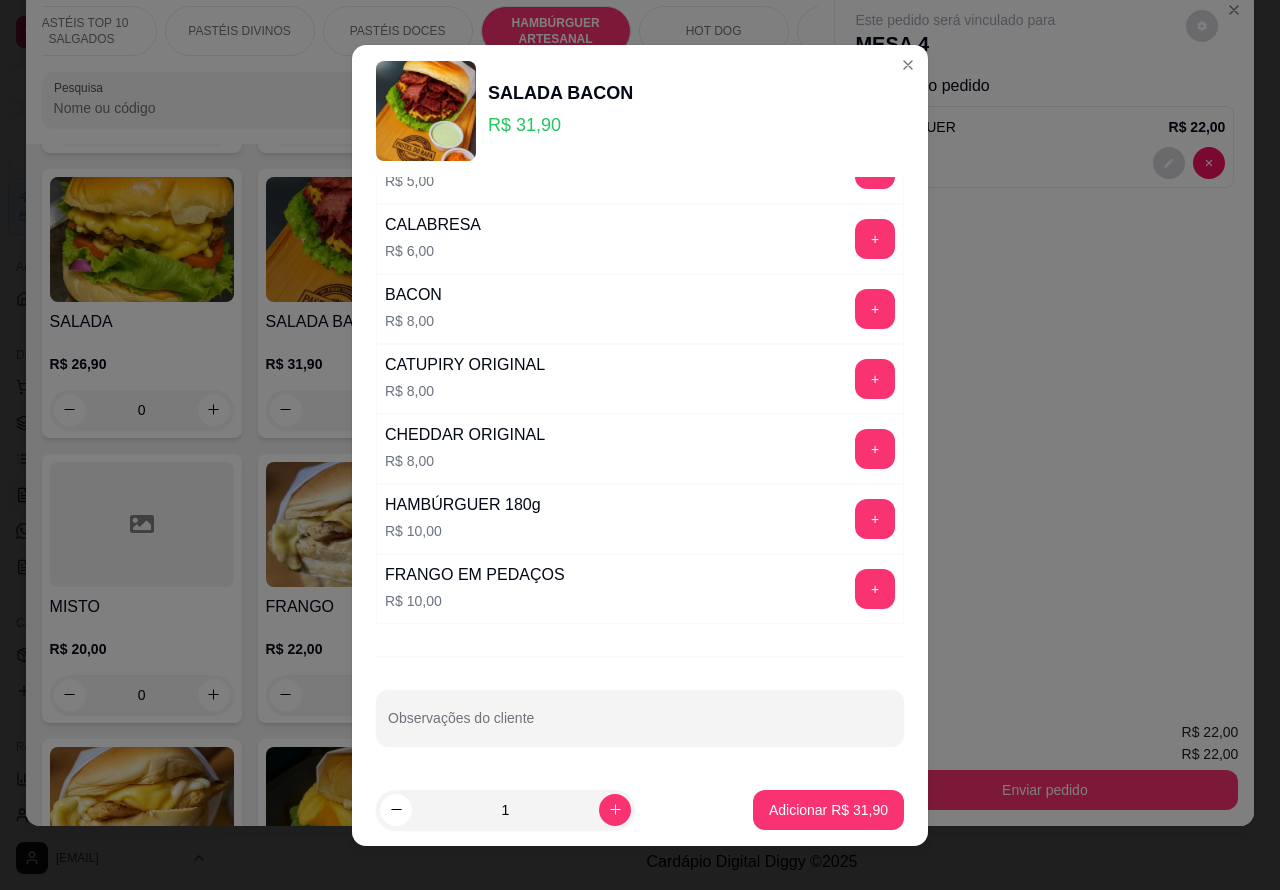 click on "Observações do cliente" at bounding box center (640, 726) 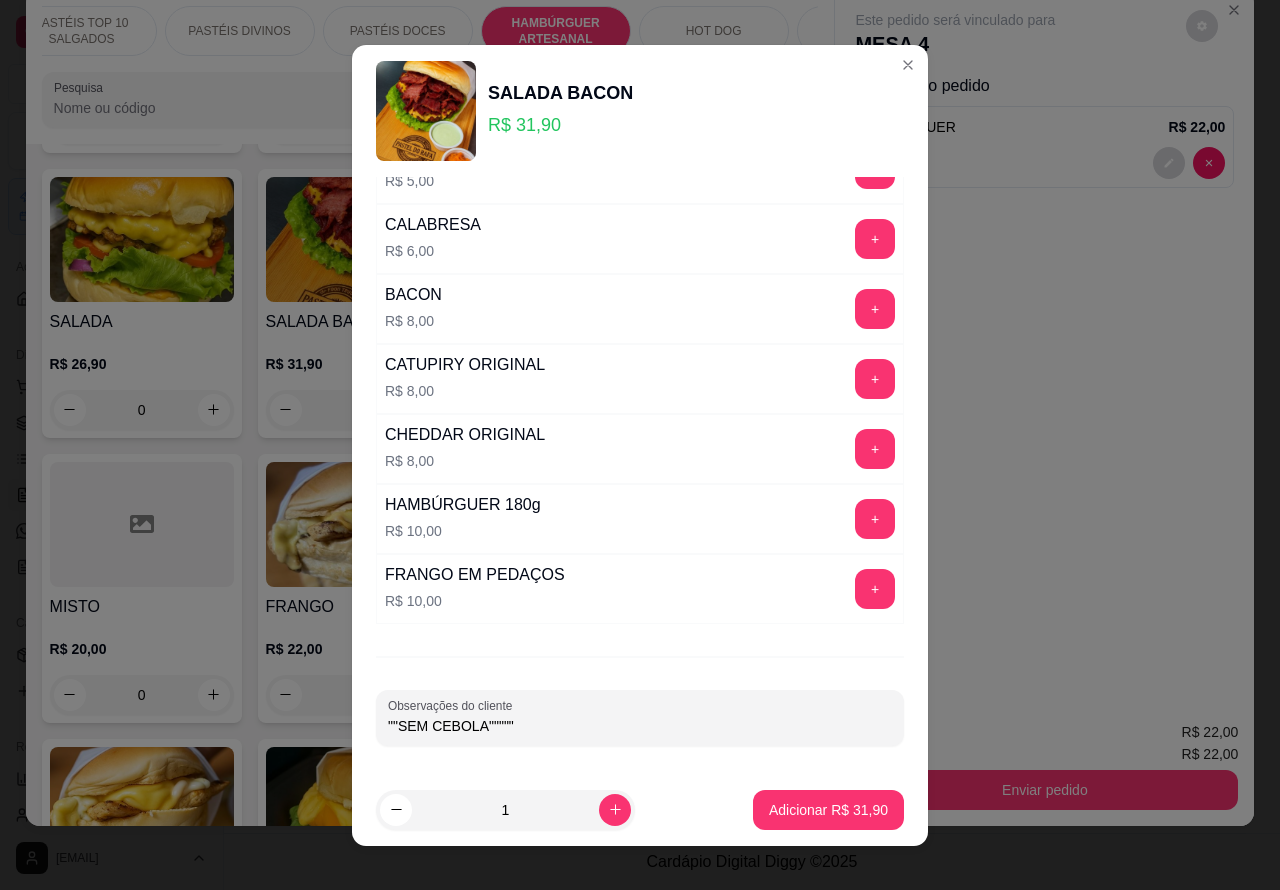 type on """SEM CEBOLA"""""" 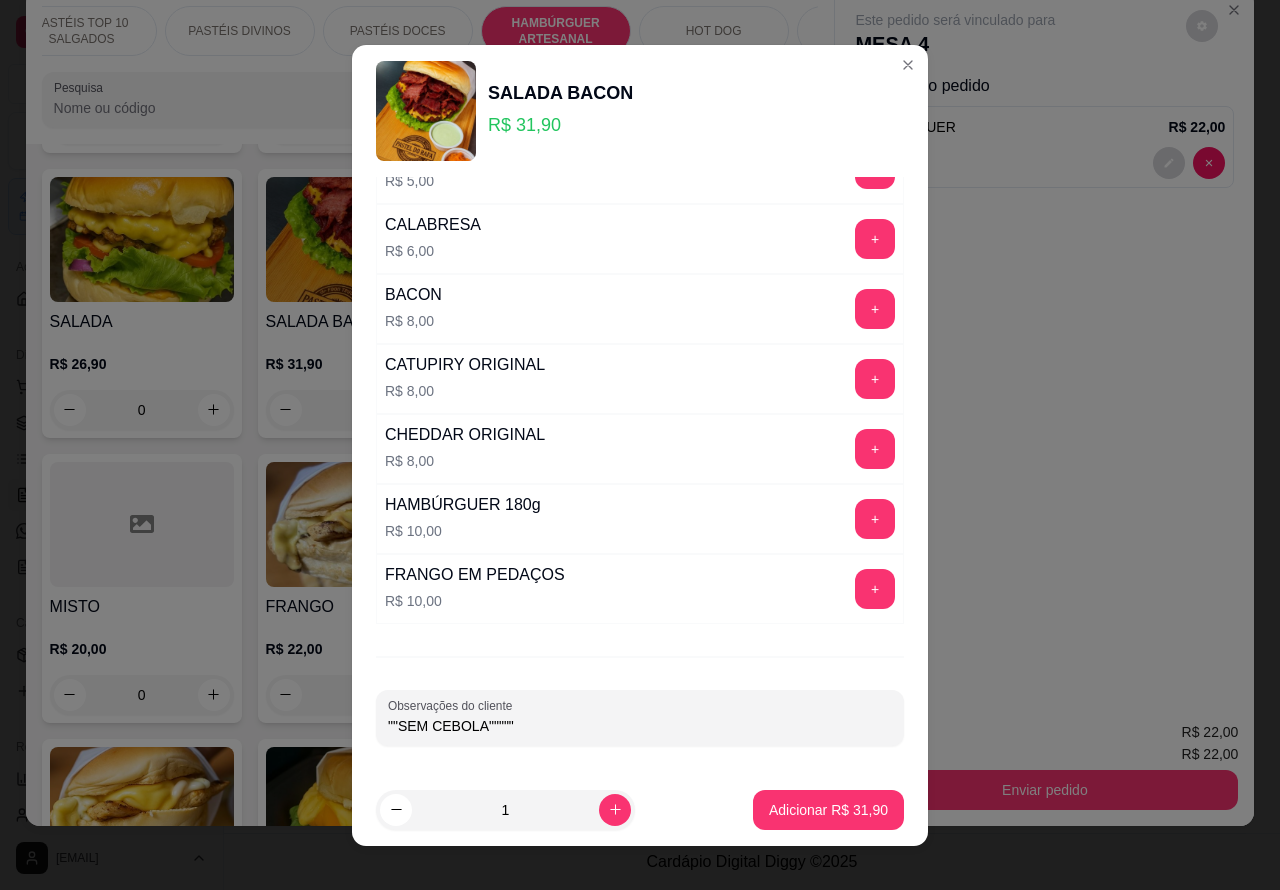 click on "Adicionar   R$ 31,90" at bounding box center (828, 810) 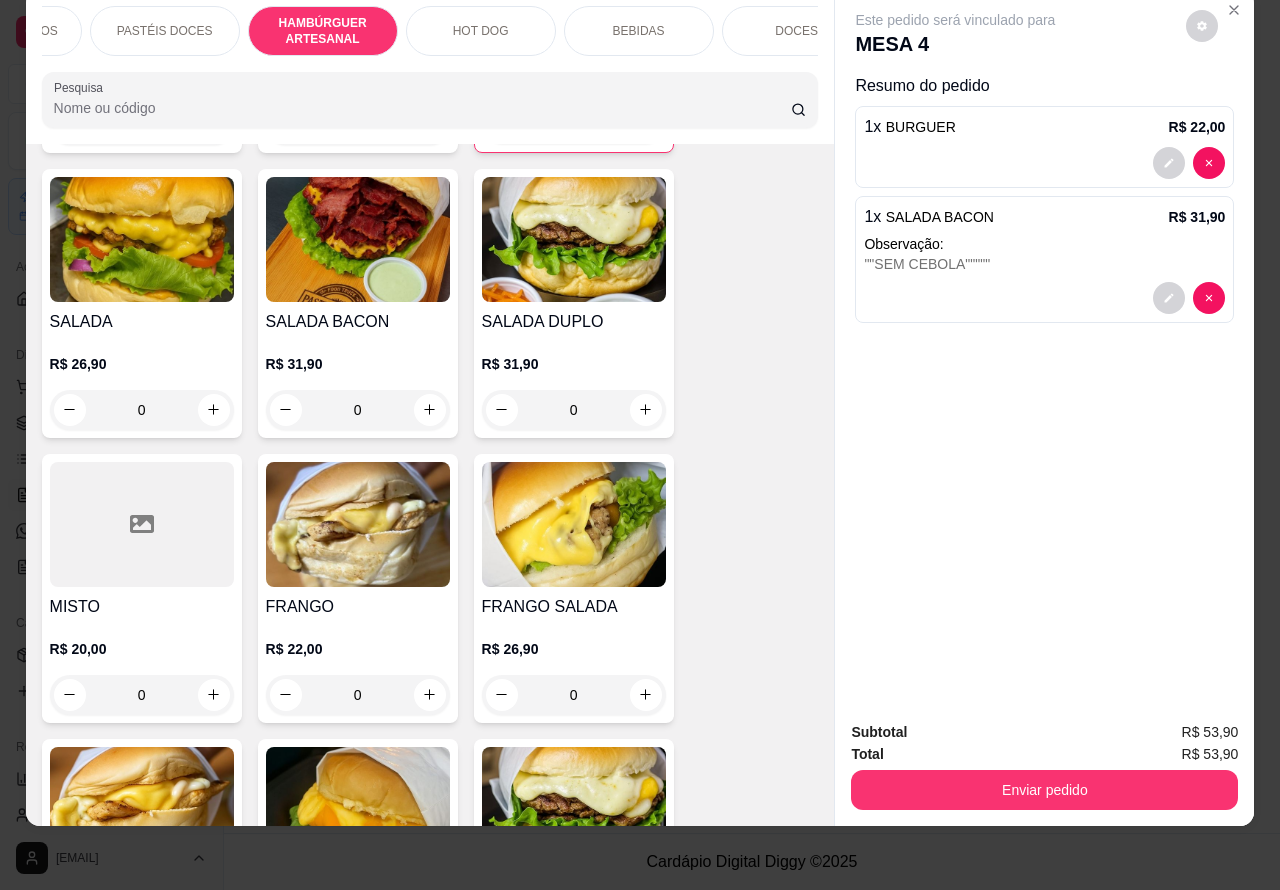 scroll, scrollTop: 0, scrollLeft: 451, axis: horizontal 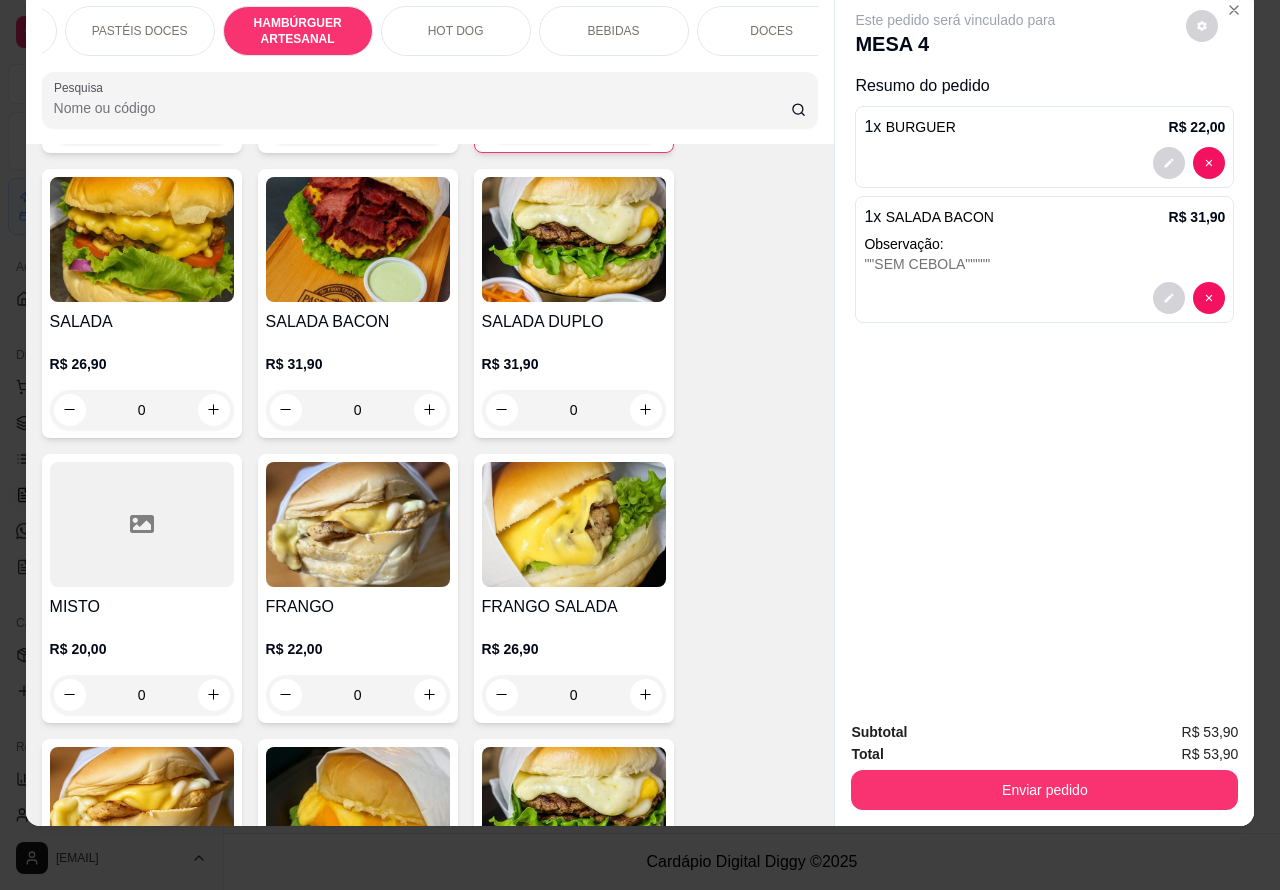click on "DOCES" at bounding box center [771, 31] 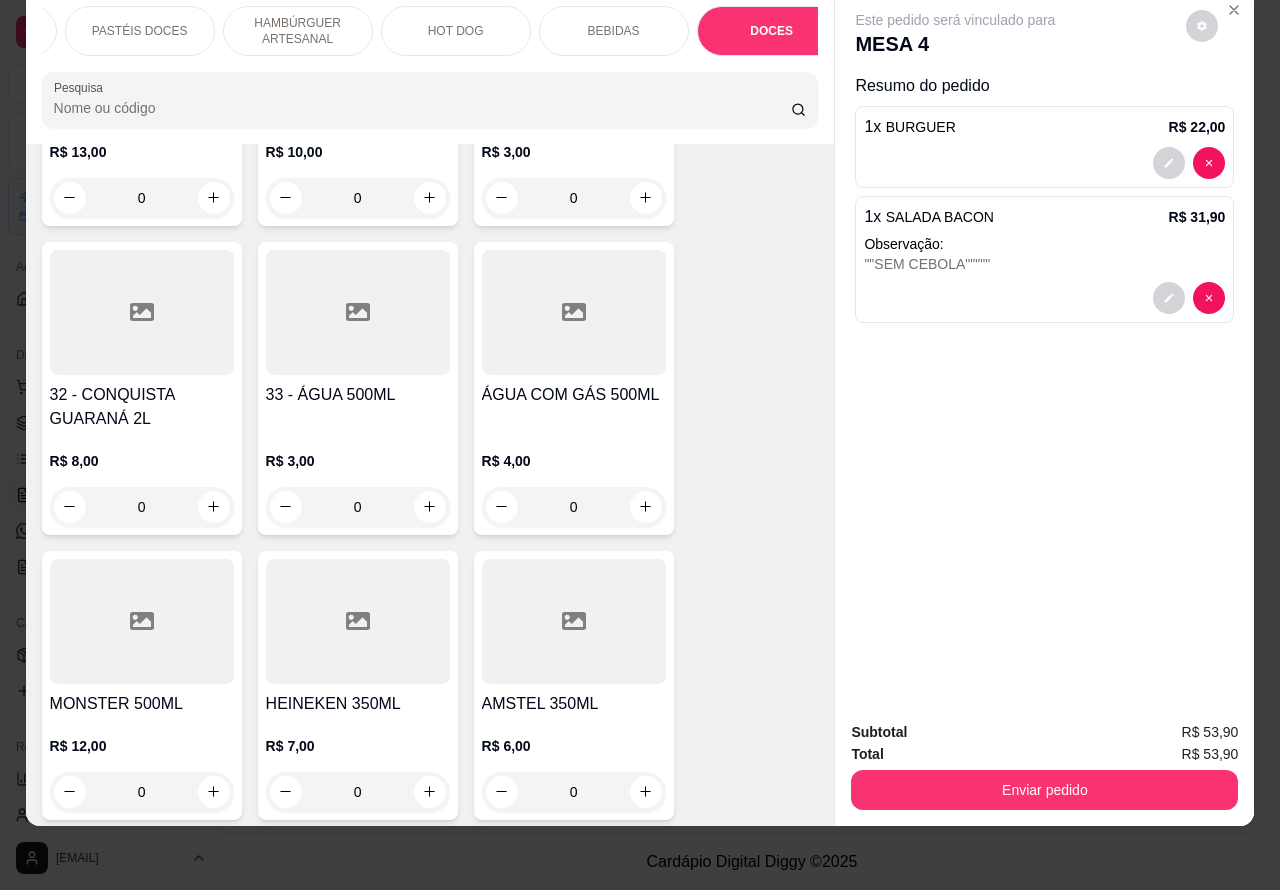 scroll, scrollTop: 7766, scrollLeft: 0, axis: vertical 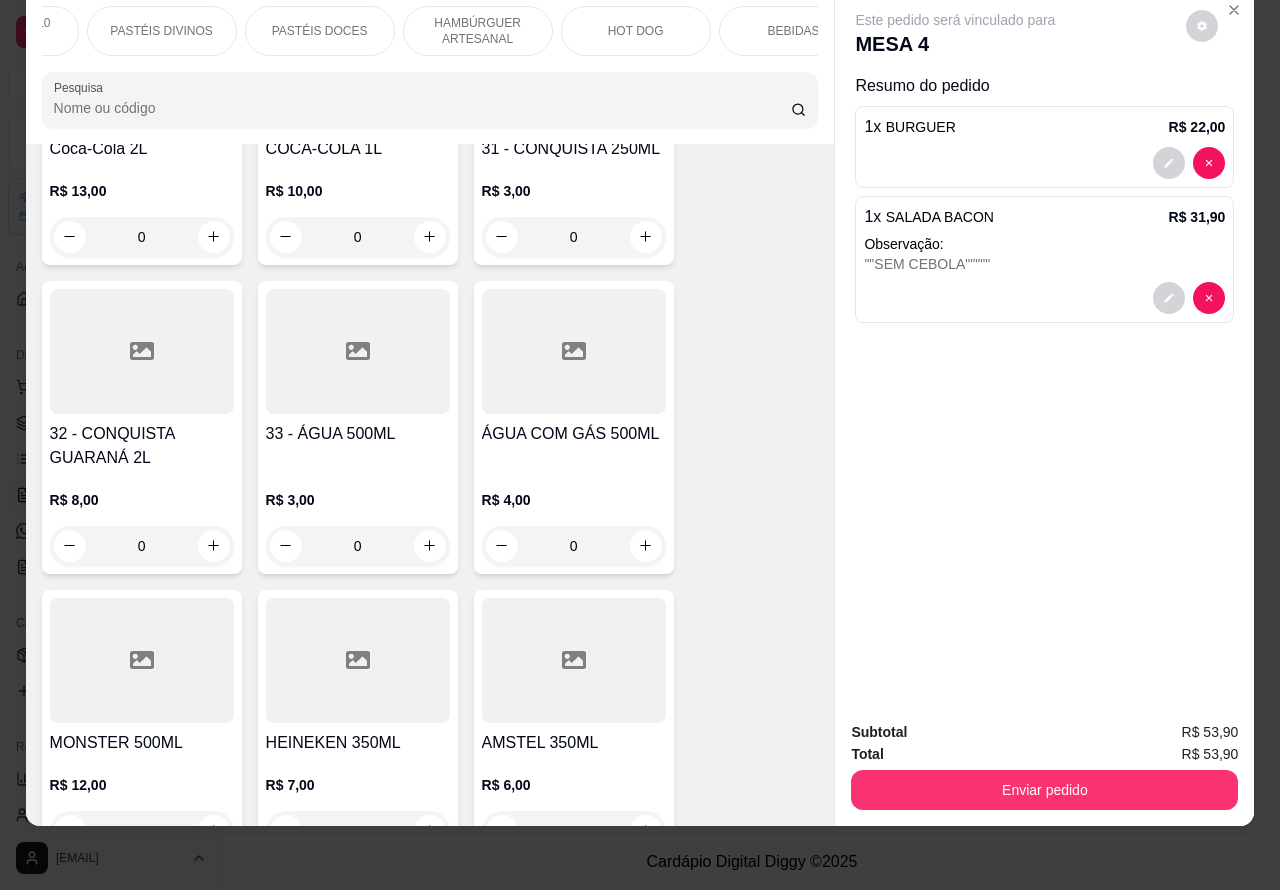 click on "PASTÉIS DOCES" at bounding box center [320, 31] 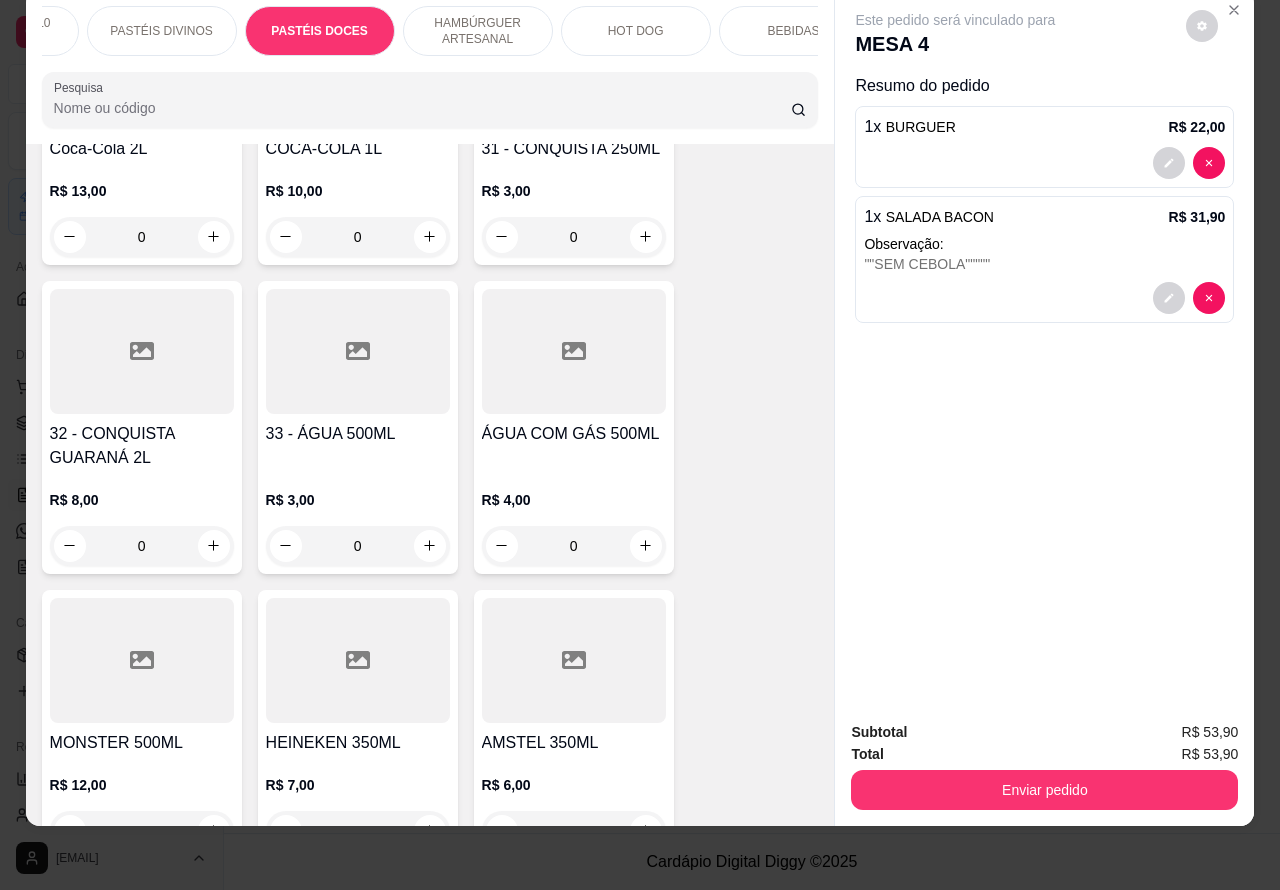 scroll, scrollTop: 3870, scrollLeft: 0, axis: vertical 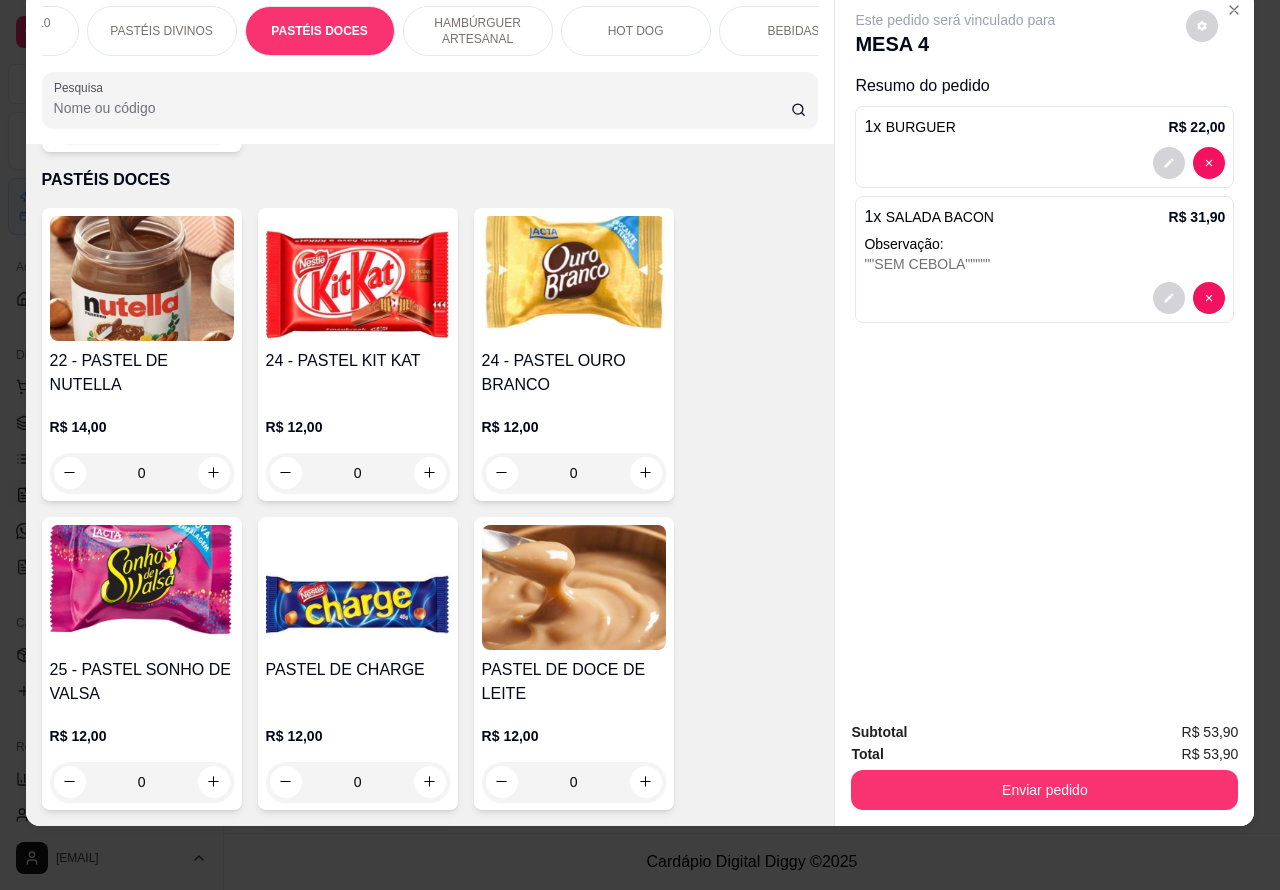 click 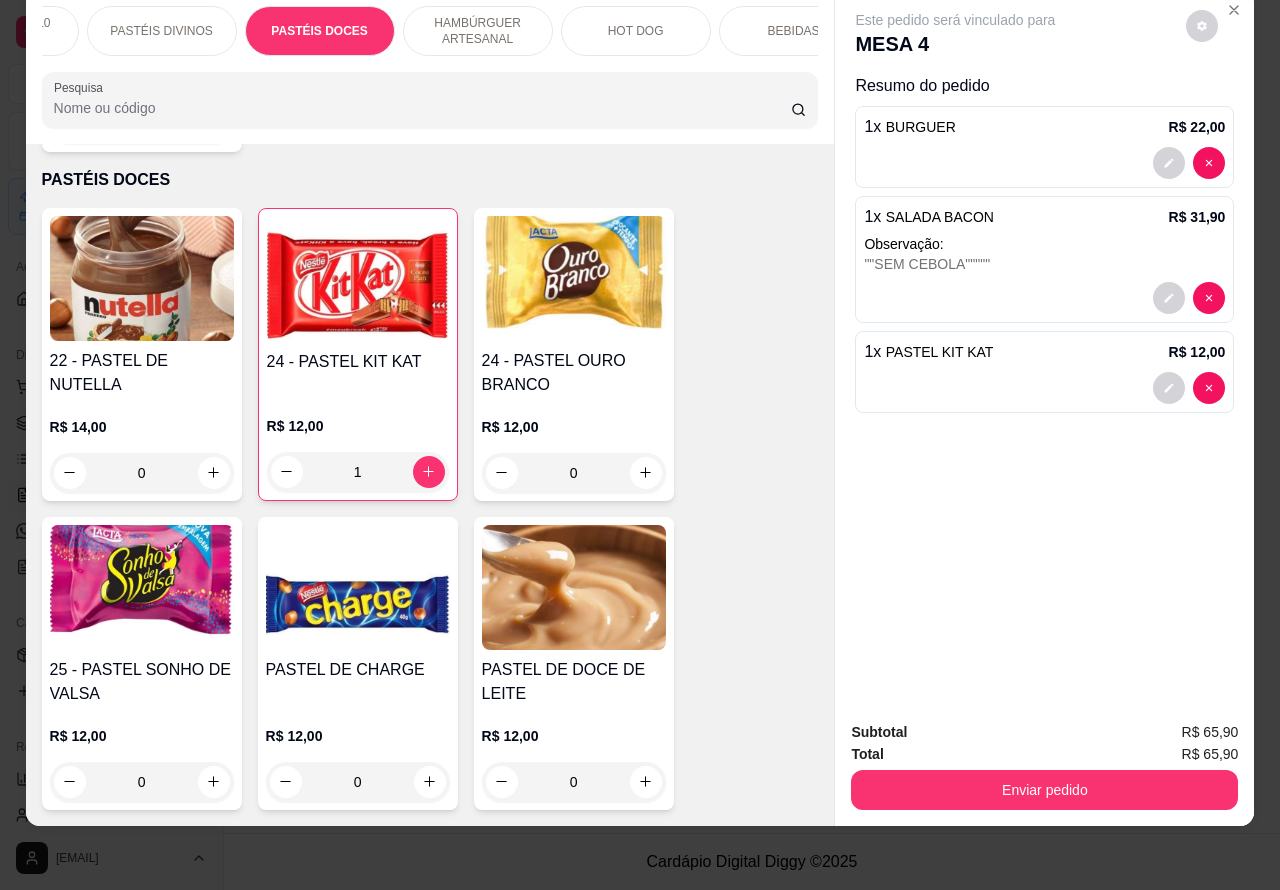 click on "Enviar pedido" at bounding box center (1044, 790) 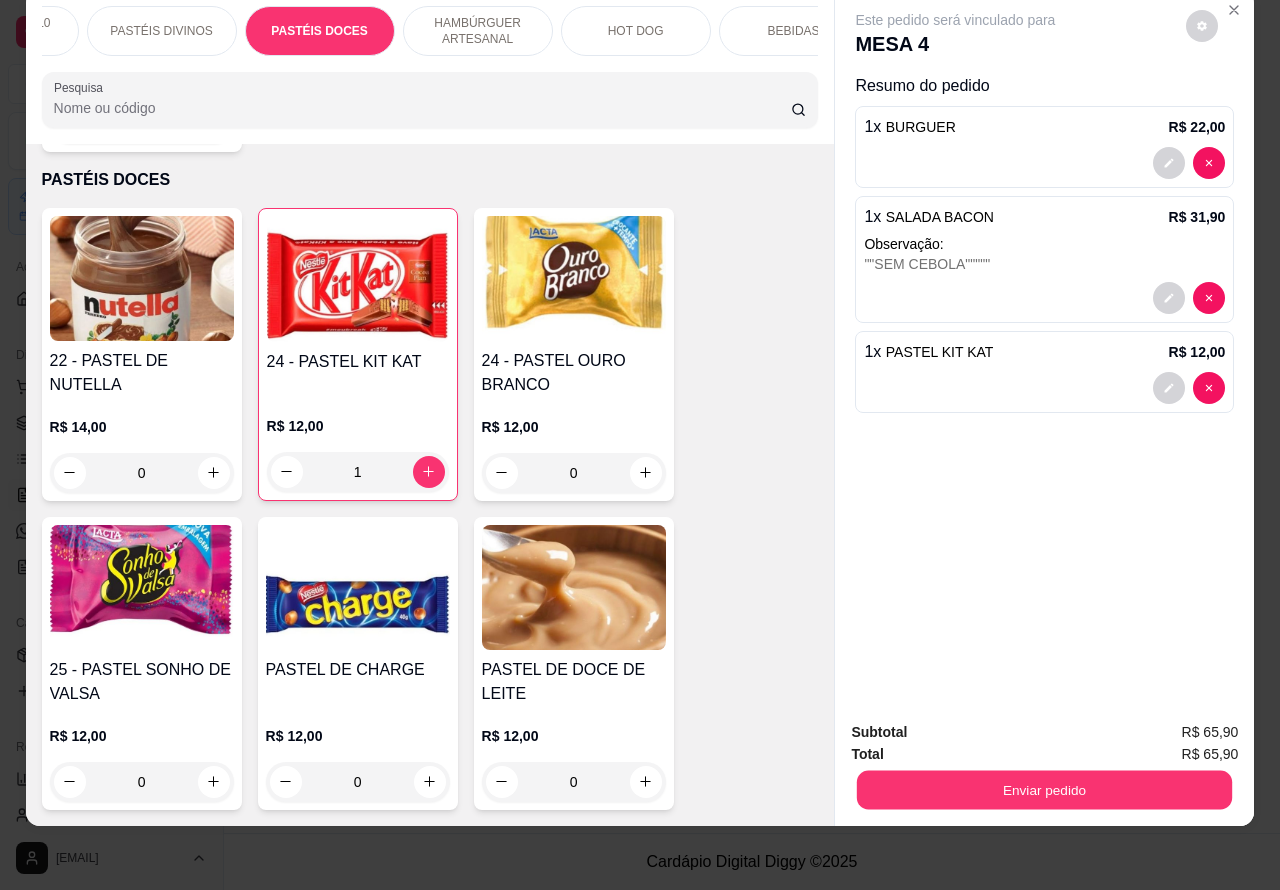 click on "Enviar pedido" at bounding box center (1044, 790) 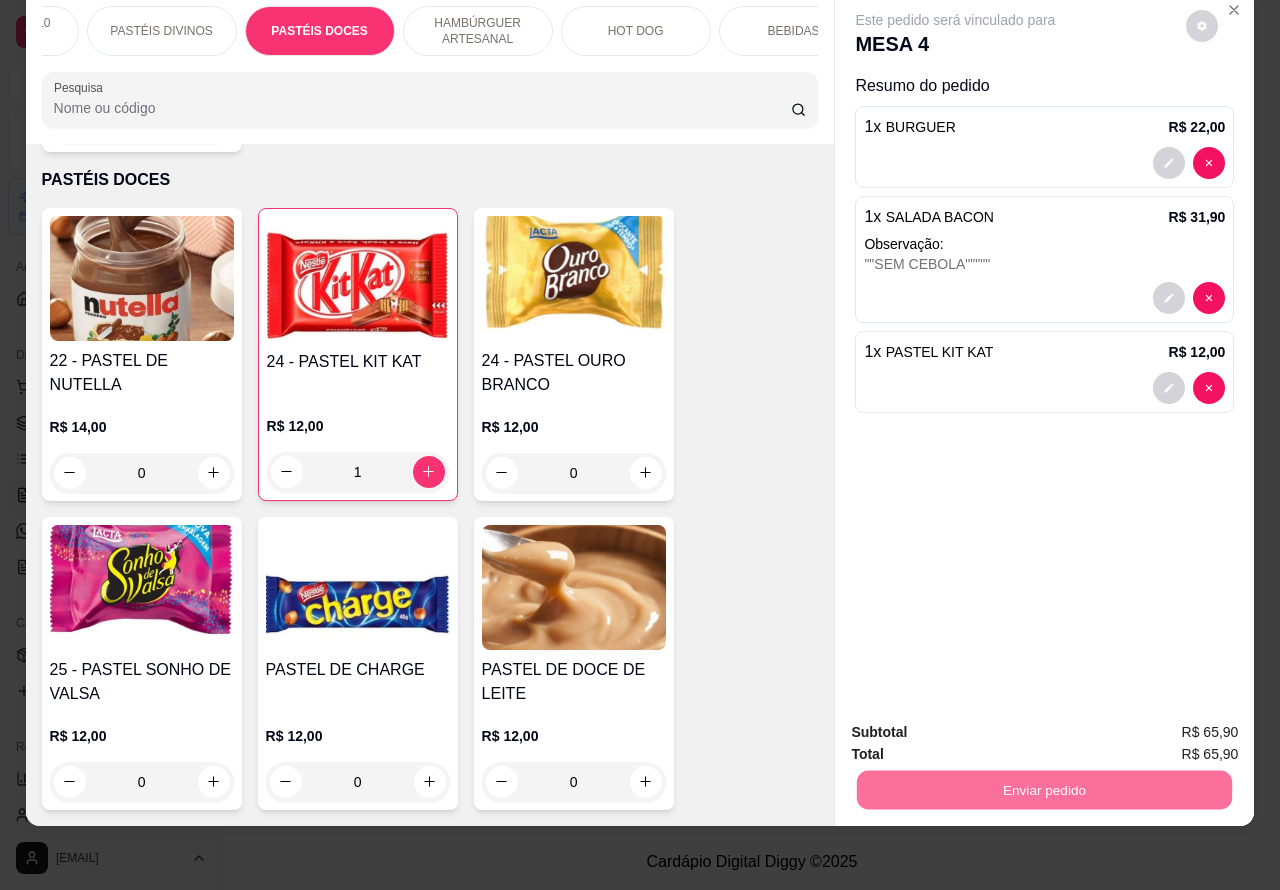 click on "Não registrar e enviar pedido" at bounding box center [977, 723] 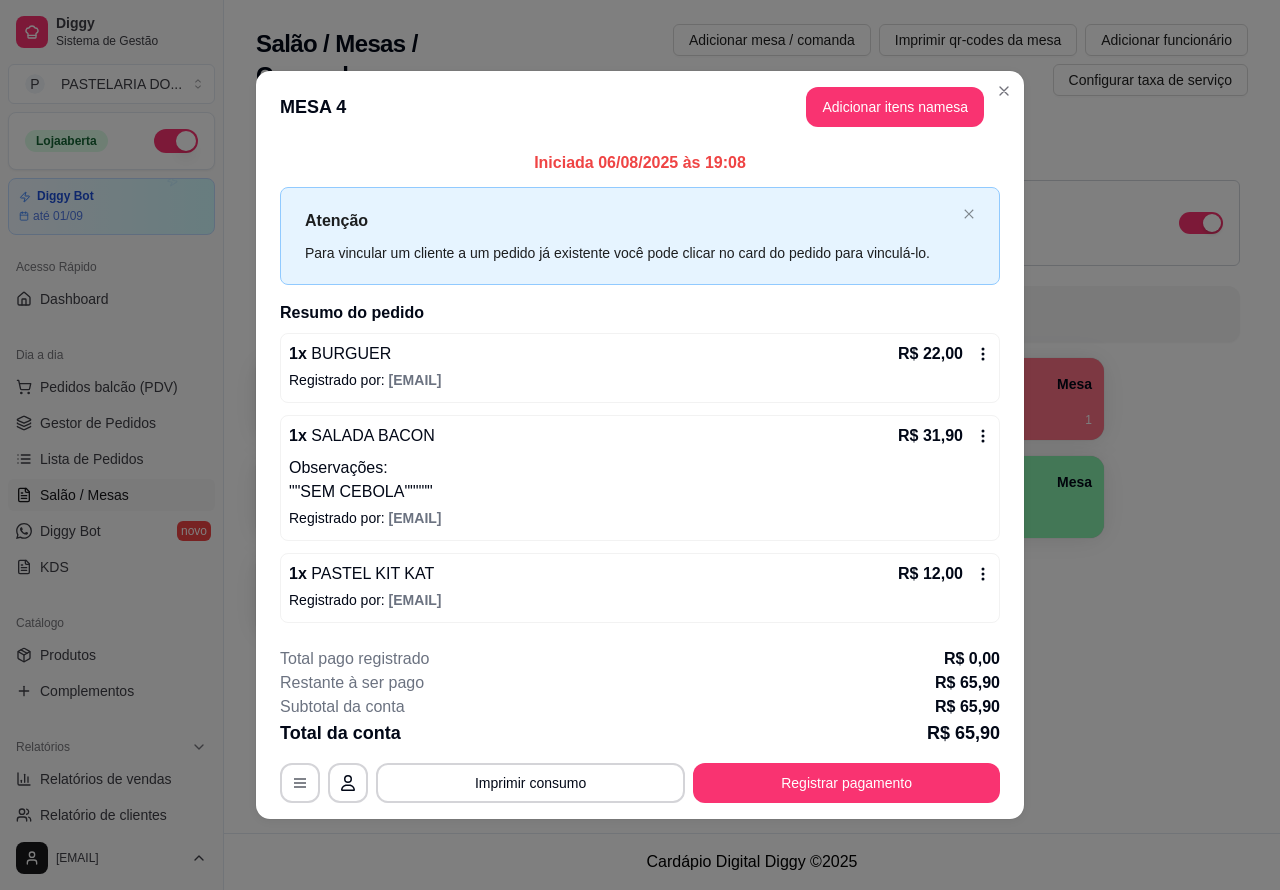 click on "Todos Mesas Comandas Deixar cliente chamar o garçom na mesa Ao o cliente scanear o qr code, ele terá a opção de chamar o garçom naquela mesa. Busque pela mesa ou comanda" at bounding box center (752, 235) 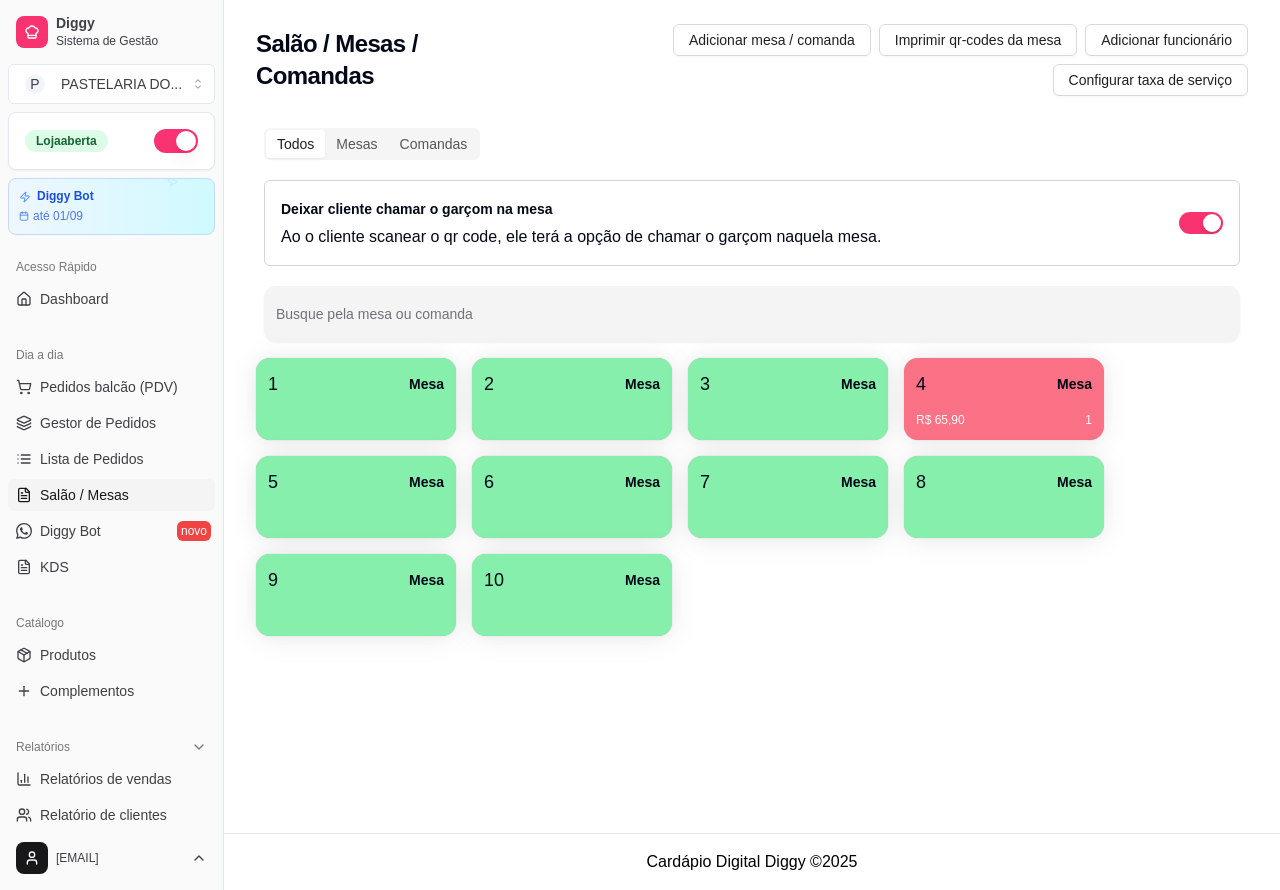 click on "1 Mesa" at bounding box center [356, 384] 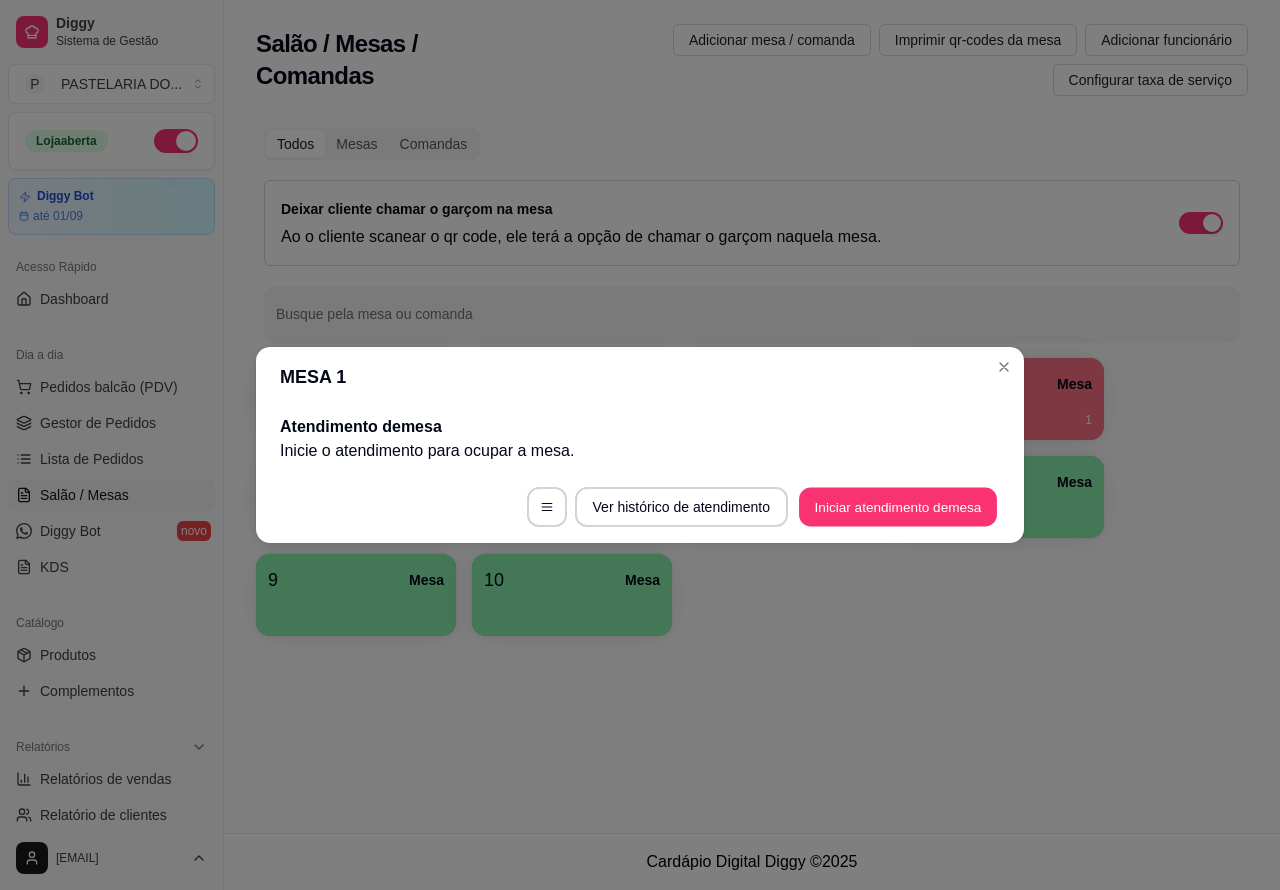 click on "Iniciar atendimento de  mesa" at bounding box center (898, 507) 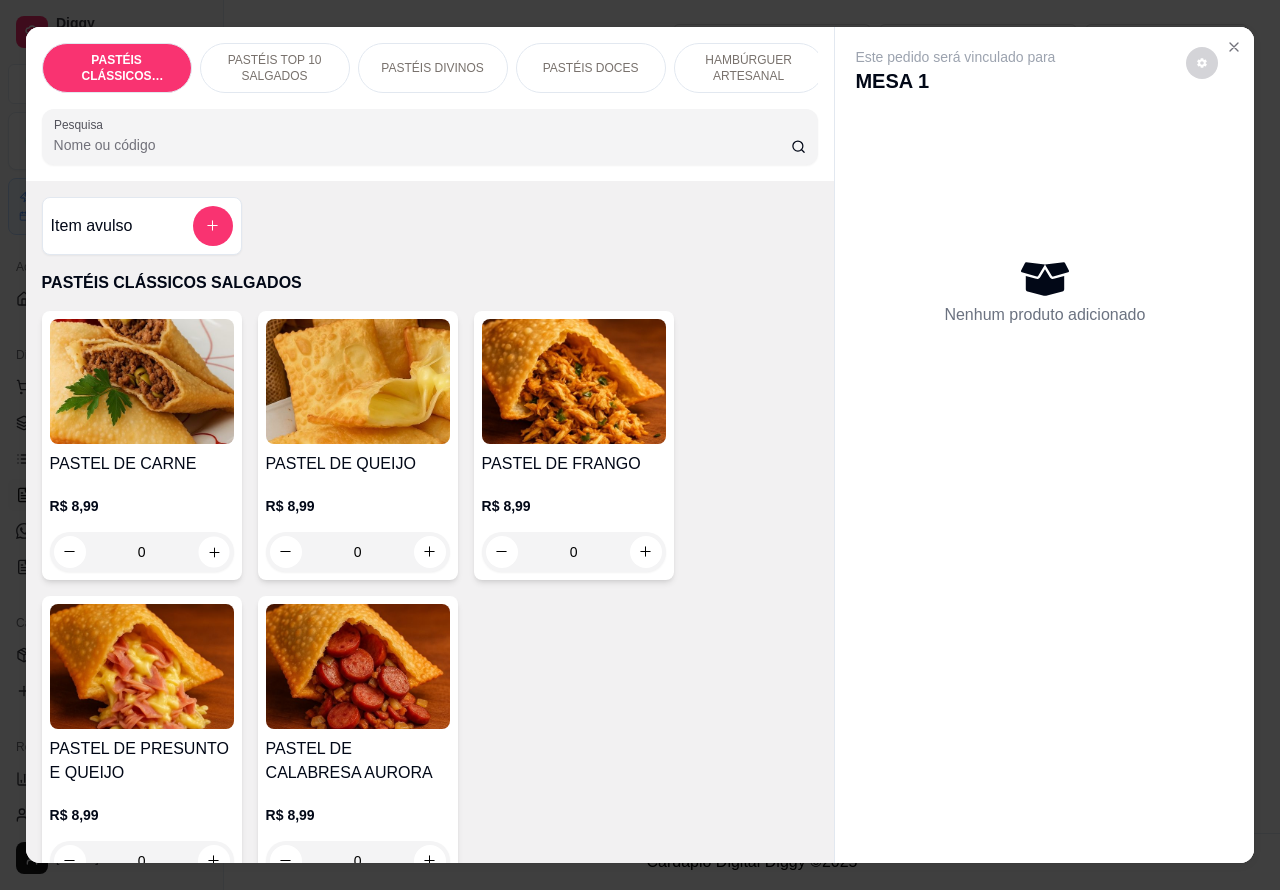 click 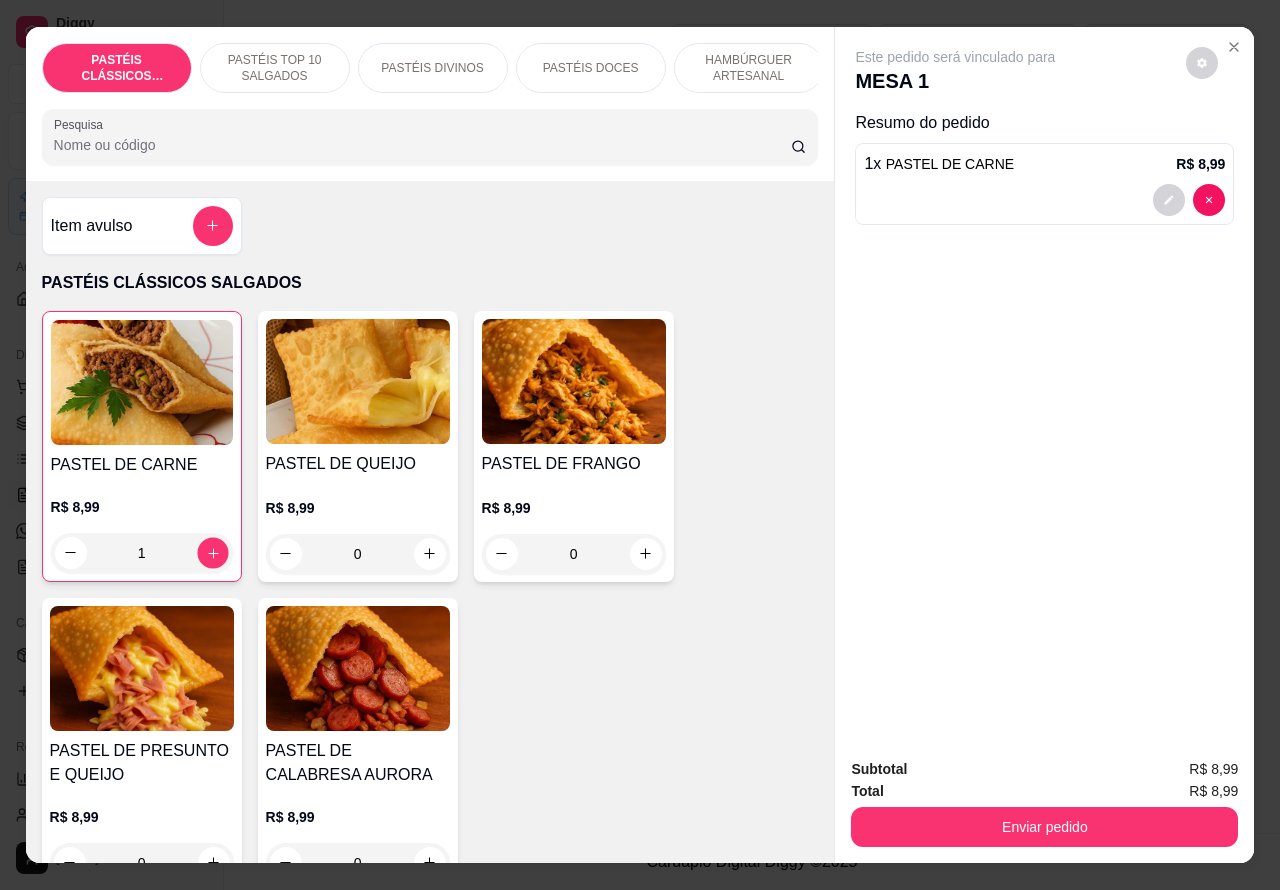 click 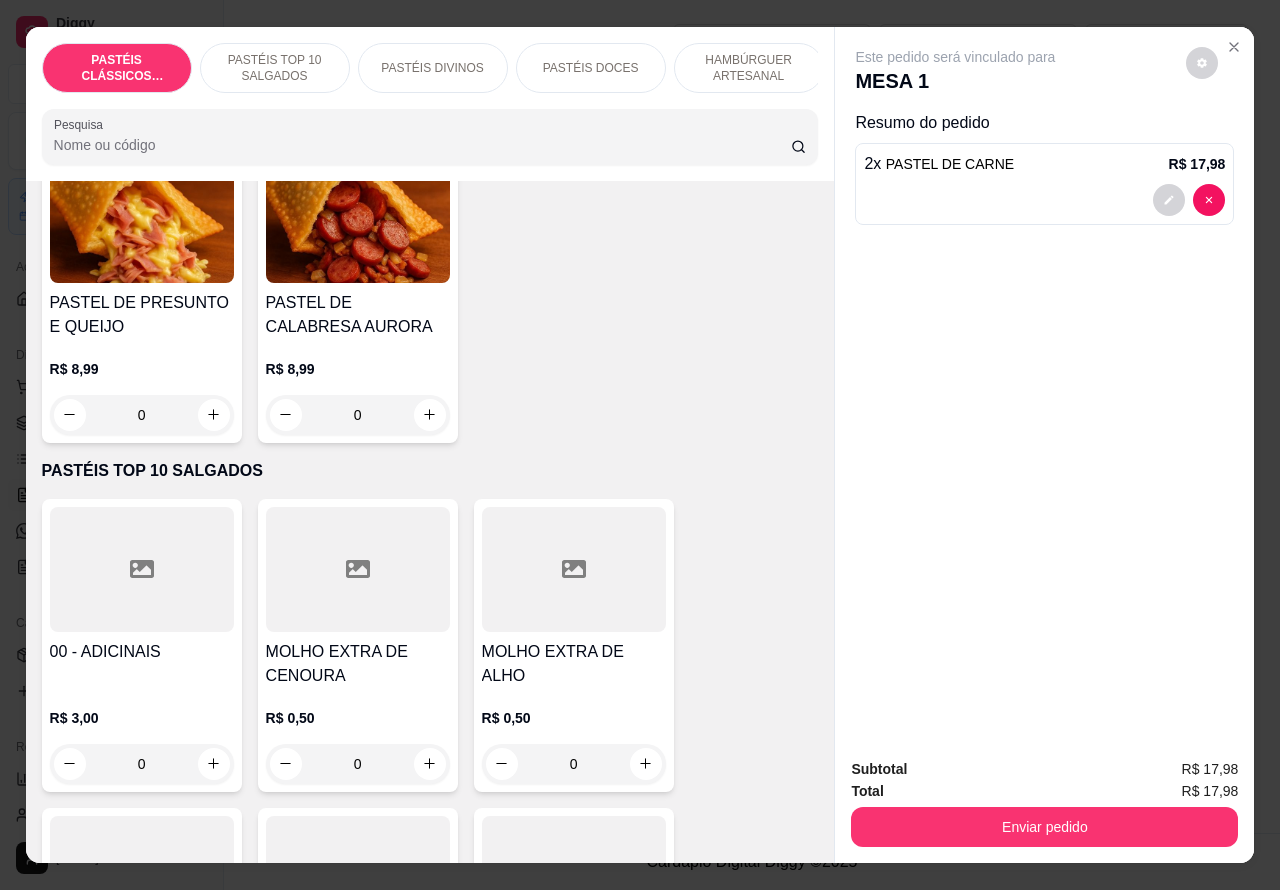 click on "PASTÉIS TOP 10 SALGADOS" at bounding box center (275, 68) 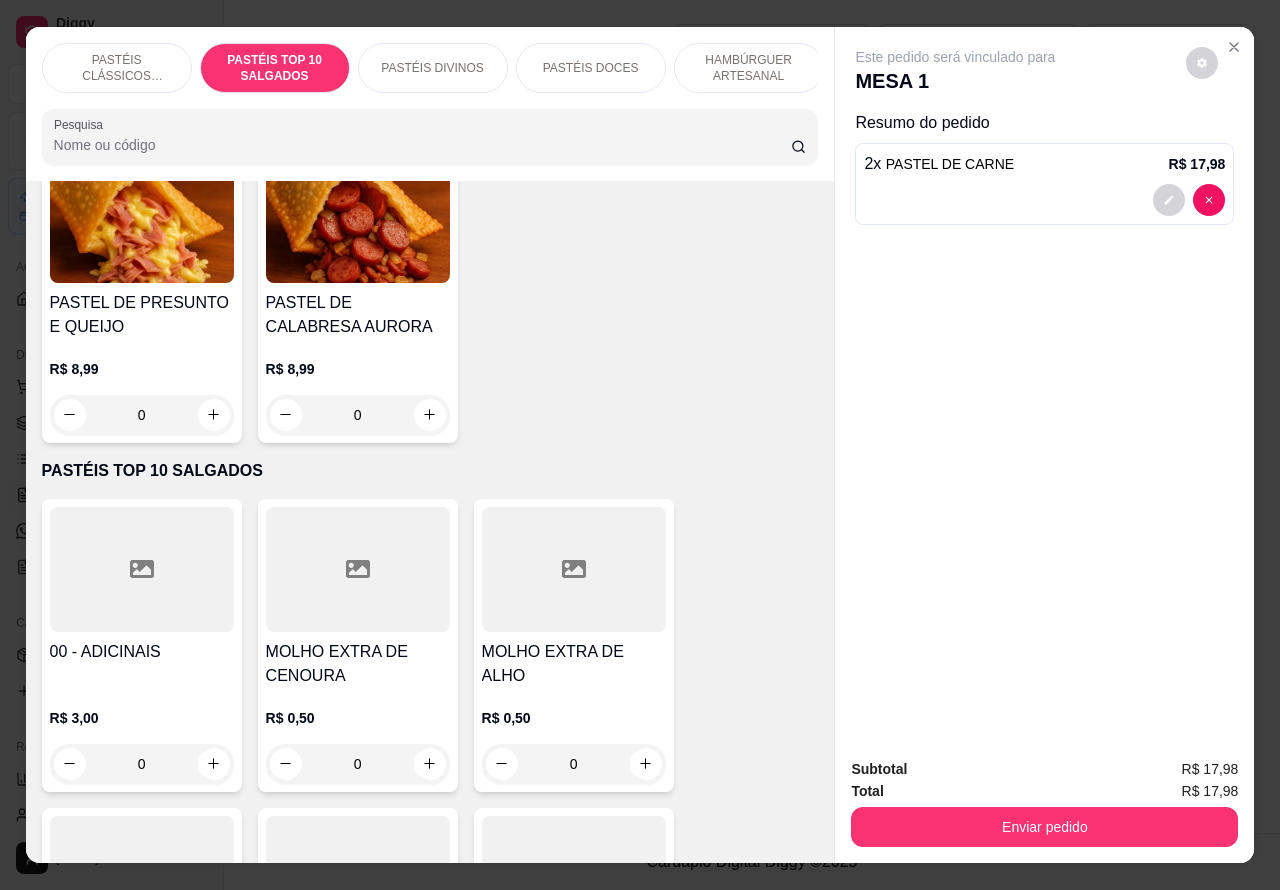 scroll, scrollTop: 726, scrollLeft: 0, axis: vertical 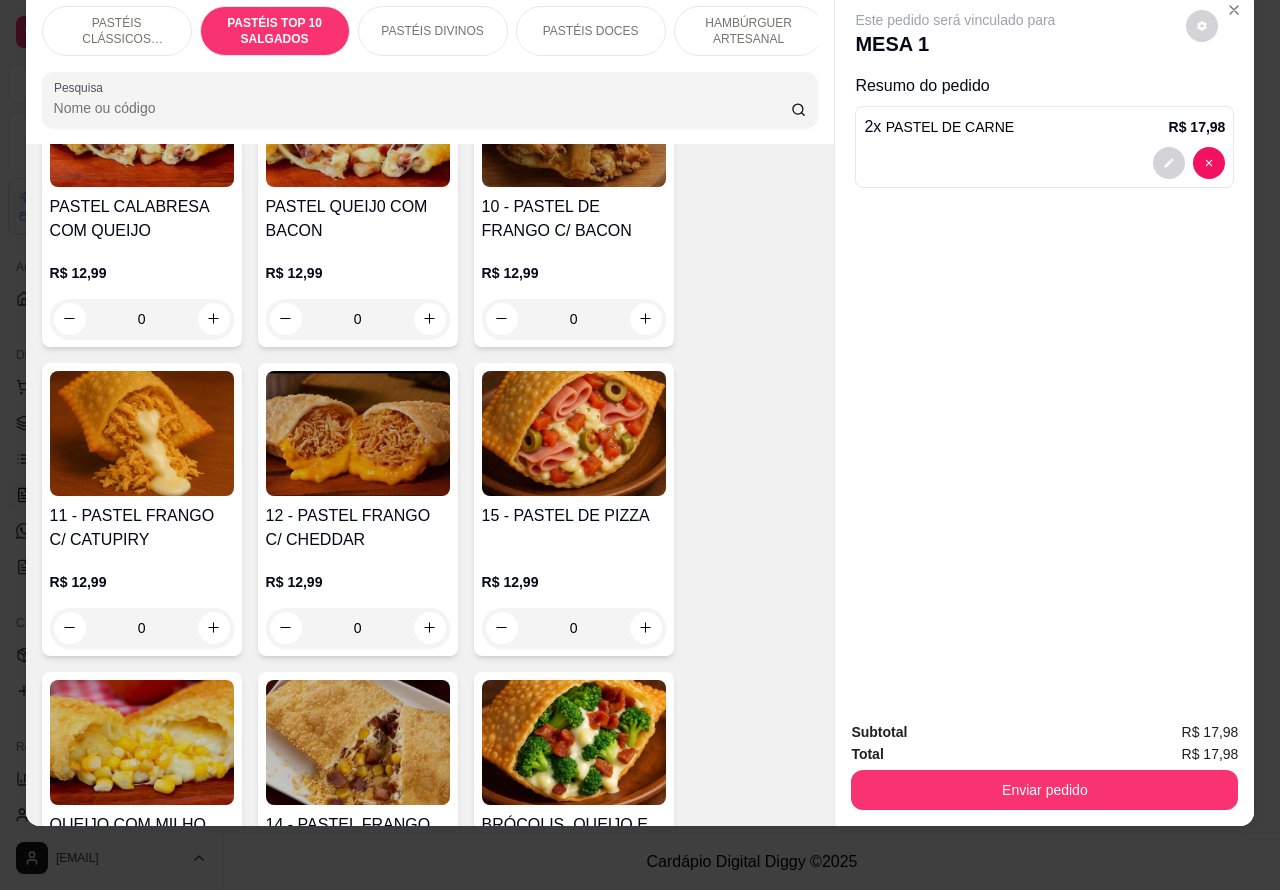 click on "0" at bounding box center [358, 628] 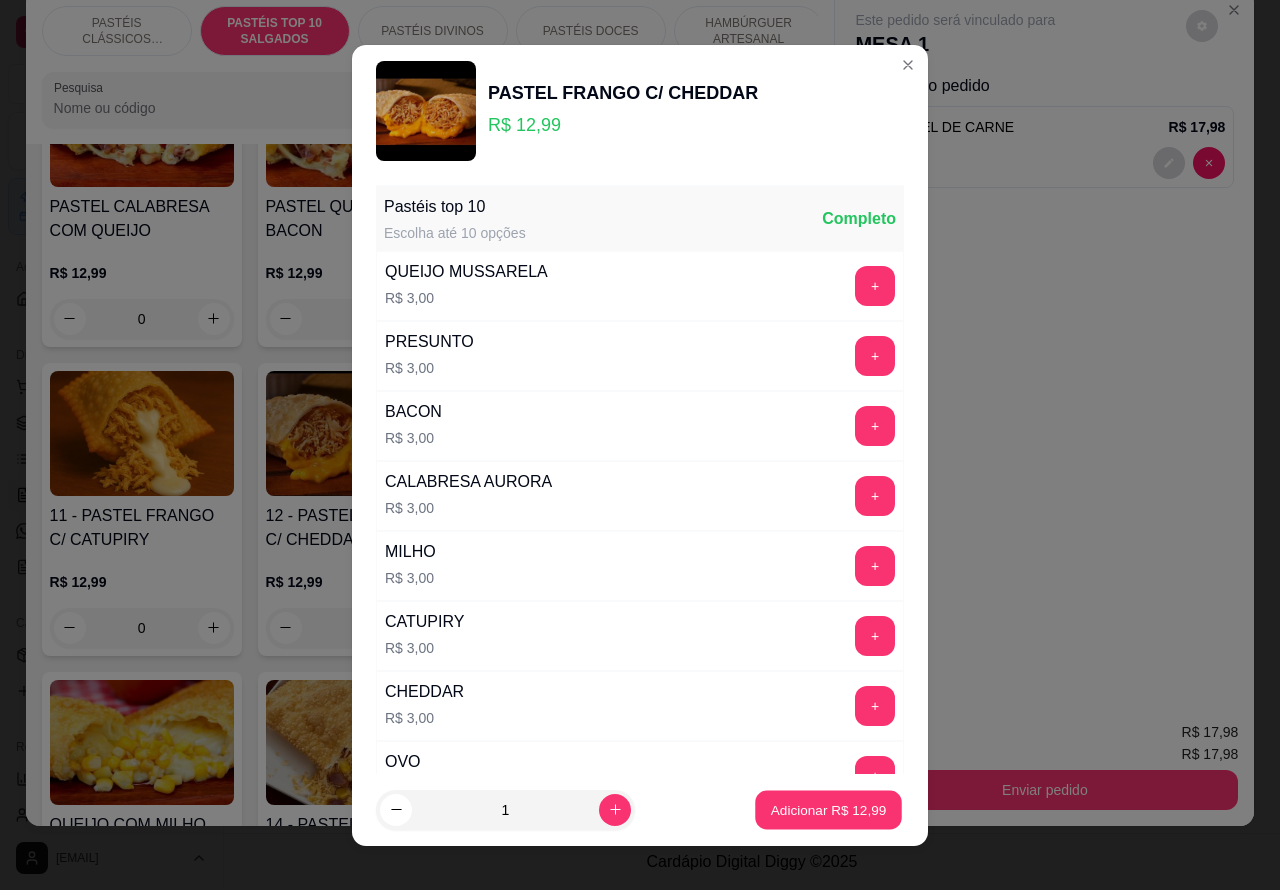 click on "Adicionar   R$ 12,99" at bounding box center (829, 809) 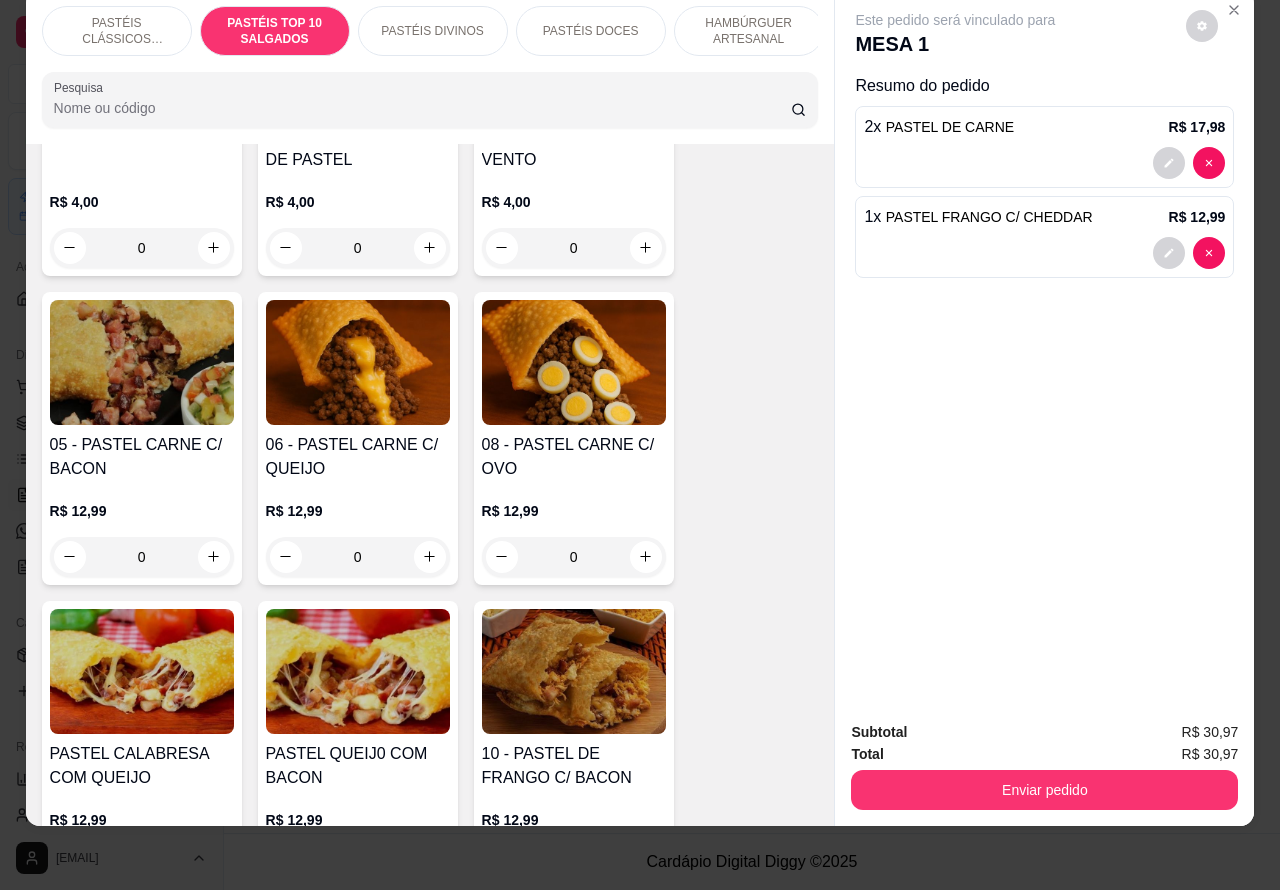 scroll, scrollTop: 0, scrollLeft: 0, axis: both 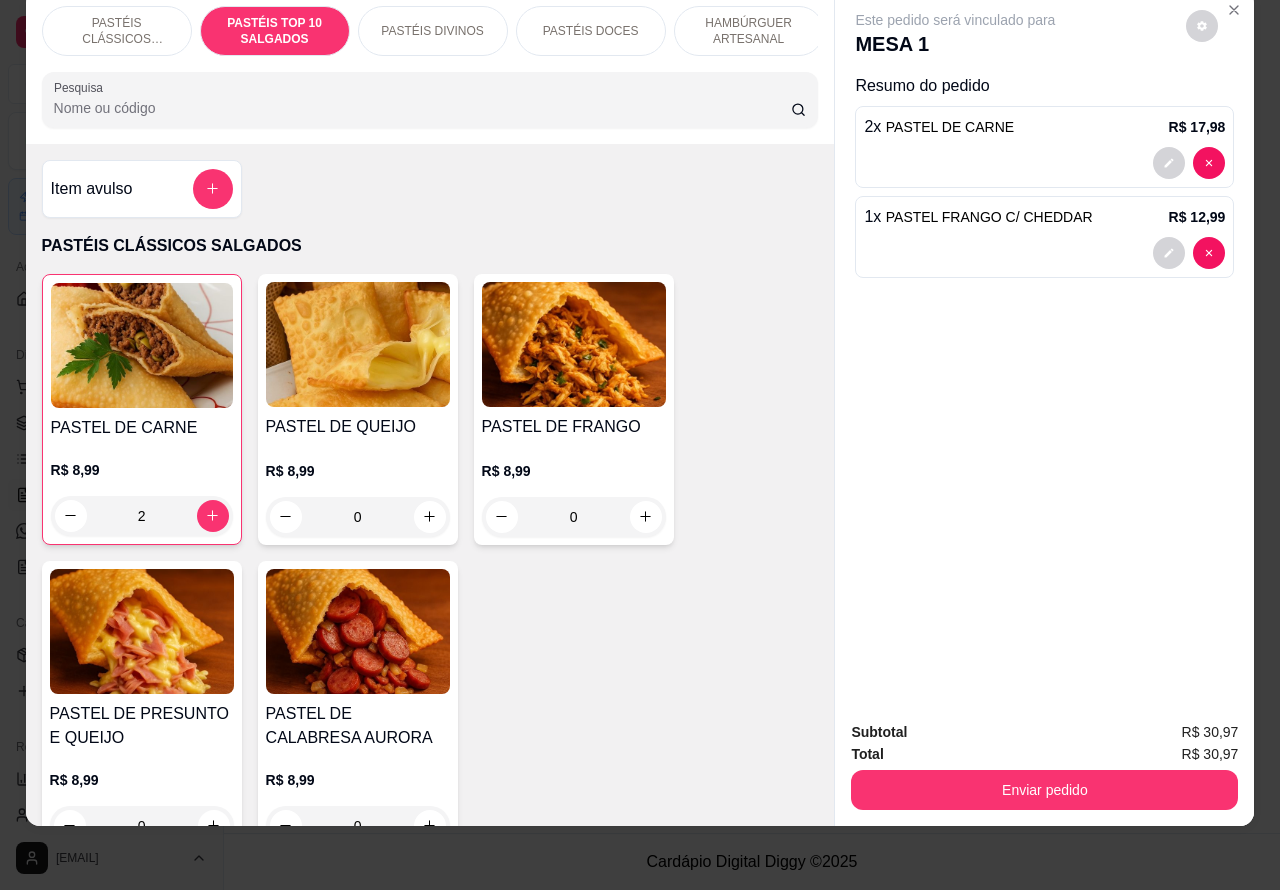 click on "PASTÉIS CLÁSSICOS SALGADOS" at bounding box center (117, 31) 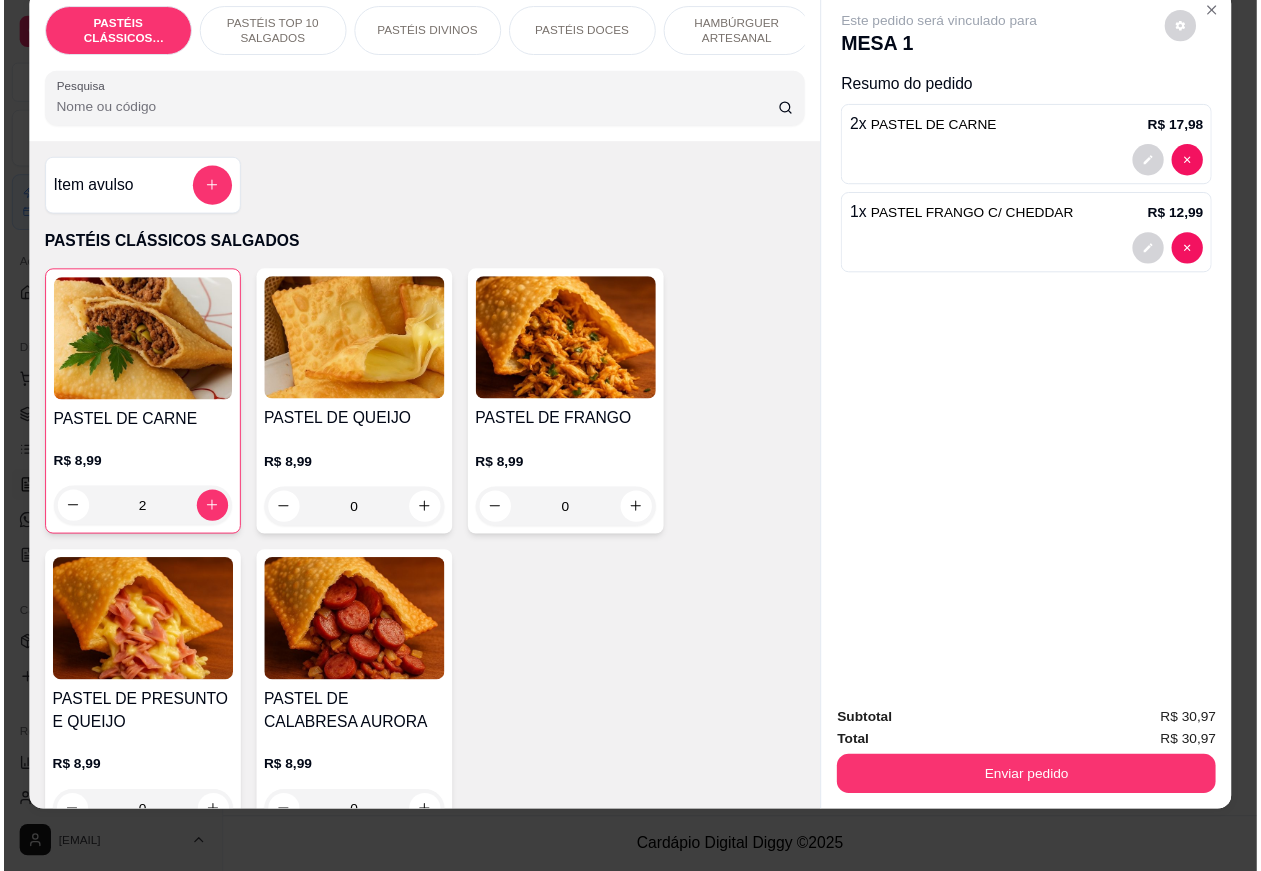scroll, scrollTop: 90, scrollLeft: 0, axis: vertical 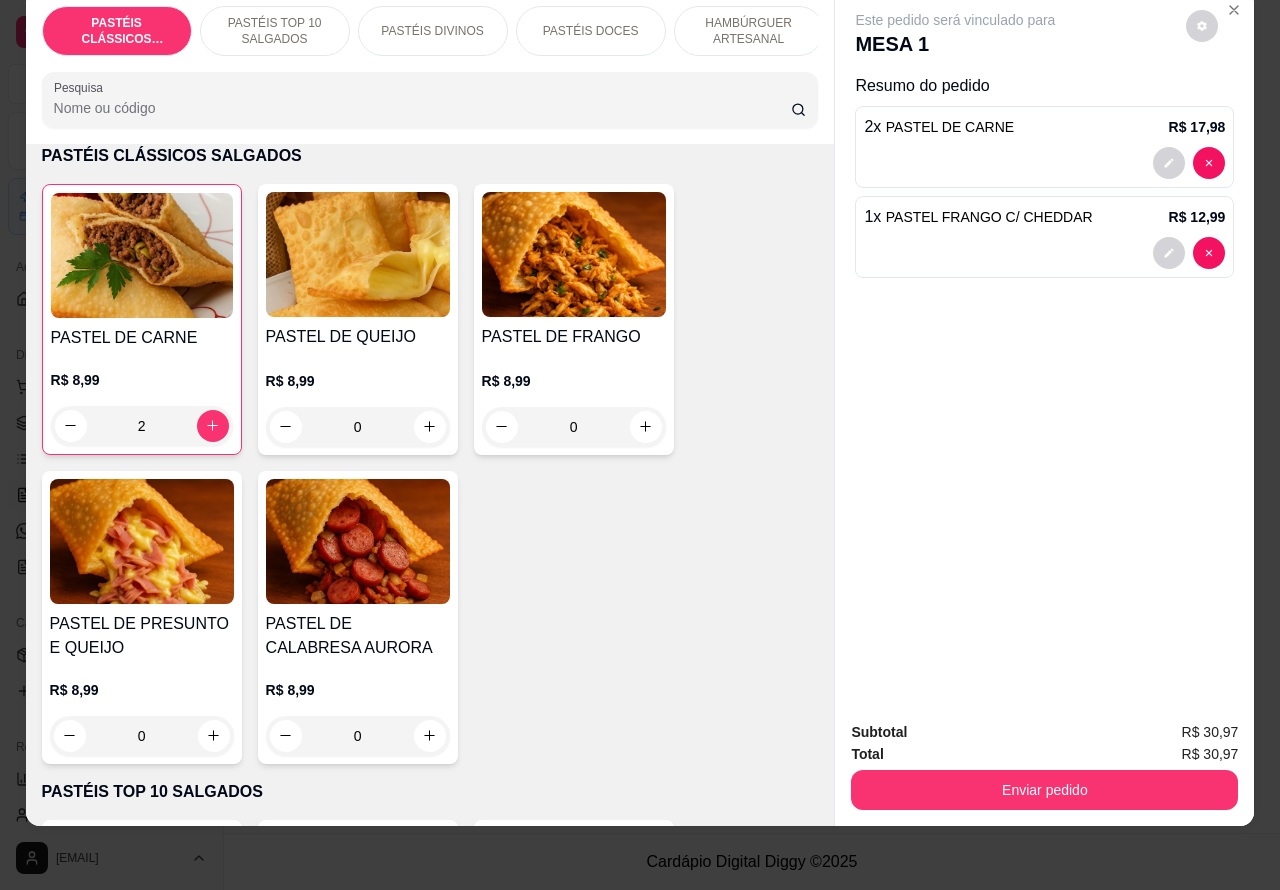 click 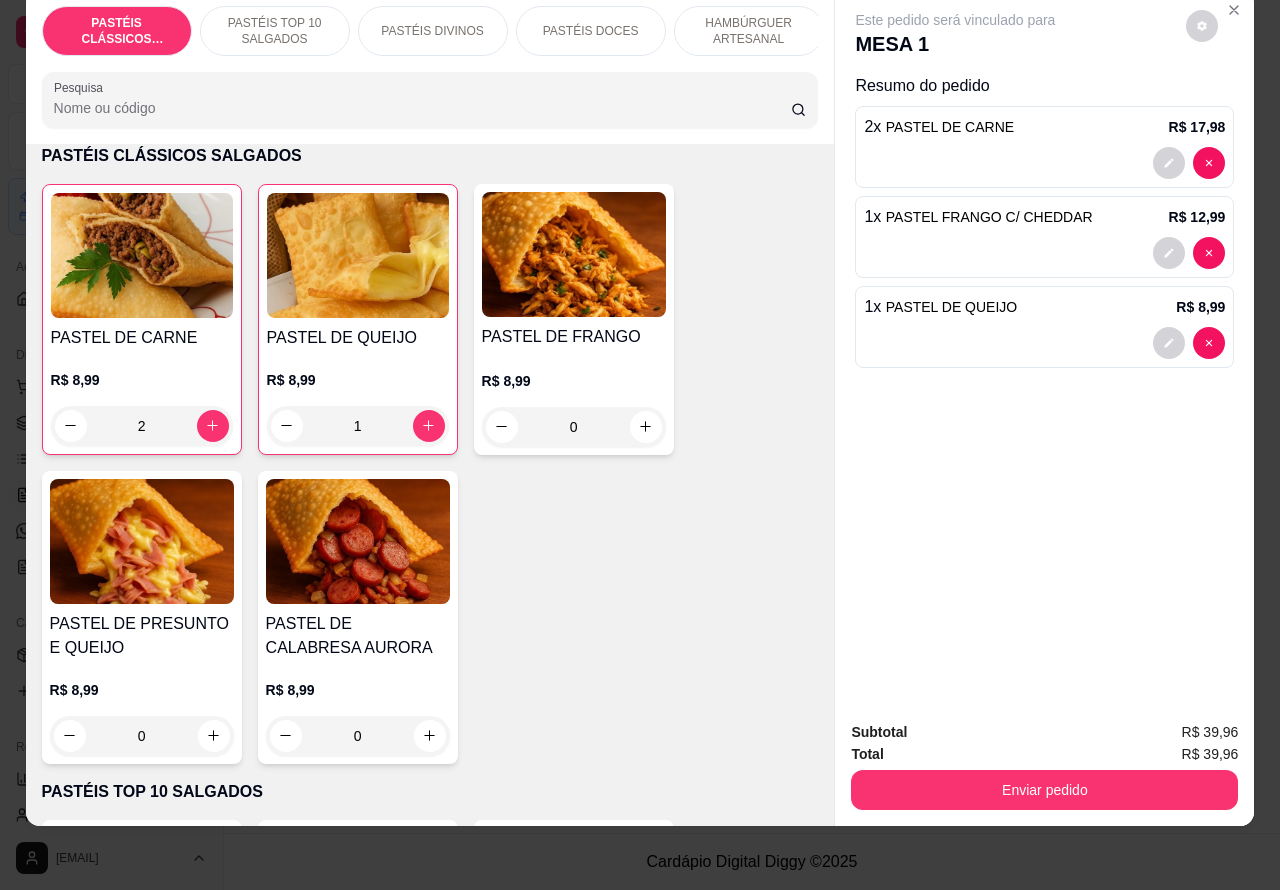 type on "1" 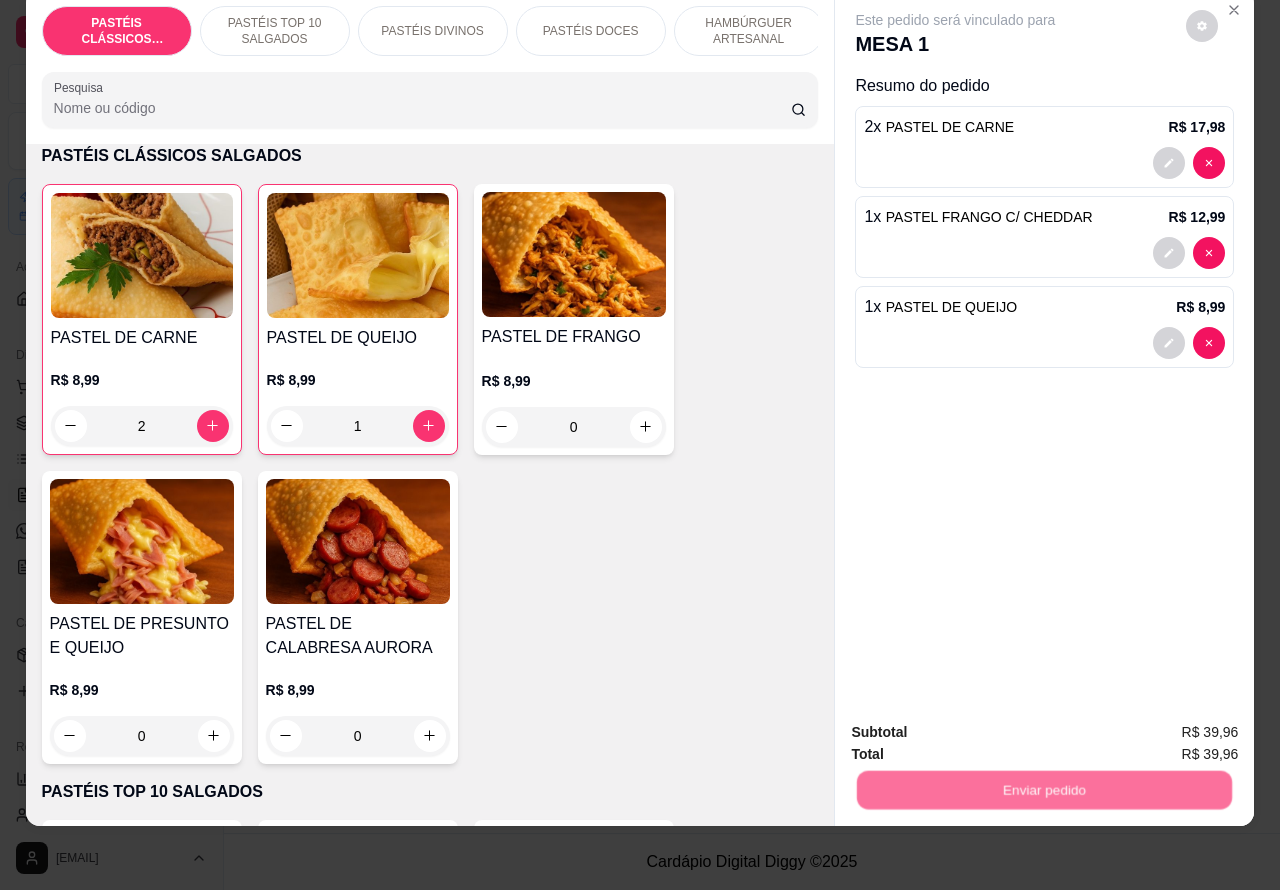click on "Não registrar e enviar pedido" at bounding box center (977, 723) 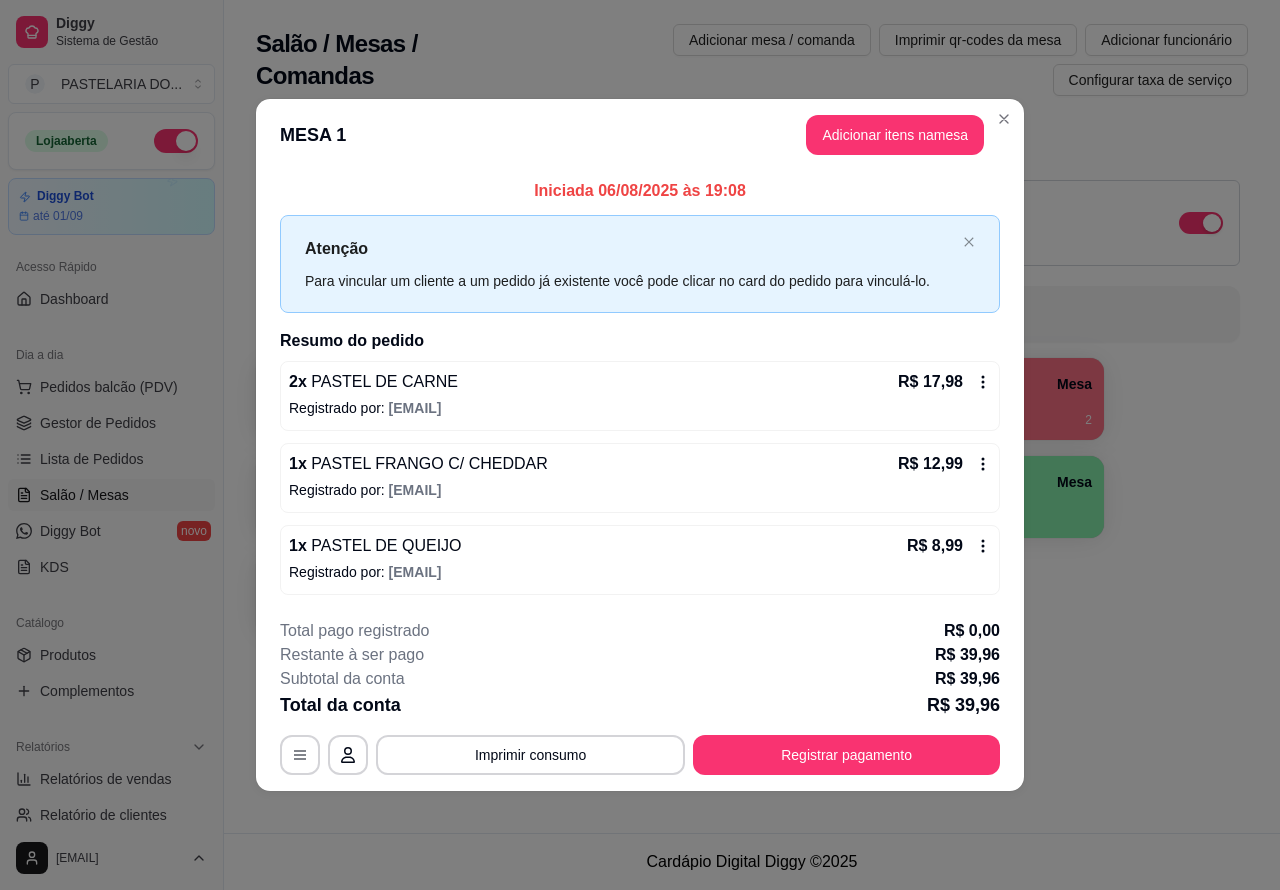 click on "Pedidos balcão (PDV)" at bounding box center (109, 387) 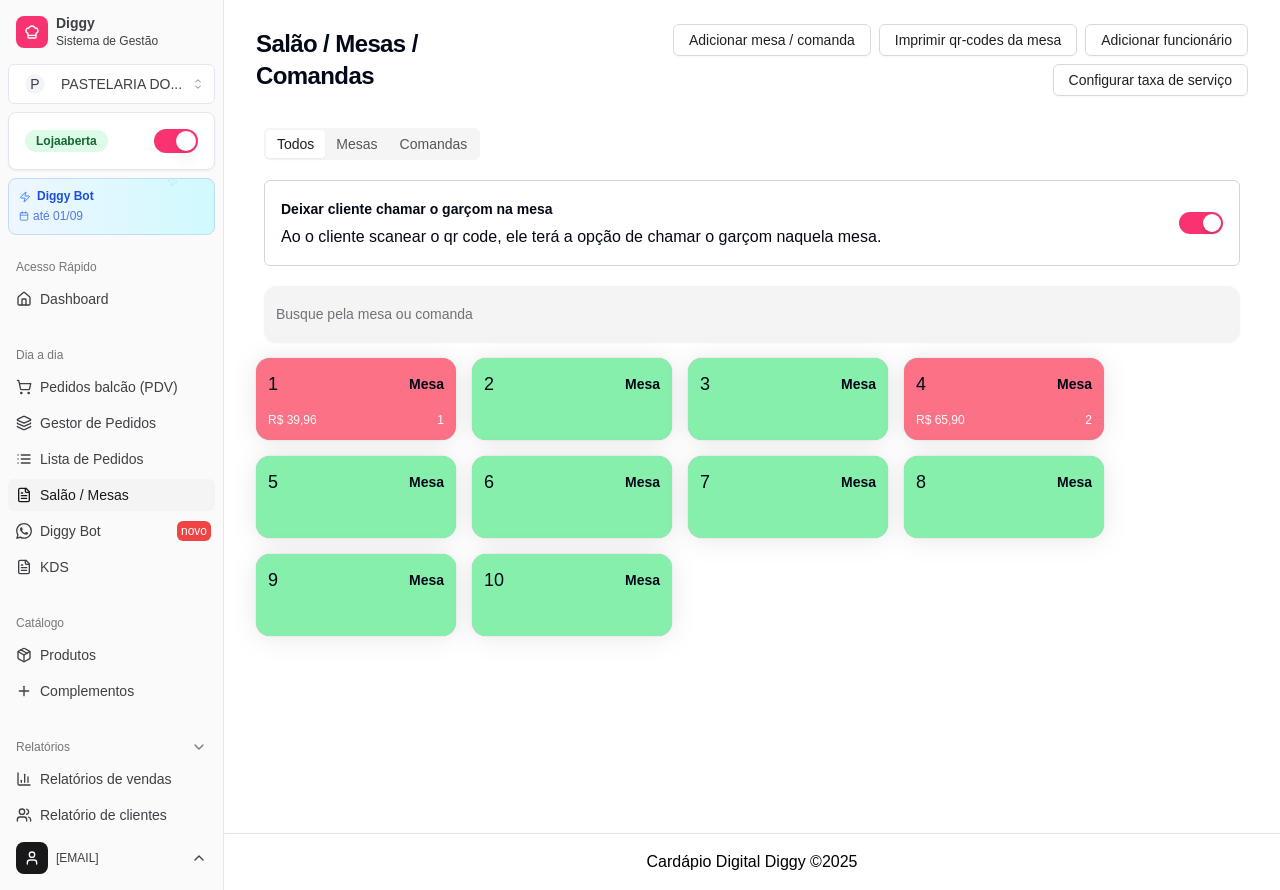 click at bounding box center (127, 379) 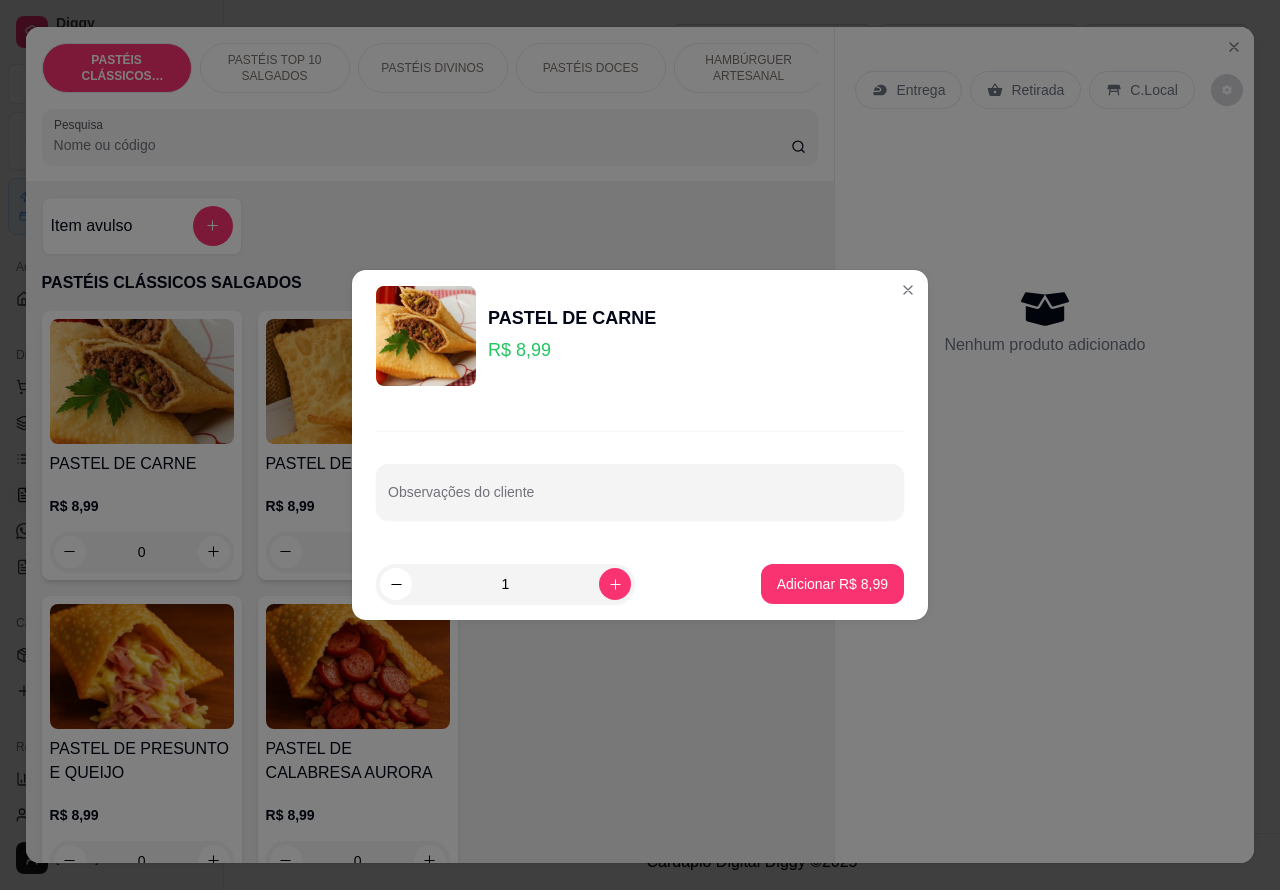click on "Nenhum produto adicionado" at bounding box center [1044, 321] 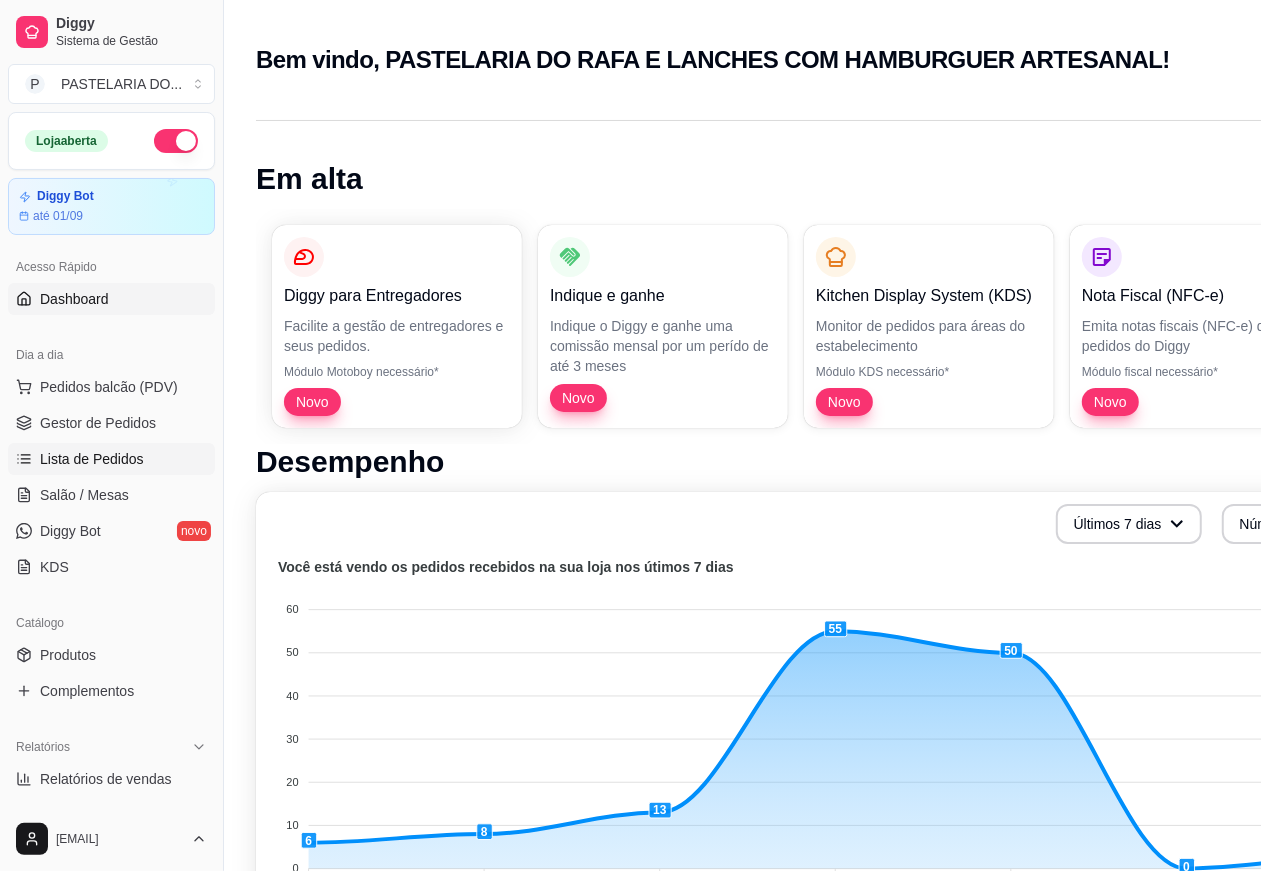 click on "Lista de Pedidos" at bounding box center [92, 459] 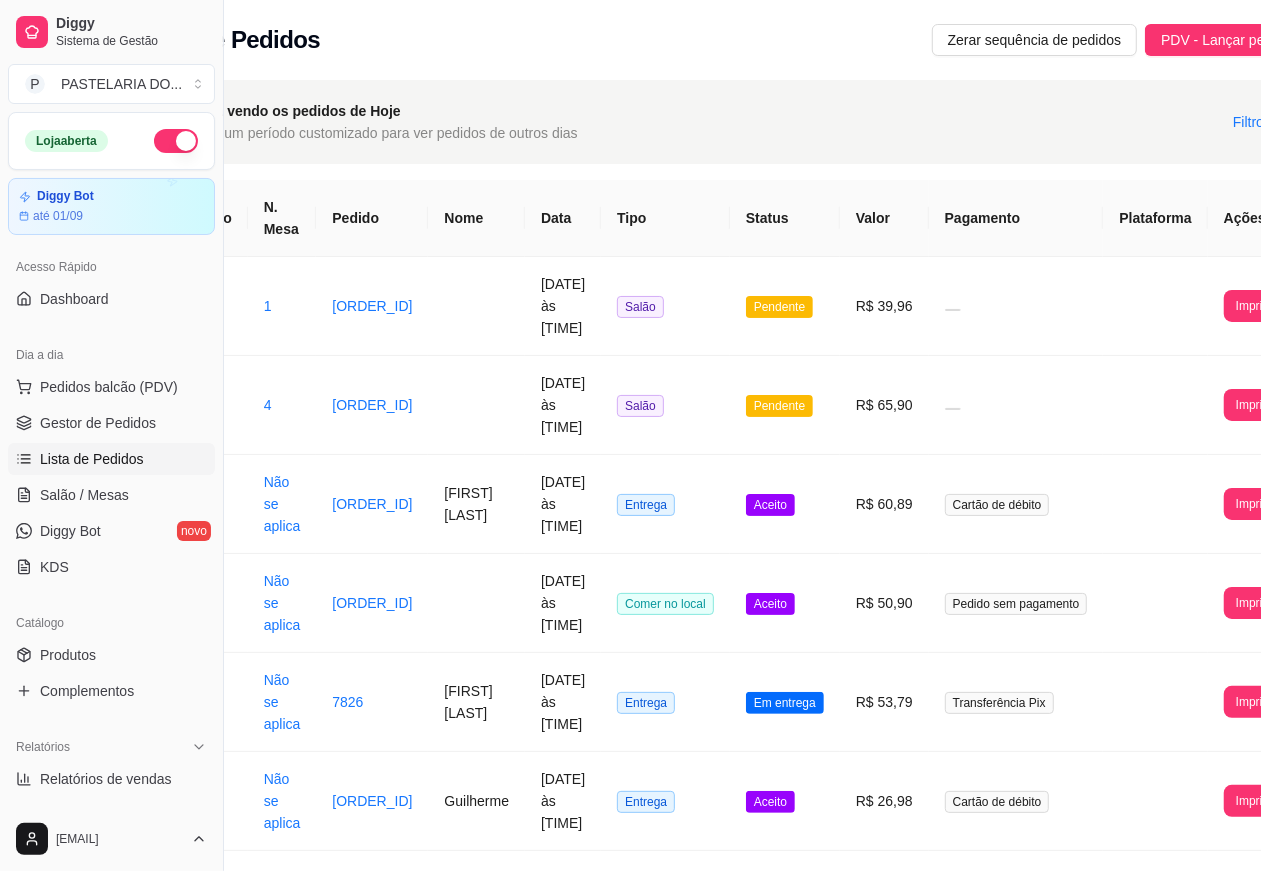 scroll, scrollTop: 0, scrollLeft: 191, axis: horizontal 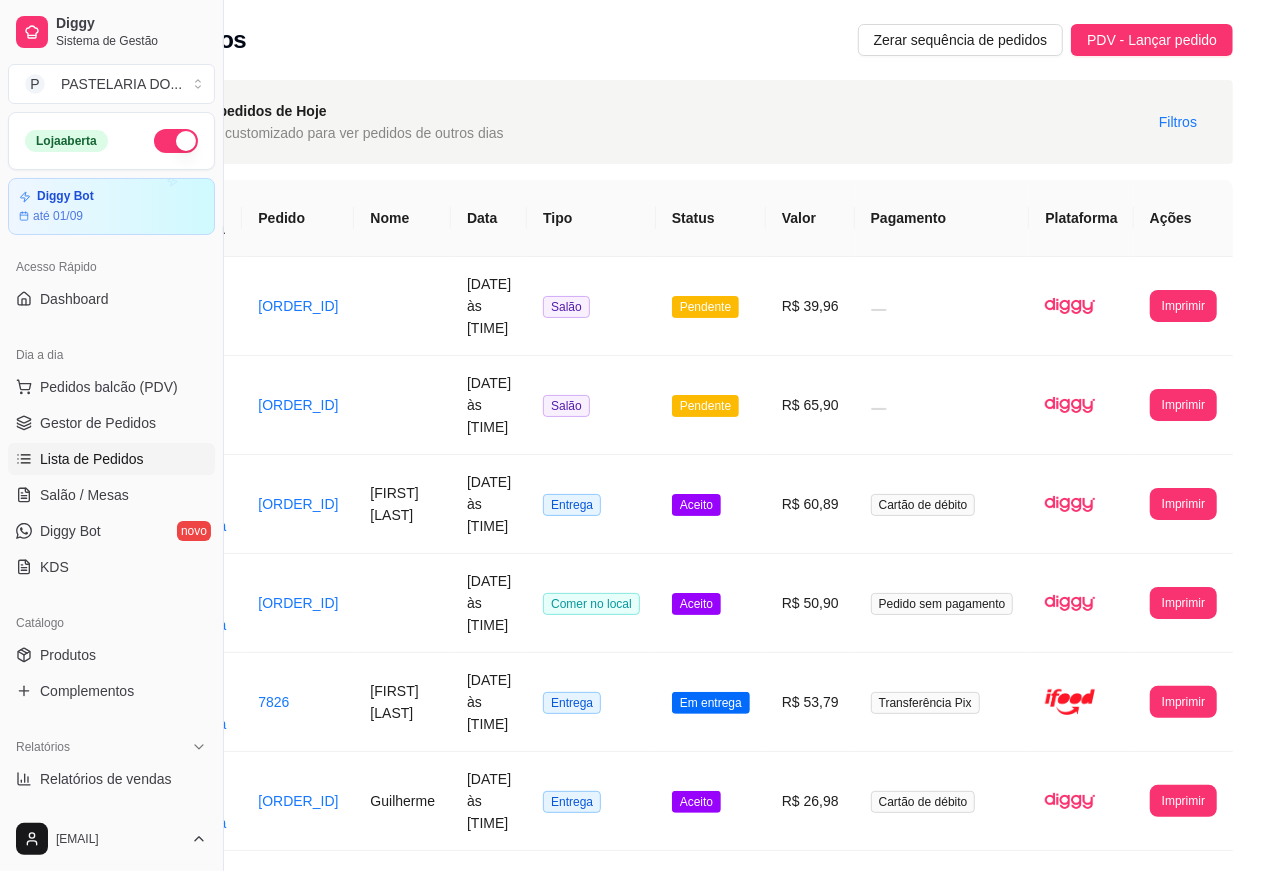 click on "Imprimir" at bounding box center [1183, 306] 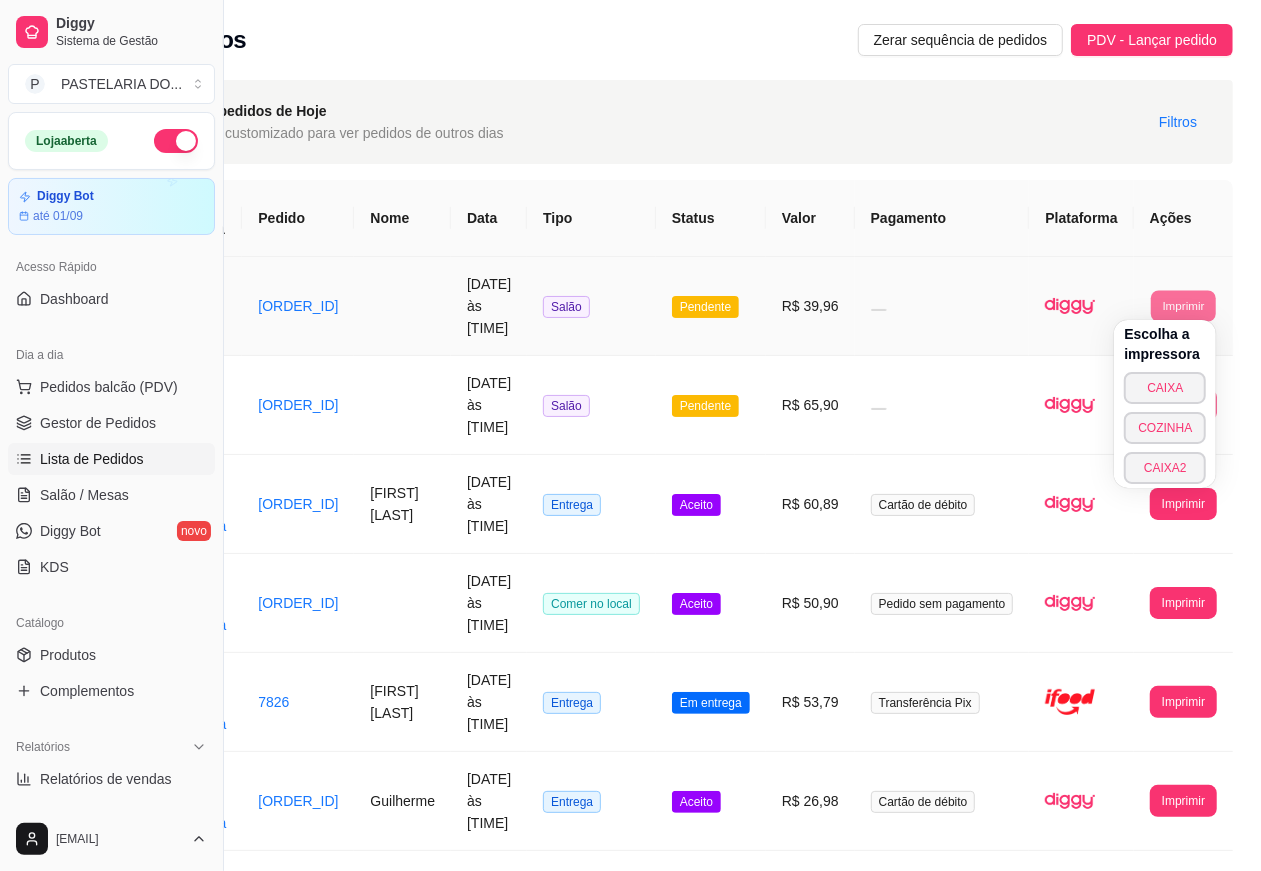 click on "COZINHA" at bounding box center (1165, 428) 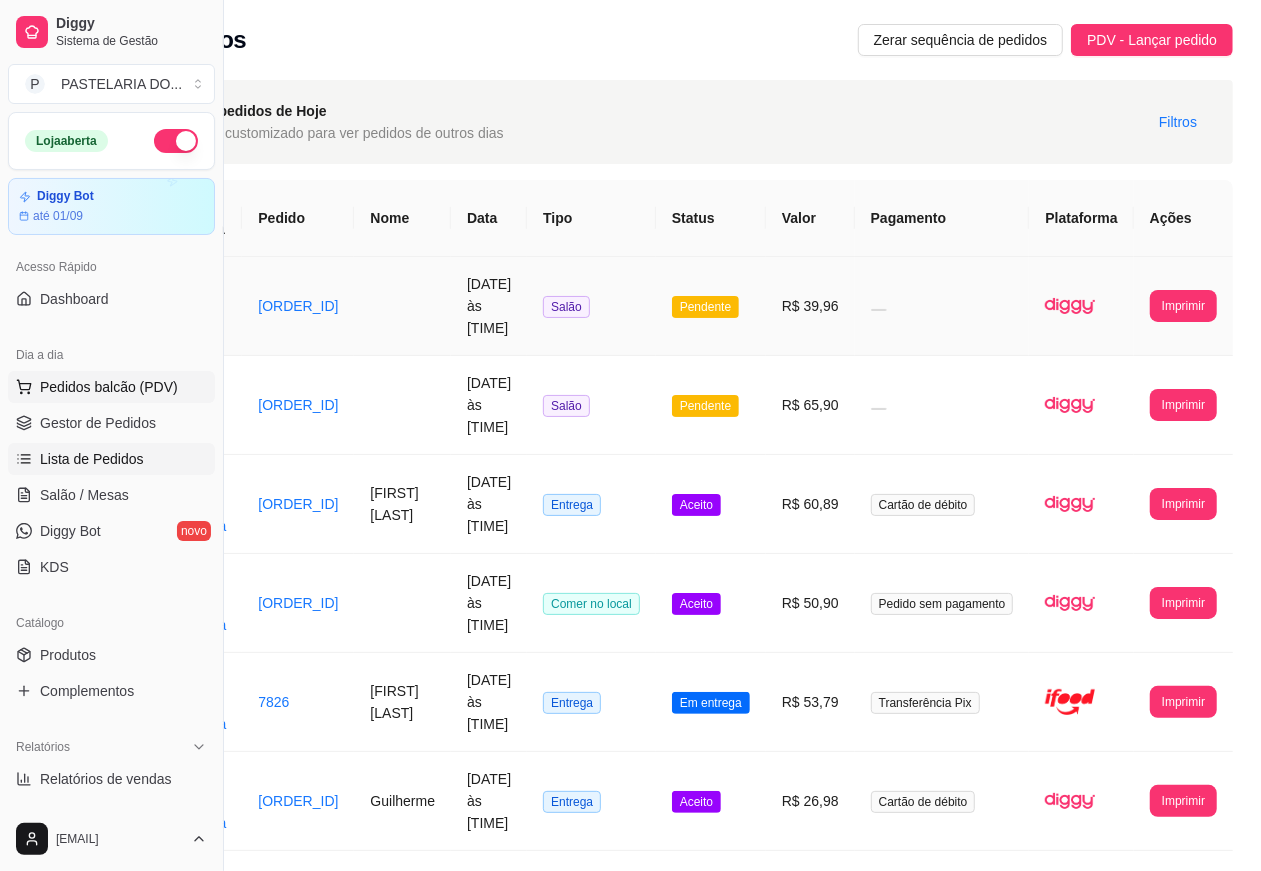 click on "Pedidos balcão (PDV)" at bounding box center (109, 387) 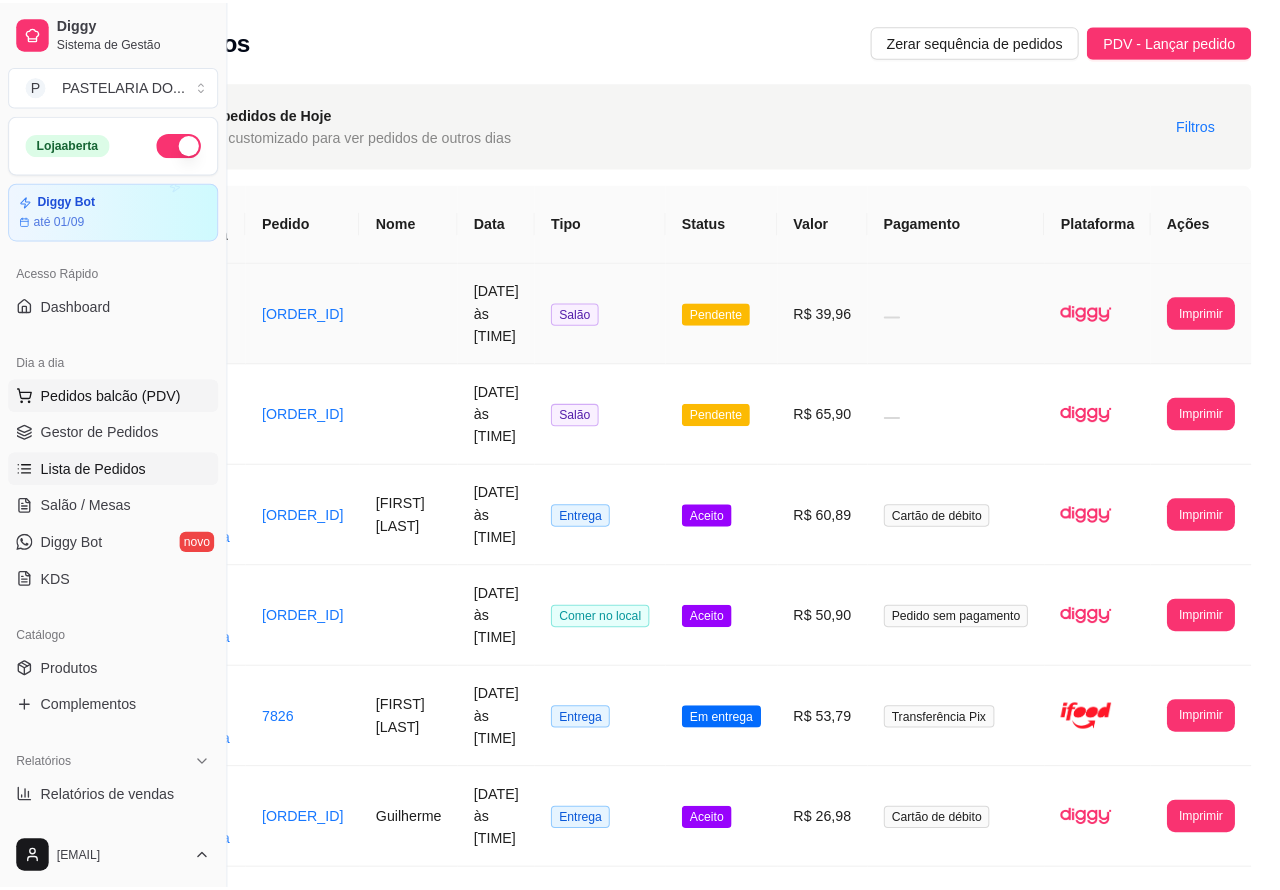 scroll, scrollTop: 0, scrollLeft: 172, axis: horizontal 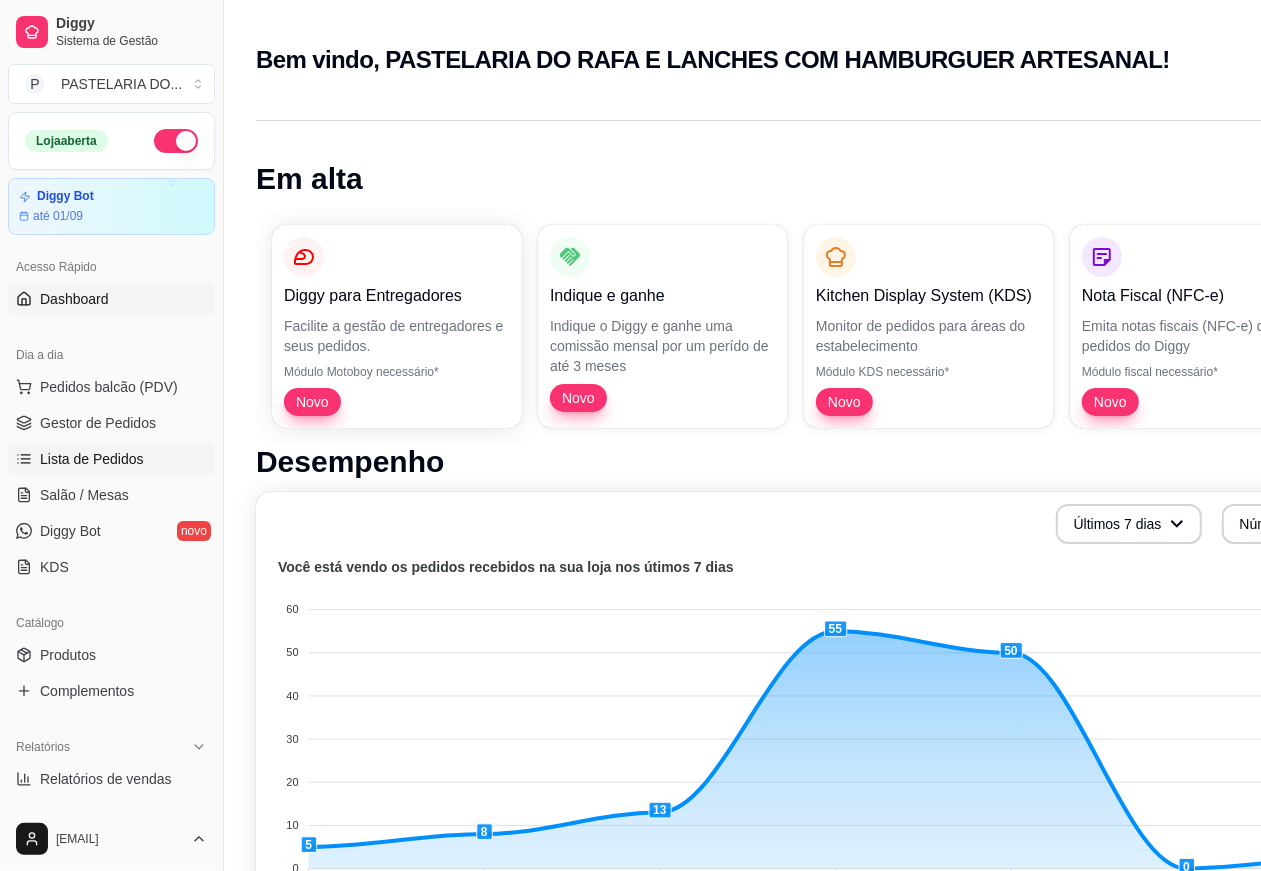 click on "Lista de Pedidos" at bounding box center (92, 459) 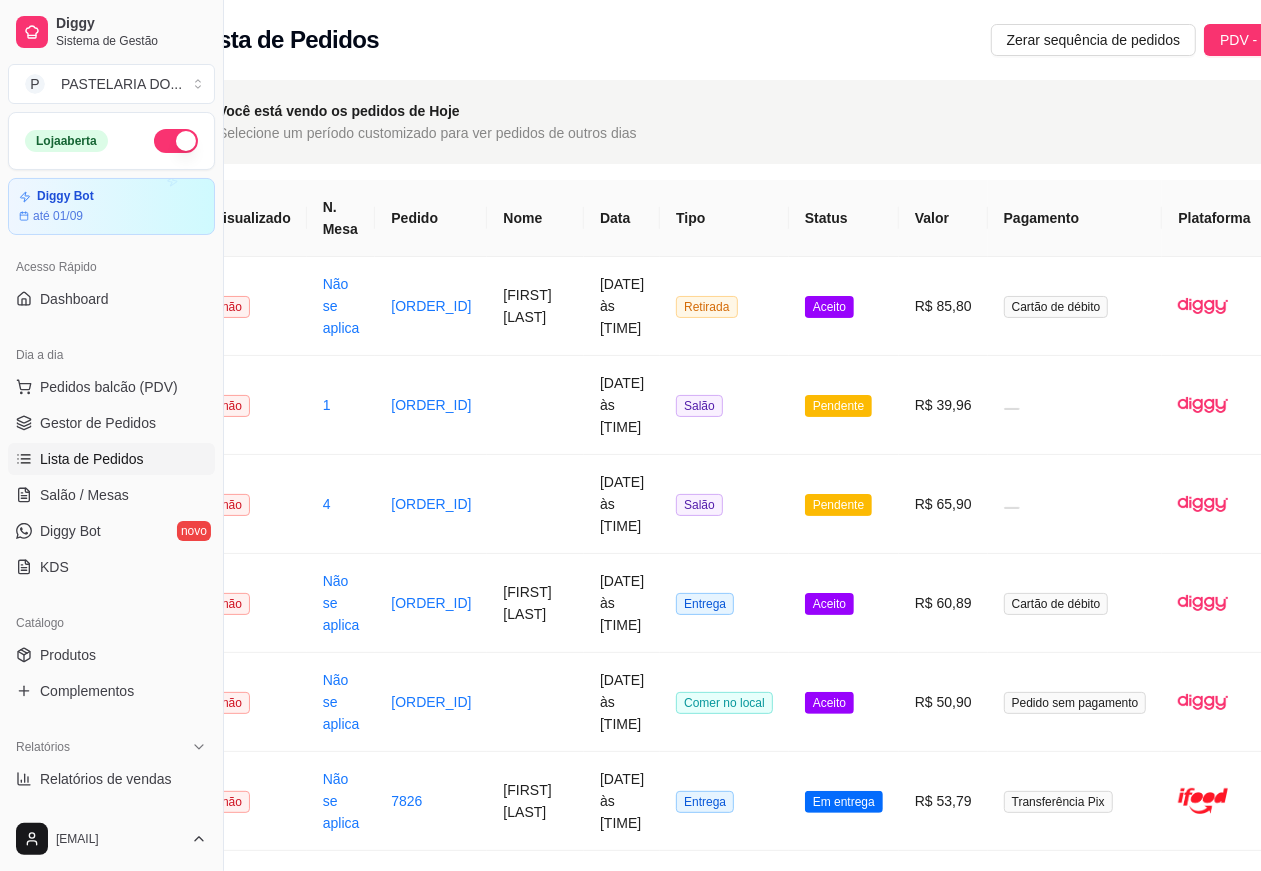 scroll, scrollTop: 0, scrollLeft: 191, axis: horizontal 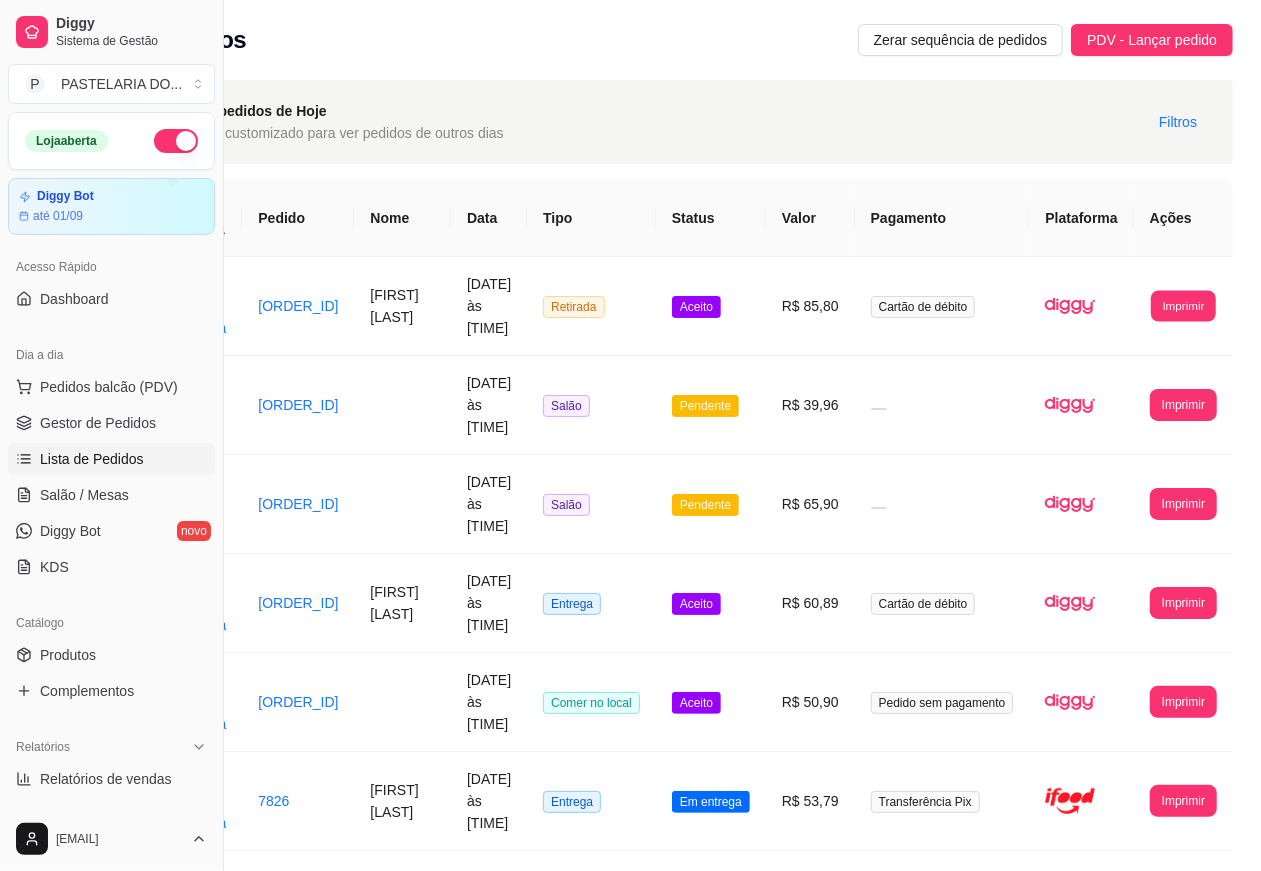 click on "Imprimir" at bounding box center [1183, 305] 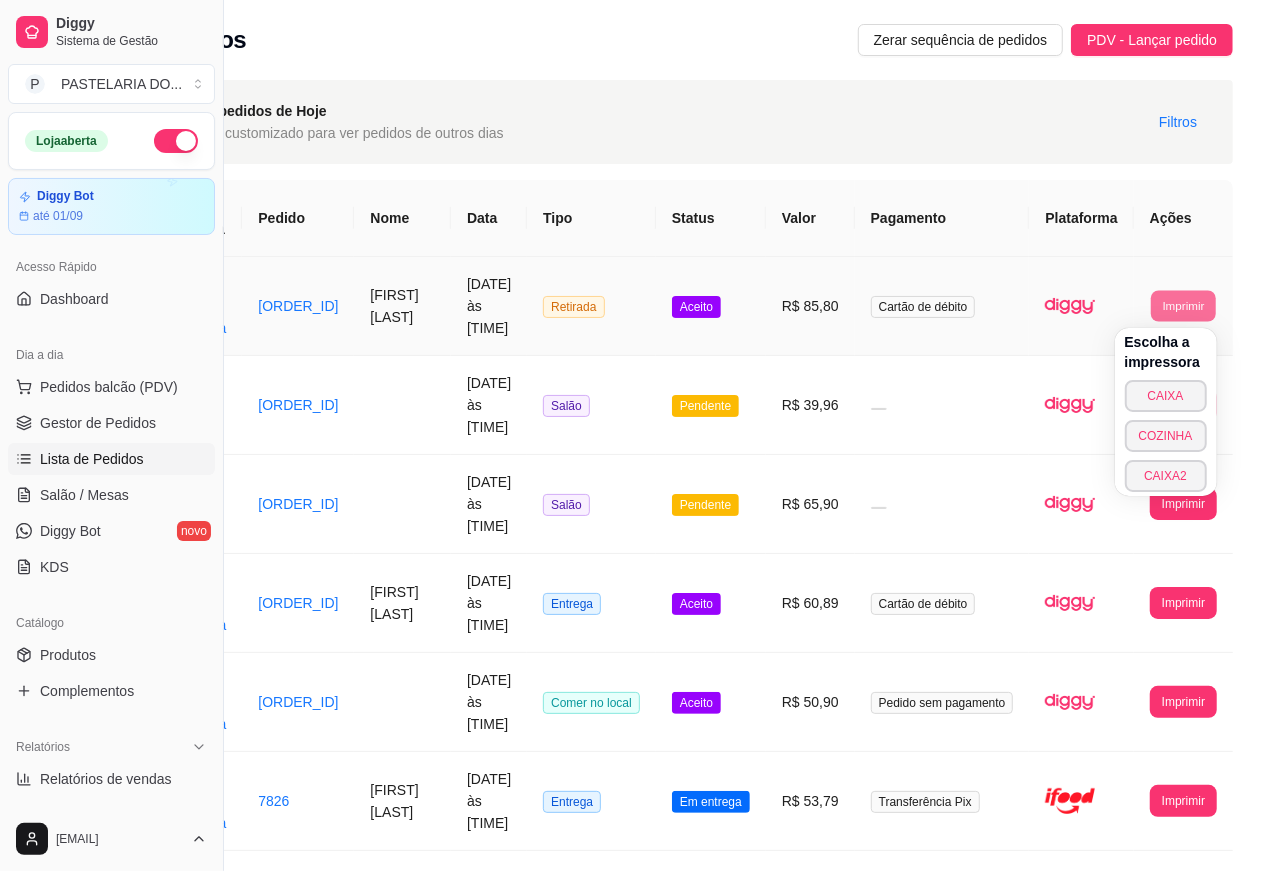click on "COZINHA" at bounding box center (1166, 436) 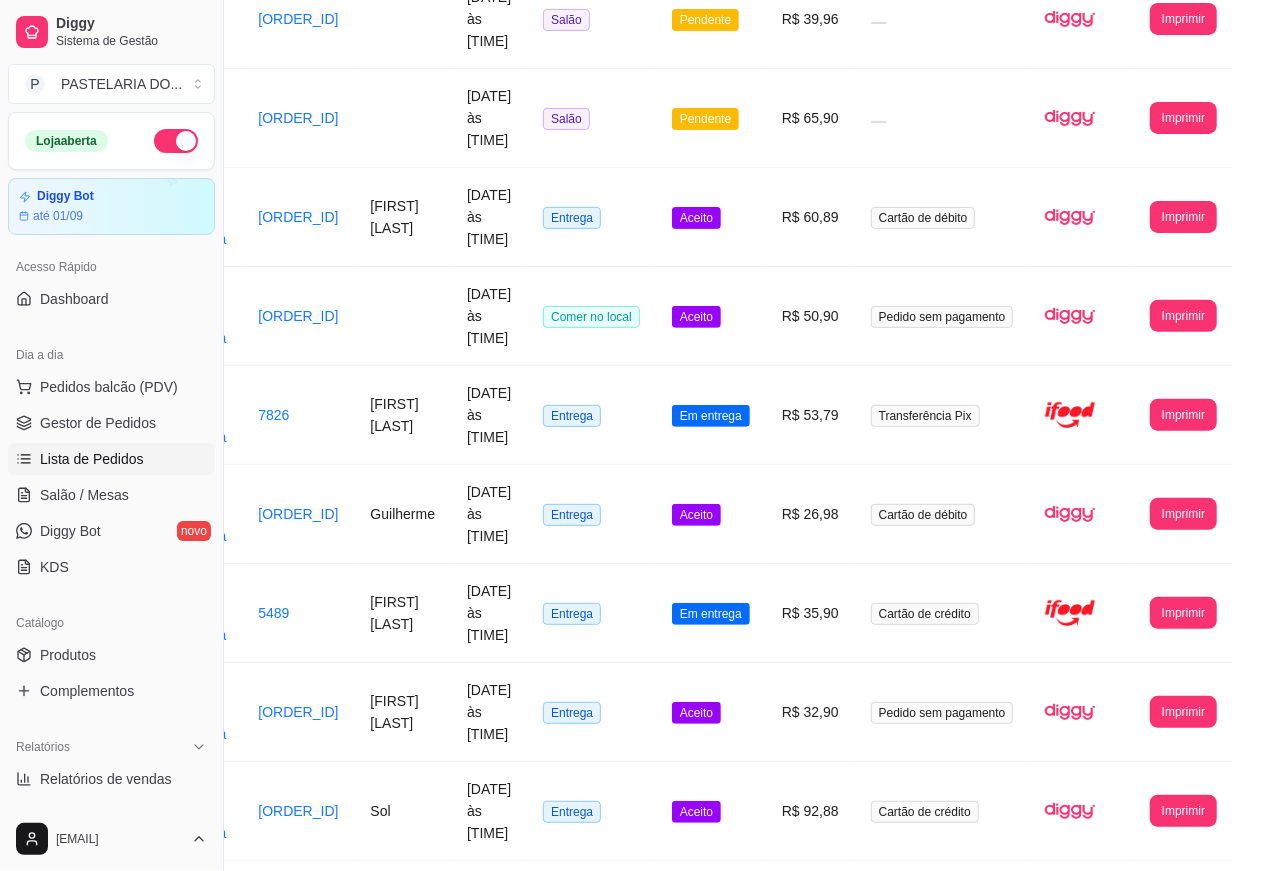 scroll, scrollTop: 405, scrollLeft: 191, axis: both 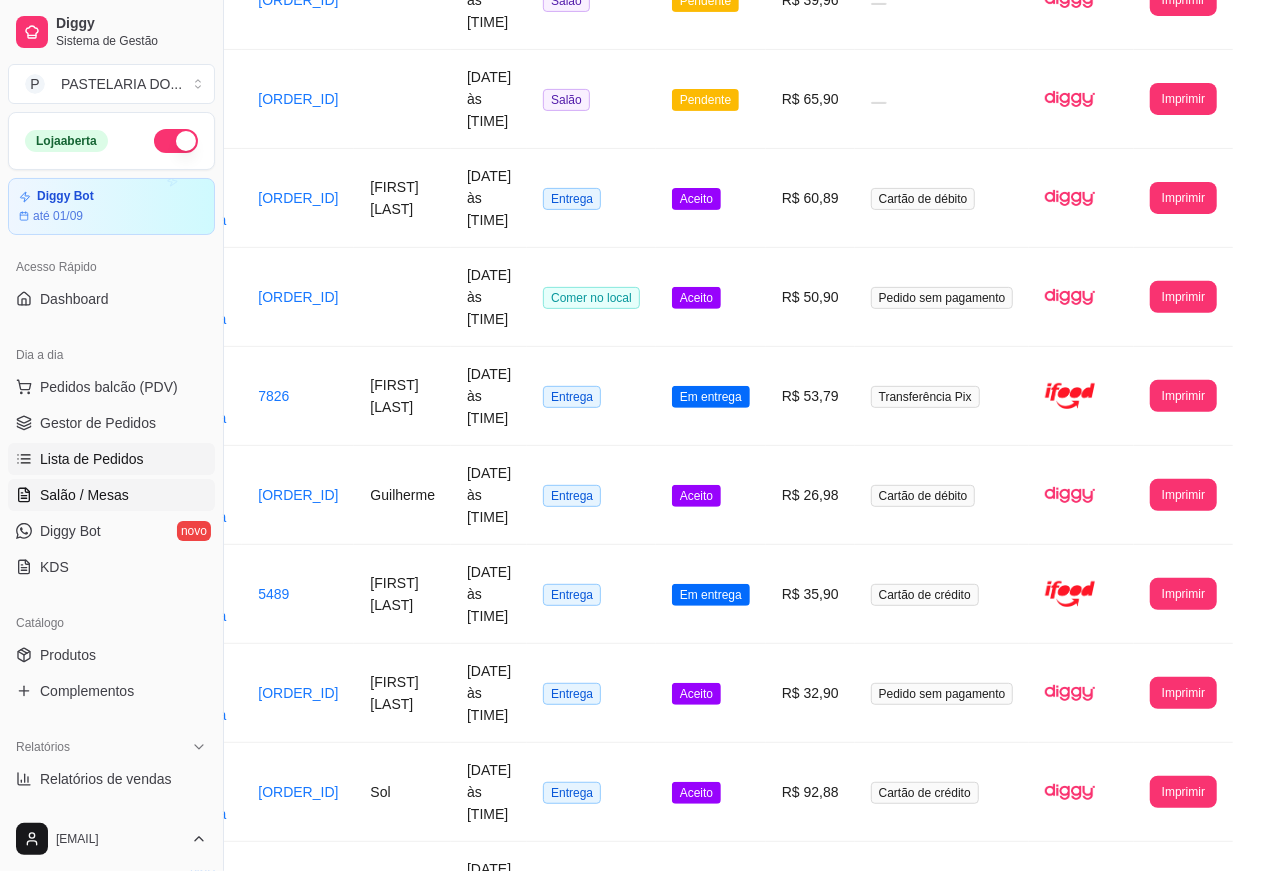 click on "Salão / Mesas" at bounding box center [84, 495] 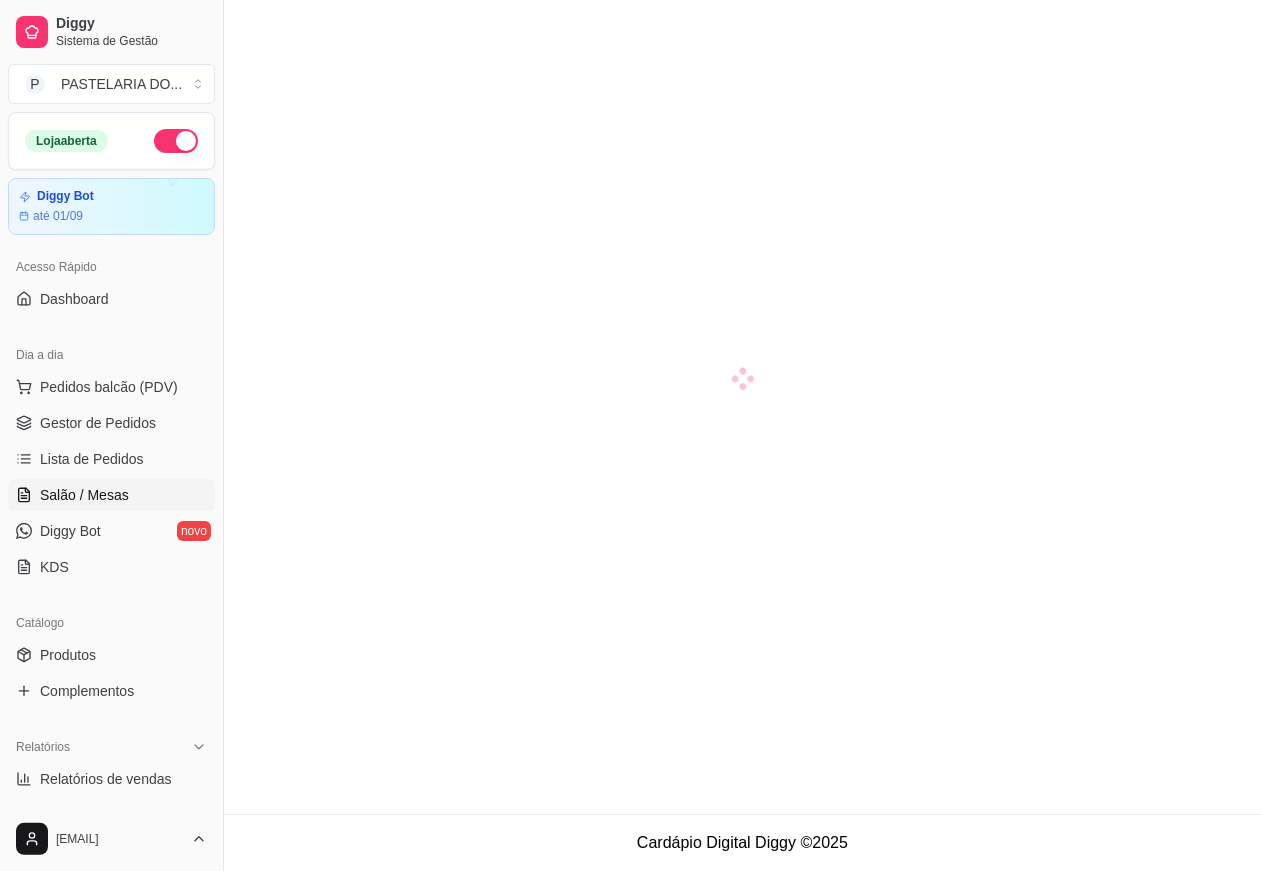 scroll, scrollTop: 0, scrollLeft: 0, axis: both 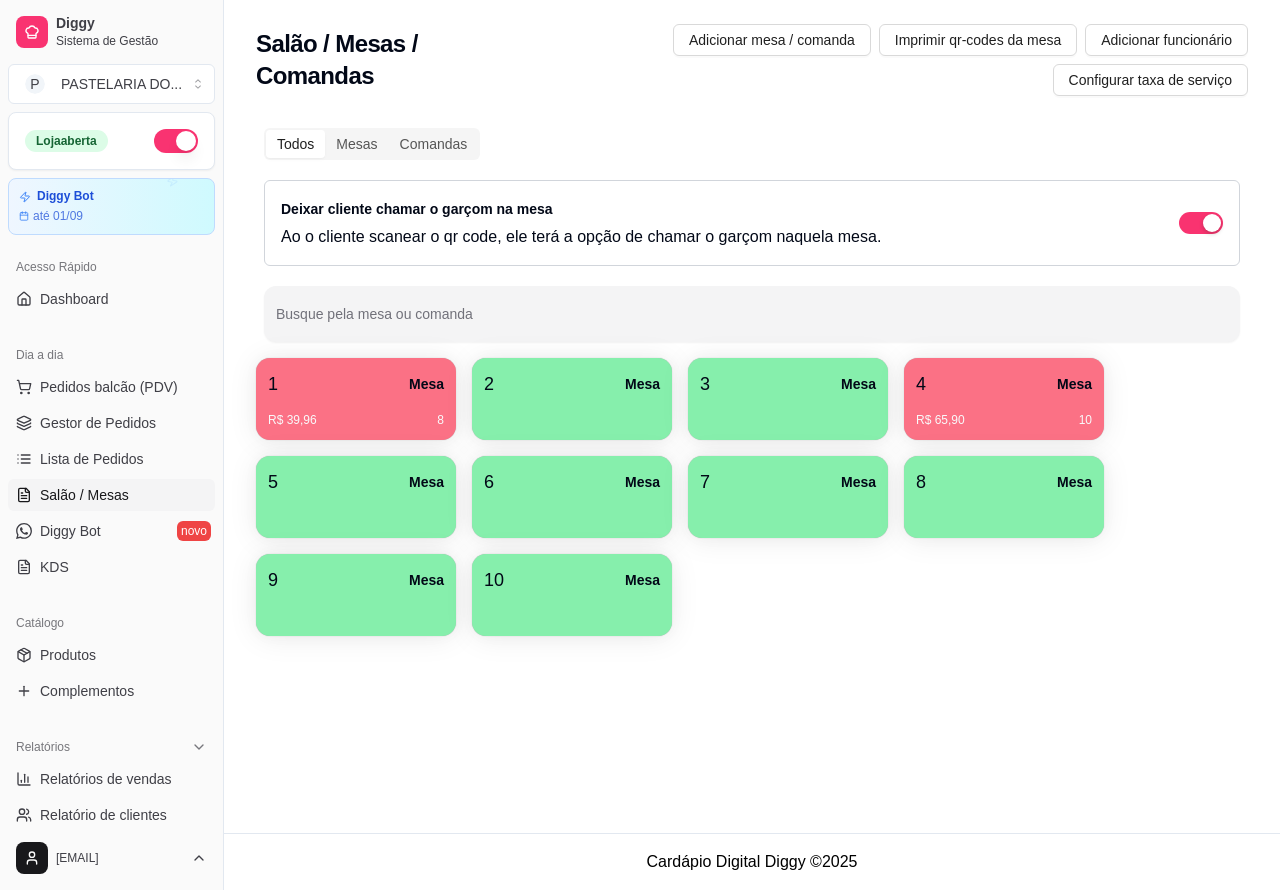 click on "R$ 65,90 10" at bounding box center (1004, 413) 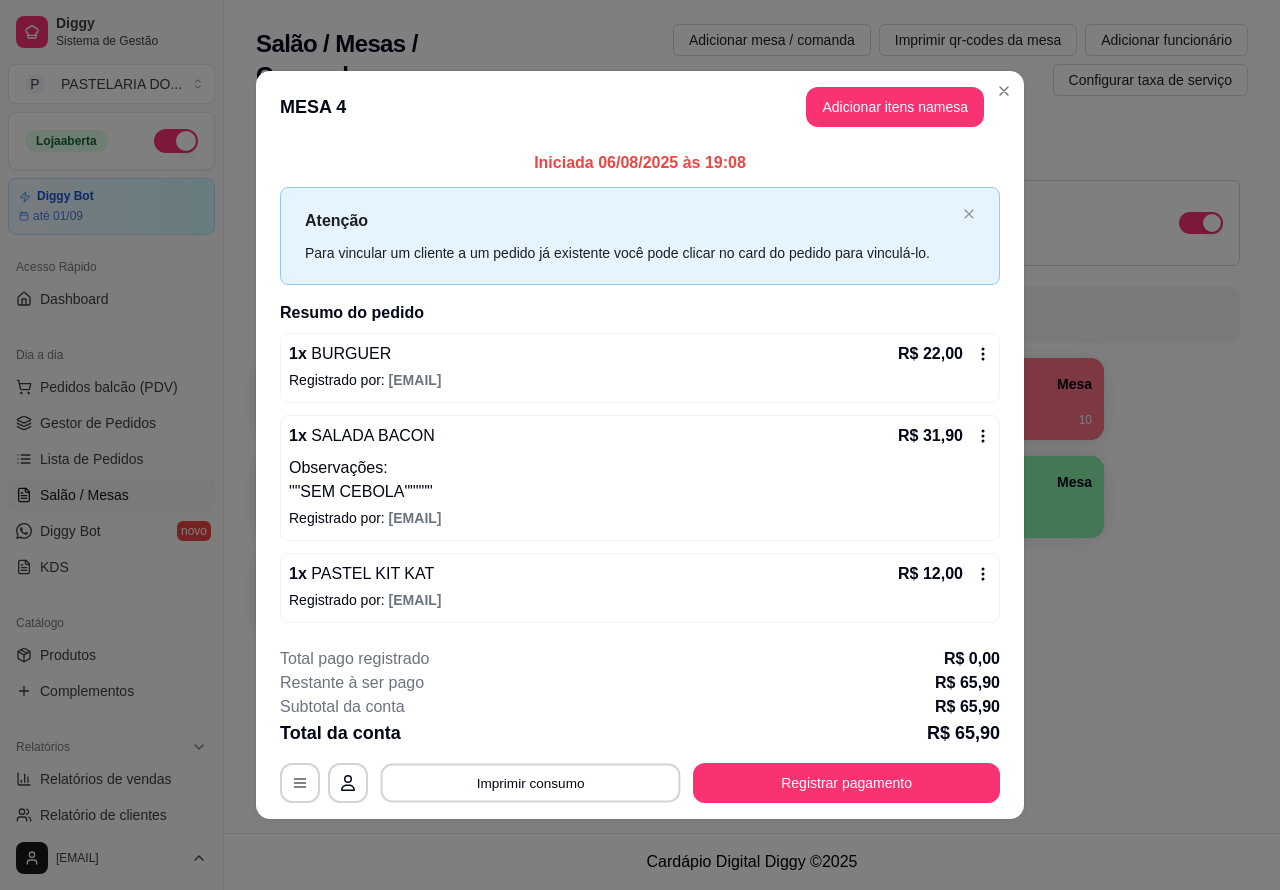 click on "Imprimir consumo" at bounding box center (531, 782) 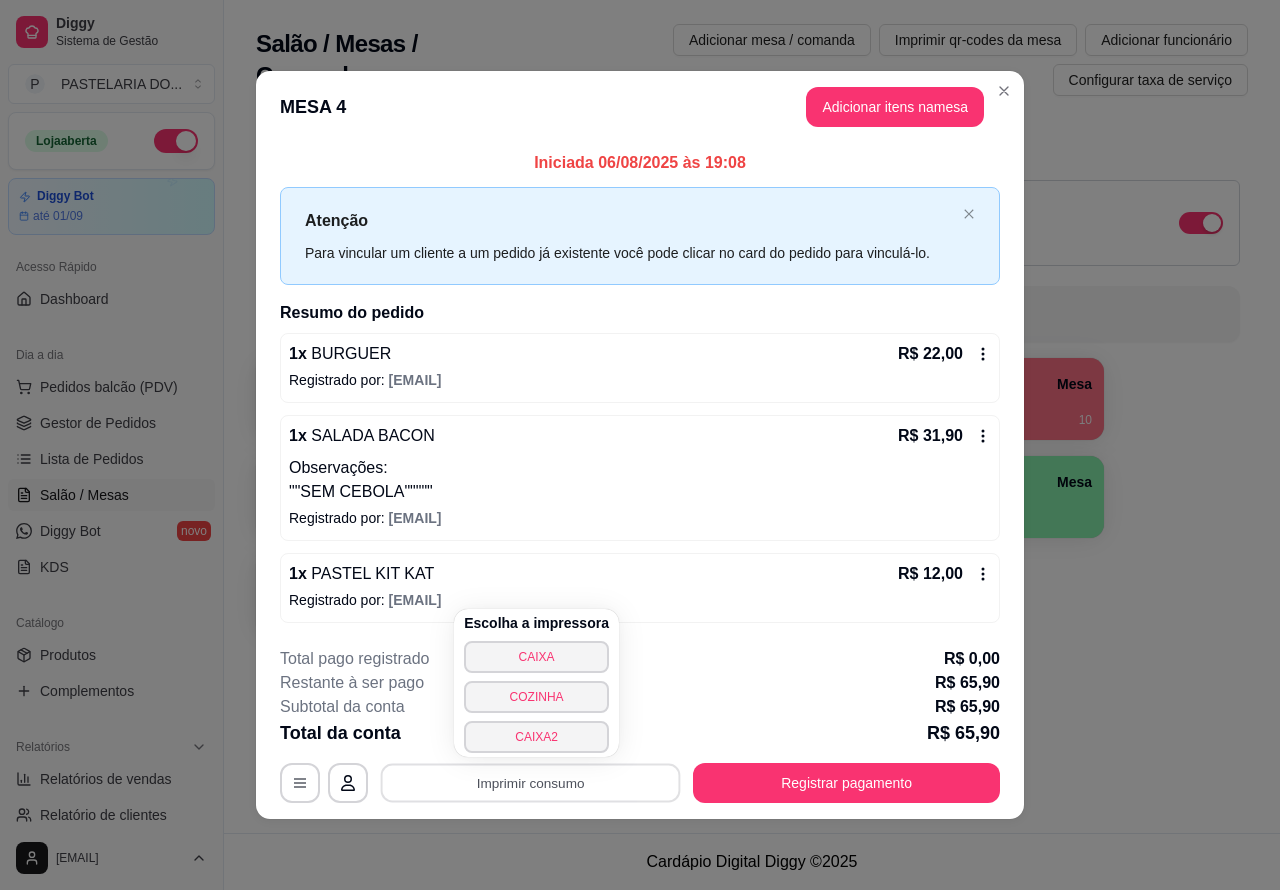 click on "COZINHA" at bounding box center (536, 697) 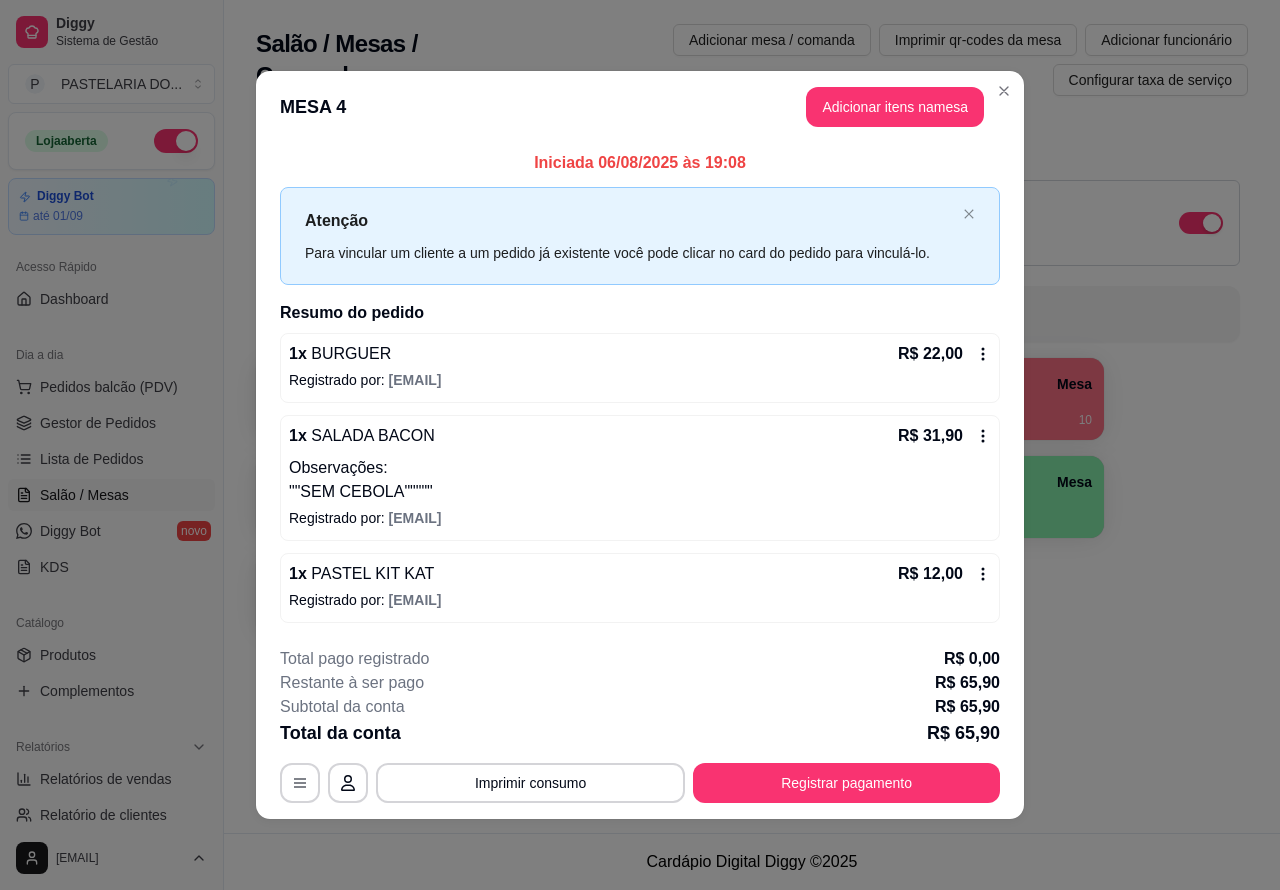click on "Adicionar mesa / comanda Imprimir qr-codes da mesa Adicionar funcionário Configurar taxa de serviço" at bounding box center (891, 60) 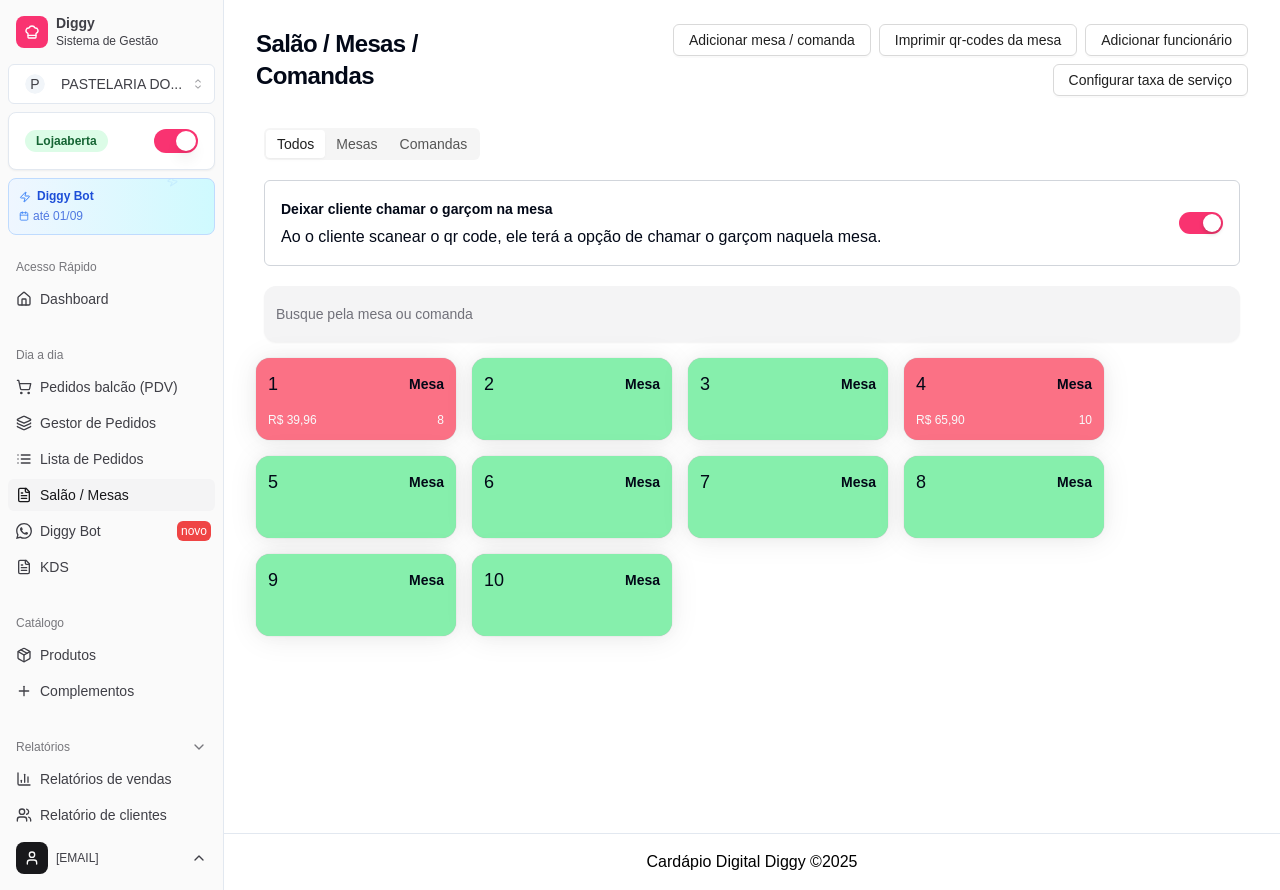 click on "4 Mesa" at bounding box center (1004, 384) 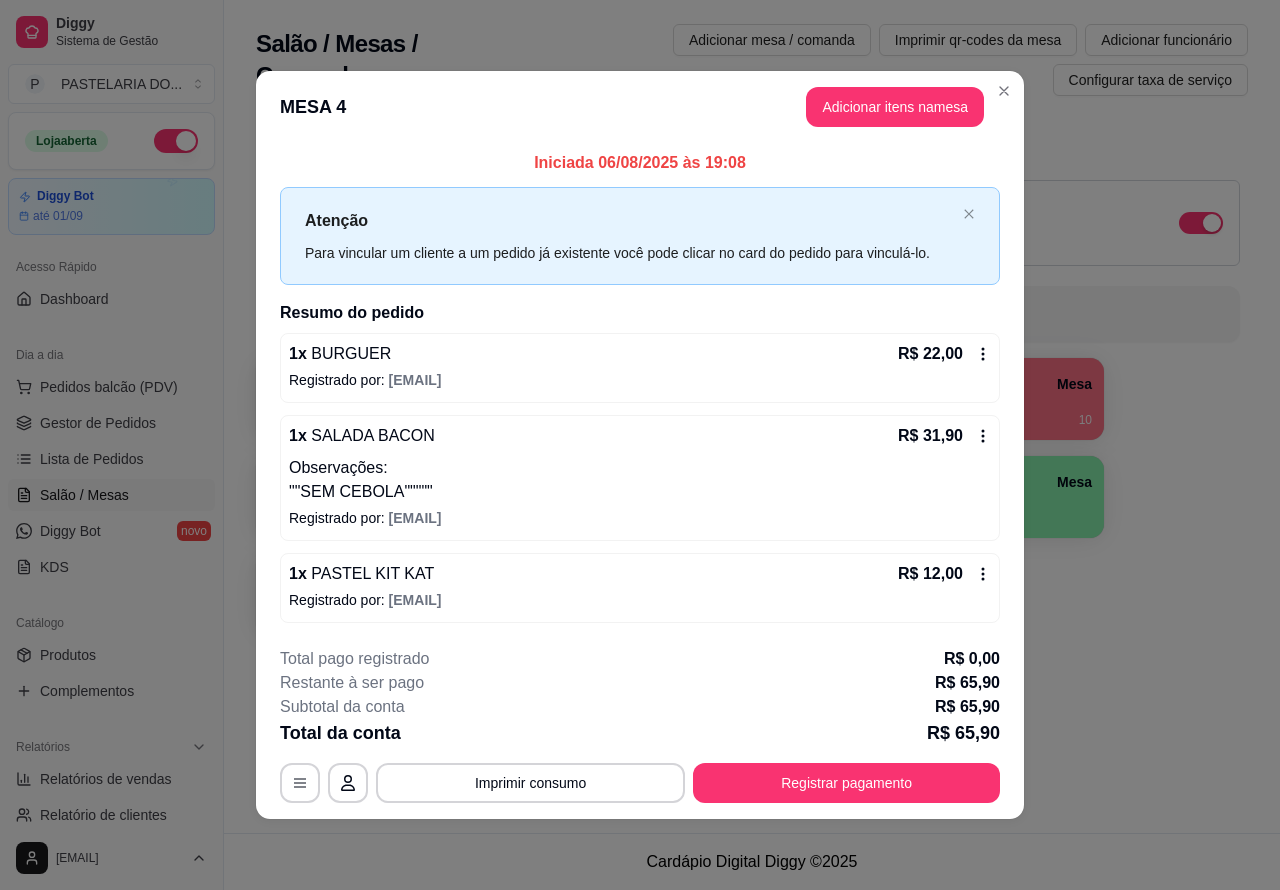 click on "Todos Mesas Comandas Deixar cliente chamar o garçom na mesa Ao o cliente scanear o qr code, ele terá a opção de chamar o garçom naquela mesa. Busque pela mesa ou comanda
1 Mesa R$ 39,96 8 2 Mesa 3 Mesa 4 Mesa R$ 65,90 10 5 Mesa 6 Mesa 7 Mesa 8 Mesa 9 Mesa 10 Mesa" at bounding box center (752, 384) 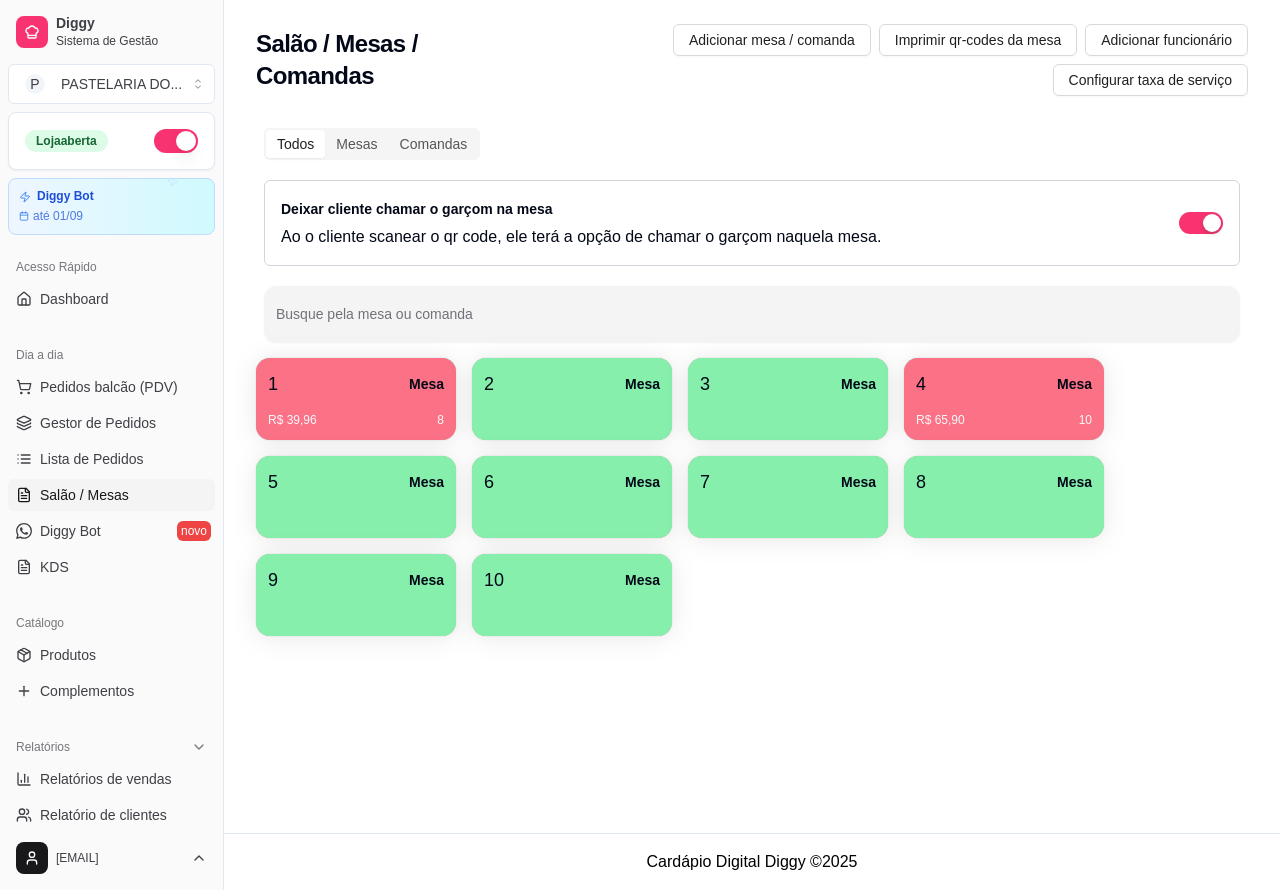 click on "Mesa" at bounding box center [426, 384] 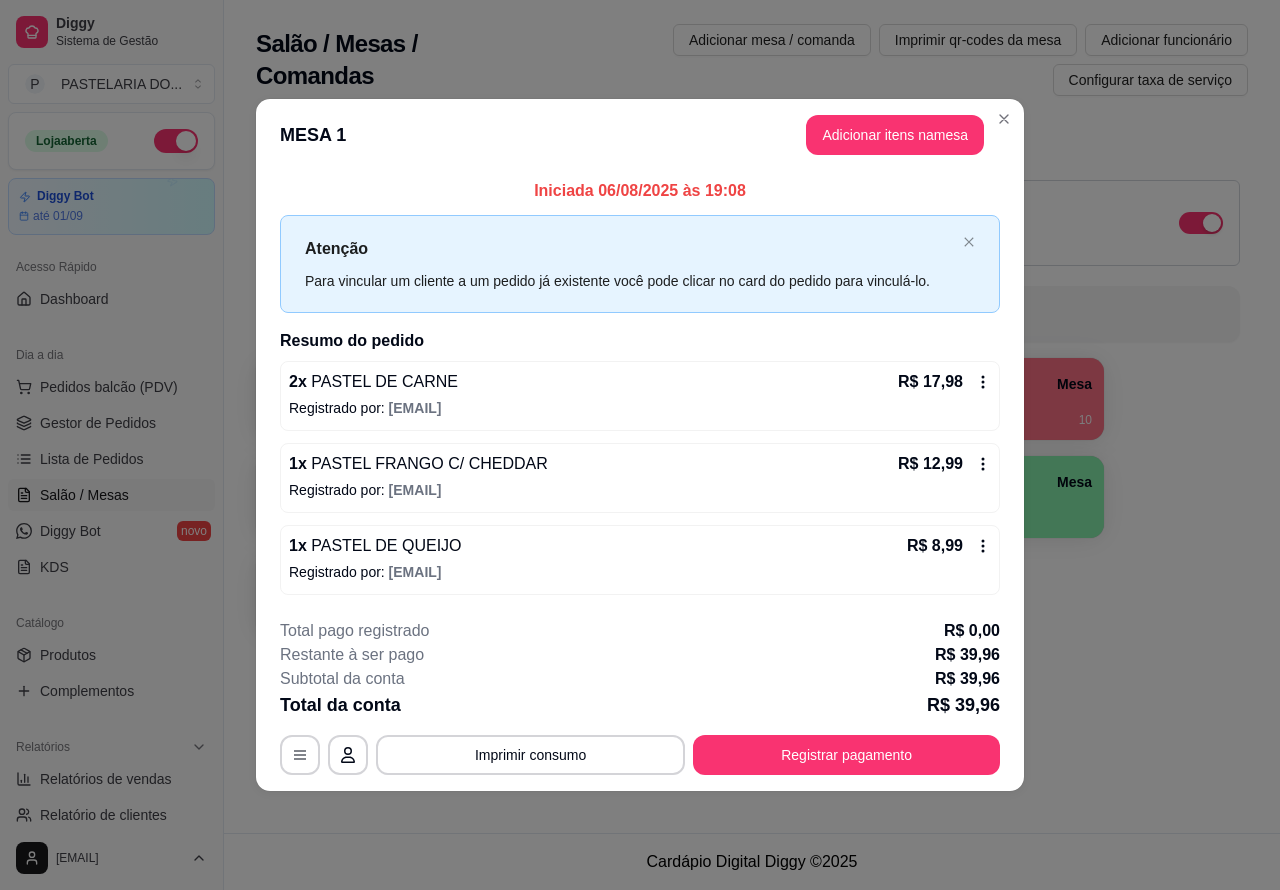 click on "1 Mesa R$ 39,96 8 2 Mesa 3 Mesa 4 Mesa R$ 65,90 10 5 Mesa 6 Mesa 7 Mesa 8 Mesa 9 Mesa 10 Mesa" at bounding box center [752, 497] 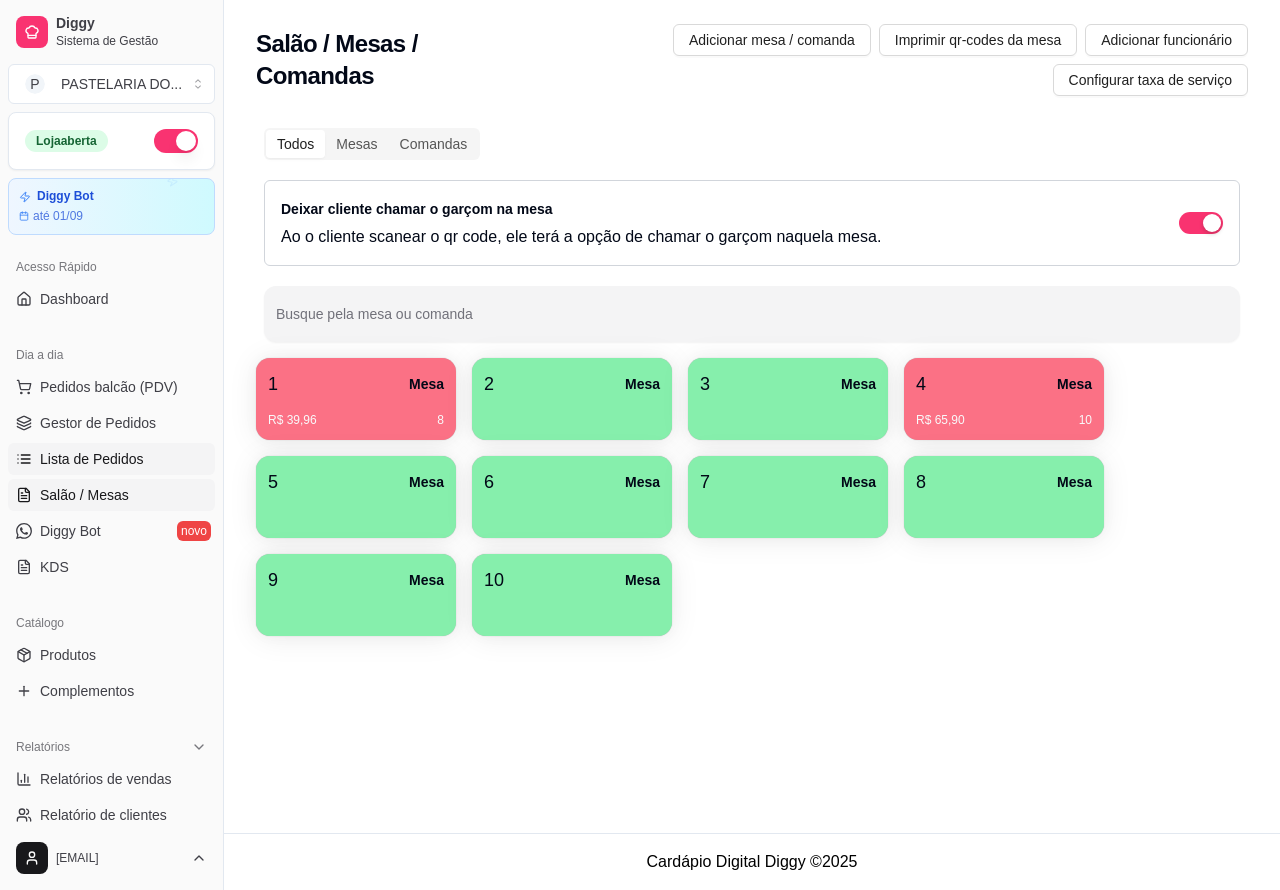 click on "Lista de Pedidos" at bounding box center [111, 459] 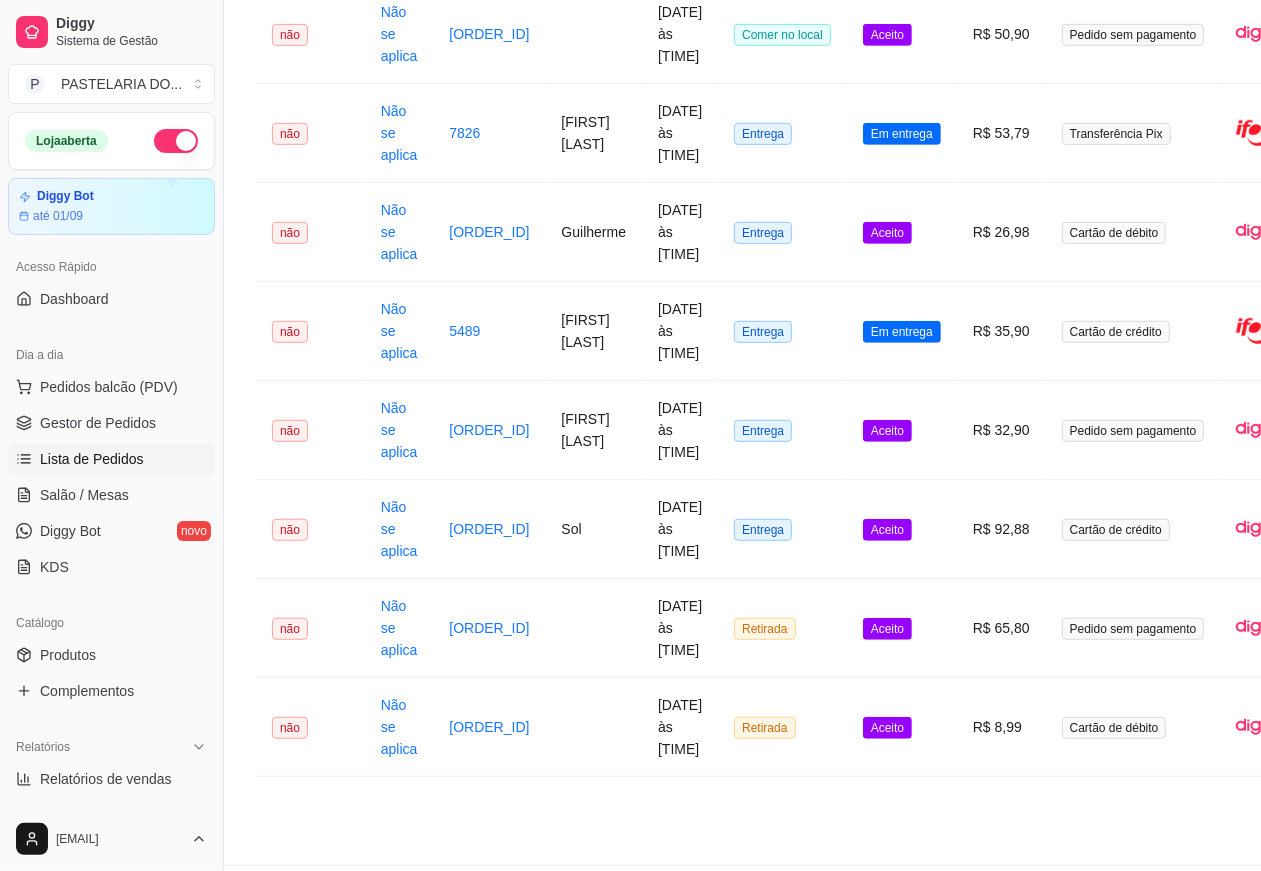 scroll, scrollTop: 660, scrollLeft: 0, axis: vertical 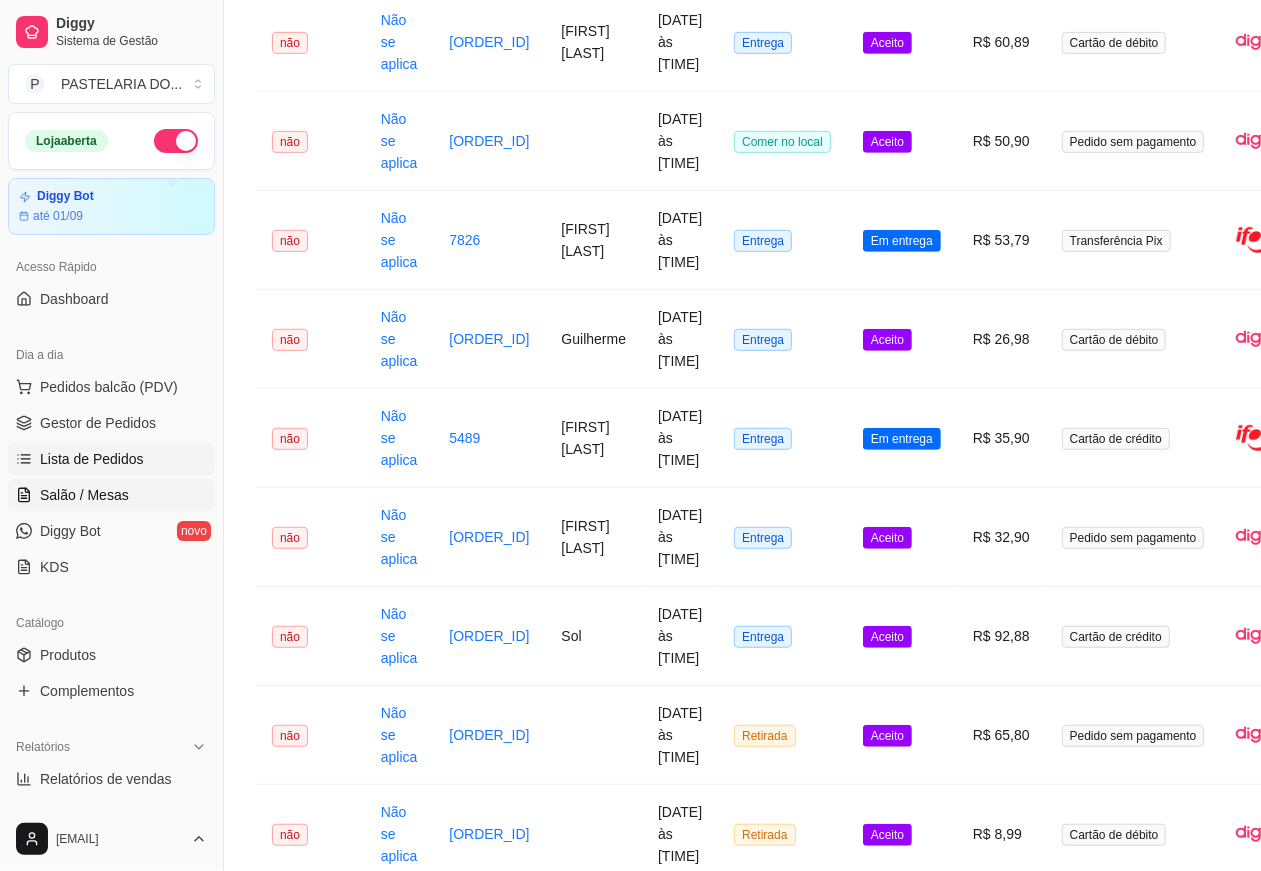 click on "Salão / Mesas" at bounding box center [84, 495] 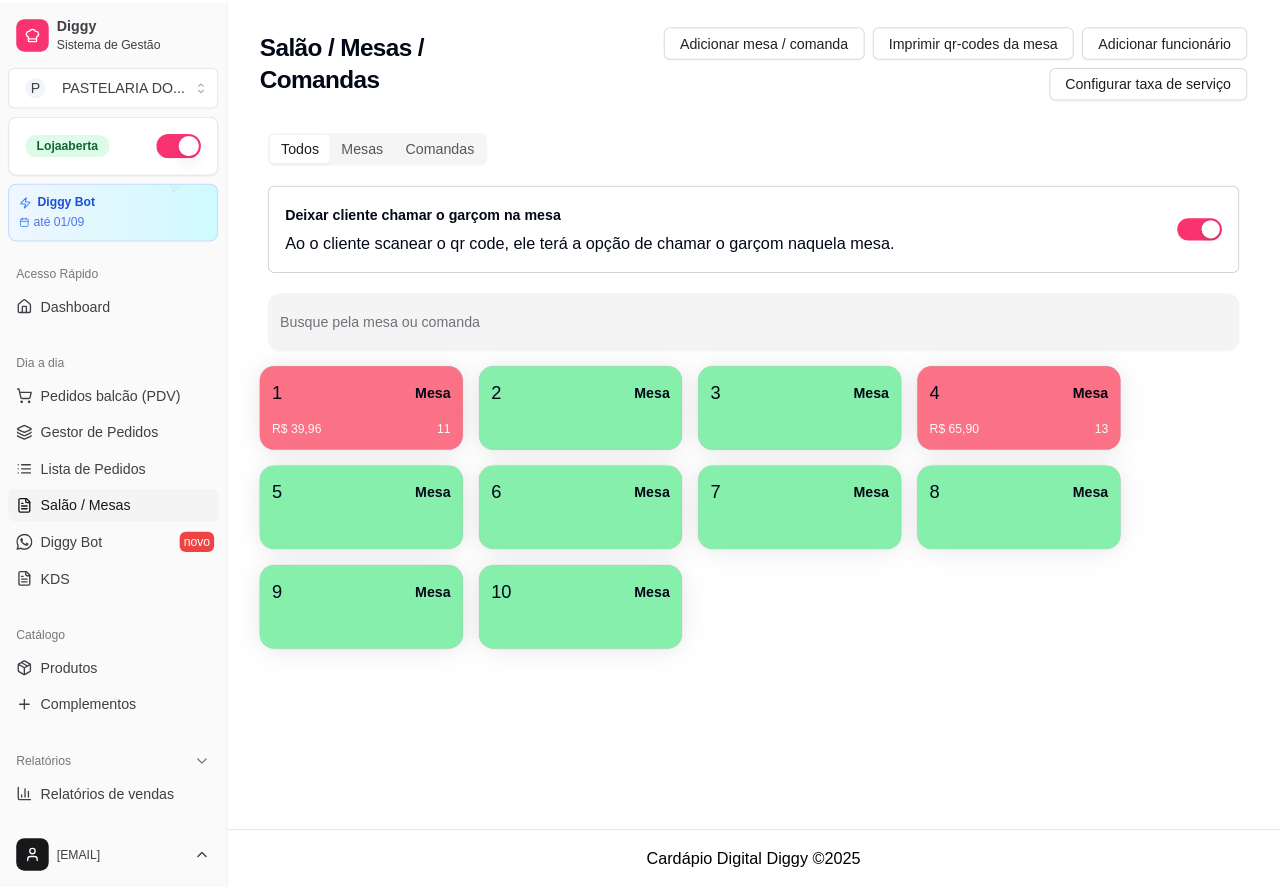 scroll, scrollTop: 0, scrollLeft: 0, axis: both 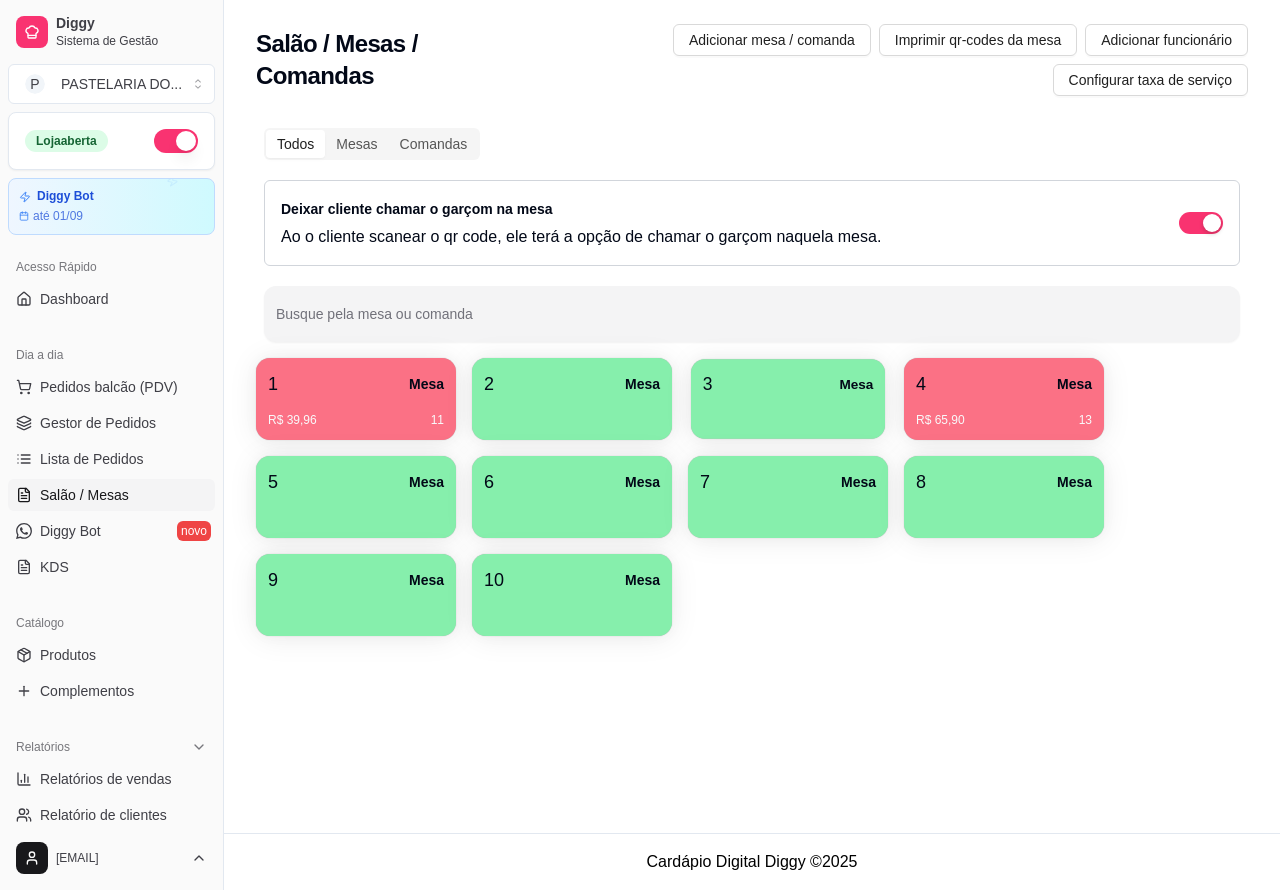 click at bounding box center (788, 412) 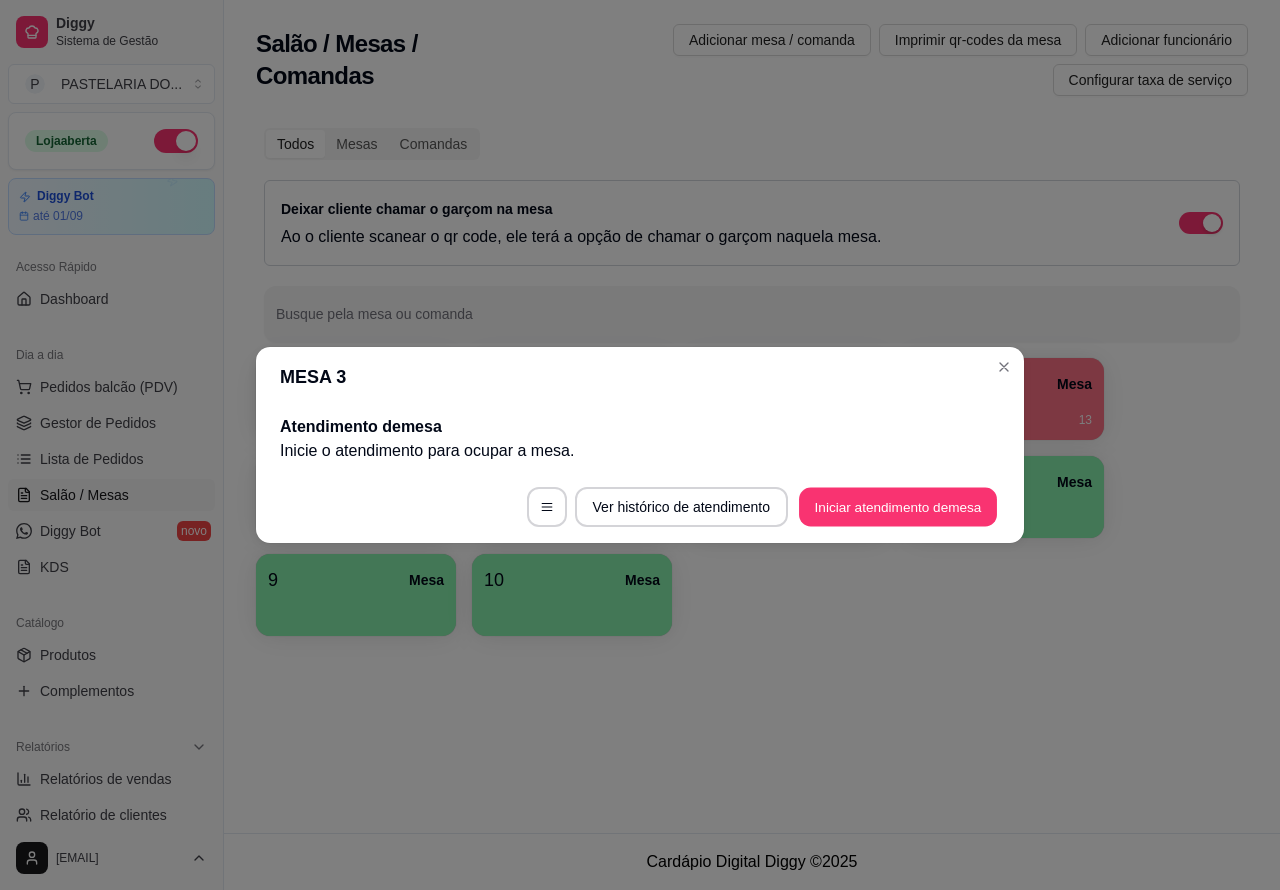 click on "Iniciar atendimento de  mesa" at bounding box center (898, 507) 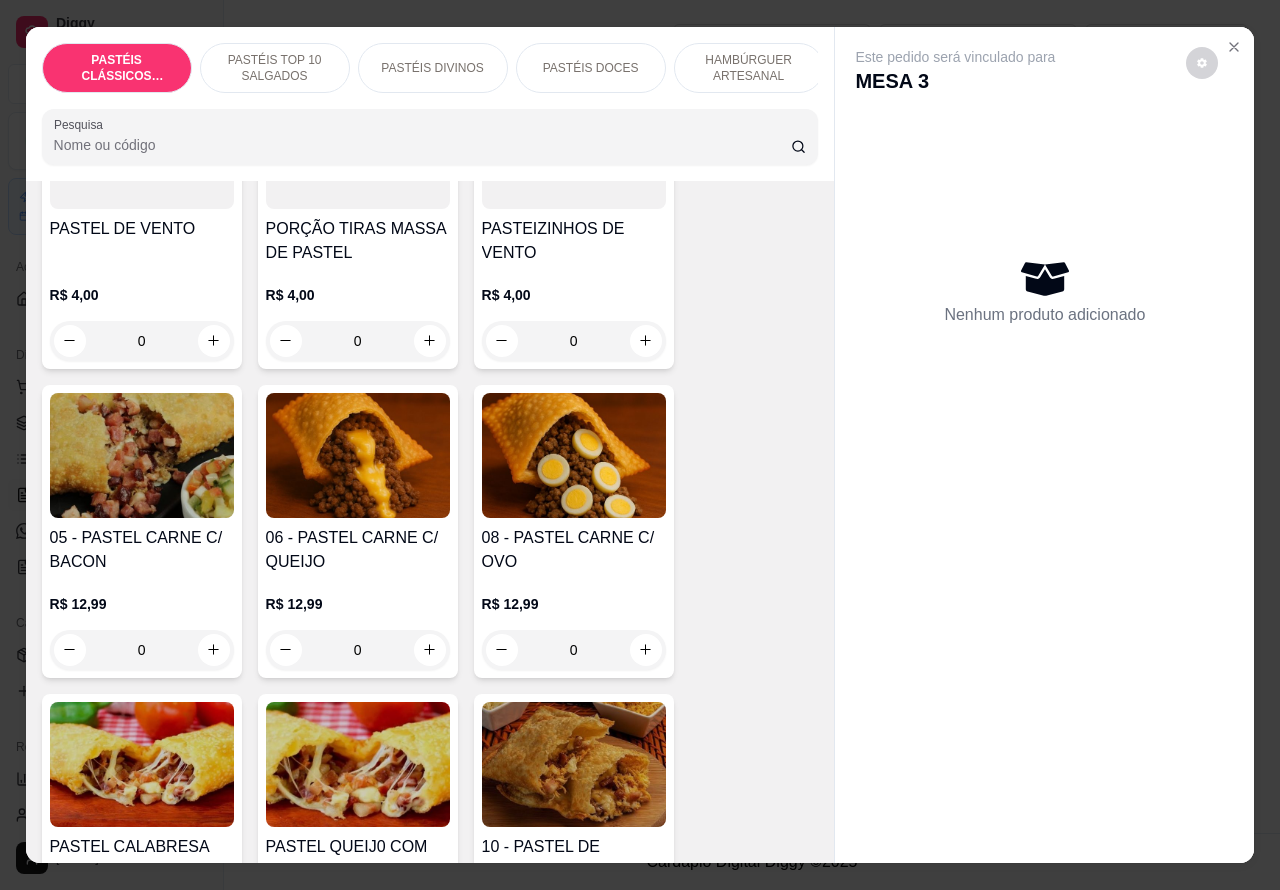 scroll, scrollTop: 1292, scrollLeft: 0, axis: vertical 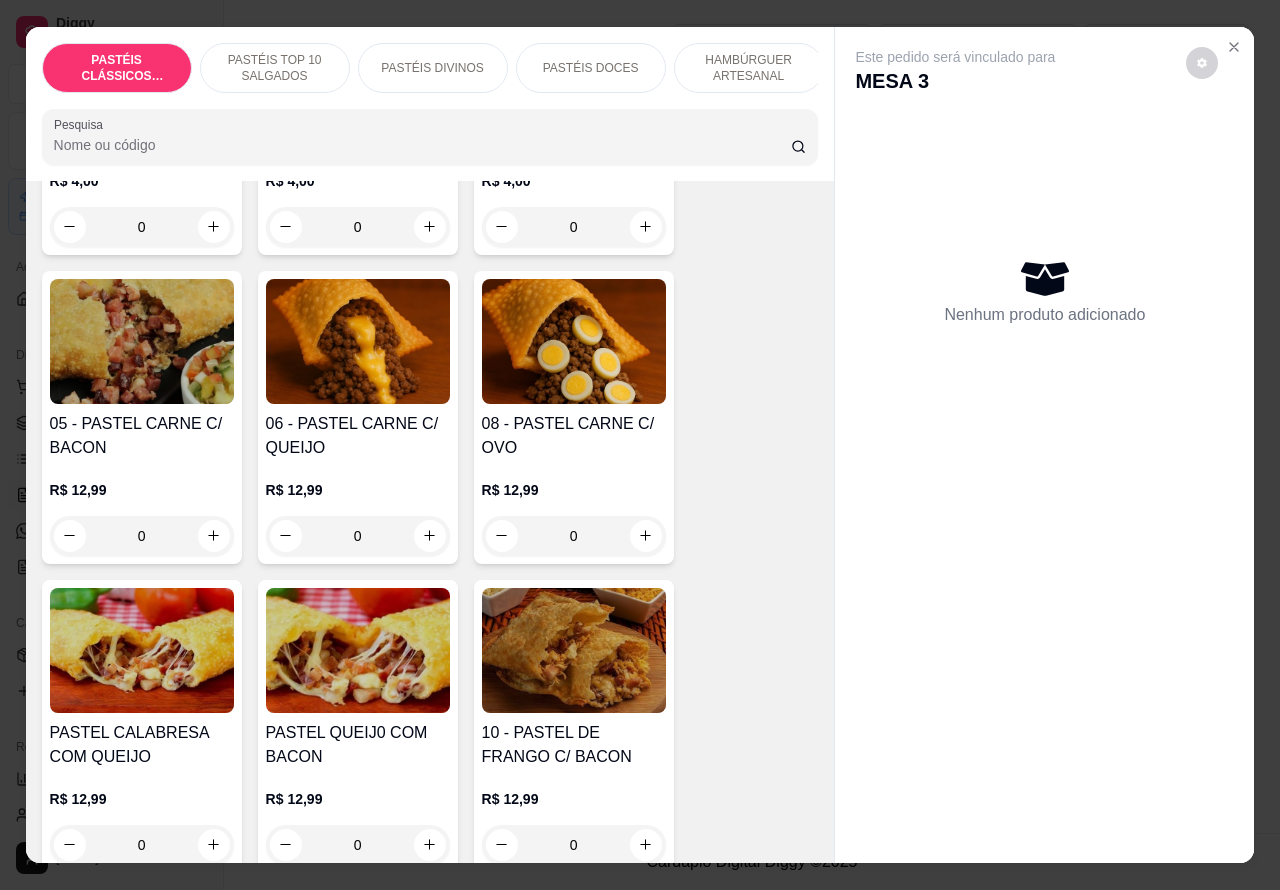 click on "0" at bounding box center (358, 536) 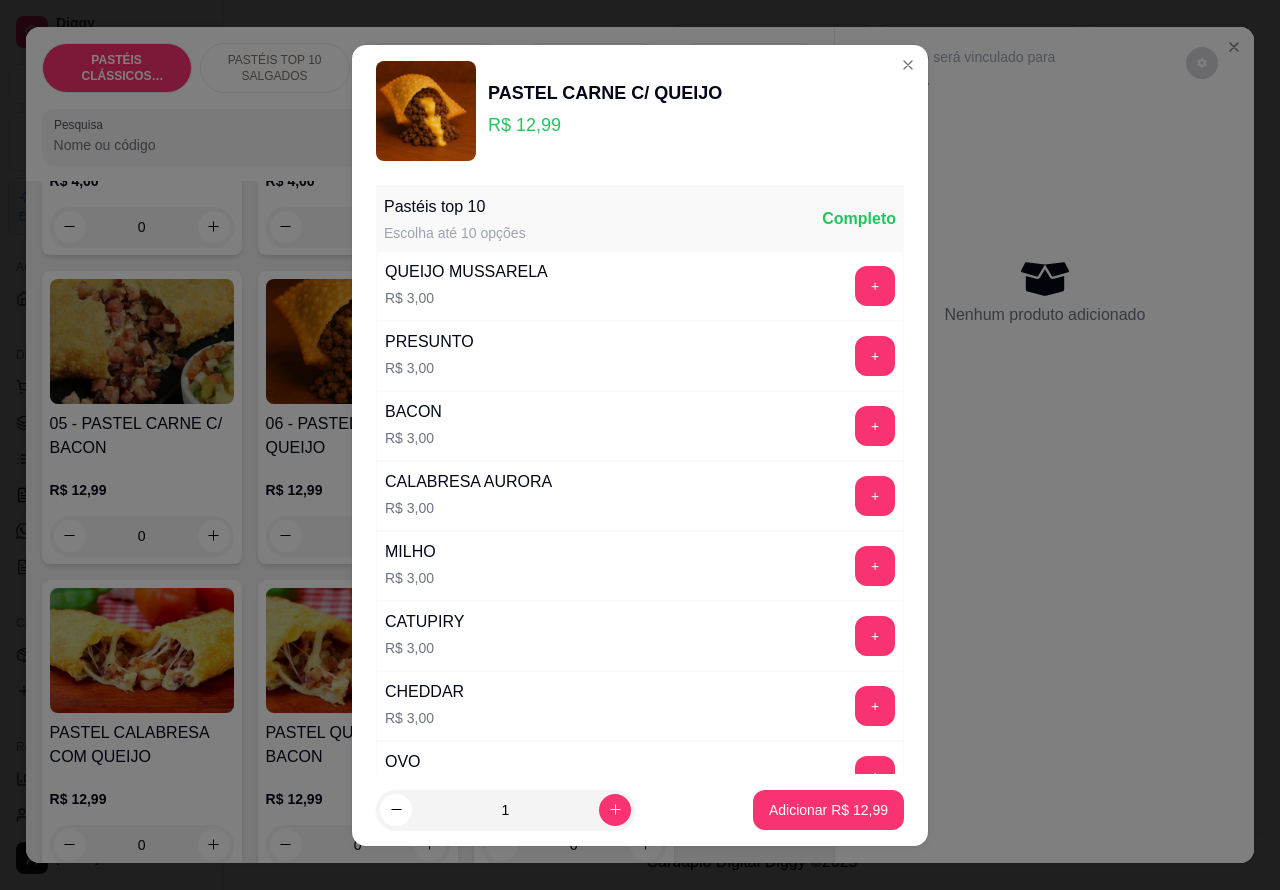 click 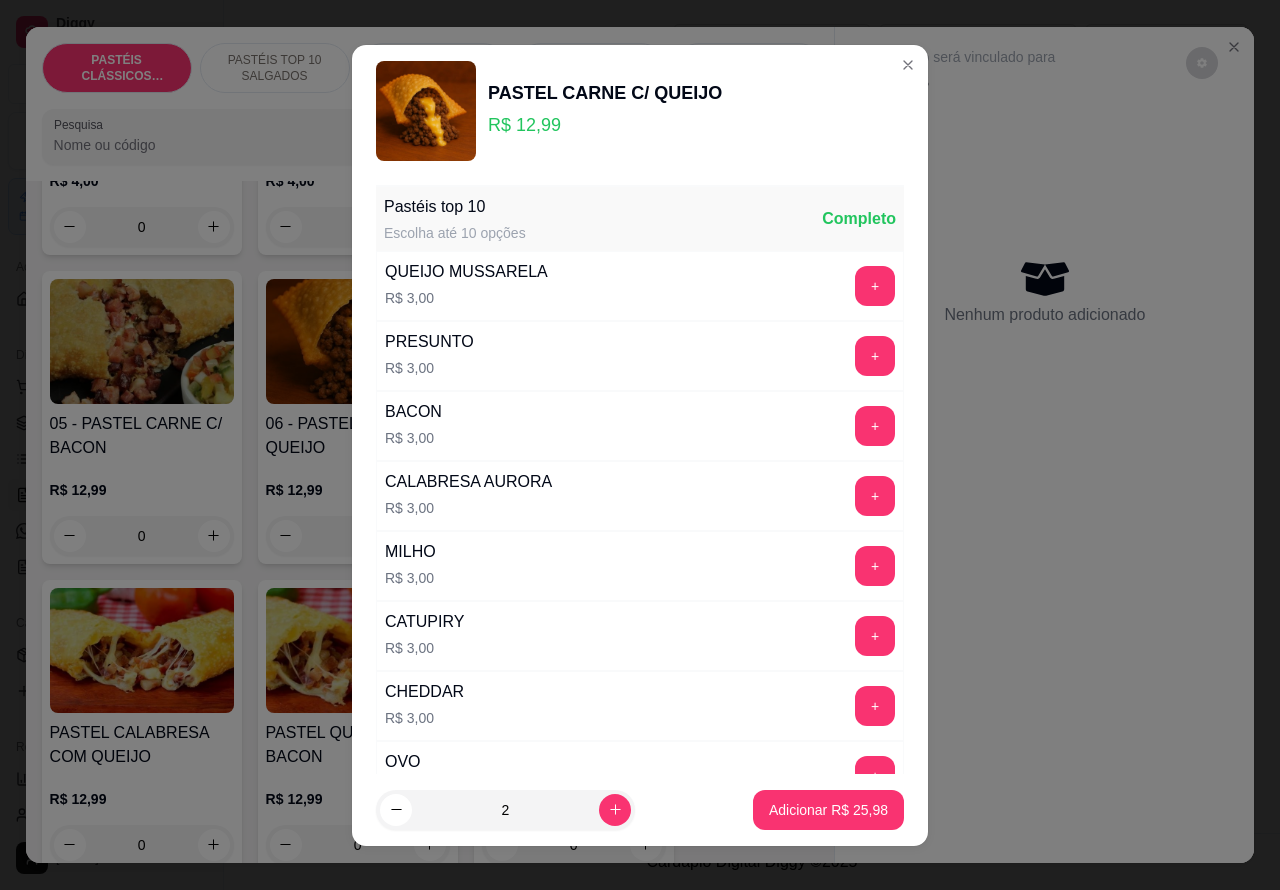 click 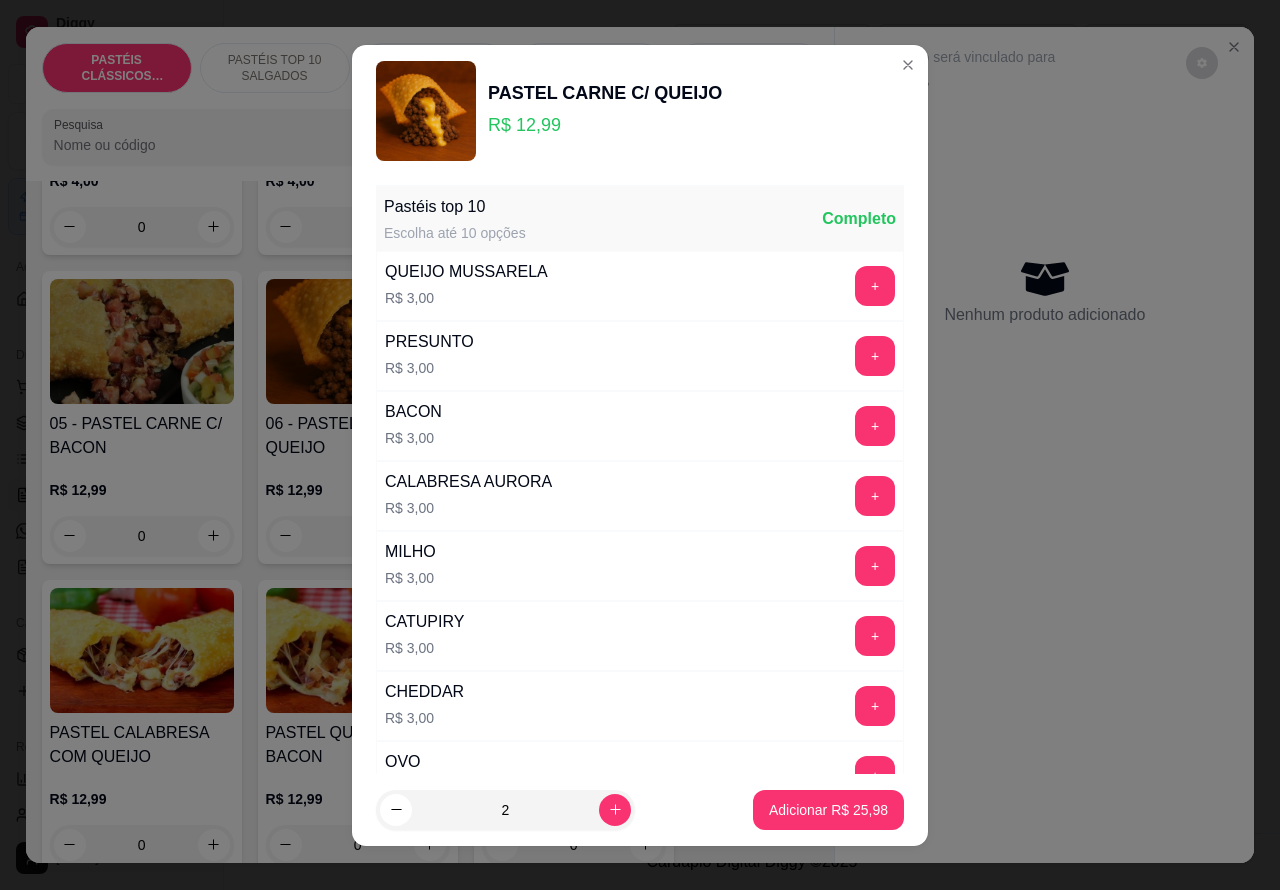 type on "3" 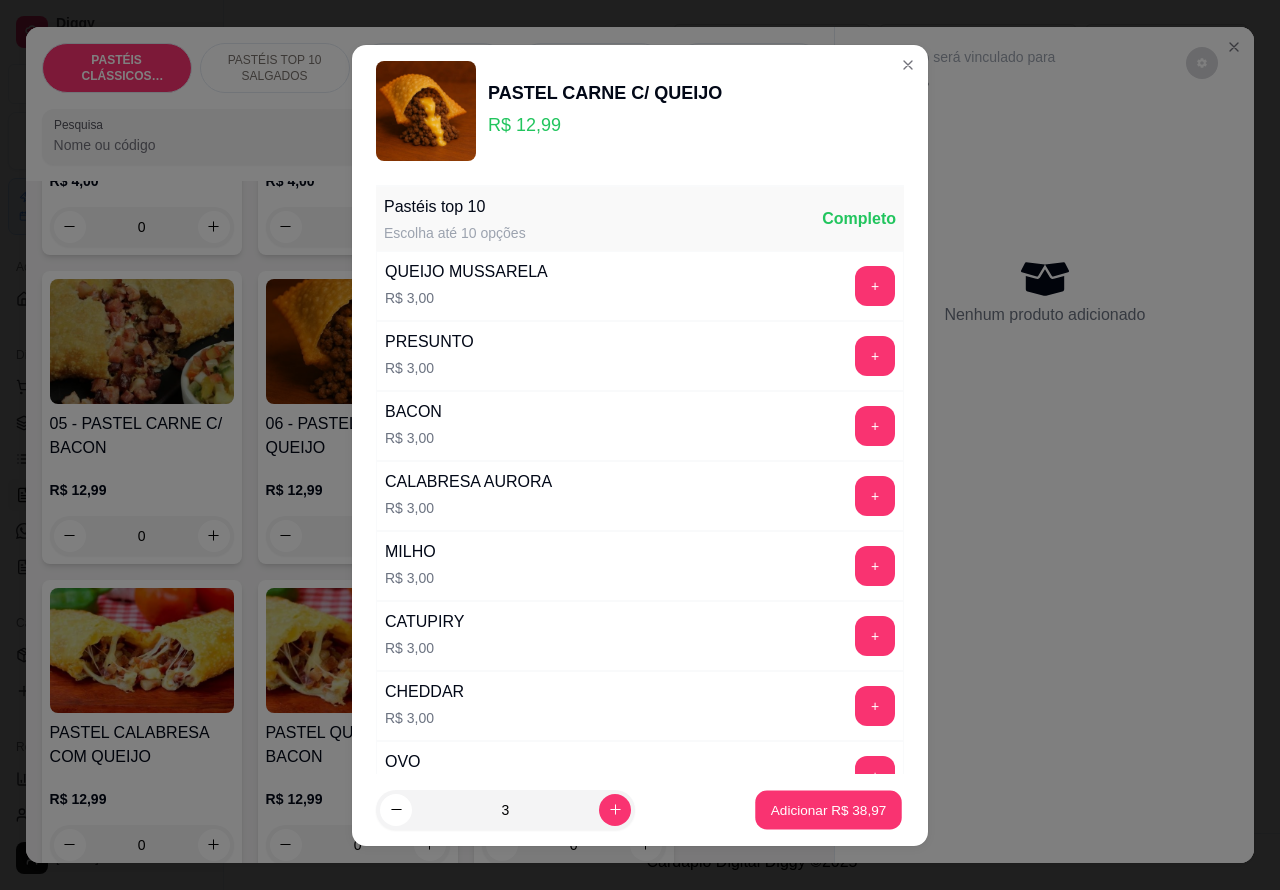 click on "Adicionar   R$ 38,97" at bounding box center (829, 809) 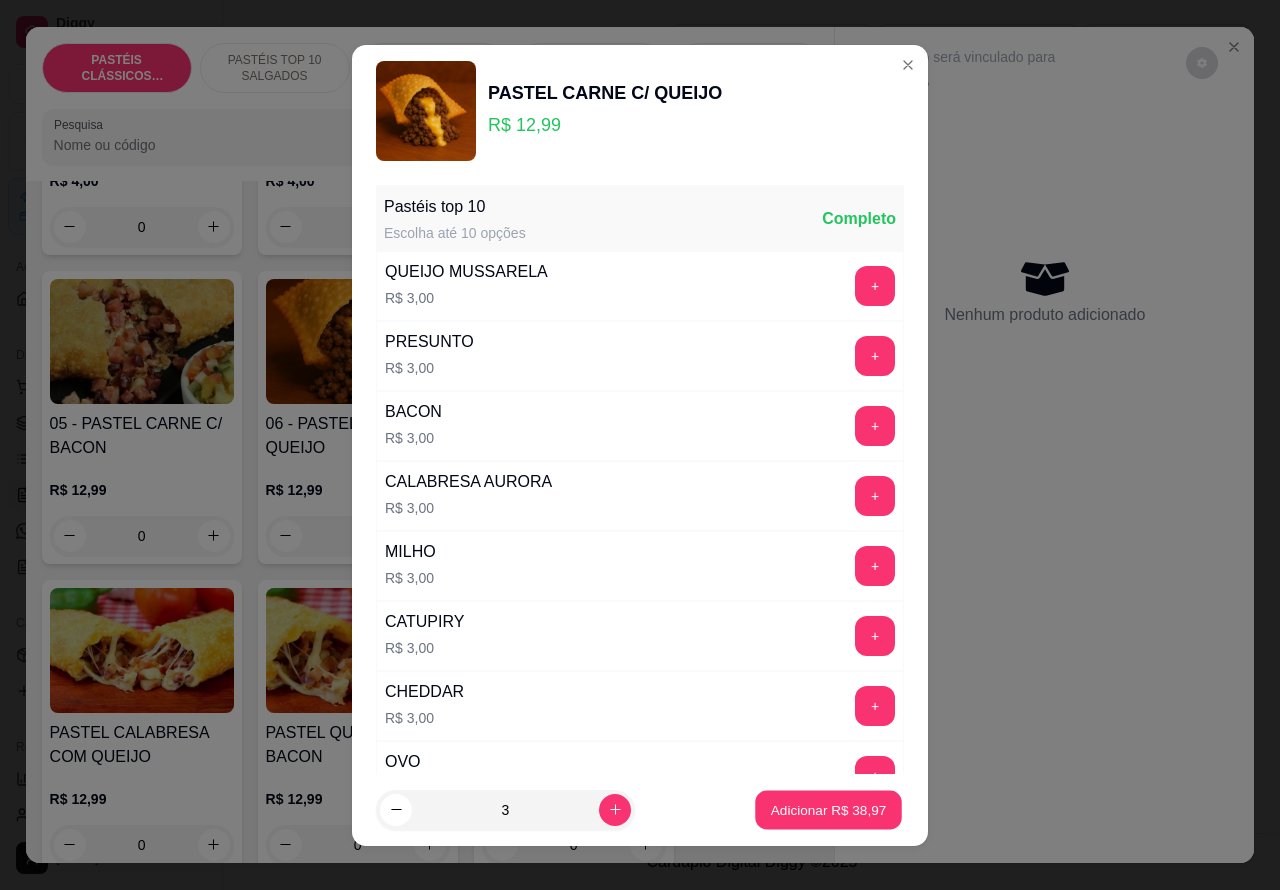 type on "3" 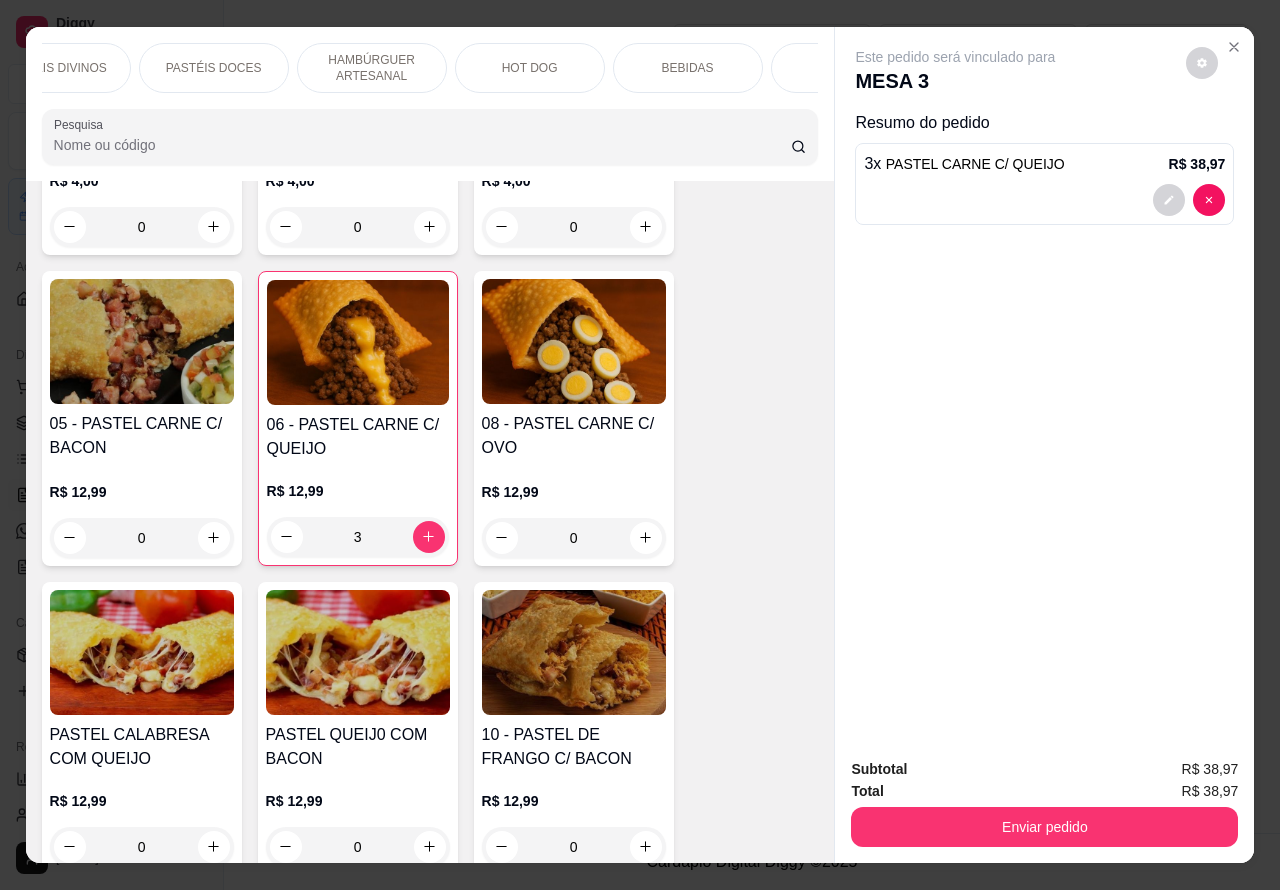 scroll, scrollTop: 0, scrollLeft: 385, axis: horizontal 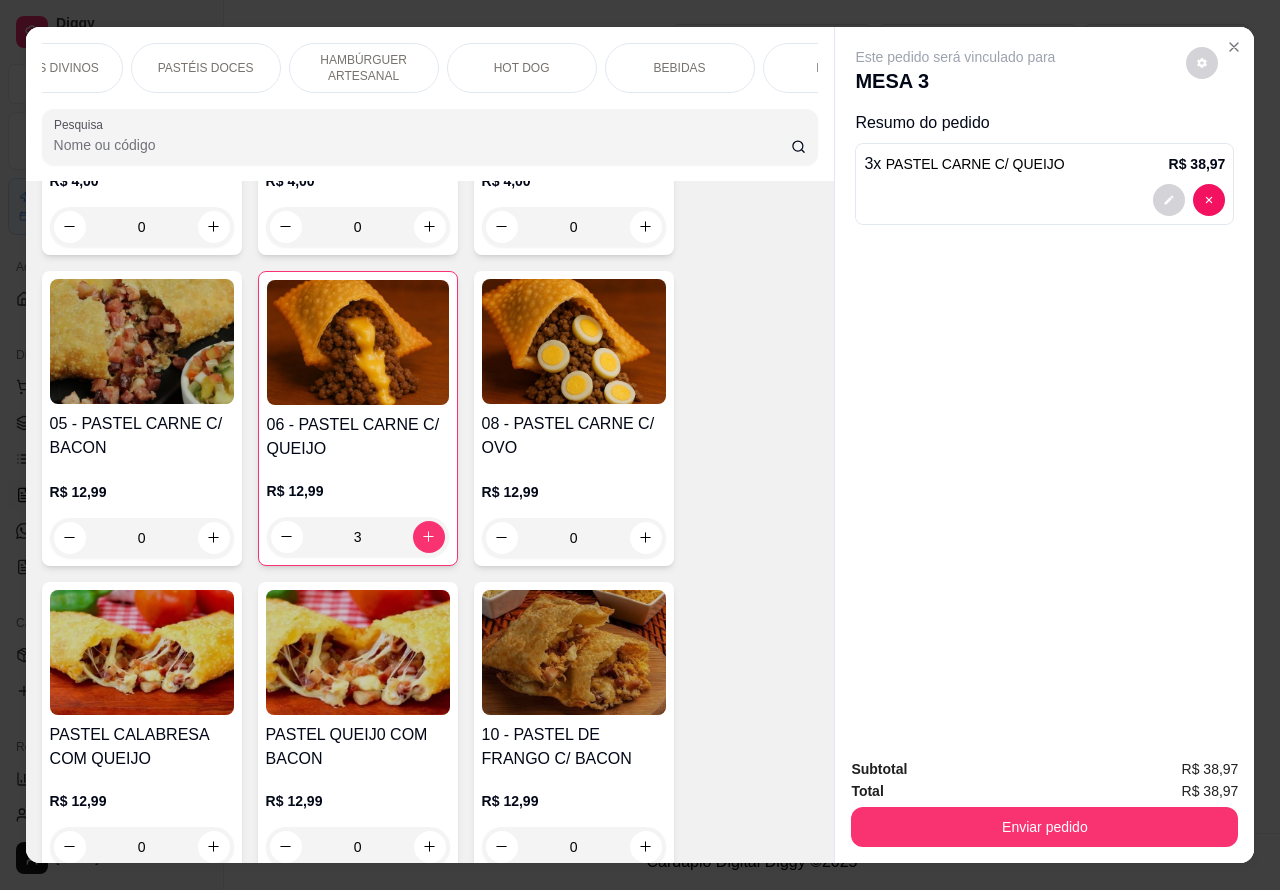click on "BEBIDAS" at bounding box center (680, 68) 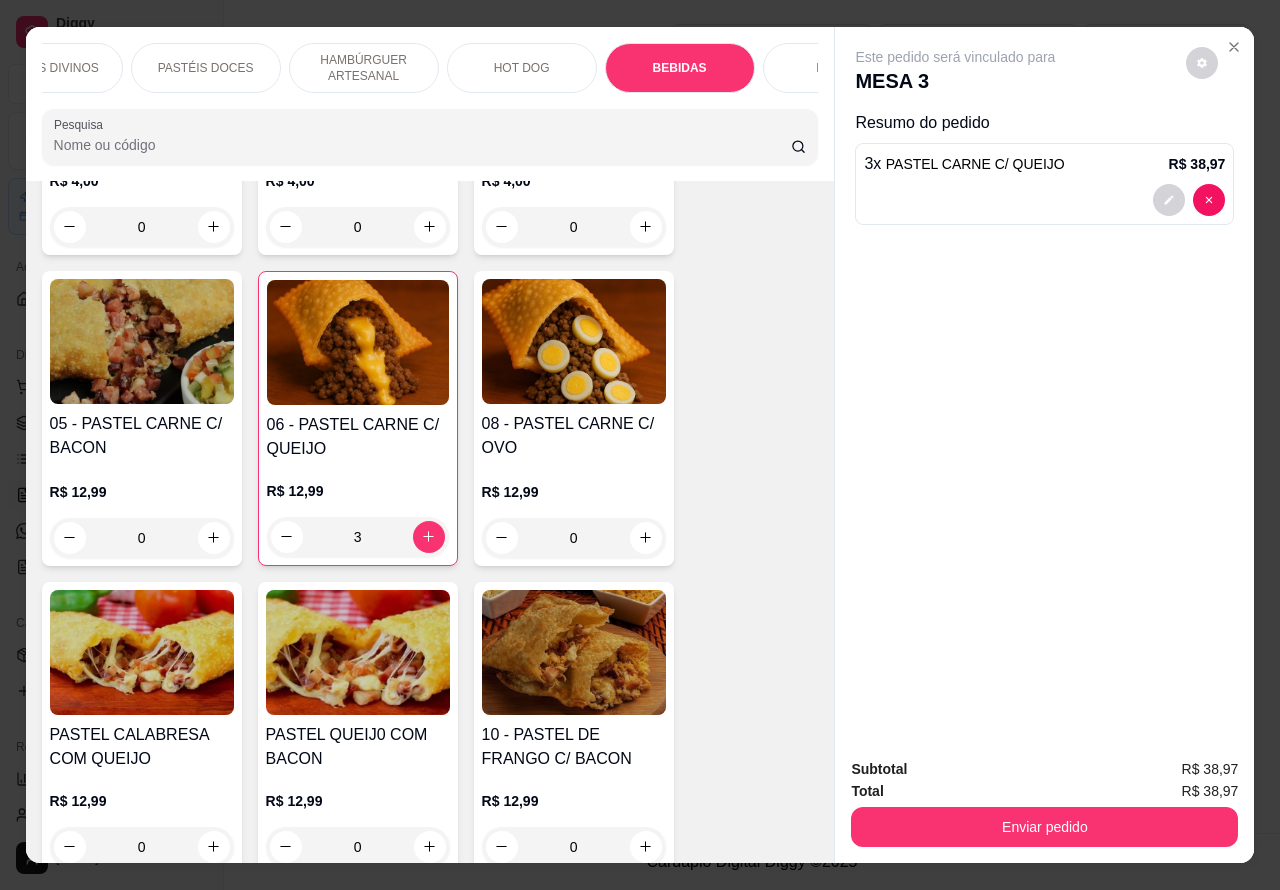scroll, scrollTop: 6937, scrollLeft: 0, axis: vertical 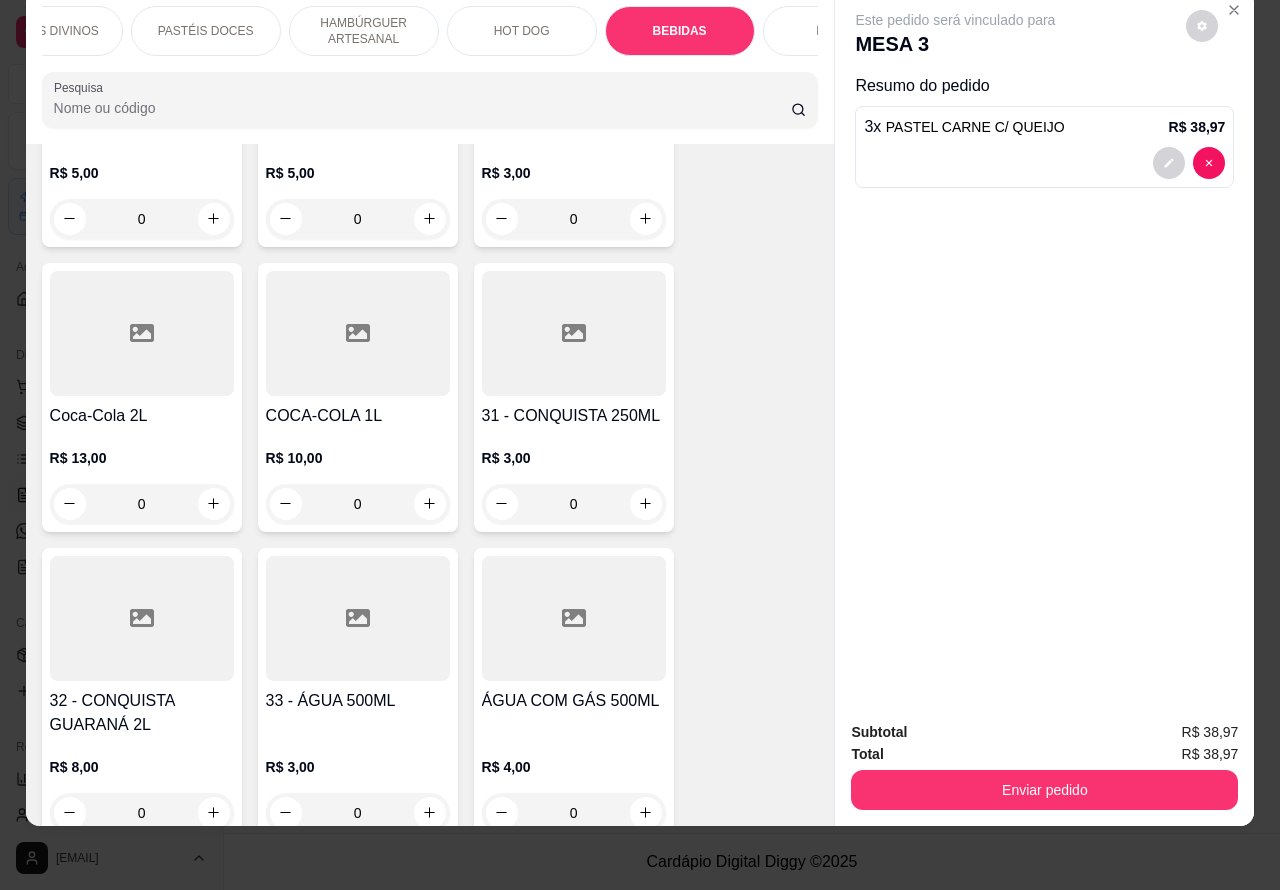 click 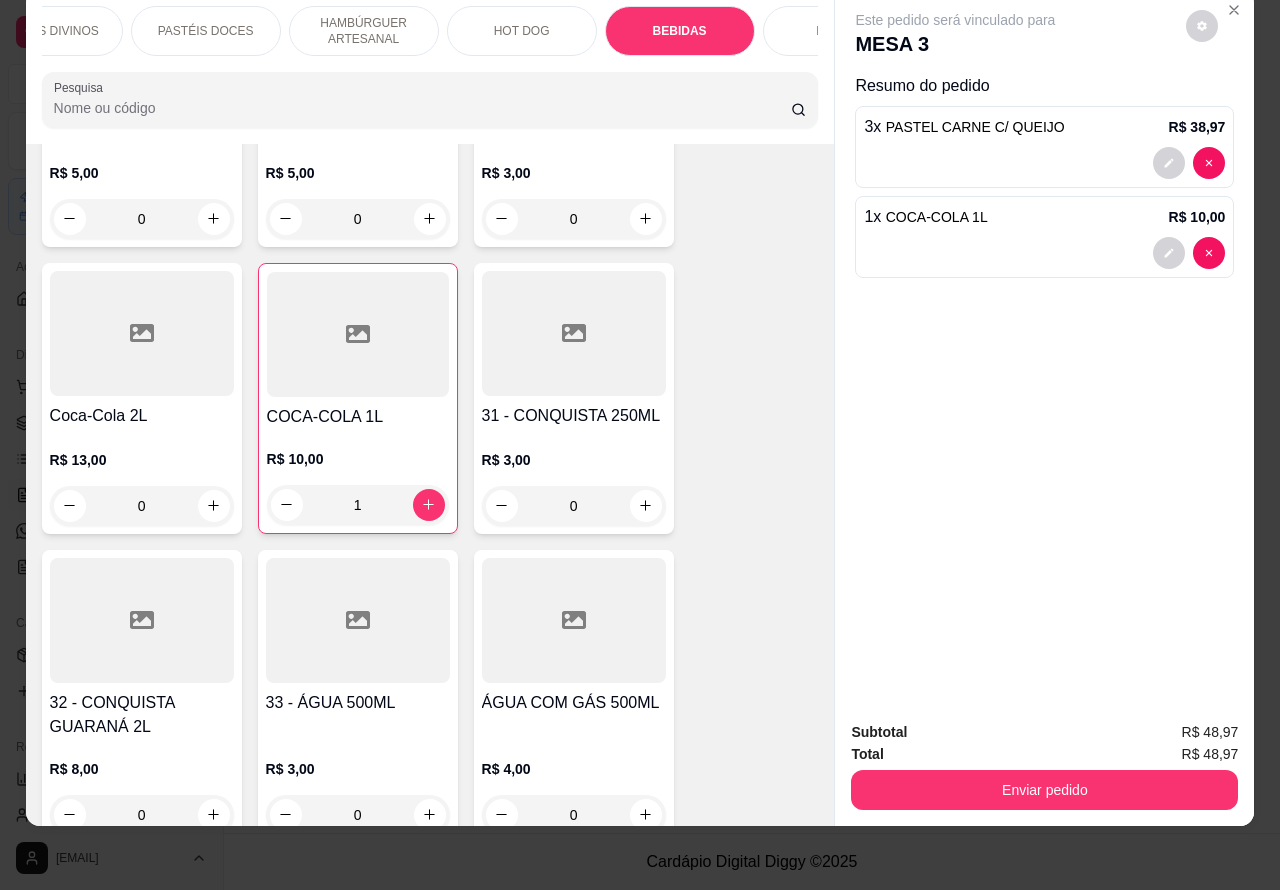 click on "Enviar pedido" at bounding box center (1044, 790) 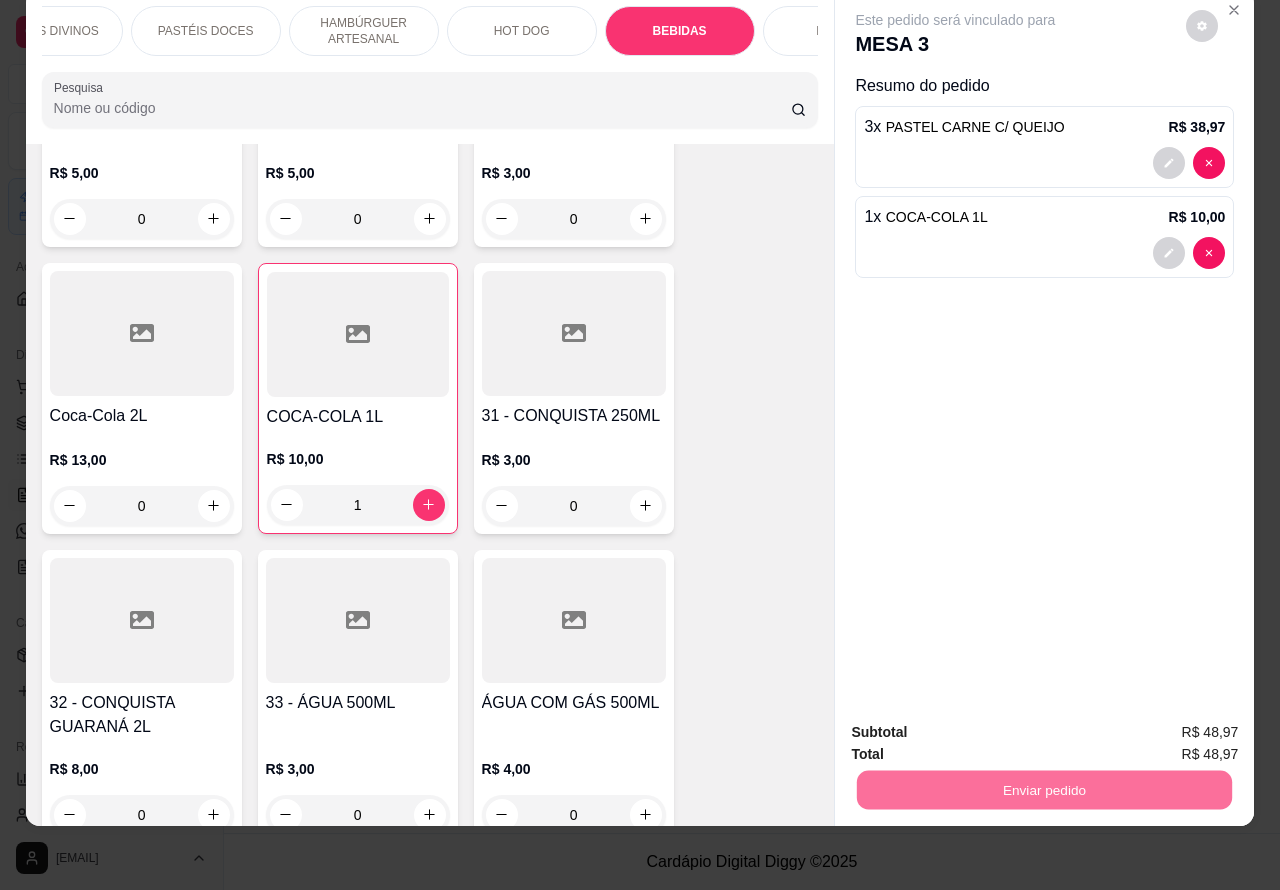 click on "Não registrar e enviar pedido" at bounding box center [977, 723] 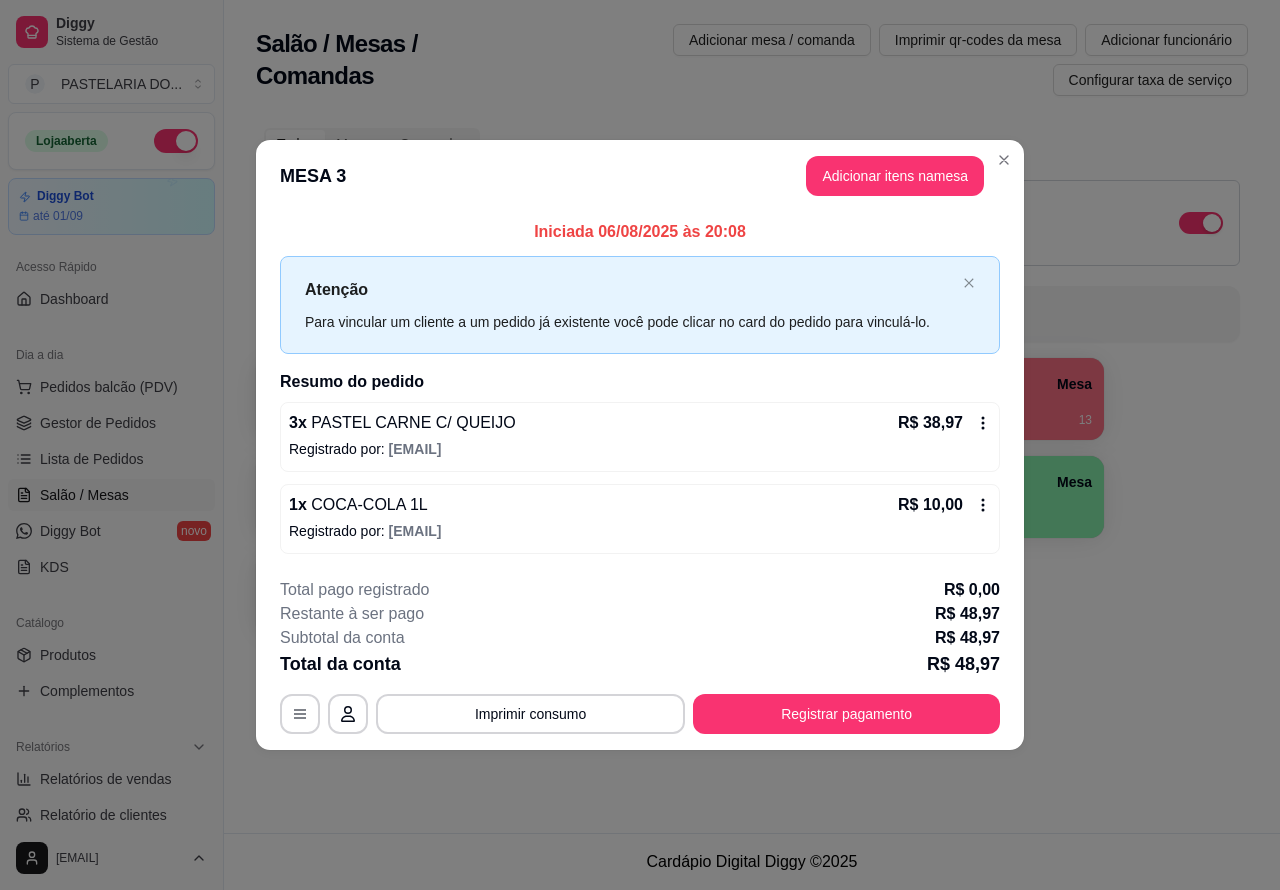 click on "Dashboard" at bounding box center (111, 299) 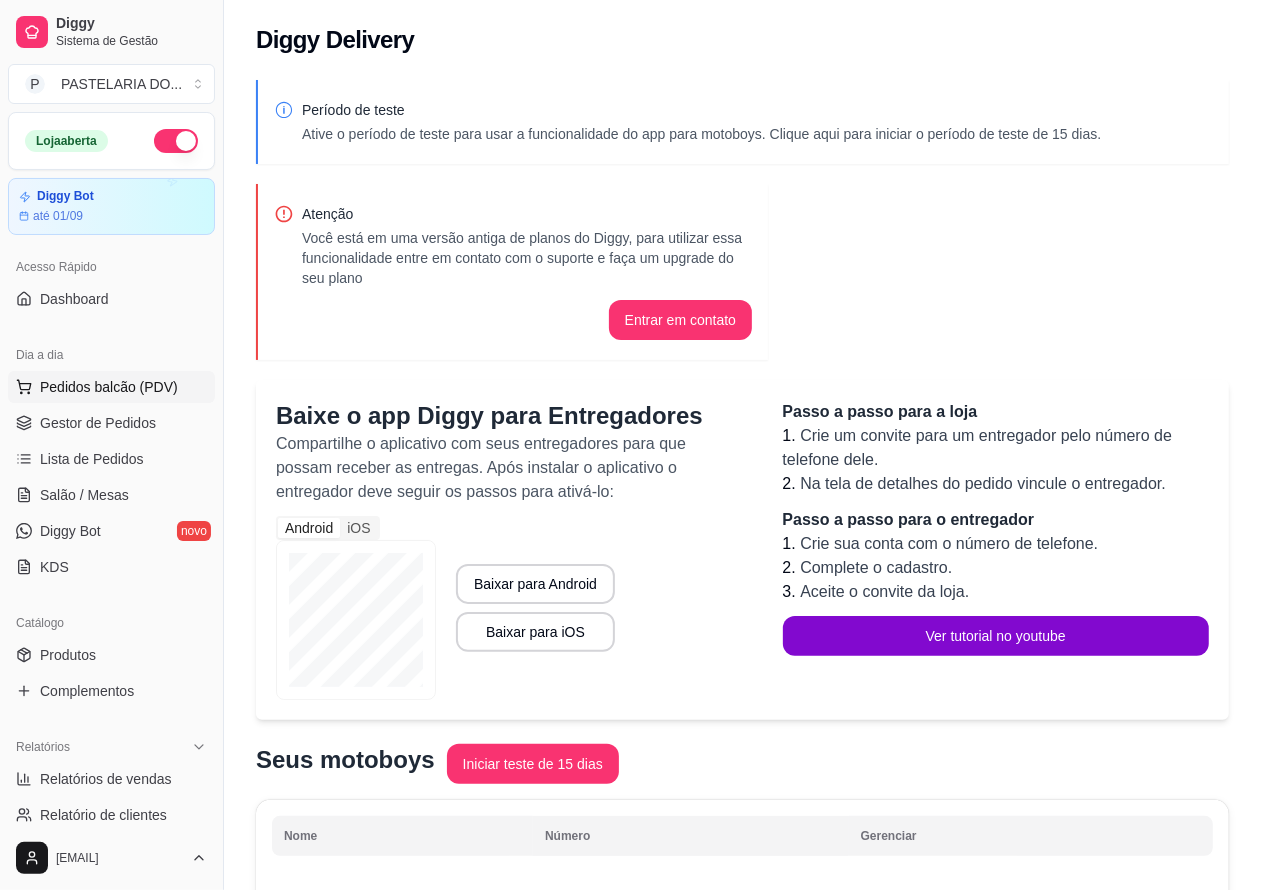 click on "Pedidos balcão (PDV)" at bounding box center [111, 387] 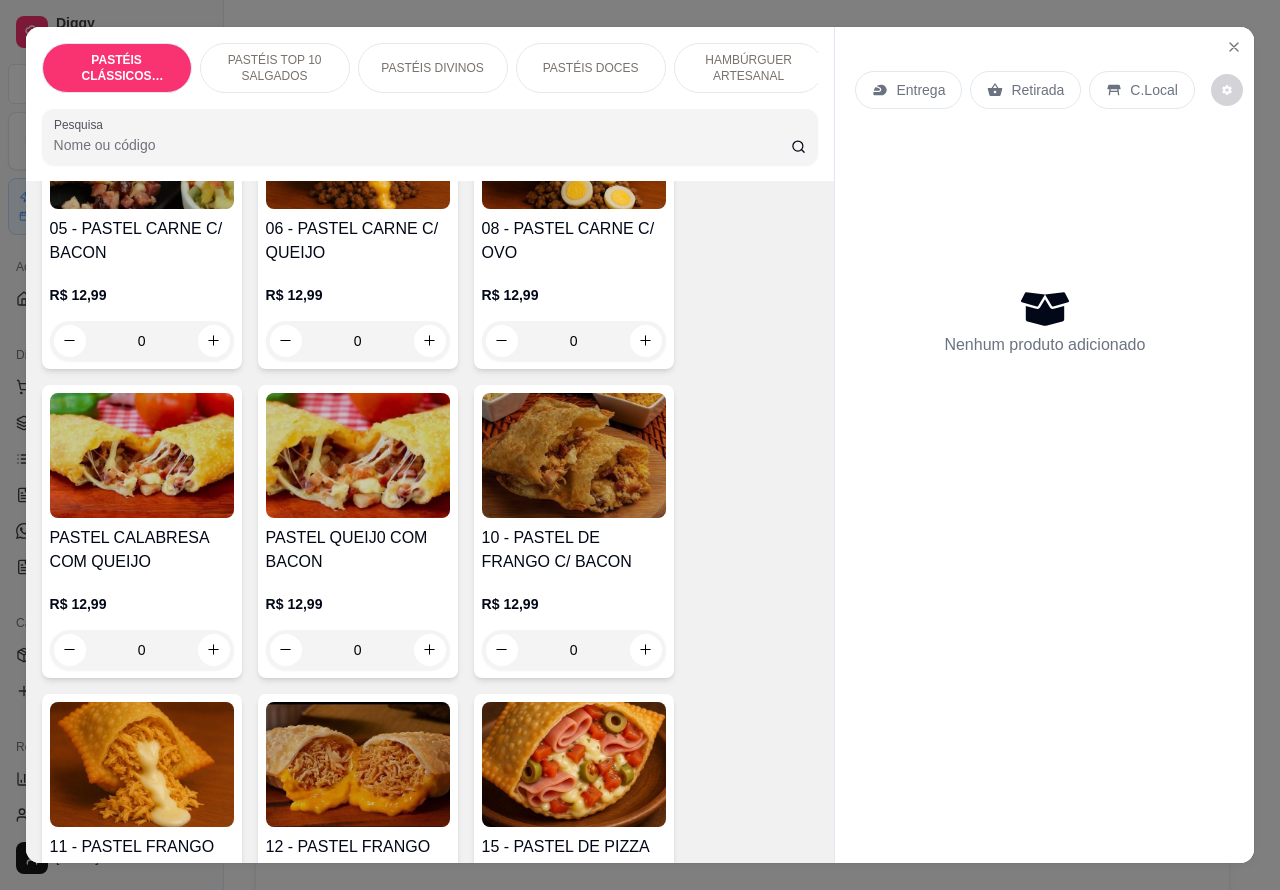click on "PASTÉIS TOP 10 SALGADOS" at bounding box center (275, 68) 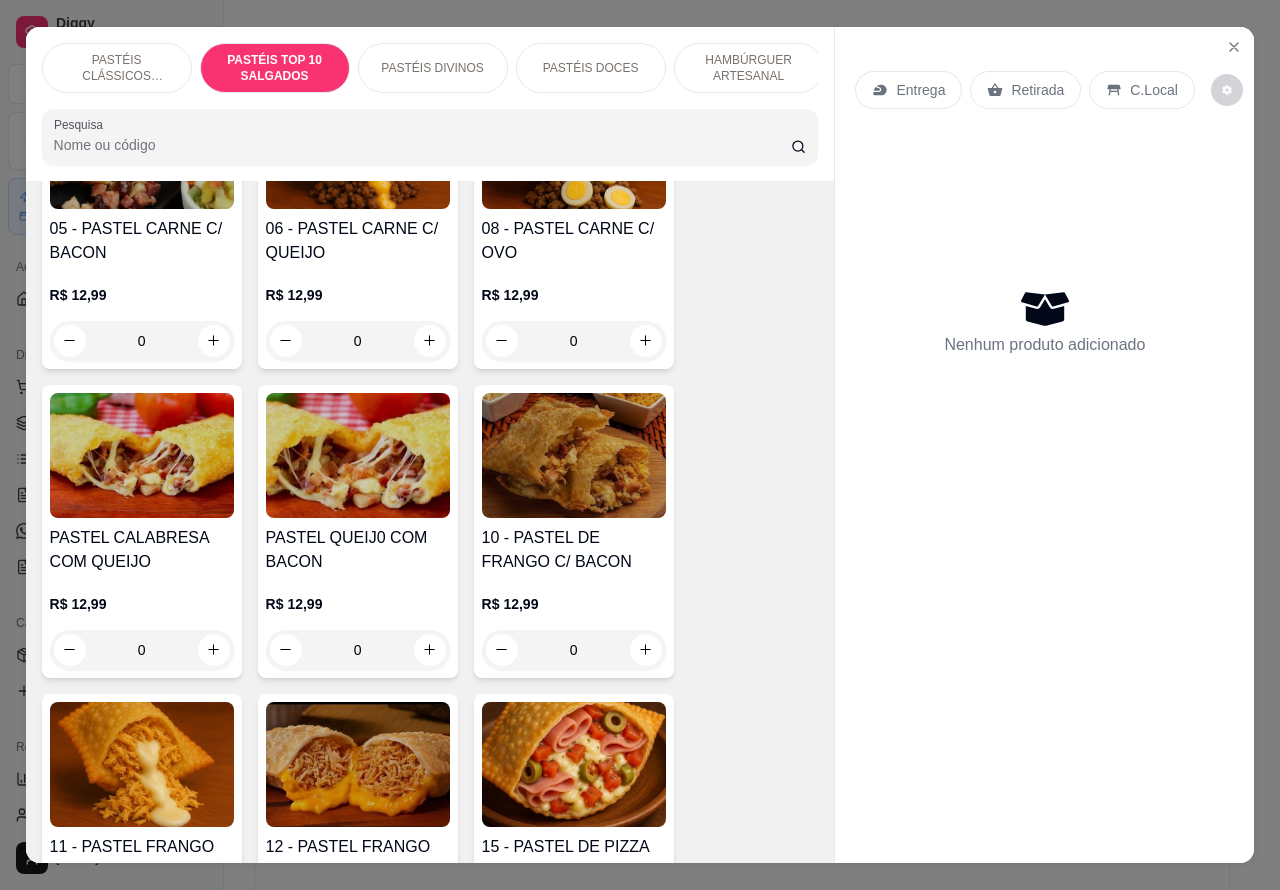 scroll, scrollTop: 723, scrollLeft: 0, axis: vertical 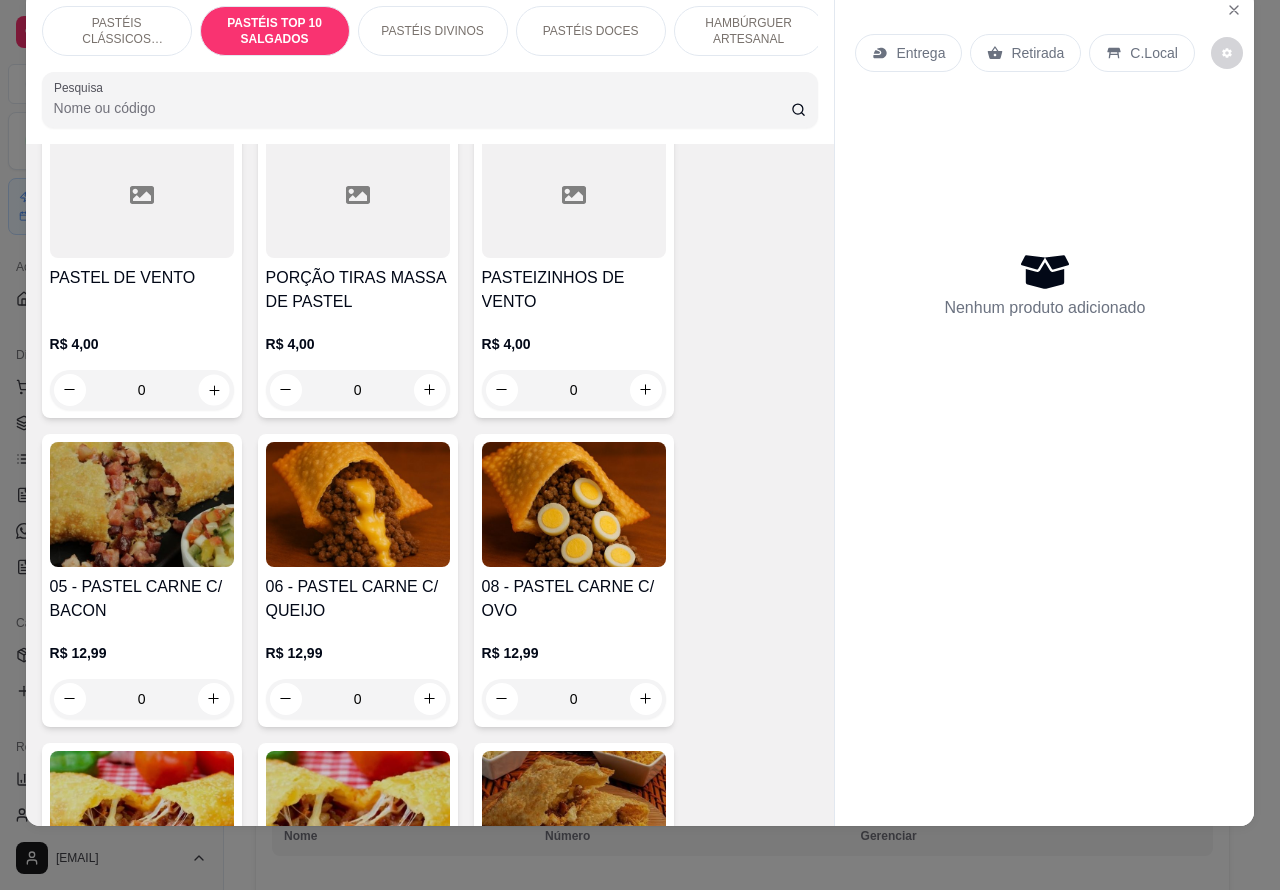 click 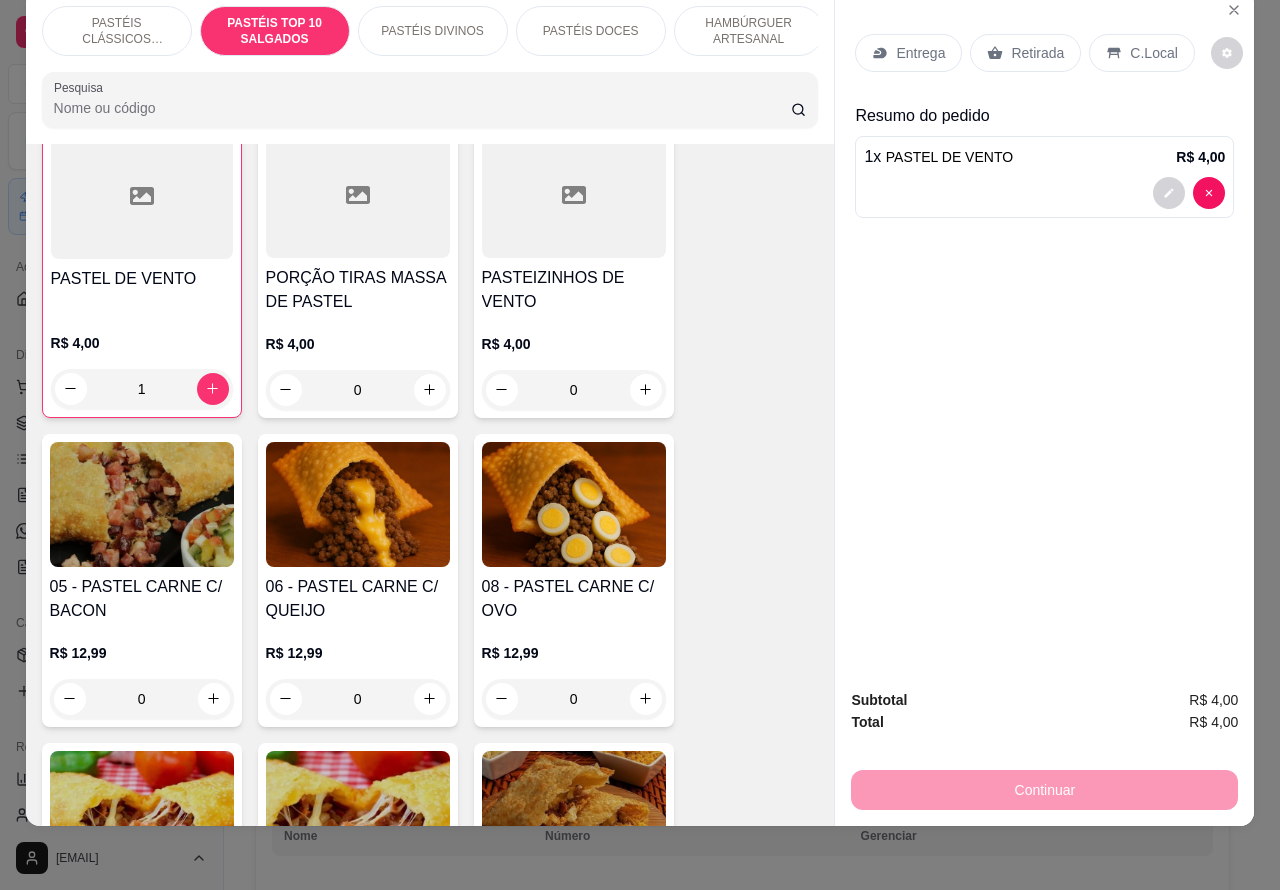 scroll, scrollTop: 1093, scrollLeft: 0, axis: vertical 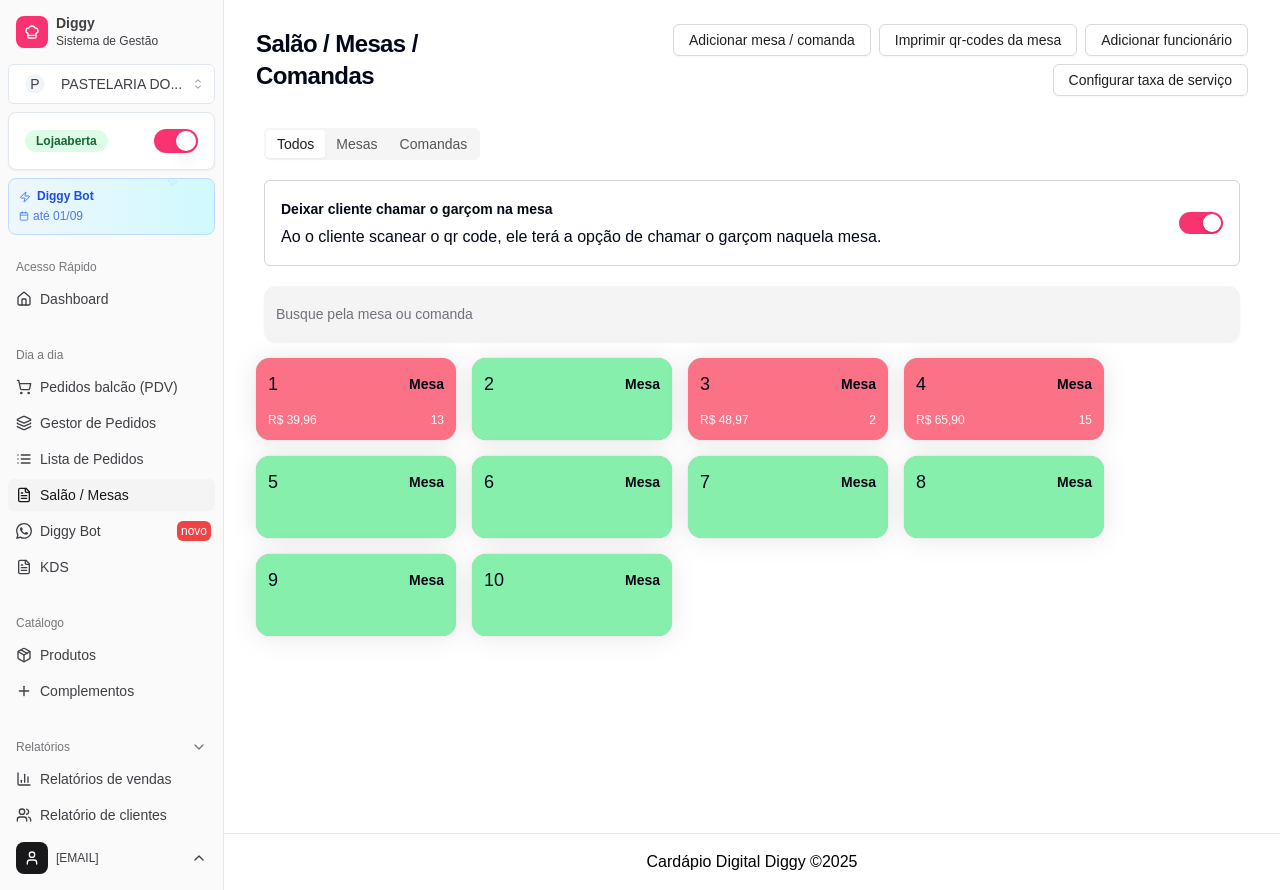 click on "1 Mesa" at bounding box center (356, 384) 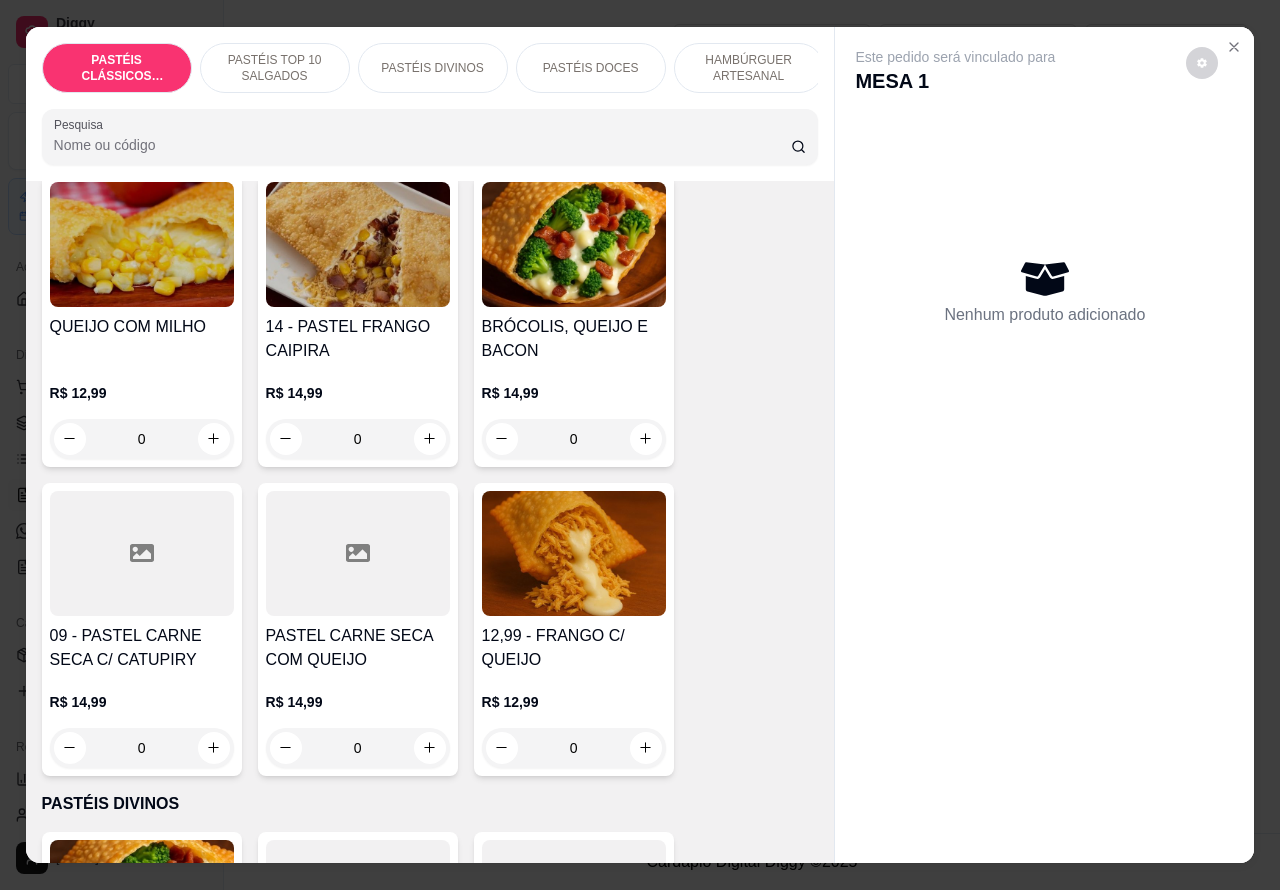scroll, scrollTop: 2298, scrollLeft: 0, axis: vertical 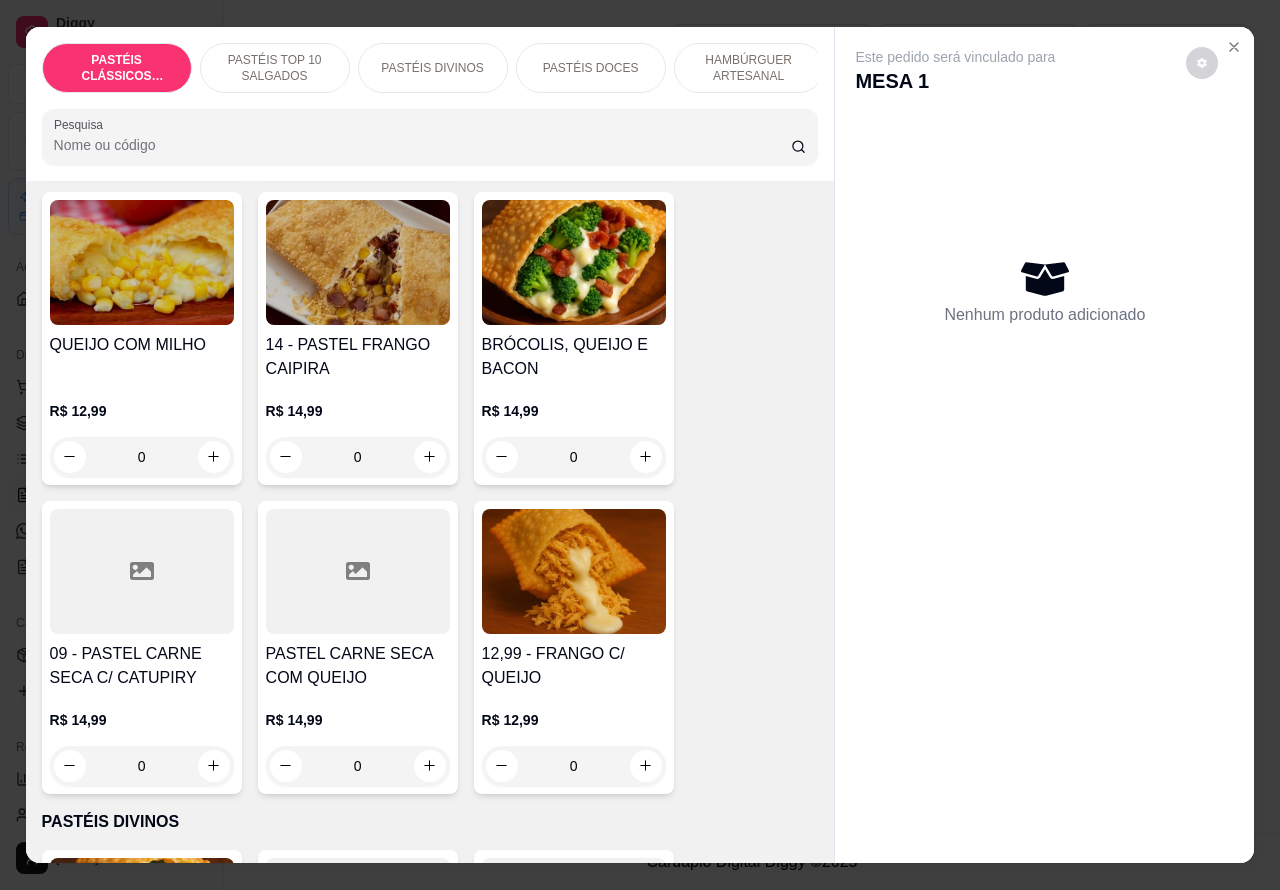 click on "PASTÉIS TOP 10 SALGADOS" at bounding box center [275, 68] 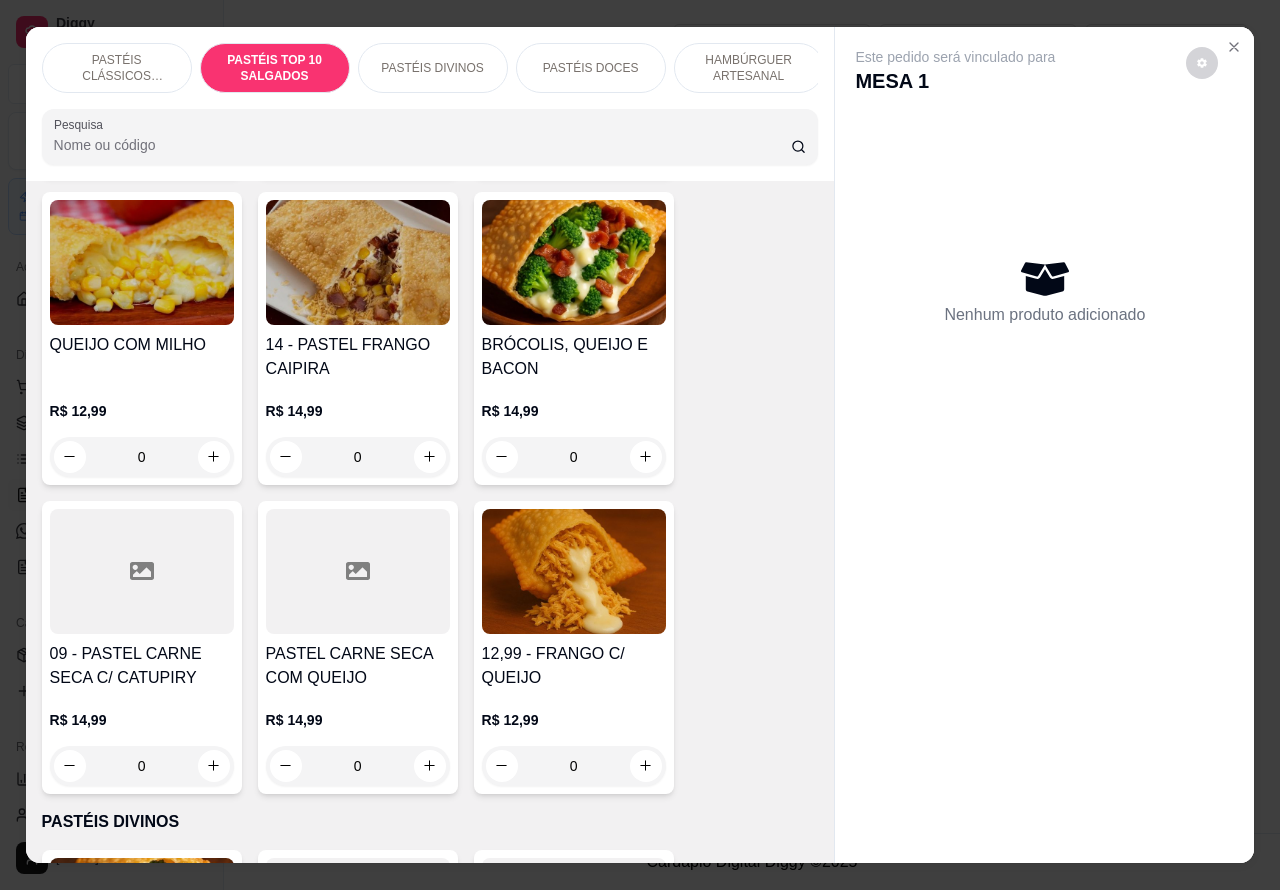 scroll, scrollTop: 723, scrollLeft: 0, axis: vertical 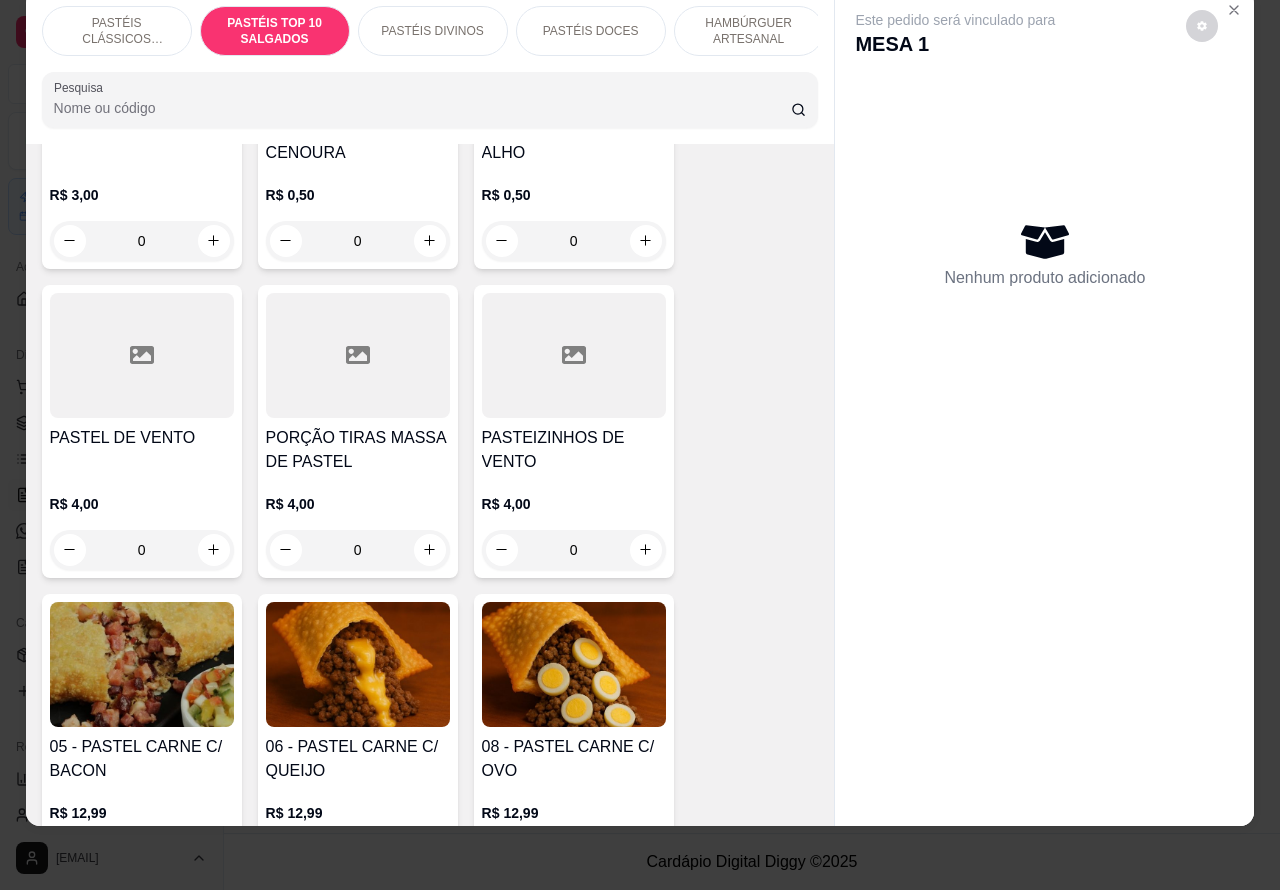 click 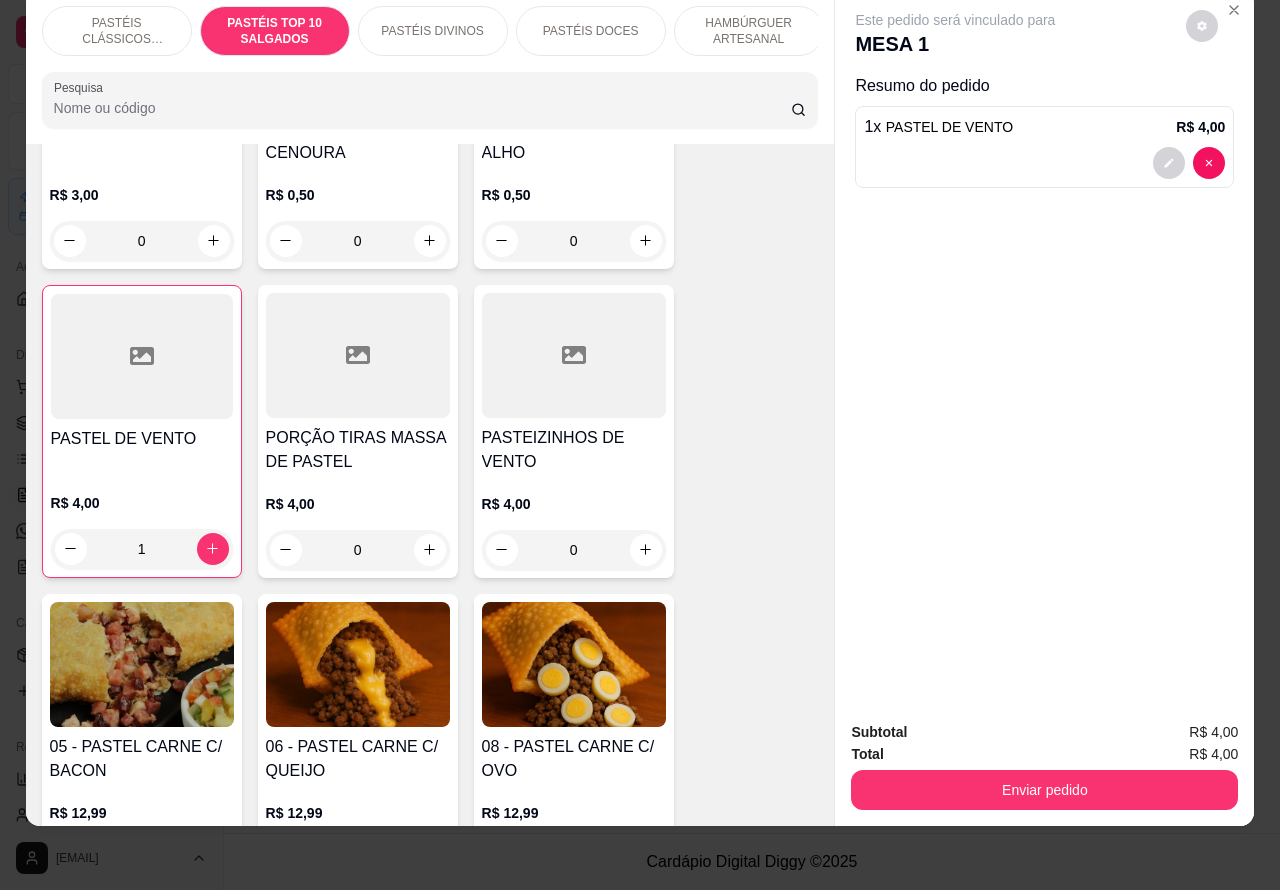 click on "Enviar pedido" at bounding box center (1044, 790) 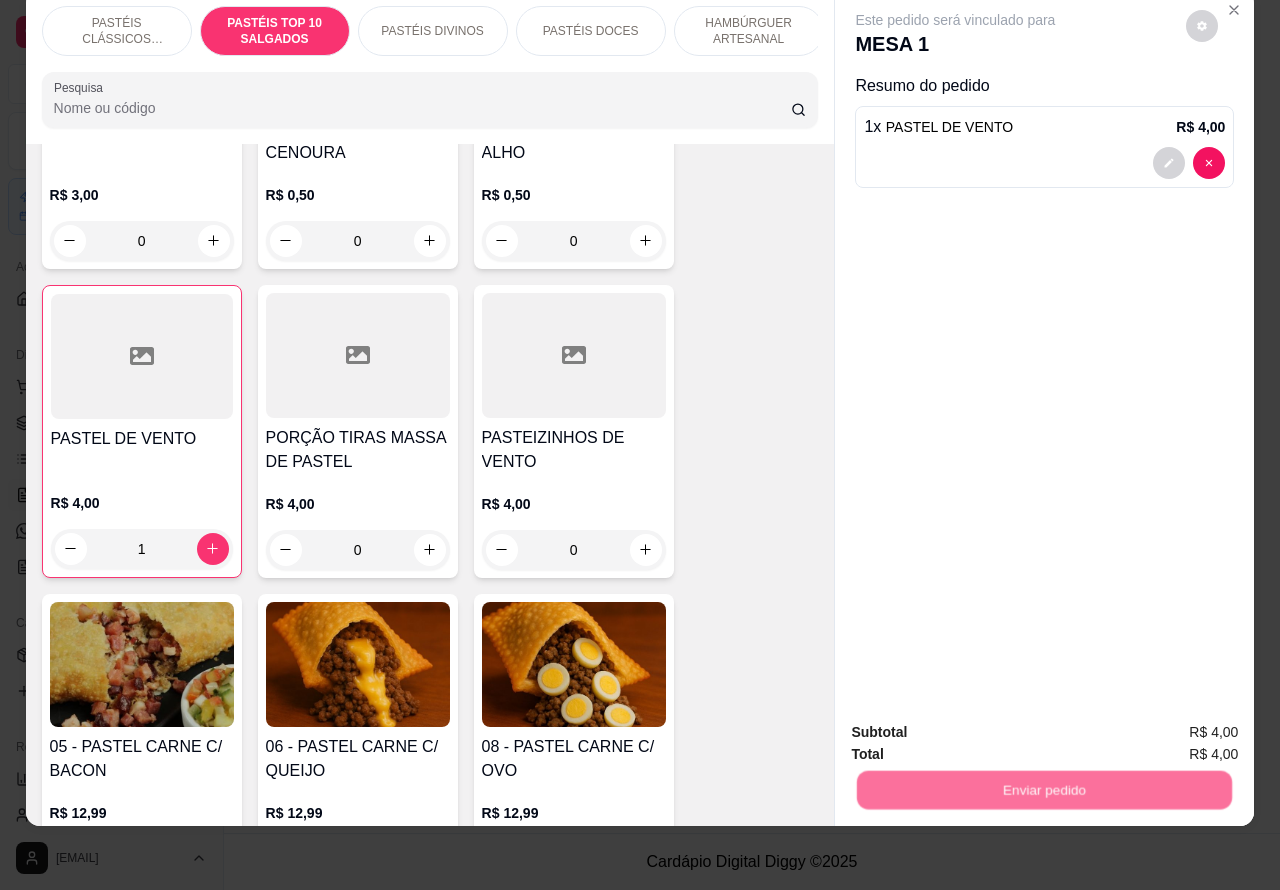 click on "Não registrar e enviar pedido" at bounding box center [977, 721] 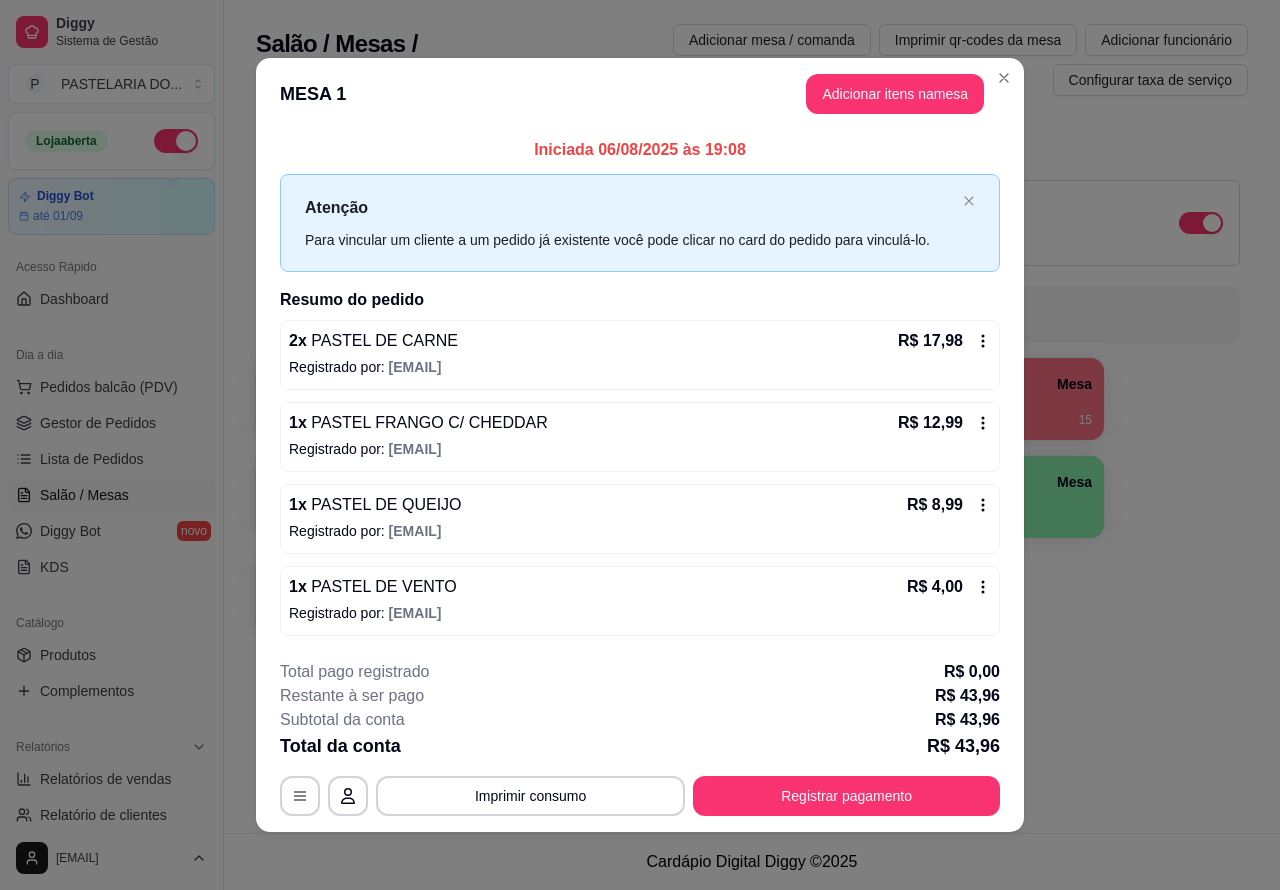 click on "Todos Mesas Comandas Deixar cliente chamar o garçom na mesa Ao o cliente scanear o qr code, ele terá a opção de chamar o garçom naquela mesa. Busque pela mesa ou comanda
1 Mesa R$ 39,96 13 2 Mesa 3 Mesa R$ 48,97 2 4 Mesa R$ 65,90 15 5 Mesa 6 Mesa 7 Mesa 8 Mesa 9 Mesa 10 Mesa" at bounding box center [752, 384] 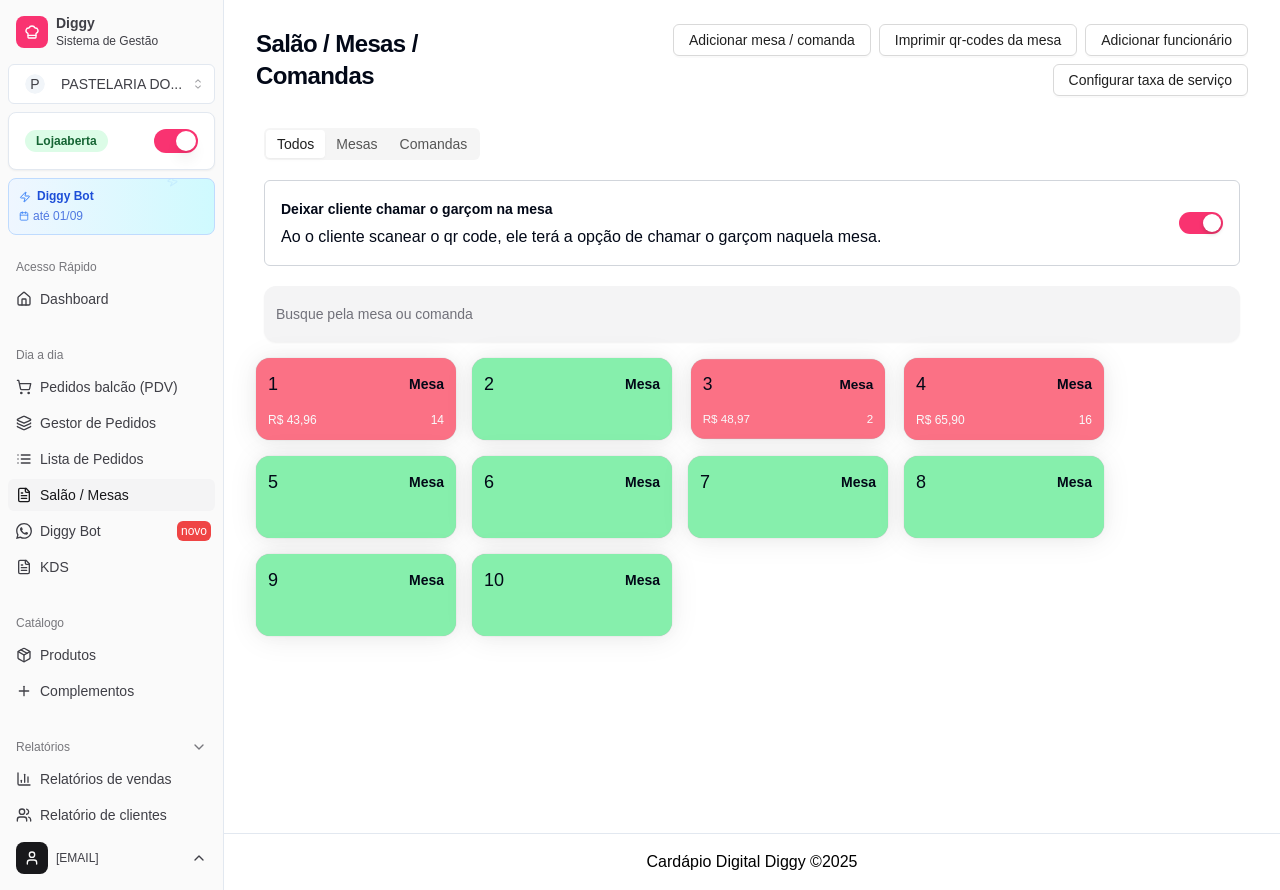 click on "R$ 48,97 2" at bounding box center (788, 412) 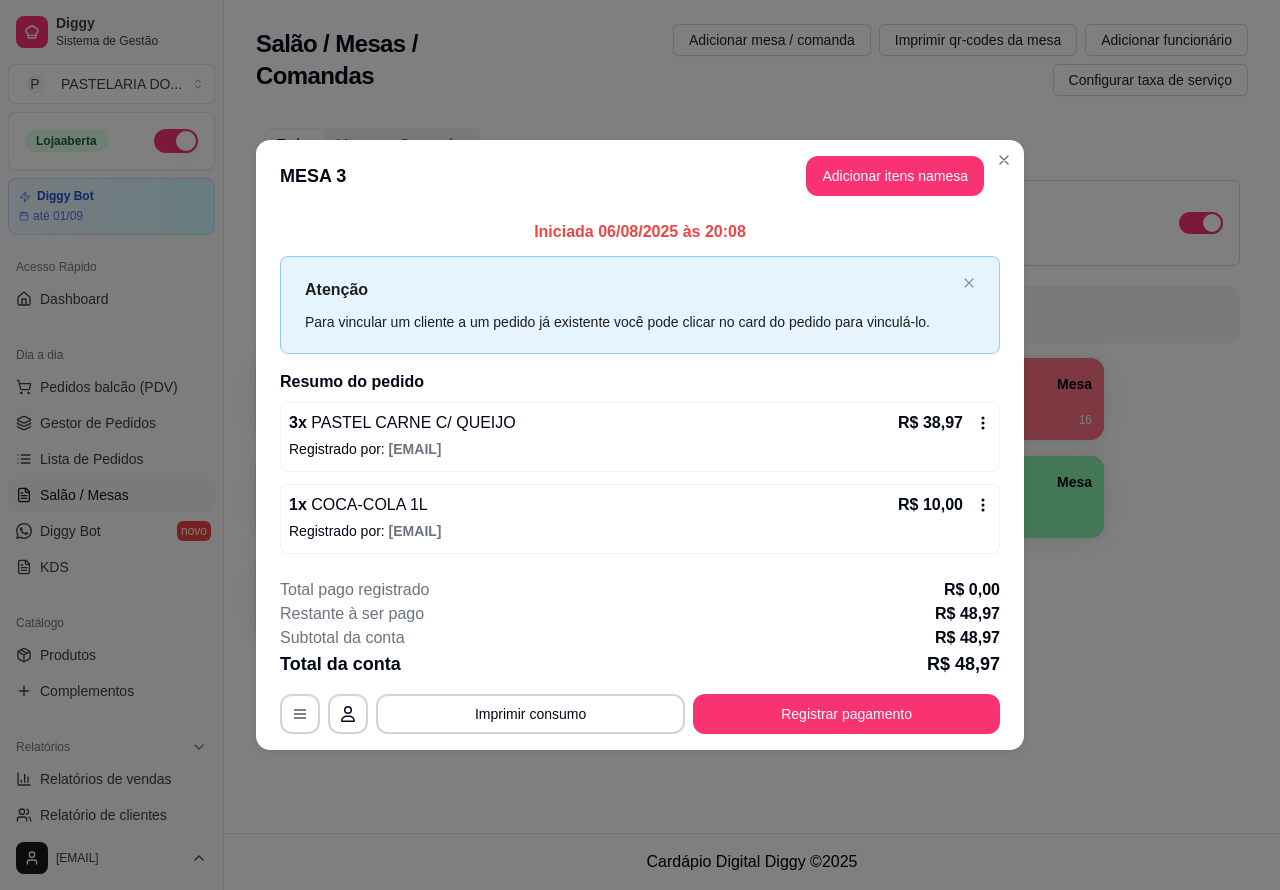 click on "Salão / Mesas / Comandas Adicionar mesa / comanda Imprimir qr-codes da mesa Adicionar funcionário Configurar taxa de serviço Todos Mesas Comandas Deixar cliente chamar o garçom na mesa Ao o cliente scanear o qr code, ele terá a opção de chamar o garçom naquela mesa. Busque pela mesa ou comanda
1 Mesa R$ 43,96 14 2 Mesa 3 Mesa R$ 48,97 2 4 Mesa R$ 65,90 16 5 Mesa 6 Mesa 7 Mesa 8 Mesa 9 Mesa 10 Mesa" at bounding box center [752, 416] 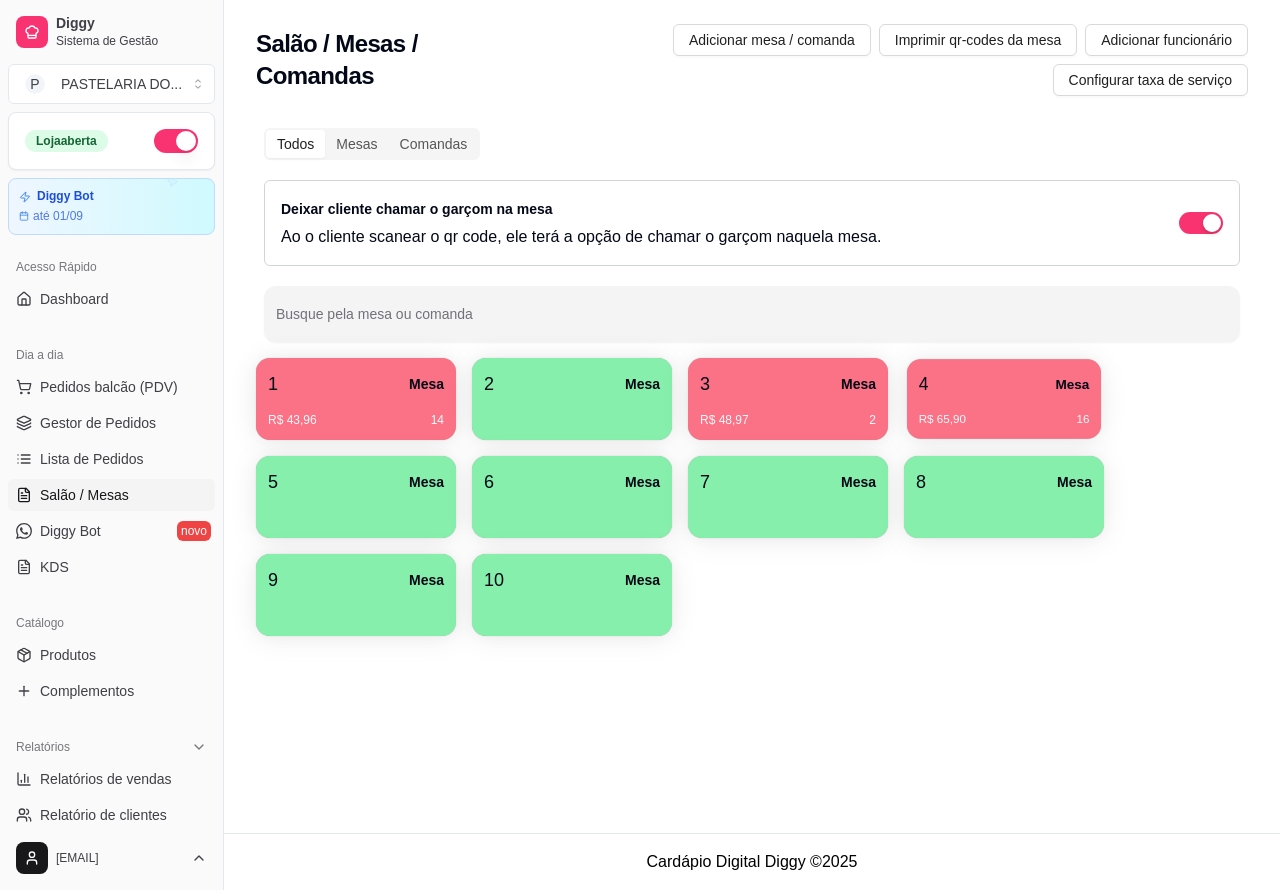click on "R$ 65,90 16" at bounding box center (1004, 420) 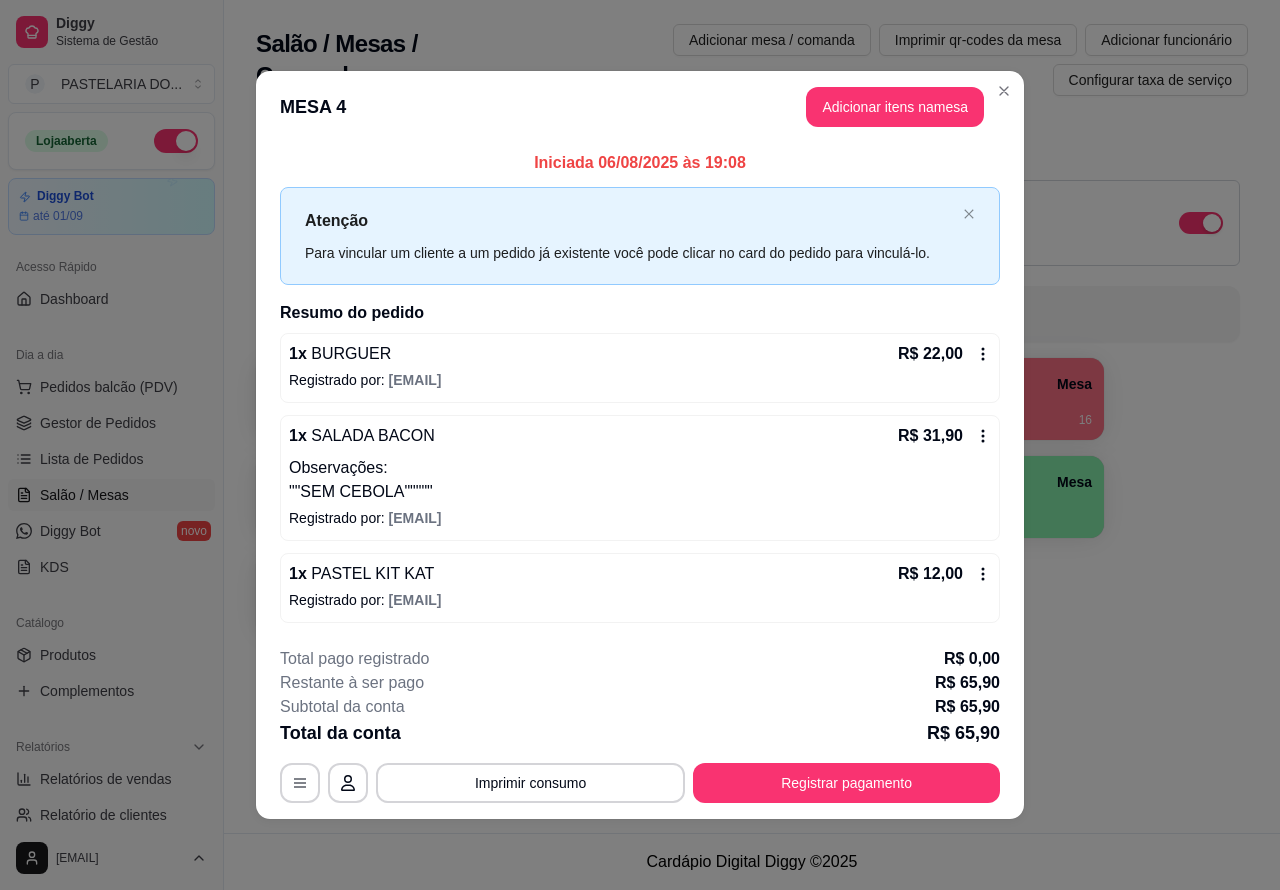 click on "1 Mesa R$ 43,96 14 2 Mesa 3 Mesa R$ 48,97 2 4 Mesa R$ 65,90 16 5 Mesa 6 Mesa 7 Mesa 8 Mesa 9 Mesa 10 Mesa" at bounding box center [752, 497] 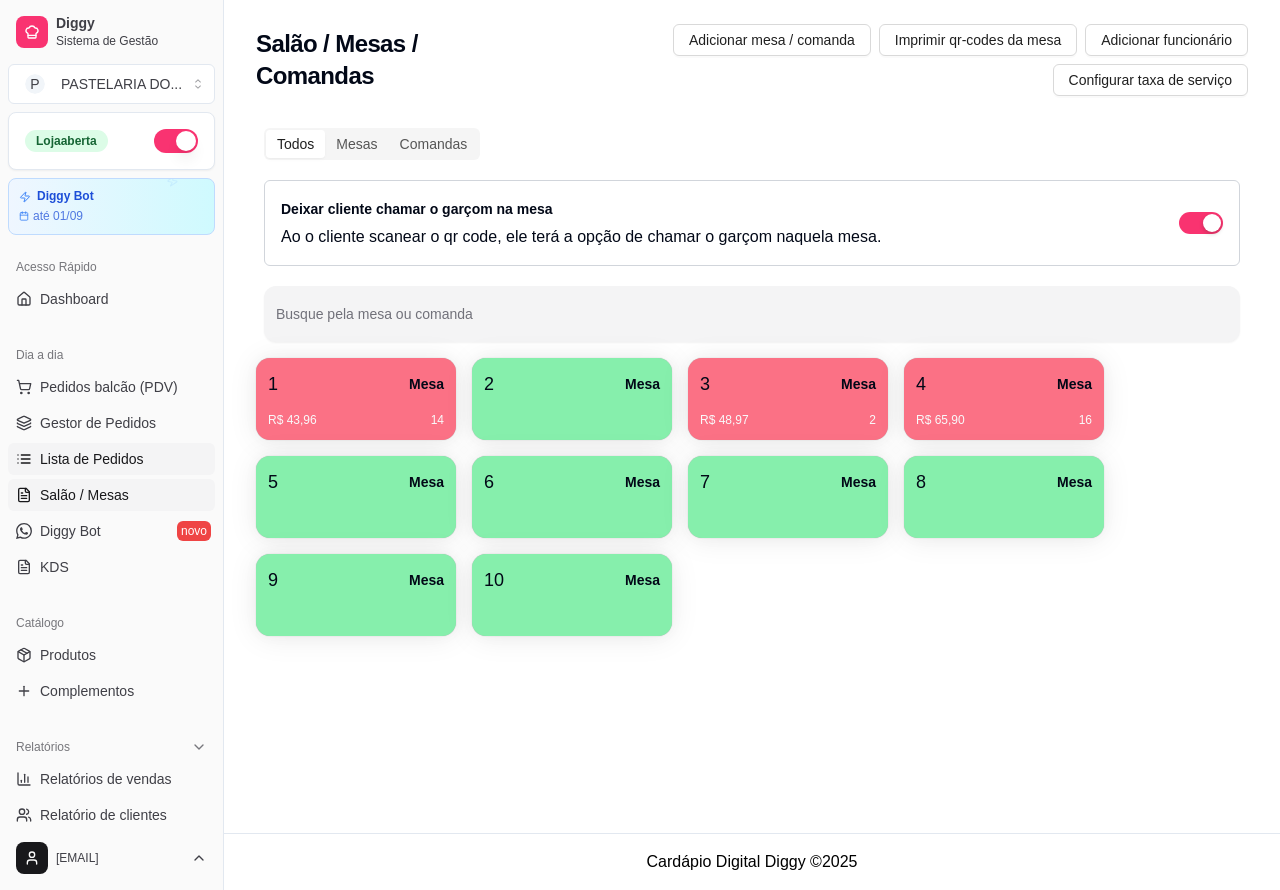 click on "Lista de Pedidos" at bounding box center (92, 459) 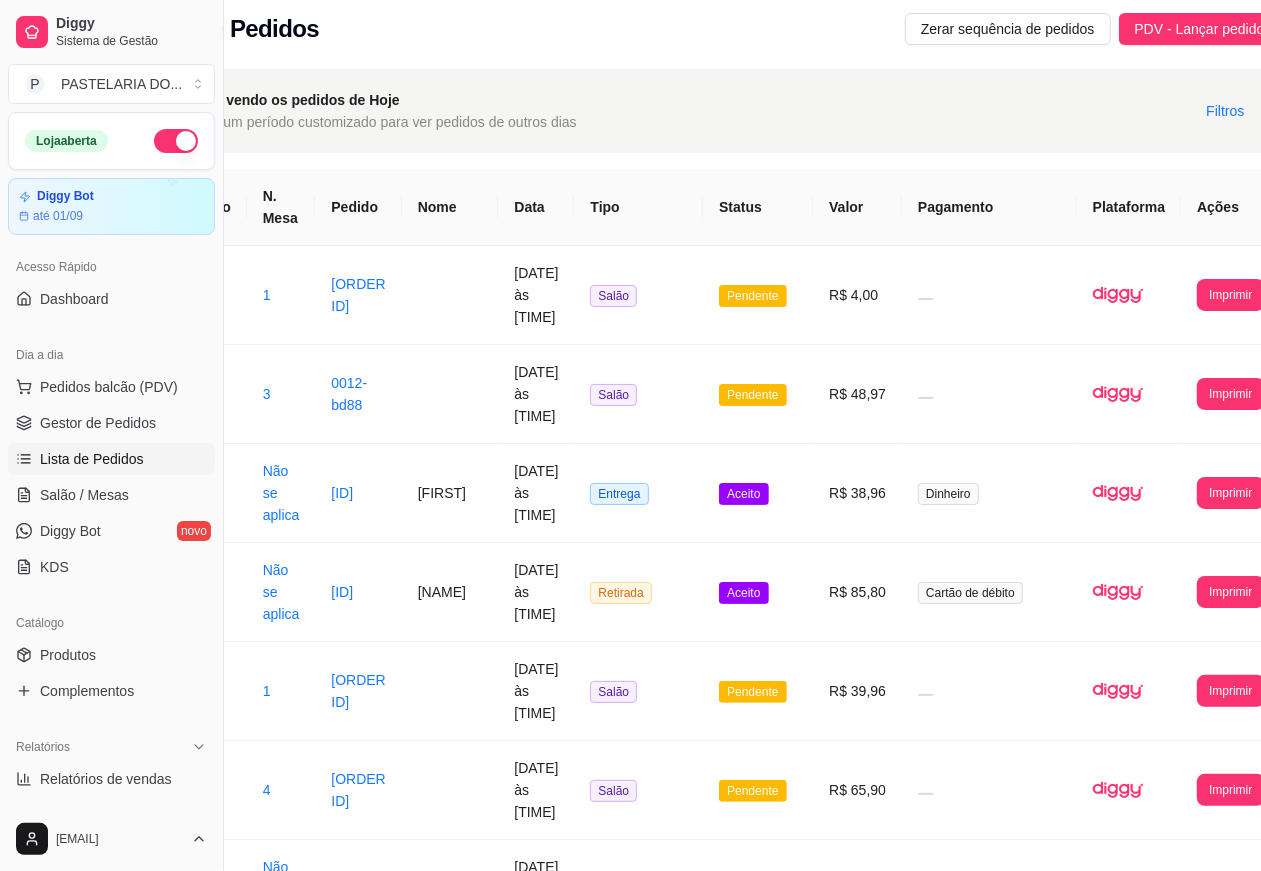 scroll, scrollTop: 11, scrollLeft: 191, axis: both 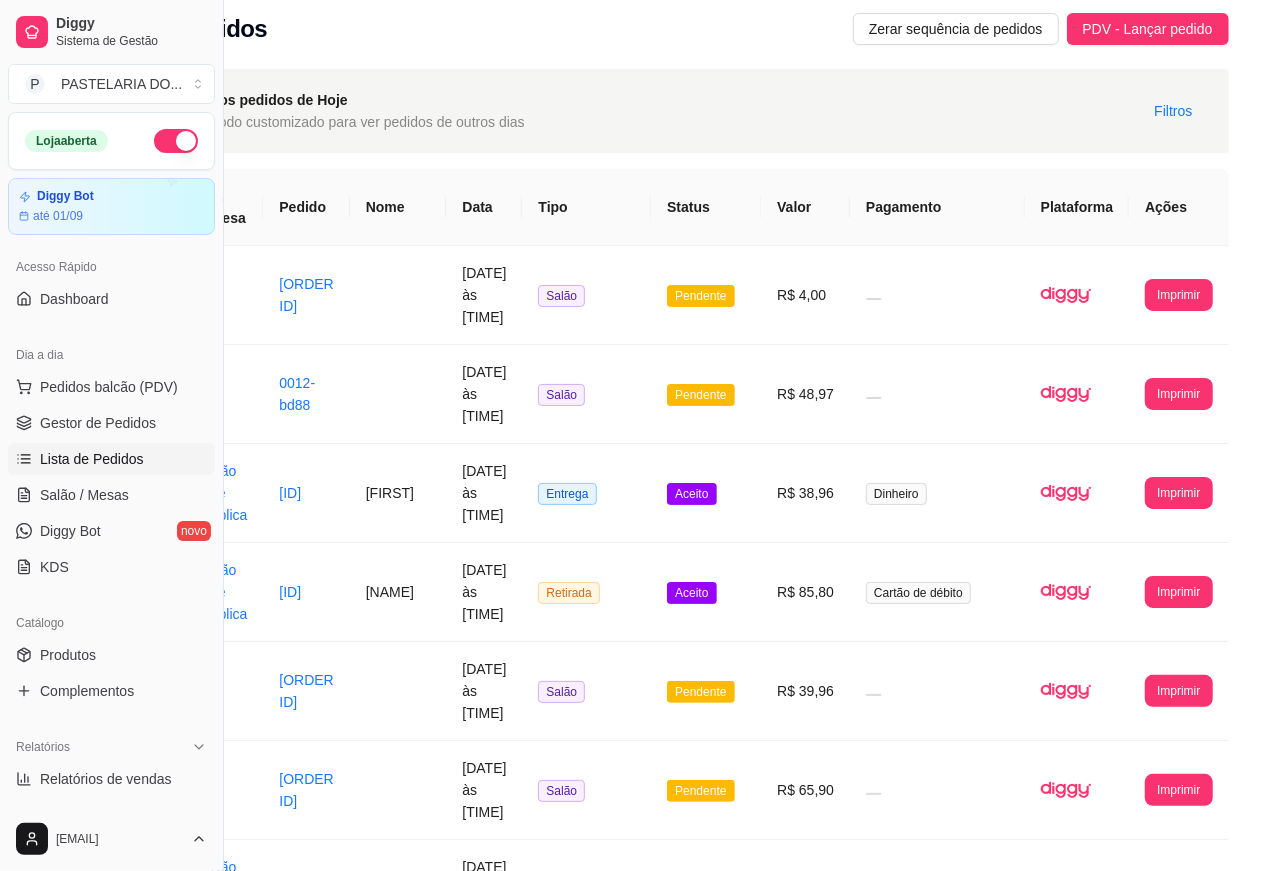click on "Aceito" at bounding box center (706, 493) 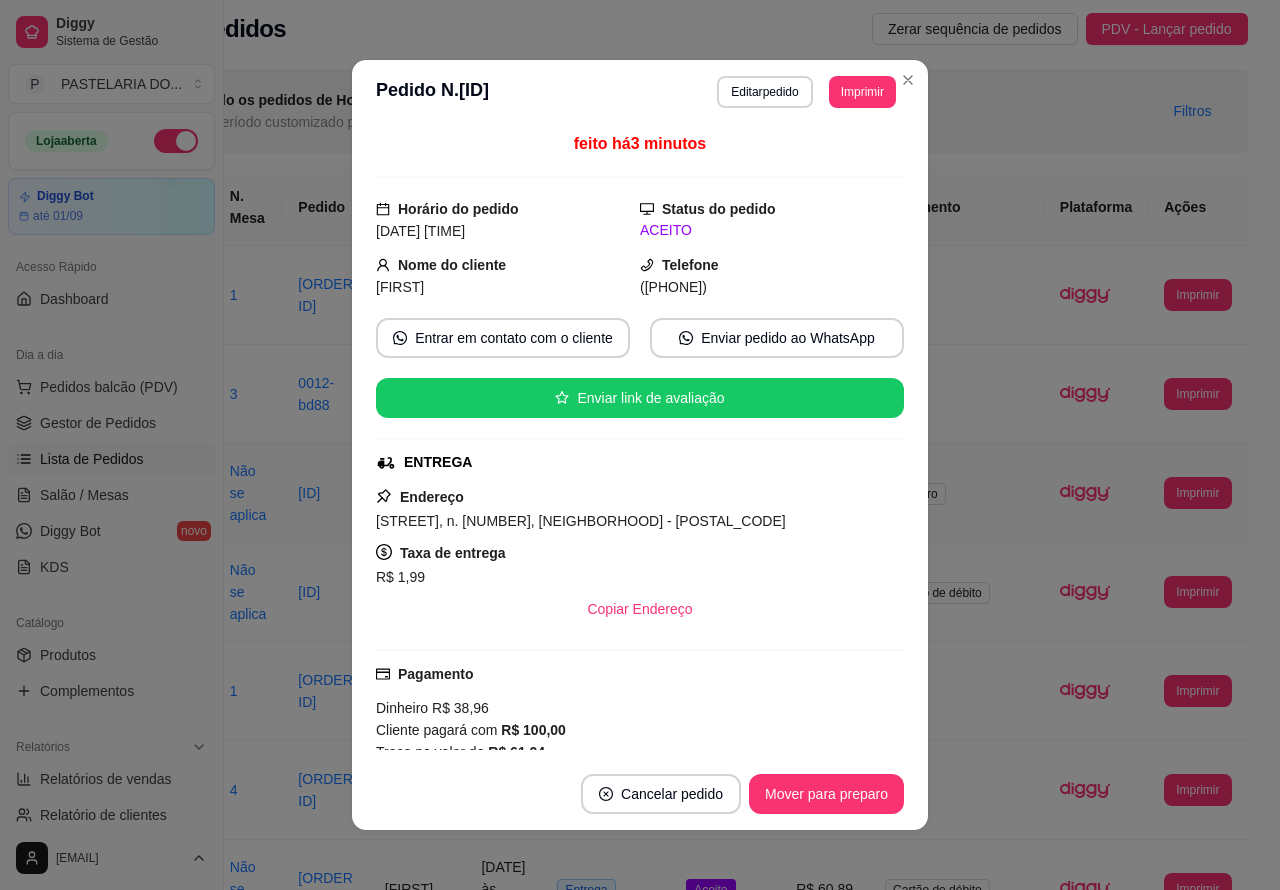 click on "Mover para preparo" at bounding box center [826, 794] 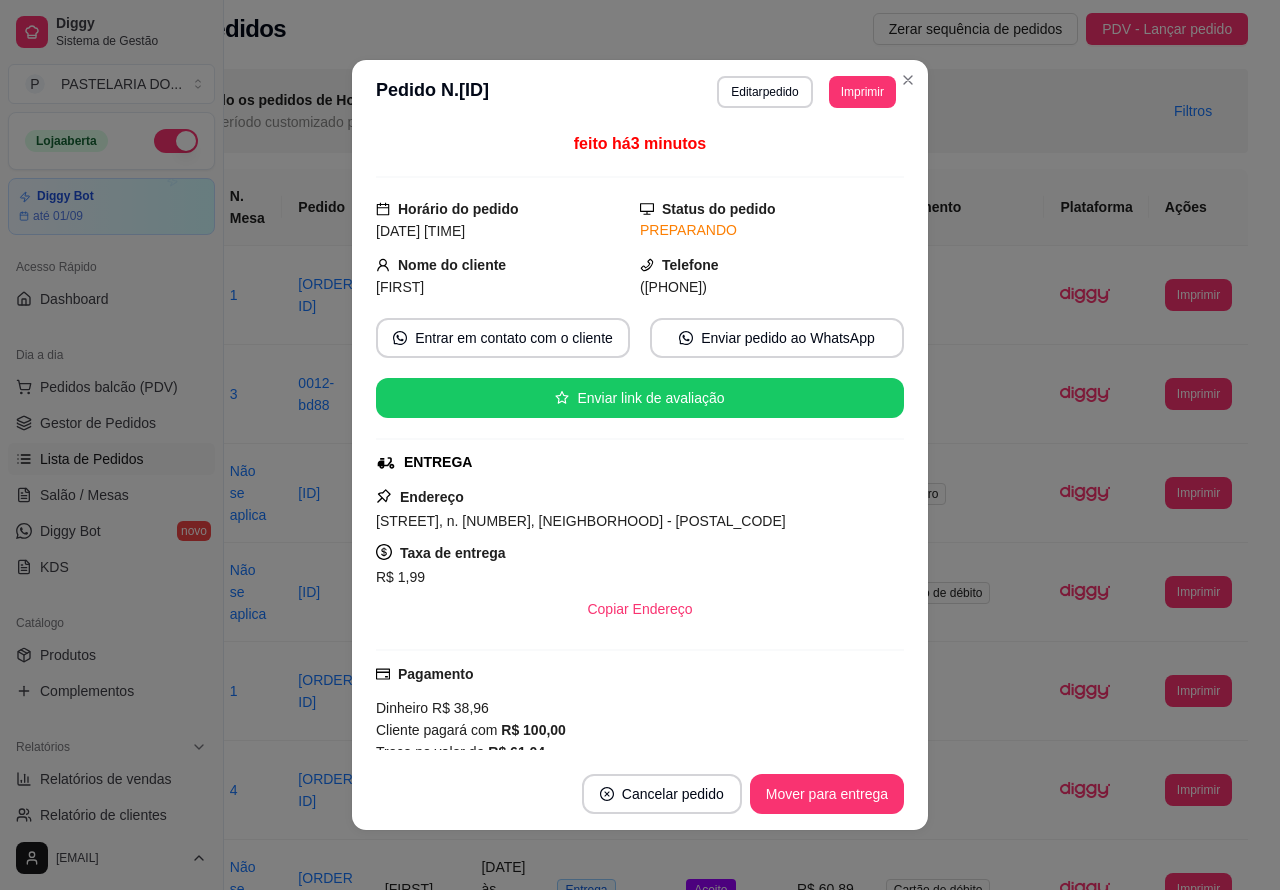 click at bounding box center (957, 691) 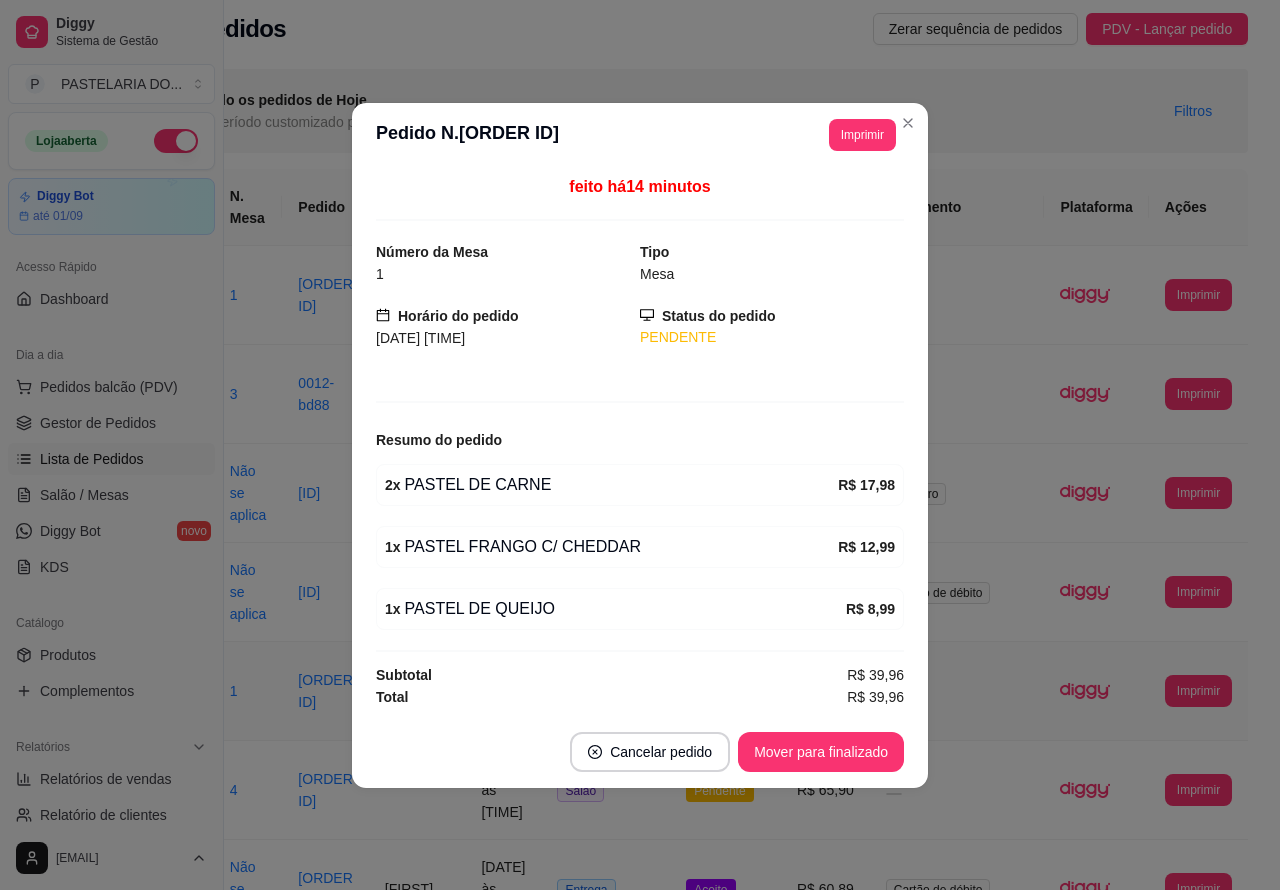 click on "Pedidos balcão (PDV)" at bounding box center (109, 387) 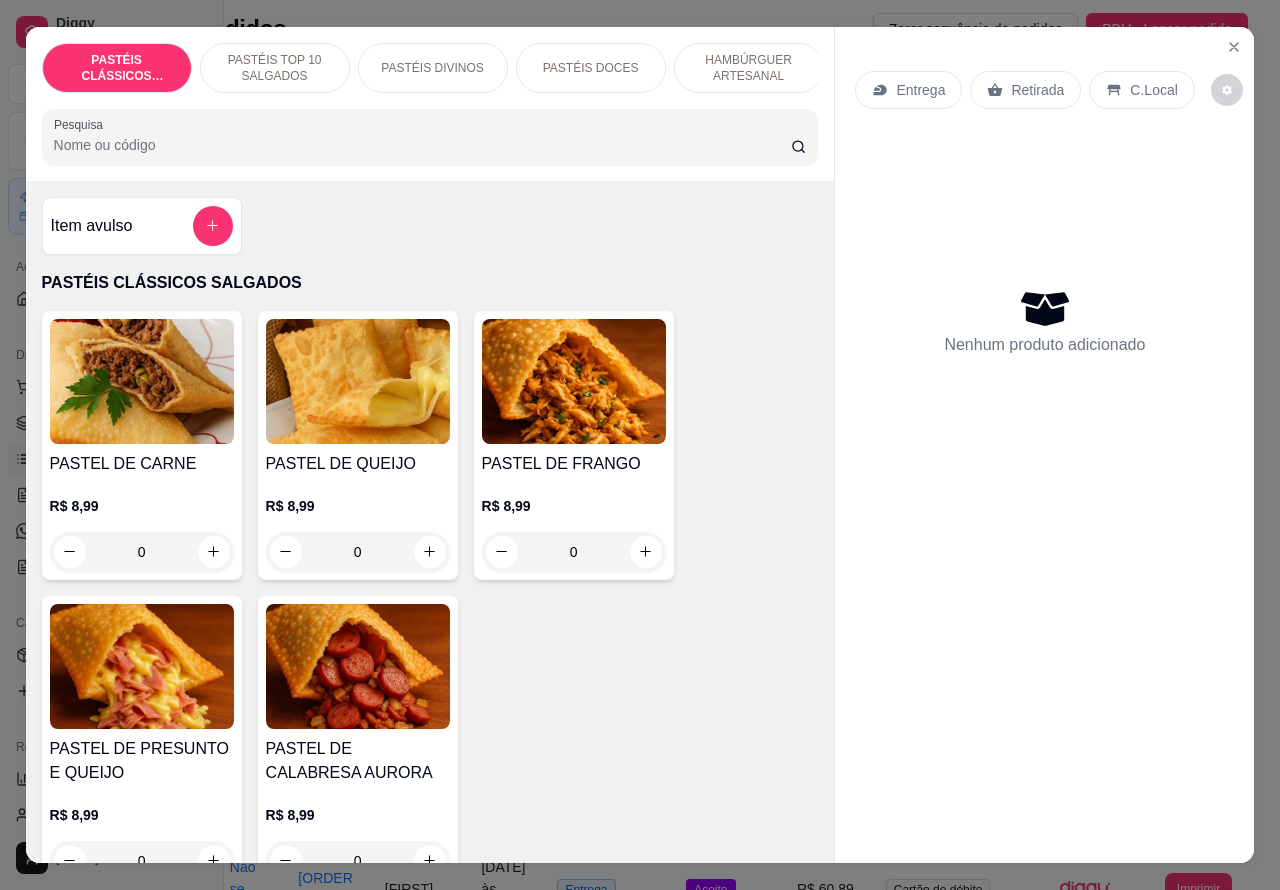 click 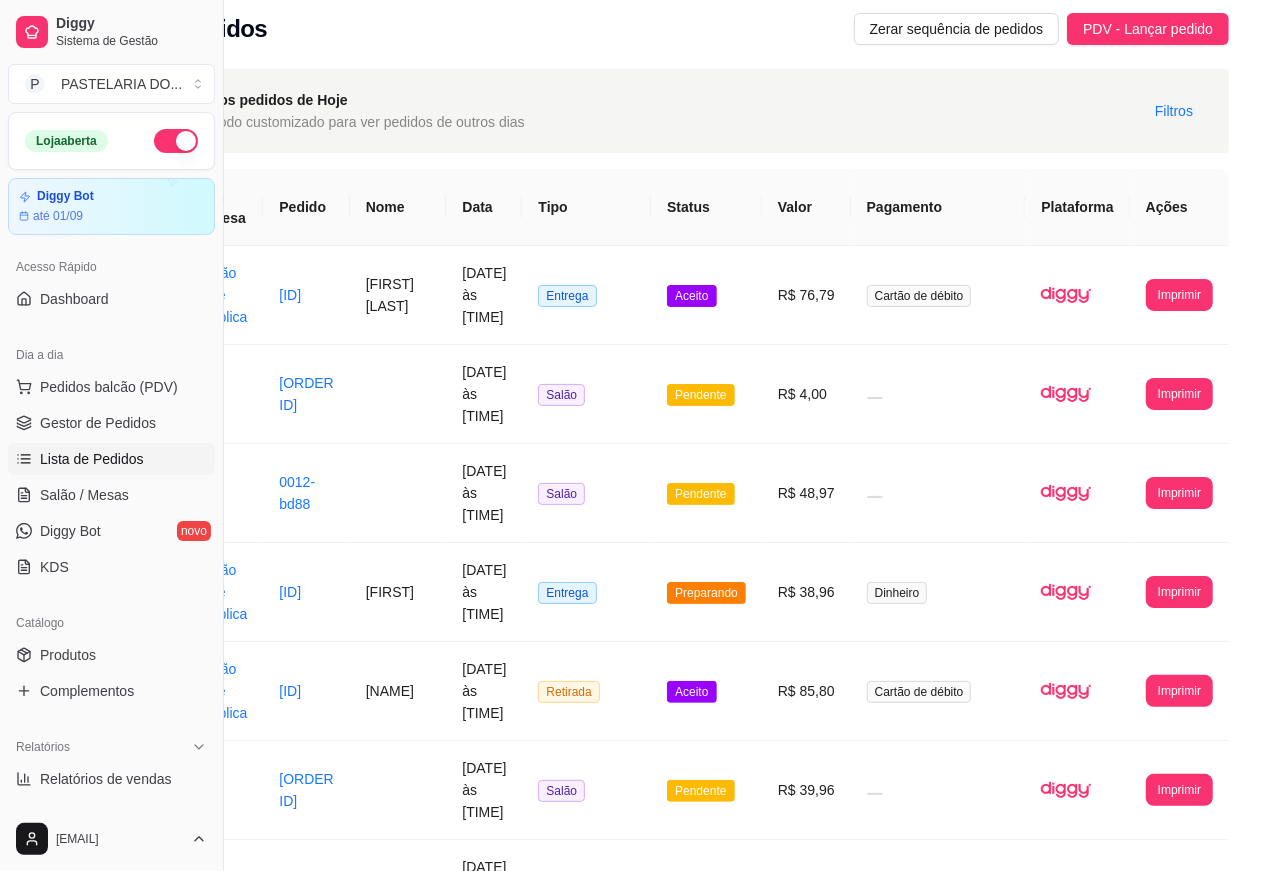 click on "Lista de Pedidos" at bounding box center (92, 459) 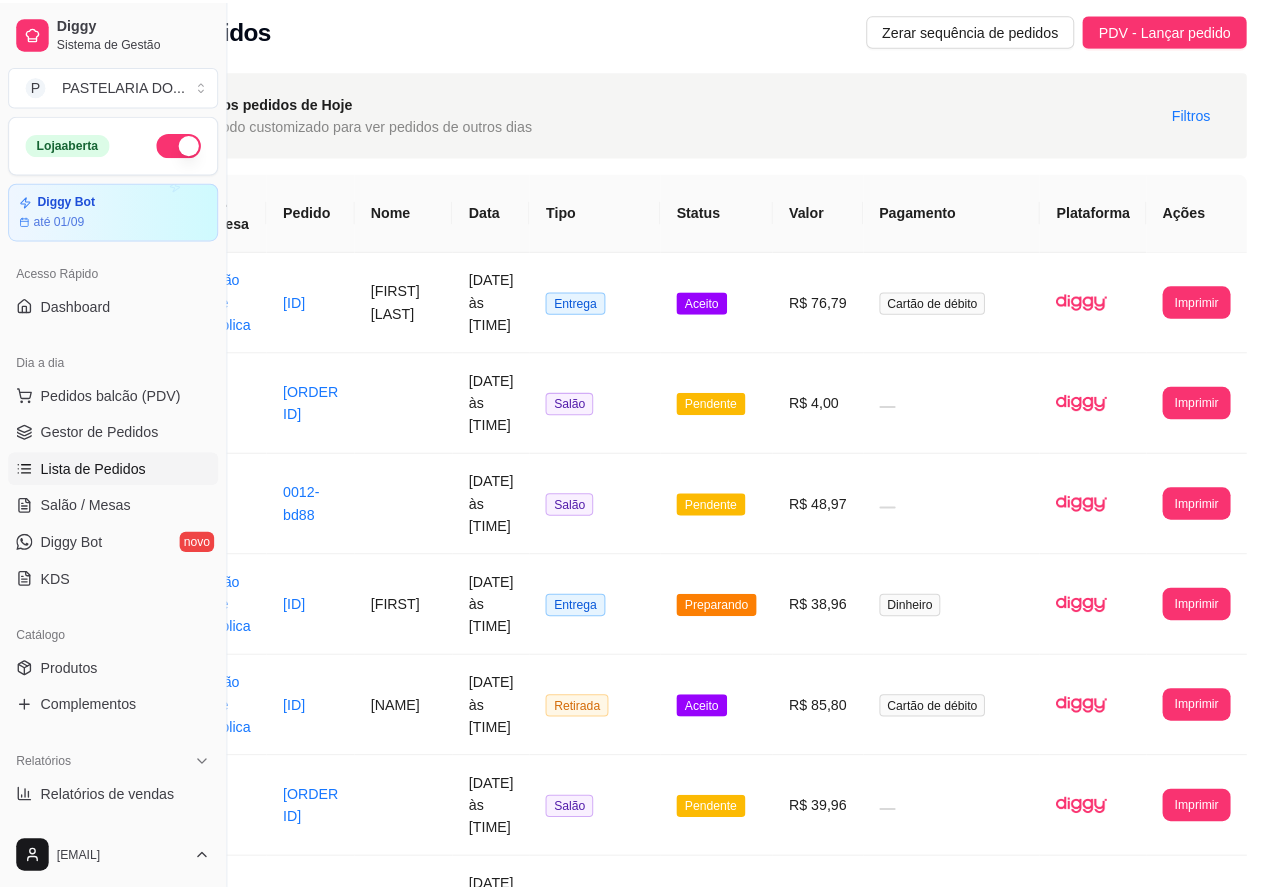 scroll, scrollTop: 0, scrollLeft: 172, axis: horizontal 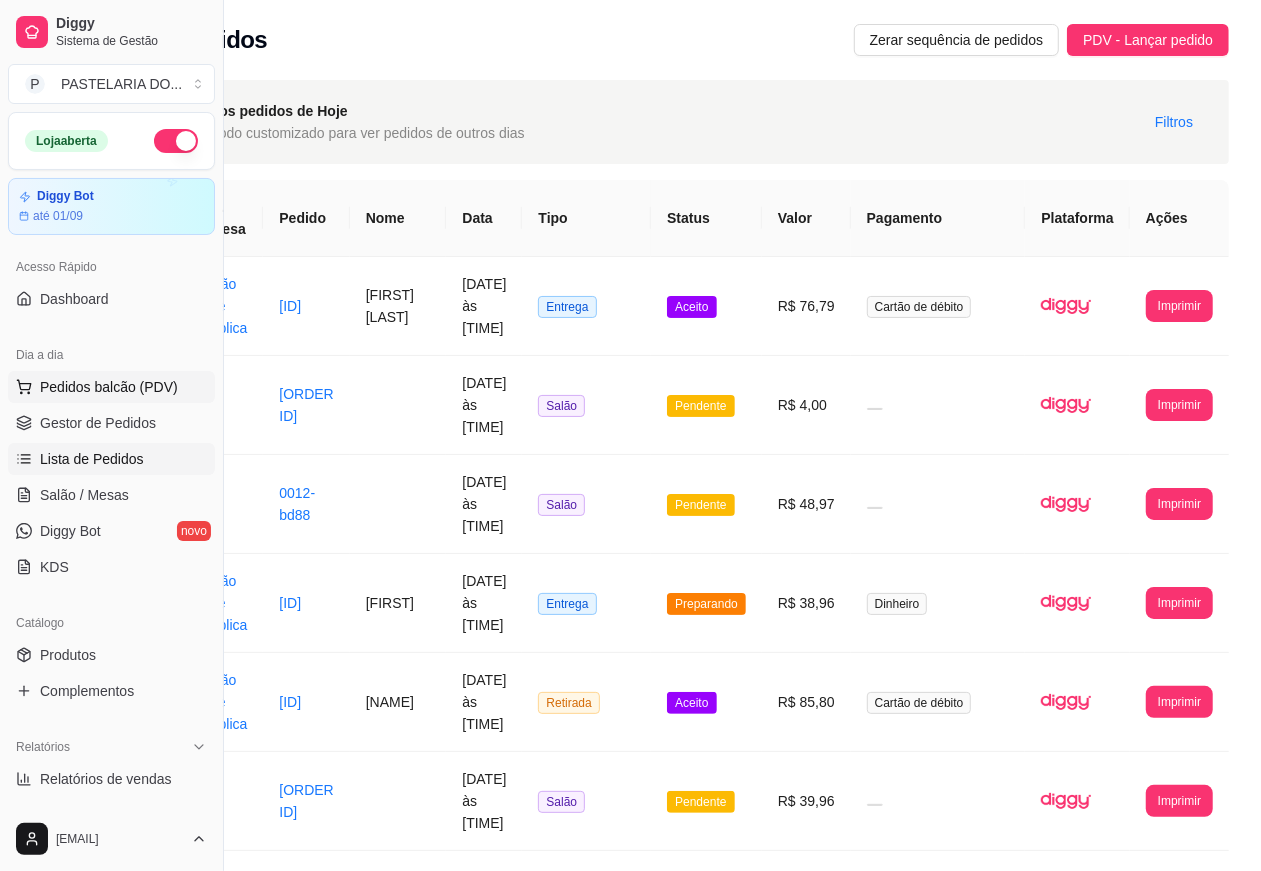click on "Pedidos balcão (PDV)" at bounding box center (109, 387) 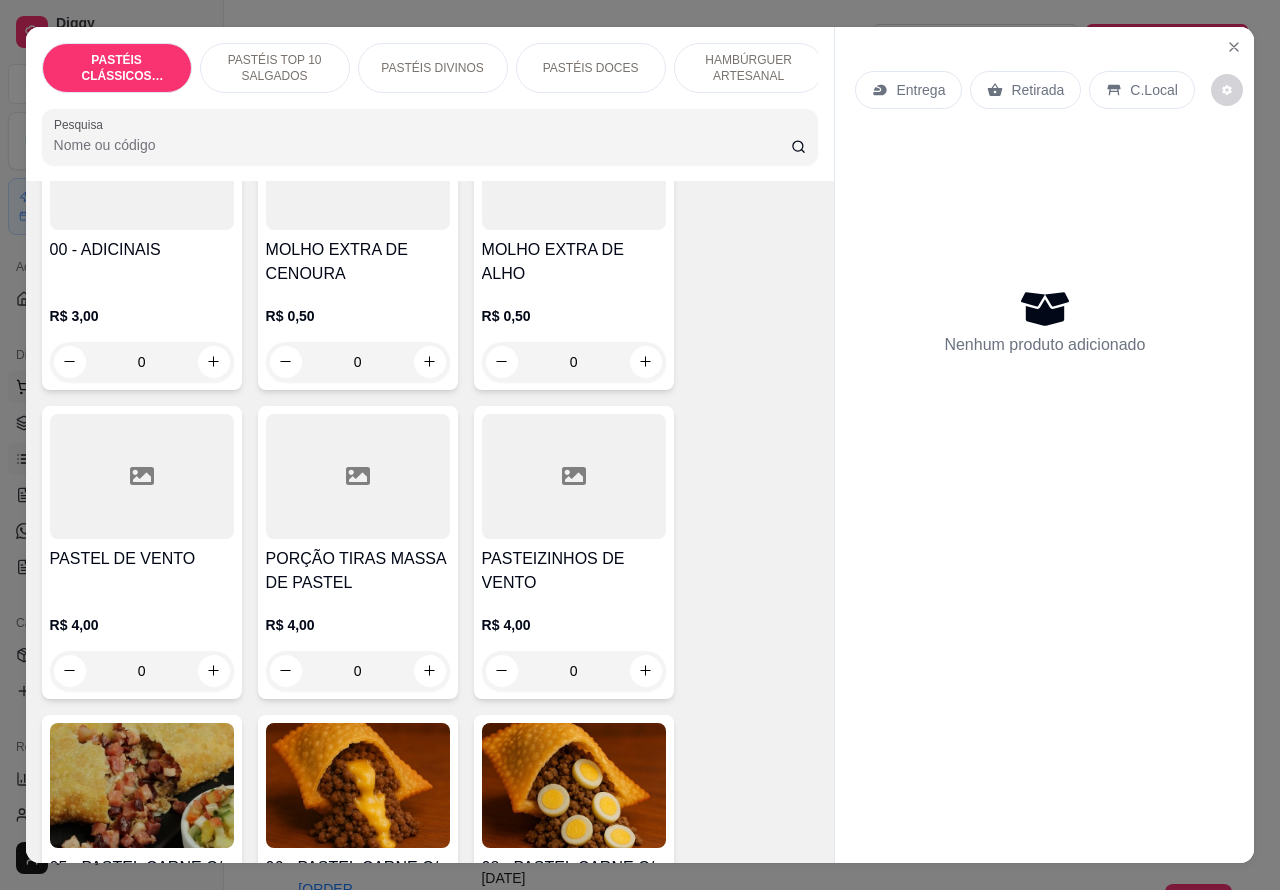 scroll, scrollTop: 873, scrollLeft: 0, axis: vertical 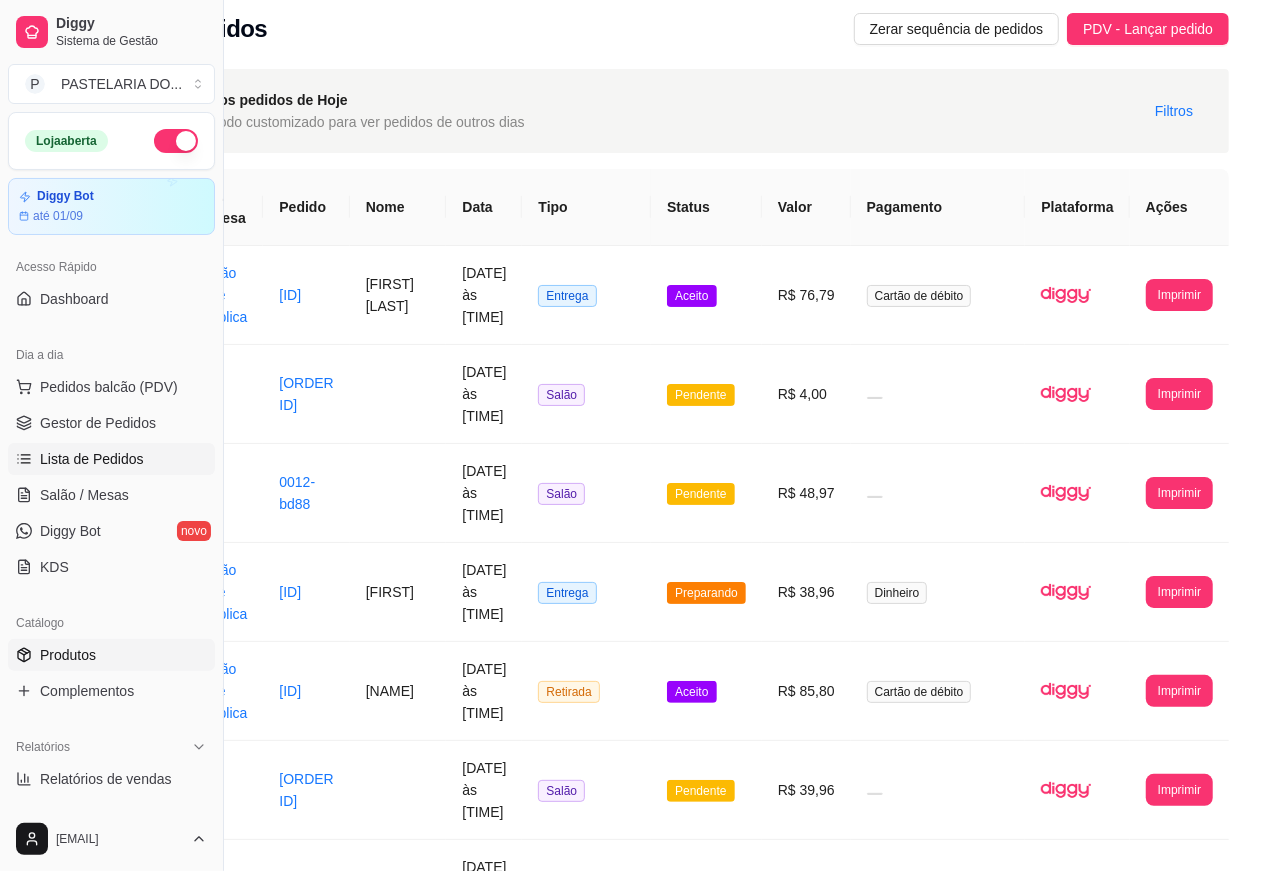 click on "Produtos" at bounding box center (111, 655) 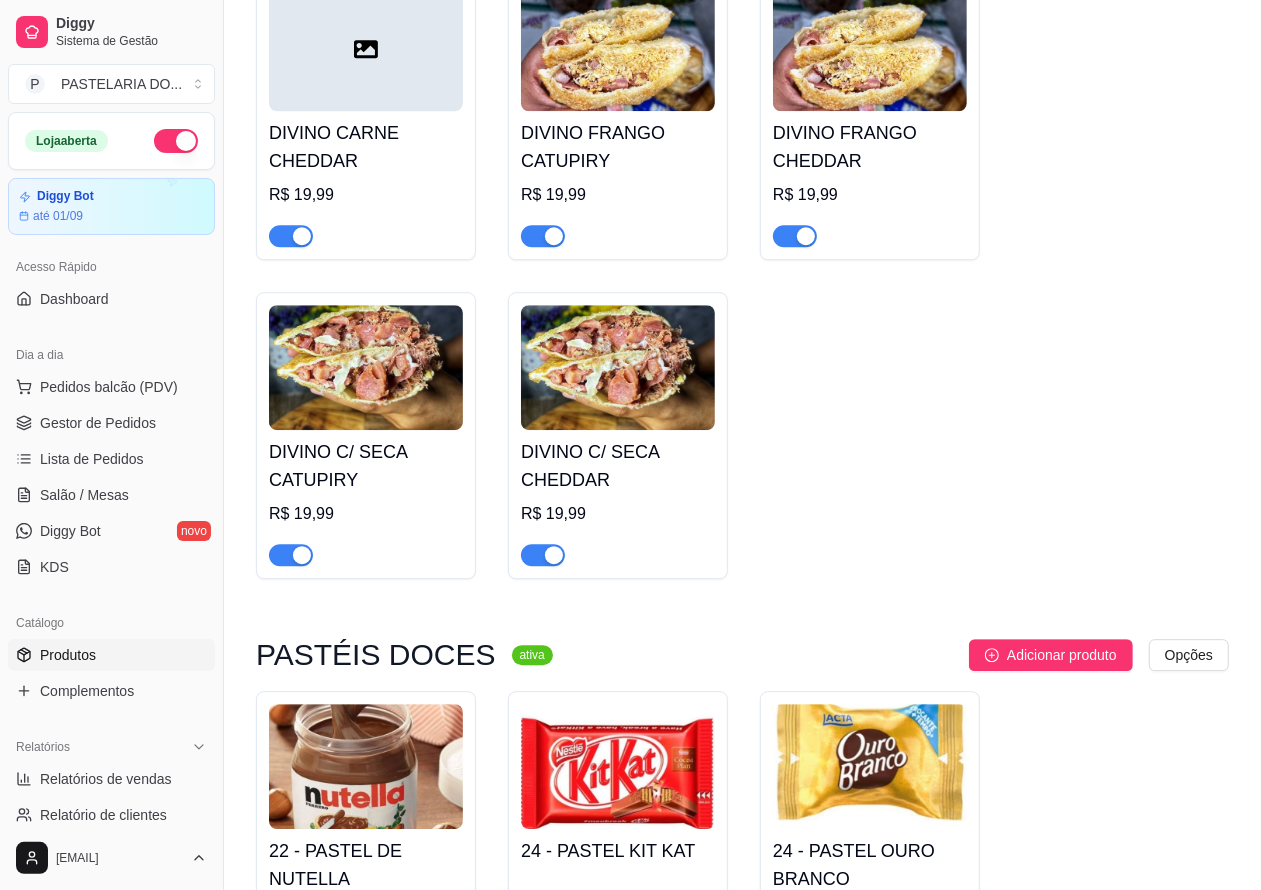scroll, scrollTop: 3450, scrollLeft: 0, axis: vertical 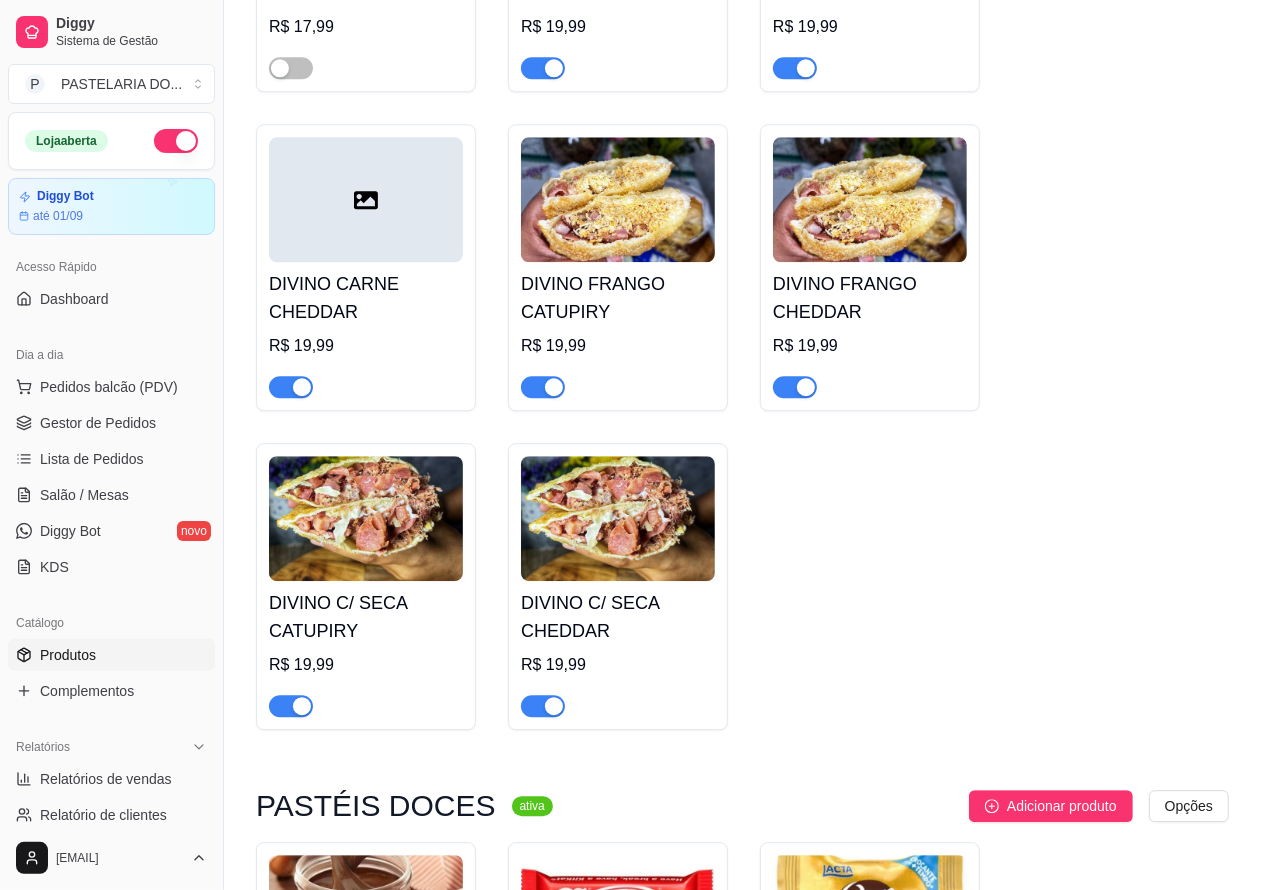click at bounding box center (543, 387) 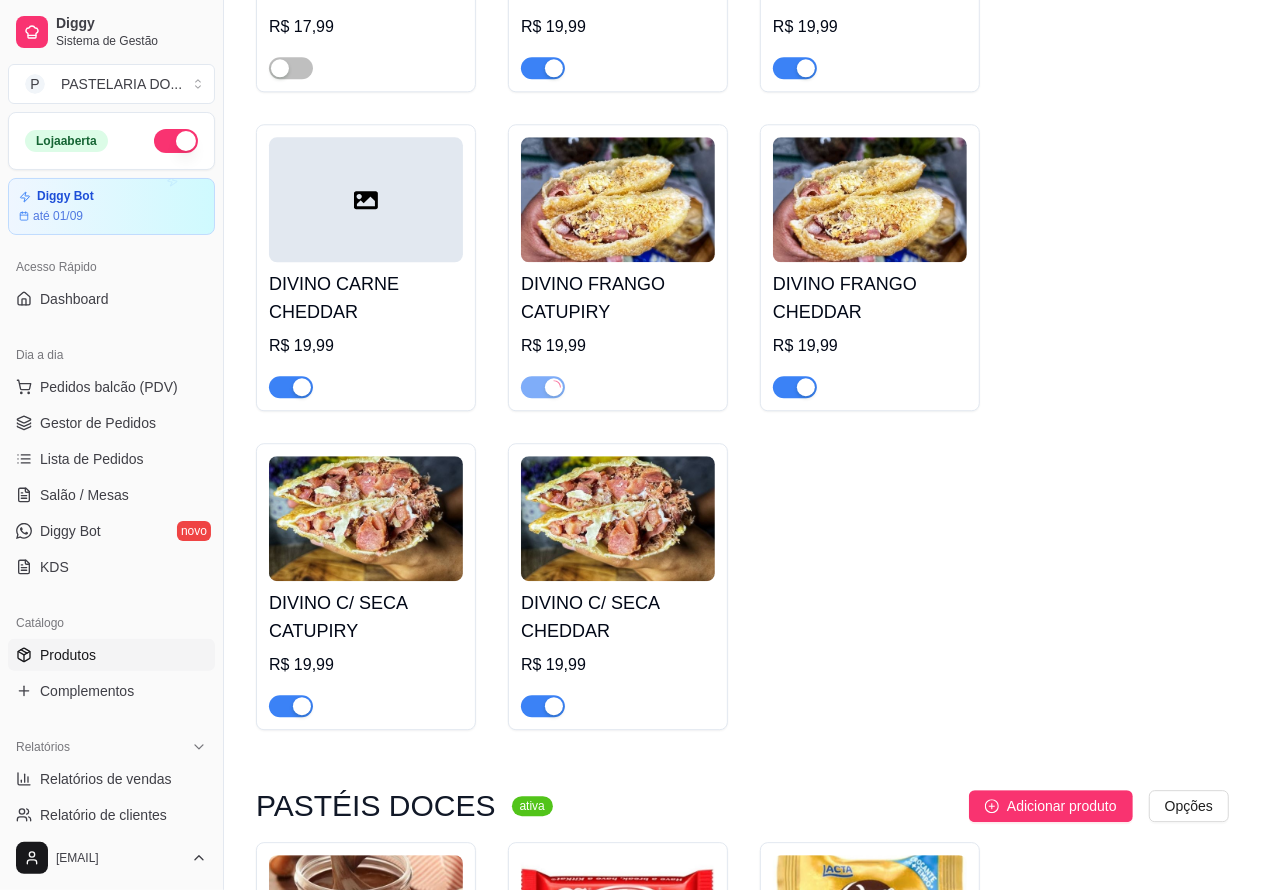 click at bounding box center [795, 387] 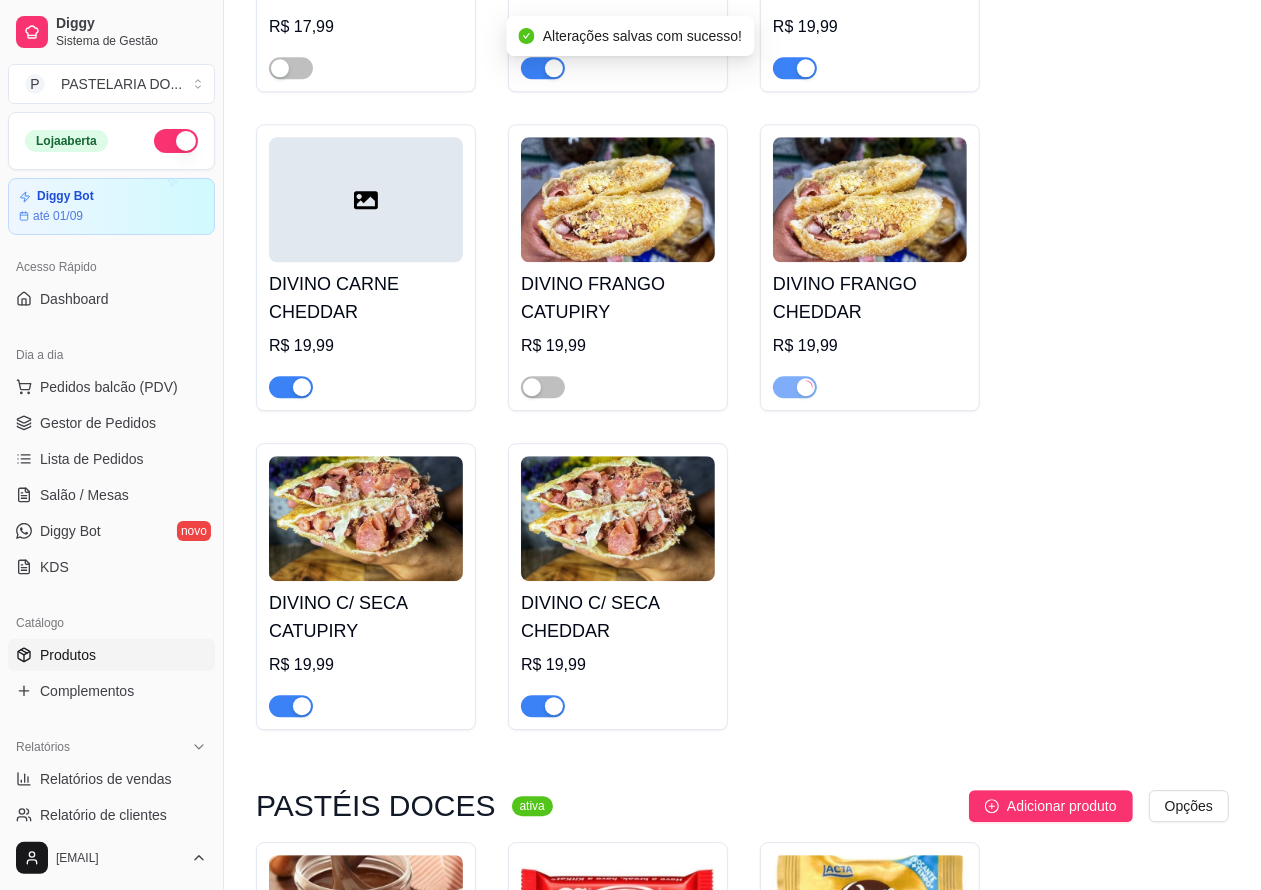 click at bounding box center (291, 387) 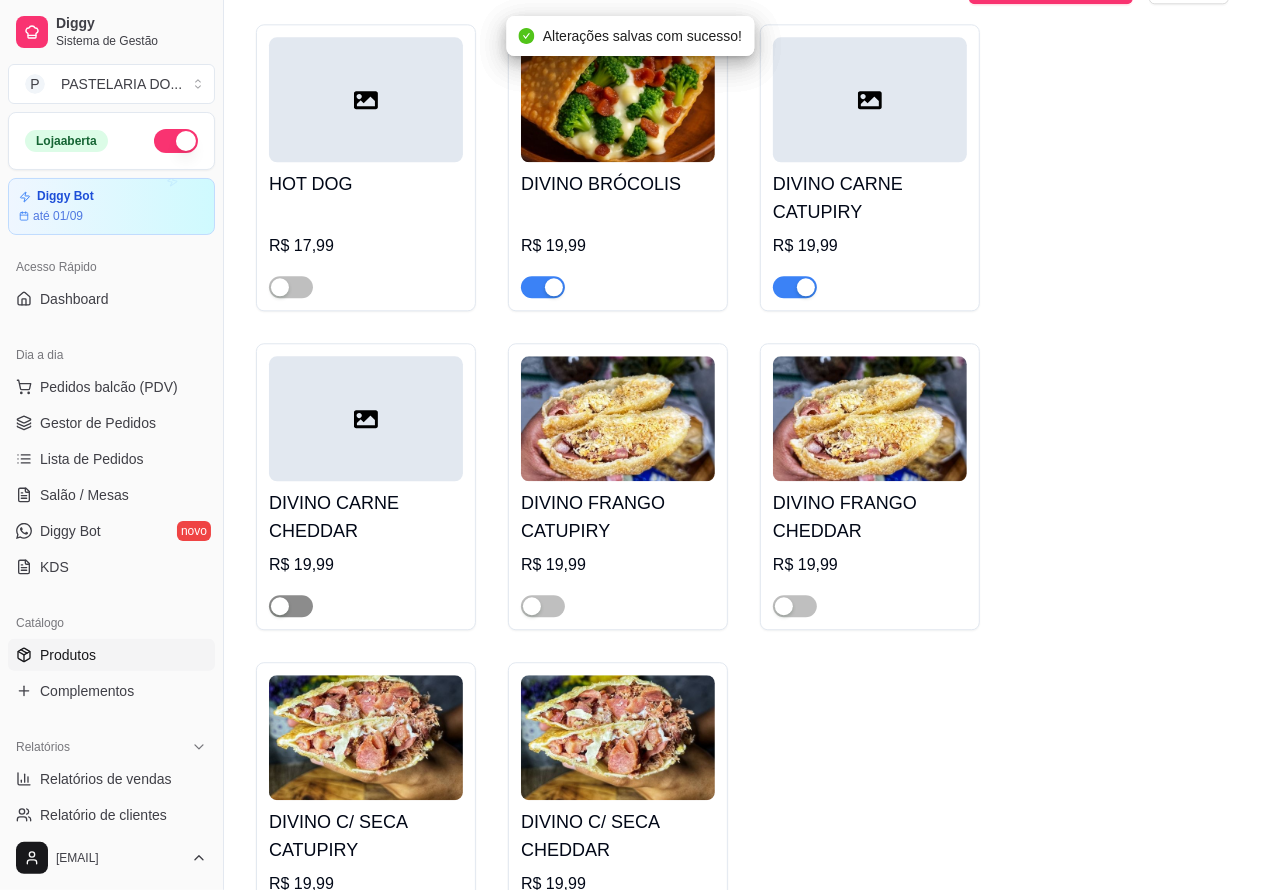 scroll, scrollTop: 3115, scrollLeft: 0, axis: vertical 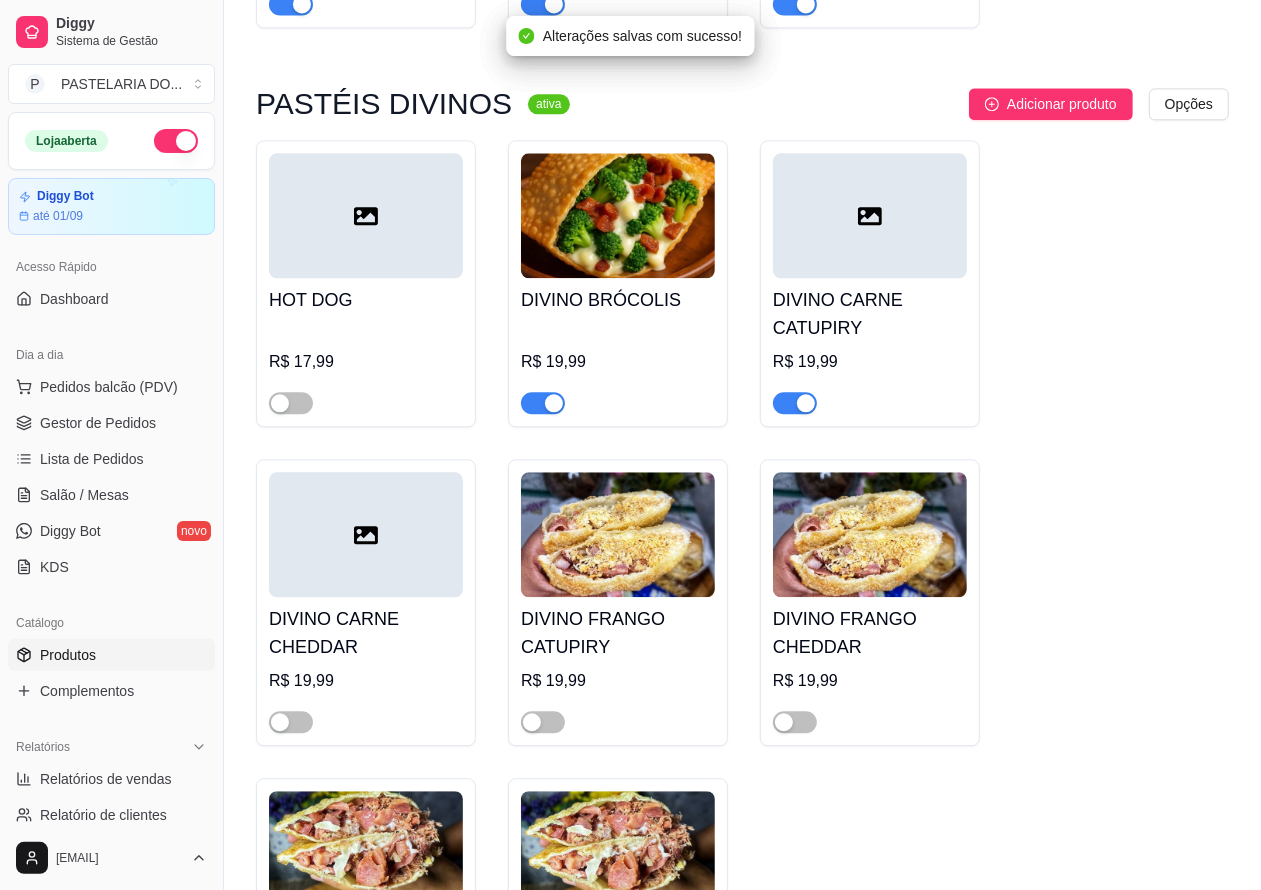 click at bounding box center [795, 403] 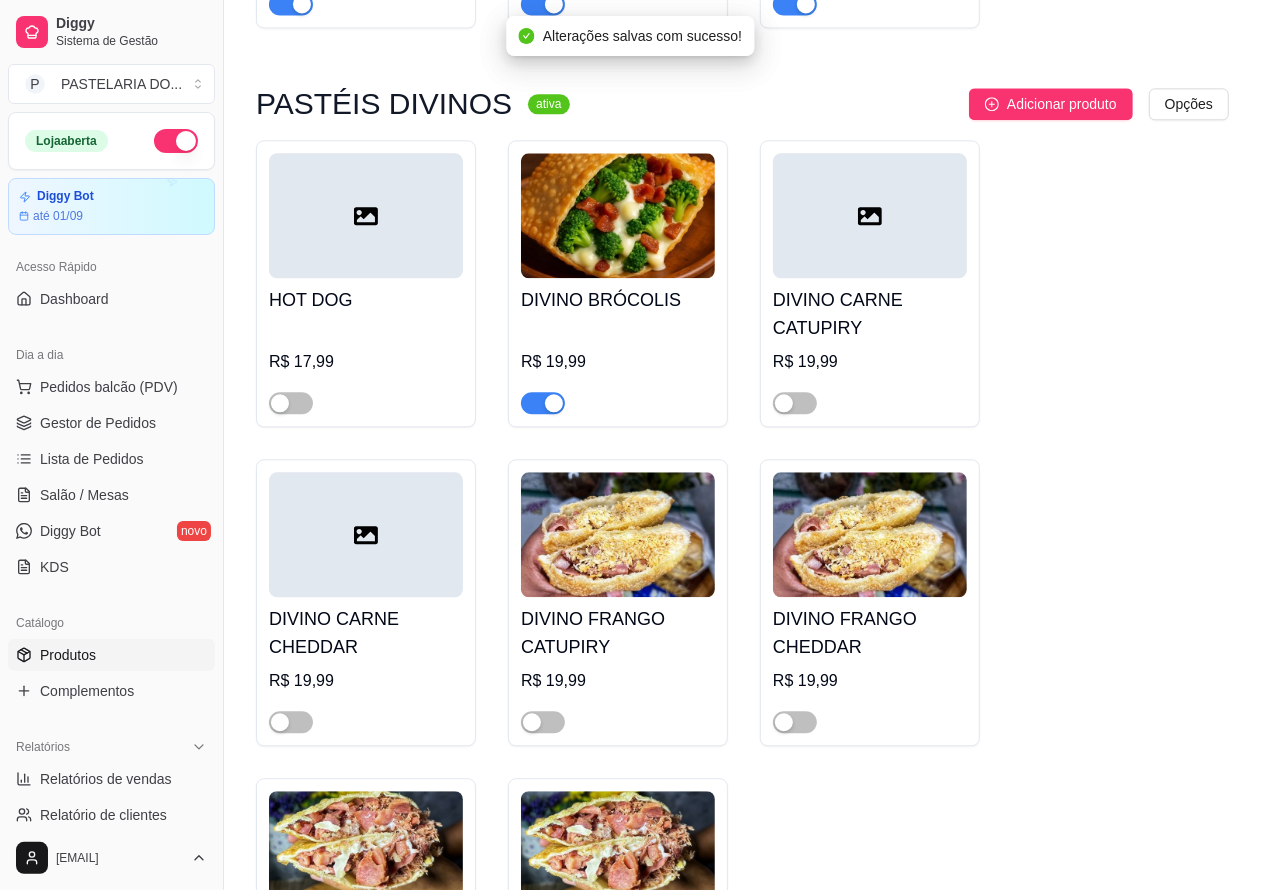 click at bounding box center (543, 403) 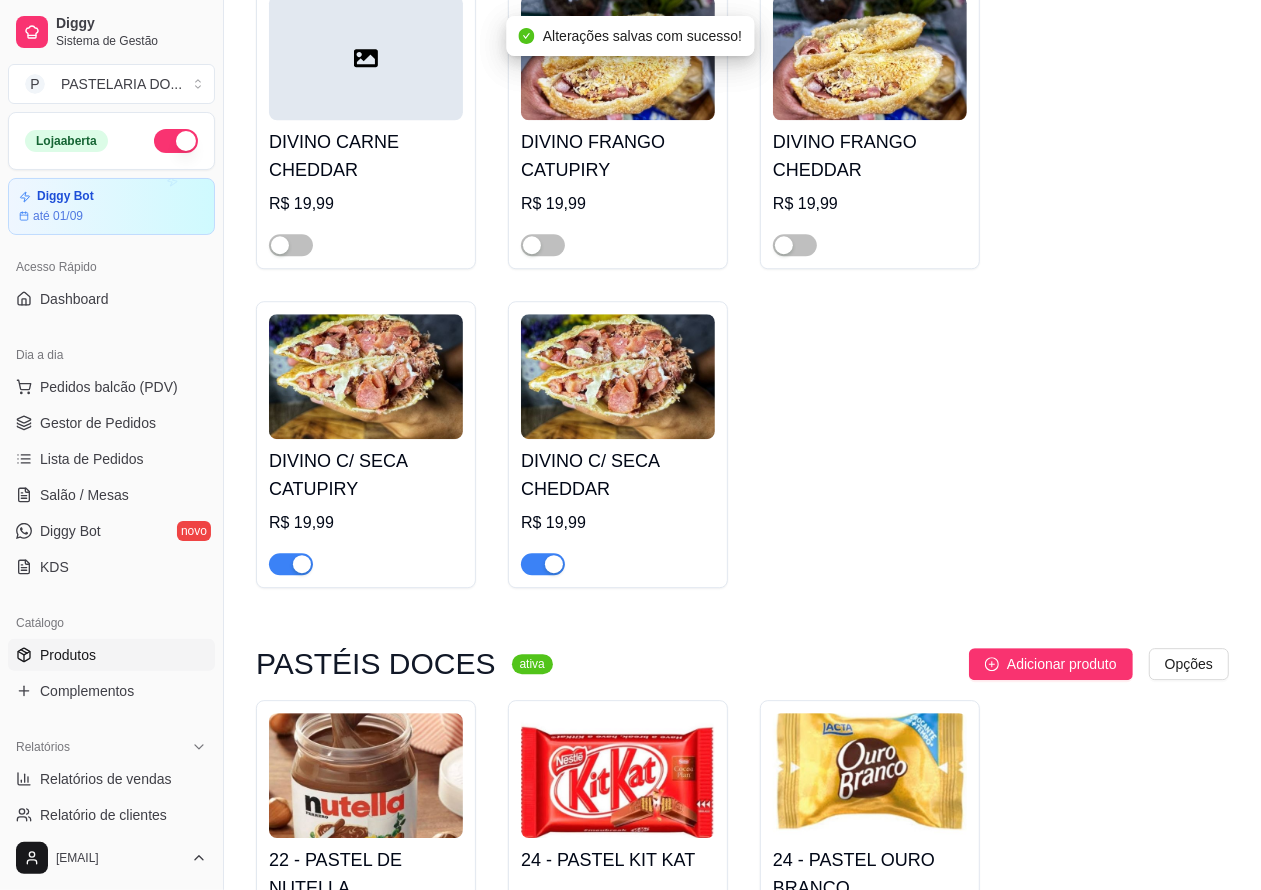 scroll, scrollTop: 3651, scrollLeft: 0, axis: vertical 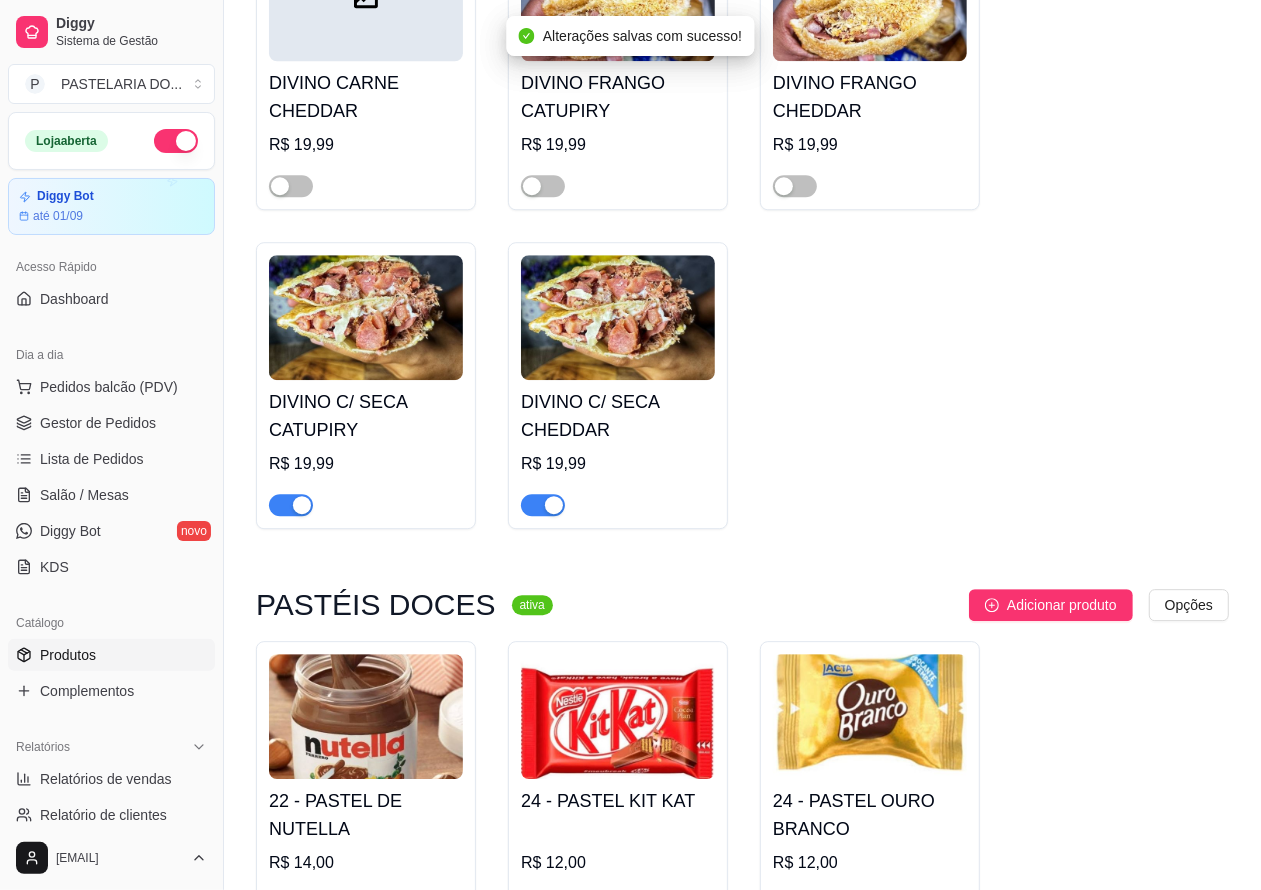 click at bounding box center [291, 505] 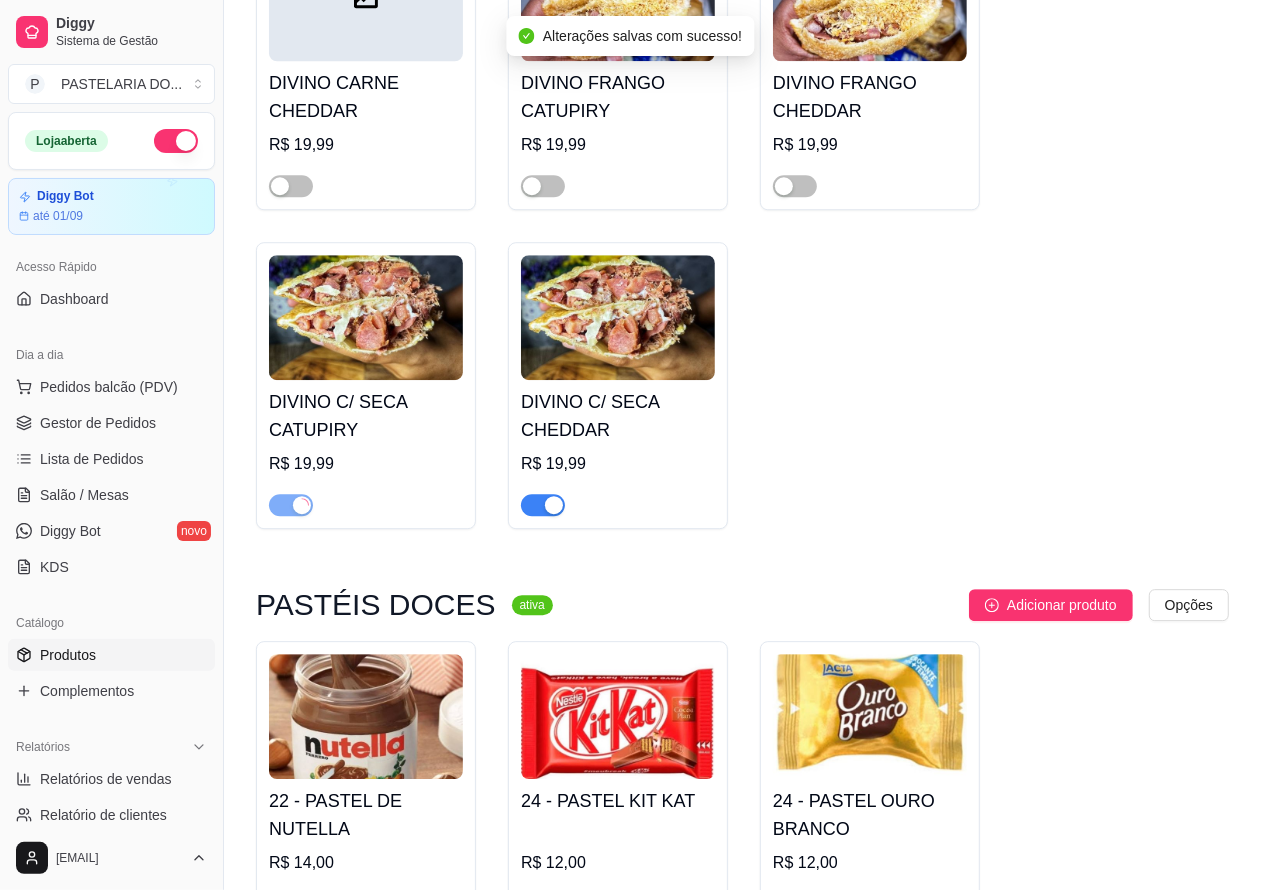 click at bounding box center [543, 505] 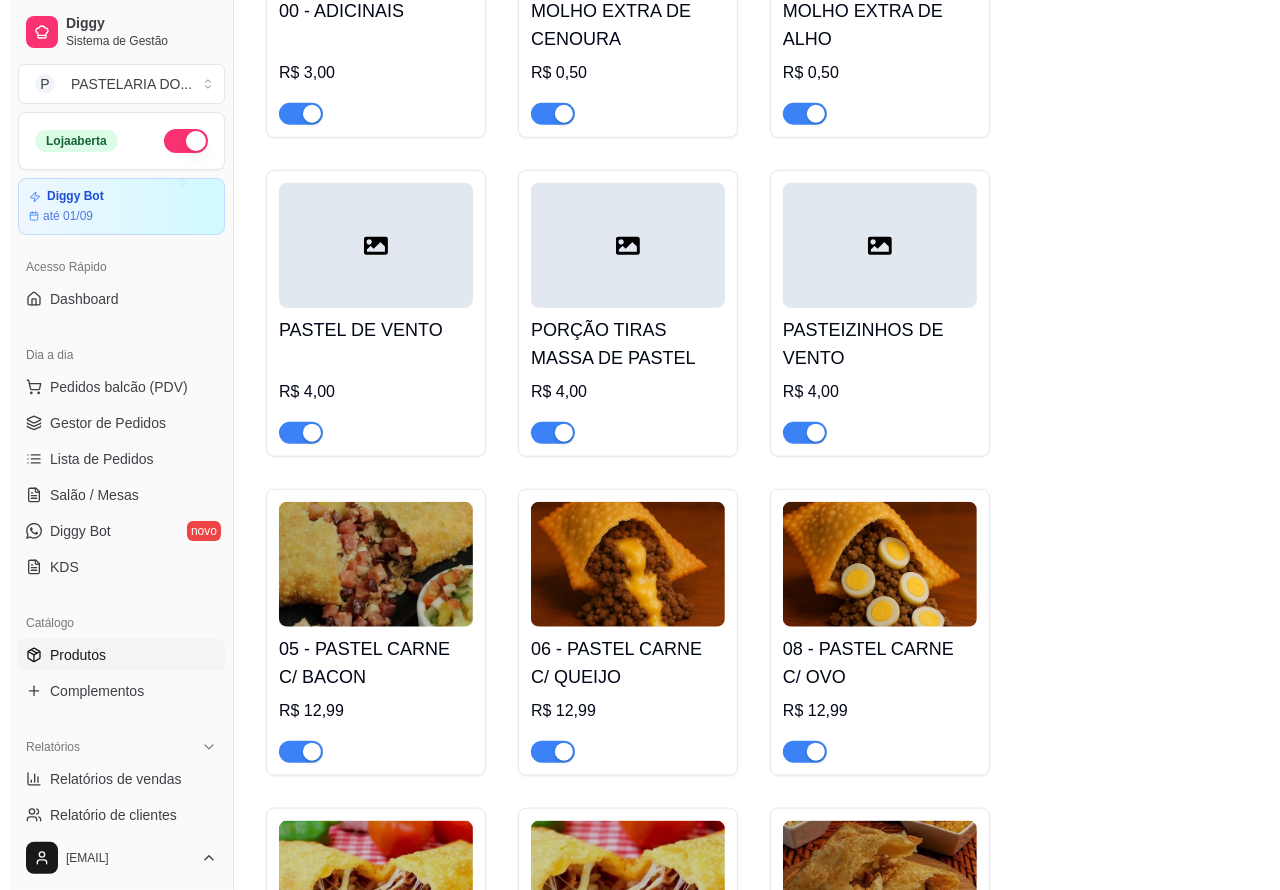 scroll, scrollTop: 1085, scrollLeft: 0, axis: vertical 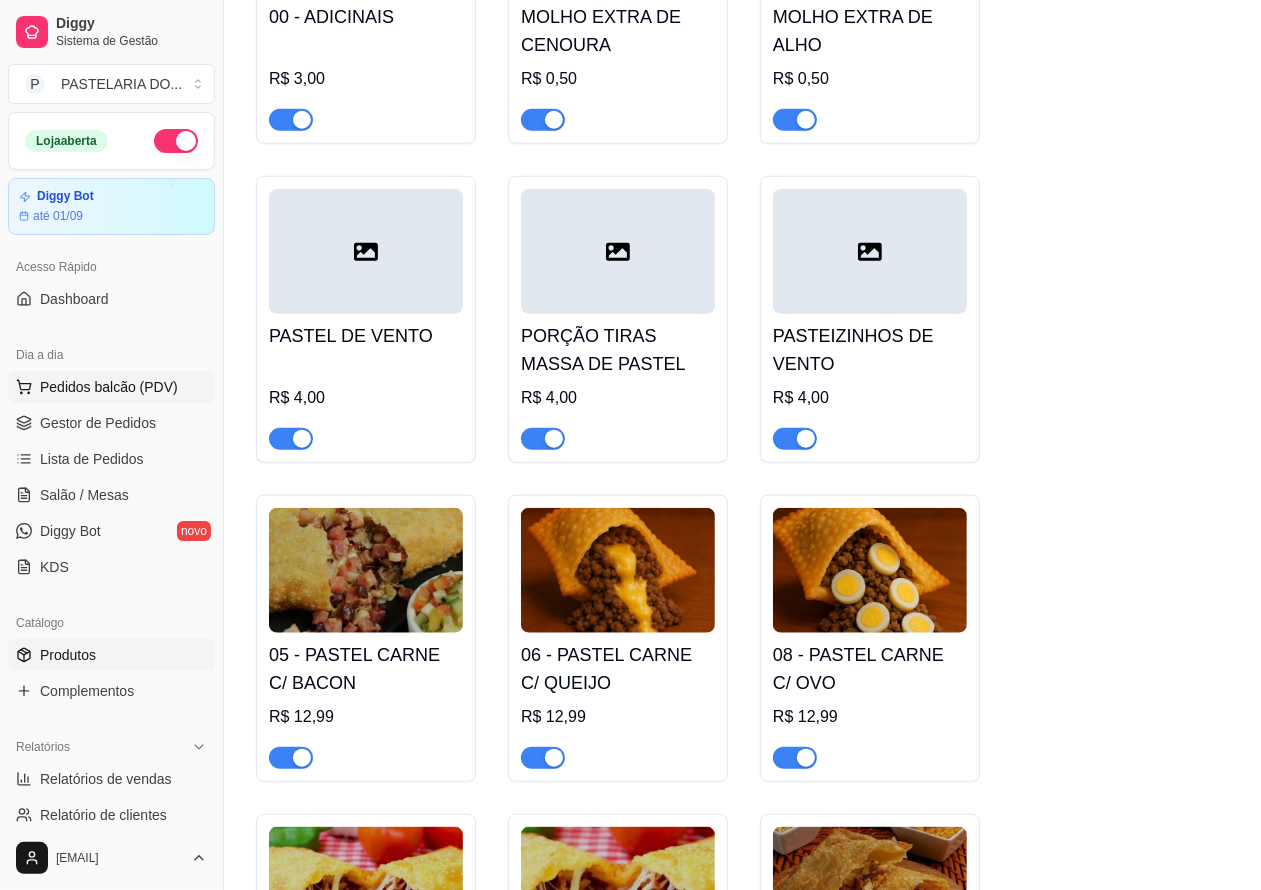 click on "Pedidos balcão (PDV)" at bounding box center [109, 387] 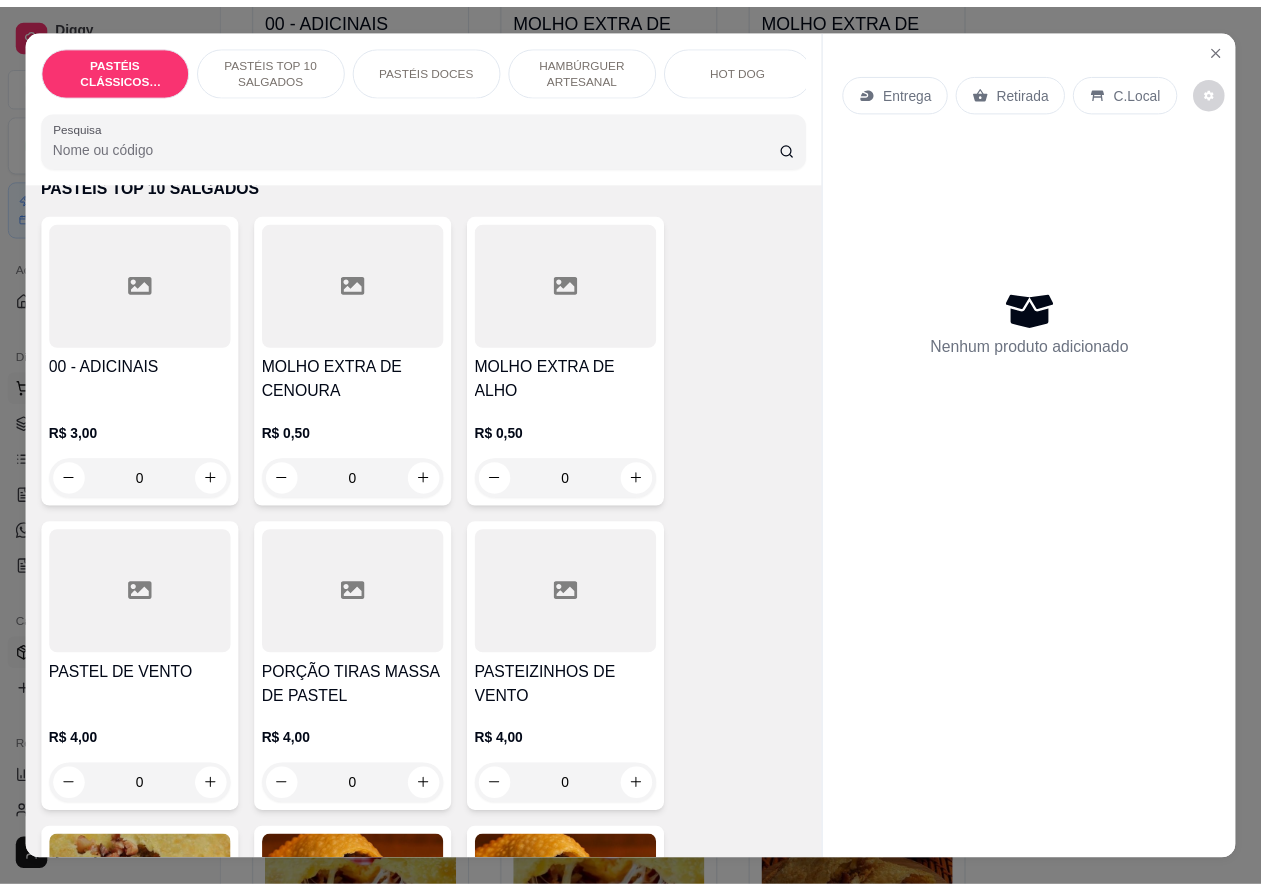 scroll, scrollTop: 731, scrollLeft: 0, axis: vertical 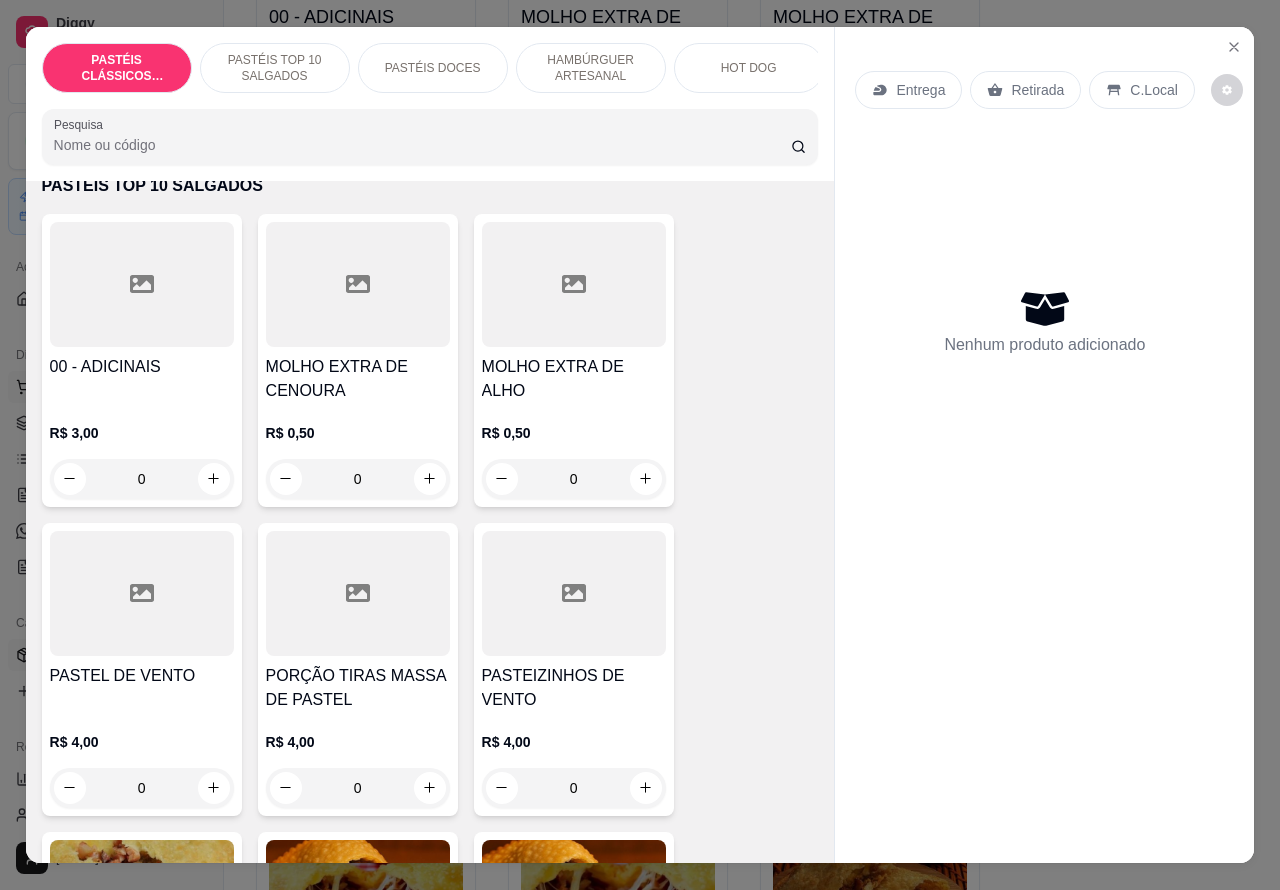 click 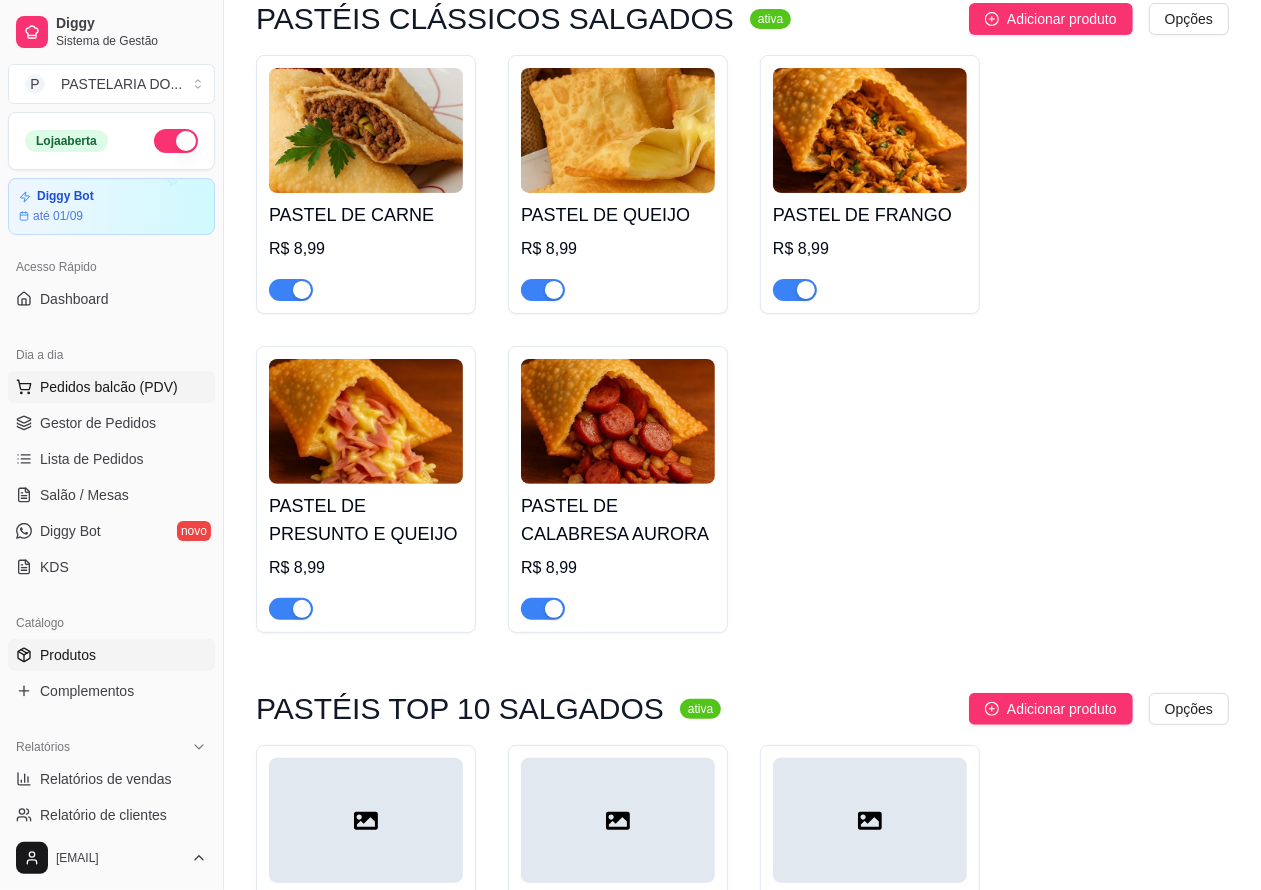 scroll, scrollTop: 183, scrollLeft: 0, axis: vertical 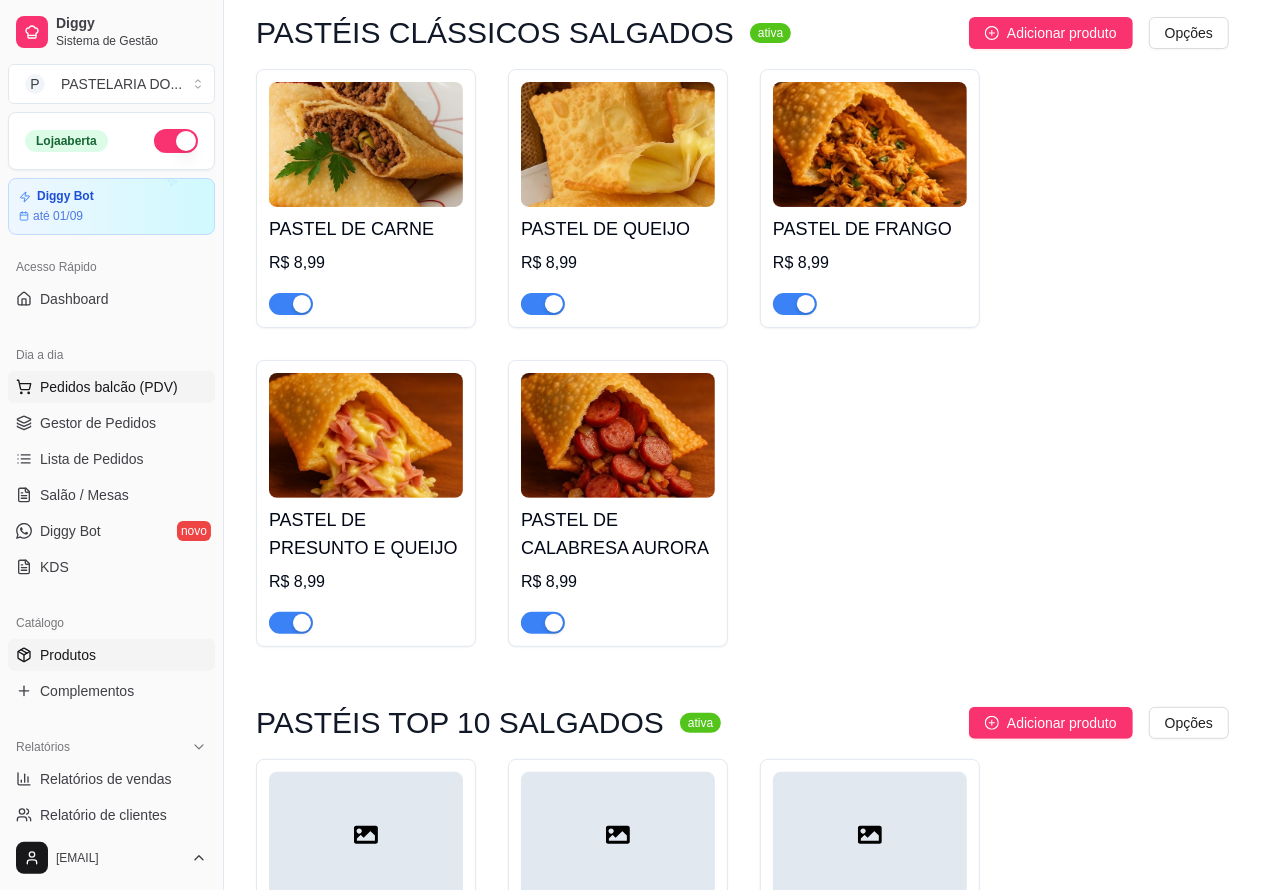 click on "Pedidos balcão (PDV)" at bounding box center [109, 387] 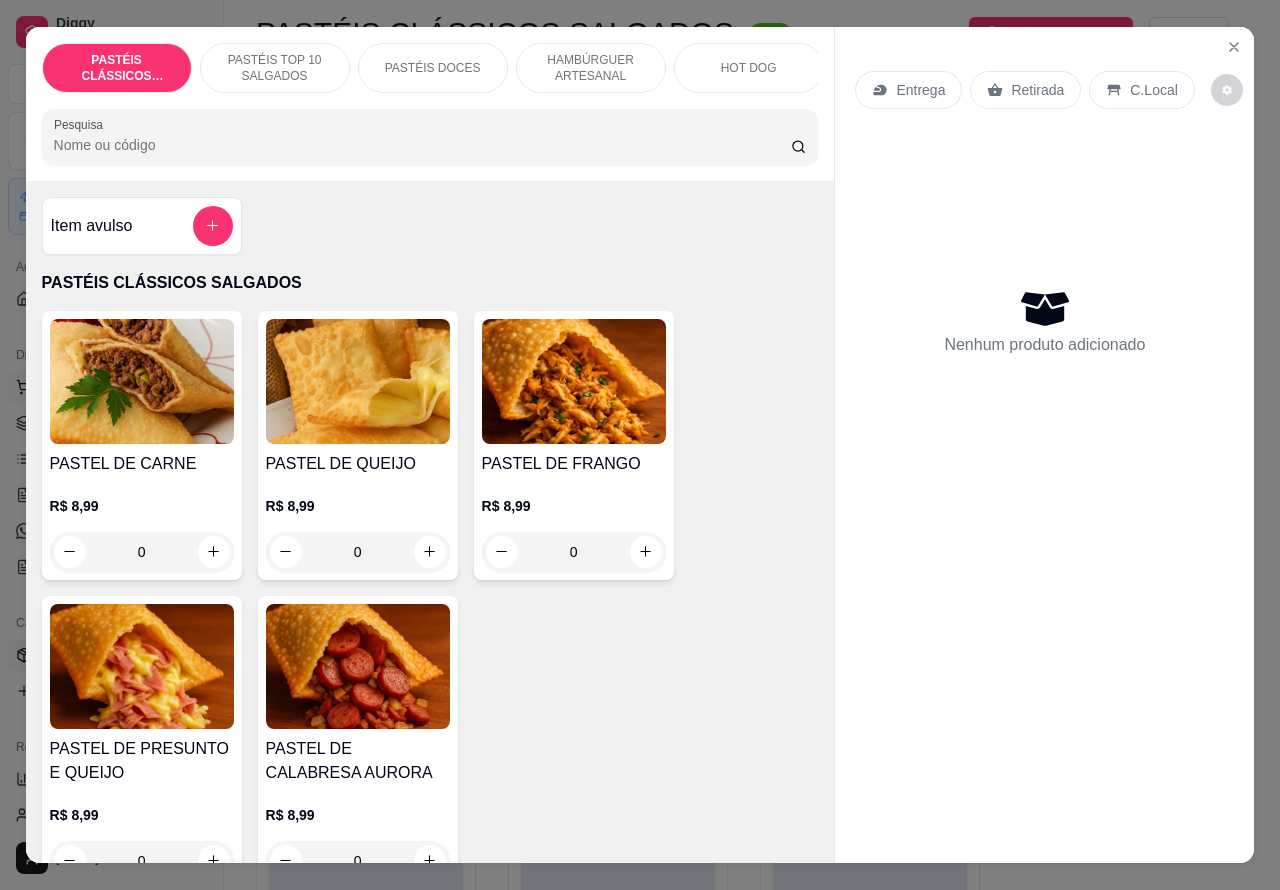 click 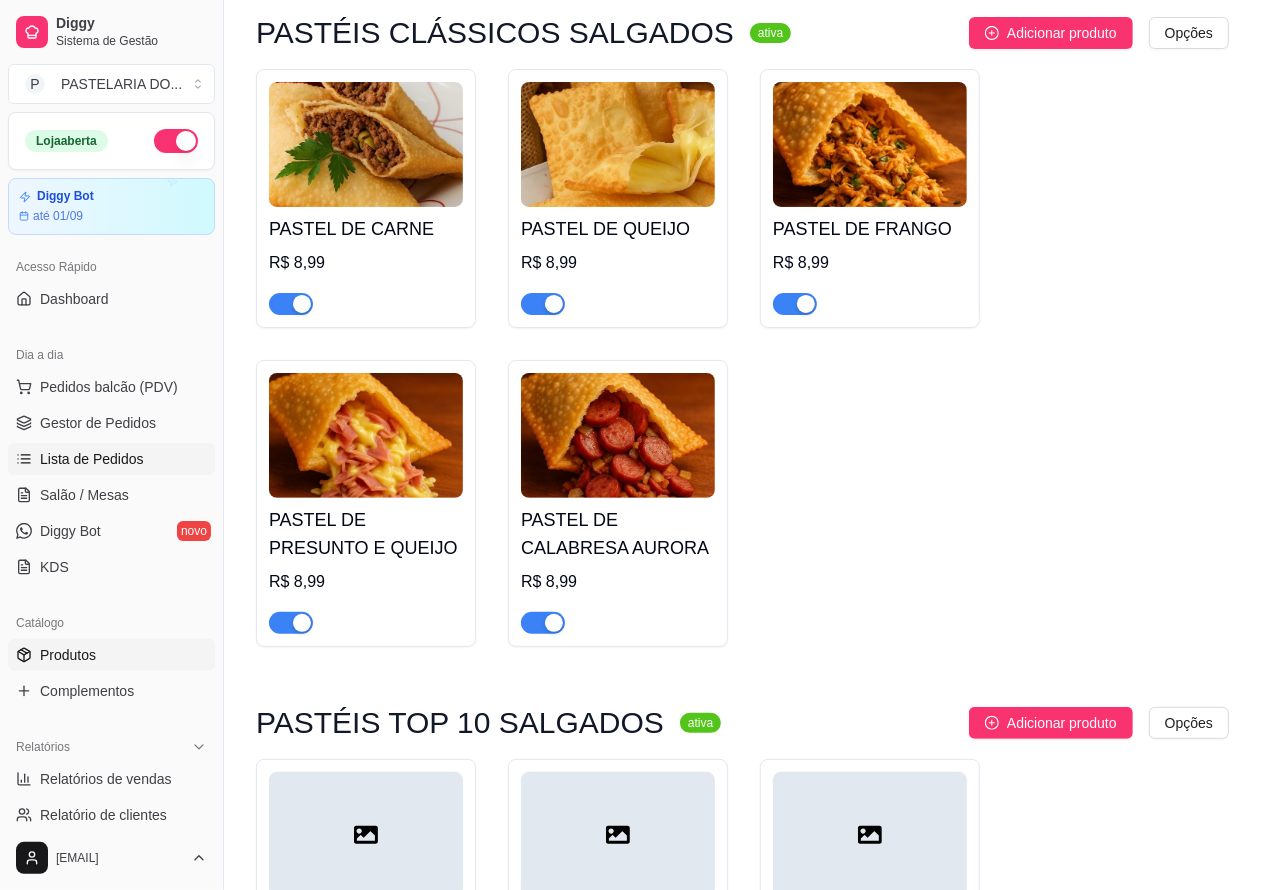 click on "Lista de Pedidos" at bounding box center [92, 459] 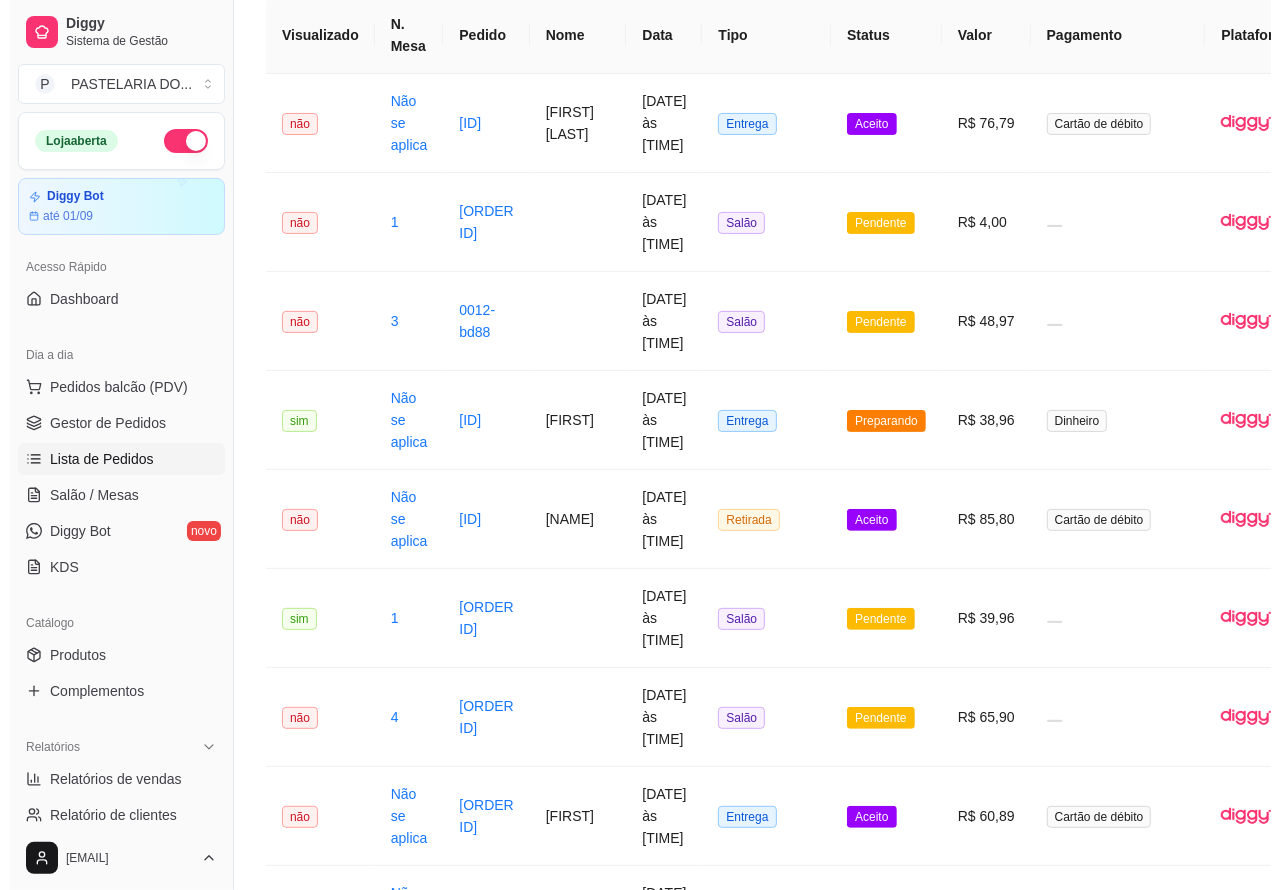 scroll, scrollTop: 0, scrollLeft: 0, axis: both 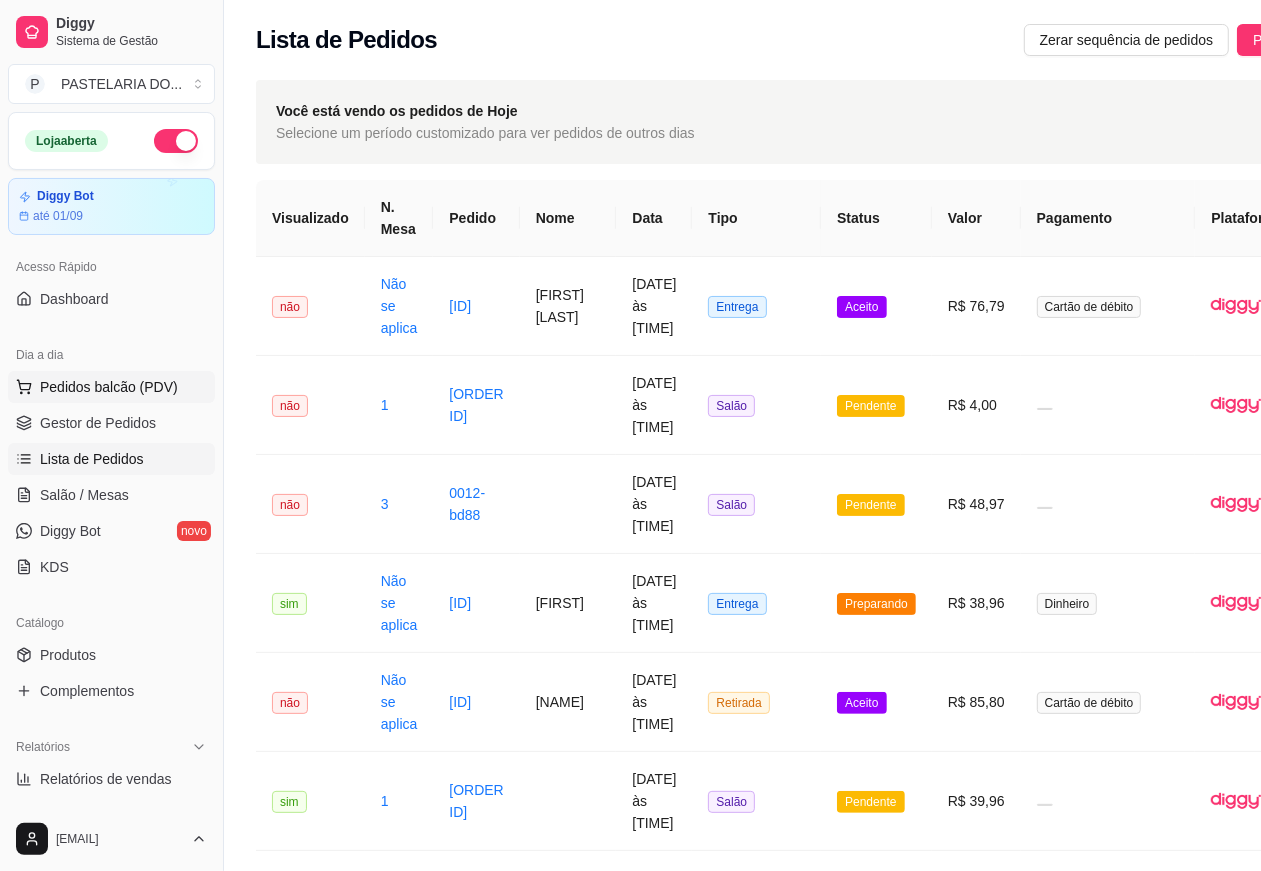 click on "Pedidos balcão (PDV)" at bounding box center (109, 387) 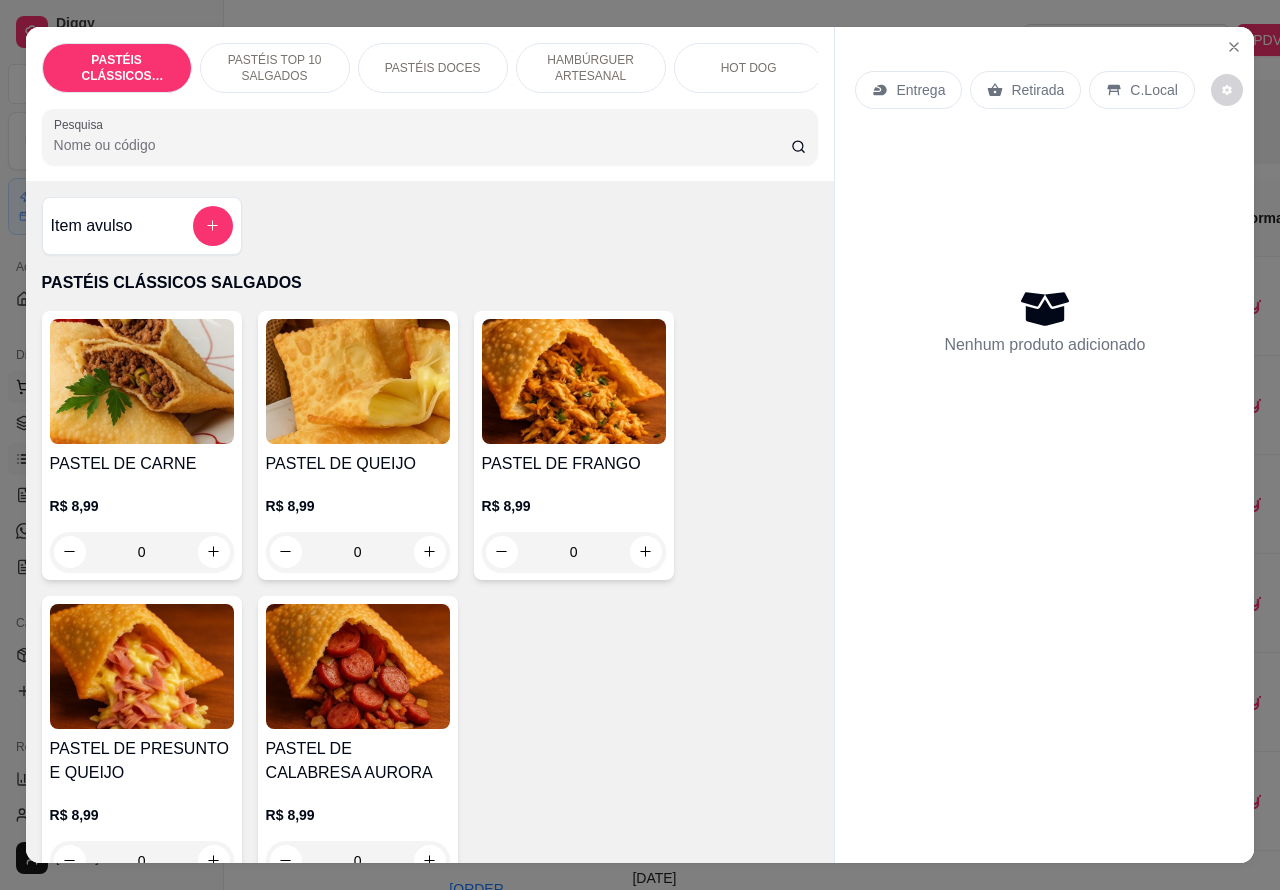 click 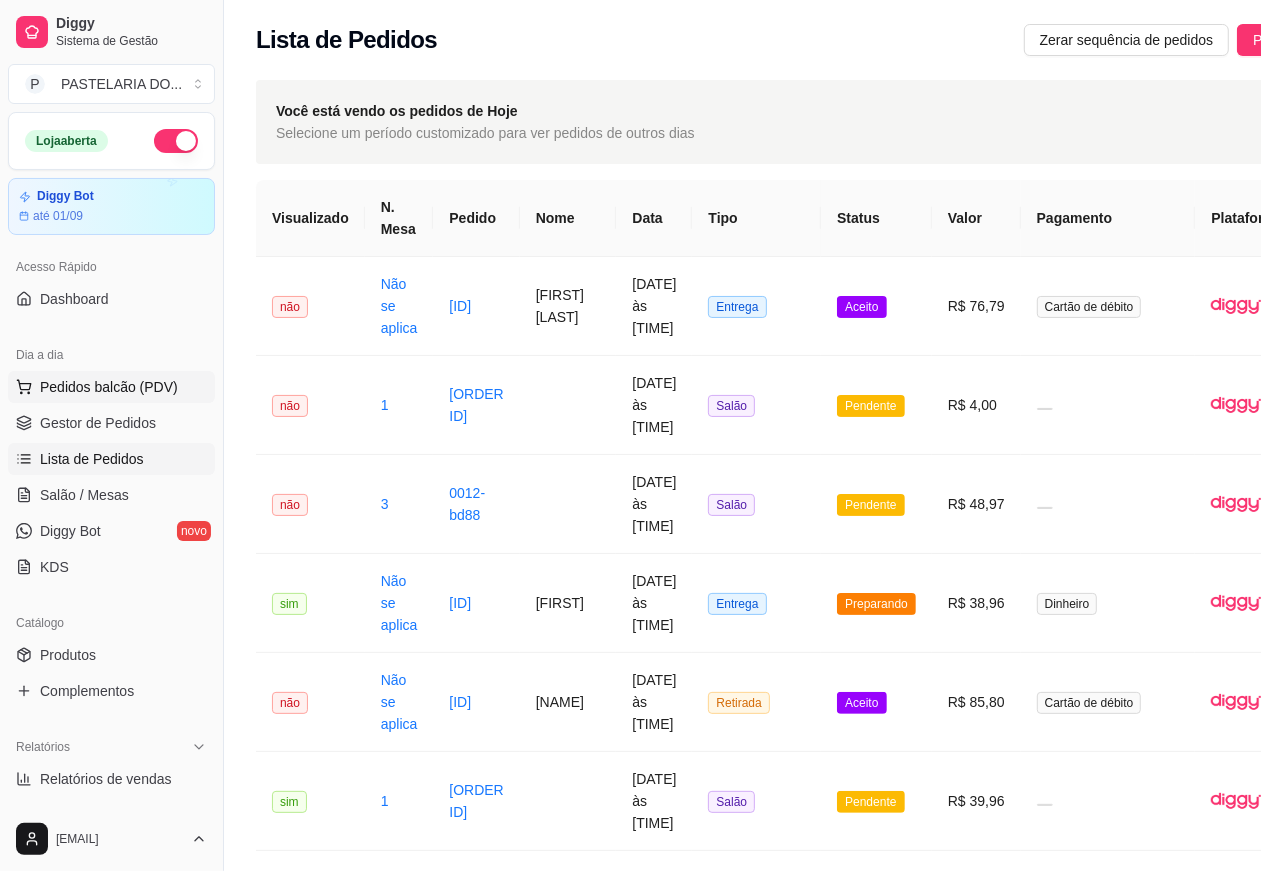 click on "Pedidos balcão (PDV)" at bounding box center (109, 387) 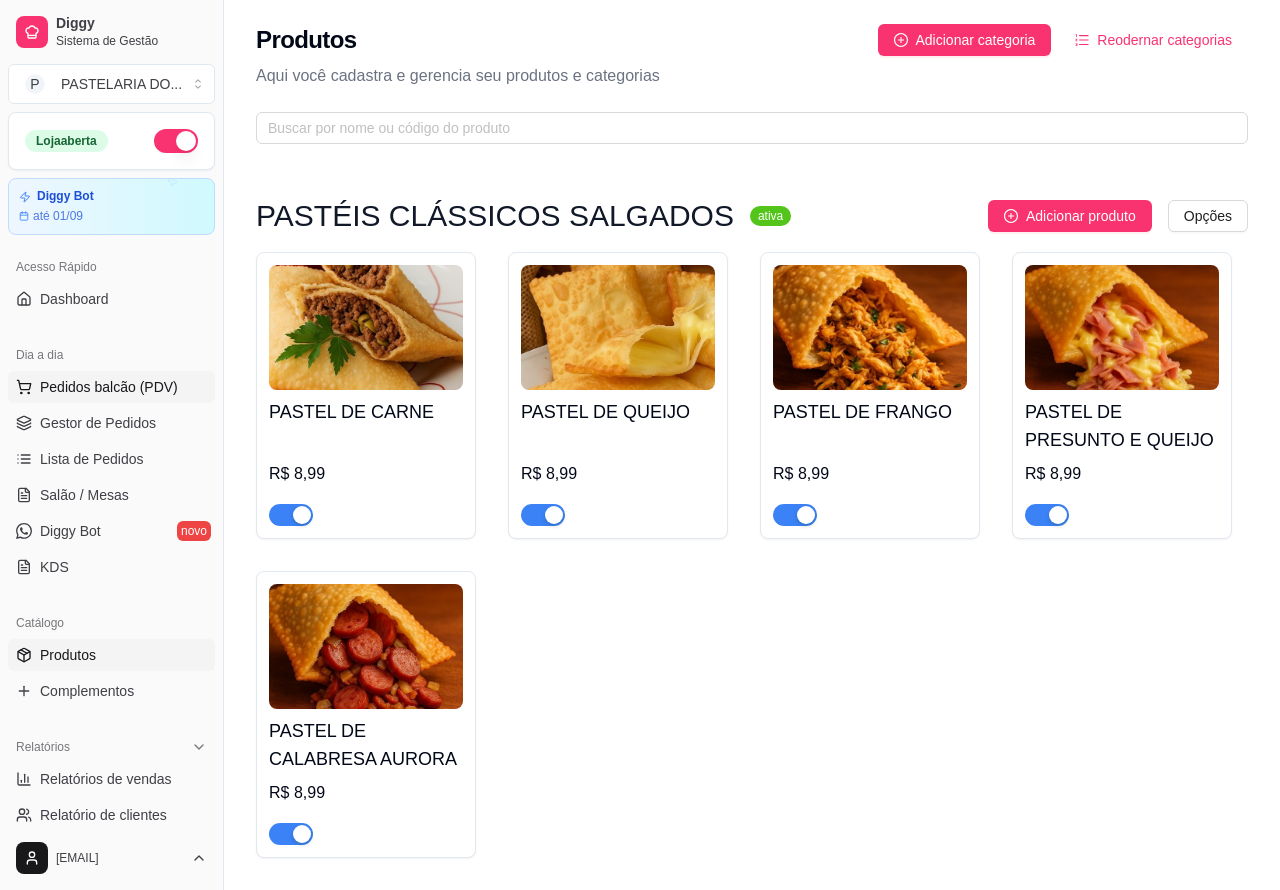 scroll, scrollTop: 183, scrollLeft: 0, axis: vertical 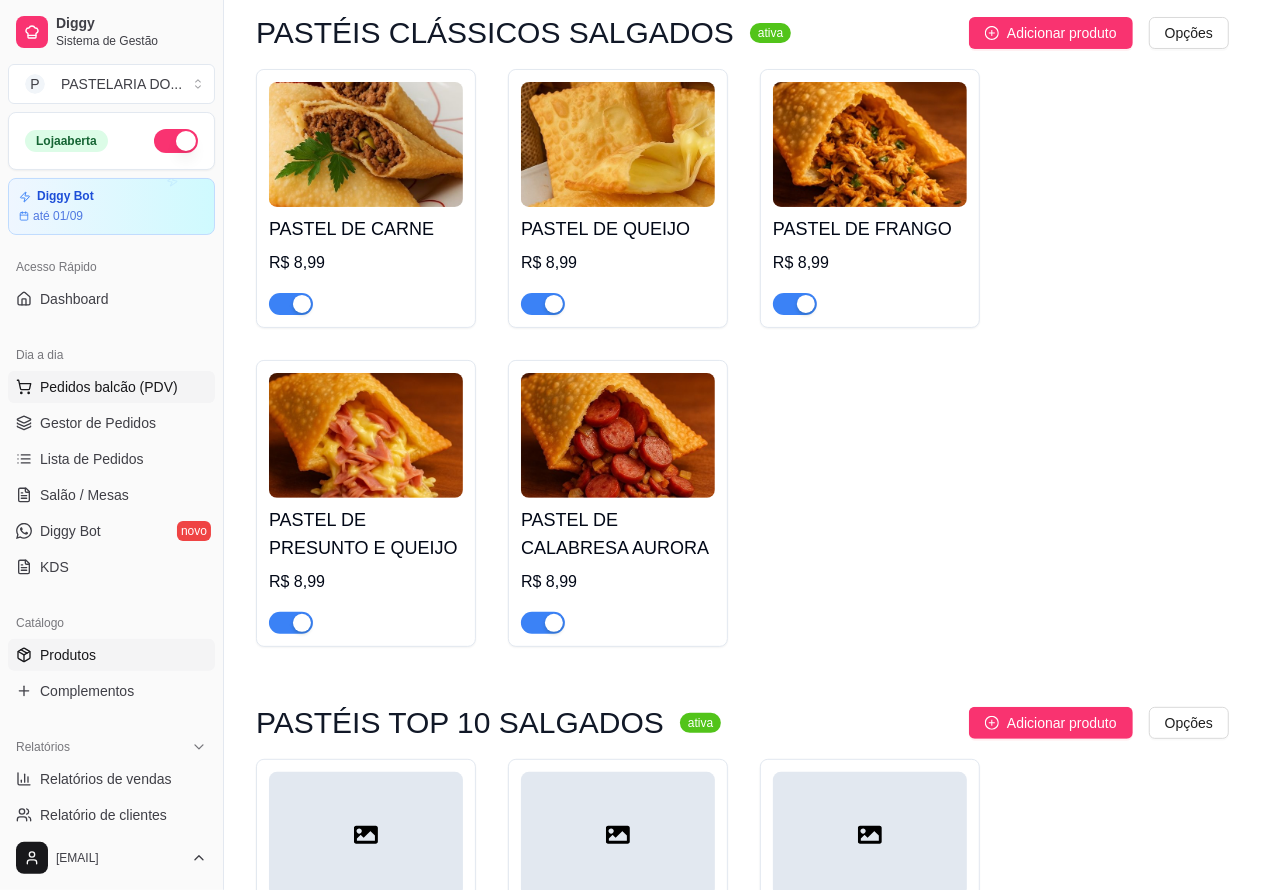 click on "Pedidos balcão (PDV)" at bounding box center (109, 387) 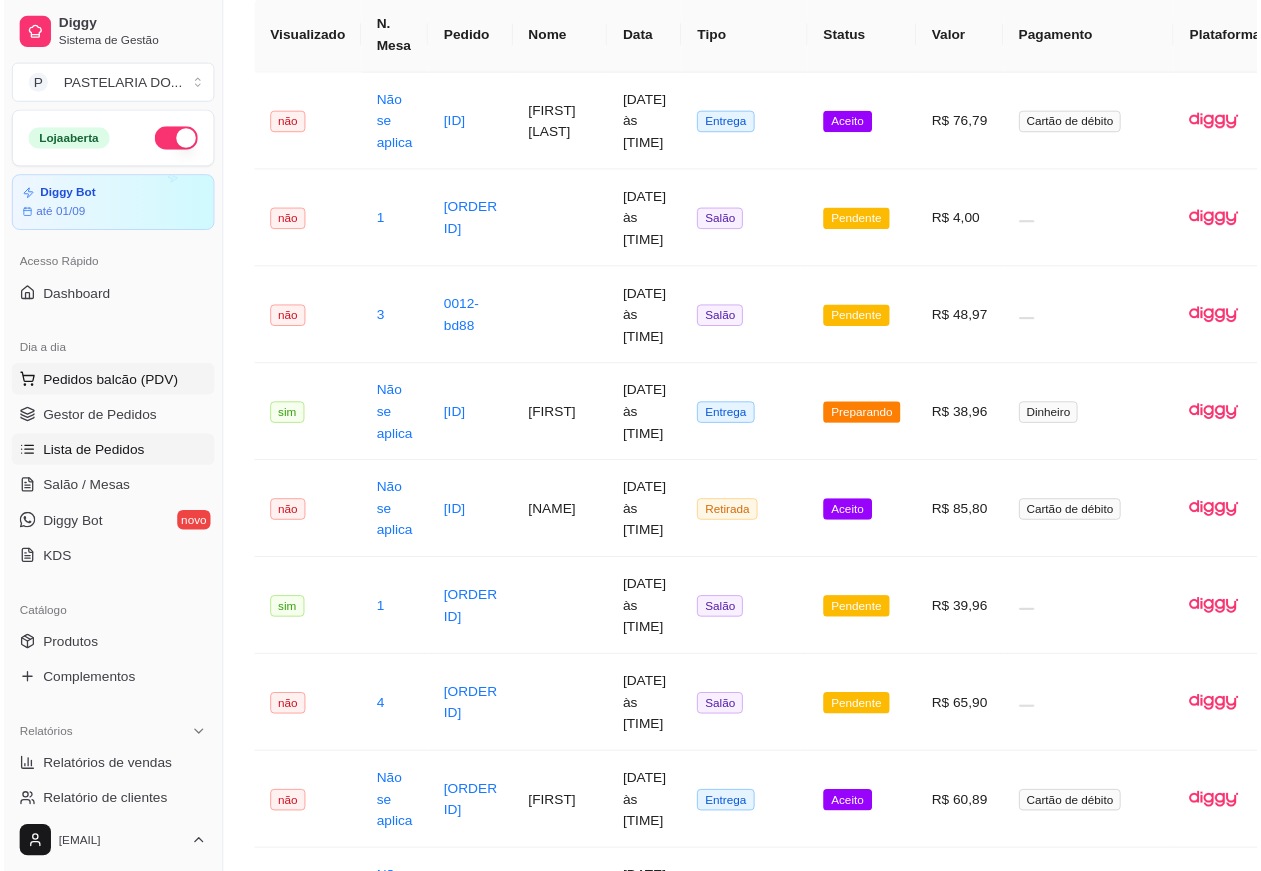 scroll, scrollTop: 11, scrollLeft: 172, axis: both 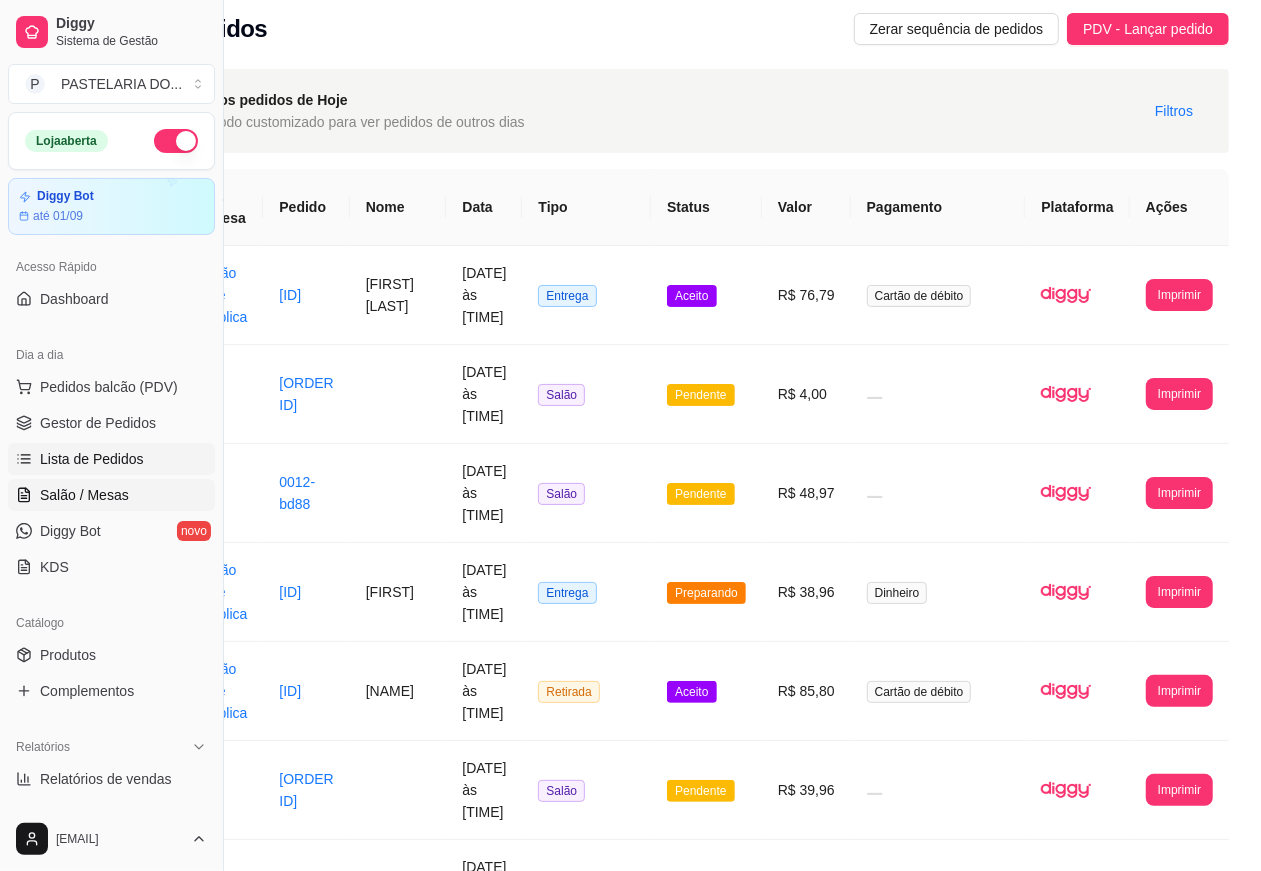 click on "Salão / Mesas" at bounding box center [84, 495] 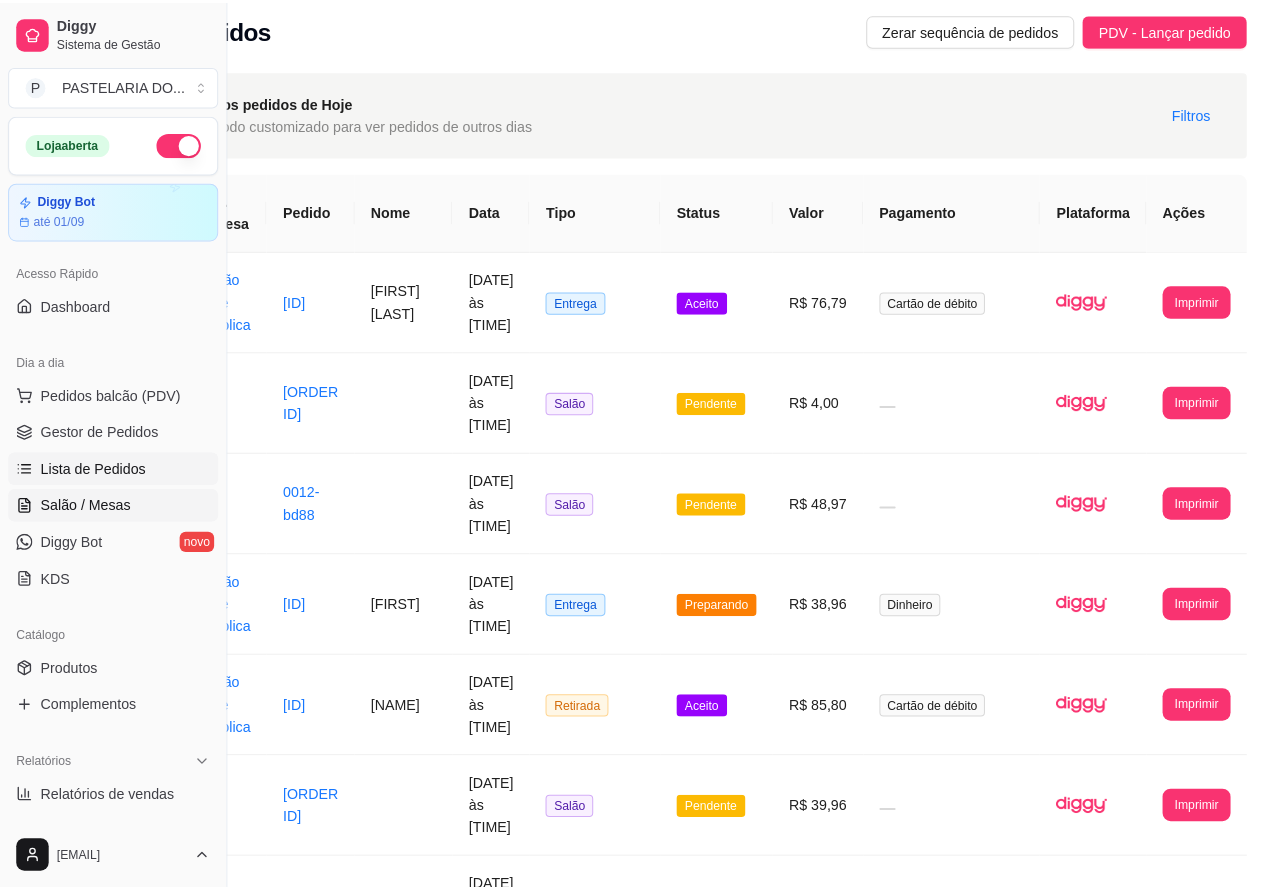scroll, scrollTop: 0, scrollLeft: 0, axis: both 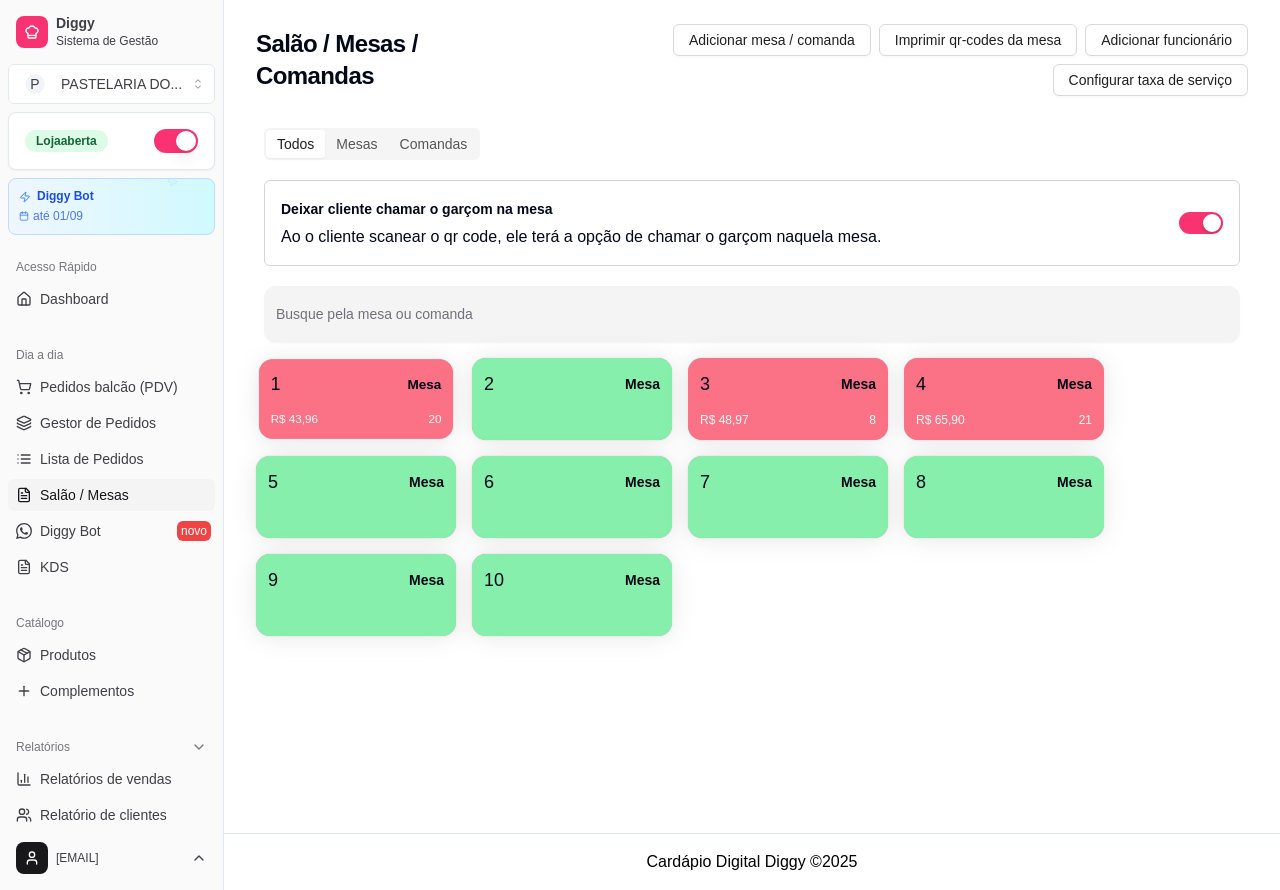click on "R$ 43,96 20" at bounding box center [356, 412] 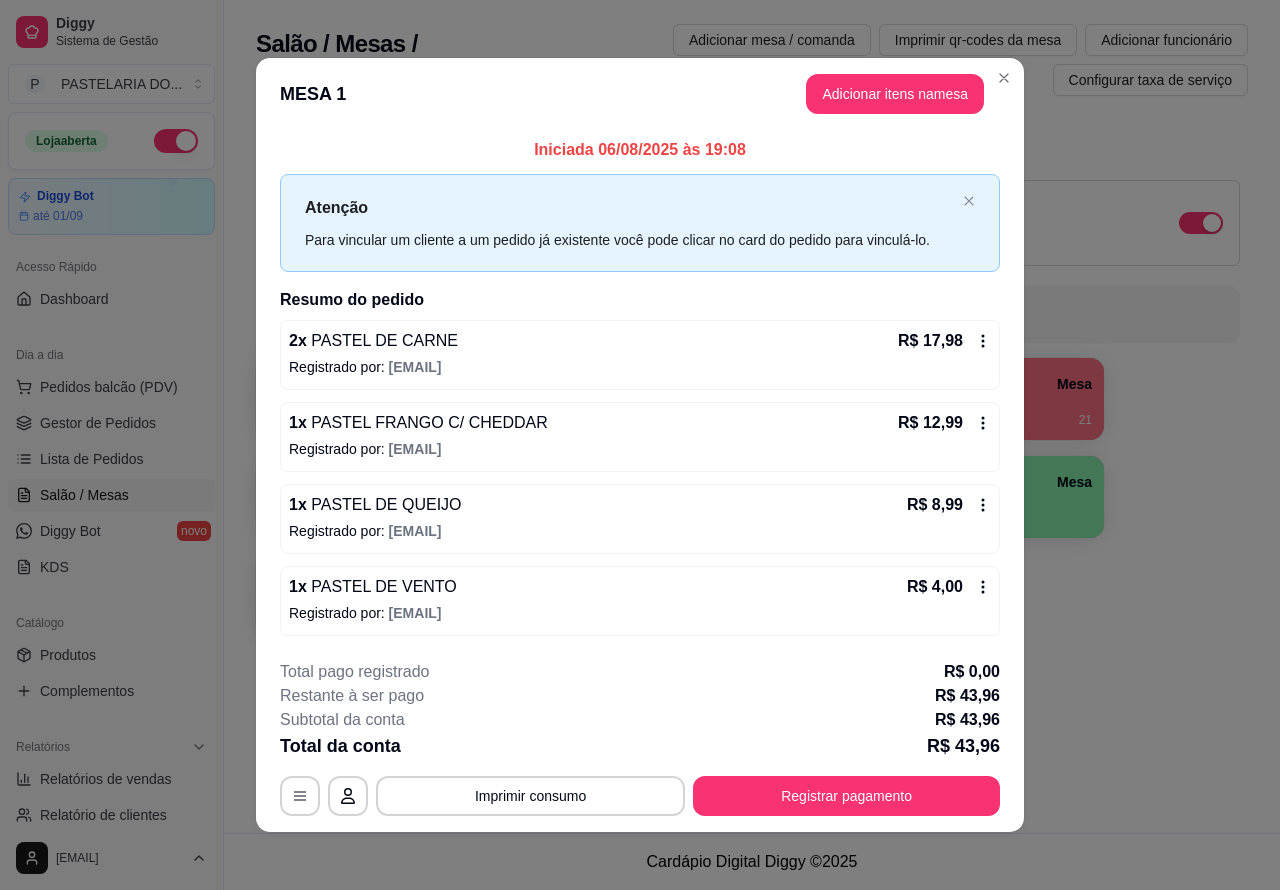 scroll, scrollTop: 6, scrollLeft: 0, axis: vertical 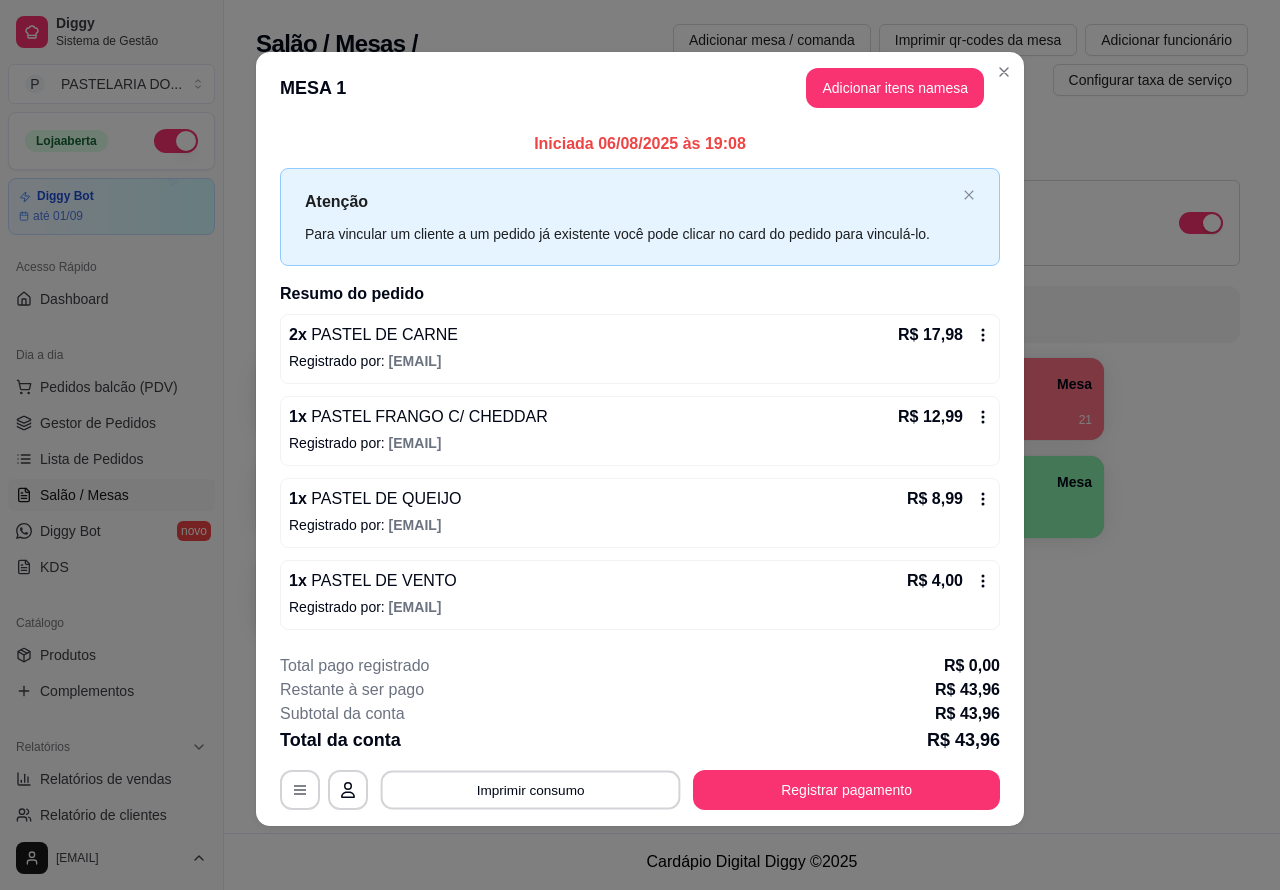click on "Imprimir consumo" at bounding box center (531, 789) 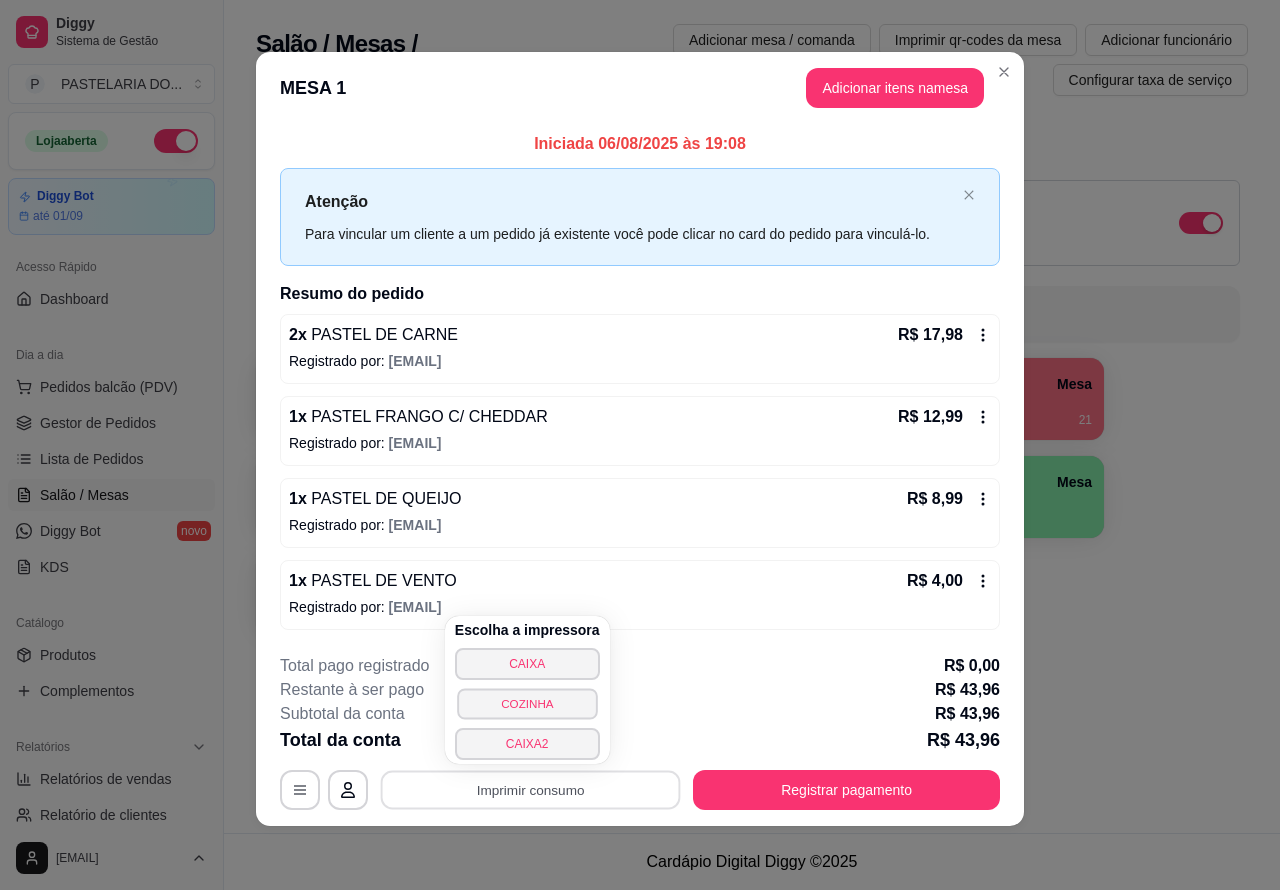 click on "COZINHA" at bounding box center (527, 703) 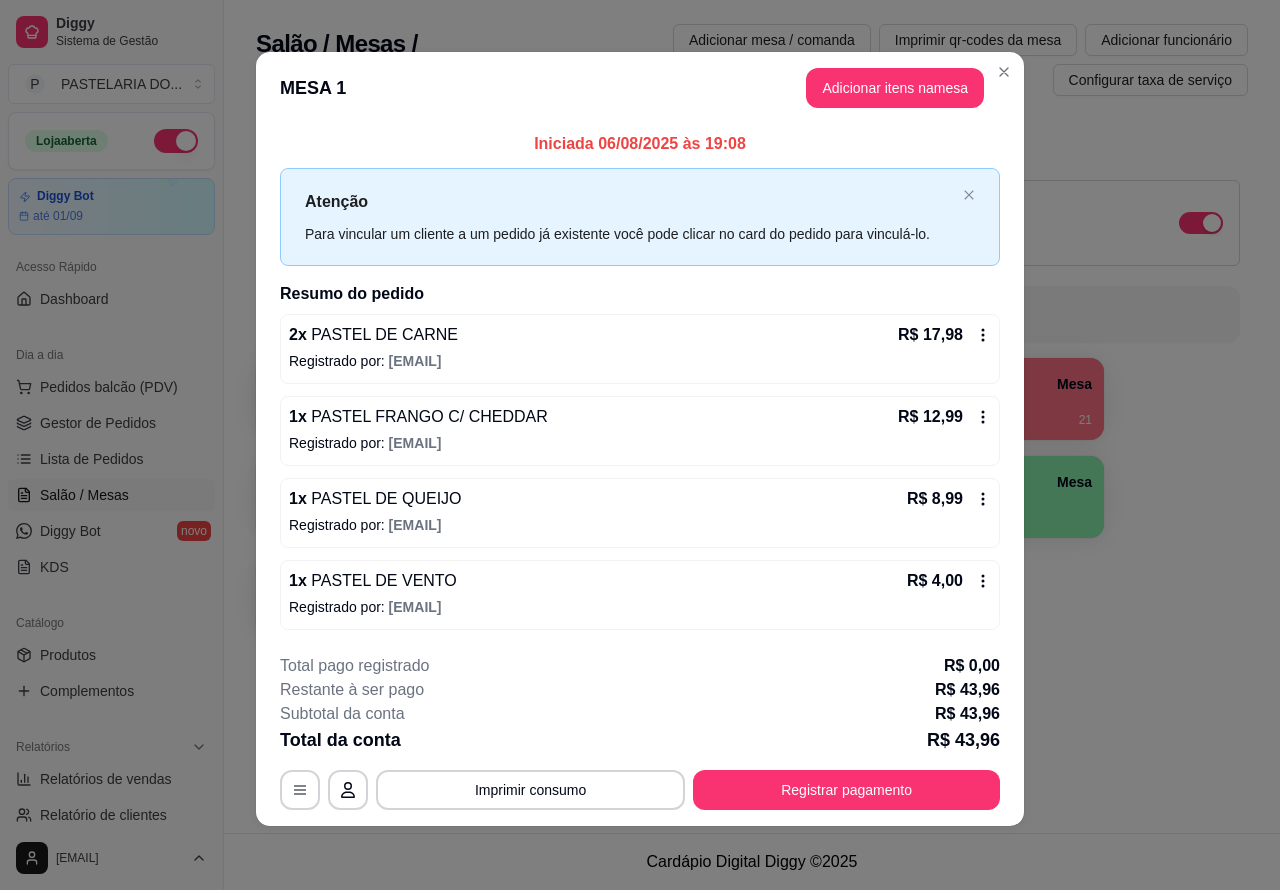 click on "Dashboard" at bounding box center [111, 299] 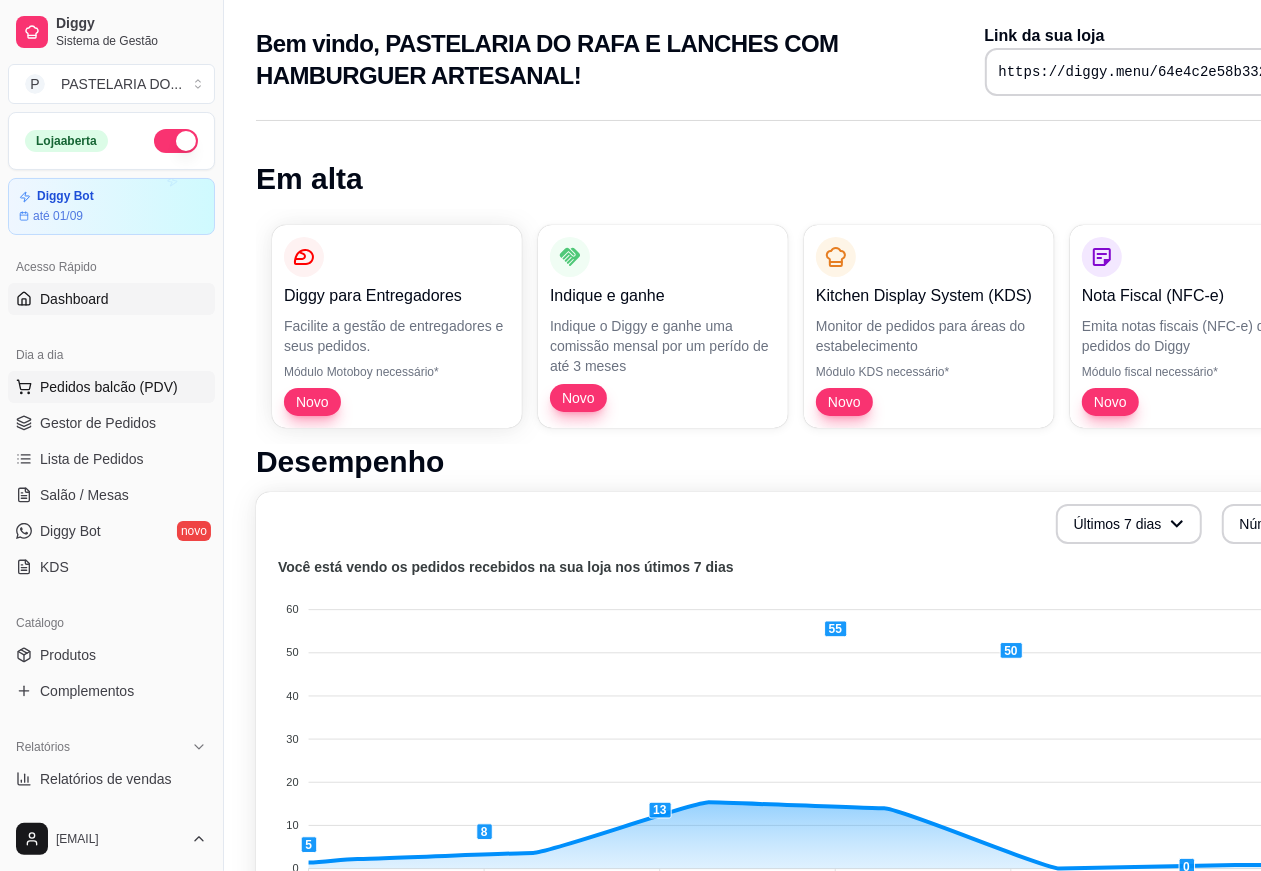 click on "Pedidos balcão (PDV)" at bounding box center [109, 387] 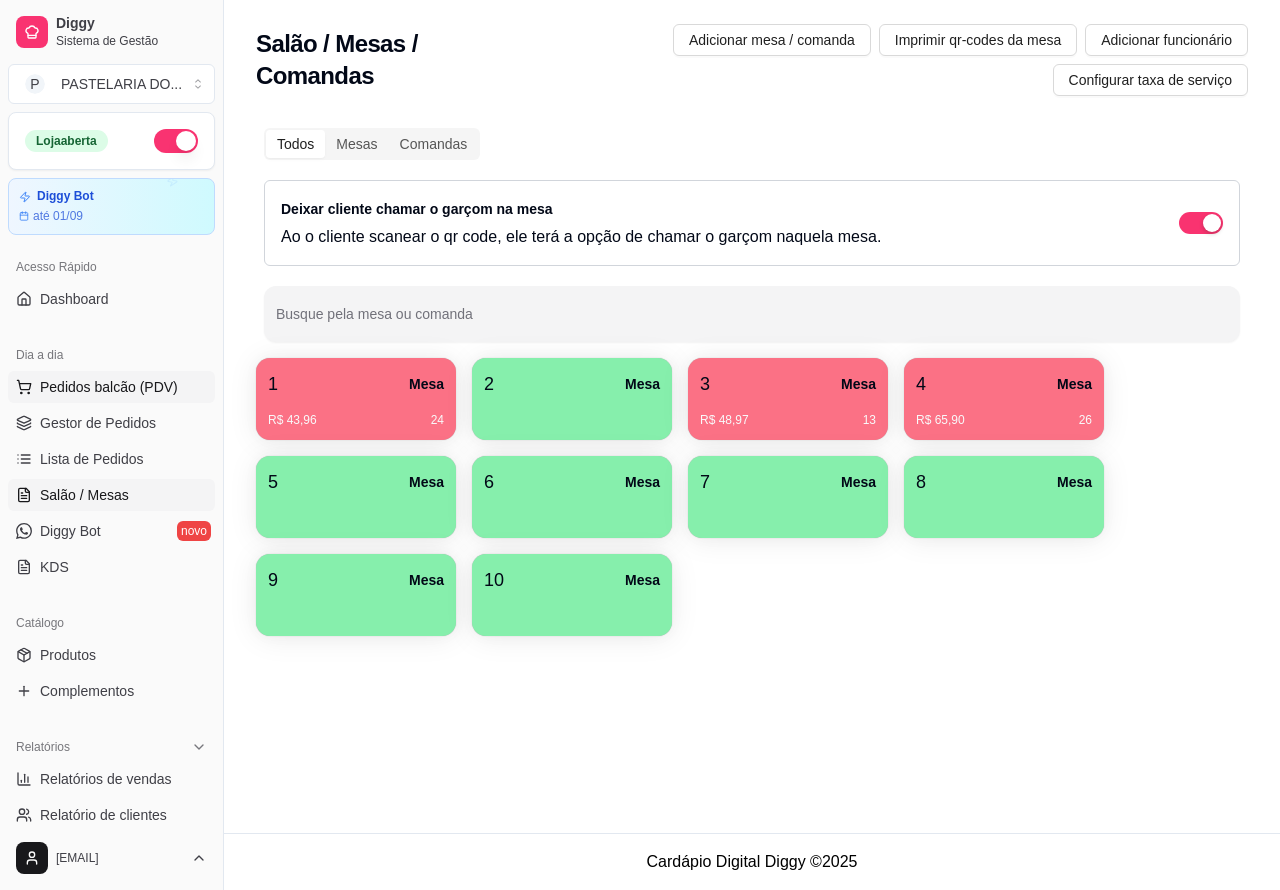 click on "Pedidos balcão (PDV)" at bounding box center [109, 387] 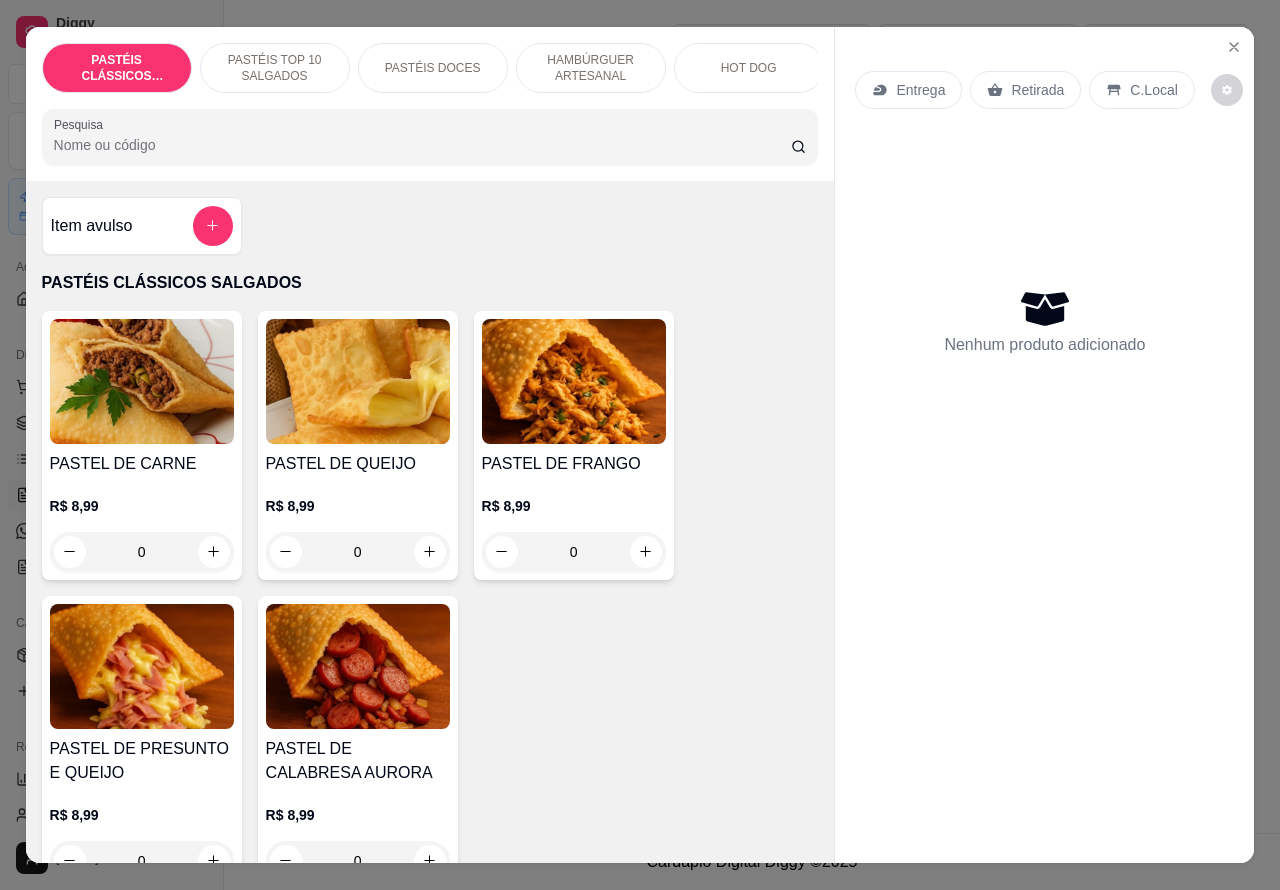 click on "C.Local" at bounding box center [1153, 90] 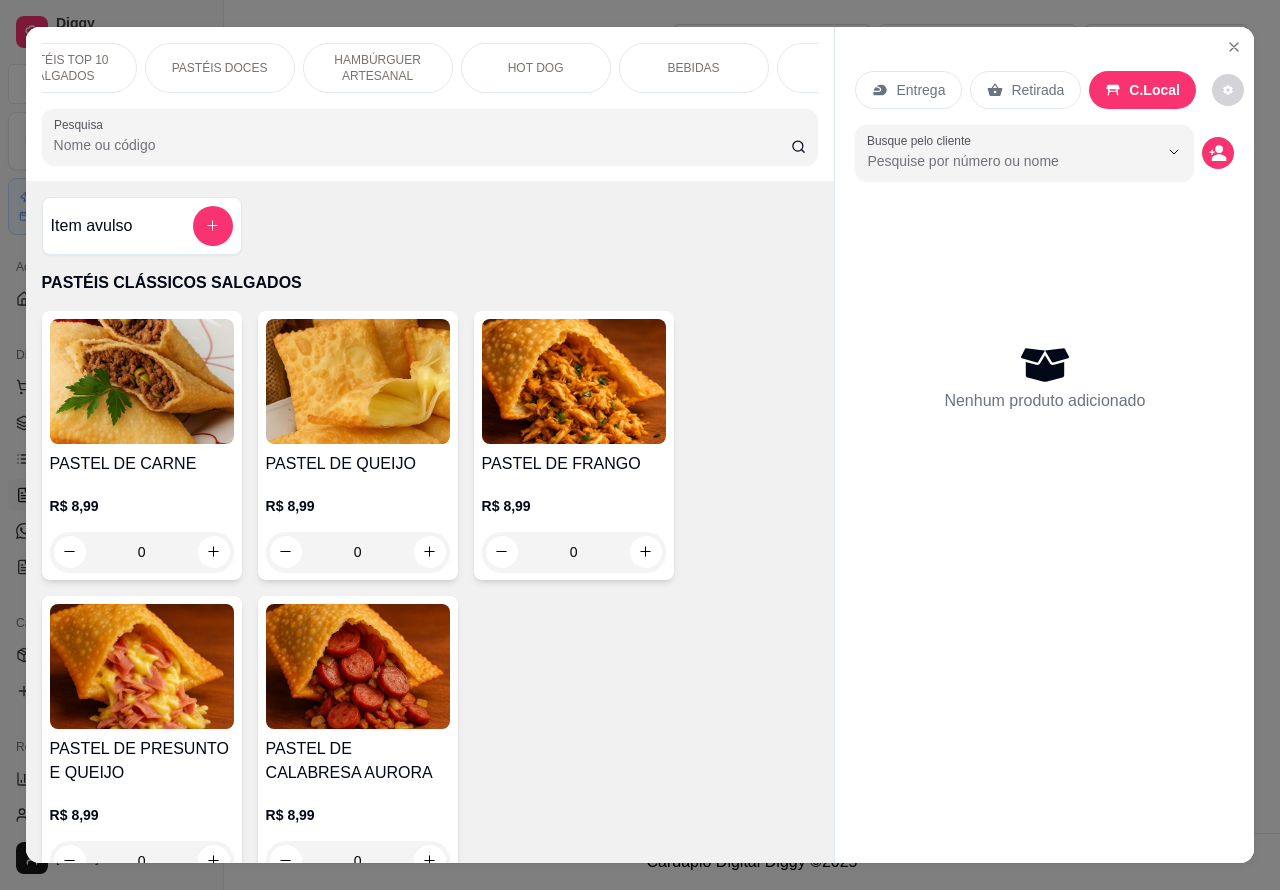 scroll, scrollTop: 0, scrollLeft: 188, axis: horizontal 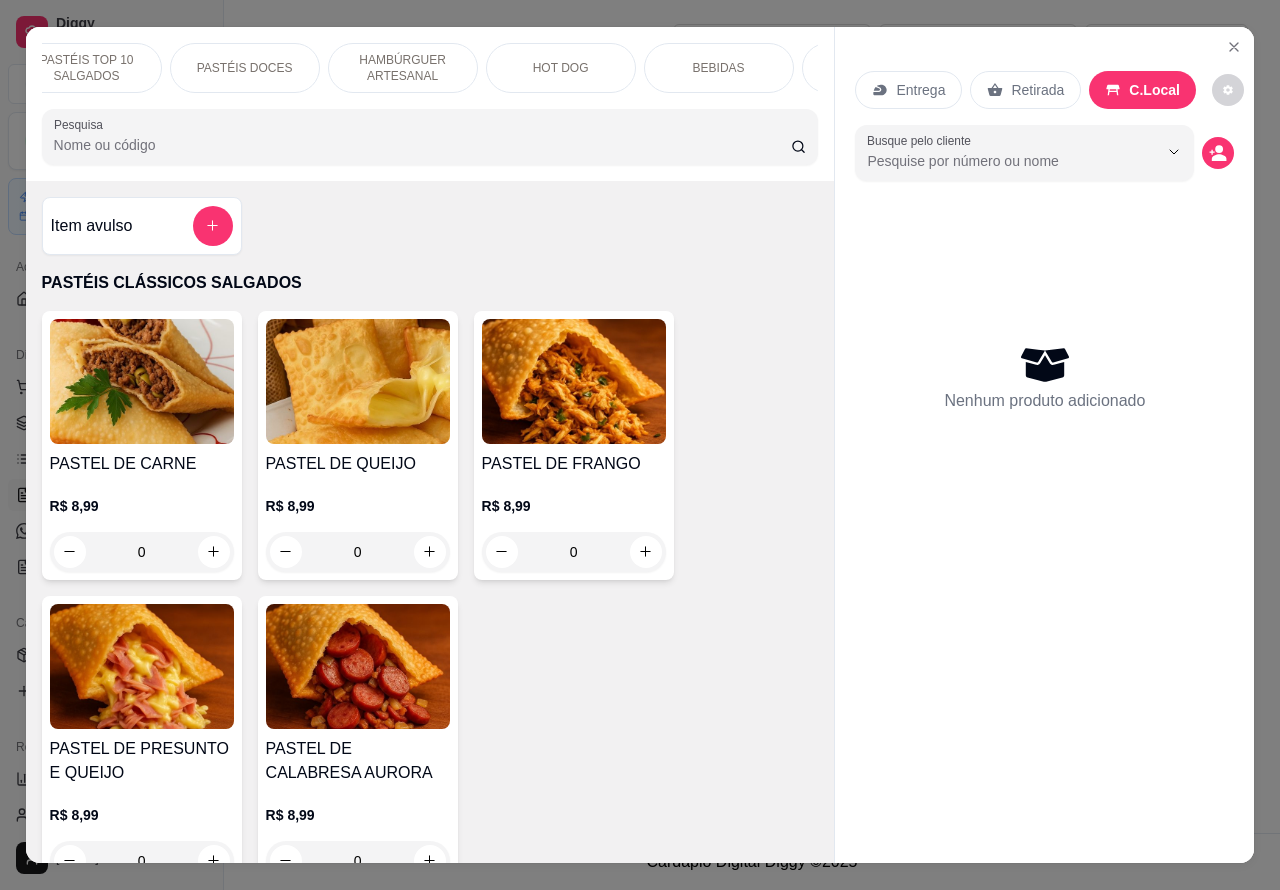 click on "PASTÉIS DOCES" at bounding box center [245, 68] 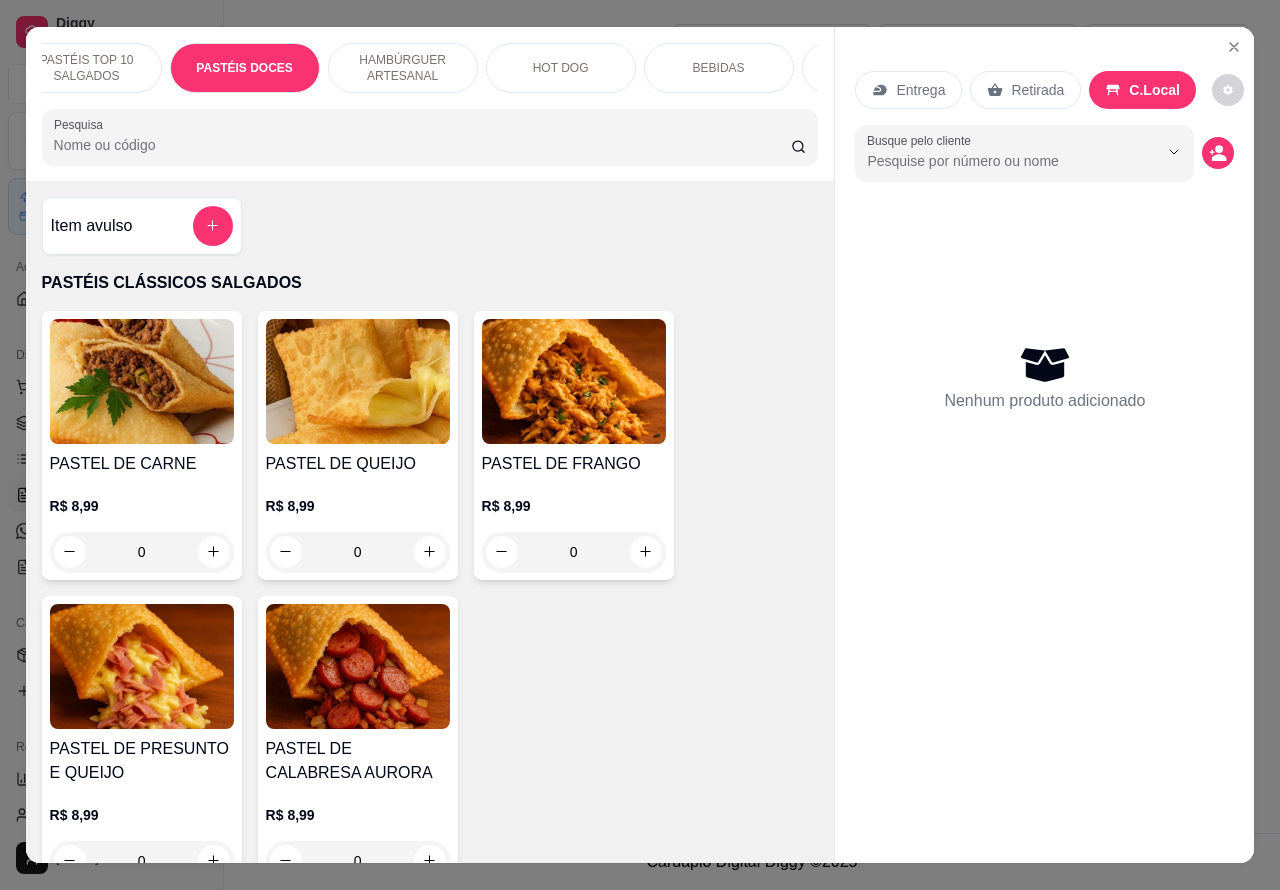 scroll, scrollTop: 2926, scrollLeft: 0, axis: vertical 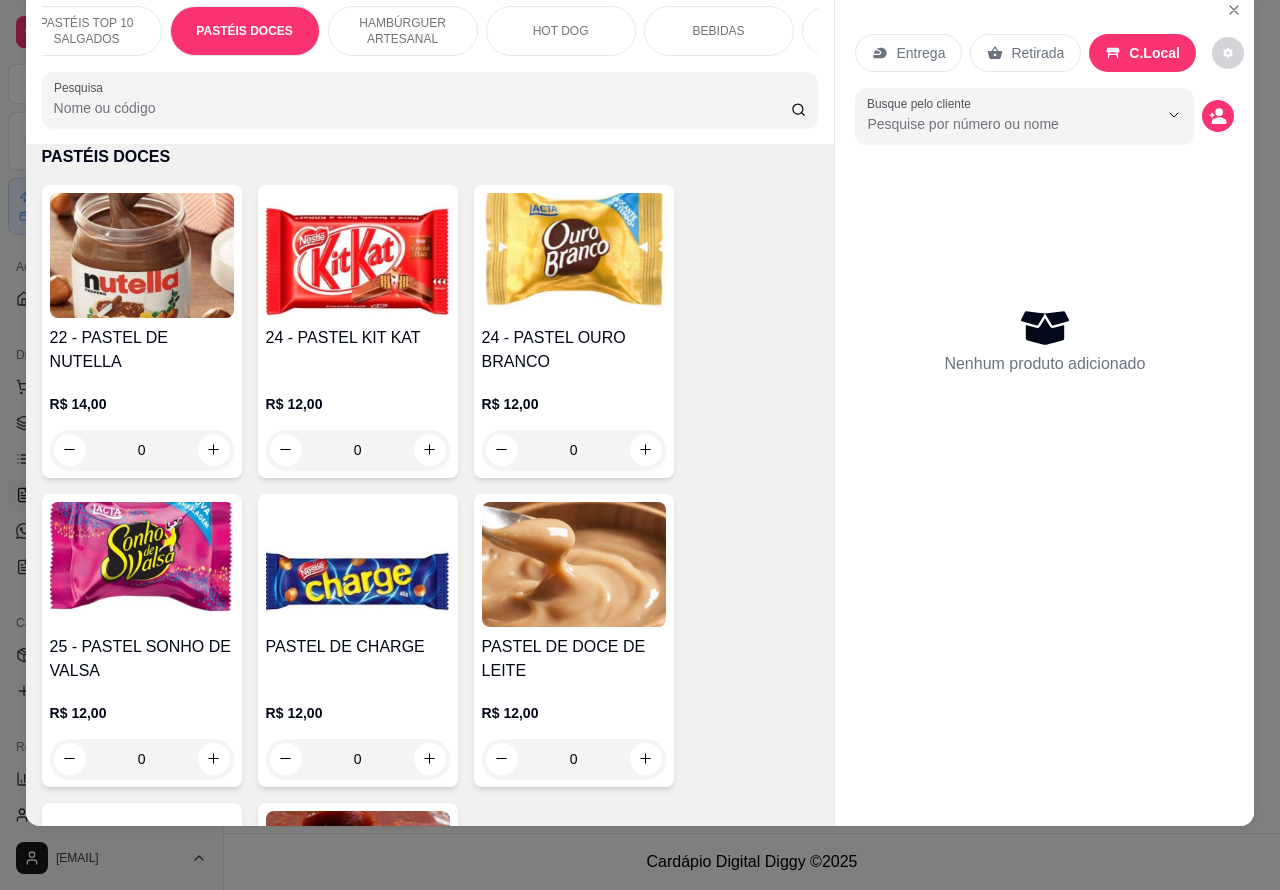 click at bounding box center [142, 255] 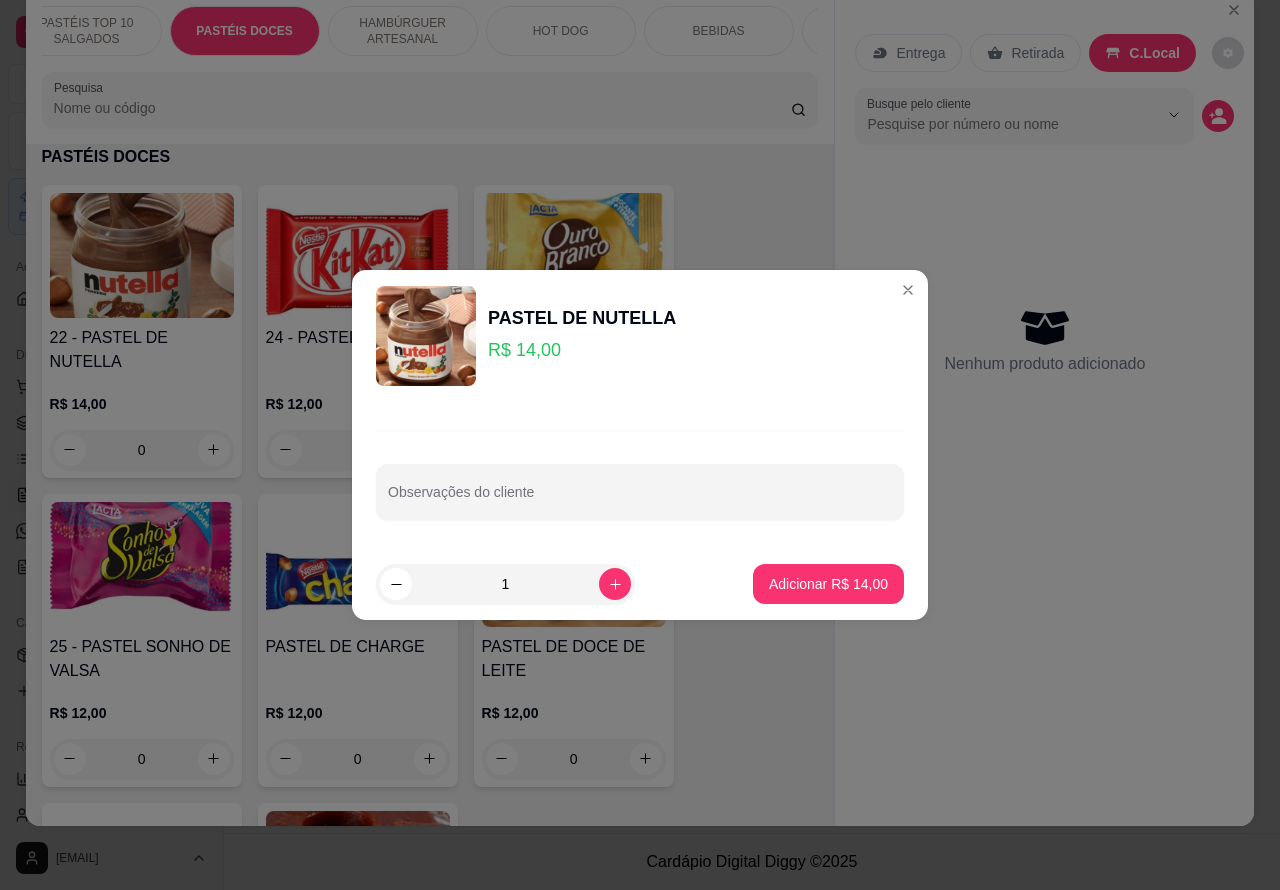 click on "Observações do cliente" at bounding box center (640, 500) 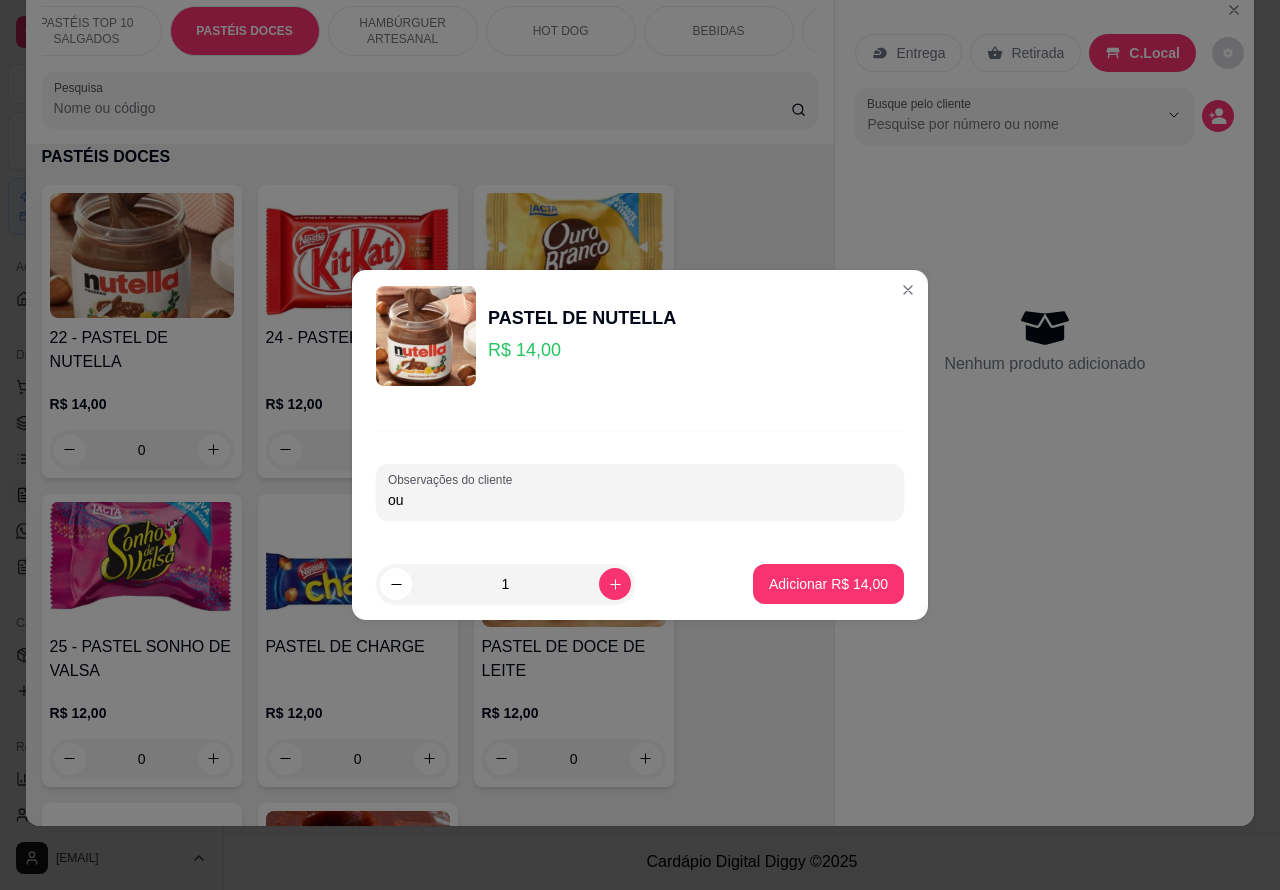 type on "o" 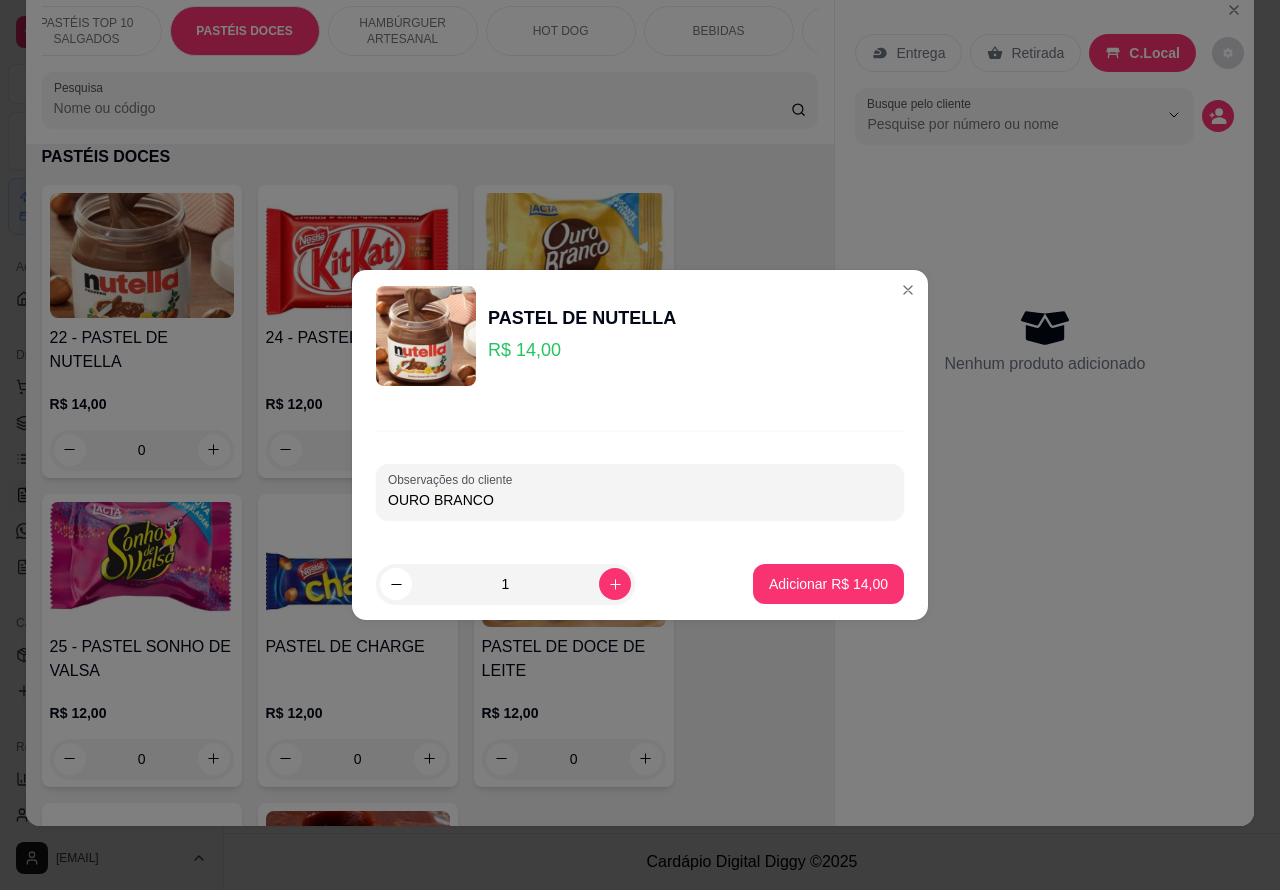 type on "OURO BRANCO" 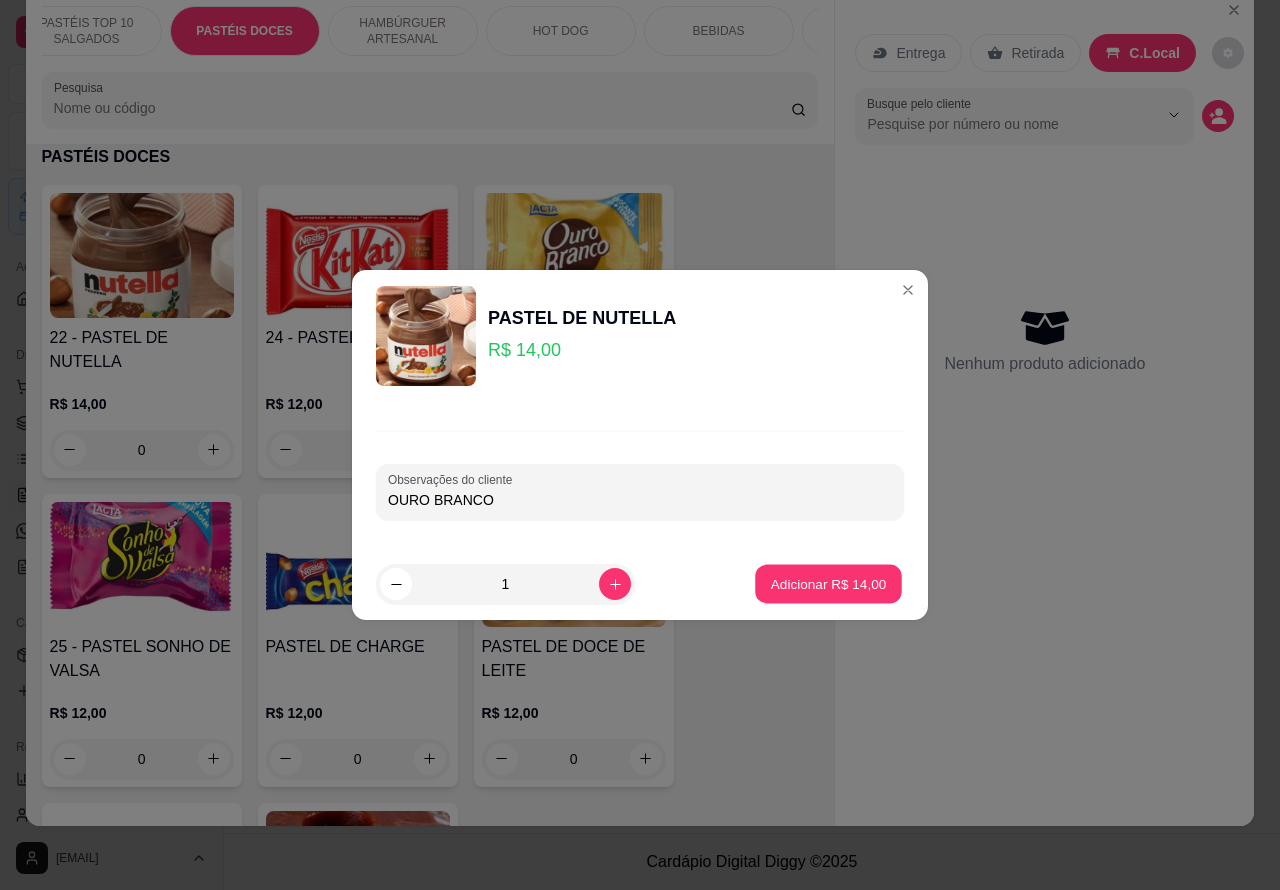 click on "Adicionar   R$ 14,00" at bounding box center (829, 583) 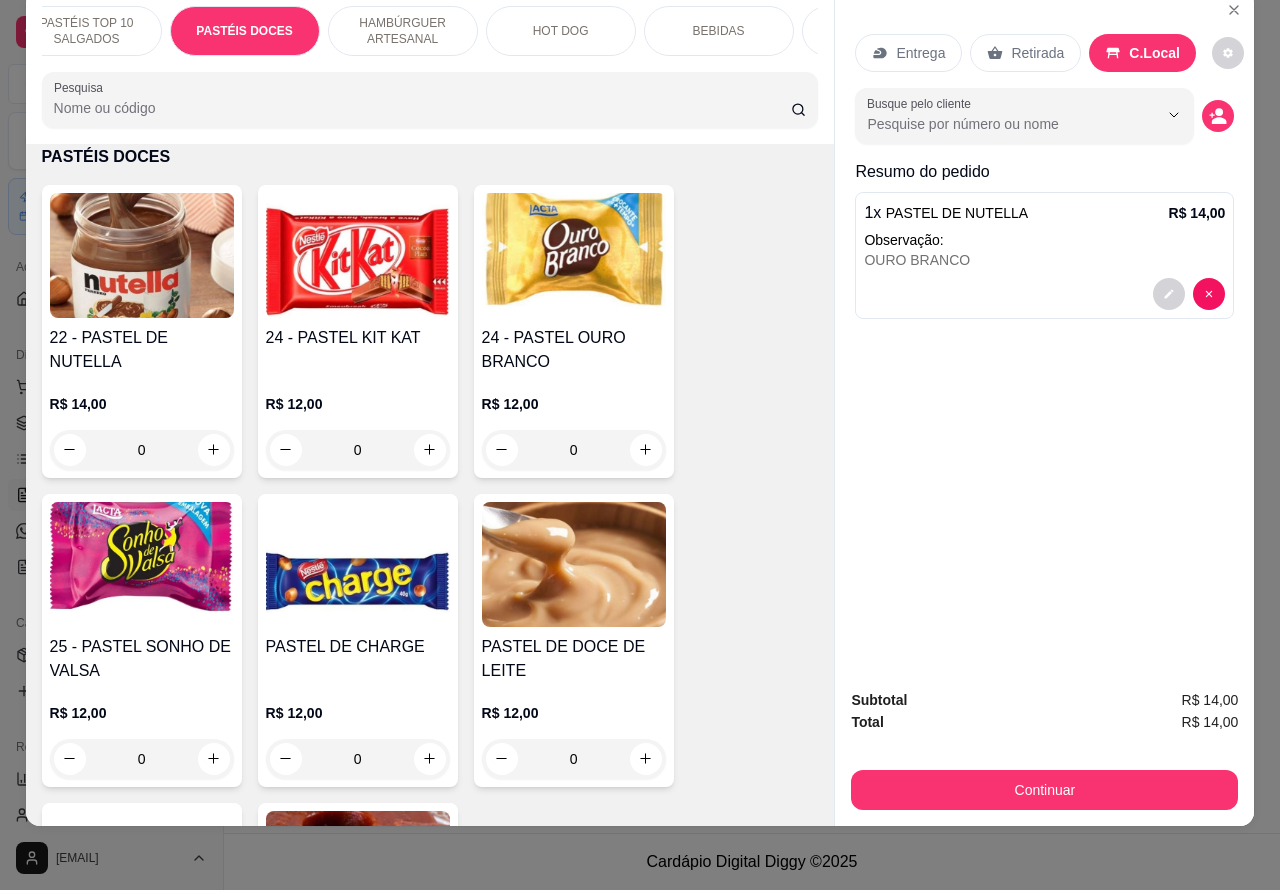 scroll, scrollTop: 0, scrollLeft: 321, axis: horizontal 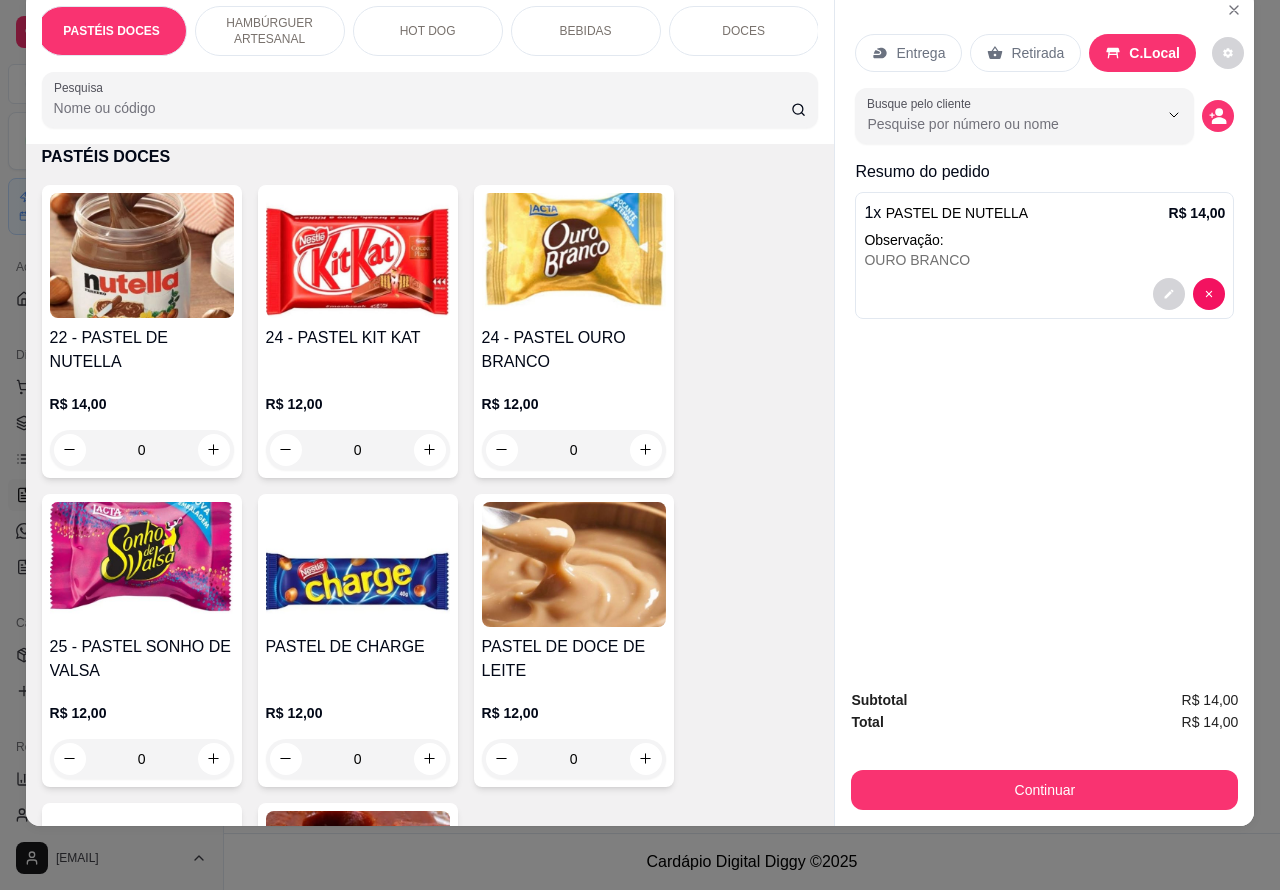 click on "DOCES" at bounding box center (743, 31) 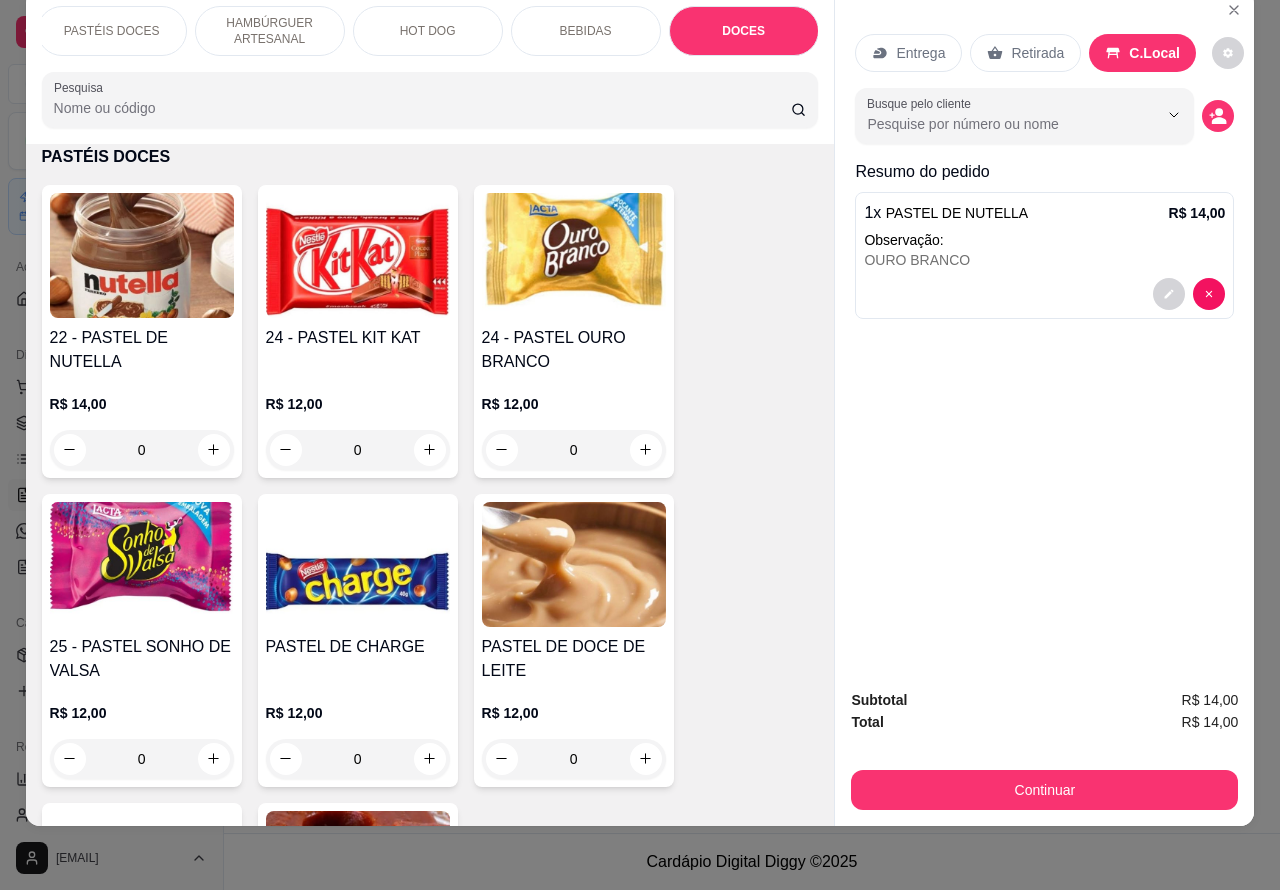 scroll, scrollTop: 8098, scrollLeft: 0, axis: vertical 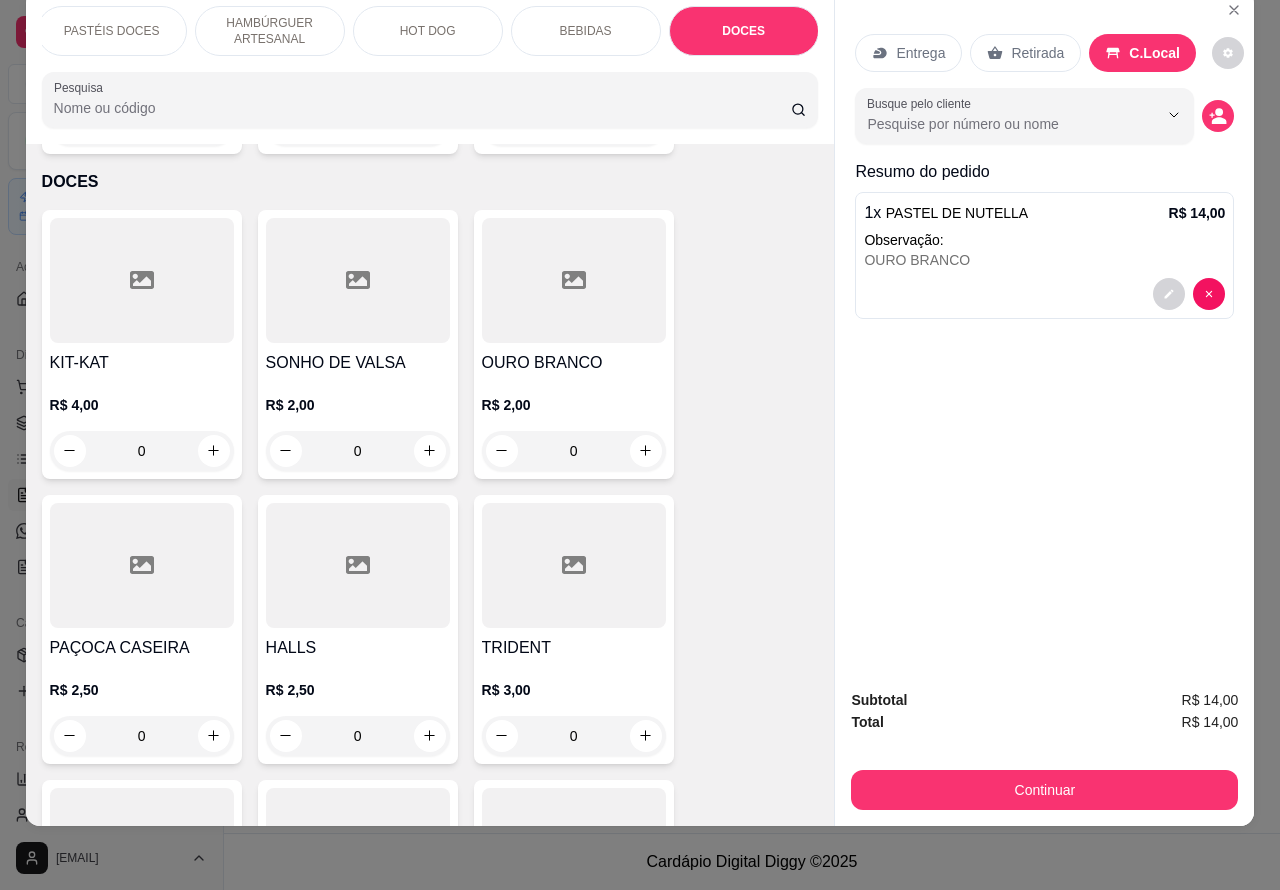 click 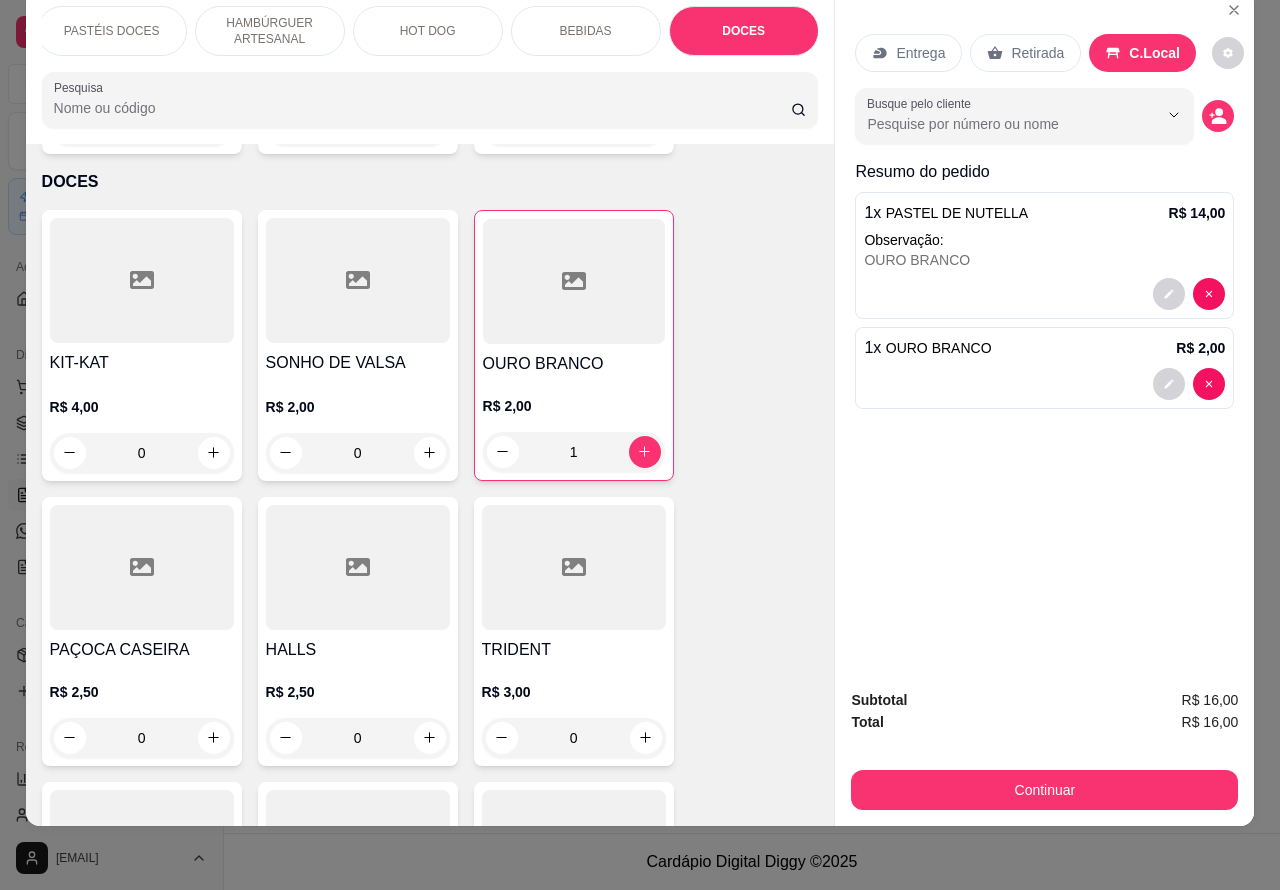 click on "1 x   OURO BRANCO  R$ 2,00" at bounding box center (1044, 368) 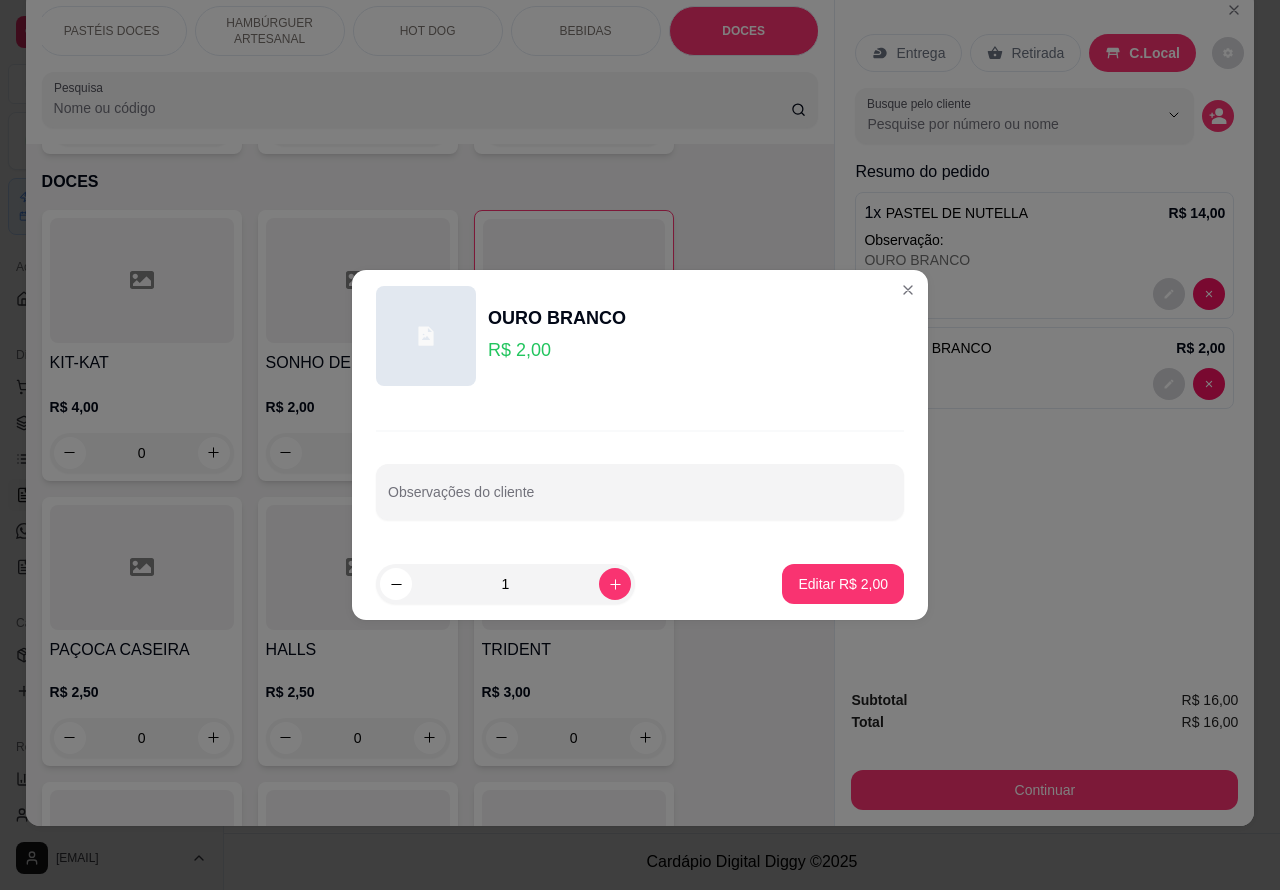 click on "Observações do cliente" at bounding box center [640, 492] 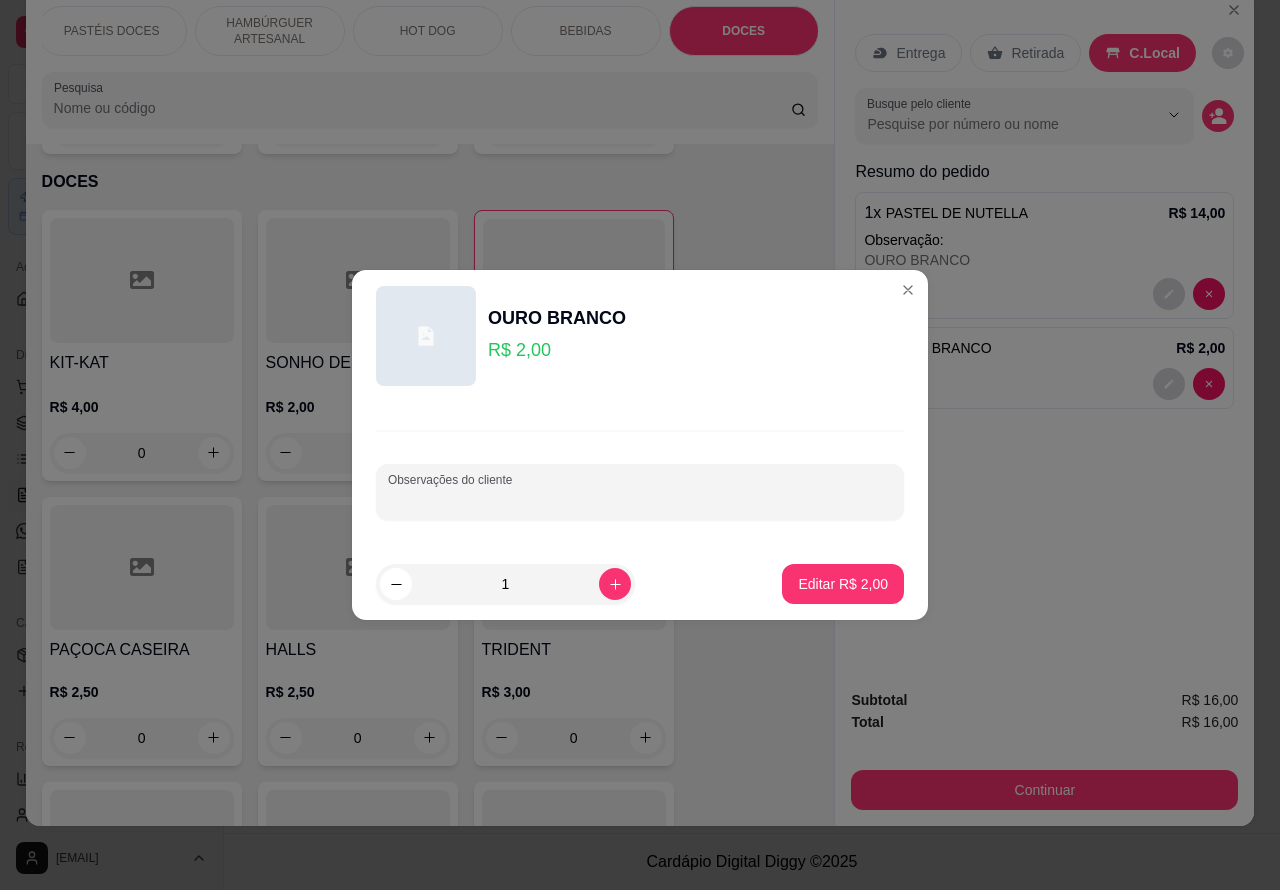 type on "m" 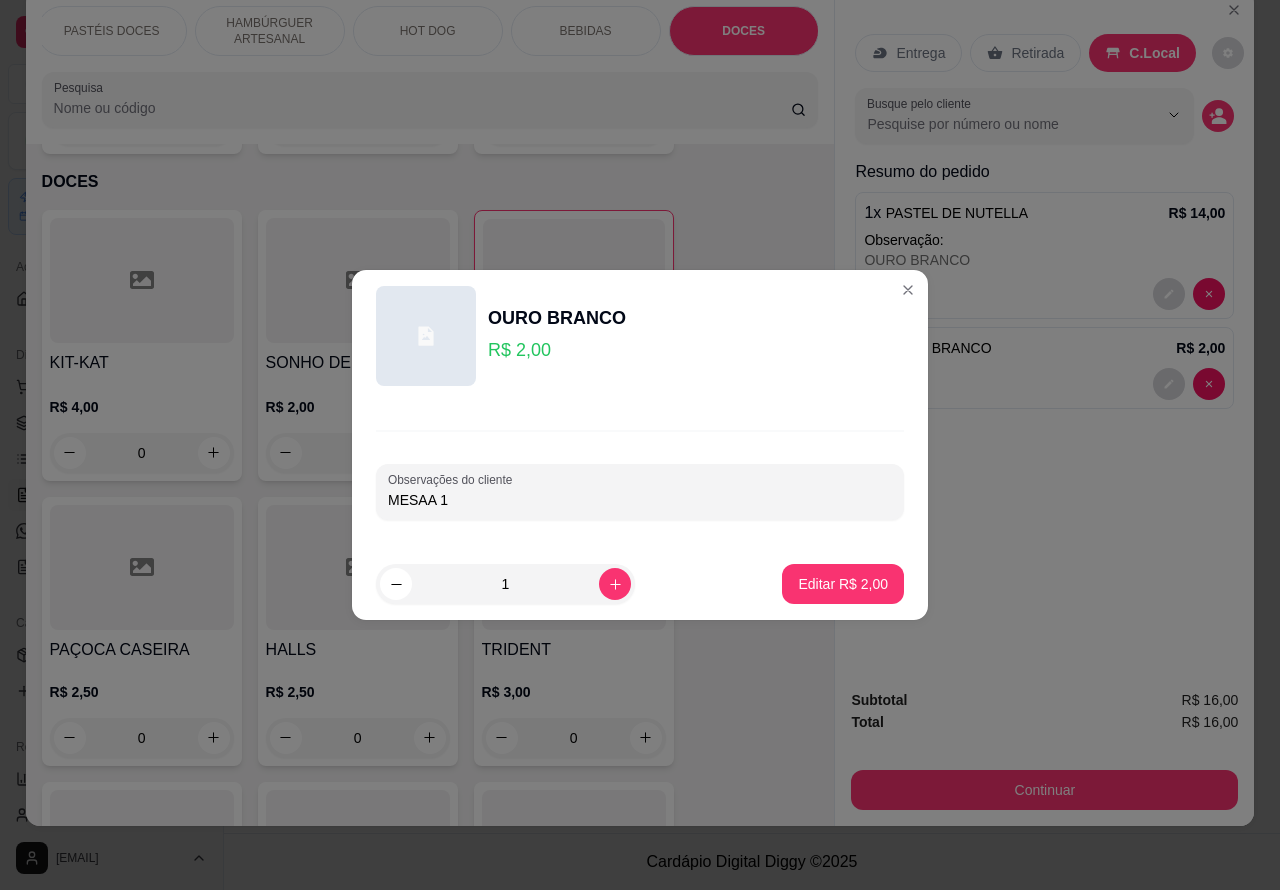 type on "MESAA 1" 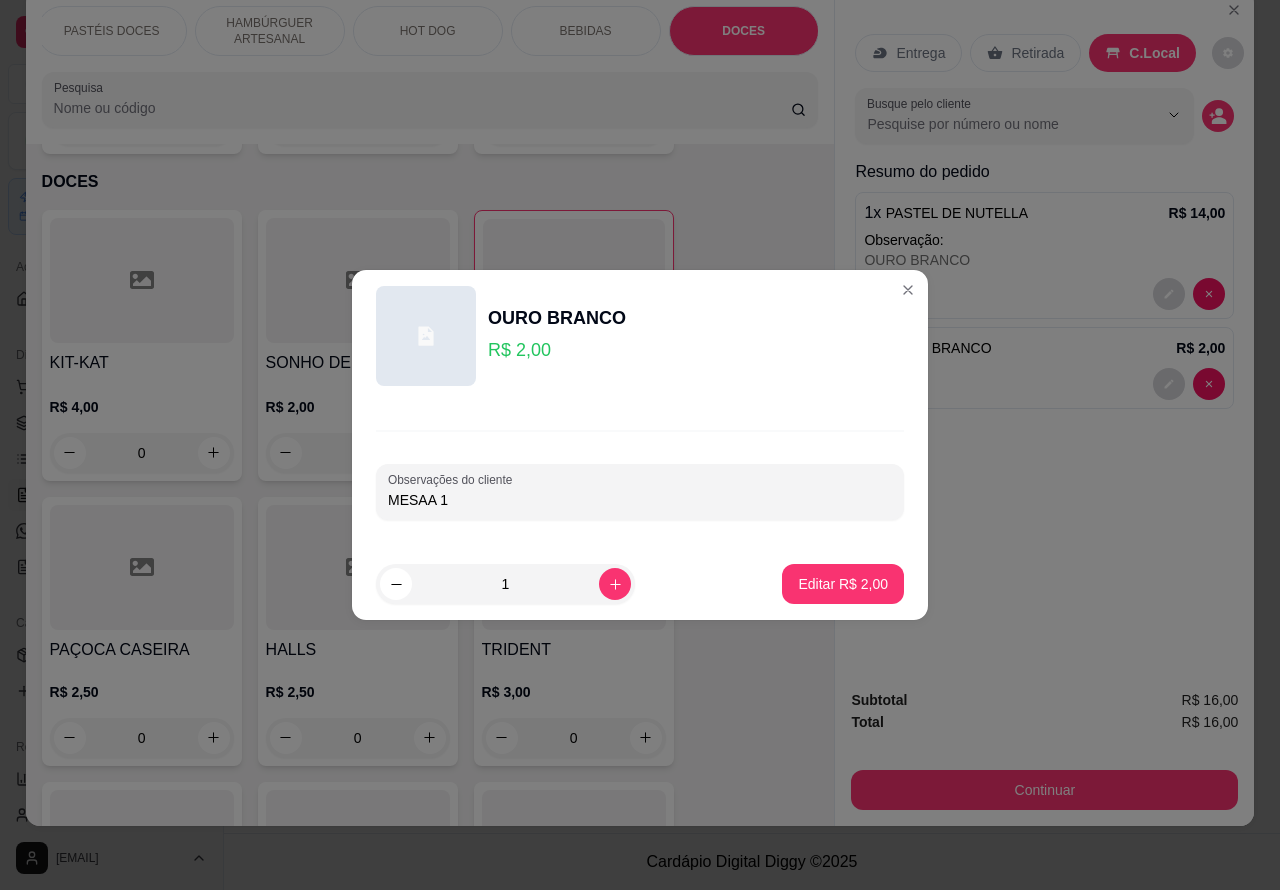 click on "Editar   R$ 2,00" at bounding box center [843, 584] 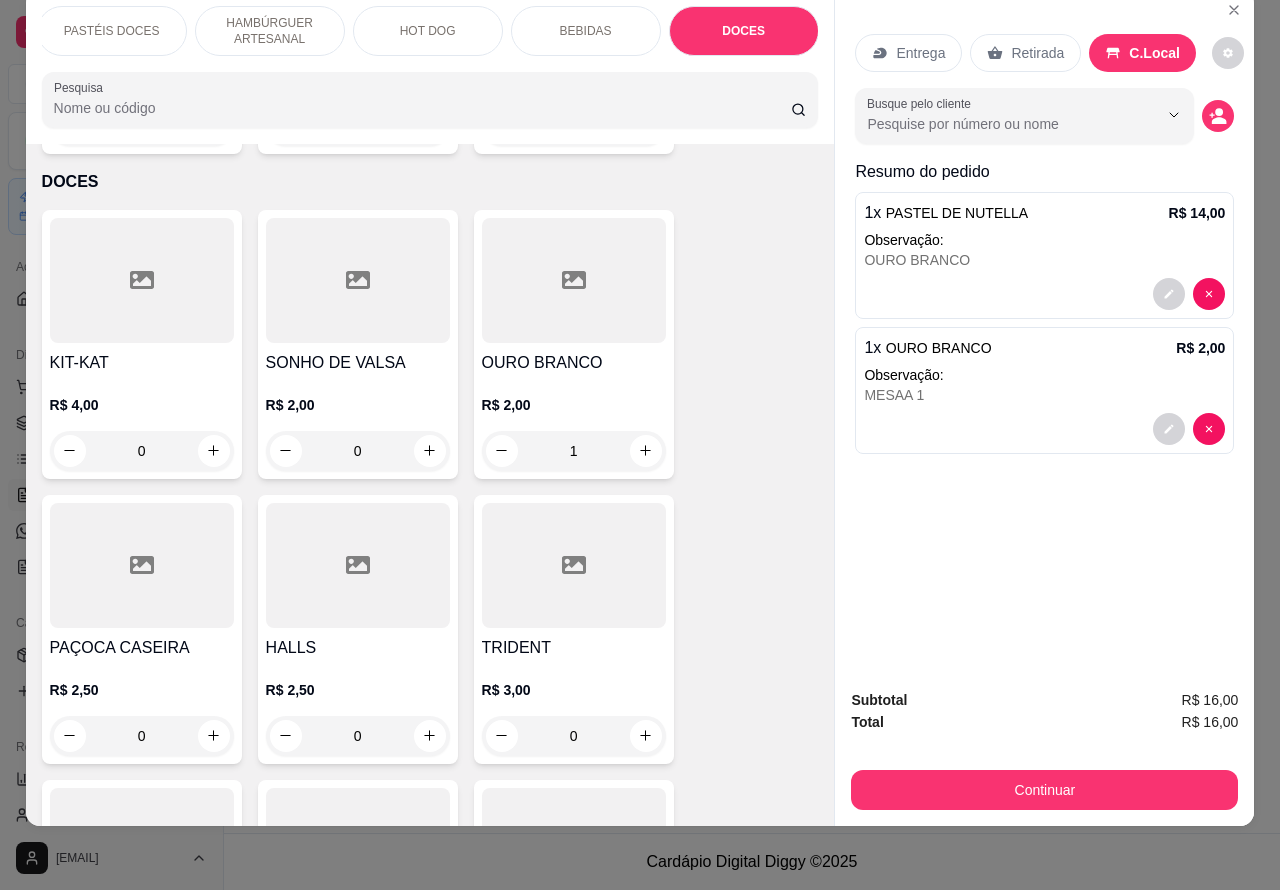 type on "0" 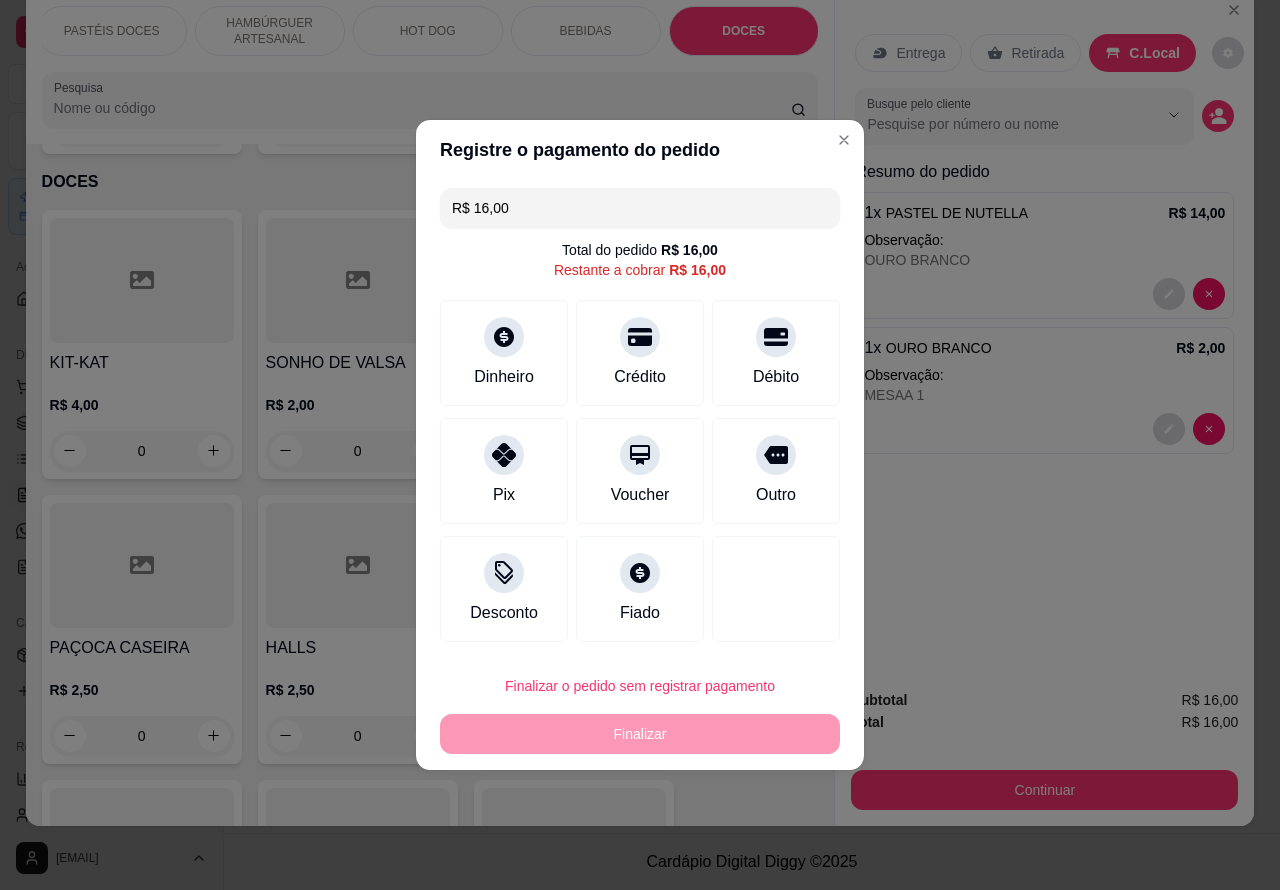 click on "MESAA 1" at bounding box center (1044, 395) 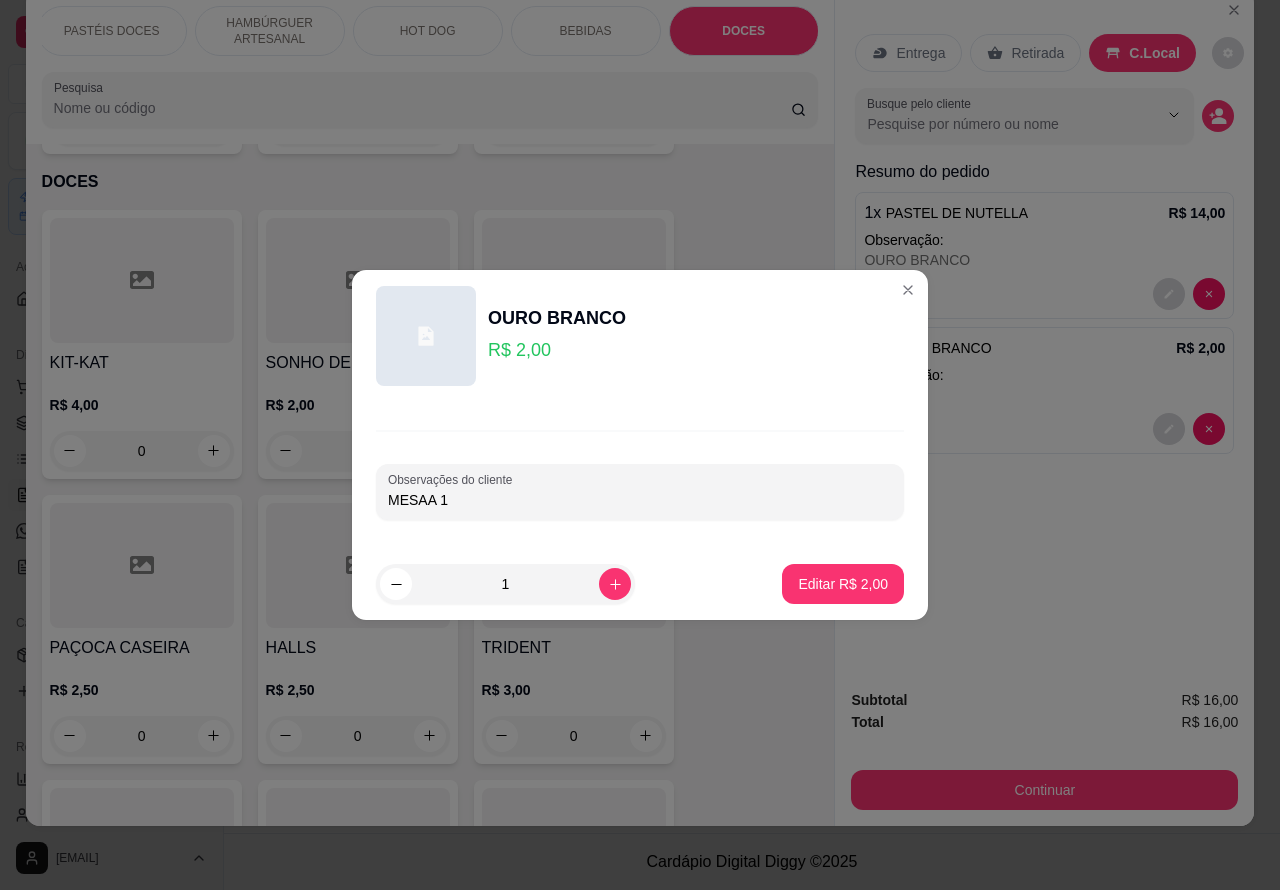 click on "1 x   OURO BRANCO  R$ 2,00 Observação:  MESAA 1" at bounding box center [1044, 390] 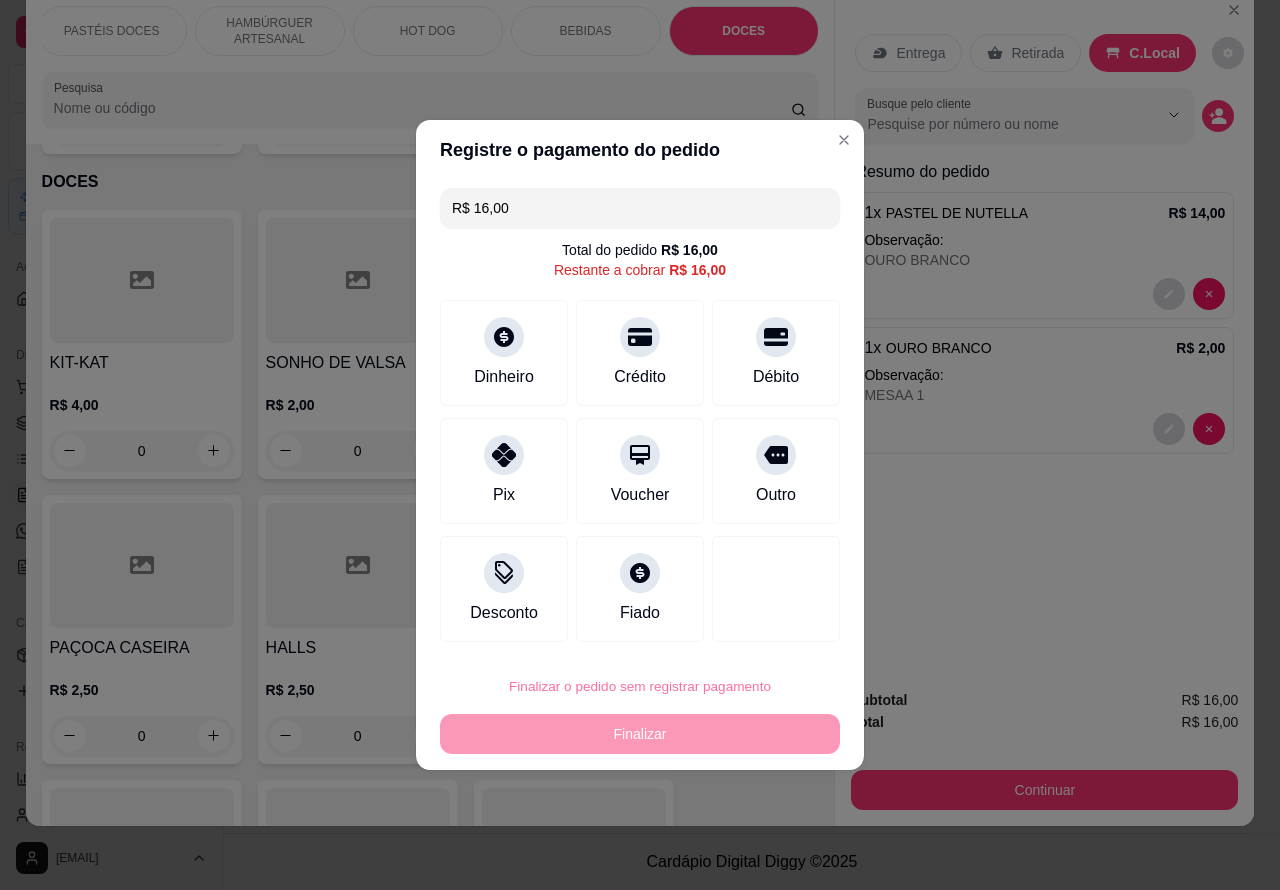 click on "Confirmar" at bounding box center [759, 630] 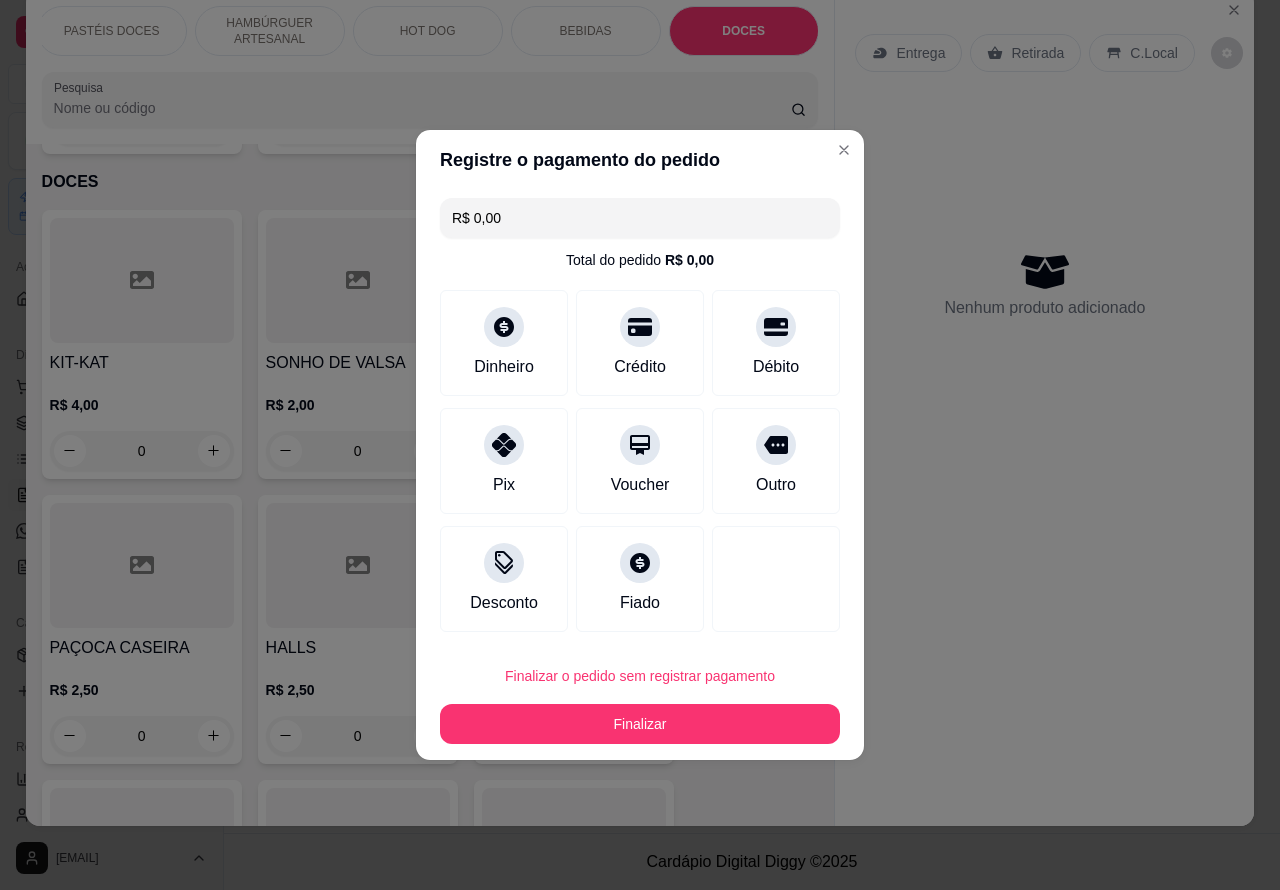 type on "R$ 0,00" 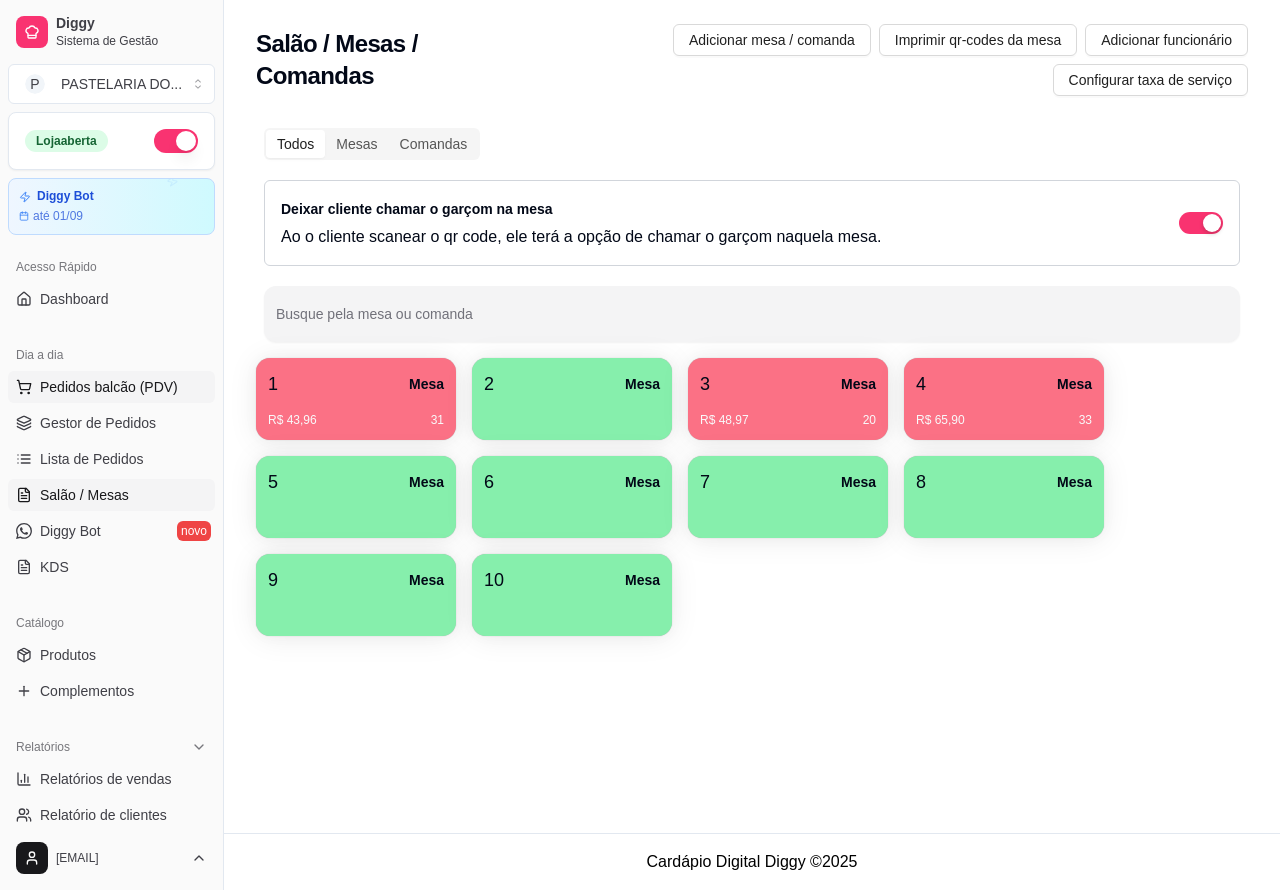 click on "Pedidos balcão (PDV)" at bounding box center [109, 387] 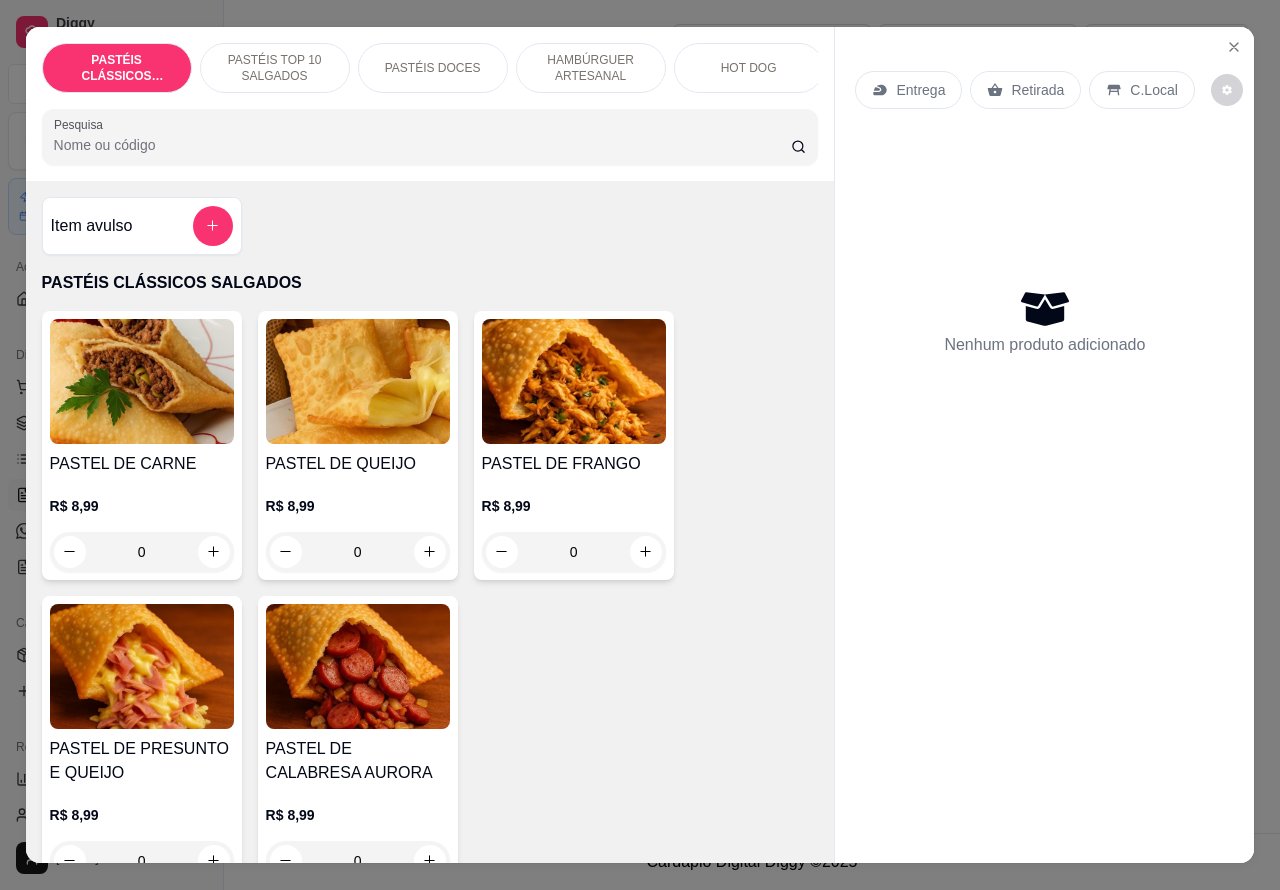 click on "Retirada" at bounding box center (1037, 90) 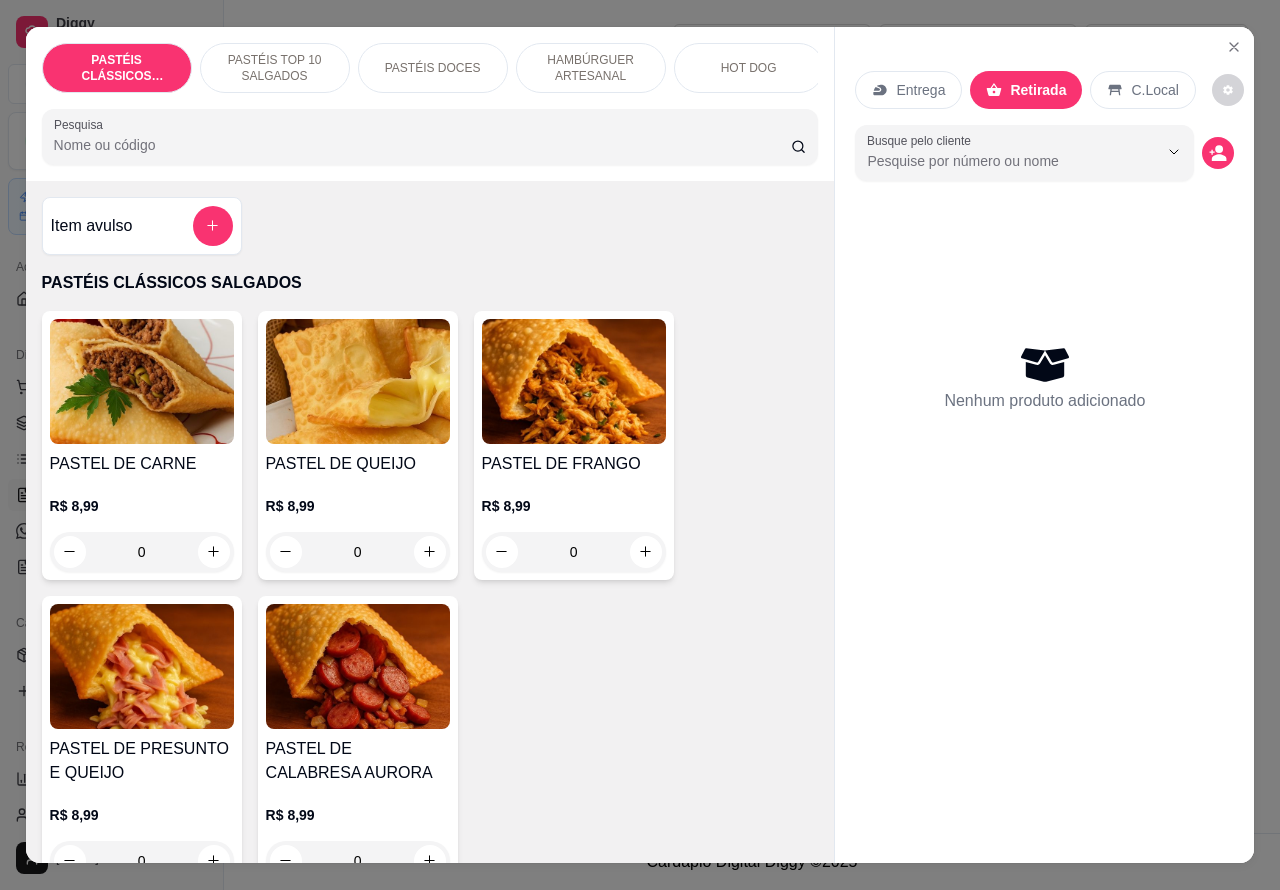 click 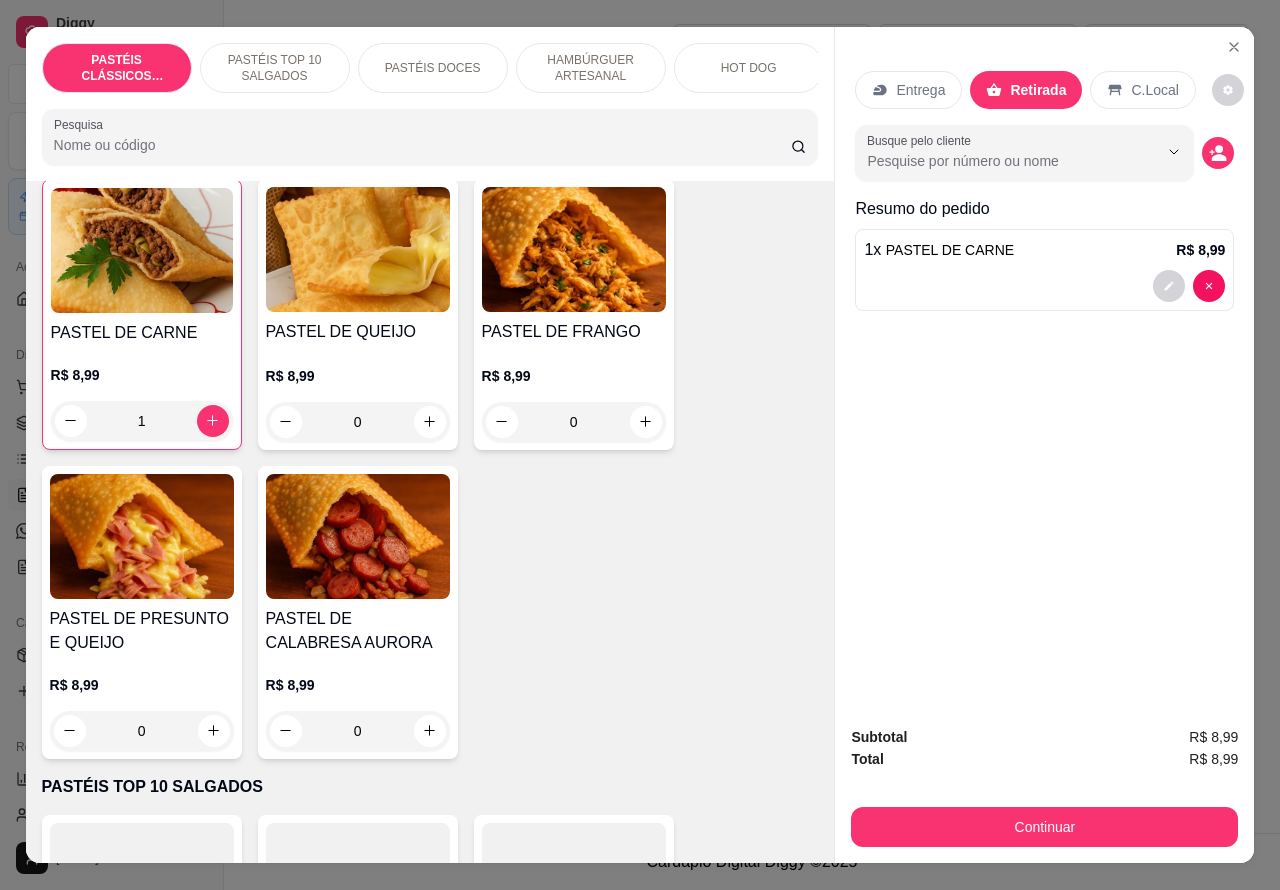 scroll, scrollTop: 133, scrollLeft: 0, axis: vertical 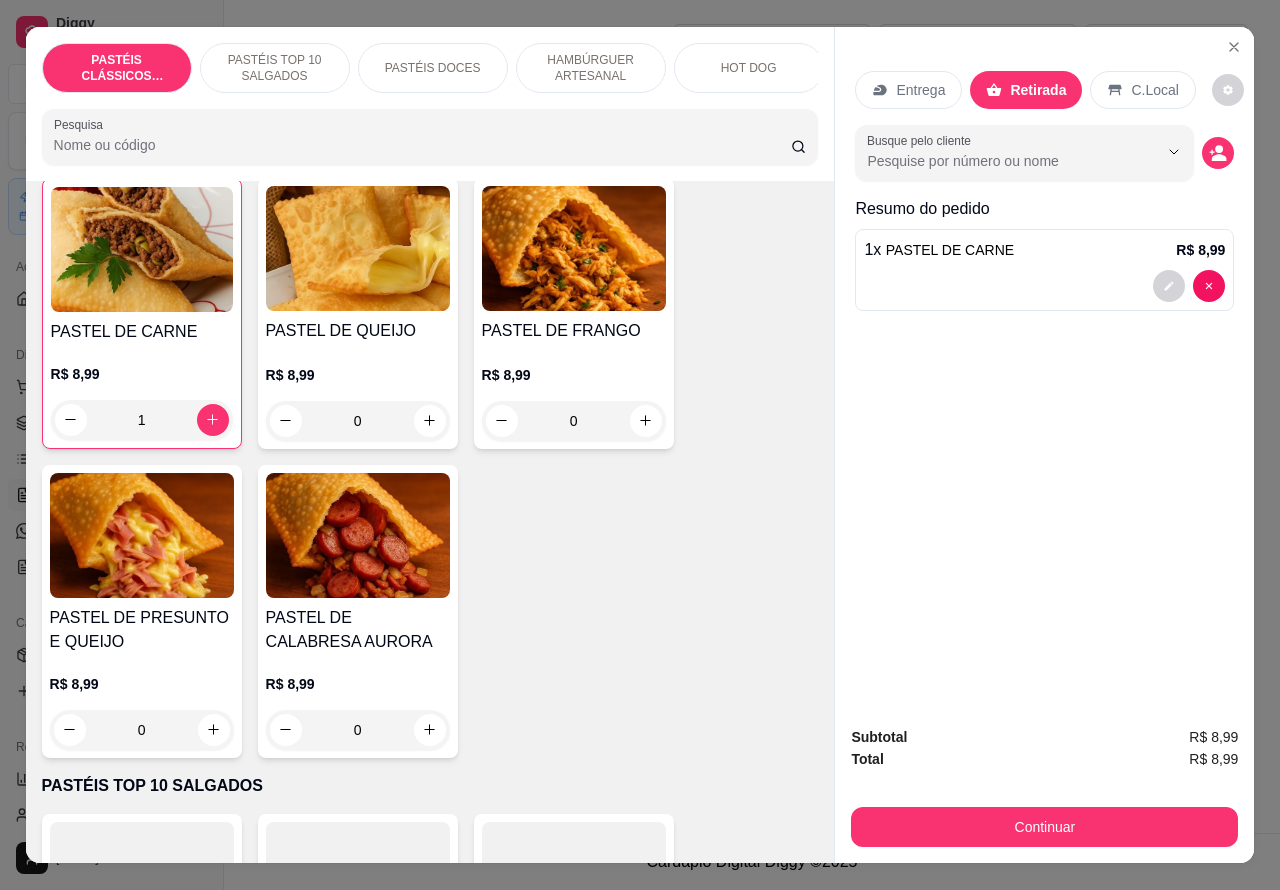 click 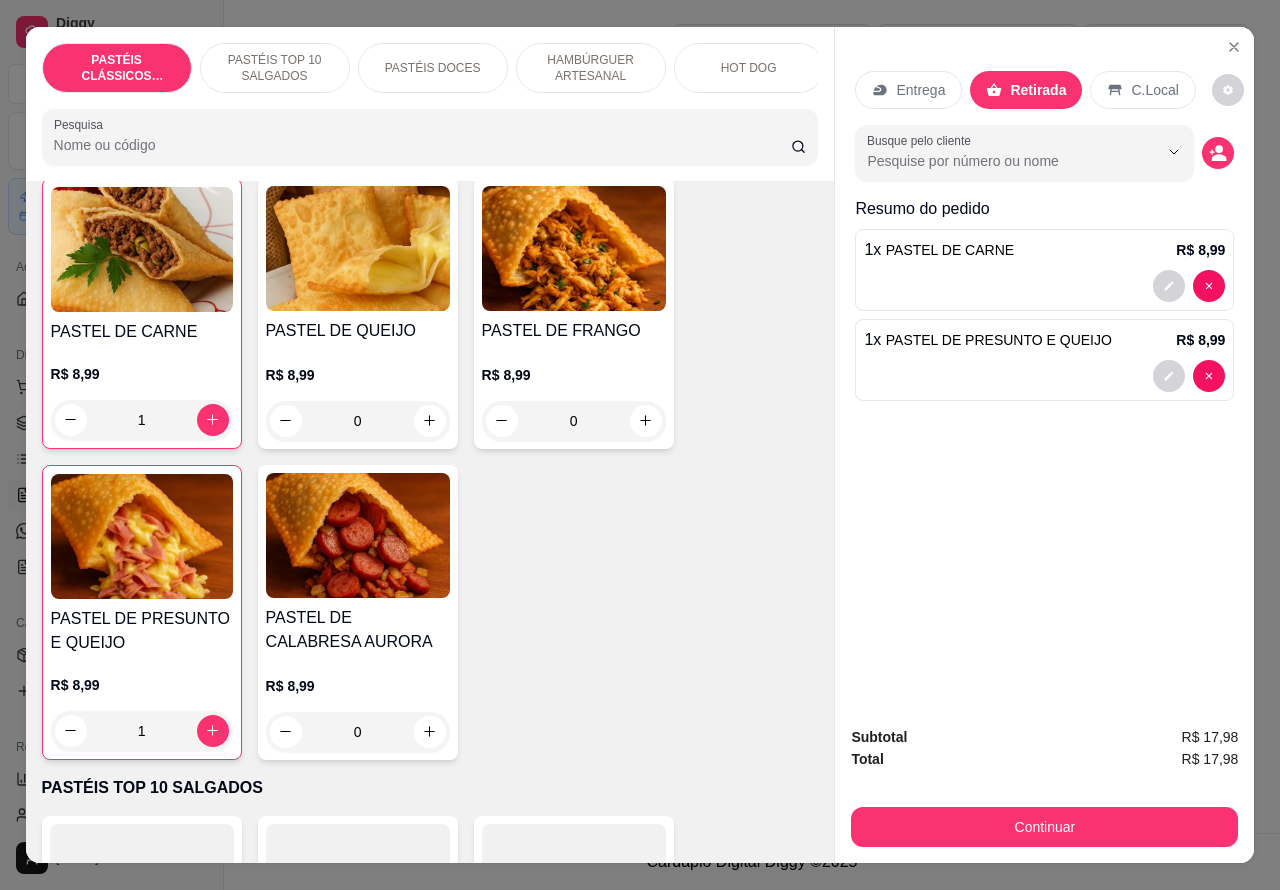 click 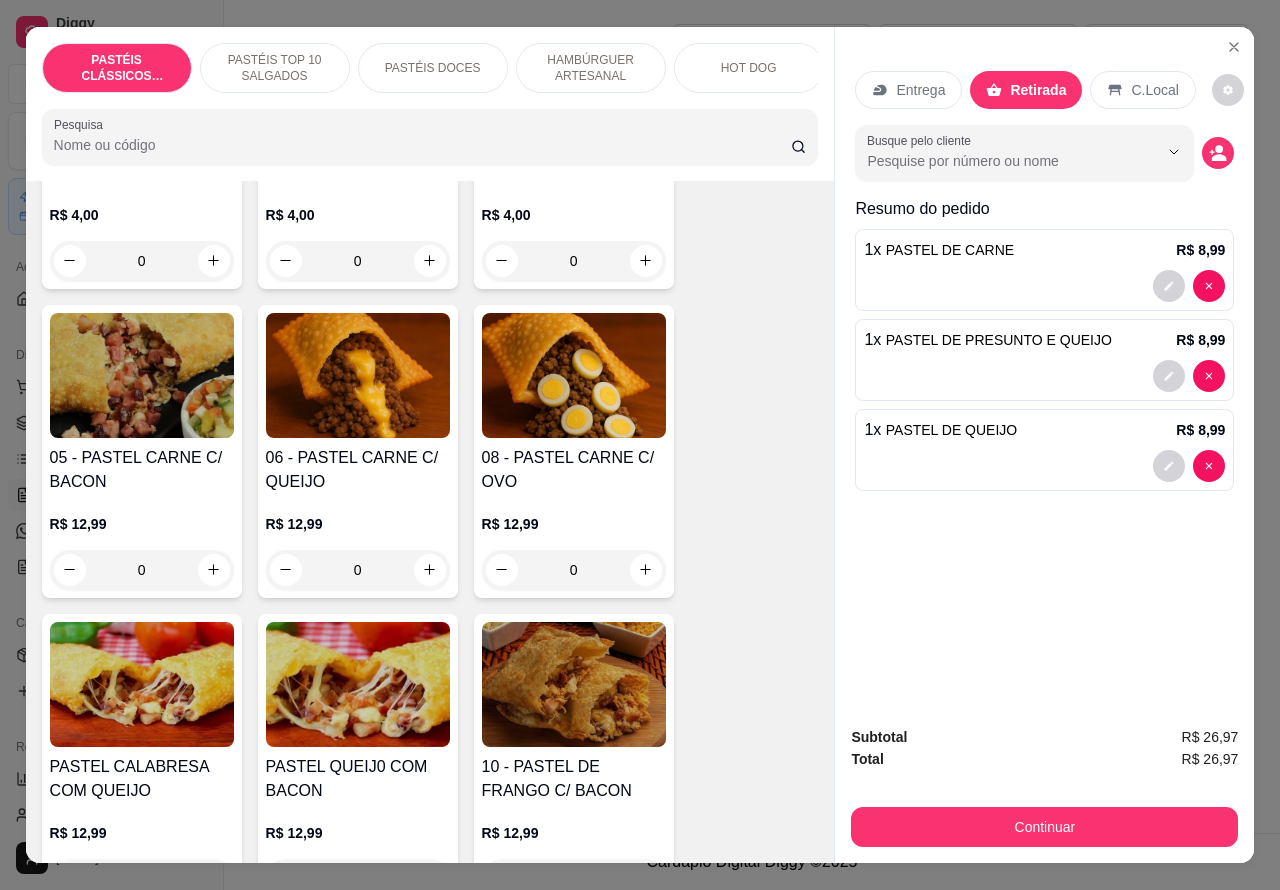 scroll, scrollTop: 1397, scrollLeft: 0, axis: vertical 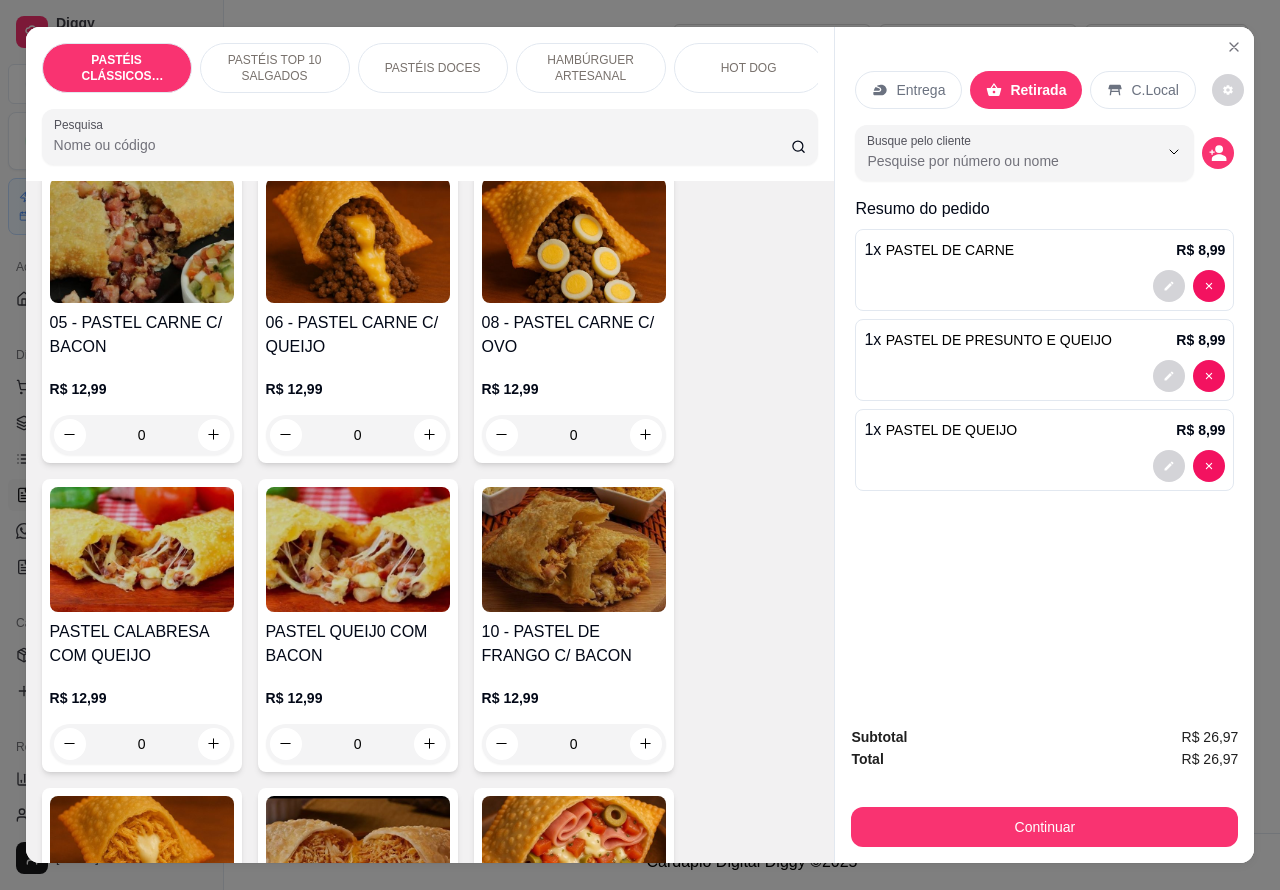 click on "0" at bounding box center (358, 435) 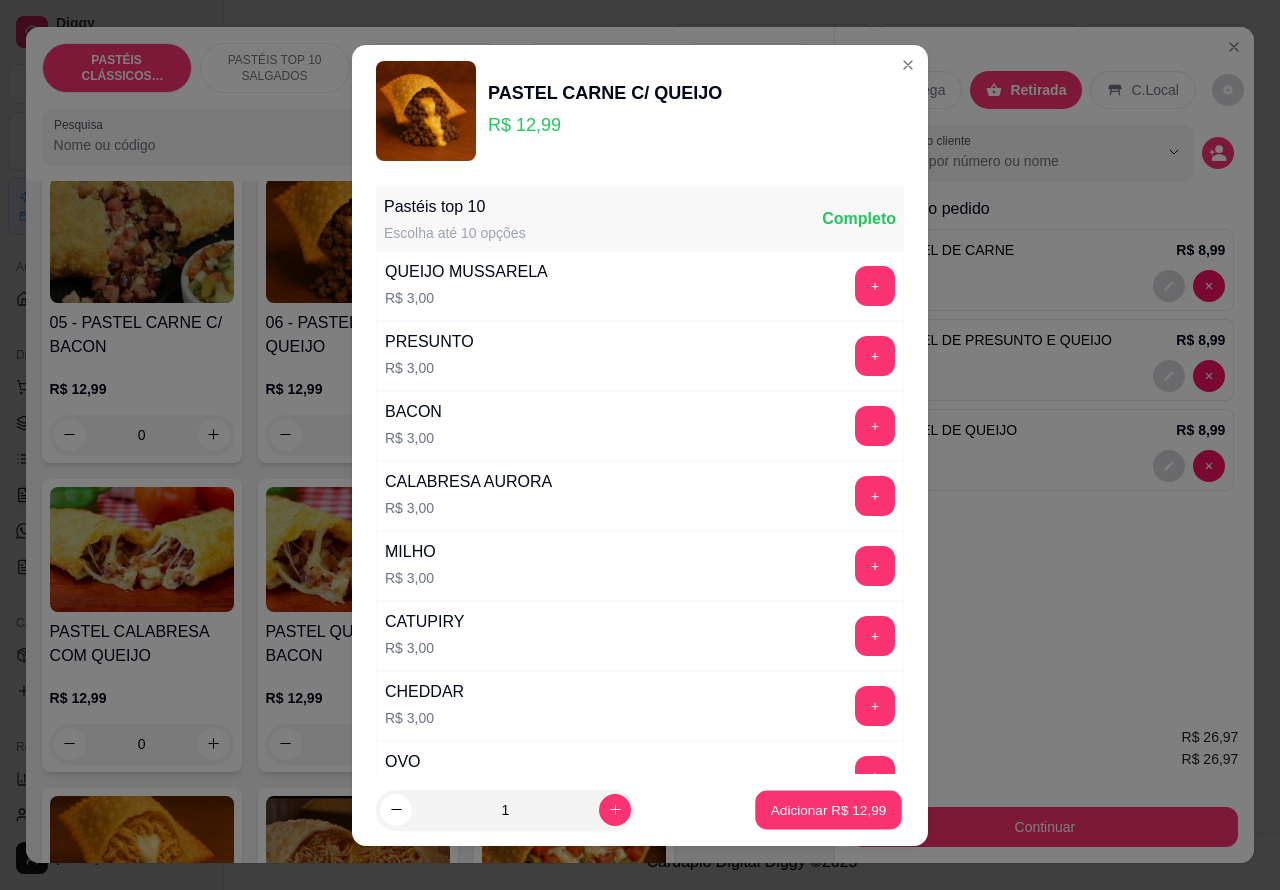 click on "Adicionar   R$ 12,99" at bounding box center [829, 809] 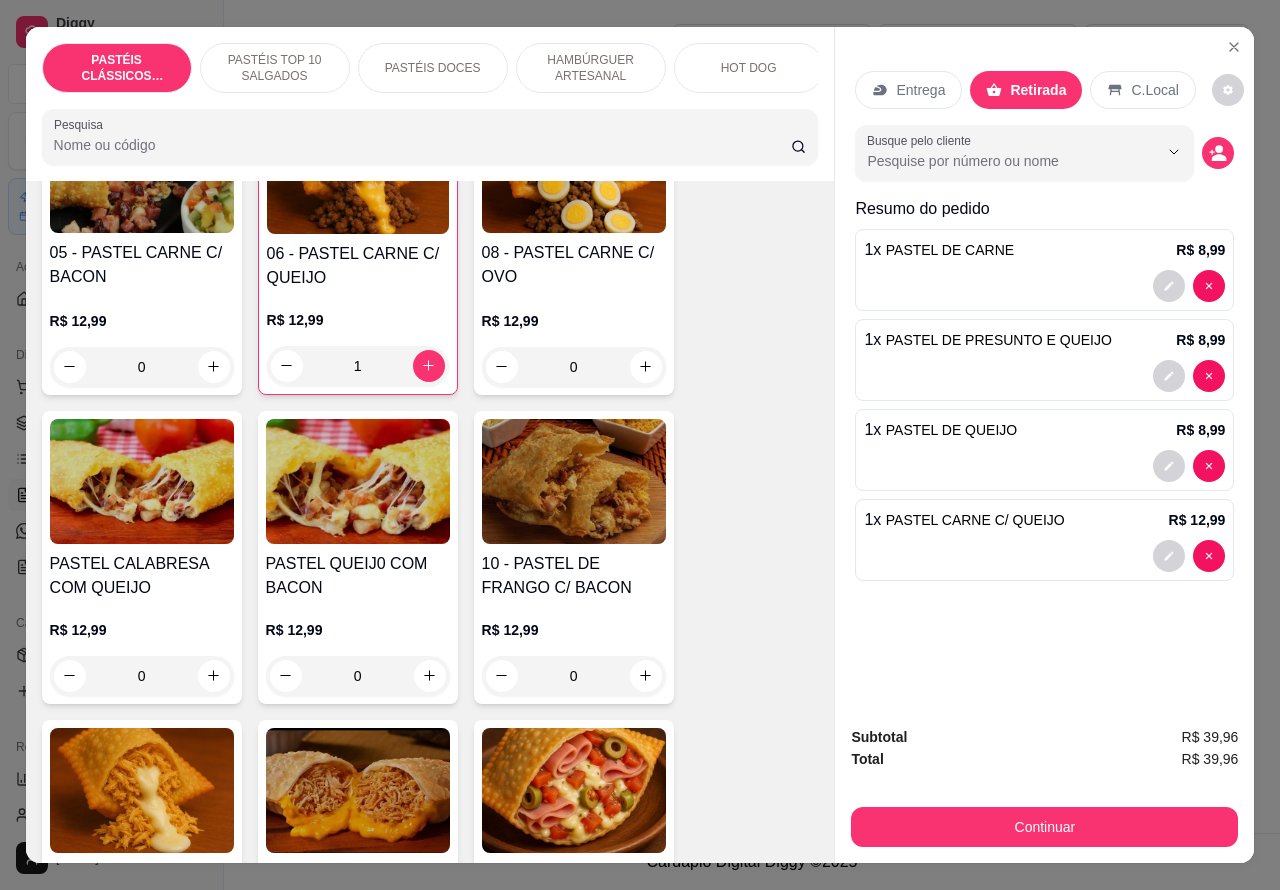 scroll, scrollTop: 1302, scrollLeft: 0, axis: vertical 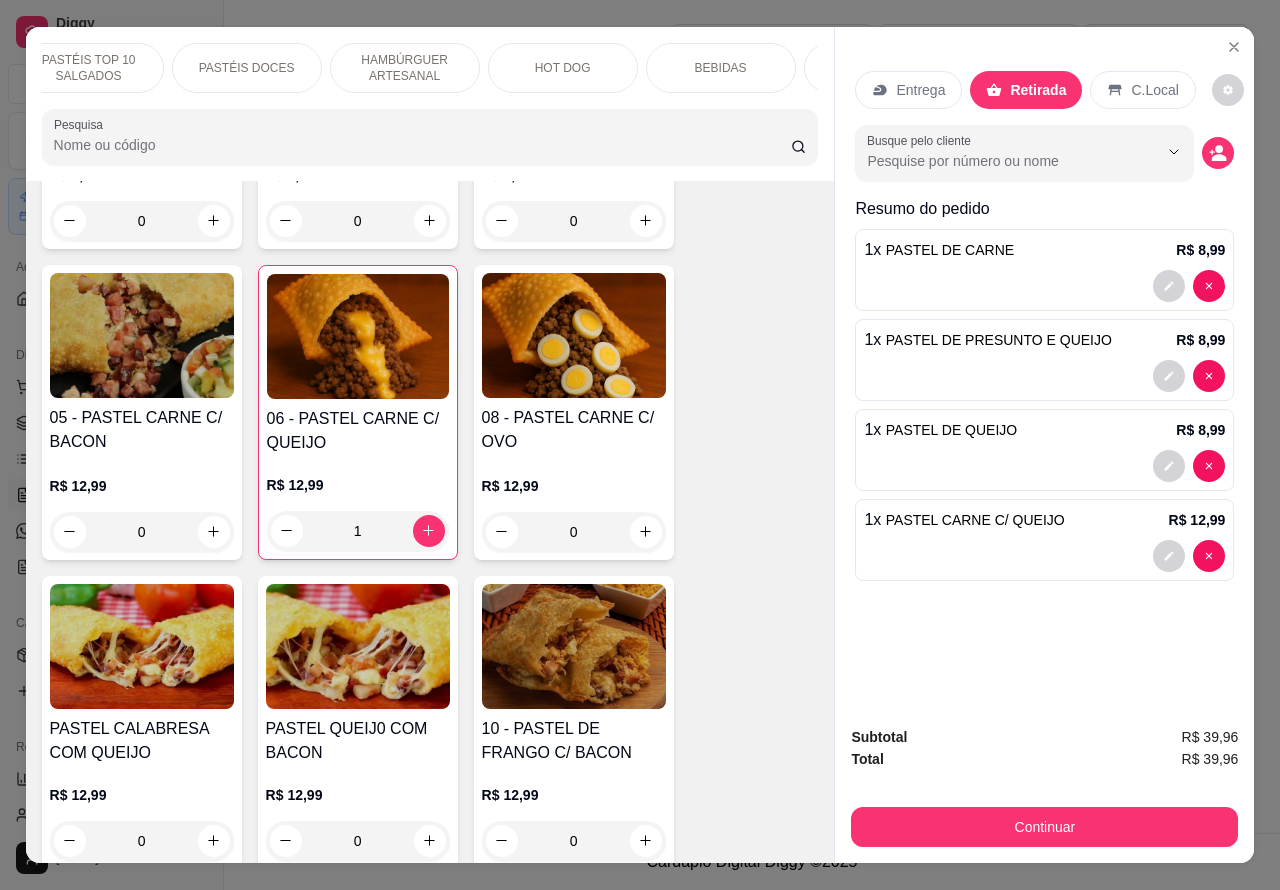 click on "PASTÉIS DOCES" at bounding box center (247, 68) 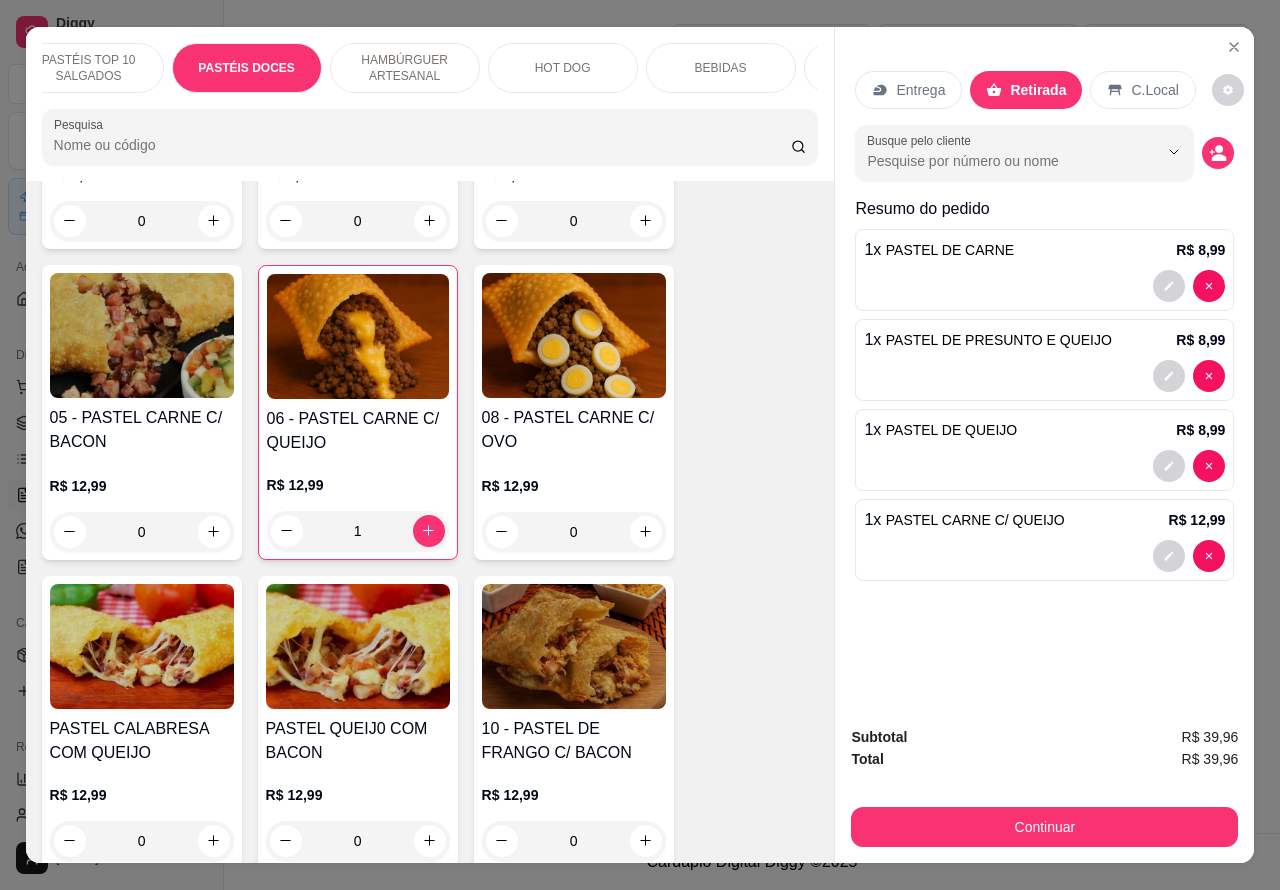 scroll, scrollTop: 2933, scrollLeft: 0, axis: vertical 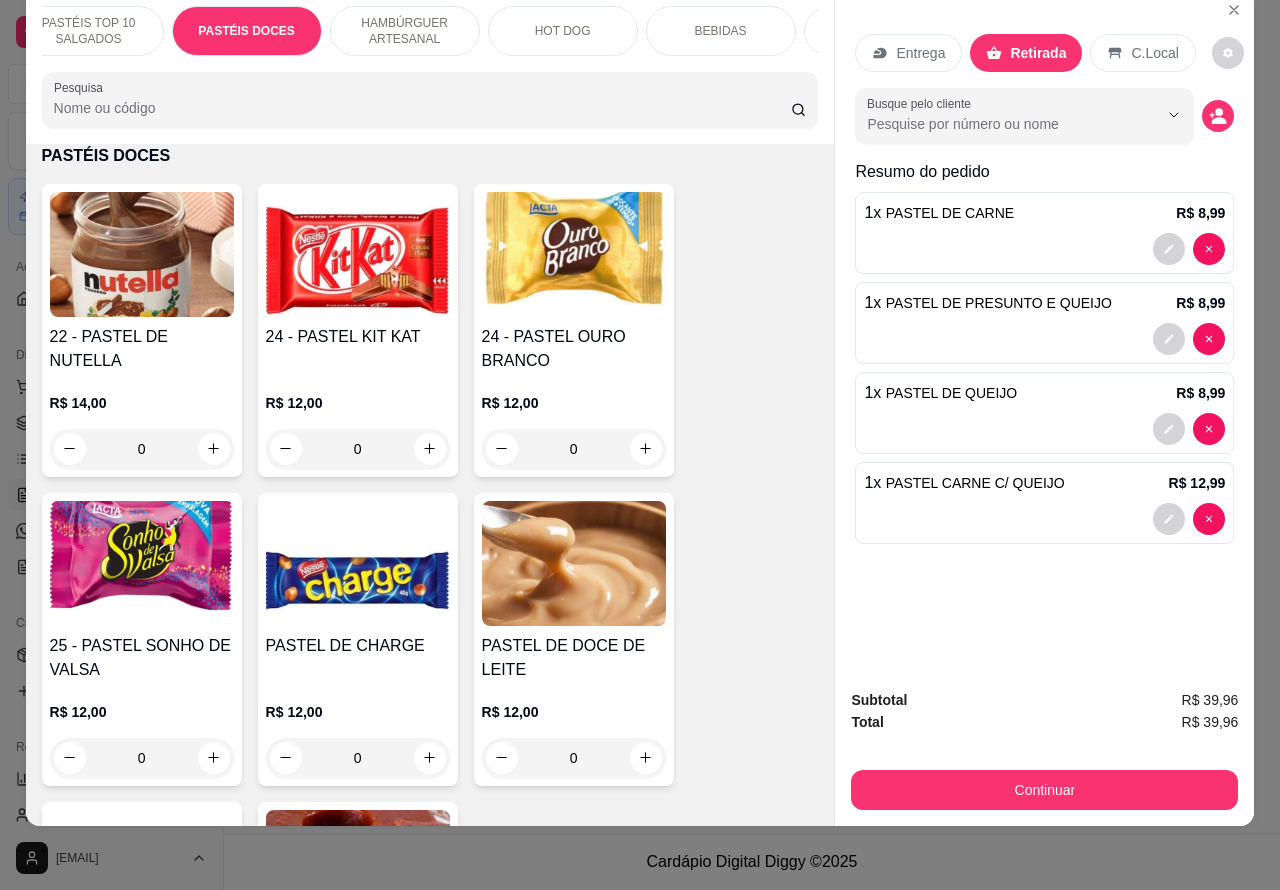 click 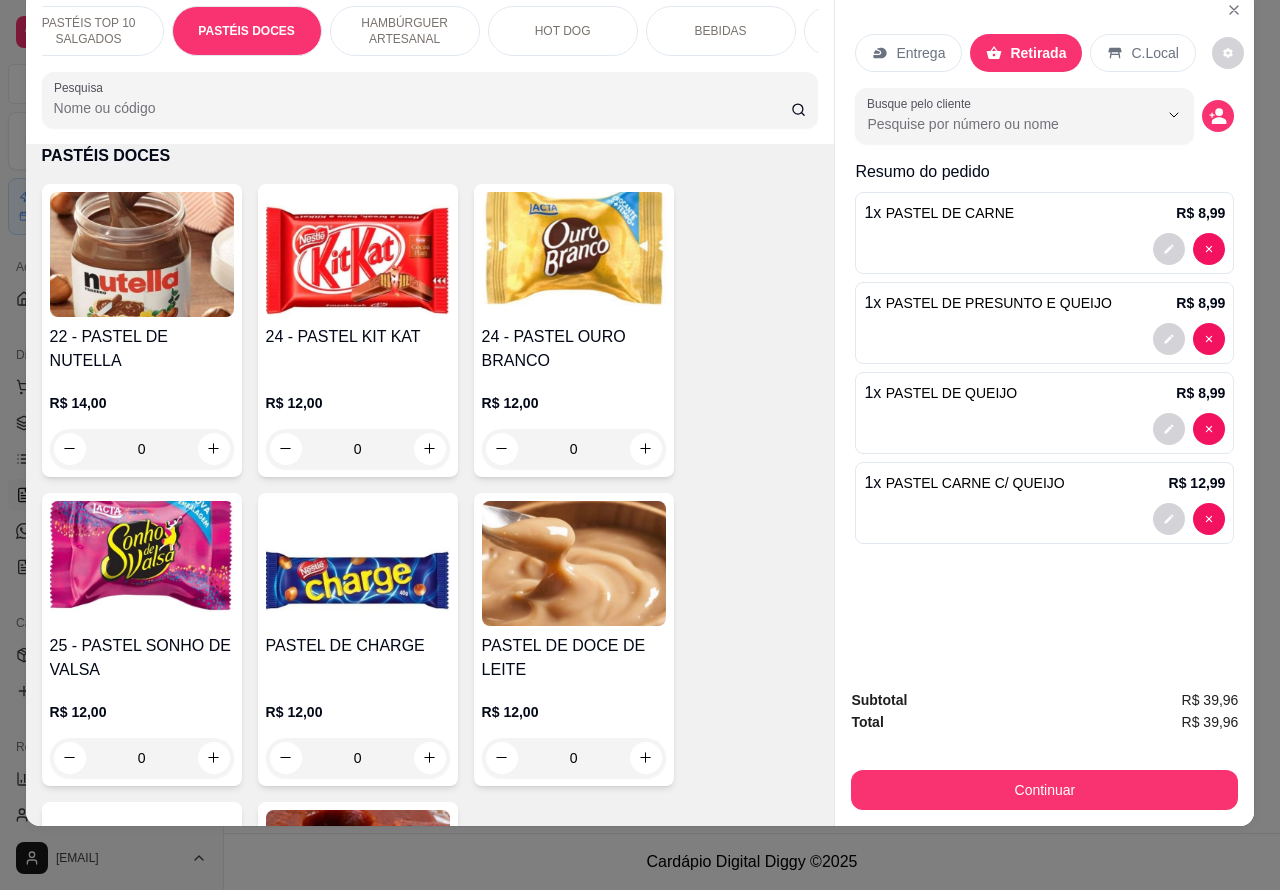 click 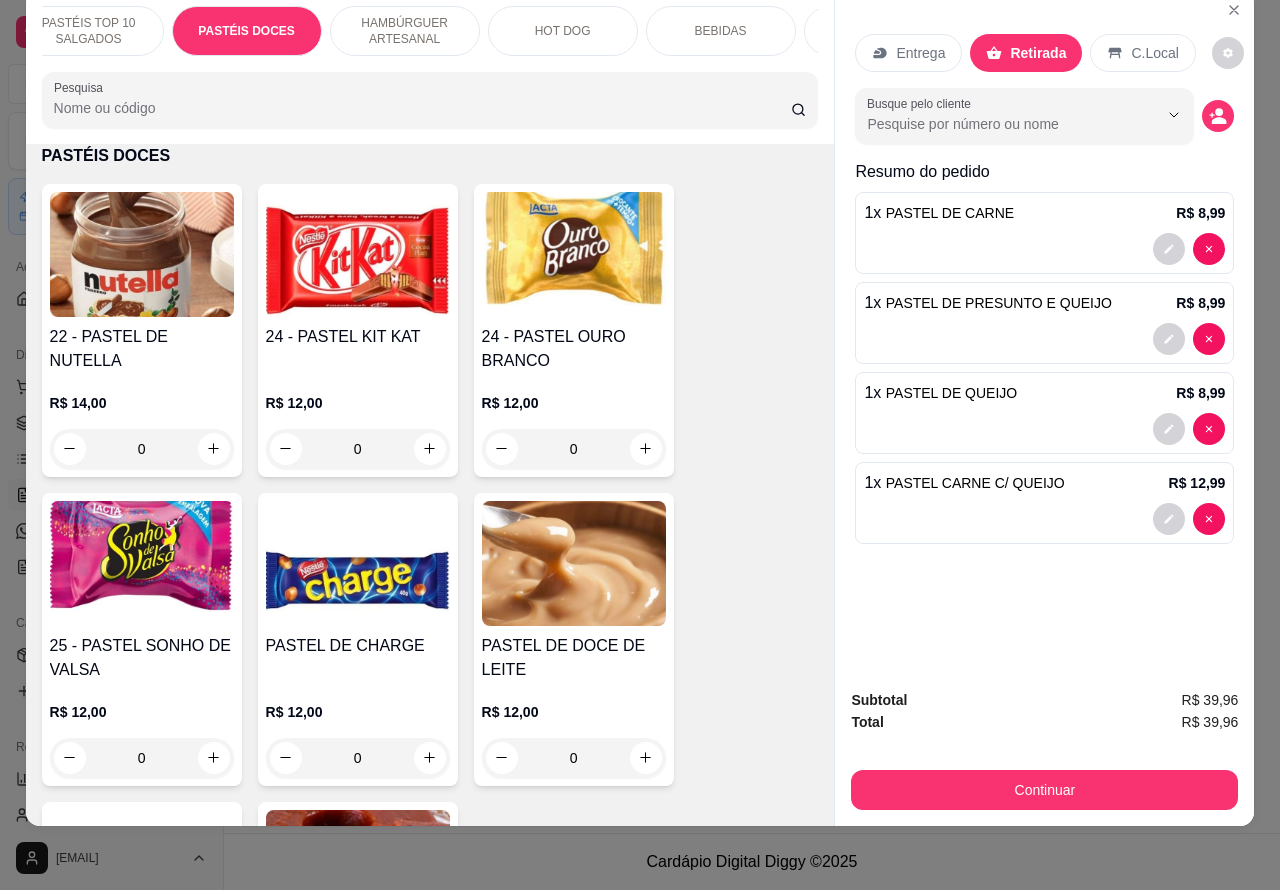 type on "1" 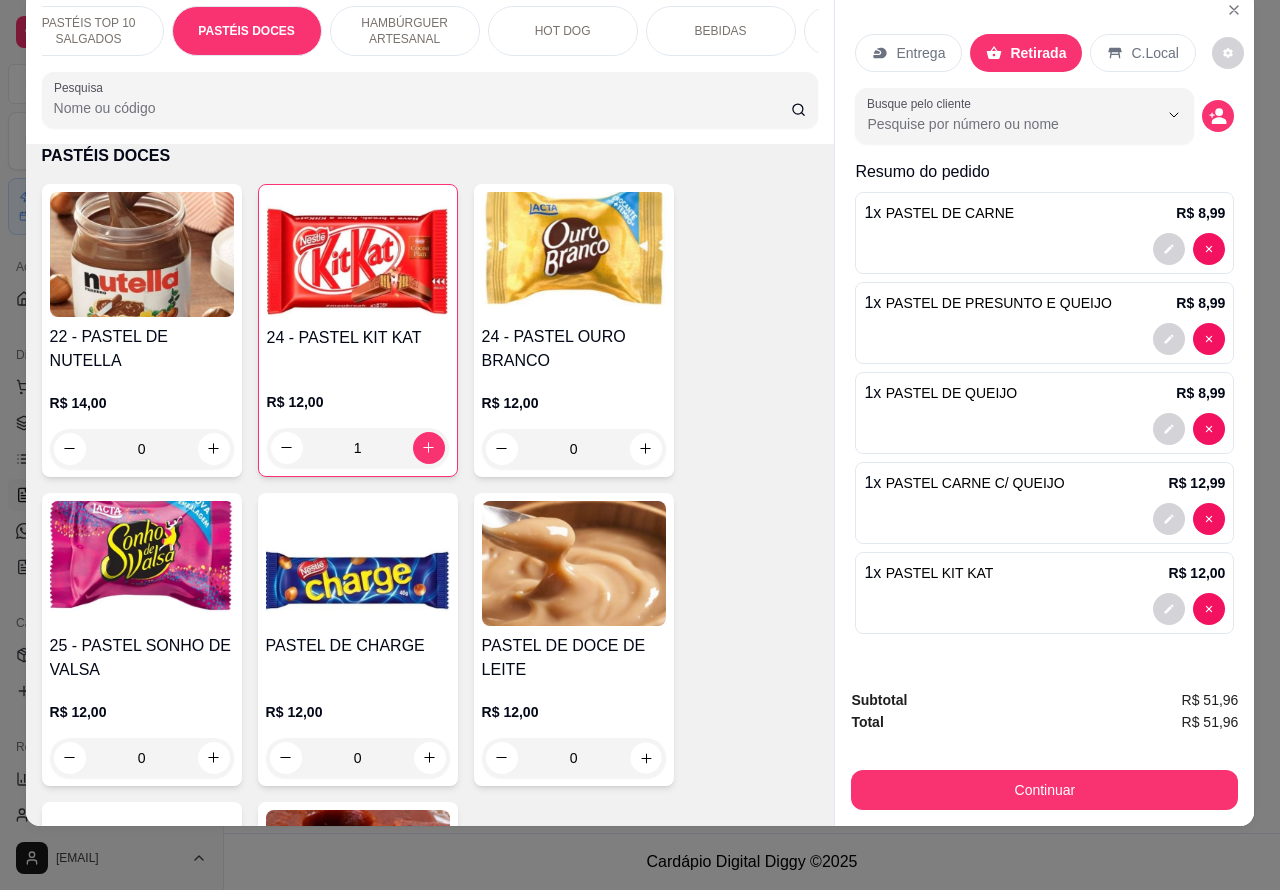 click 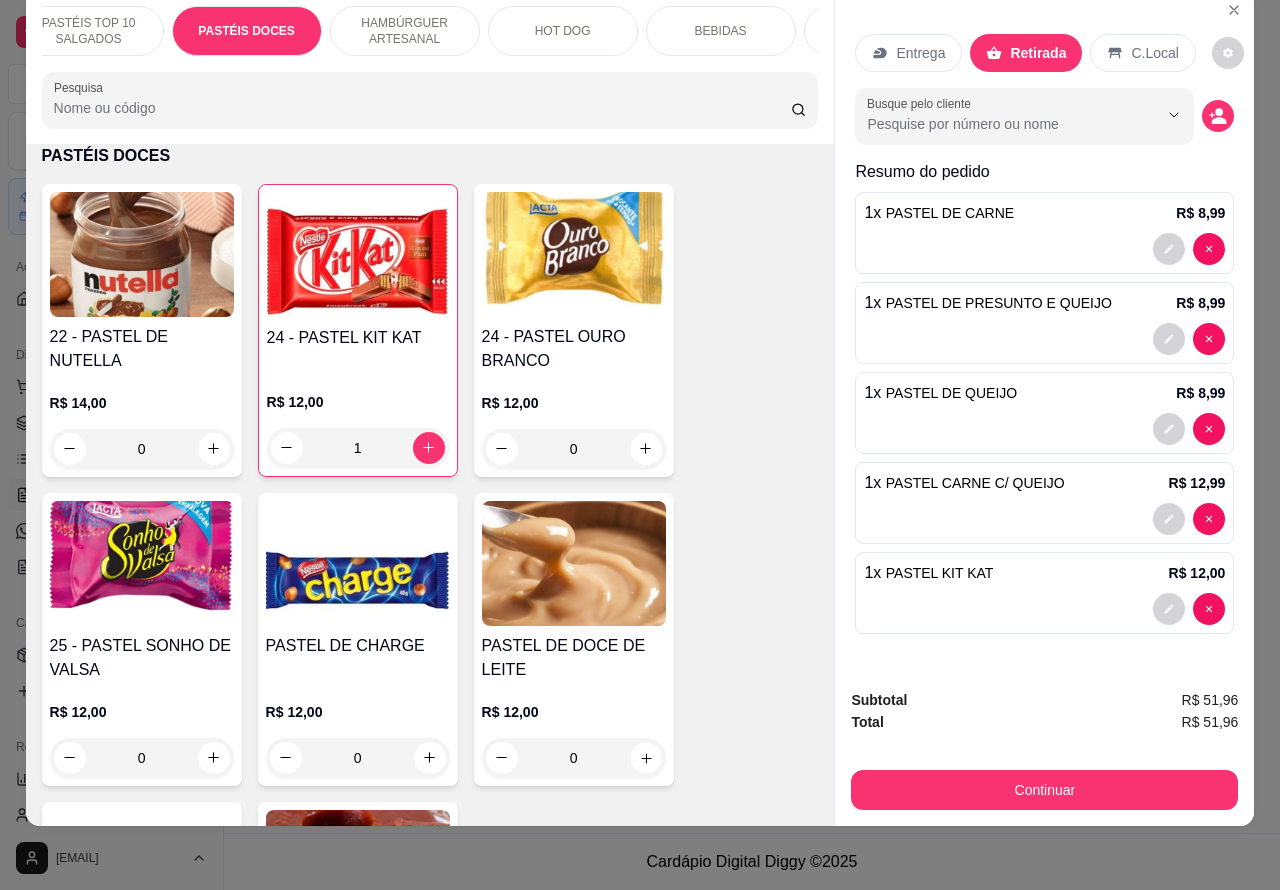 type on "1" 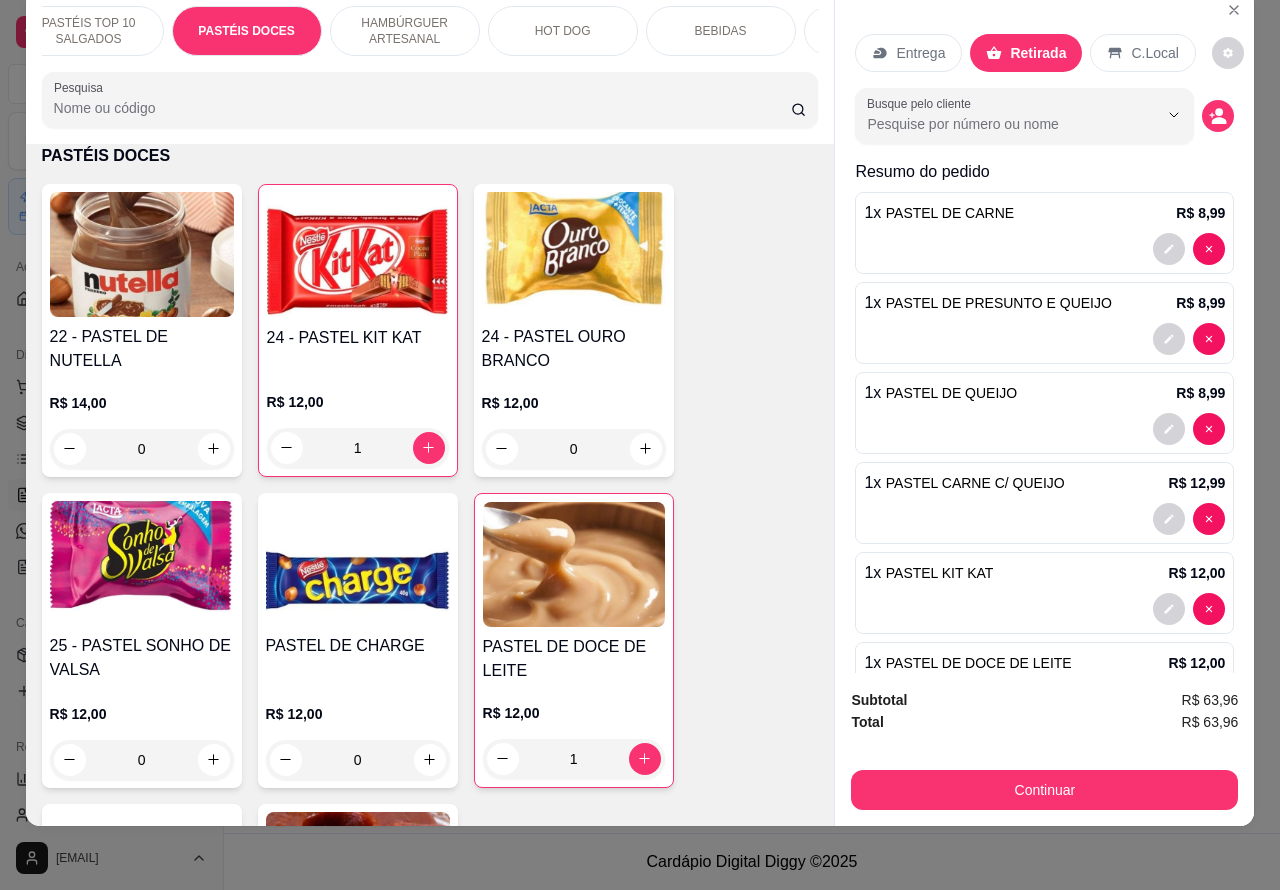 scroll, scrollTop: 0, scrollLeft: 0, axis: both 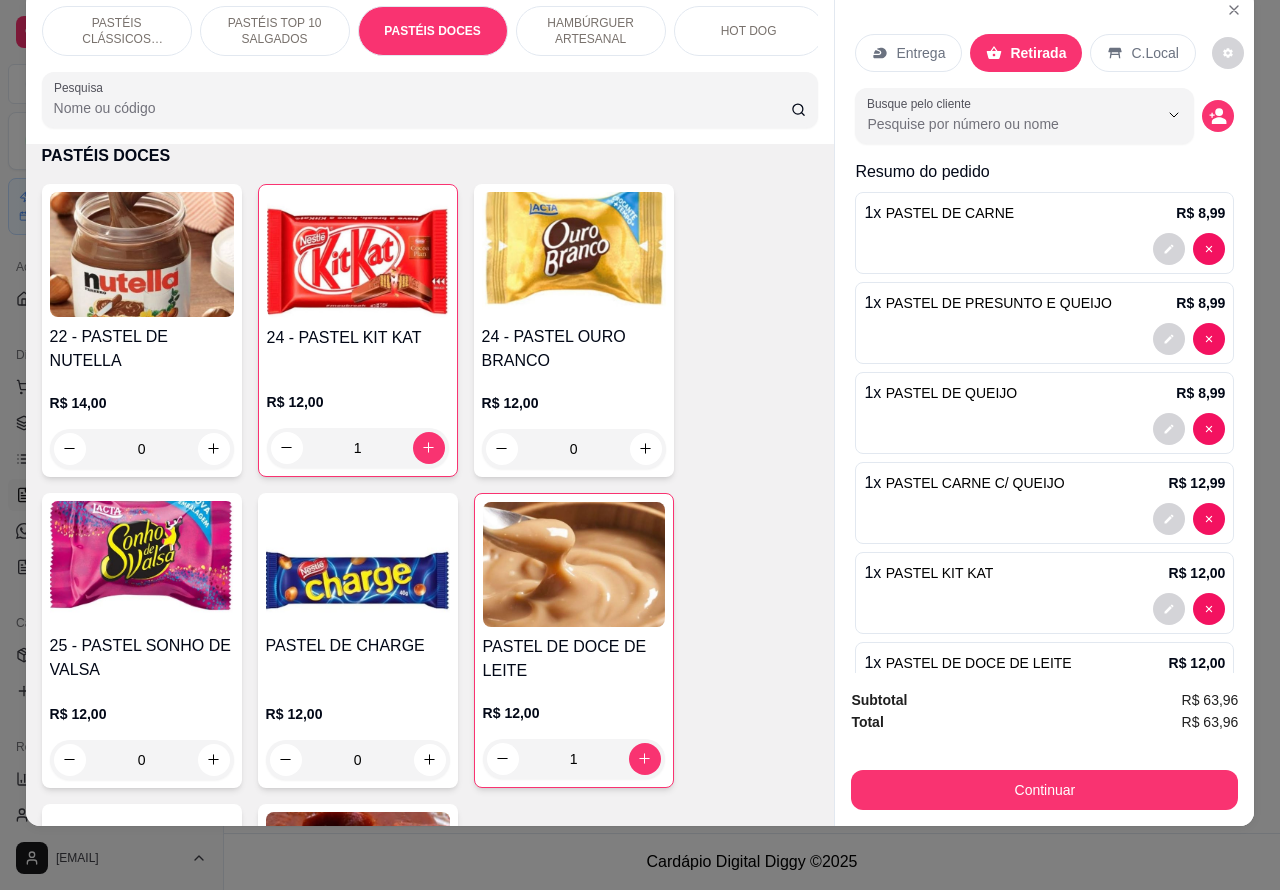 click on "PASTÉIS CLÁSSICOS SALGADOS" at bounding box center [117, 31] 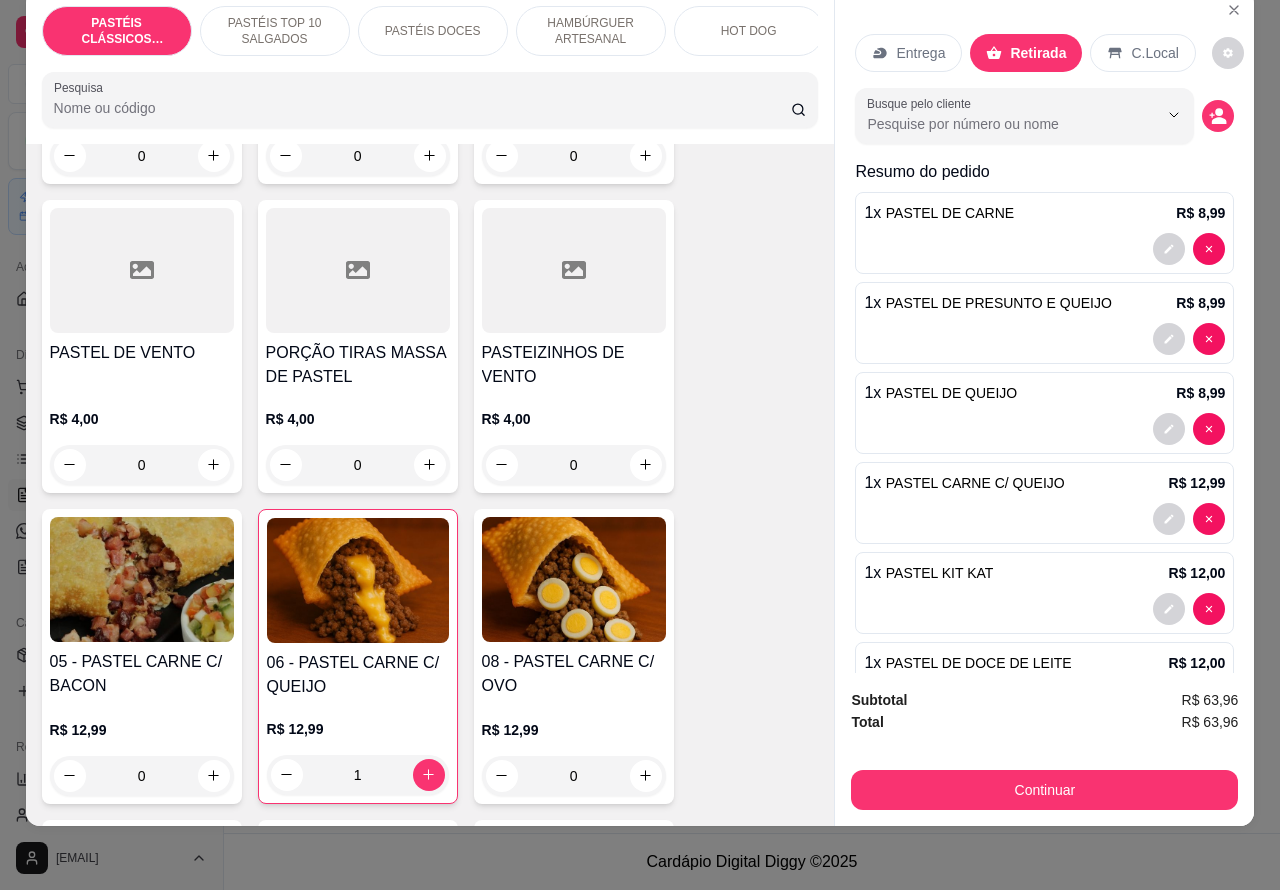 scroll, scrollTop: 1025, scrollLeft: 0, axis: vertical 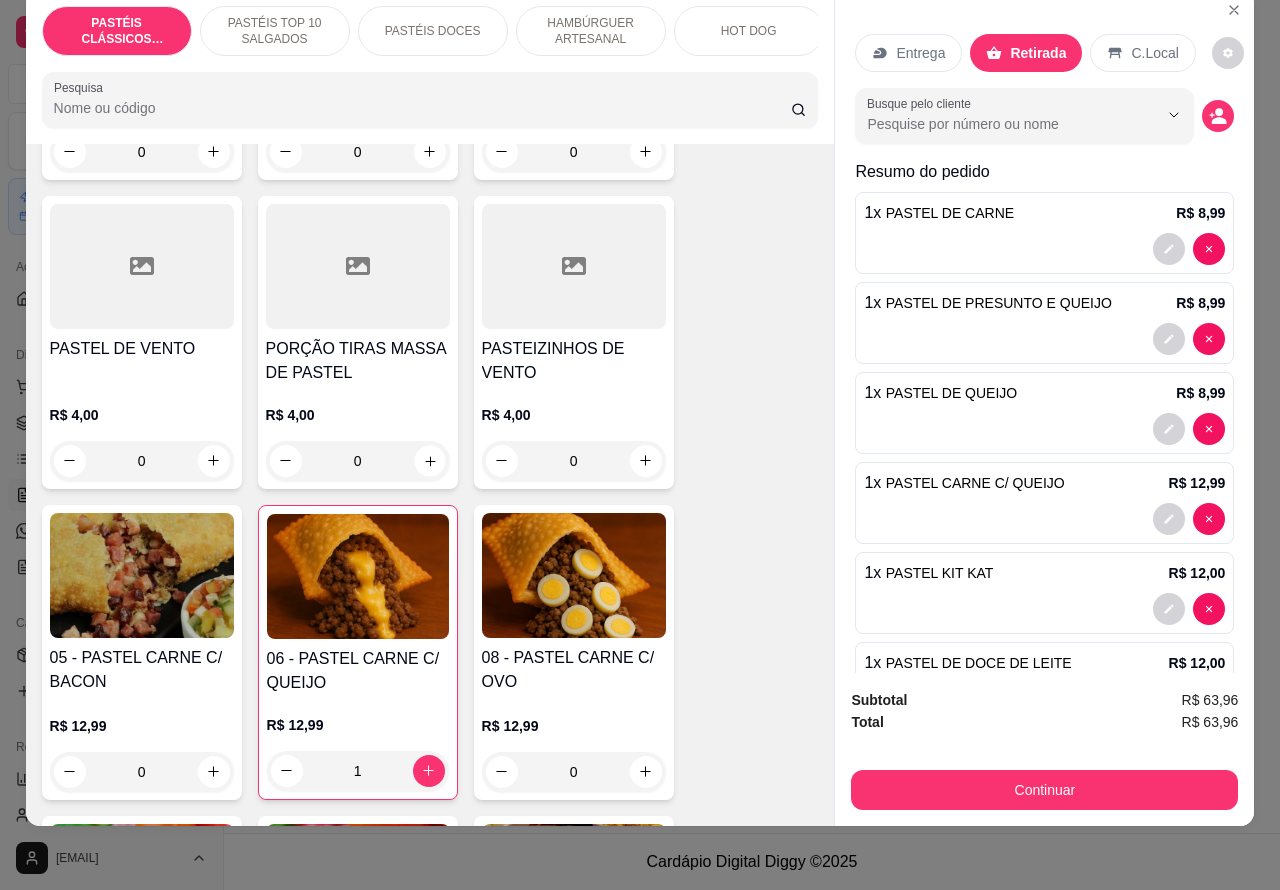 click 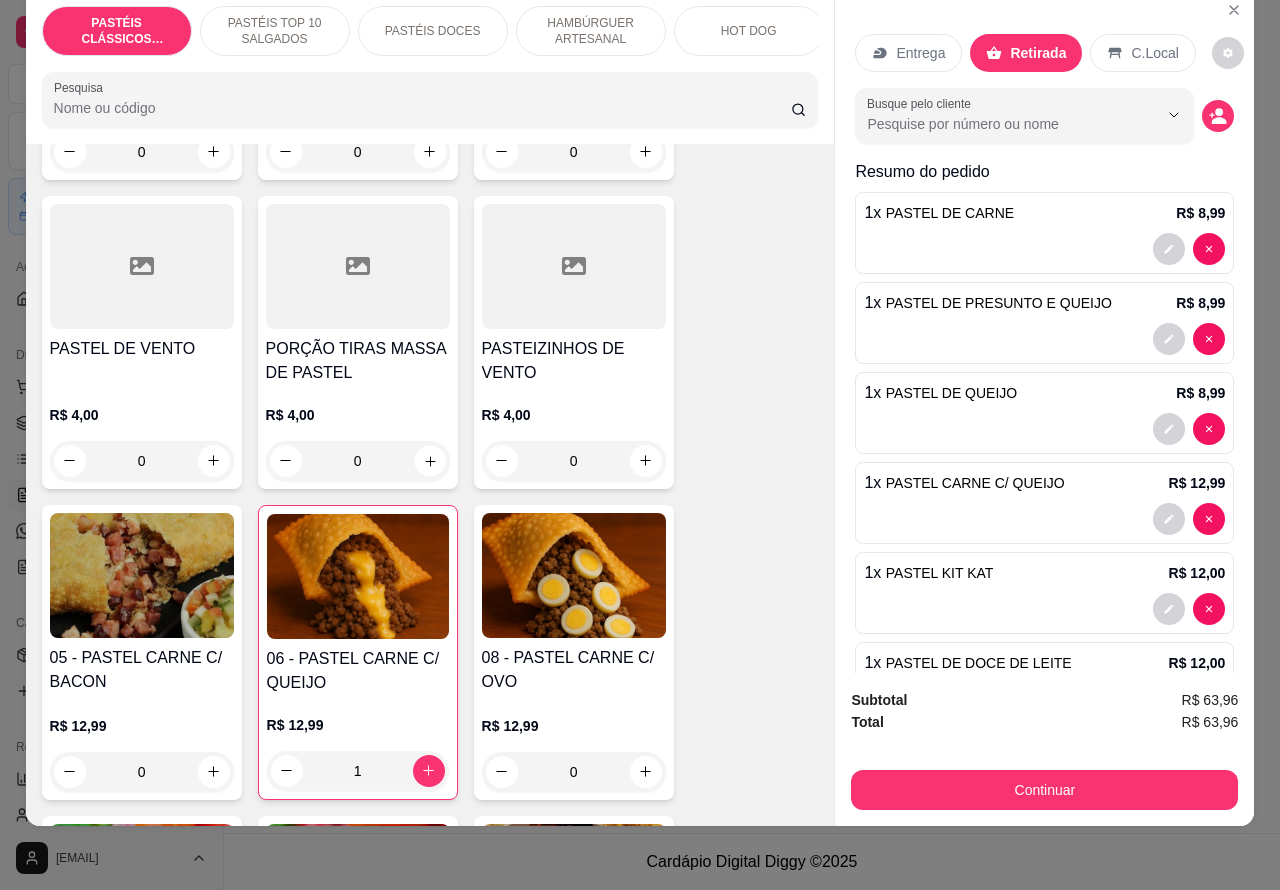 type on "1" 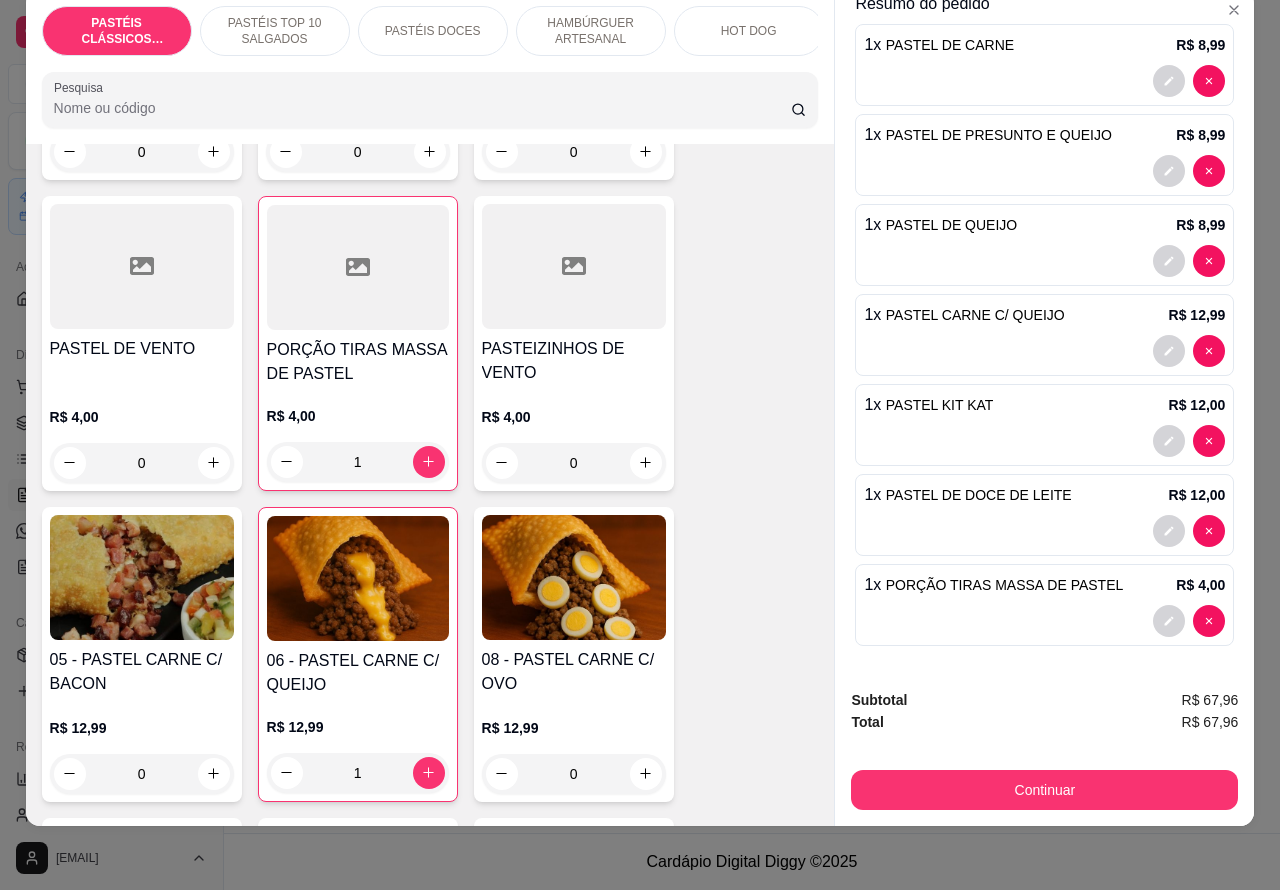 scroll, scrollTop: 0, scrollLeft: 0, axis: both 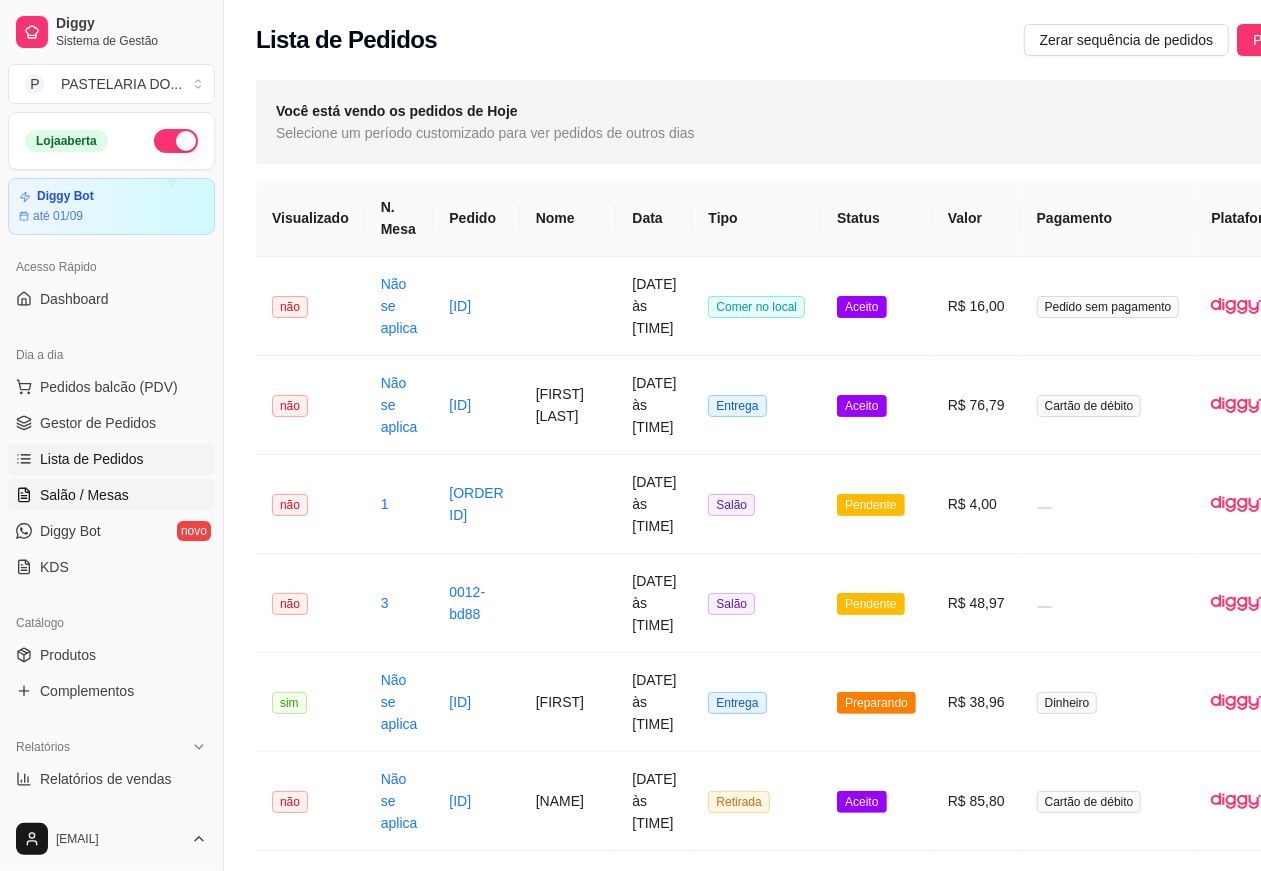 click on "Salão / Mesas" at bounding box center [84, 495] 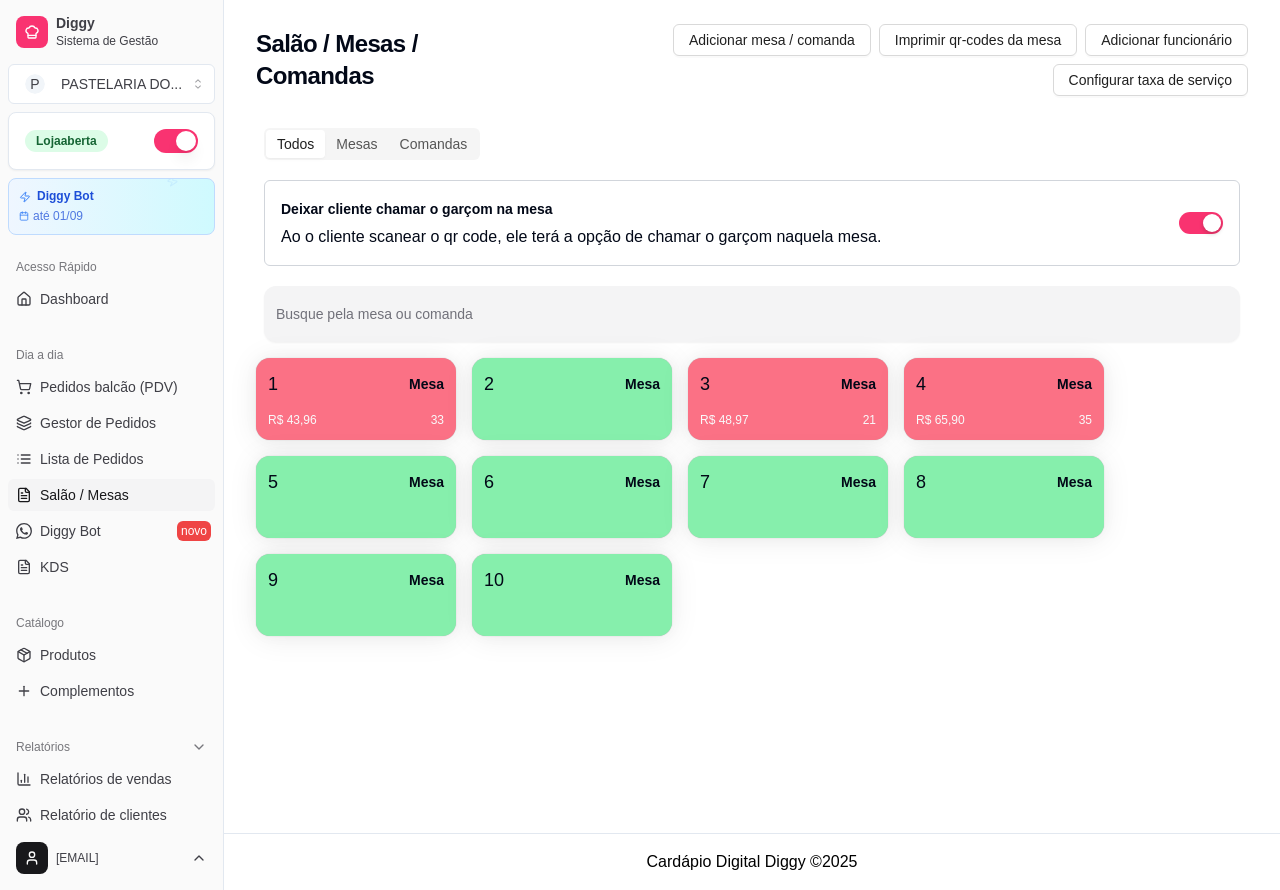 click on "R$ 48,97 21" at bounding box center (788, 420) 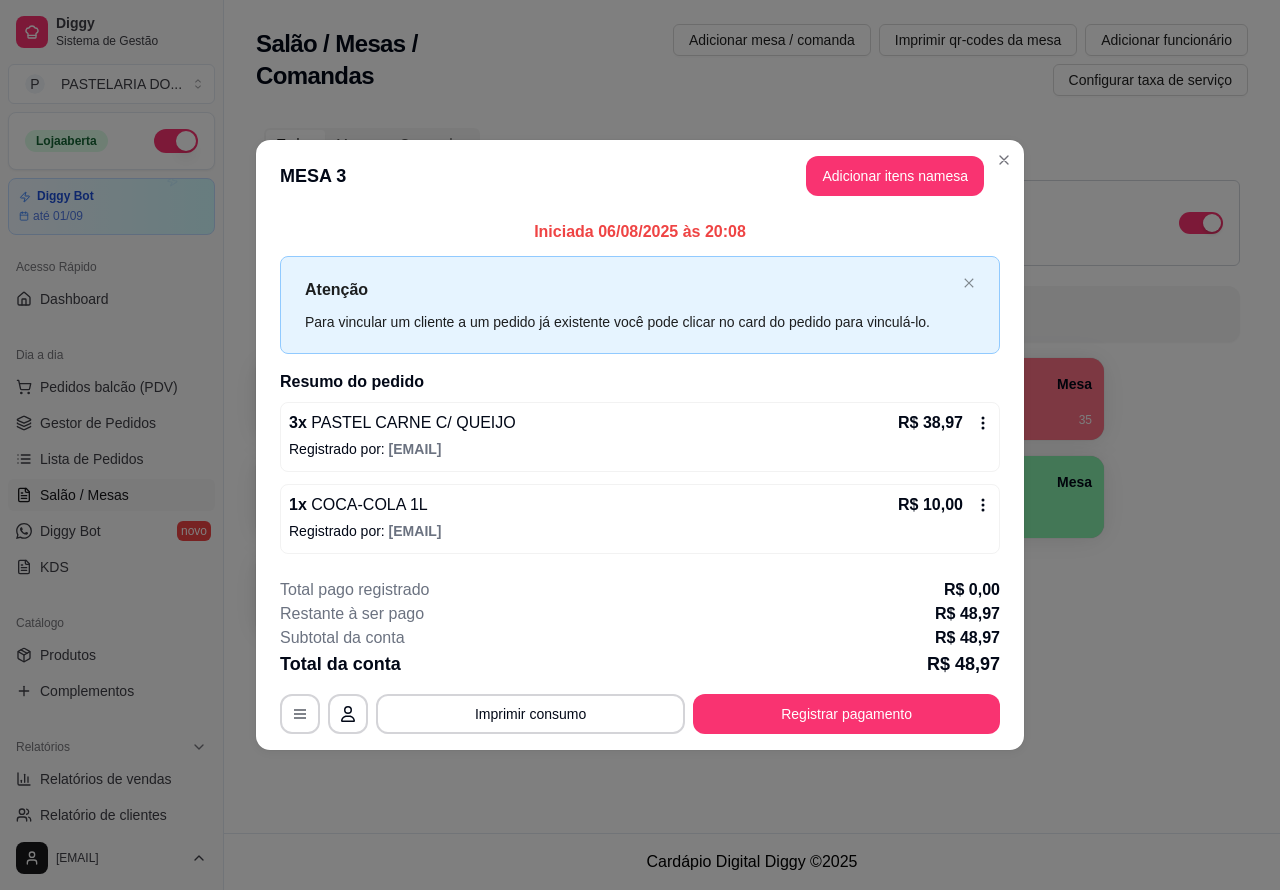 click on "Adicionar mesa / comanda Imprimir qr-codes da mesa Adicionar funcionário Configurar taxa de serviço" at bounding box center (891, 60) 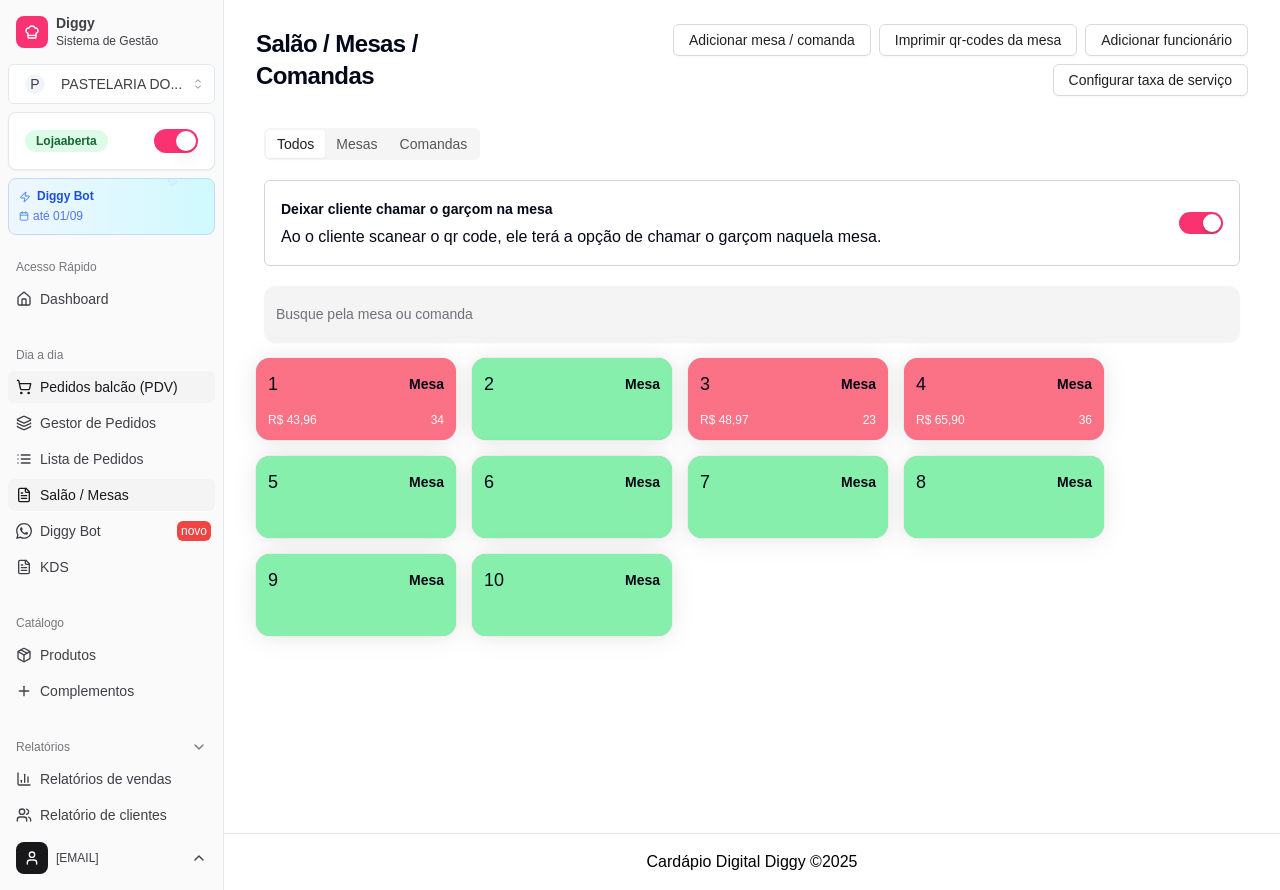 click on "Pedidos balcão (PDV)" at bounding box center [109, 387] 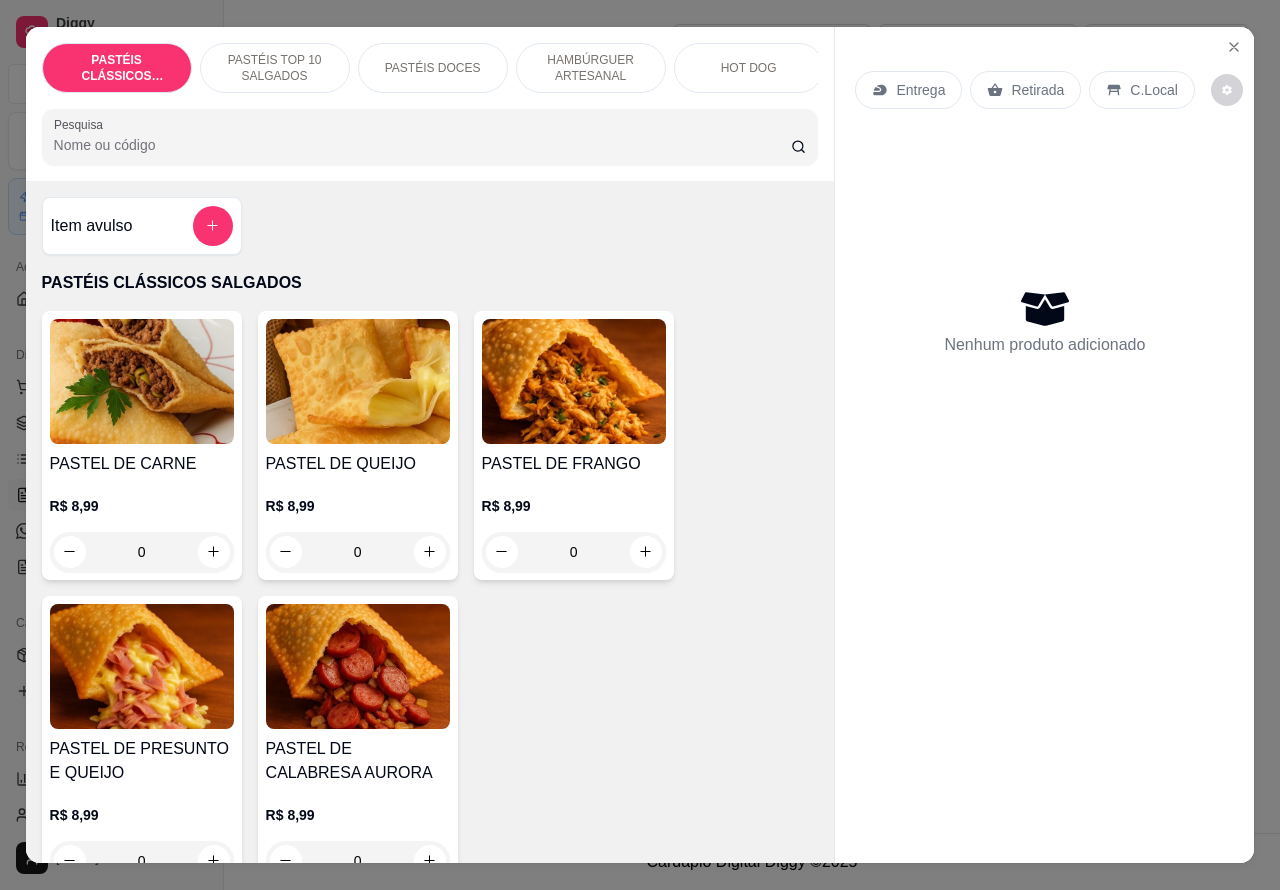 click on "Retirada" at bounding box center (1037, 90) 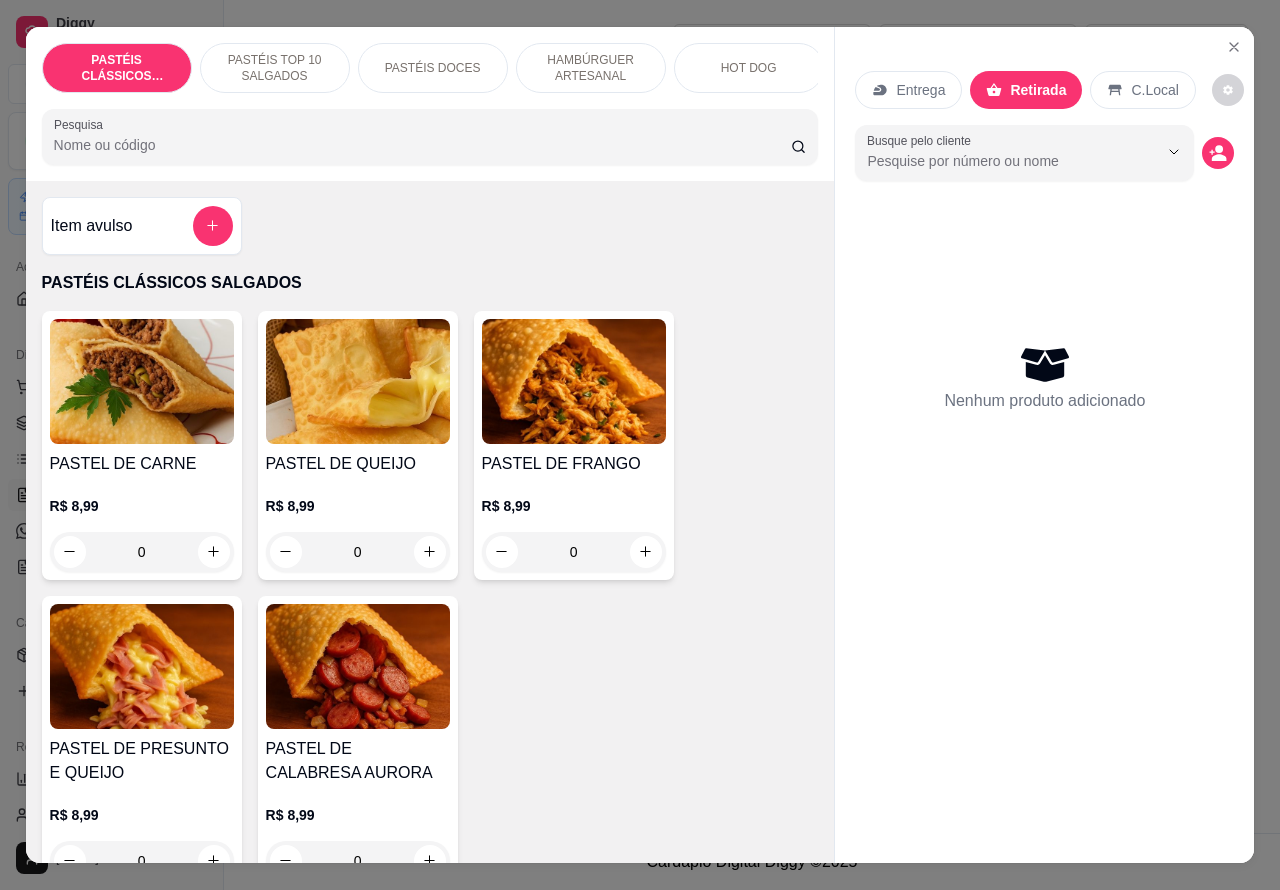 click 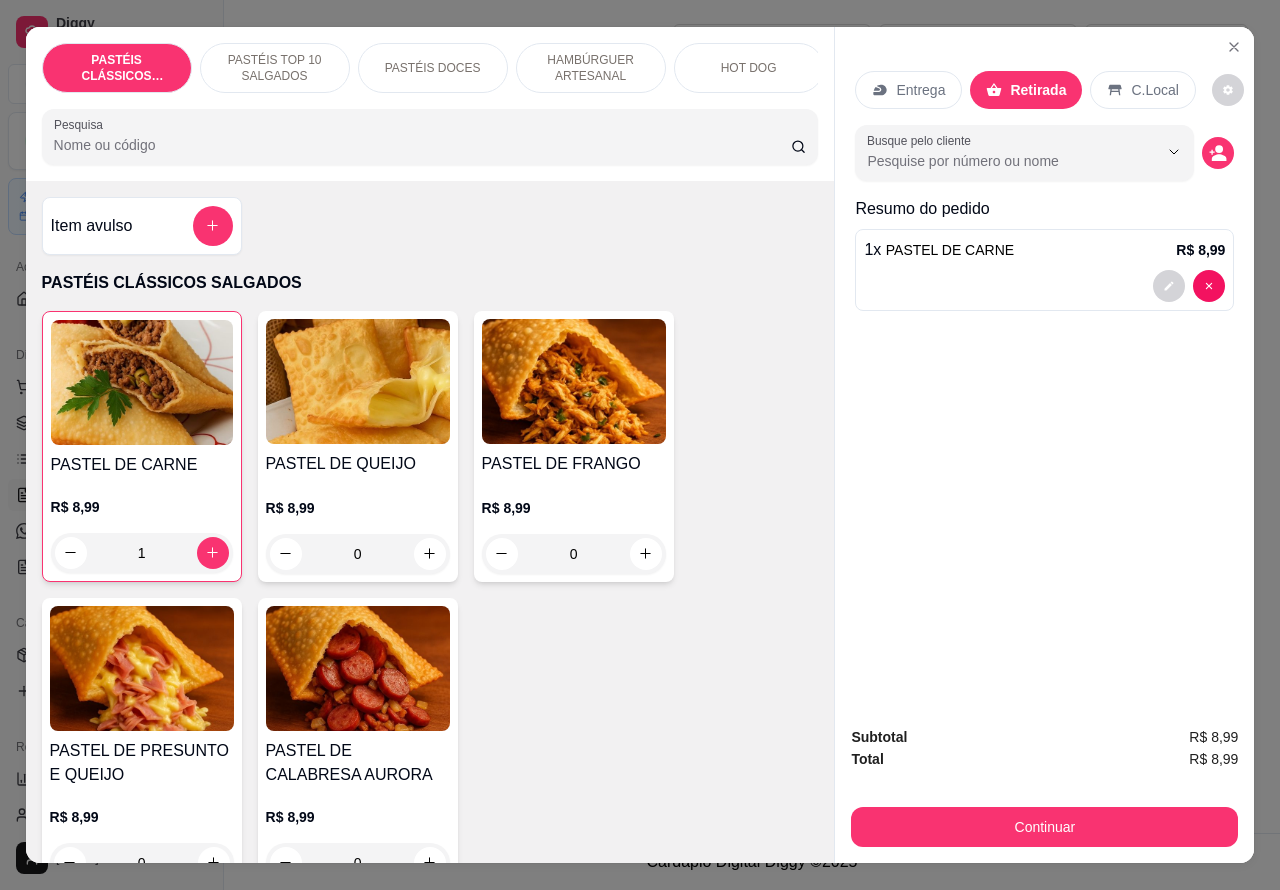 click 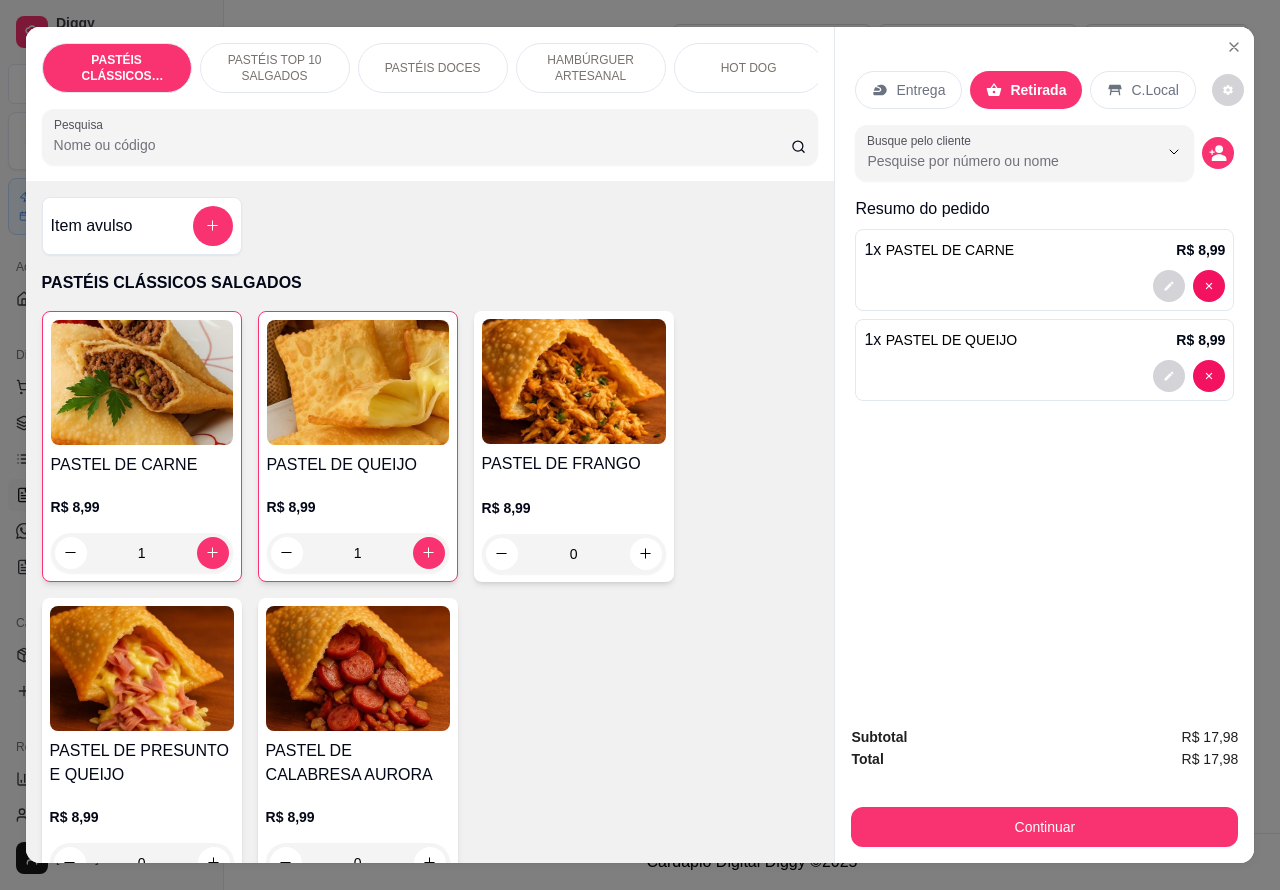 scroll, scrollTop: 136, scrollLeft: 0, axis: vertical 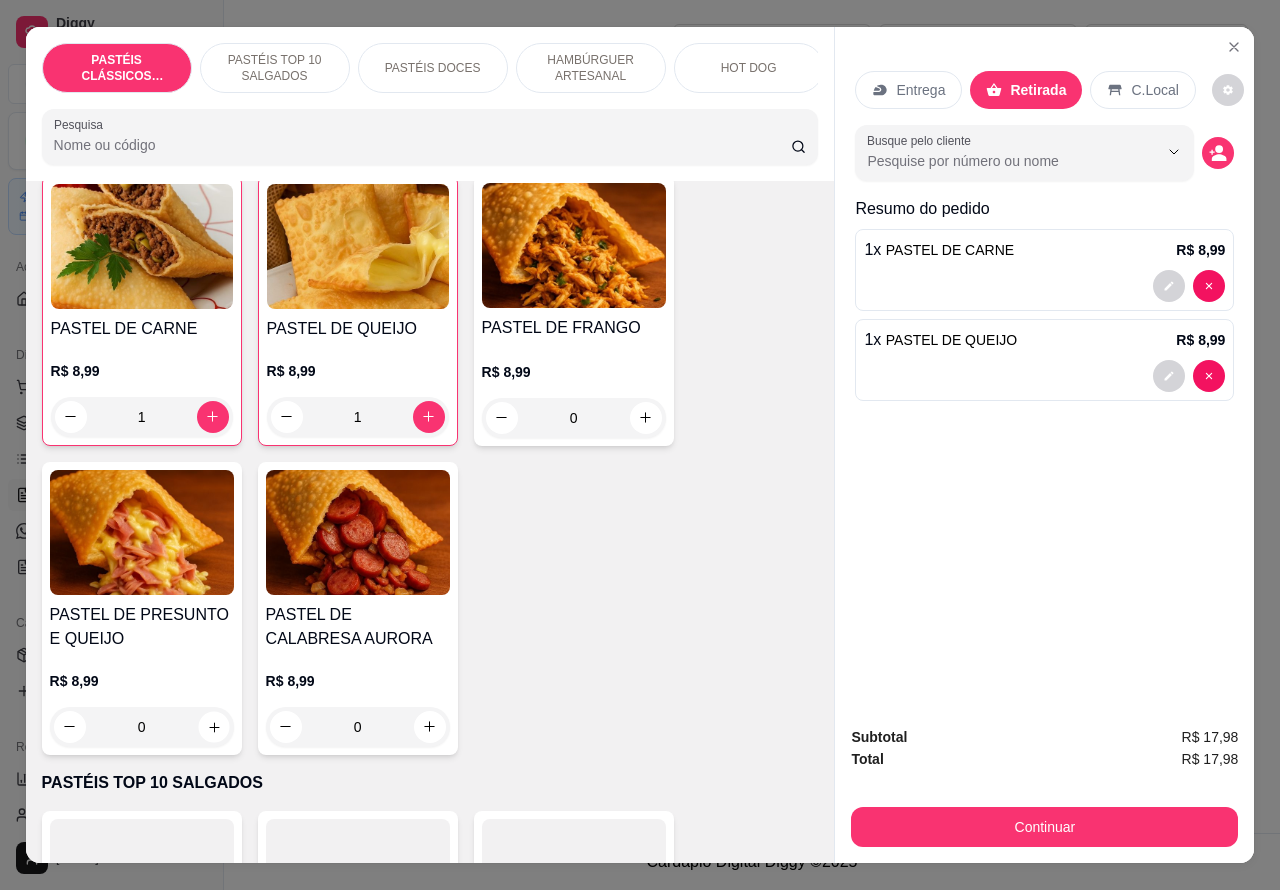 click 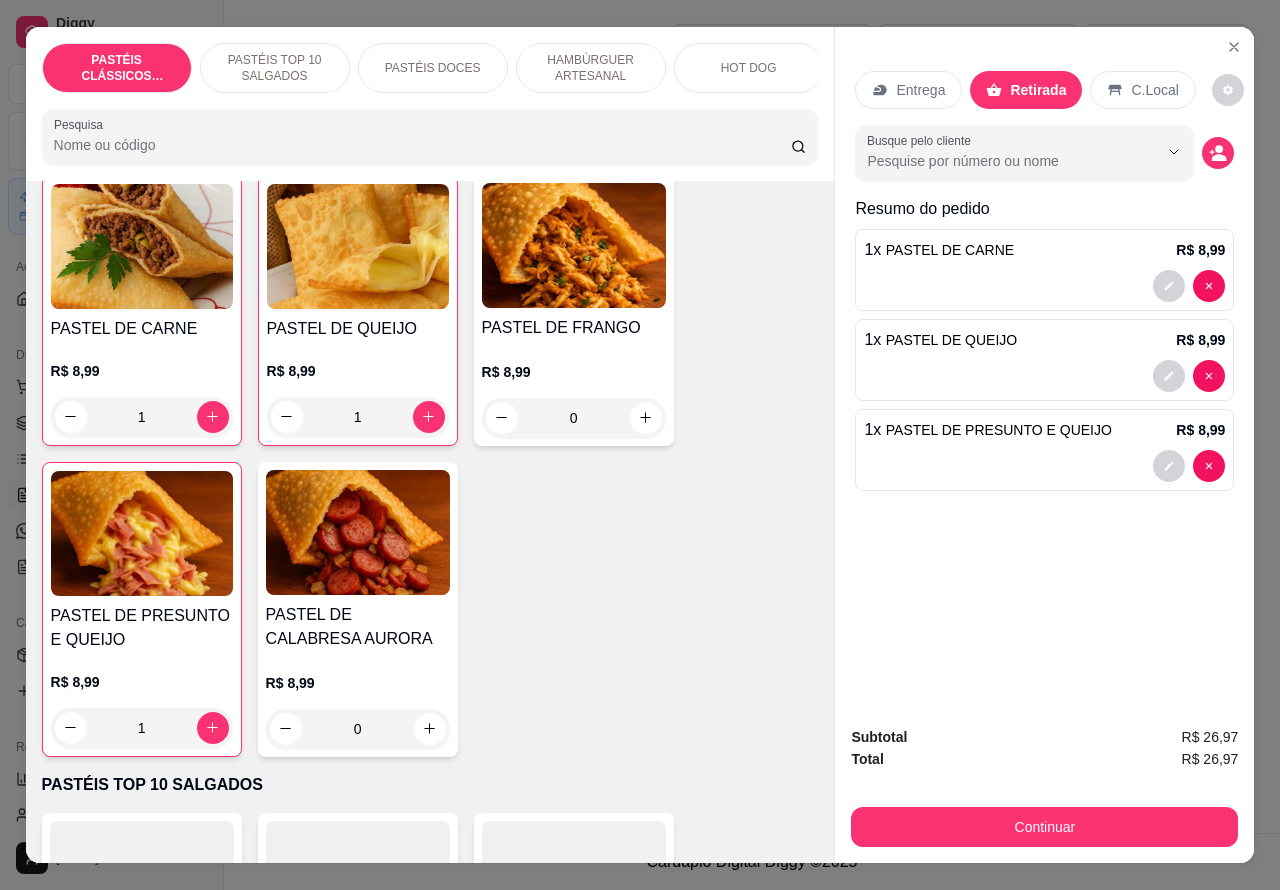 click on "PASTÉIS TOP 10 SALGADOS" at bounding box center [275, 68] 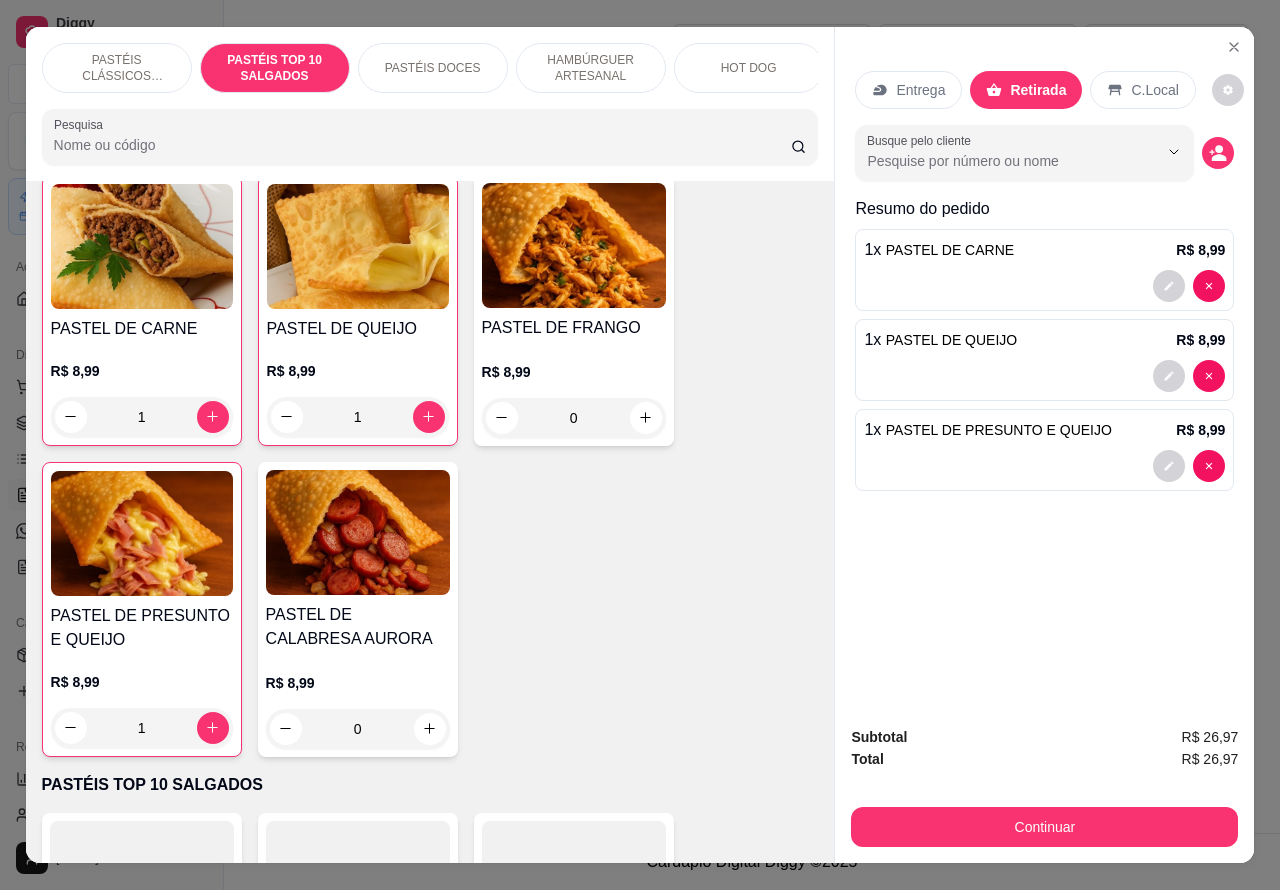 scroll, scrollTop: 728, scrollLeft: 0, axis: vertical 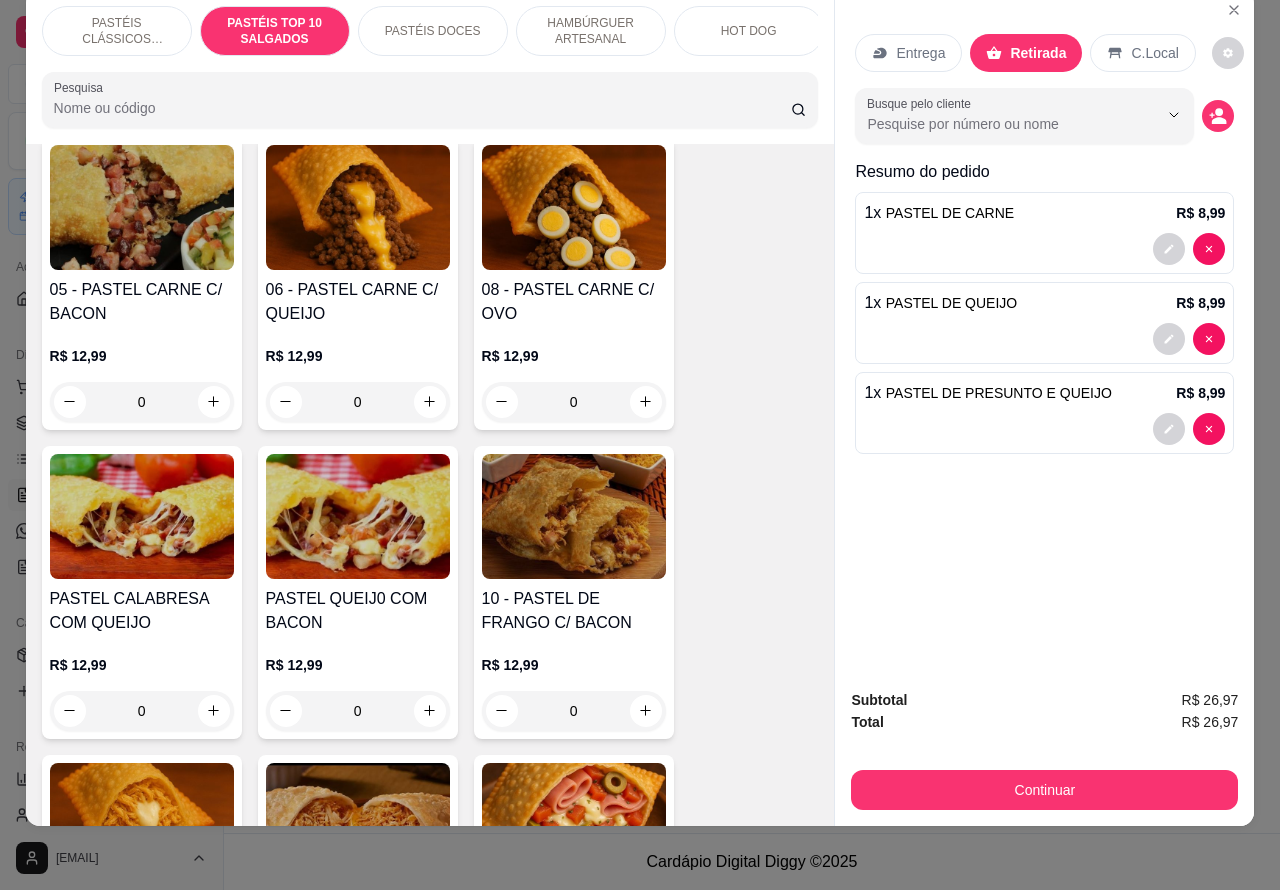 click on "0" at bounding box center [358, 402] 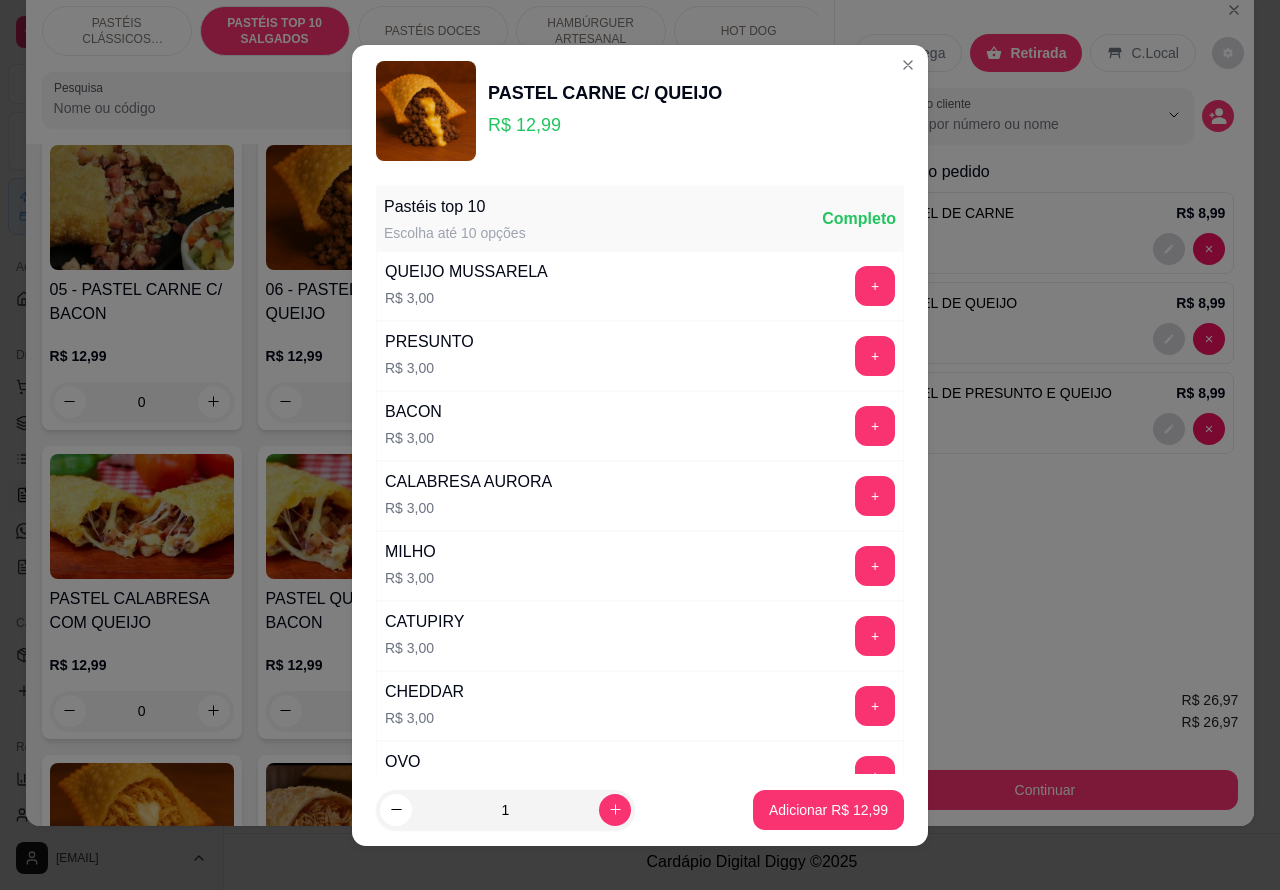click on "Adicionar   R$ 12,99" at bounding box center (828, 810) 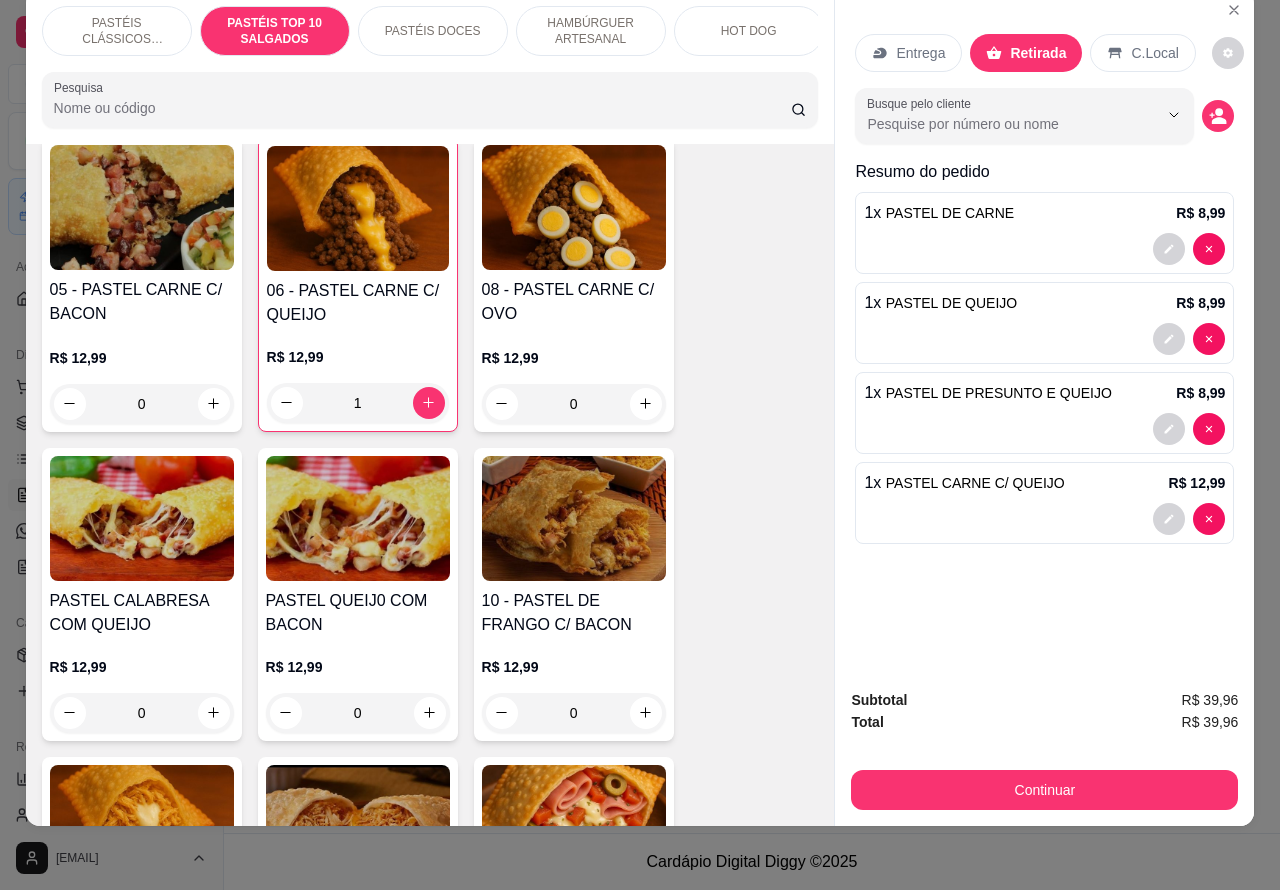 type on "1" 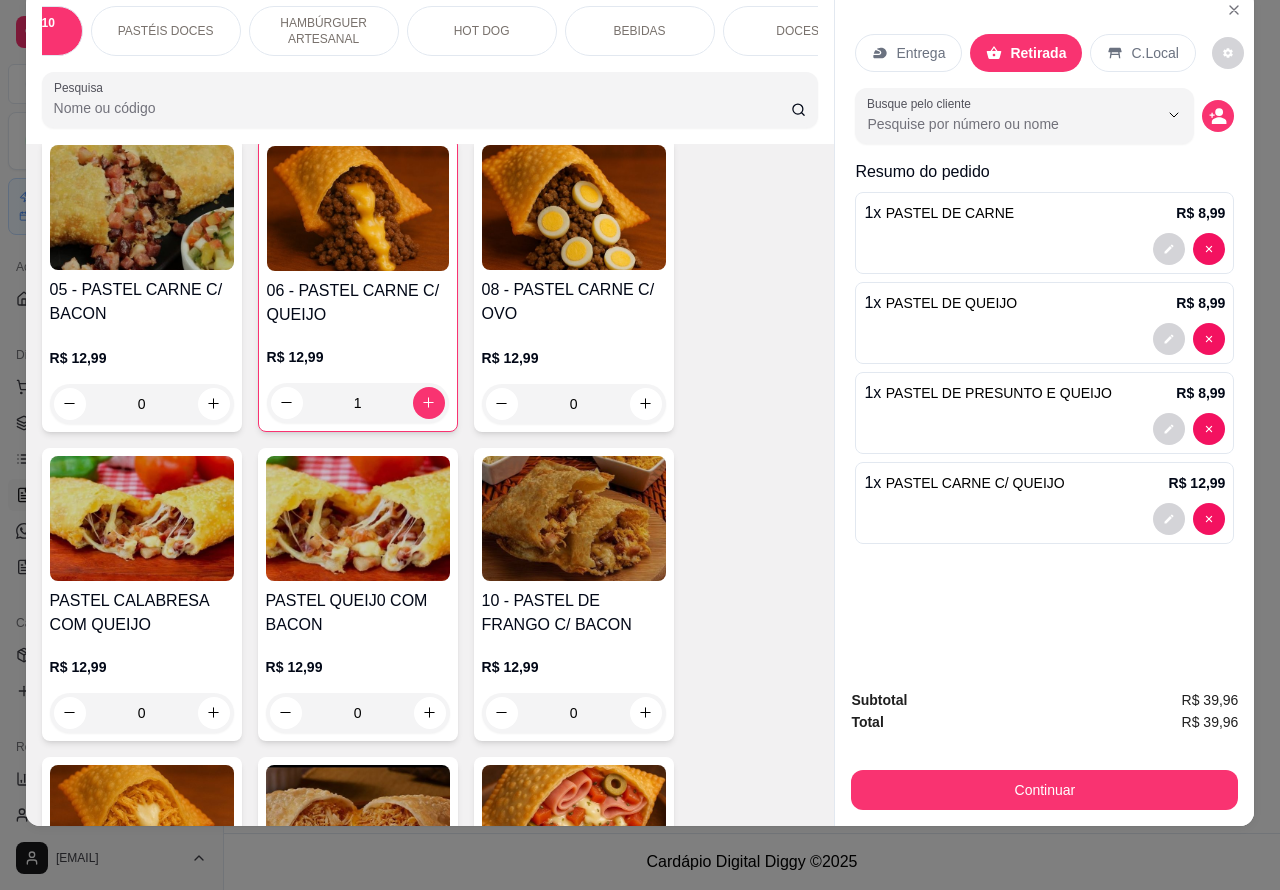 scroll, scrollTop: 0, scrollLeft: 272, axis: horizontal 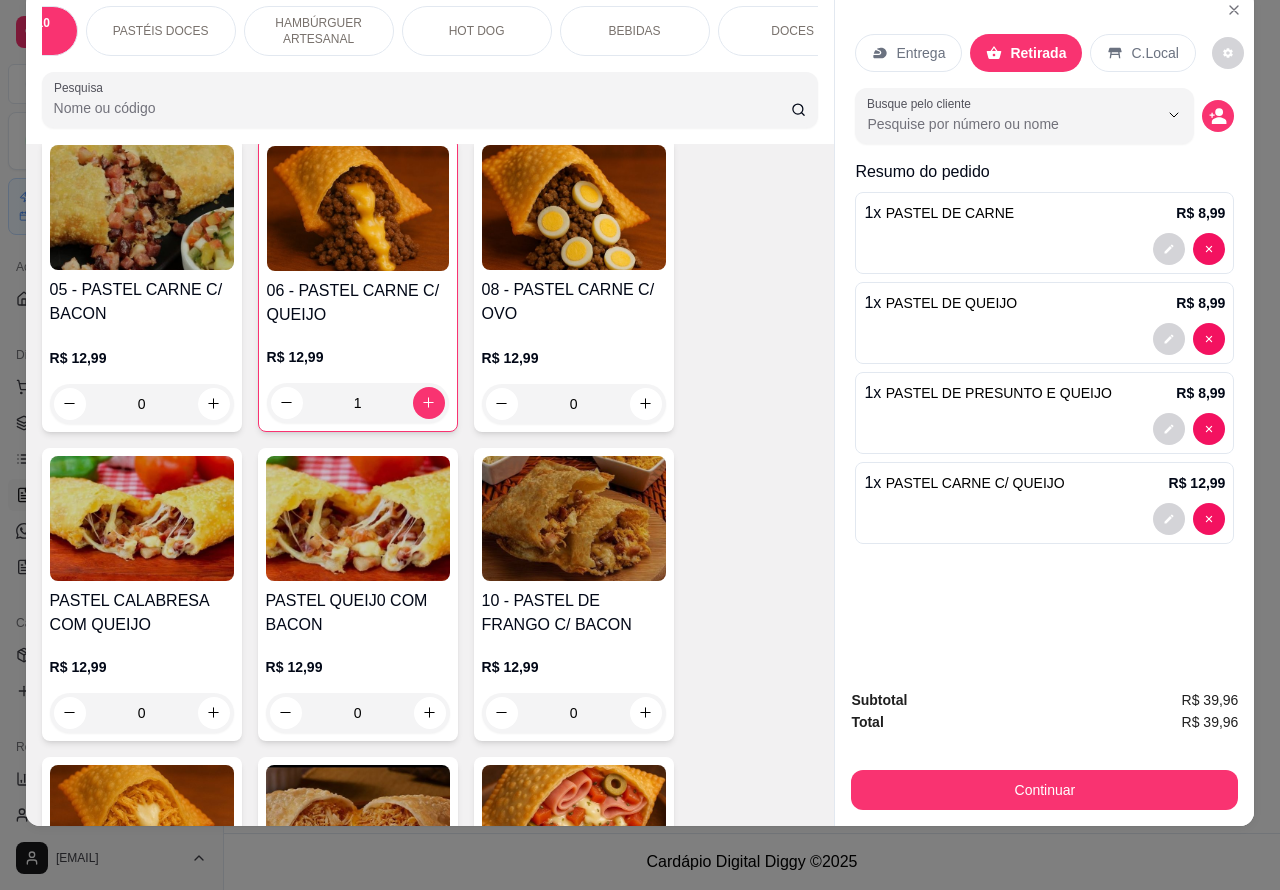 click on "PASTÉIS DOCES" at bounding box center [161, 31] 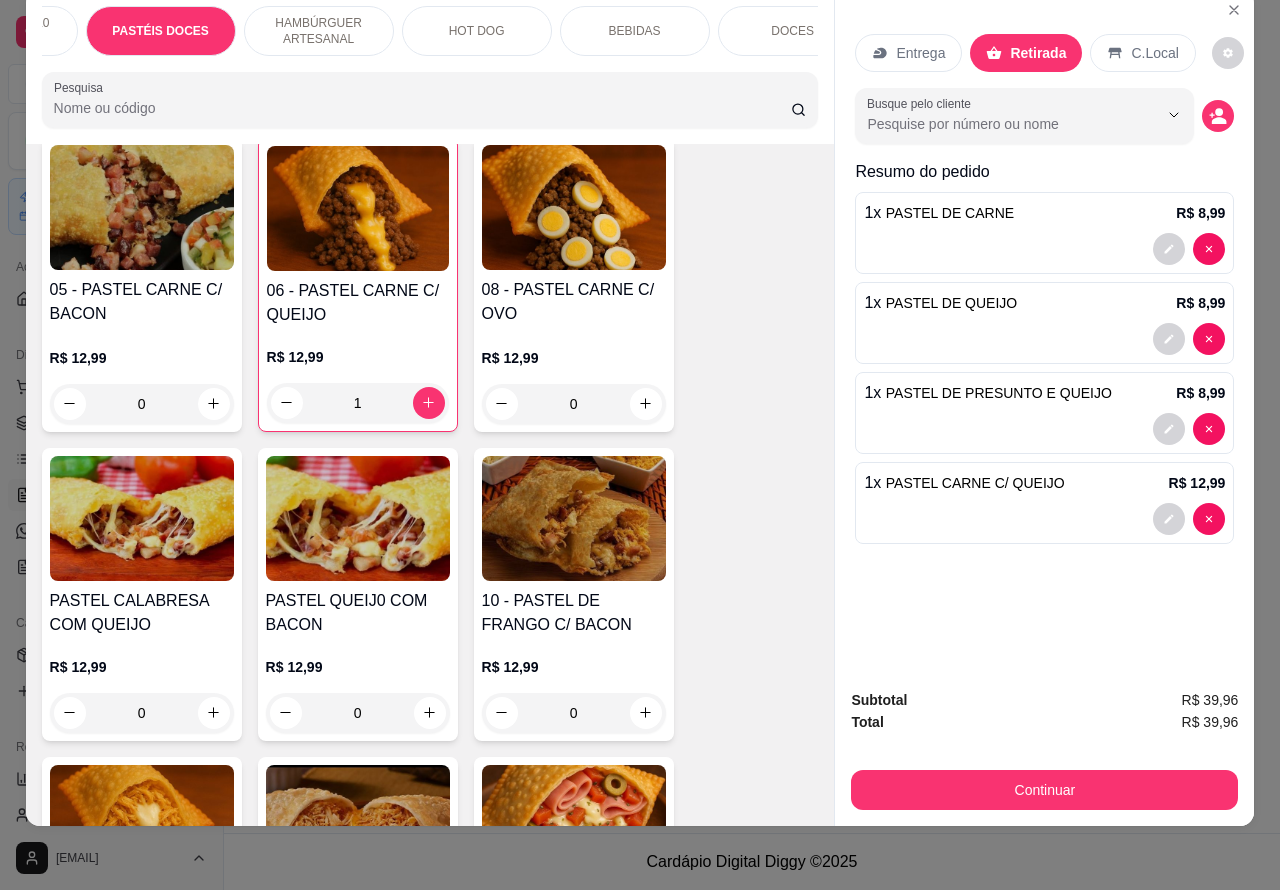 scroll, scrollTop: 2933, scrollLeft: 0, axis: vertical 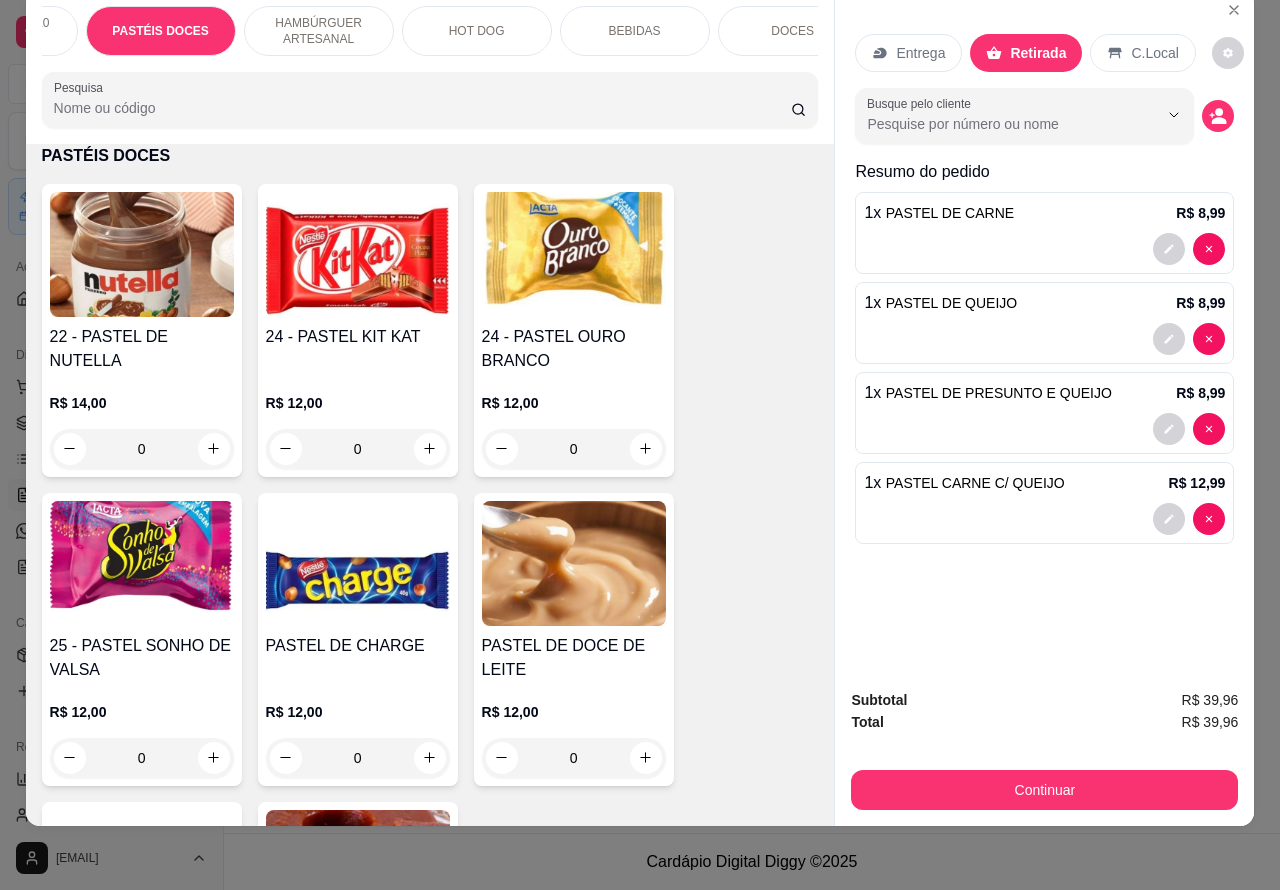 click 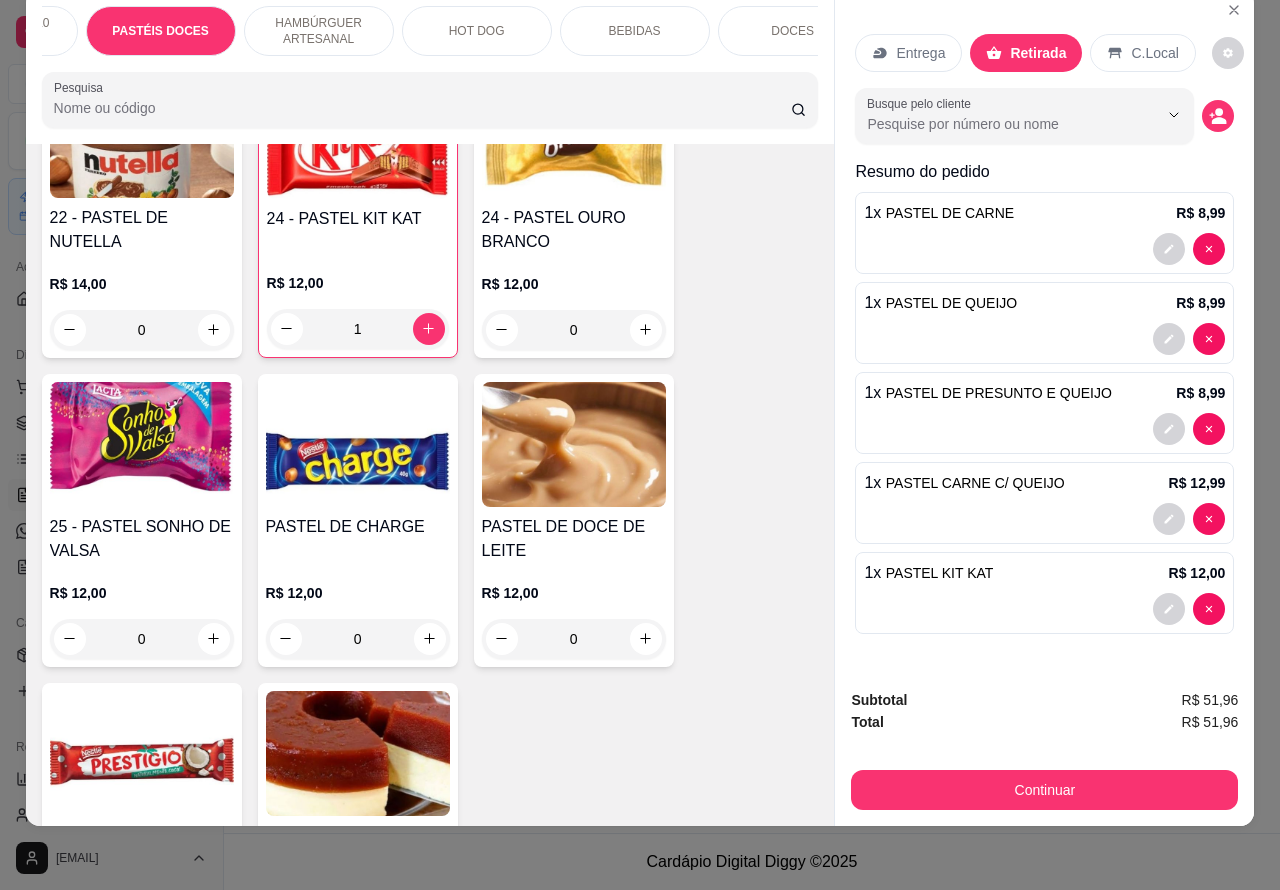 scroll, scrollTop: 3098, scrollLeft: 0, axis: vertical 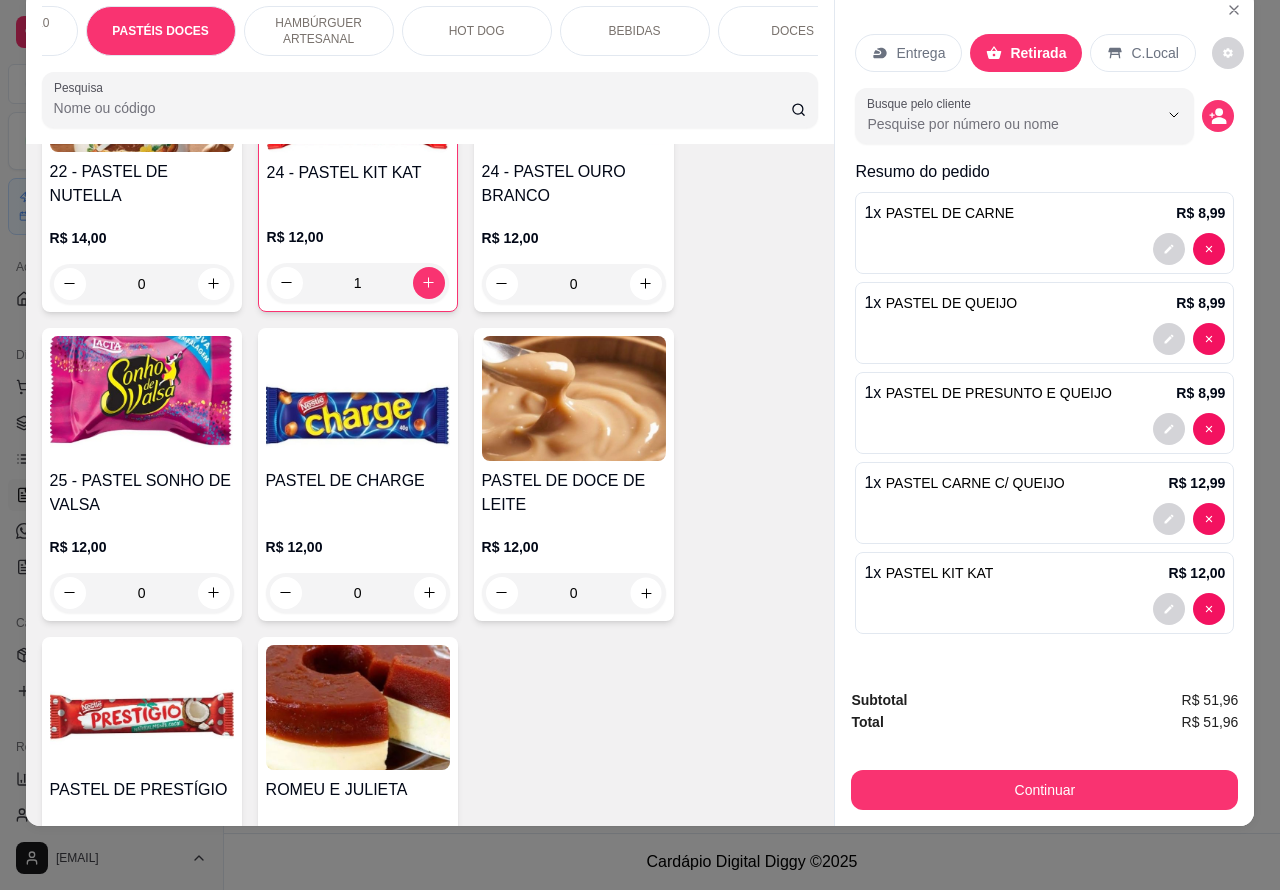click 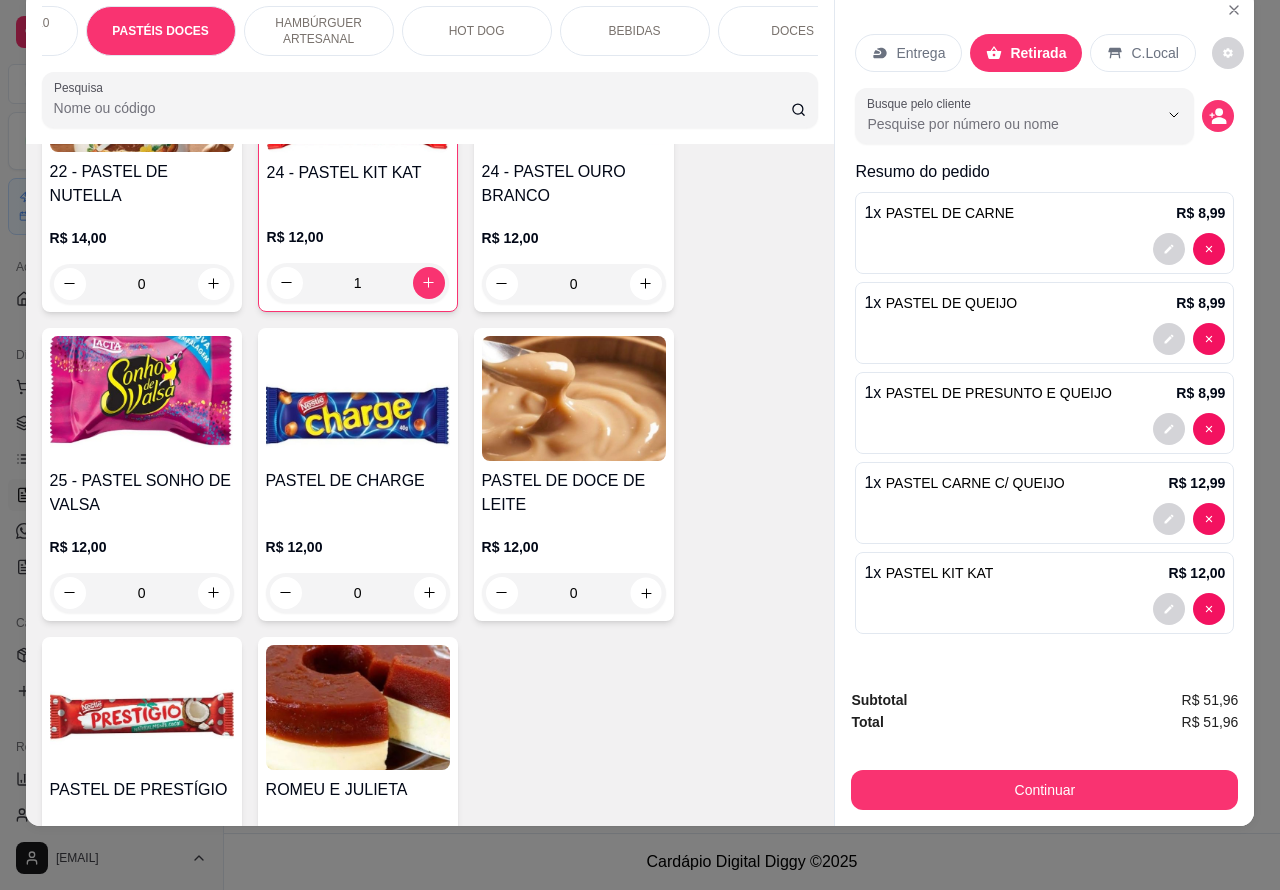 type on "1" 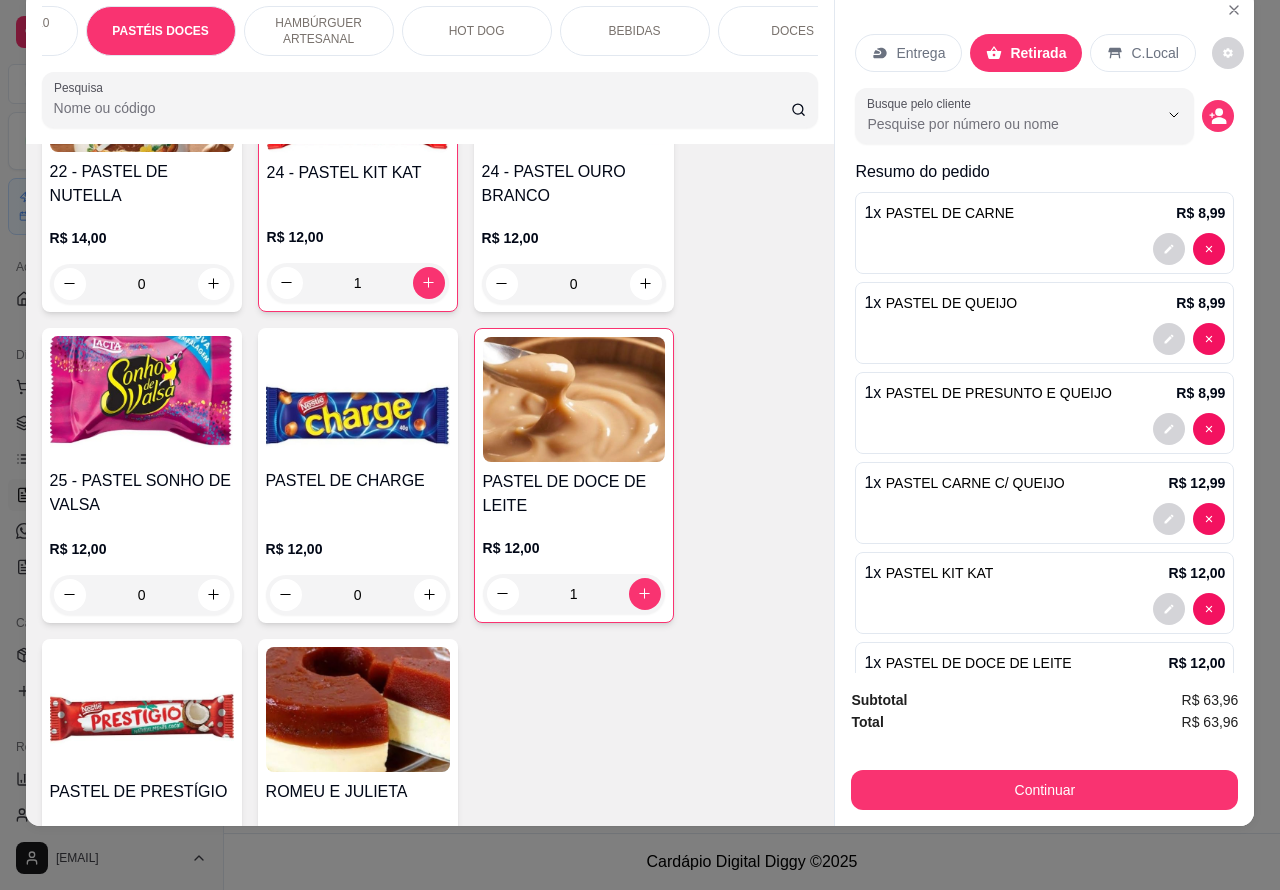 click on "Subtotal R$ 63,96" at bounding box center (1044, 700) 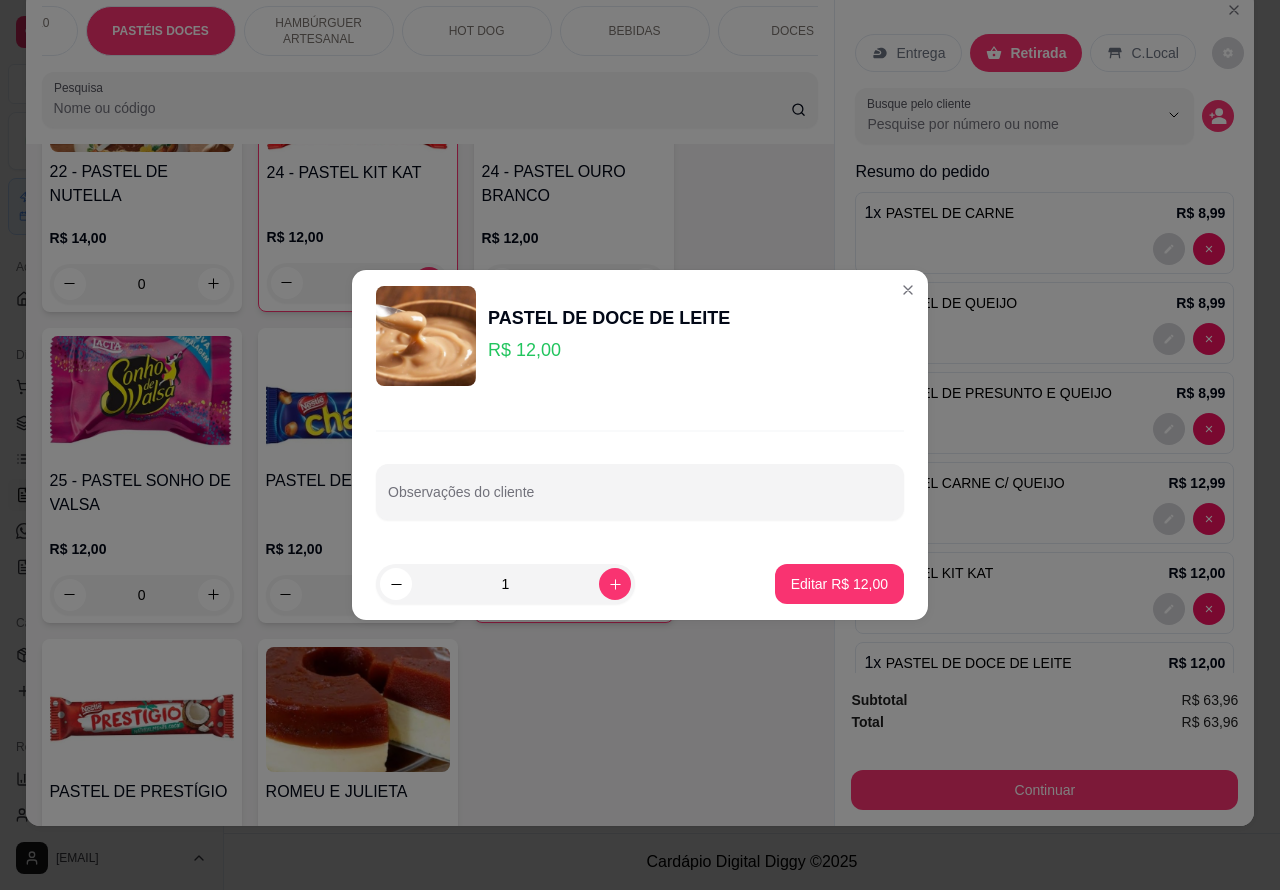 click on "Observações do cliente" at bounding box center [640, 500] 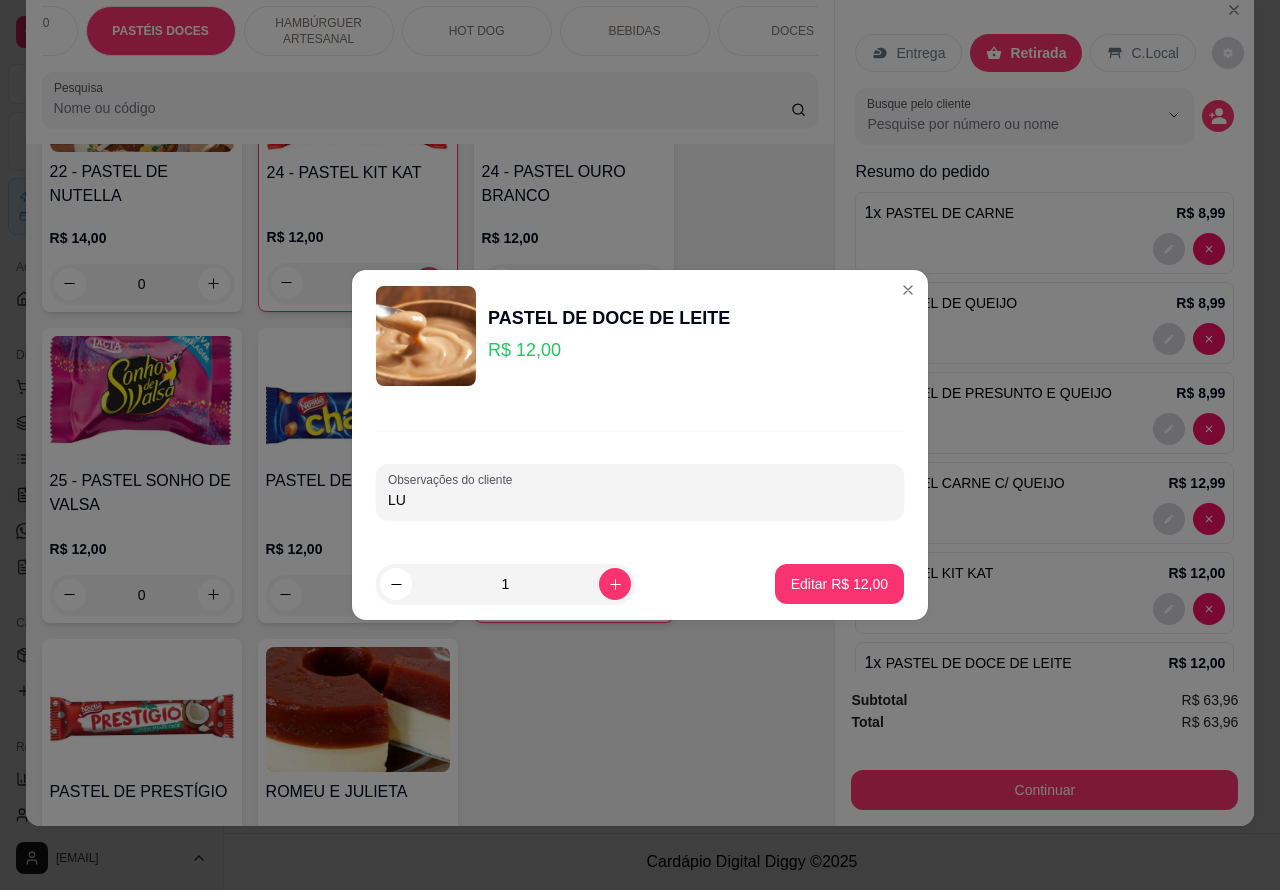 type on "L" 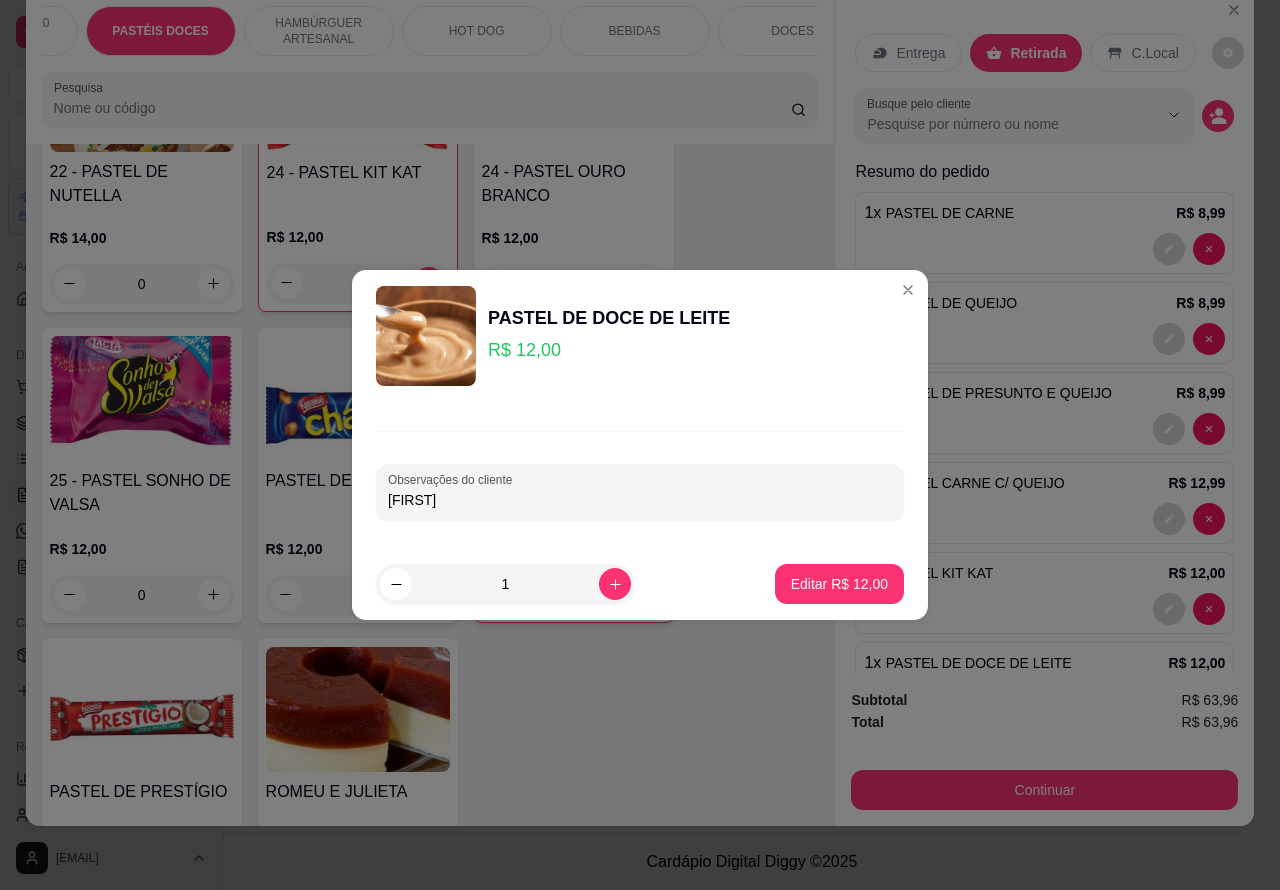 type on "[FIRST]" 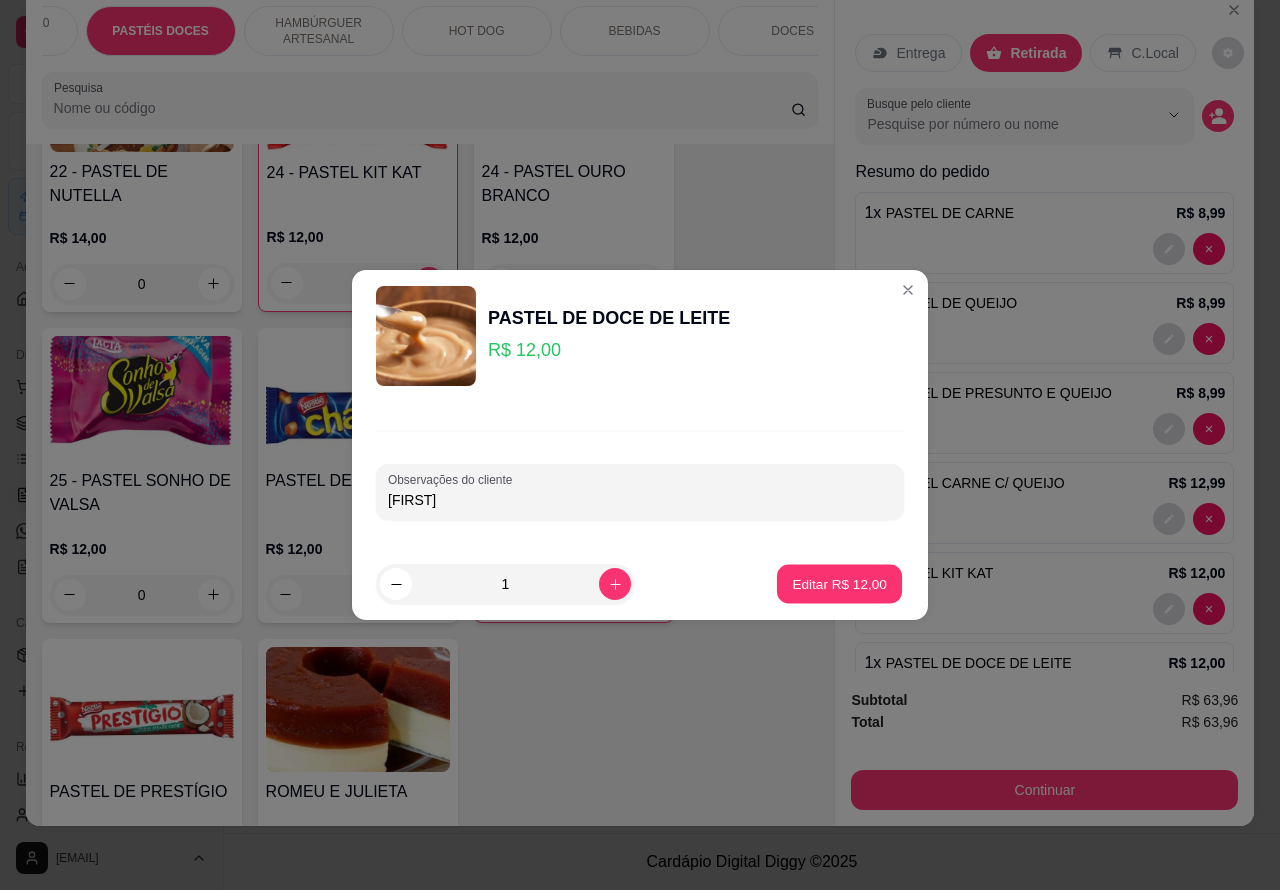 click on "Editar   R$ 12,00" at bounding box center (839, 583) 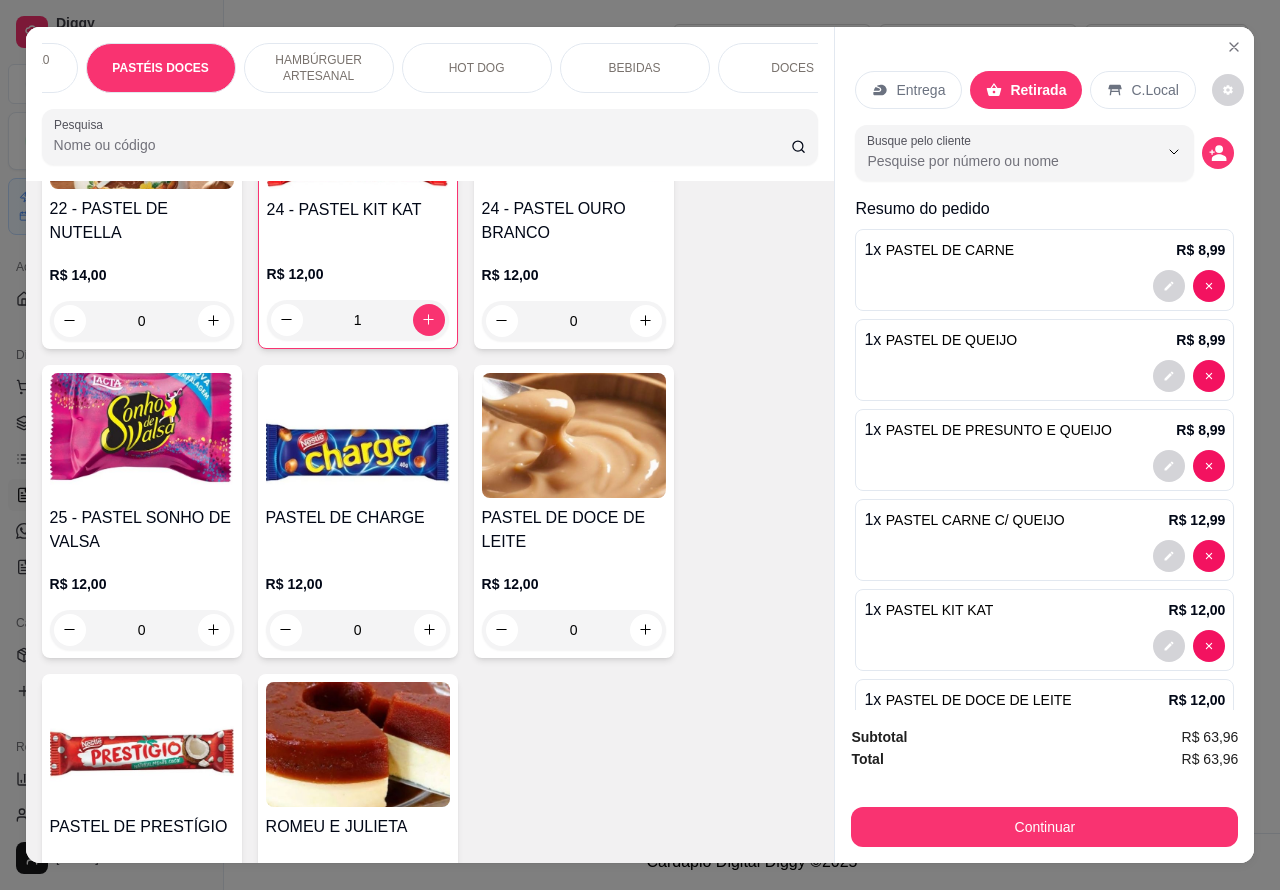 scroll, scrollTop: 46, scrollLeft: 0, axis: vertical 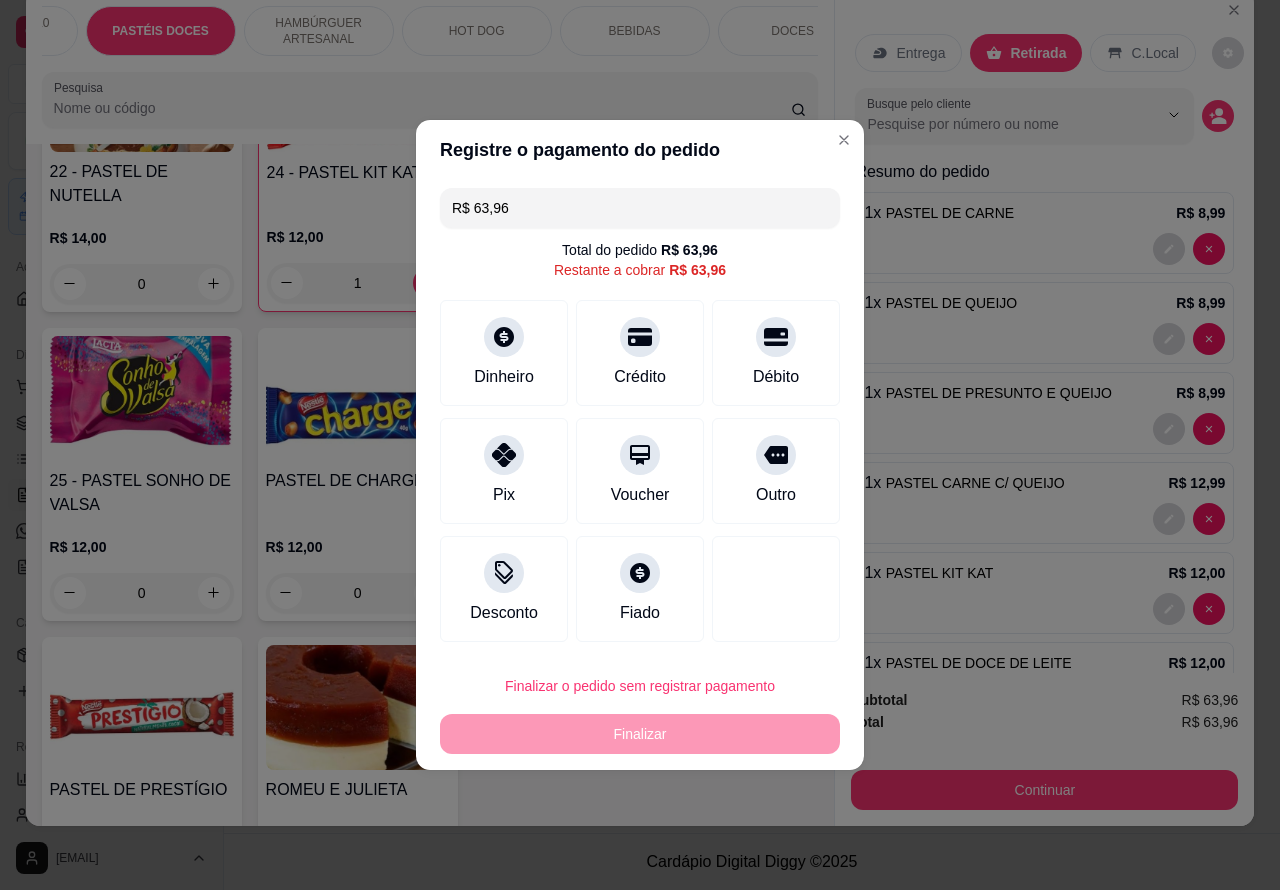click on "Subtotal R$ 63,96 Total R$ 63,96 Continuar" at bounding box center (1044, 749) 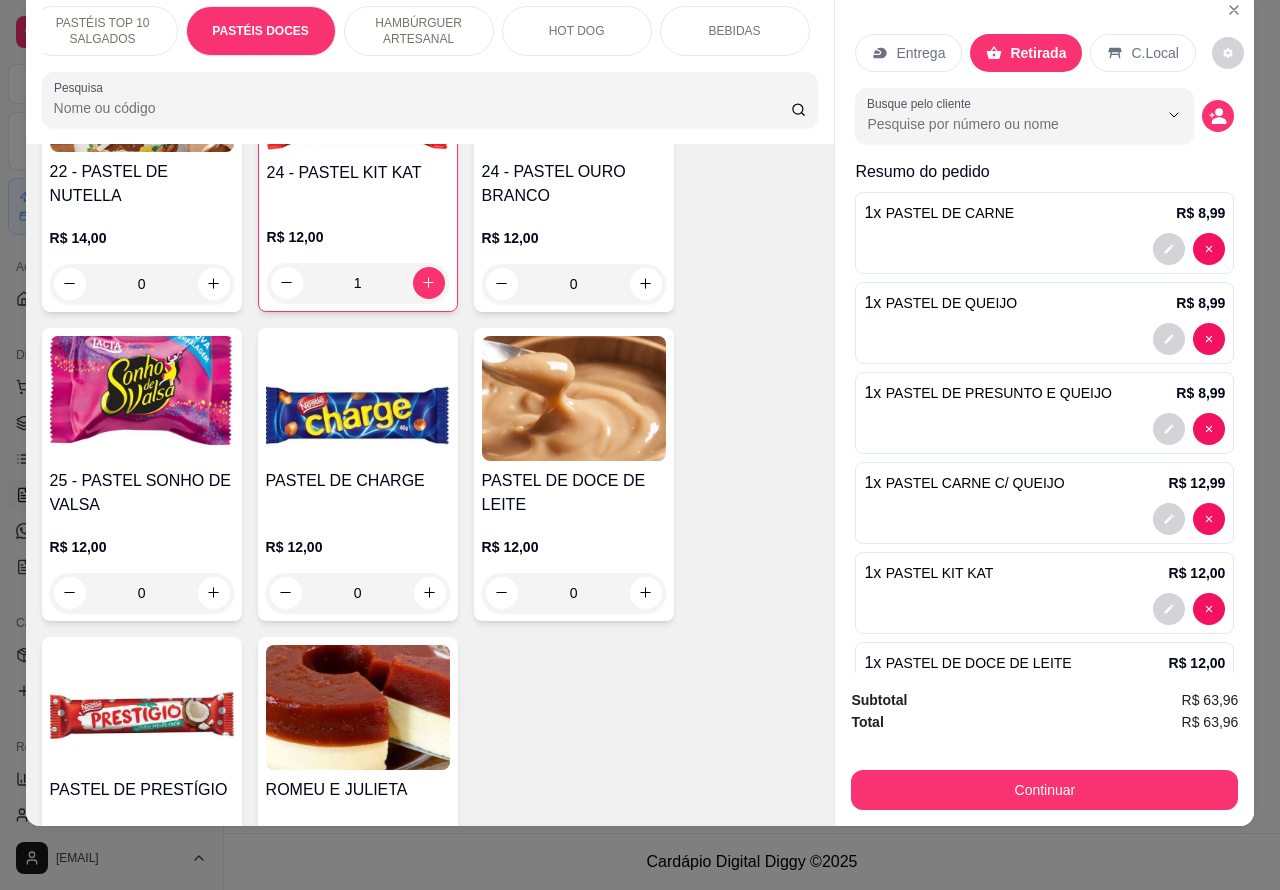 scroll, scrollTop: 0, scrollLeft: 0, axis: both 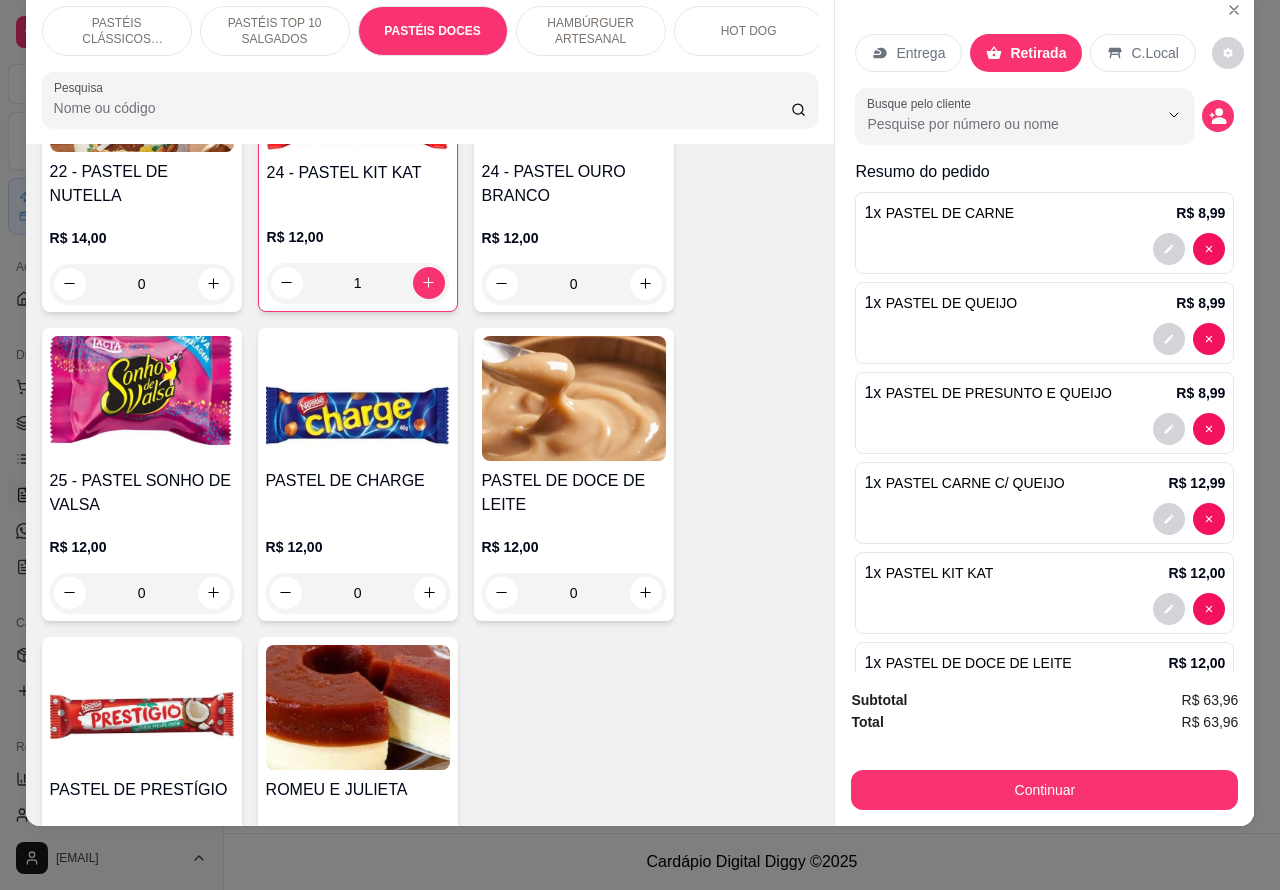 click on "PASTÉIS CLÁSSICOS SALGADOS" at bounding box center [117, 31] 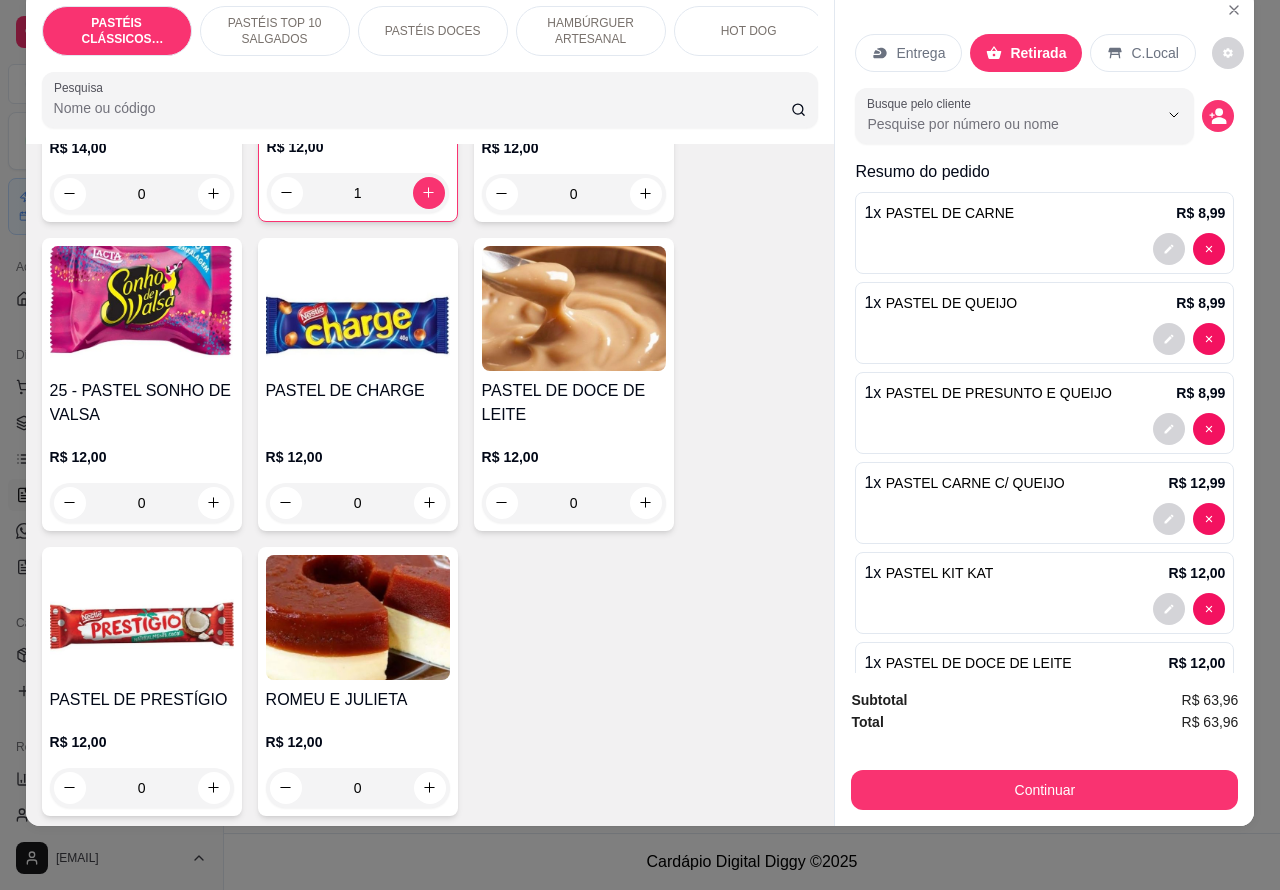 scroll, scrollTop: 3212, scrollLeft: 0, axis: vertical 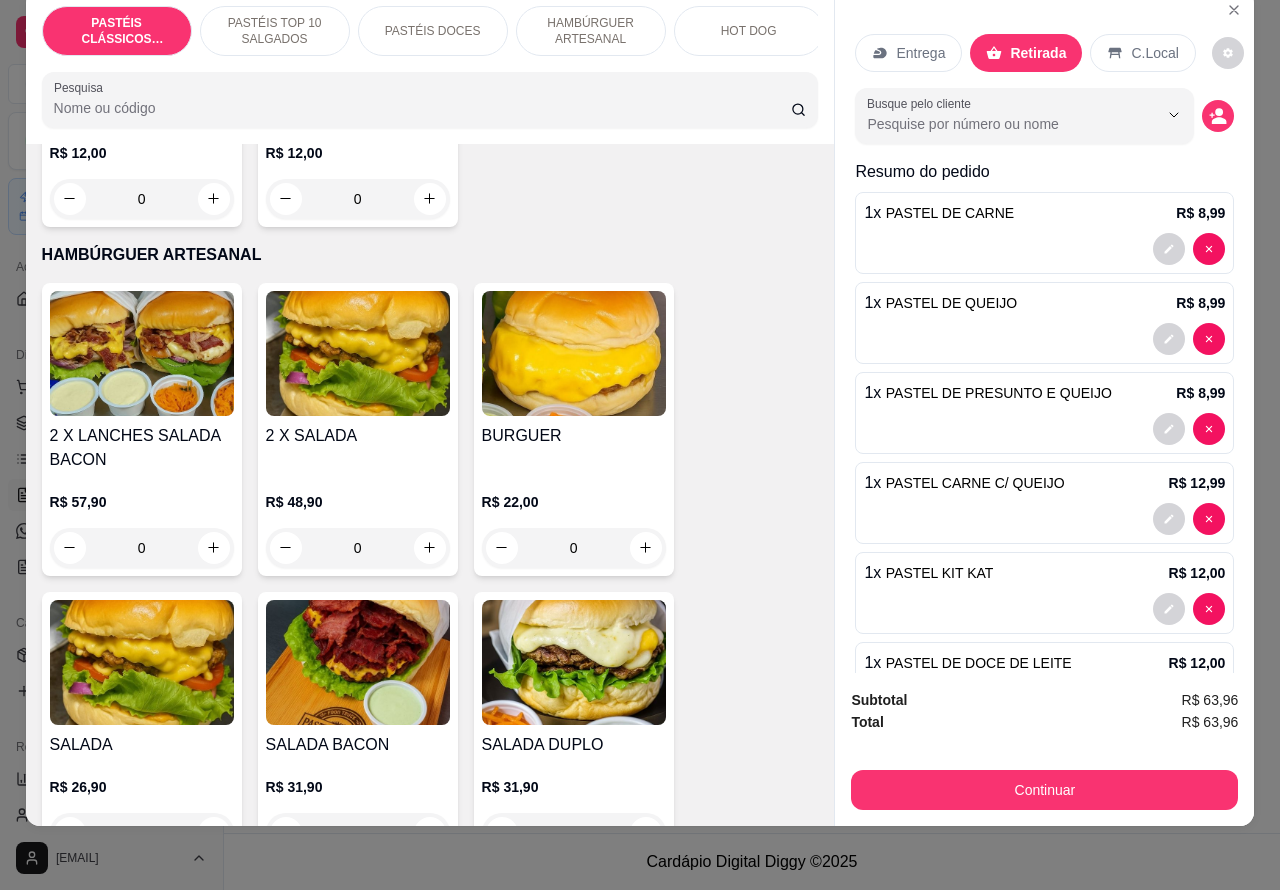 click on "PASTÉIS TOP 10 SALGADOS" at bounding box center [275, 31] 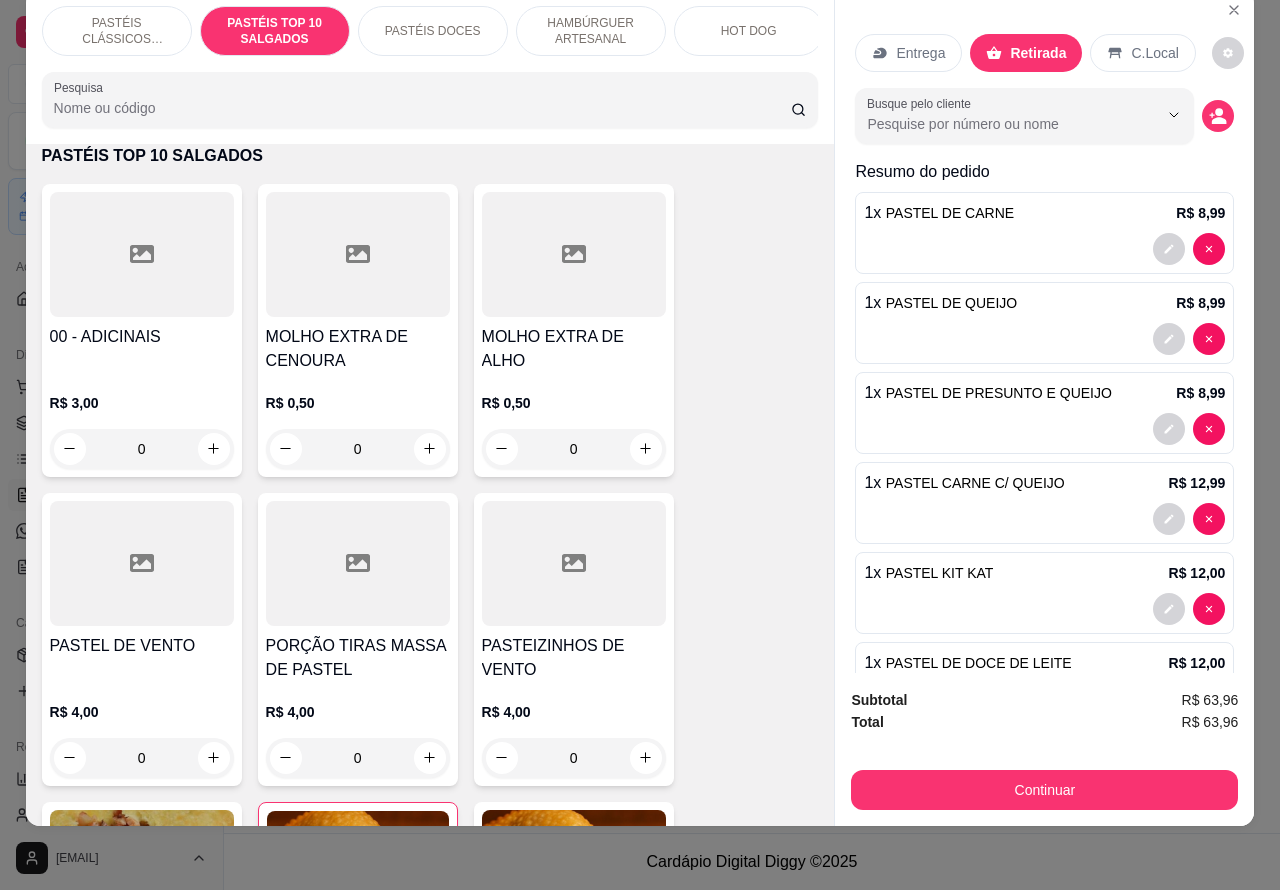 click on "PASTÉIS CLÁSSICOS SALGADOS" at bounding box center [117, 31] 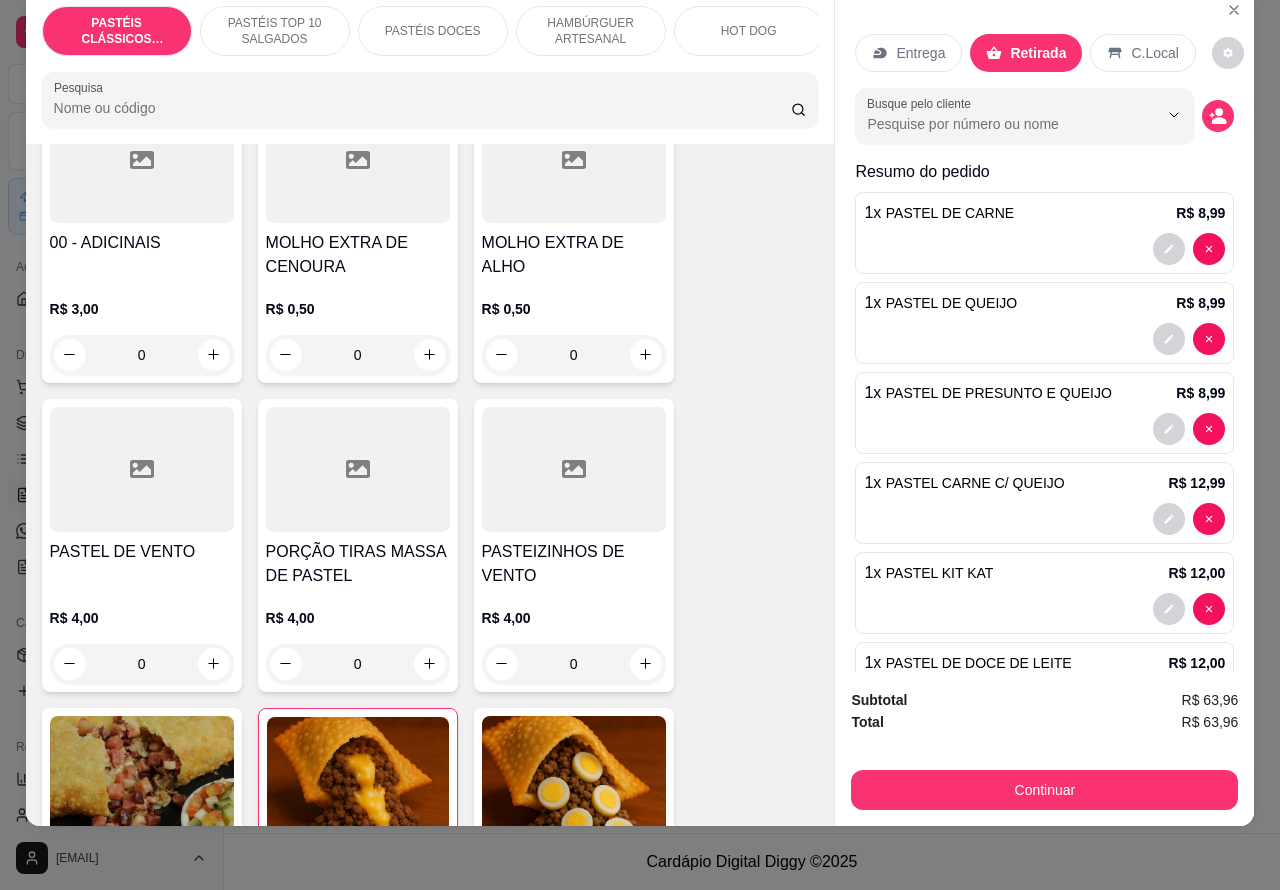 scroll, scrollTop: 812, scrollLeft: 0, axis: vertical 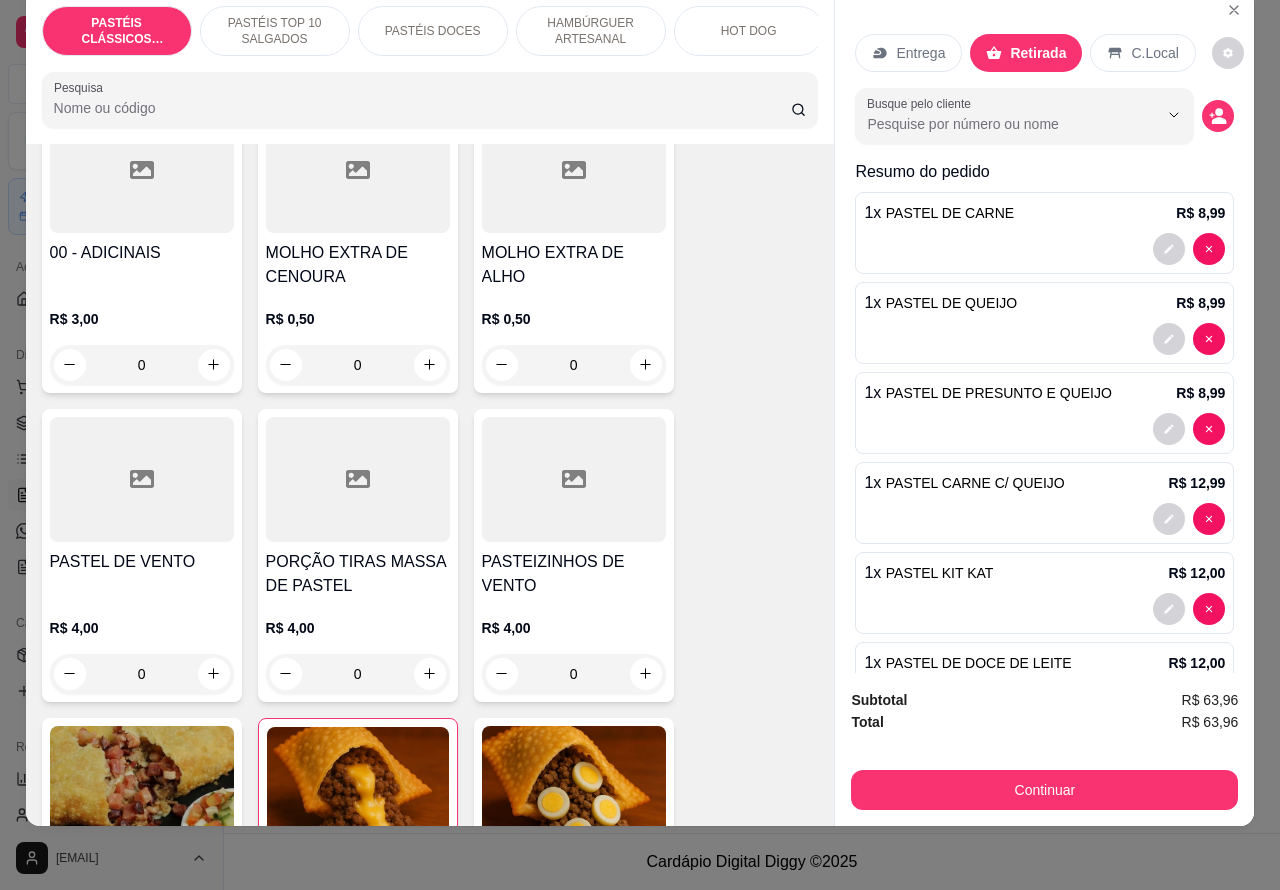 click 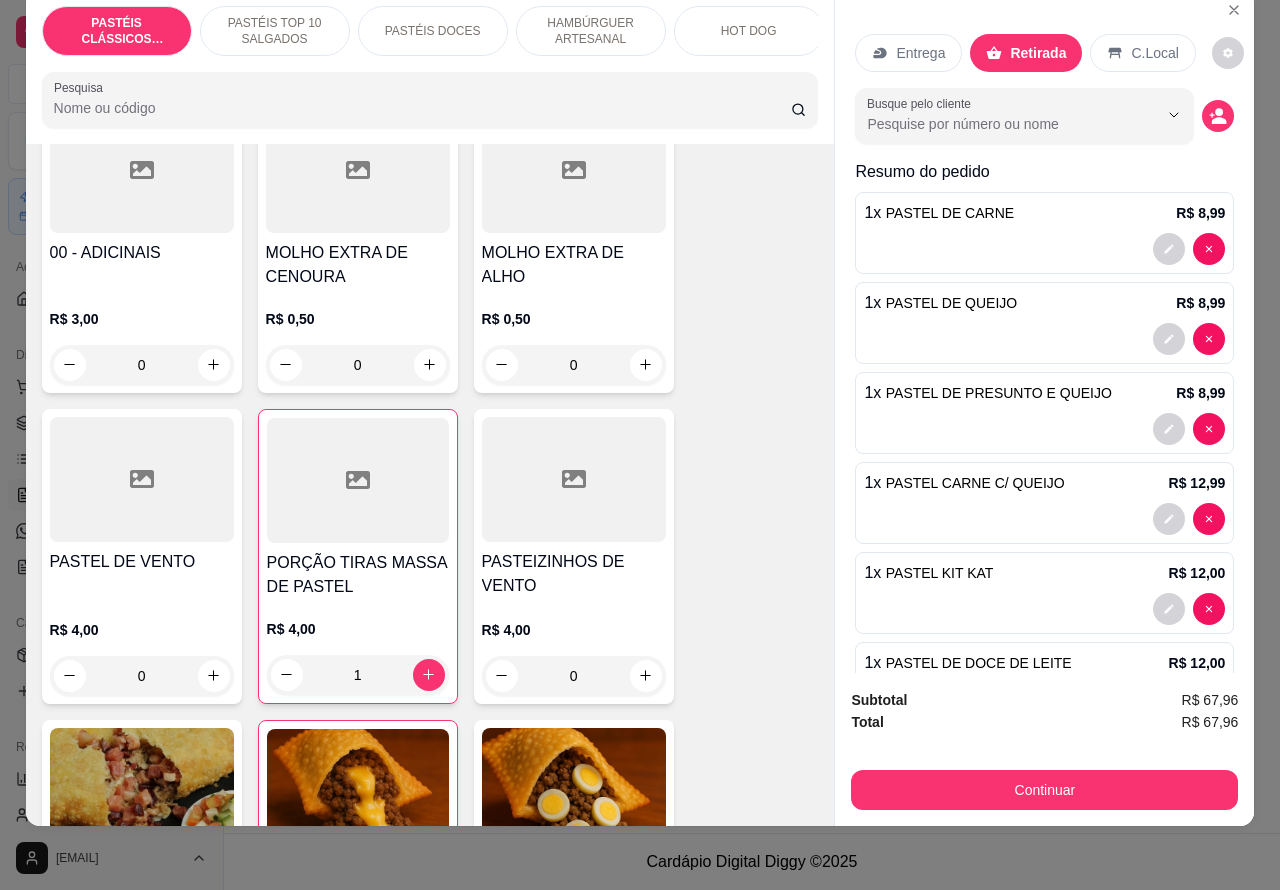 scroll, scrollTop: 216, scrollLeft: 0, axis: vertical 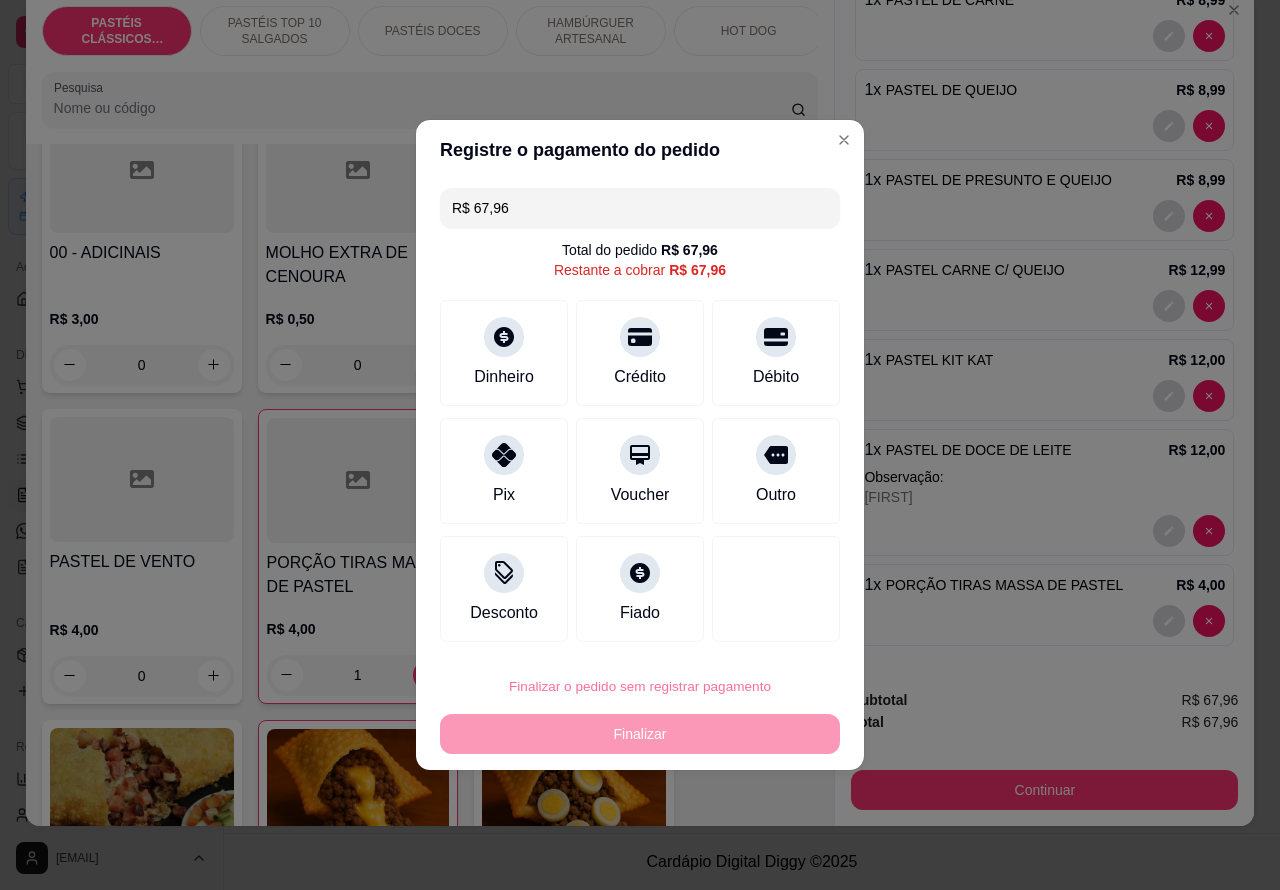 click on "Confirmar" at bounding box center (758, 630) 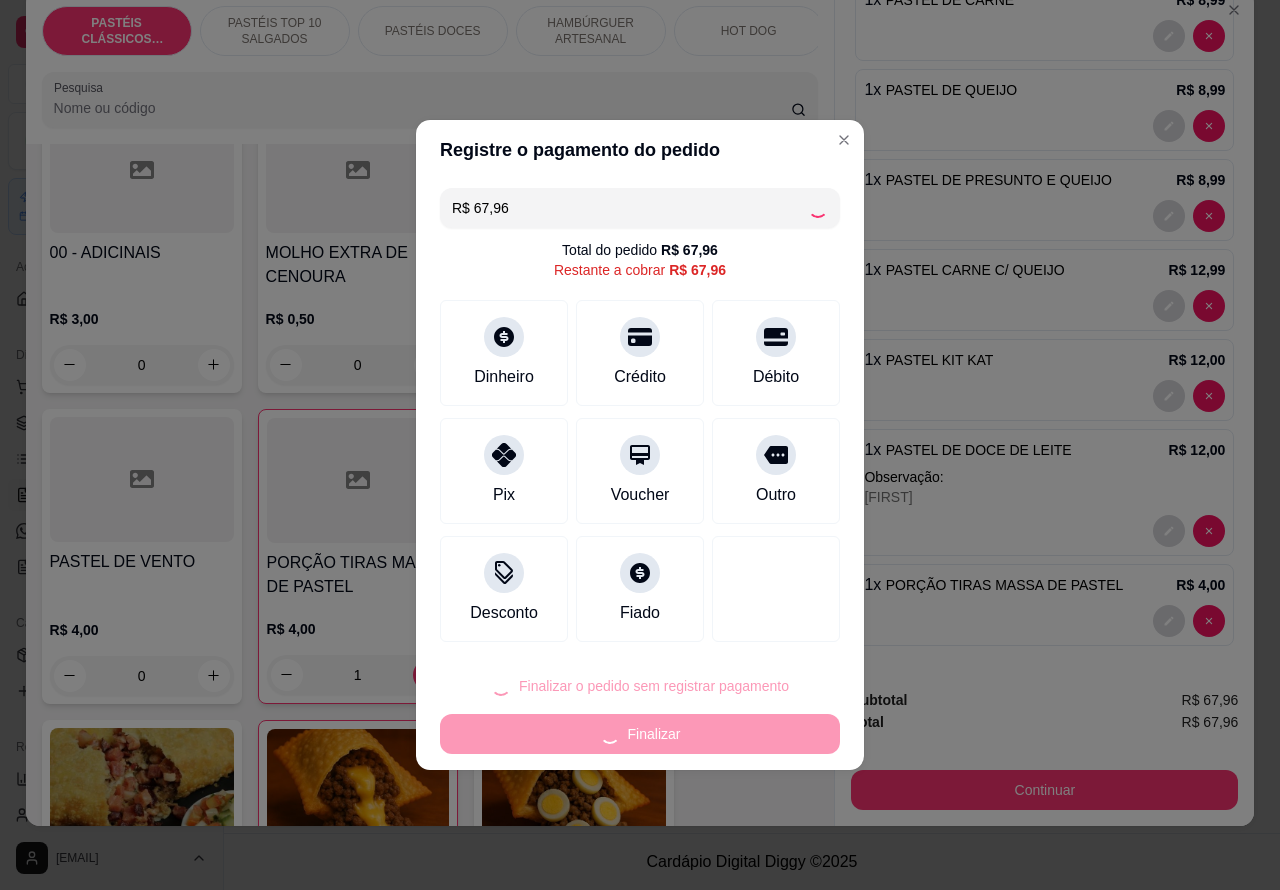 type on "0" 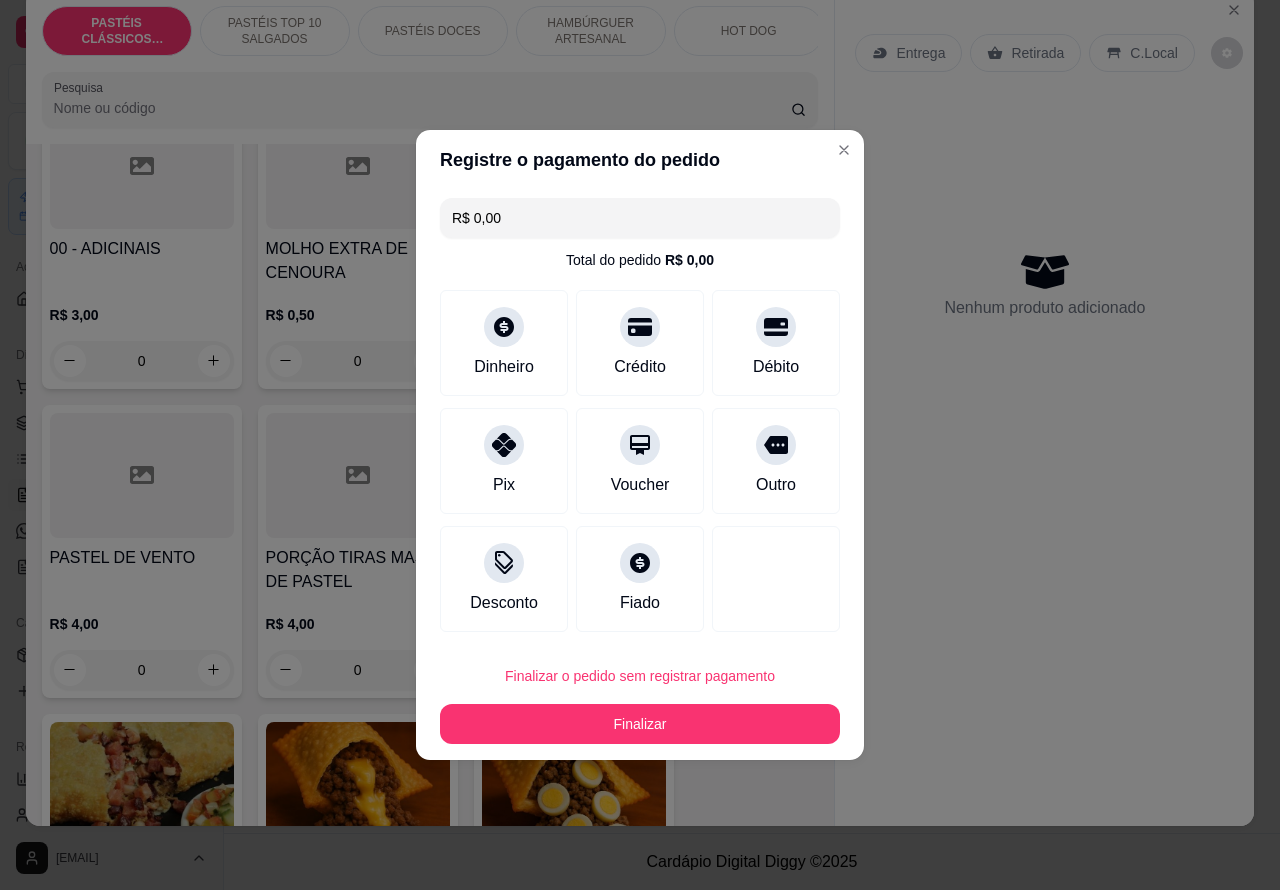 type on "R$ 0,00" 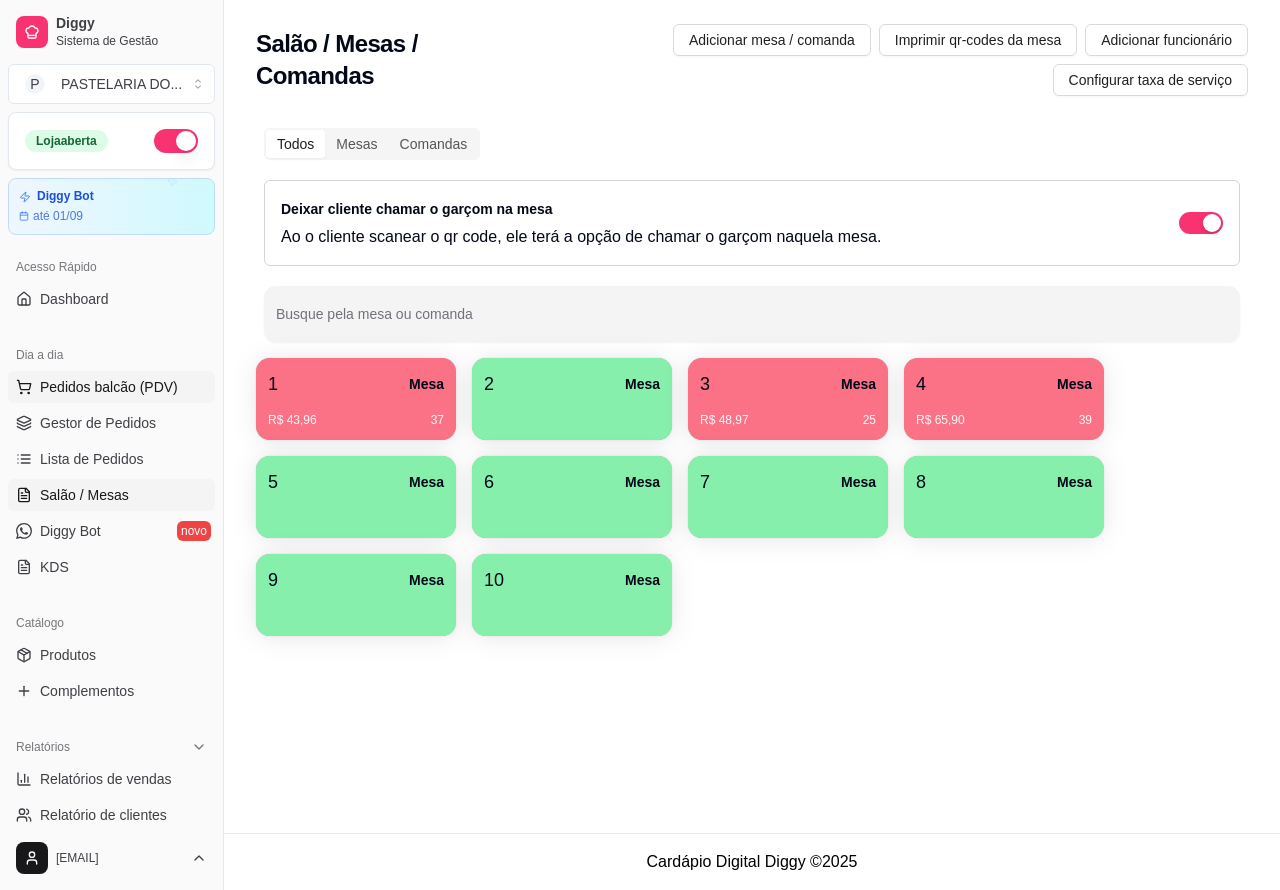click on "Pedidos balcão (PDV)" at bounding box center [109, 387] 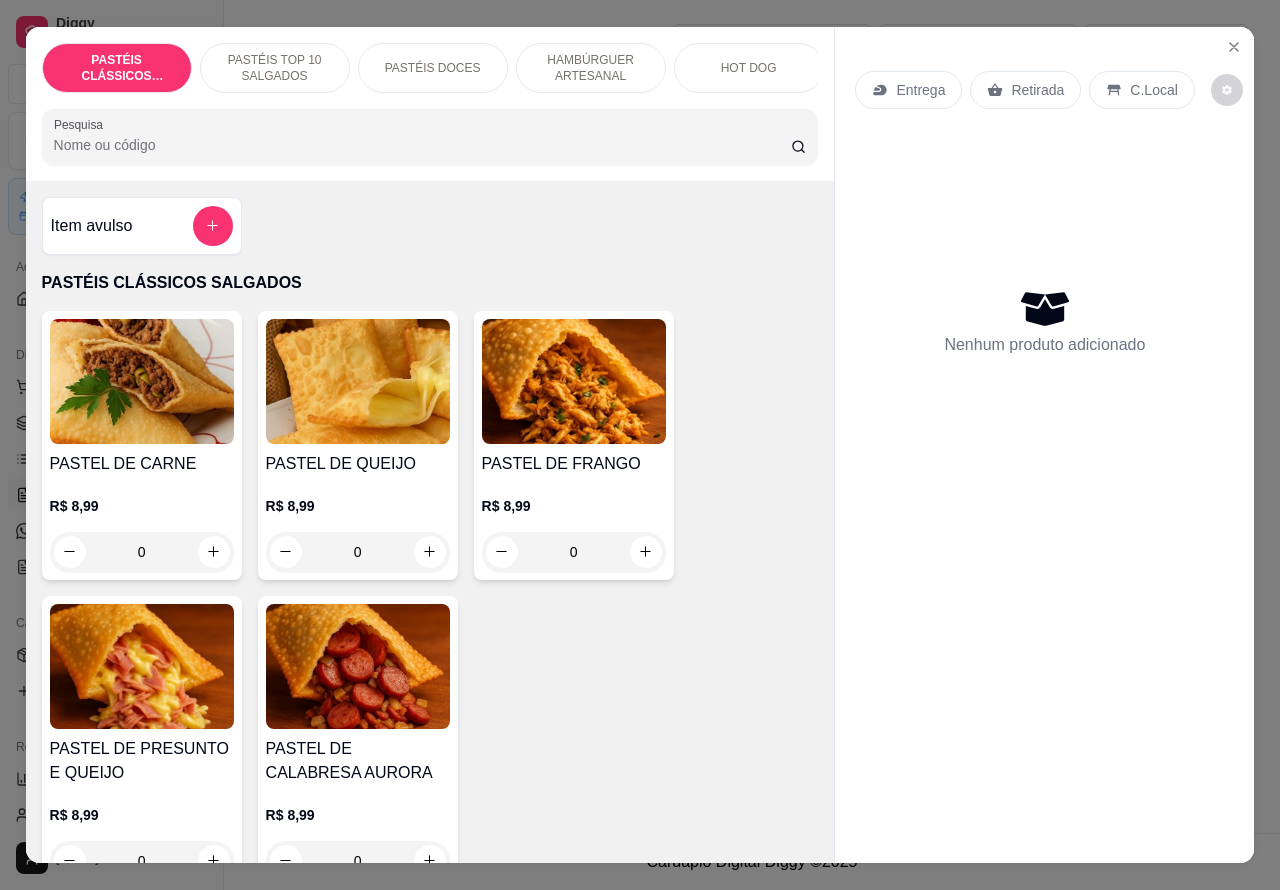 click on "Entrega" at bounding box center (920, 90) 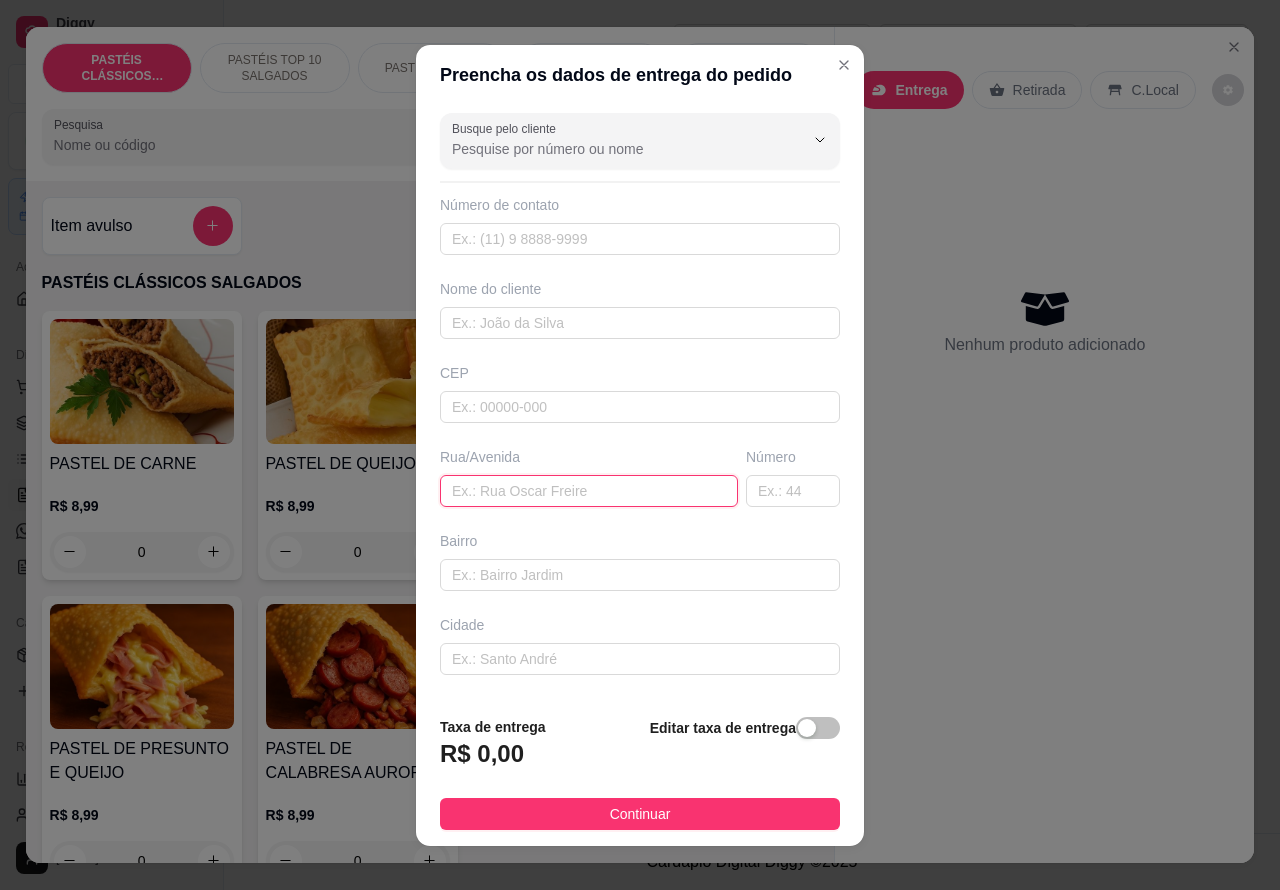 paste on "[STREET] [NUMBER]" 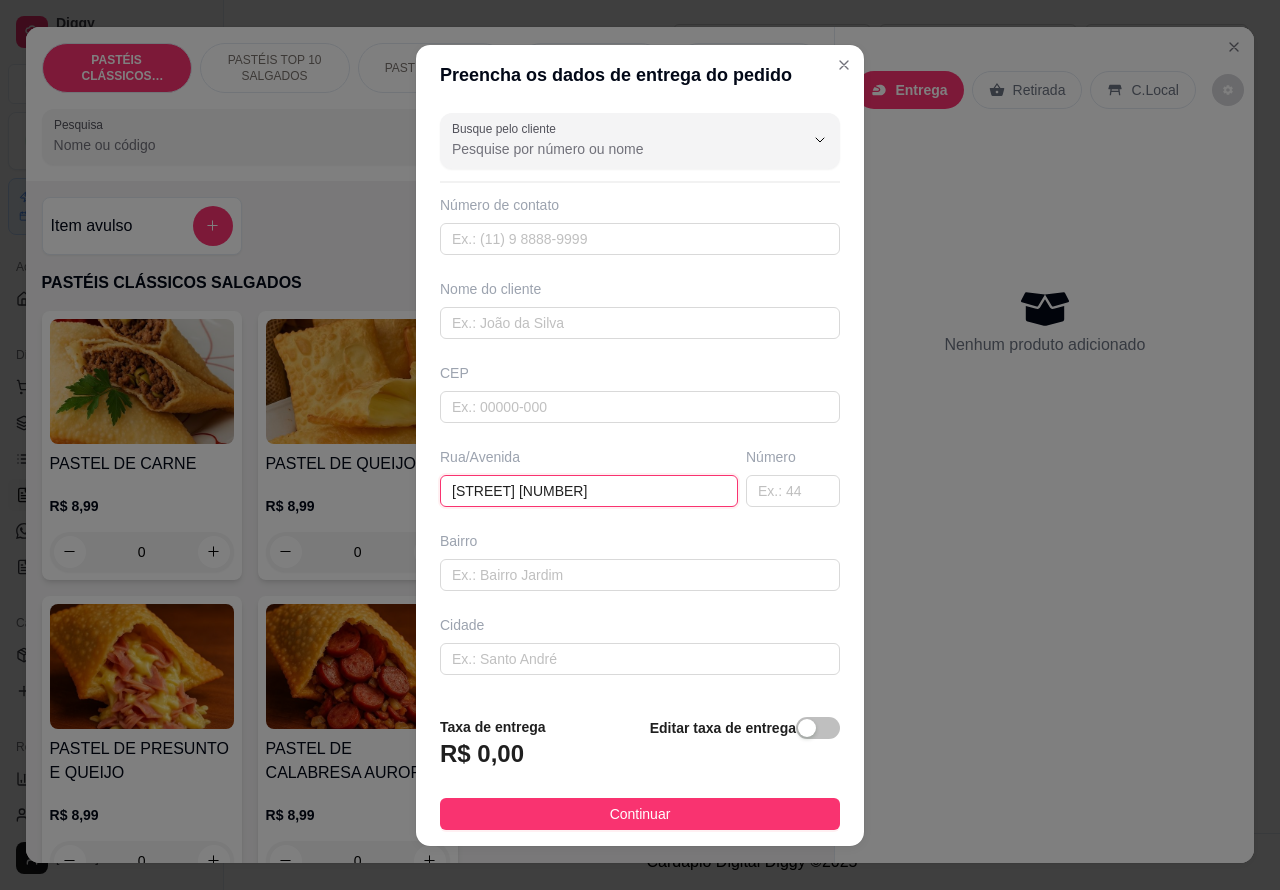type on "[STREET] [NUMBER]" 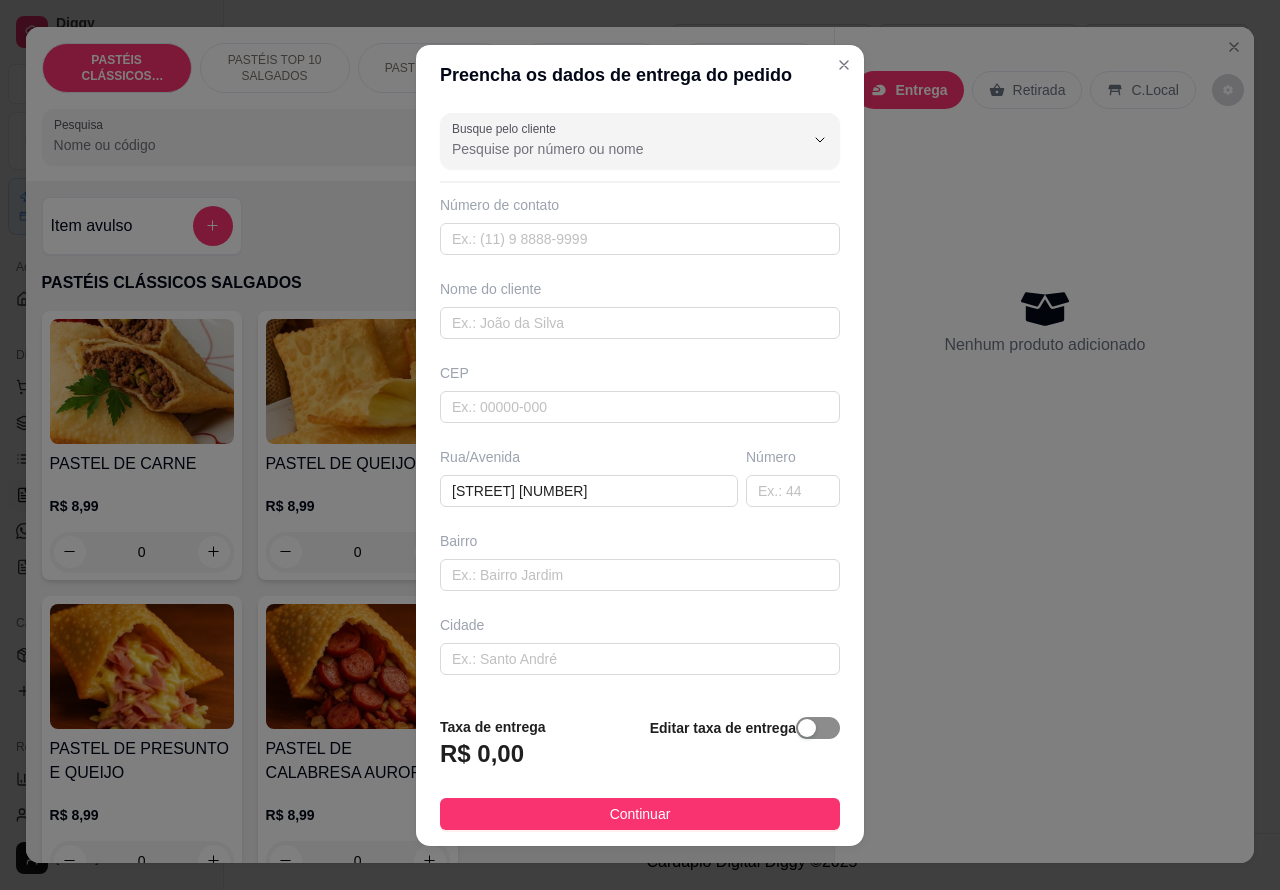 click at bounding box center [807, 728] 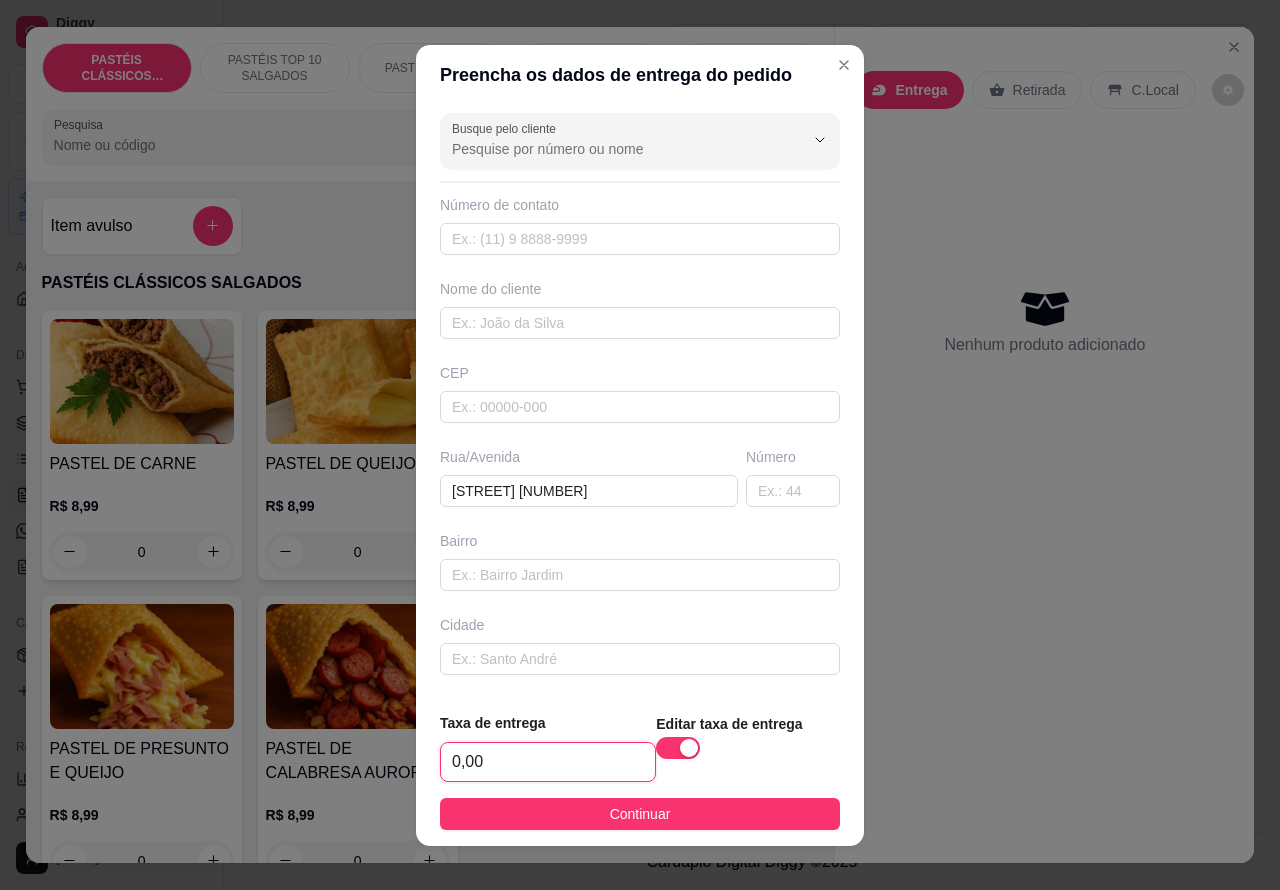 click on "0,00" at bounding box center (548, 762) 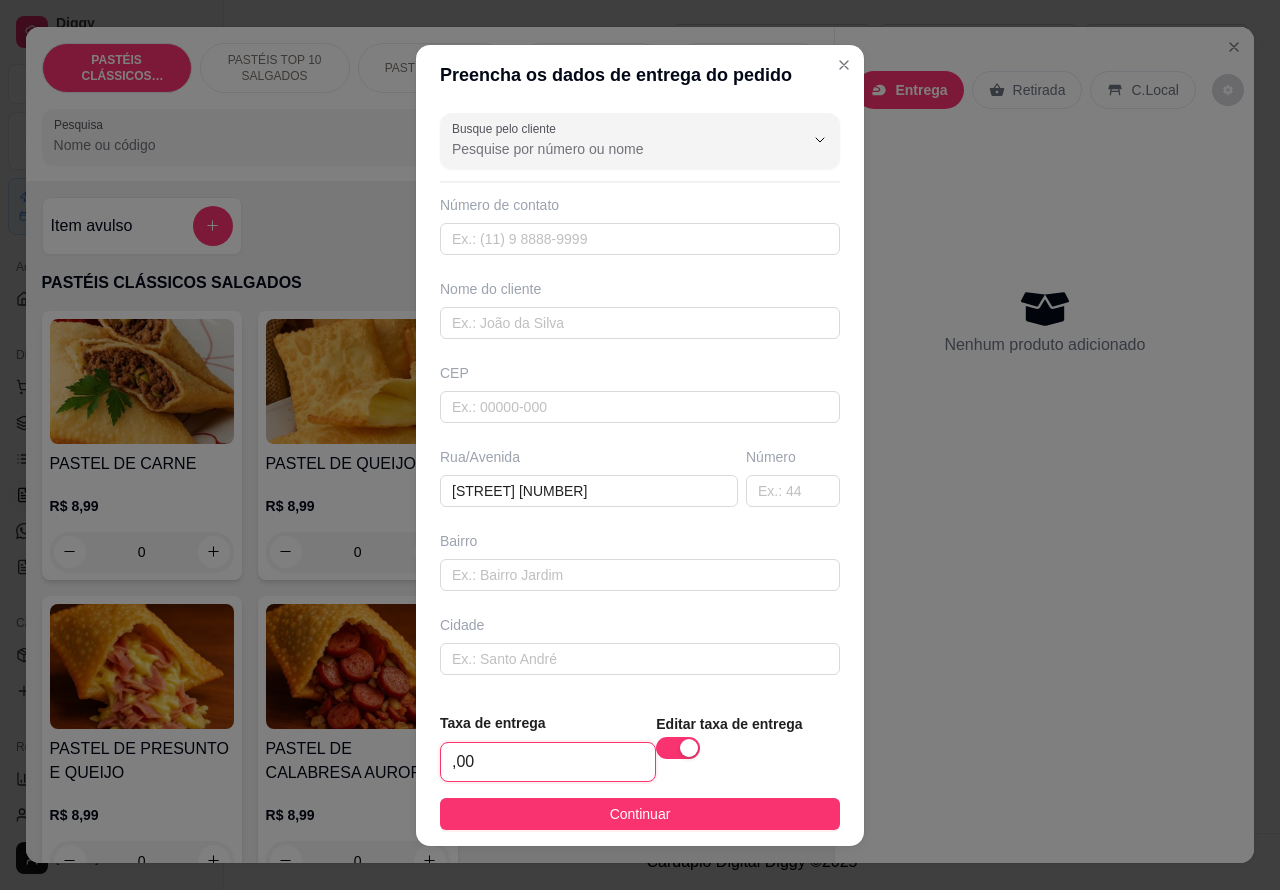 type on "3,00" 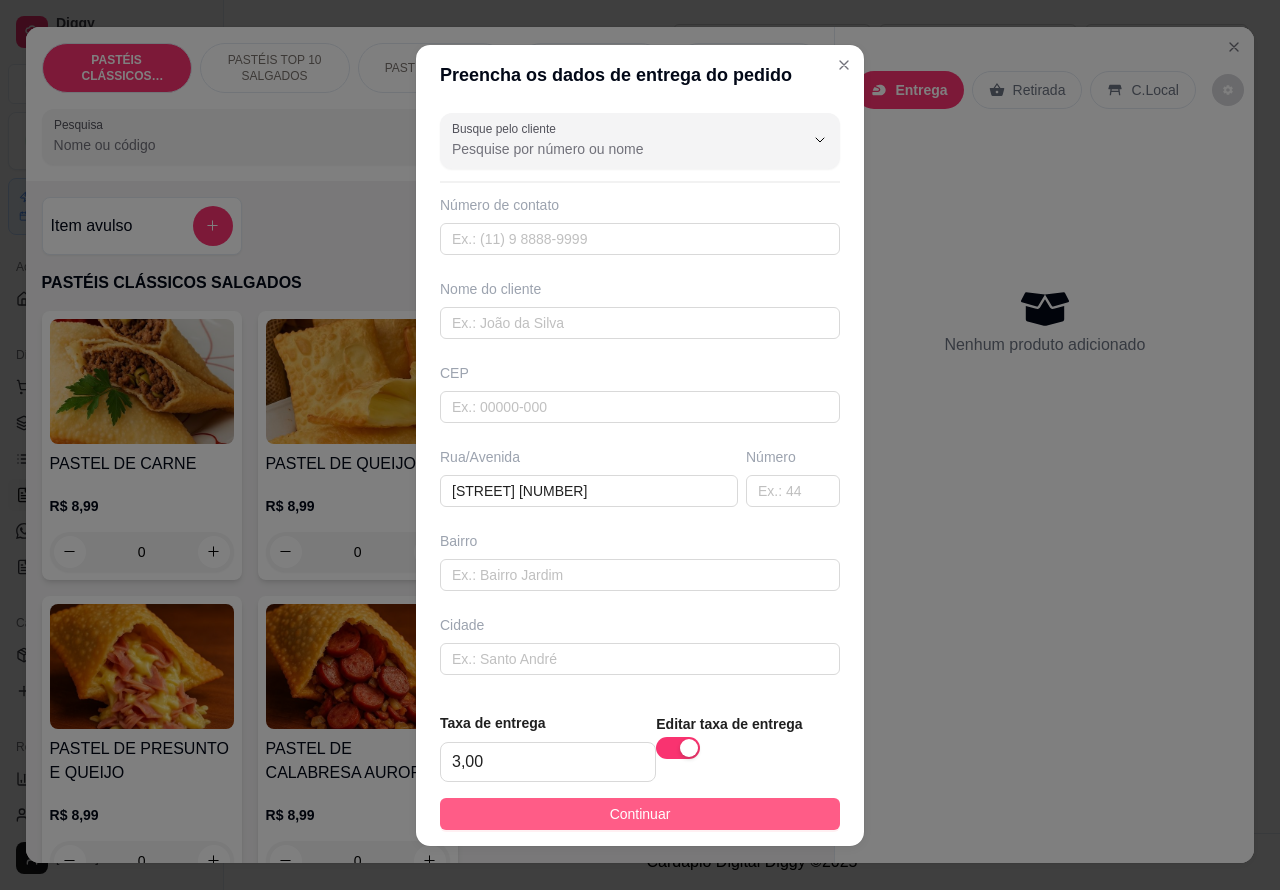click on "Continuar" at bounding box center [640, 814] 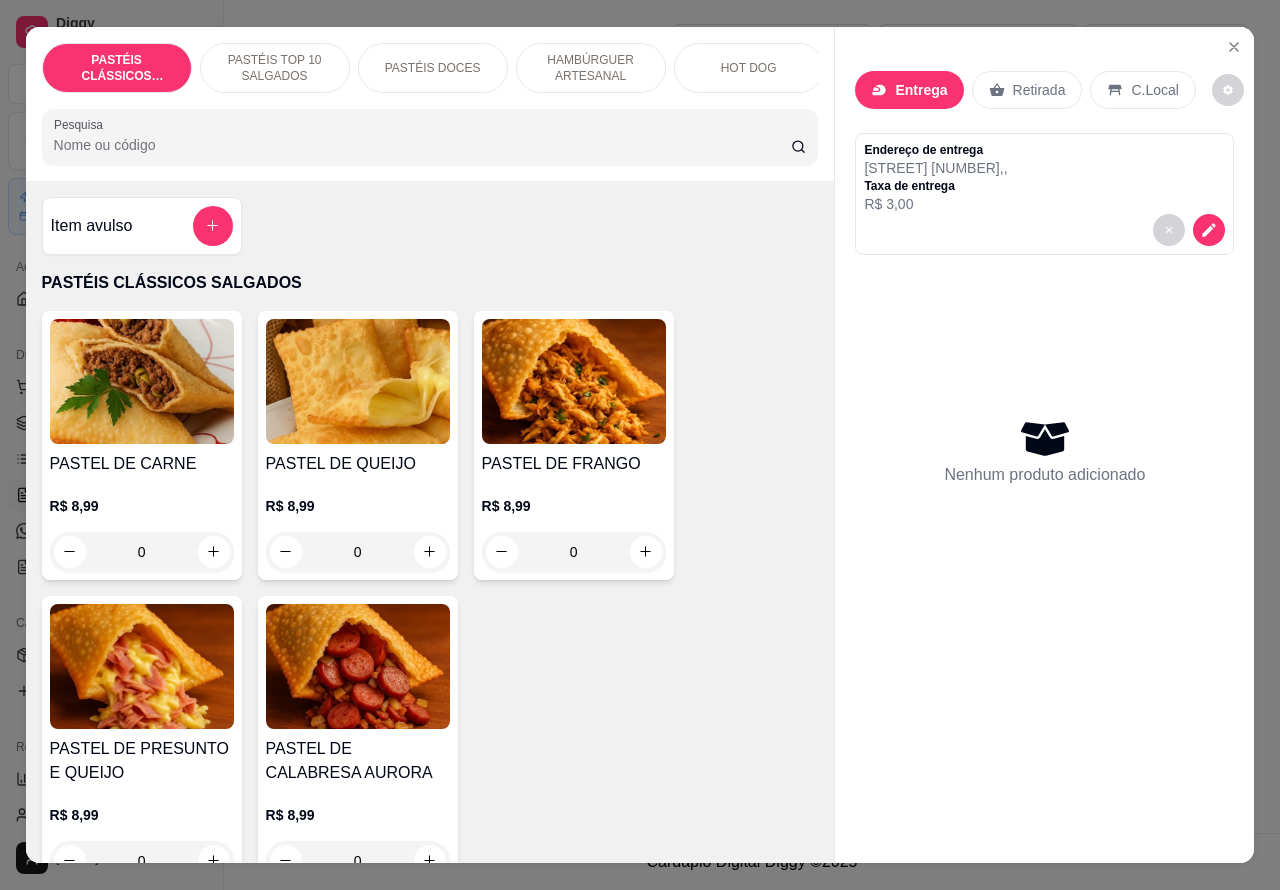 click on "PASTÉIS CLÁSSICOS SALGADOS  PASTÉIS TOP 10 SALGADOS PASTÉIS DOCES HAMBÚRGUER ARTESANAL HOT DOG  BEBIDAS DOCES Pesquisa Item avulso PASTÉIS CLÁSSICOS SALGADOS  PASTEL DE CARNE    R$ 8,99 0 PASTEL DE QUEIJO    R$ 8,99 0 PASTEL DE FRANGO   R$ 8,99 0 PASTEL DE PRESUNTO E QUEIJO    R$ 8,99 0 PASTEL DE CALABRESA AURORA   R$ 8,99 0 PASTÉIS TOP 10 SALGADOS 00 - ADICIONAIS    R$ 3,00 0 MOLHO EXTRA DE CENOURA    R$ 0,50 0 MOLHO EXTRA DE ALHO   R$ 0,50 0 PASTEL DE VENTO   R$ 4,00 0 PORÇÃO TIRAS MASSA DE PASTEL   R$ 4,00 0 PASTEIZINHOS DE VENTO   R$ 4,00 0 05 - PASTEL CARNE C/ BACON   R$ 12,99 0 06 - PASTEL CARNE C/ QUEIJO   R$ 12,99 0 08 - PASTEL CARNE C/ OVO   R$ 12,99 0 PASTEL CALABRESA COM QUEIJO   R$ 12,99 0 PASTEL QUEIJ0 COM BACON   R$ 12,99 0 10 - PASTEL DE FRANGO C/ BACON   R$ 12,99 0 11 - PASTEL FRANGO C/ CATUPIRY    R$ 12,99 0 12 - PASTEL FRANGO C/ CHEDDAR   R$ 12,99 0 15 - PASTEL DE PIZZA   R$ 12,99 0 QUEIJO COM MILHO   R$ 12,99 0 14 - PASTEL FRANGO CAIPIRA   R$ 14,99 0   0   0" at bounding box center [640, 445] 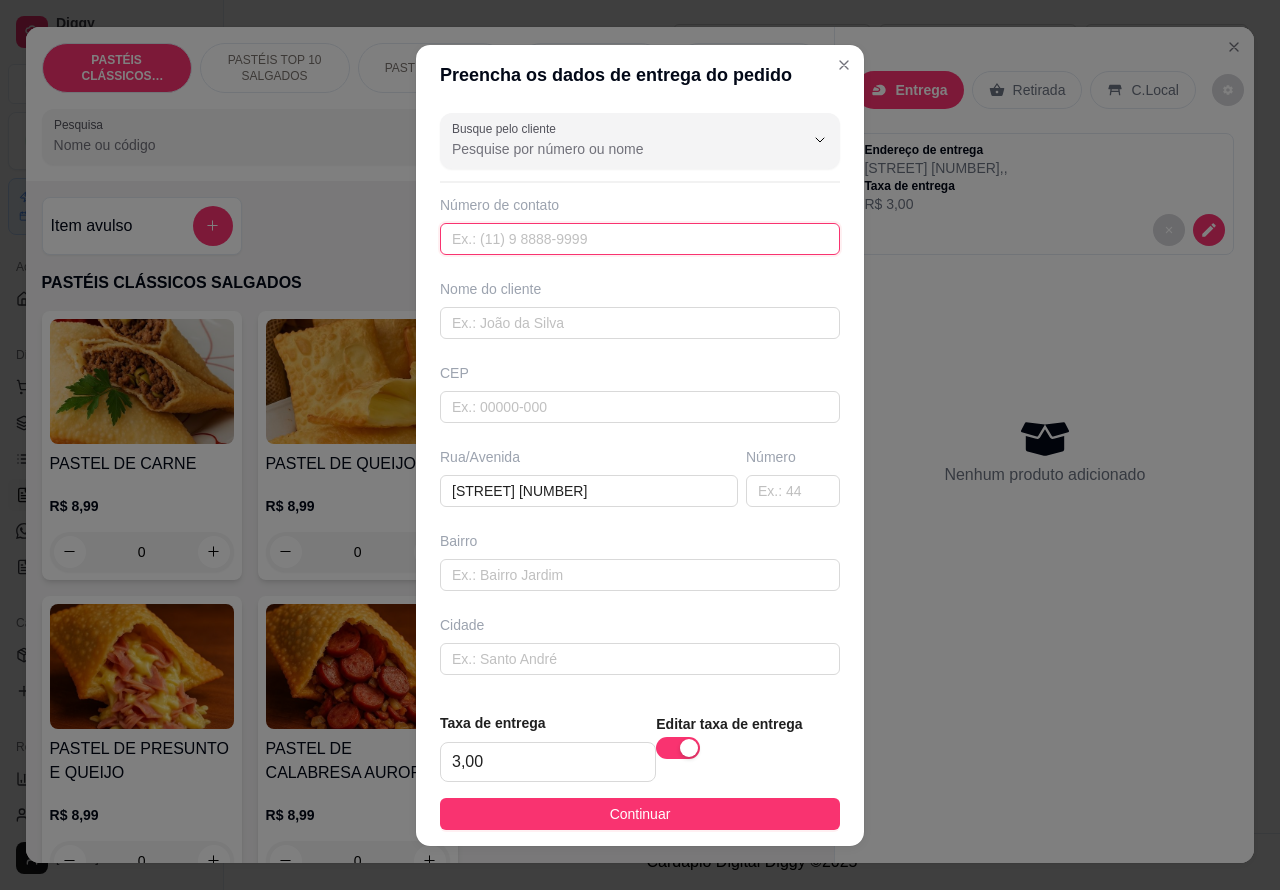 paste on "(14) 99646-5818" 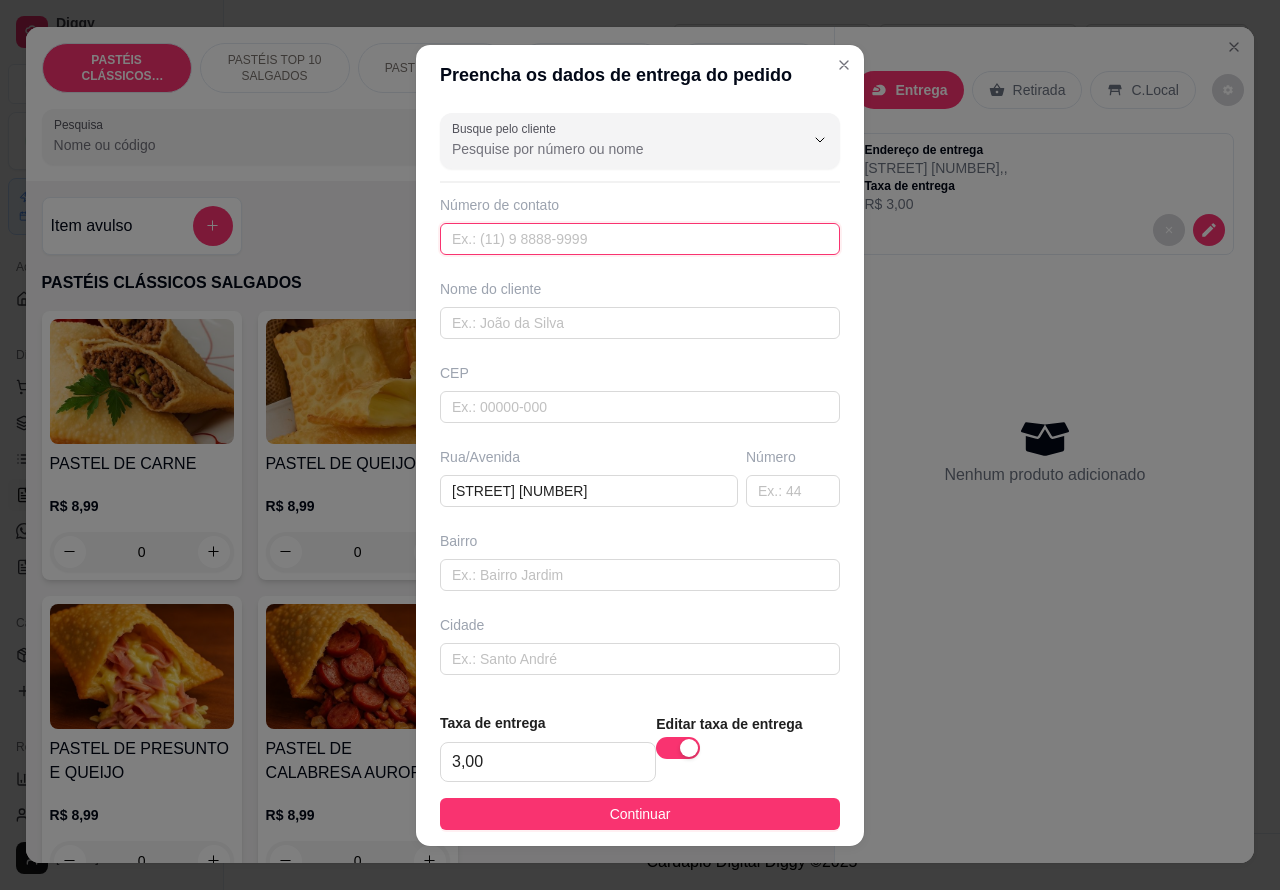 type on "(14) 99646-5818" 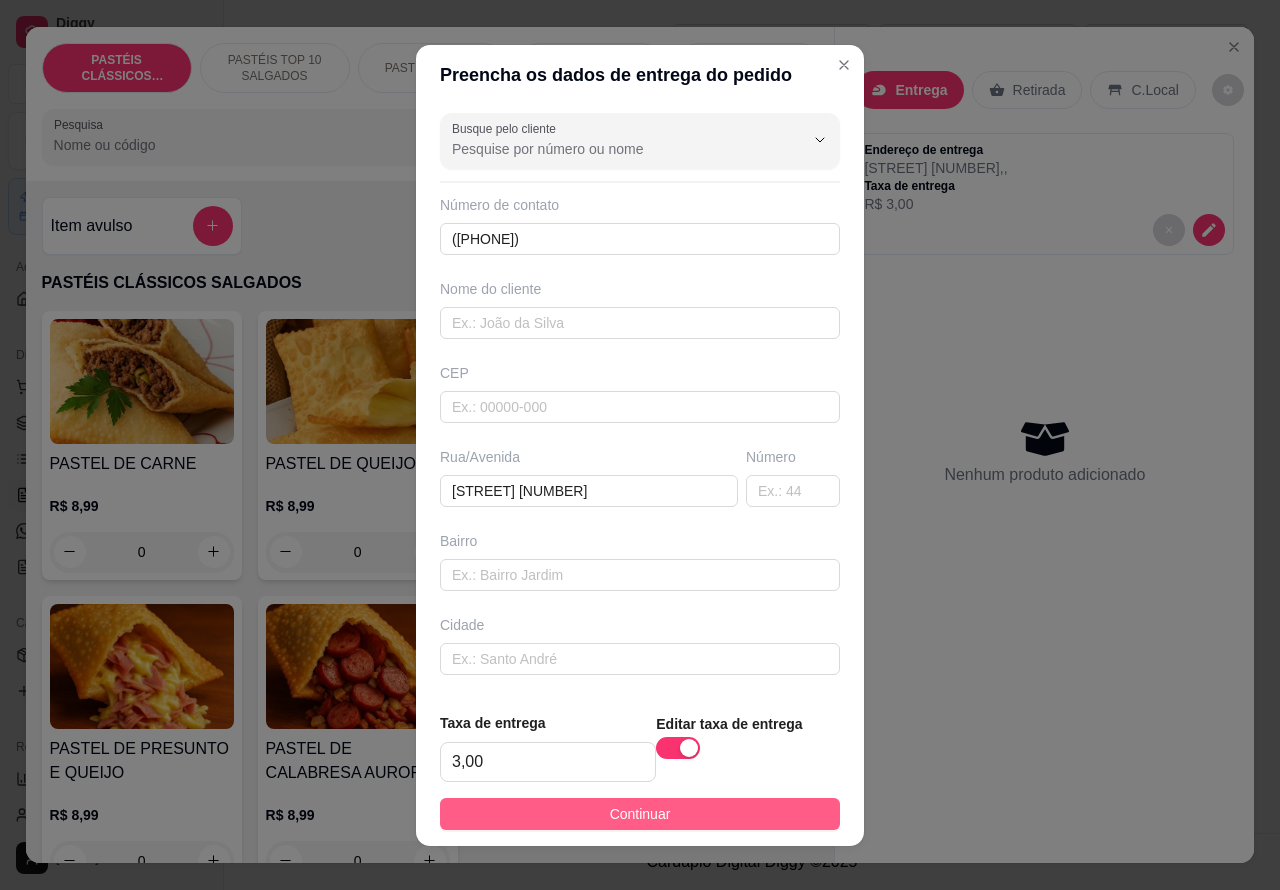 click on "Continuar" at bounding box center (640, 814) 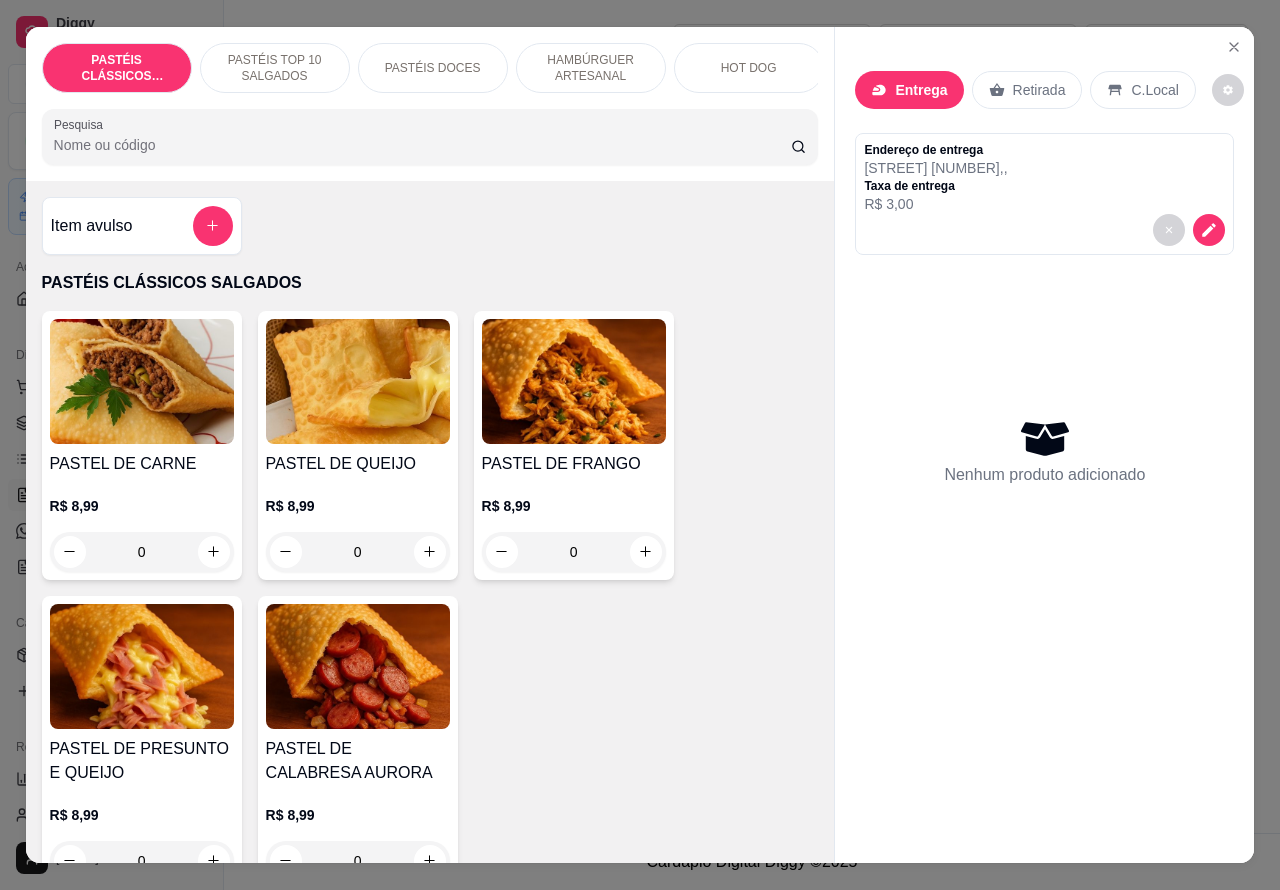 click on "HOT DOG" at bounding box center (749, 68) 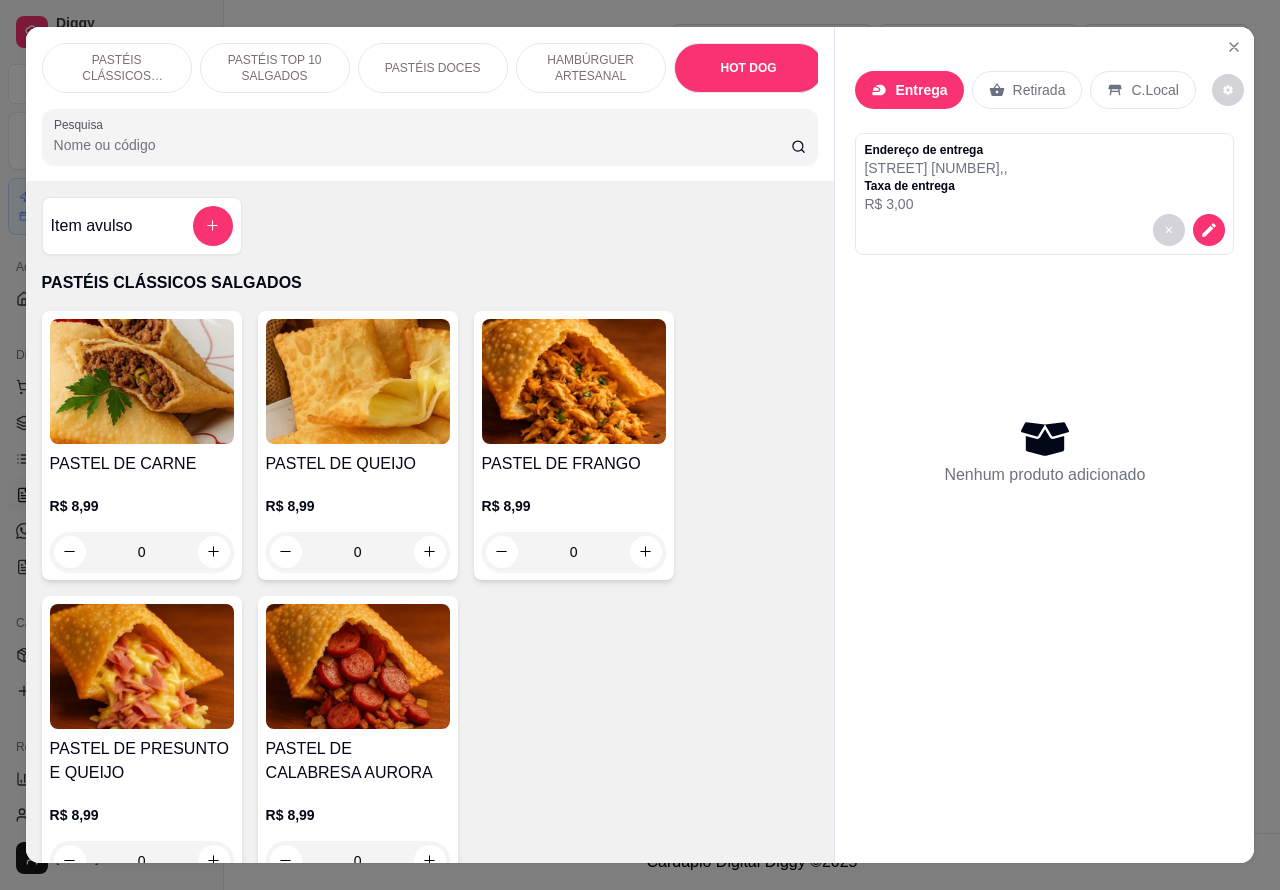 scroll, scrollTop: 5667, scrollLeft: 0, axis: vertical 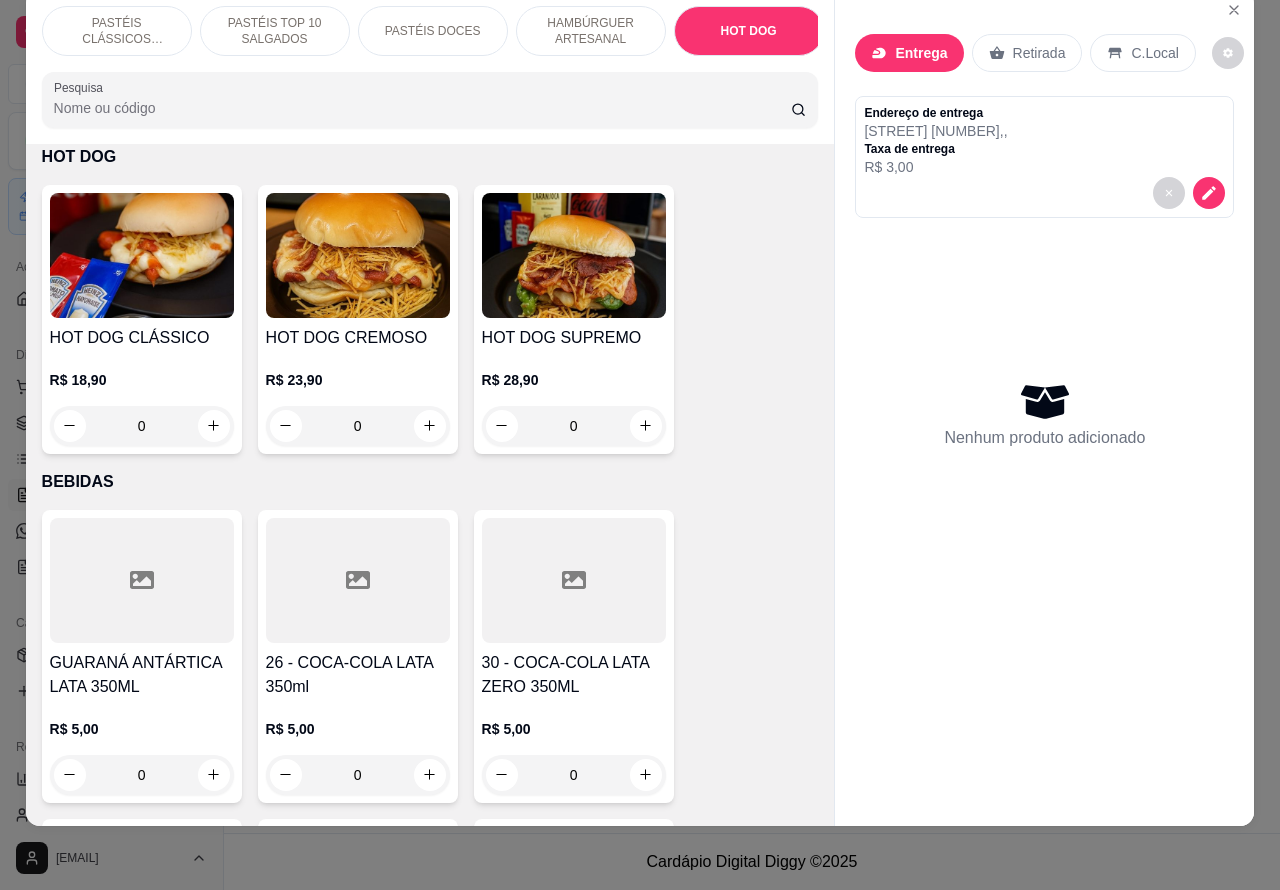 click on "HAMBÚRGUER ARTESANAL" at bounding box center [591, 31] 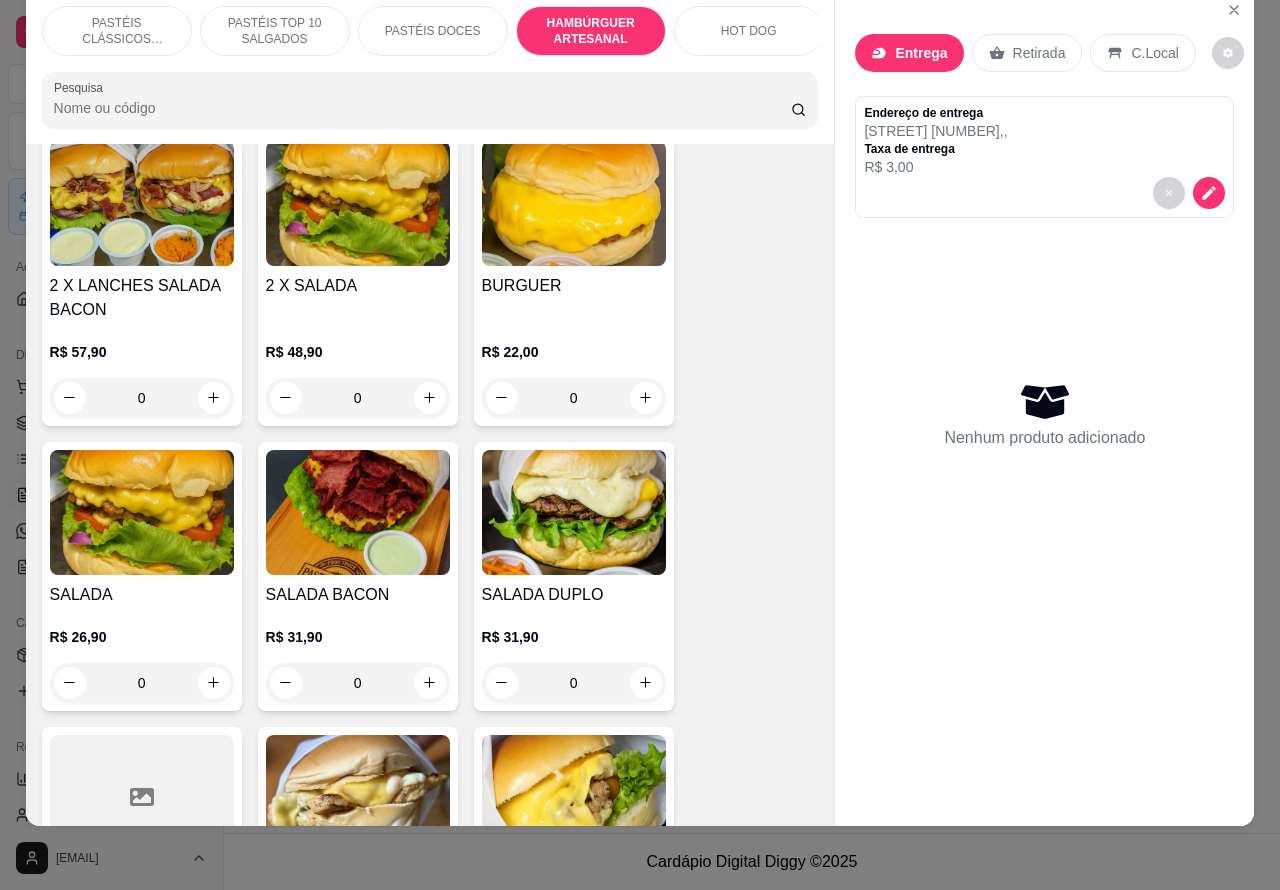 scroll, scrollTop: 3892, scrollLeft: 0, axis: vertical 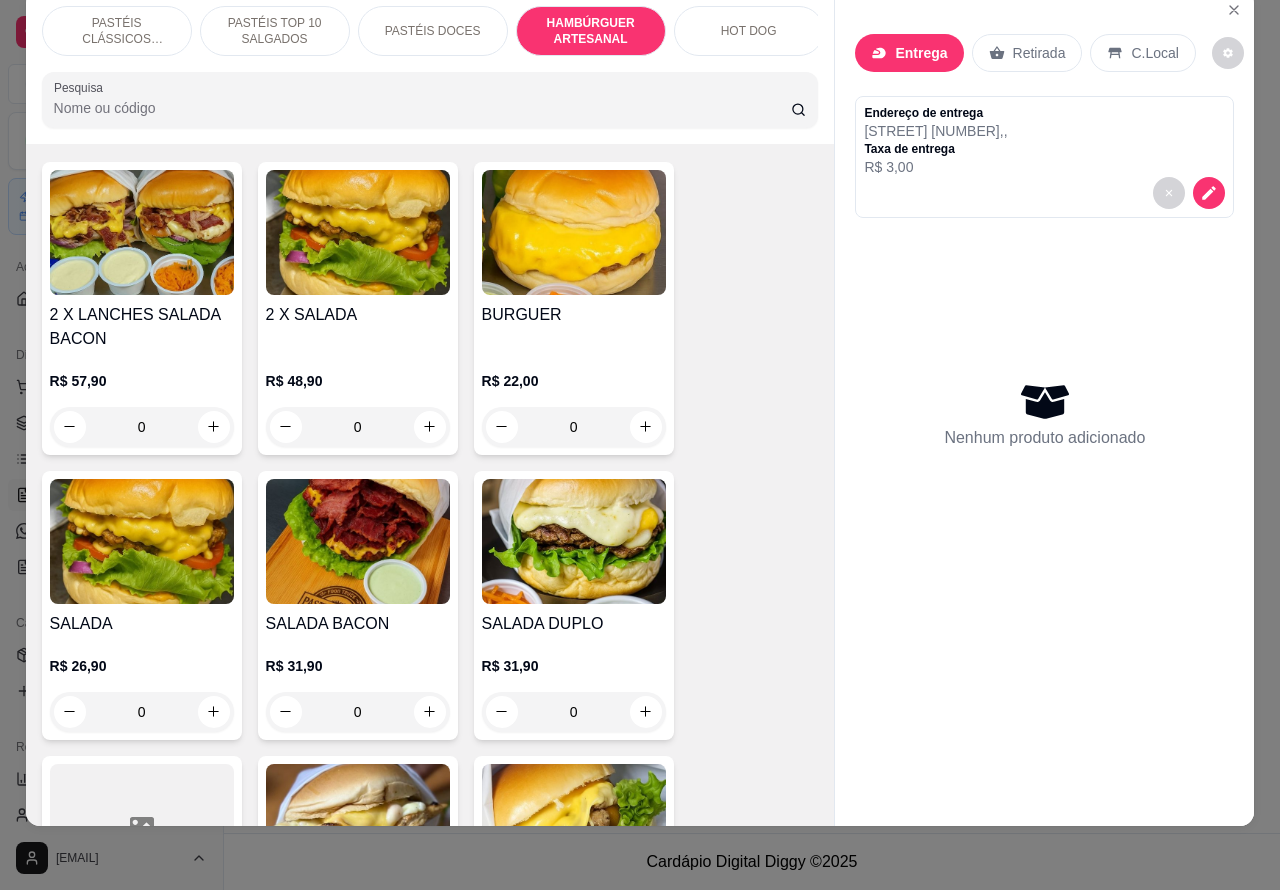 click on "0" at bounding box center (358, 427) 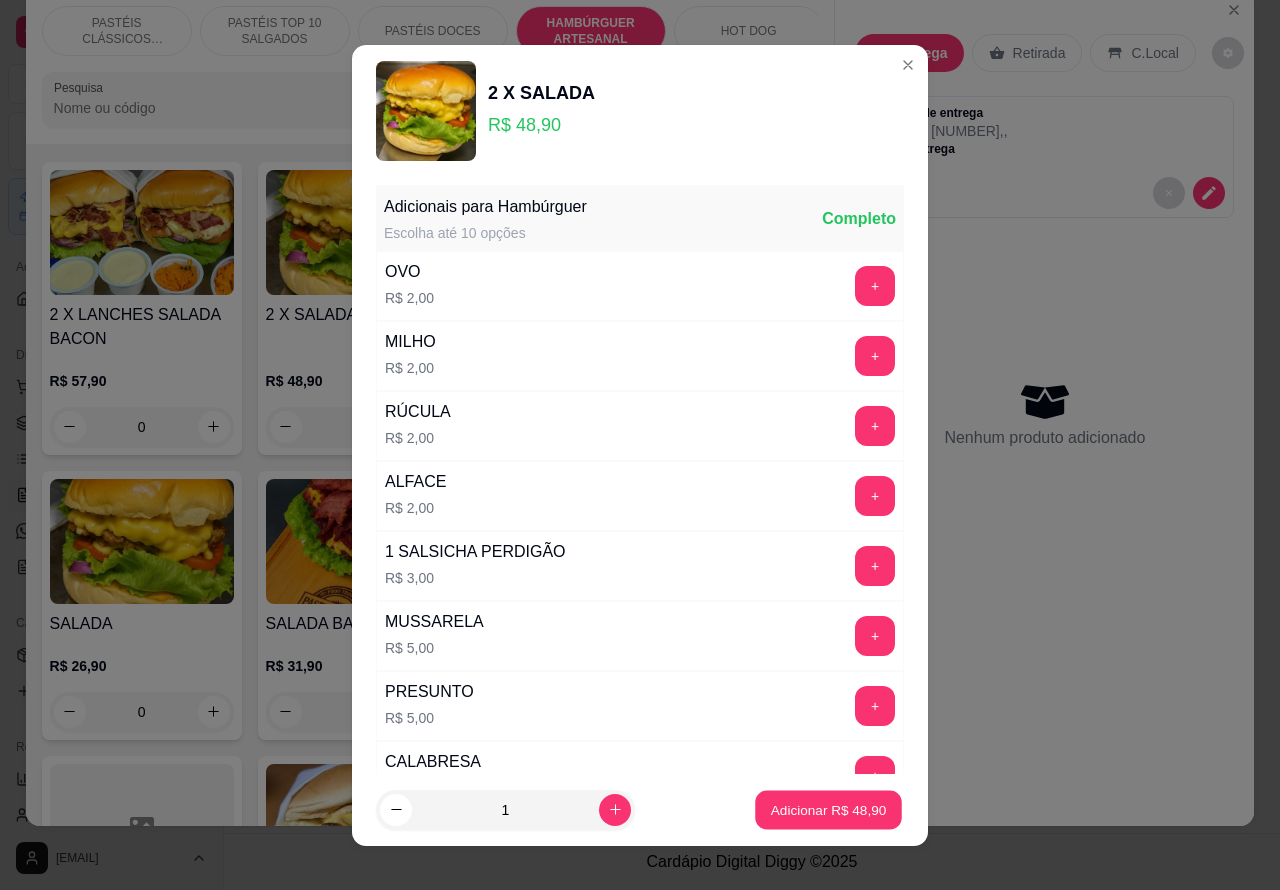 click on "Adicionar   R$ 48,90" at bounding box center (829, 809) 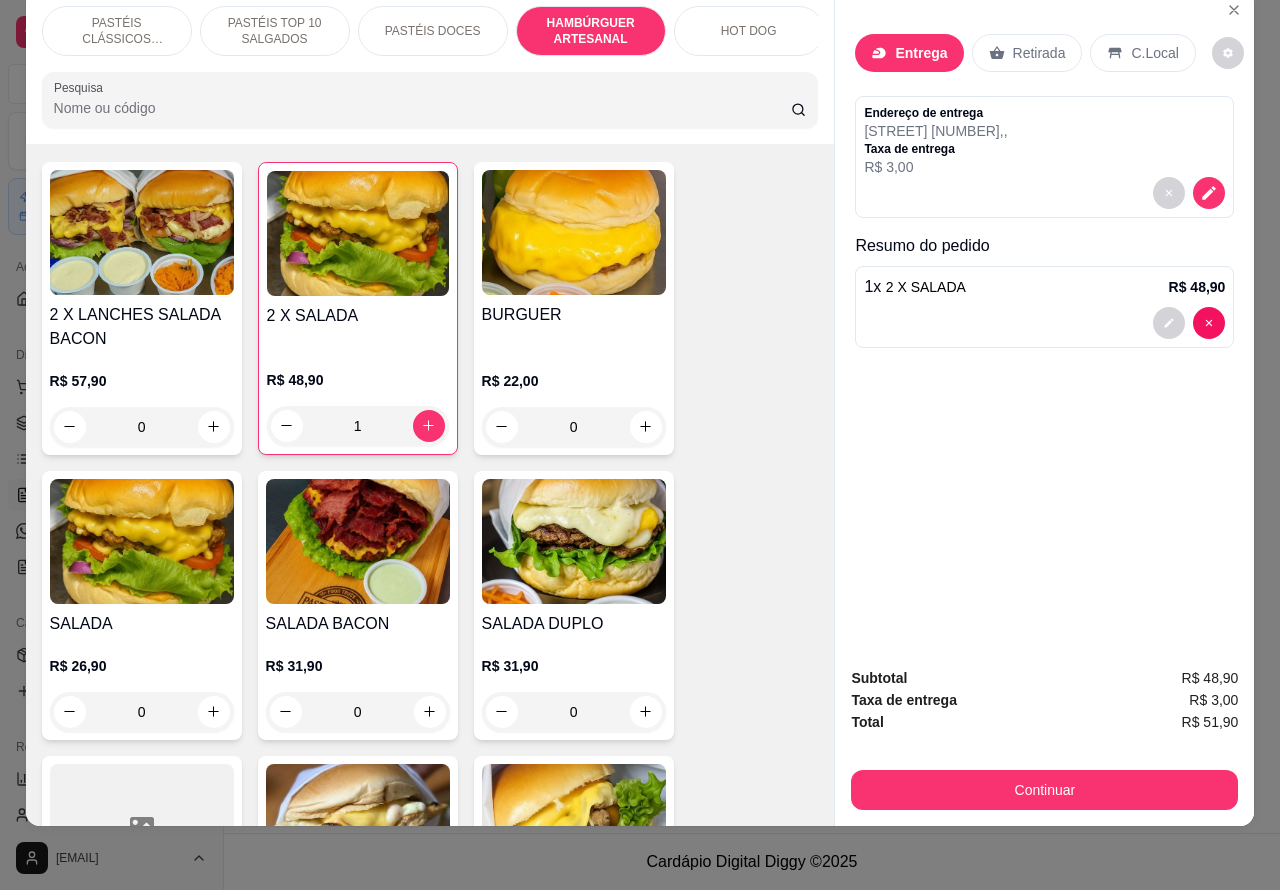 click on "0" at bounding box center [142, 712] 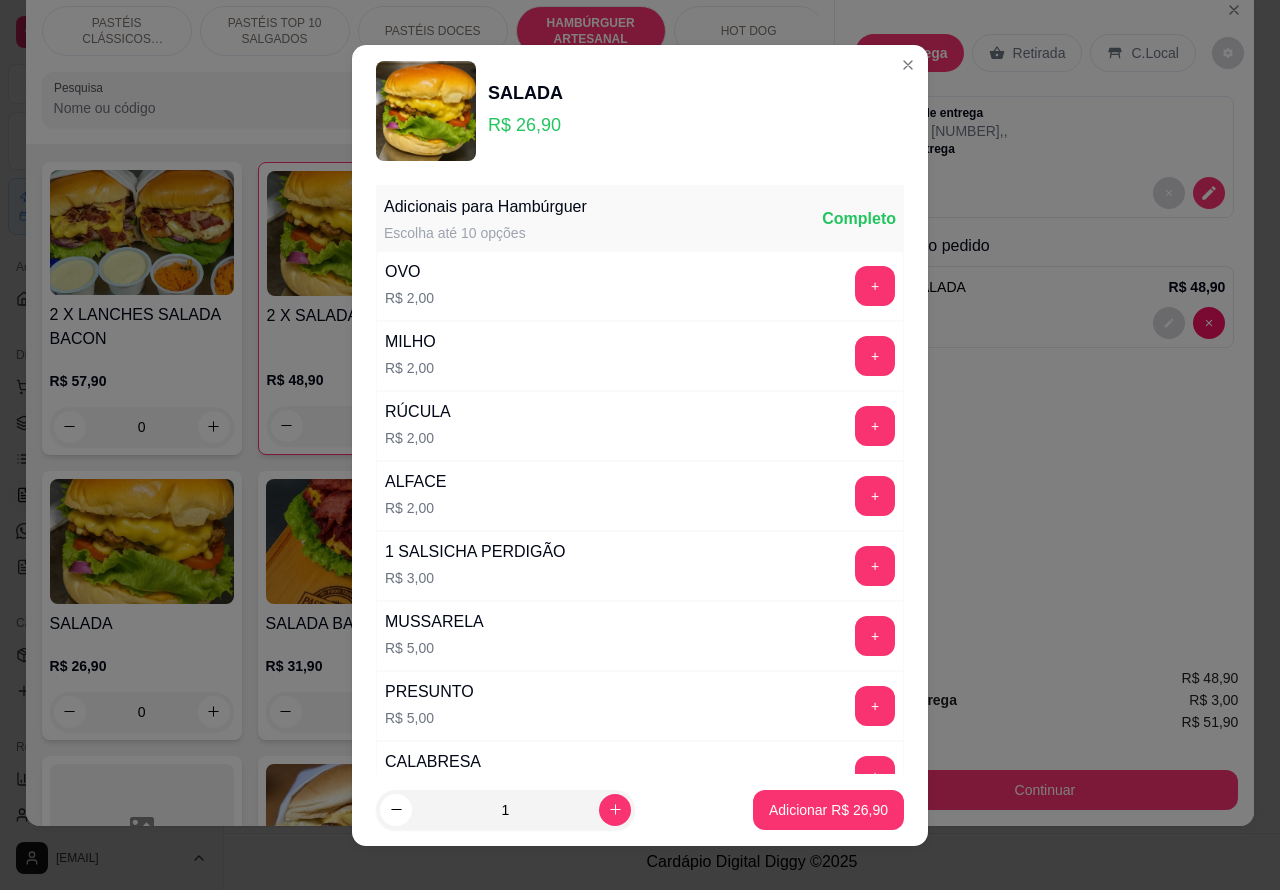 click on "Adicionar   R$ 26,90" at bounding box center [828, 810] 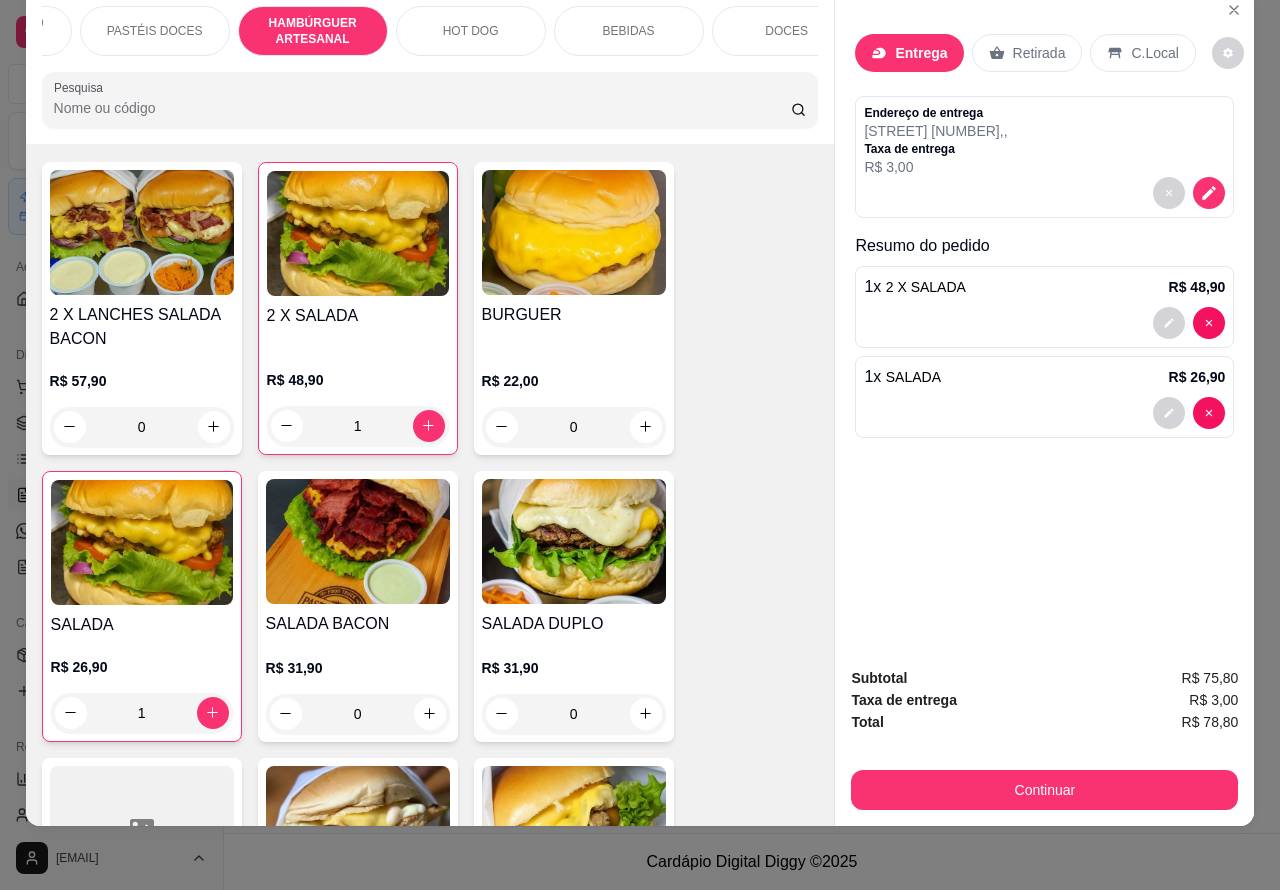 scroll, scrollTop: 0, scrollLeft: 280, axis: horizontal 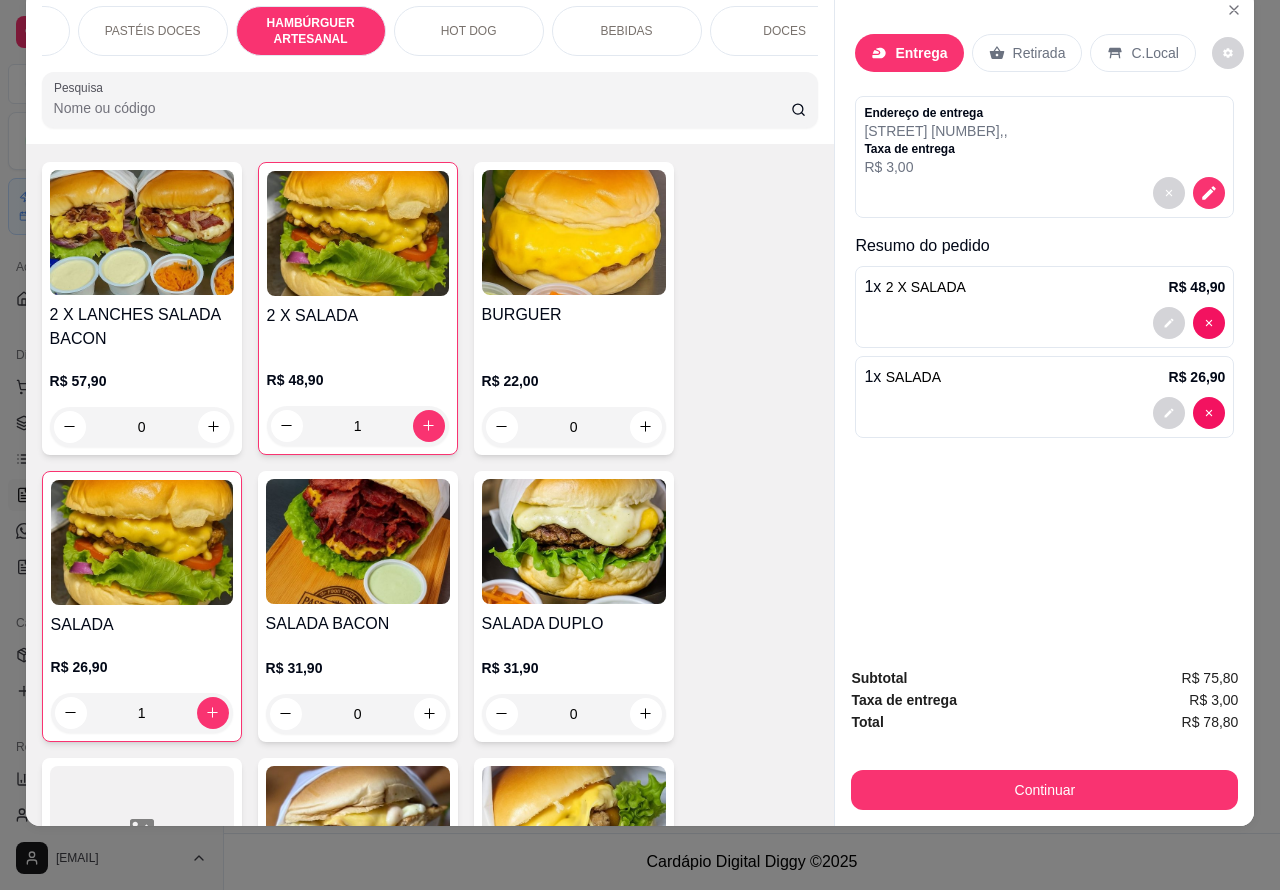 click on "BEBIDAS" at bounding box center (627, 31) 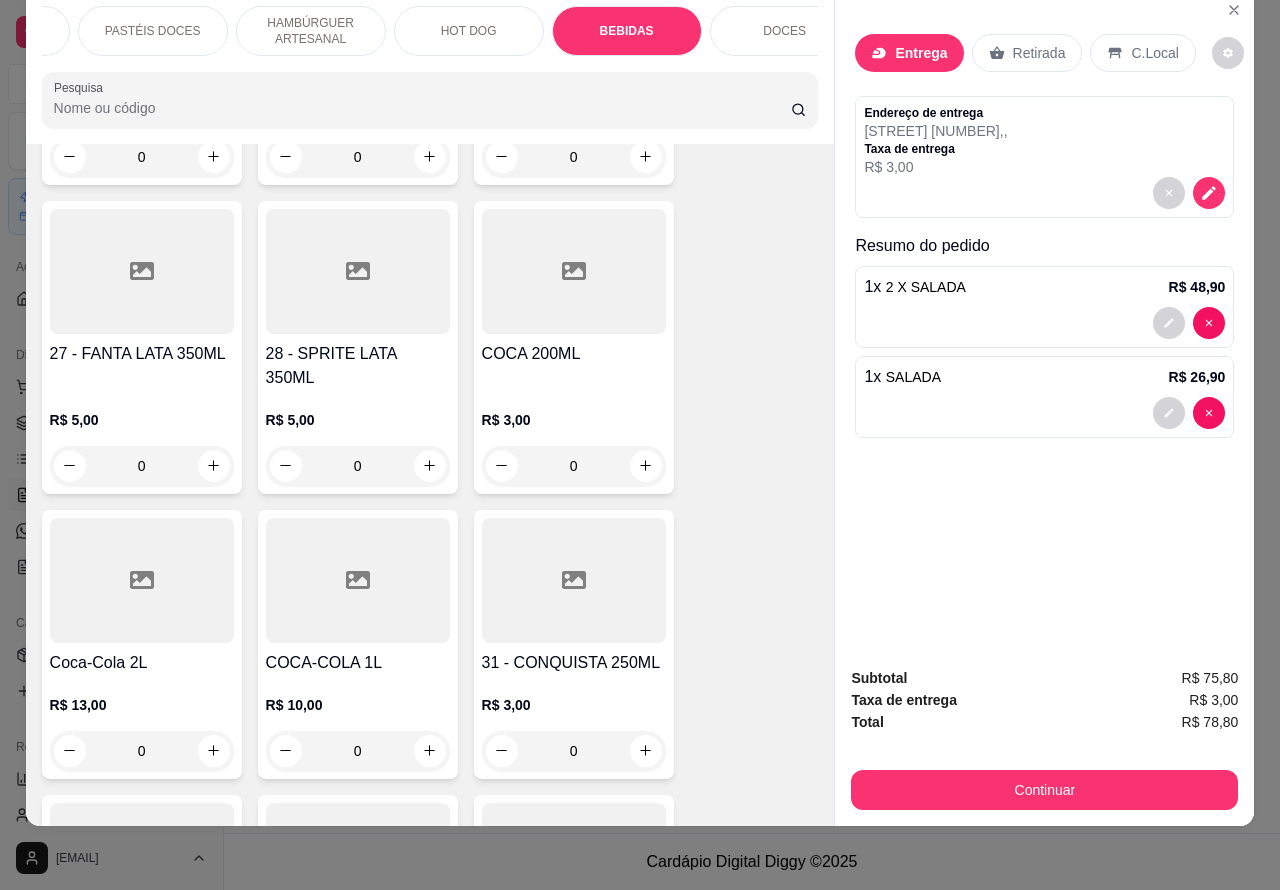 scroll, scrollTop: 6470, scrollLeft: 0, axis: vertical 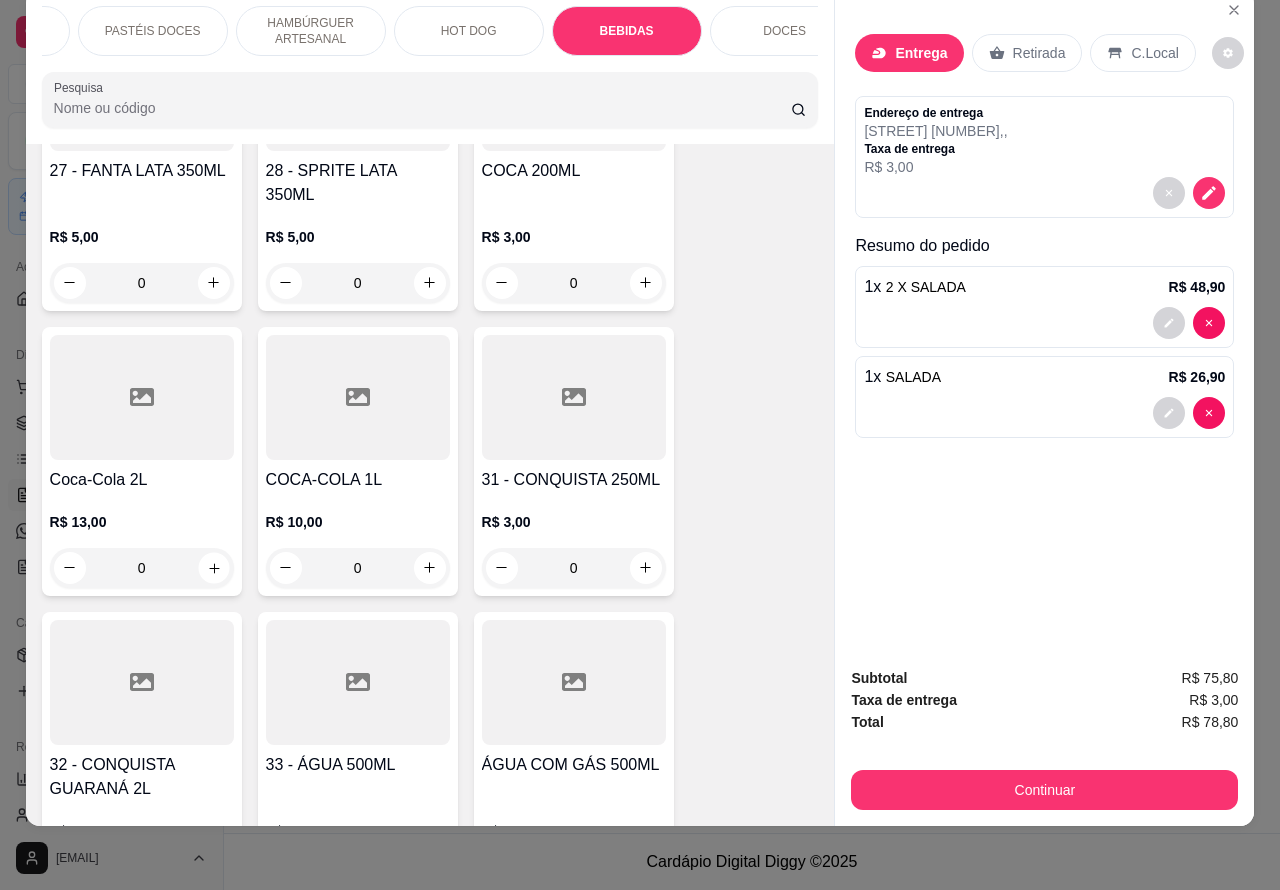 click 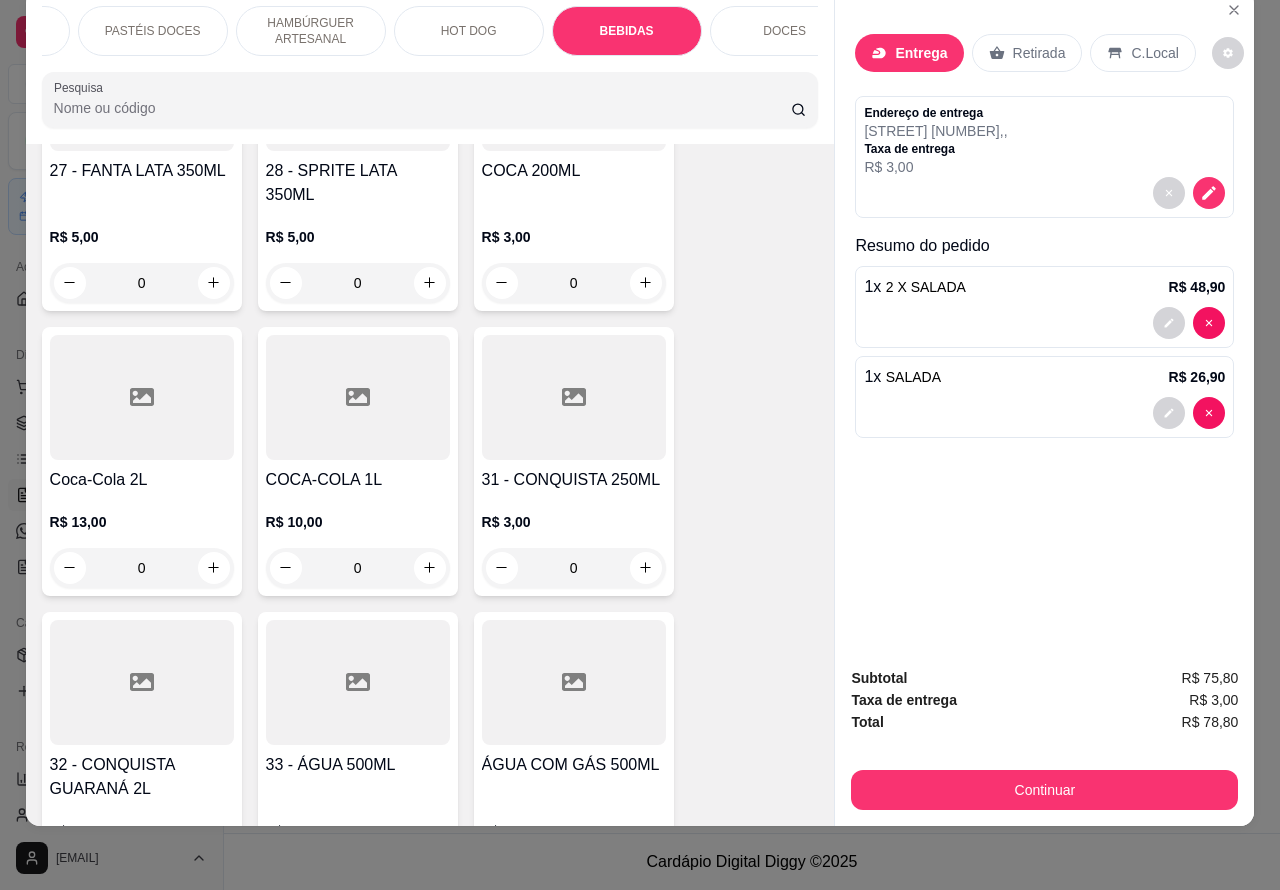 click 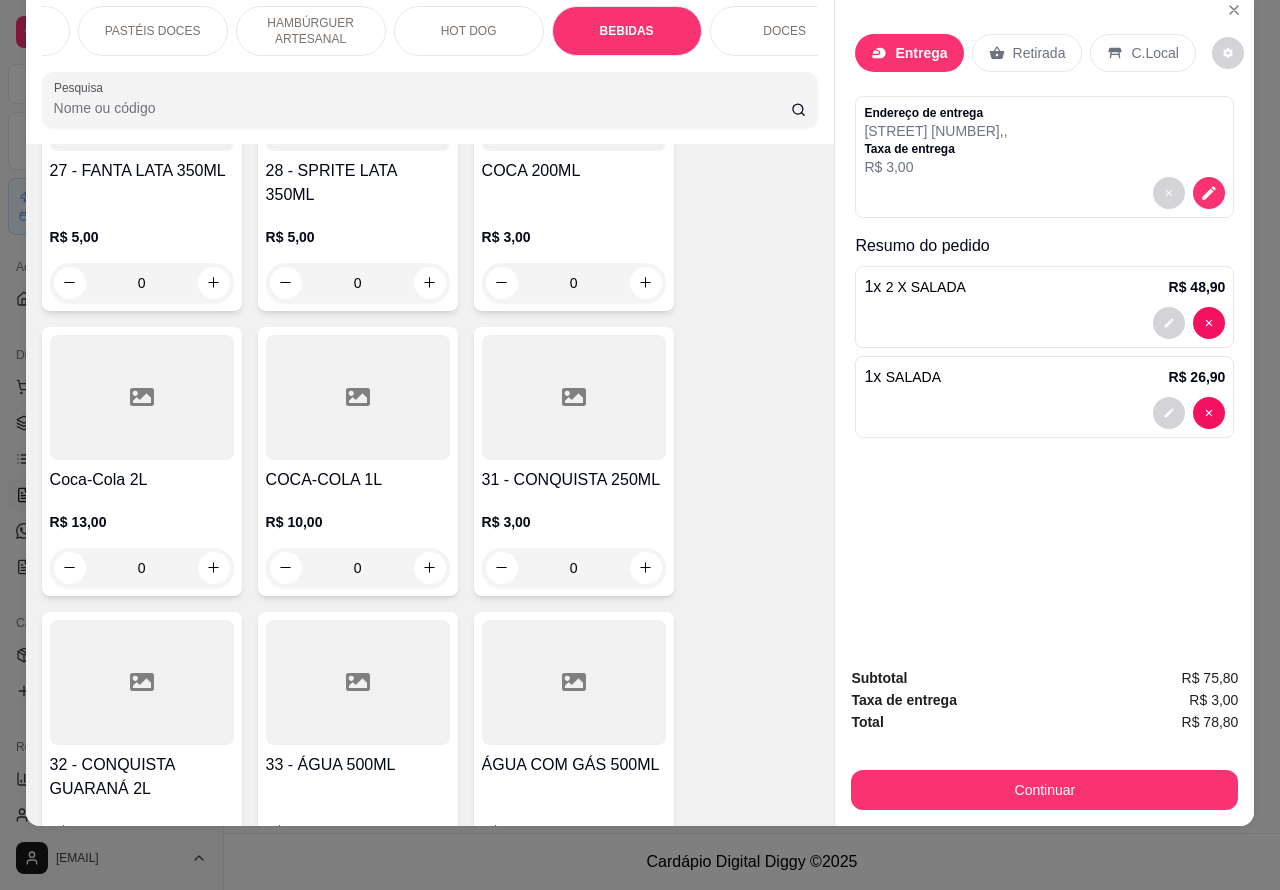type on "1" 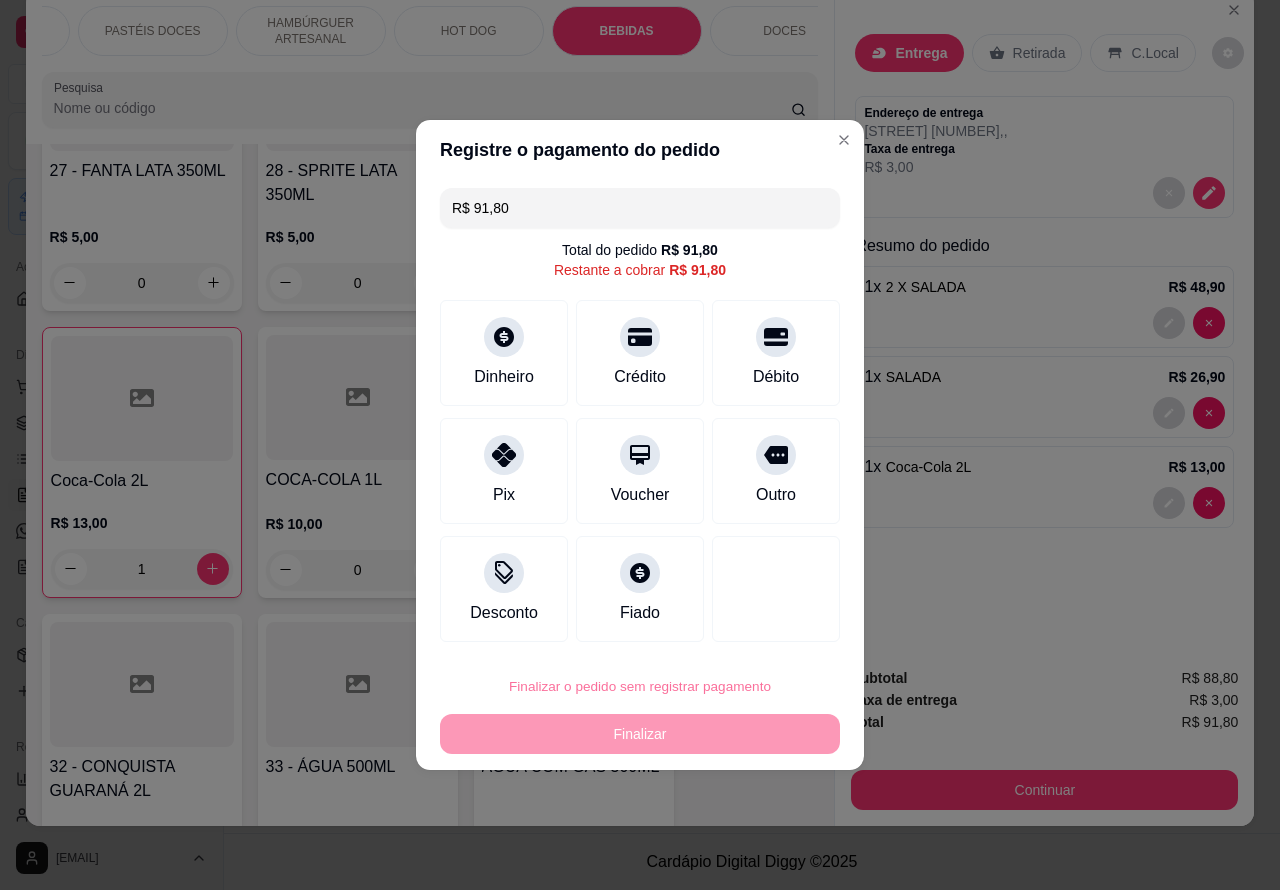click on "Confirmar" at bounding box center (759, 630) 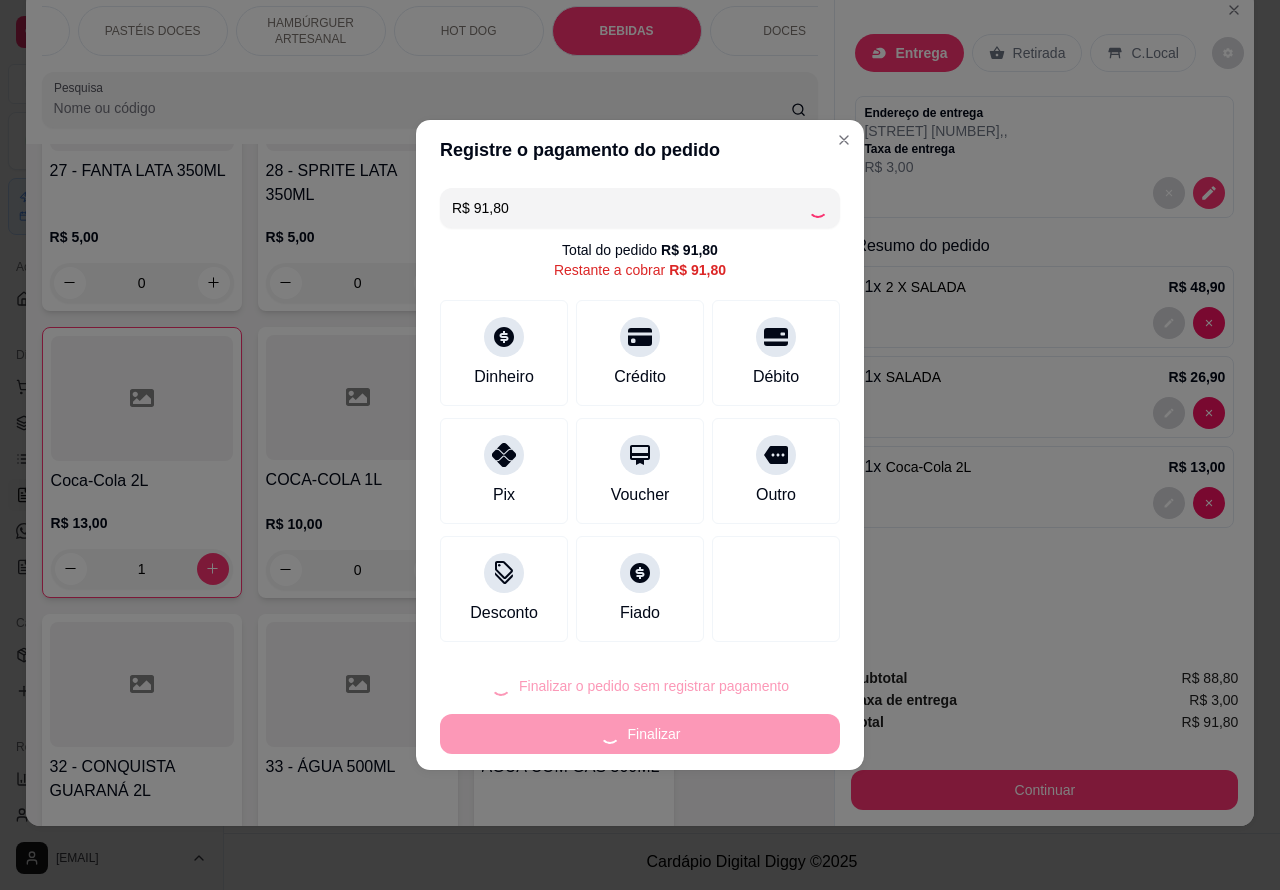 type on "0" 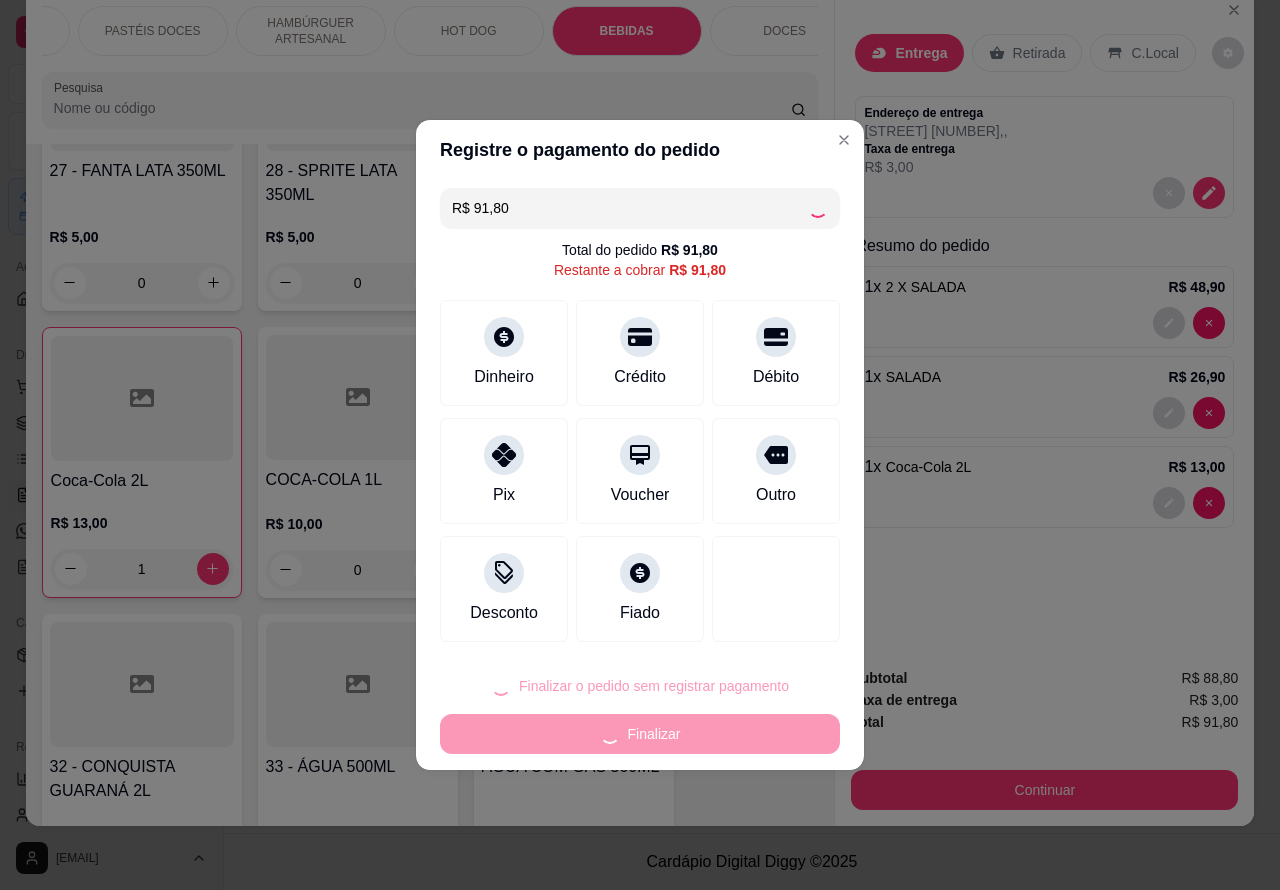 type on "0" 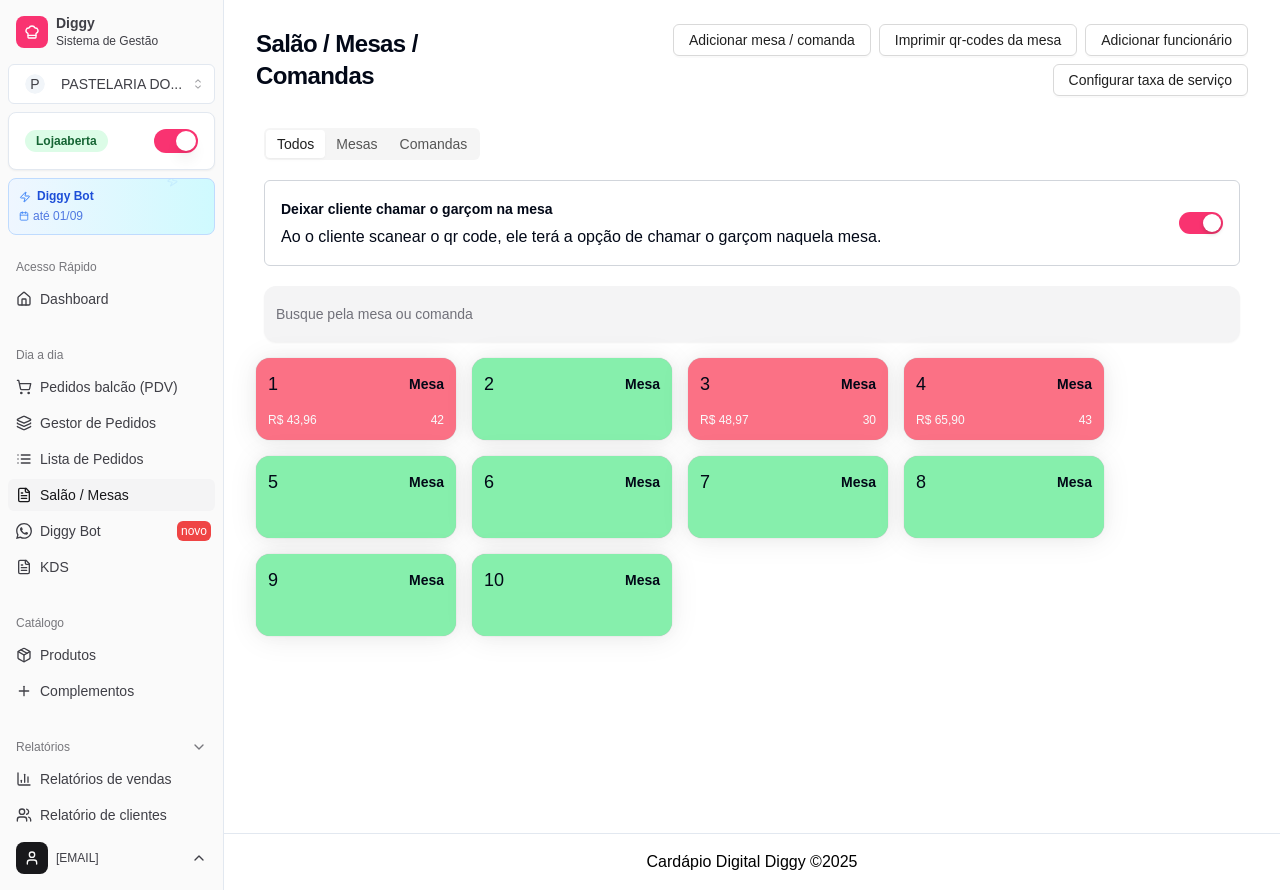 click on "4 Mesa" at bounding box center (1004, 384) 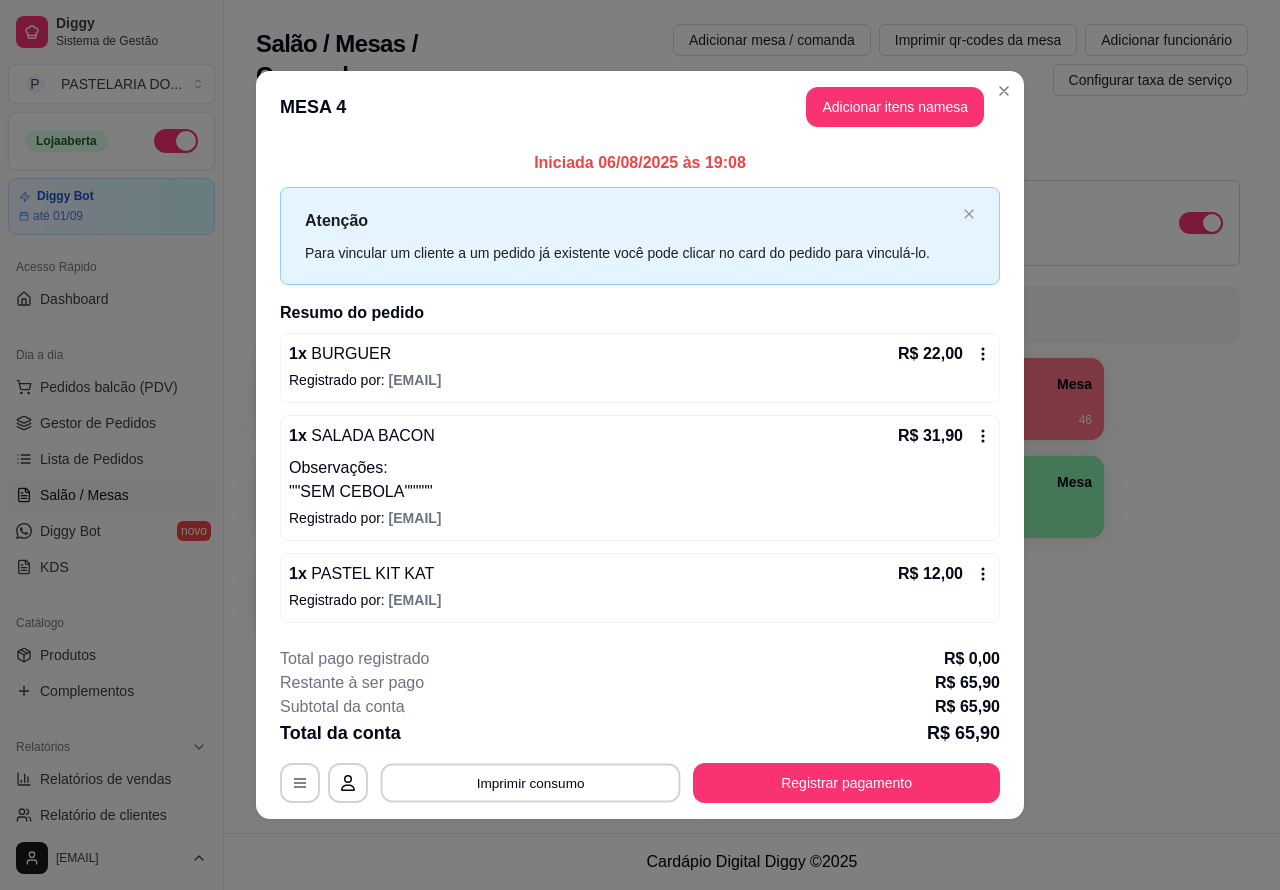 click on "Imprimir consumo" at bounding box center (531, 782) 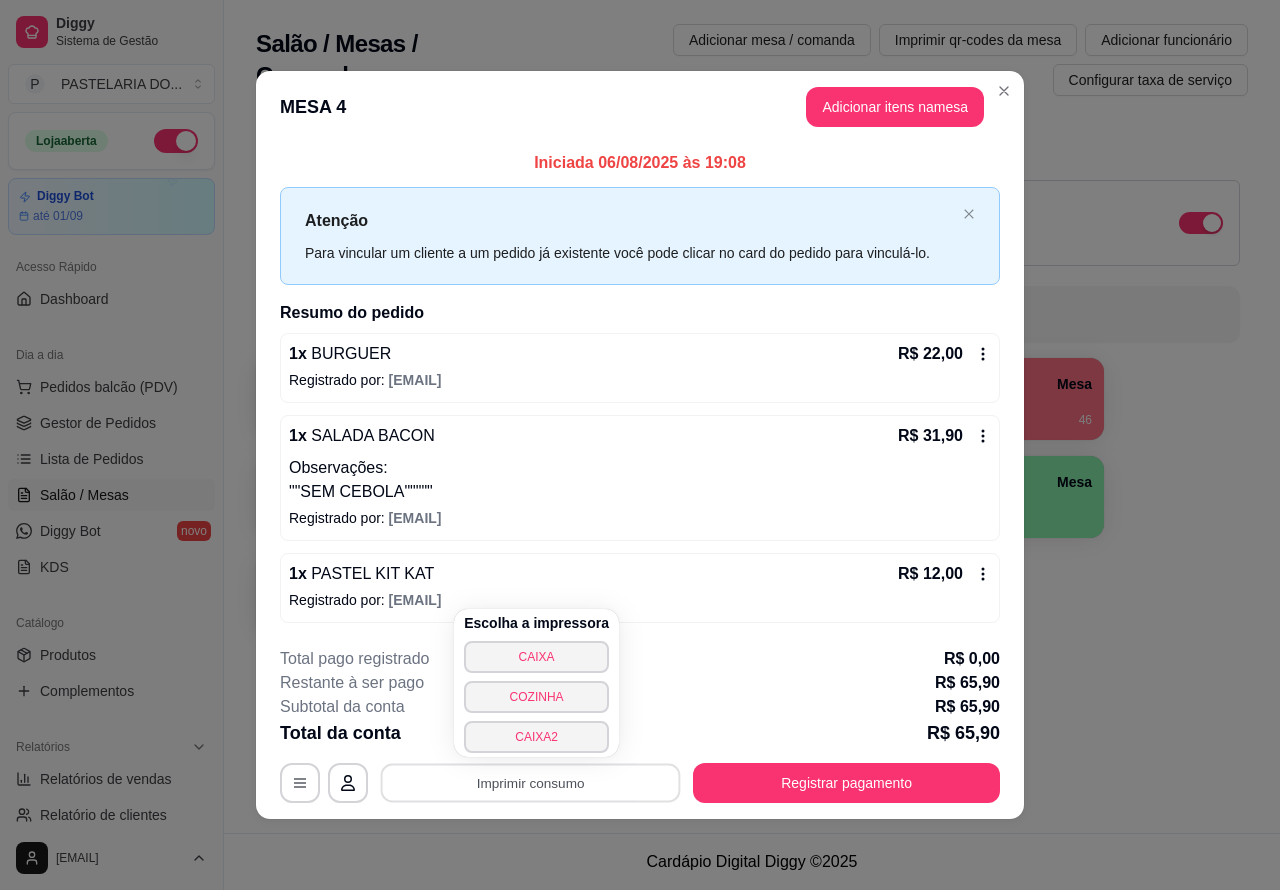click on "CAIXA2" at bounding box center [536, 737] 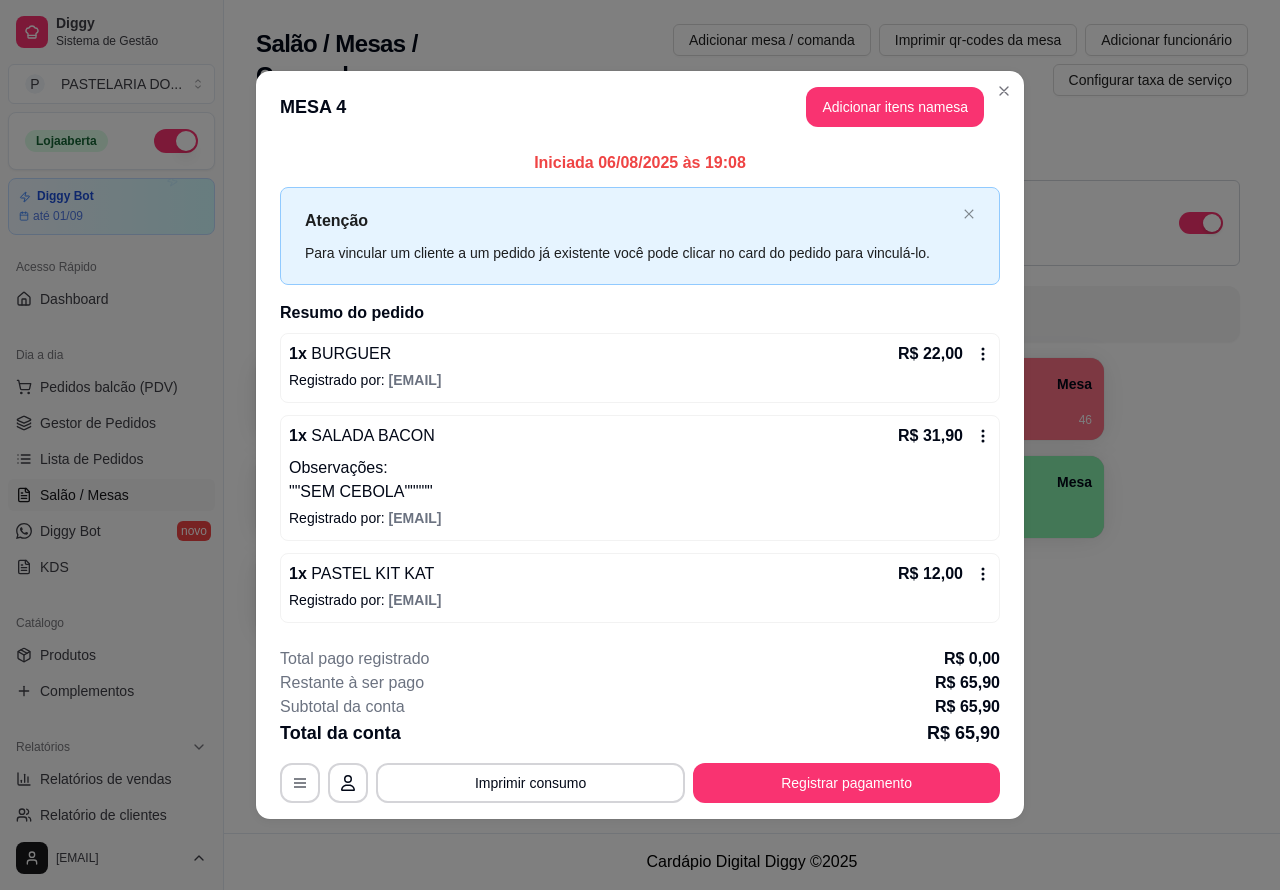 click on "Pedidos balcão (PDV)" at bounding box center [109, 387] 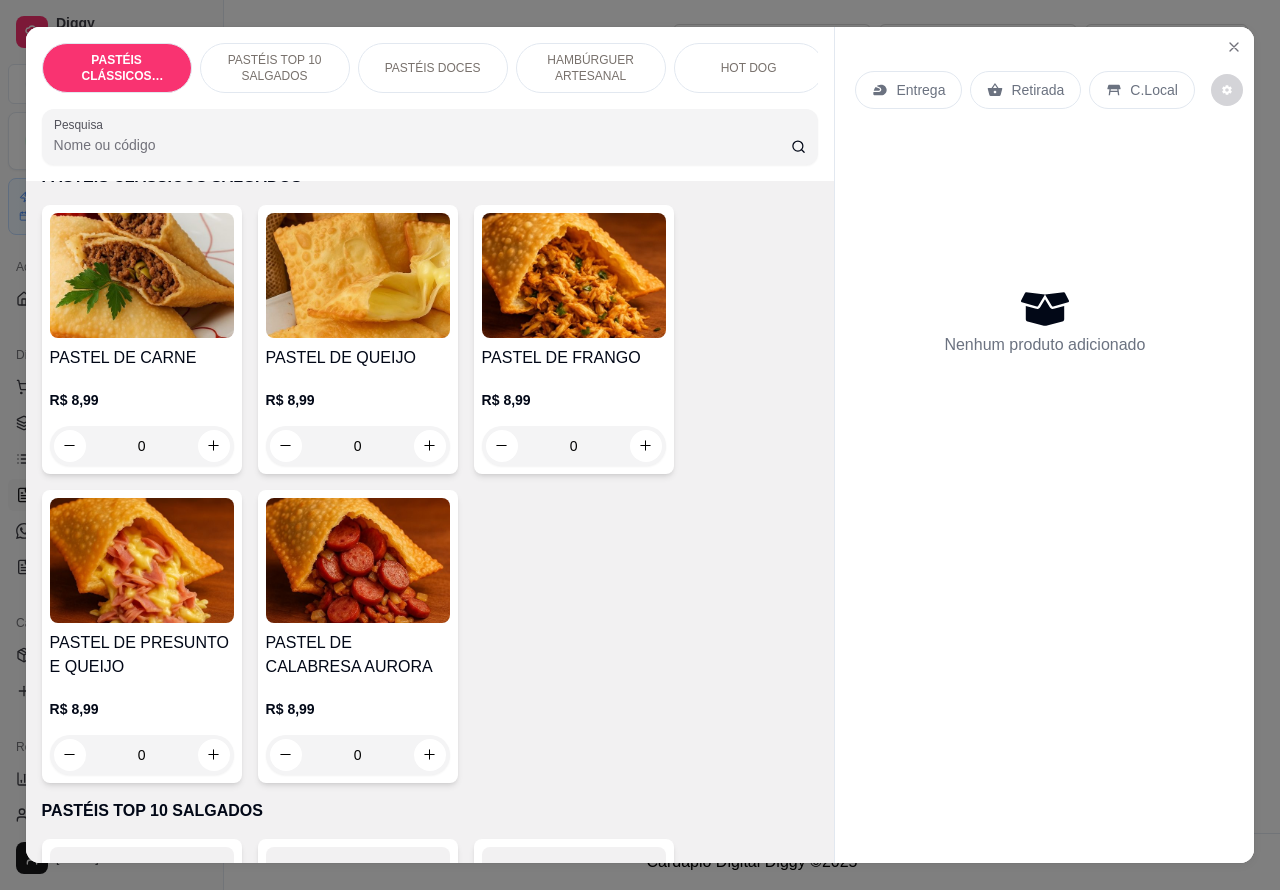 scroll, scrollTop: 0, scrollLeft: 0, axis: both 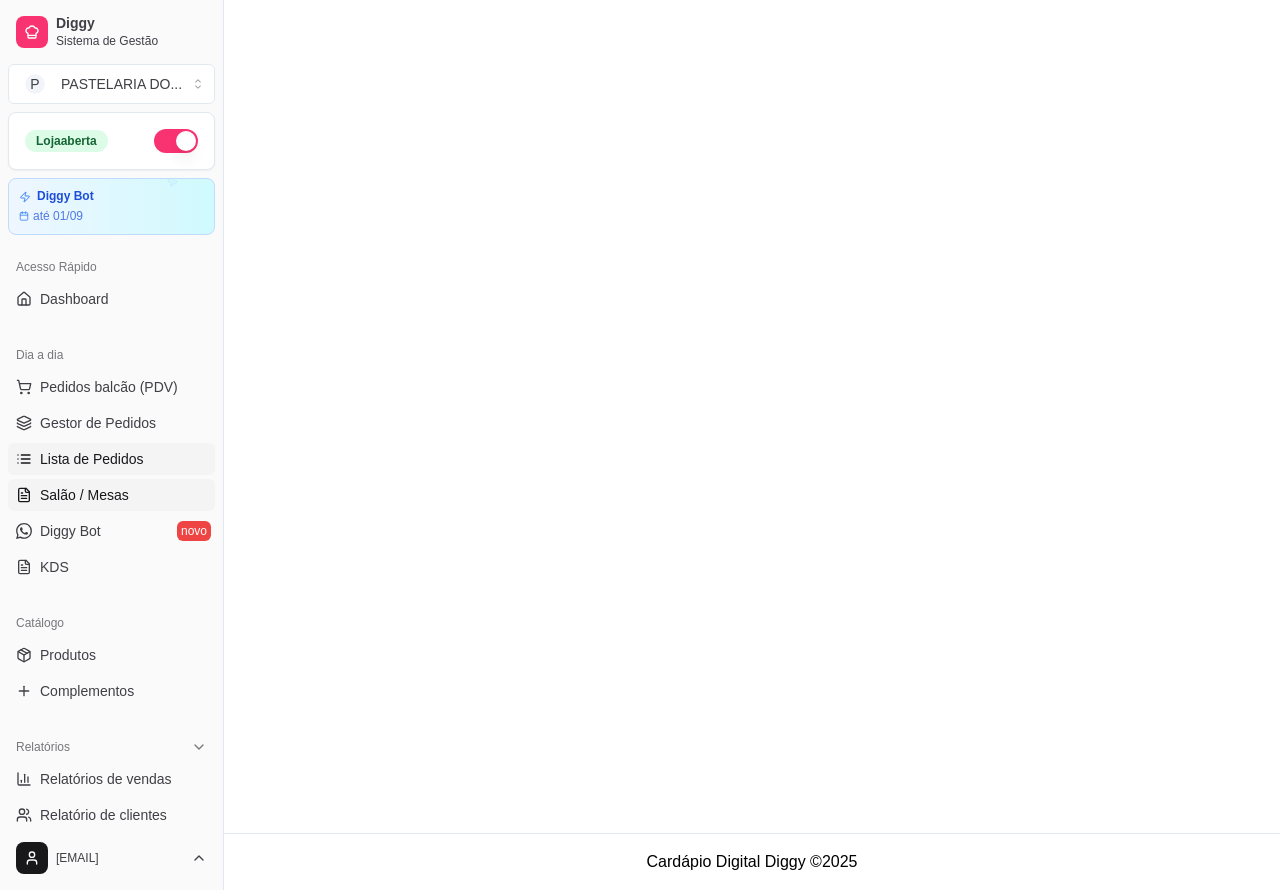 click on "Salão / Mesas" at bounding box center [84, 495] 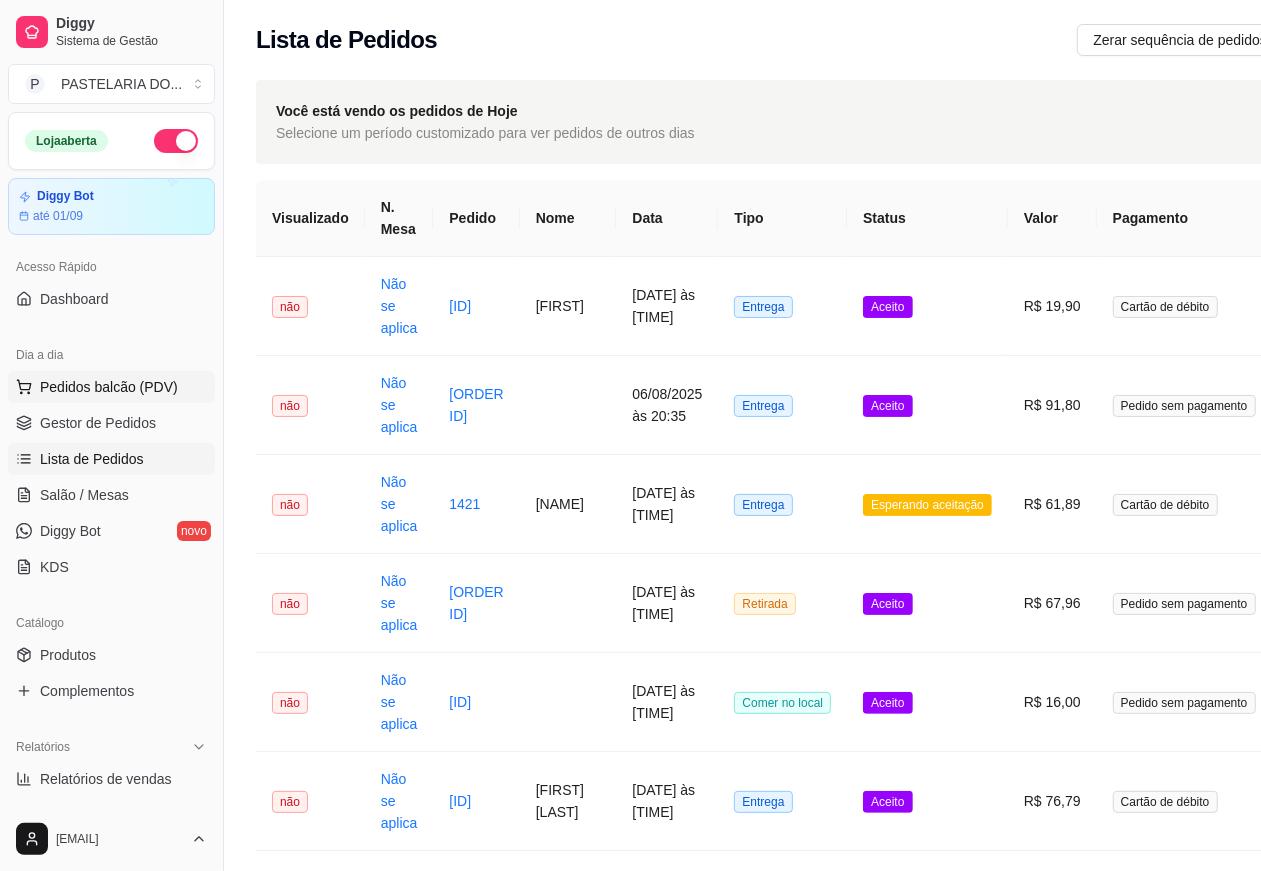 click on "Pedidos balcão (PDV)" at bounding box center (109, 387) 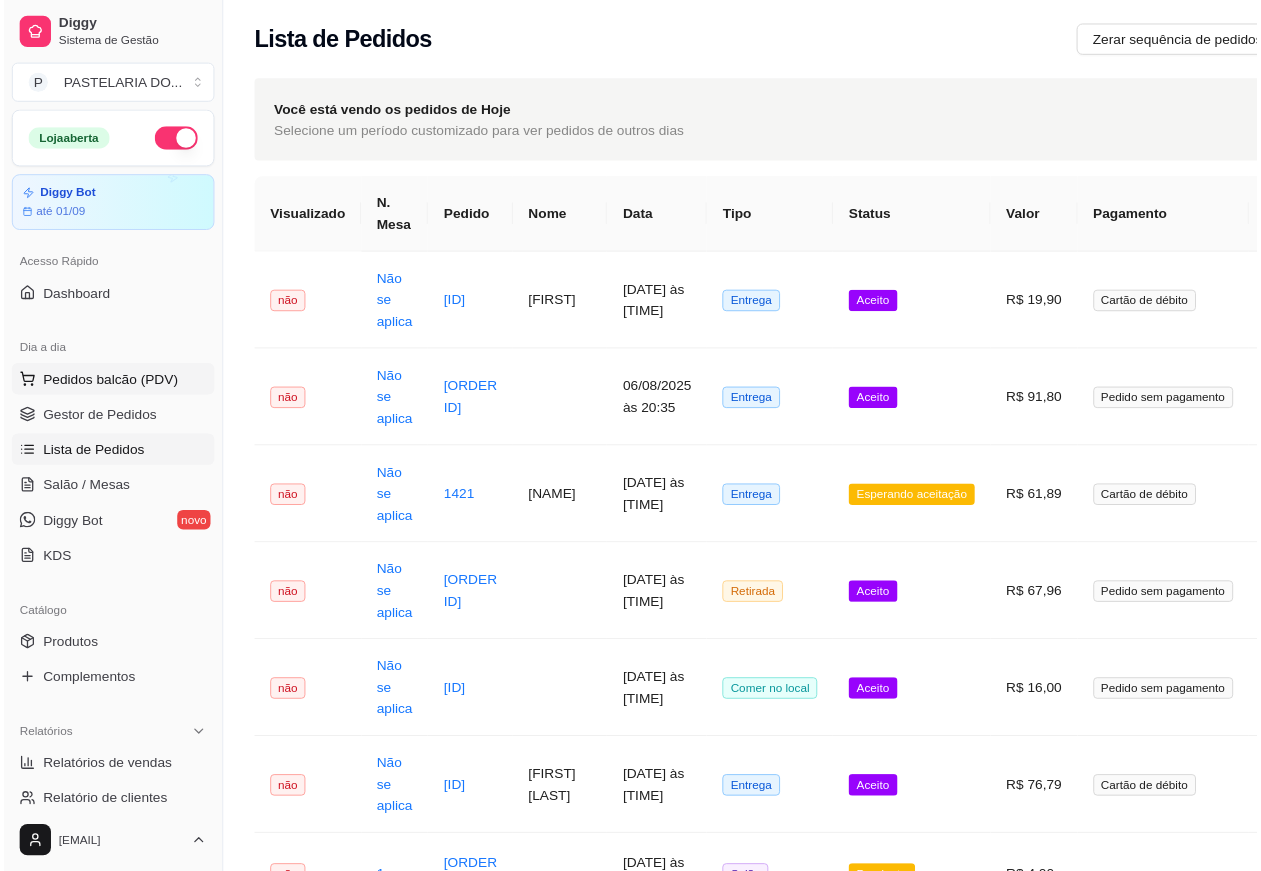 scroll, scrollTop: 11, scrollLeft: 172, axis: both 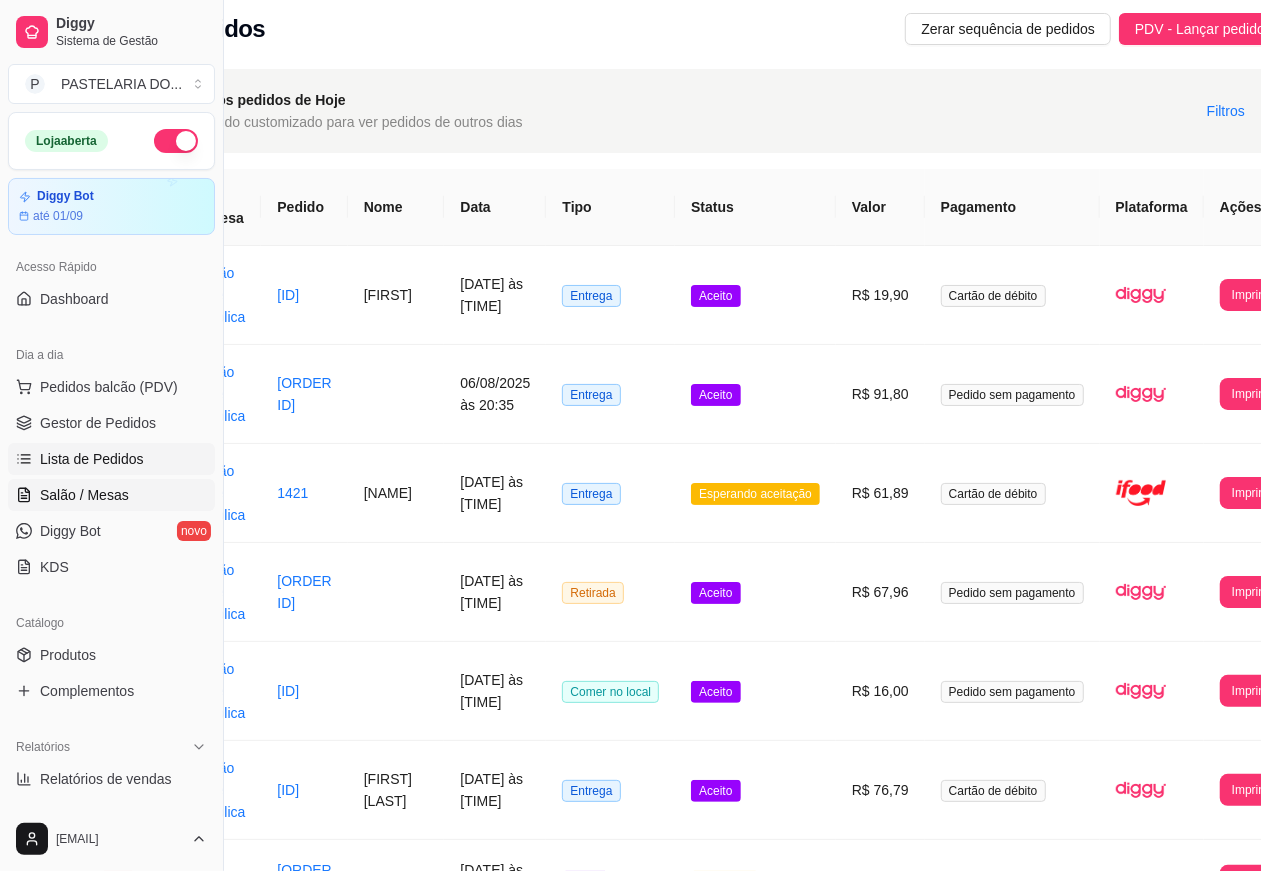 click on "Salão / Mesas" at bounding box center (84, 495) 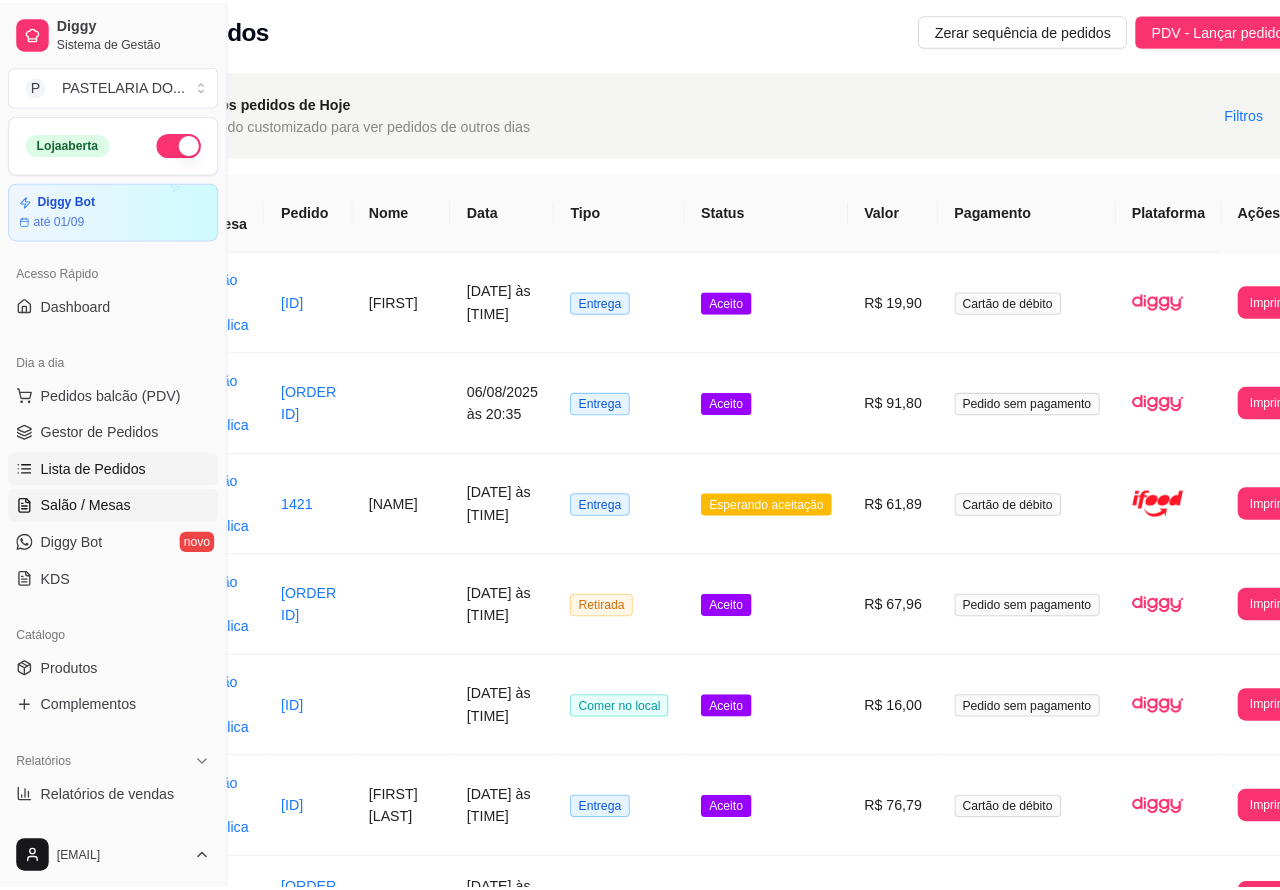 scroll, scrollTop: 0, scrollLeft: 0, axis: both 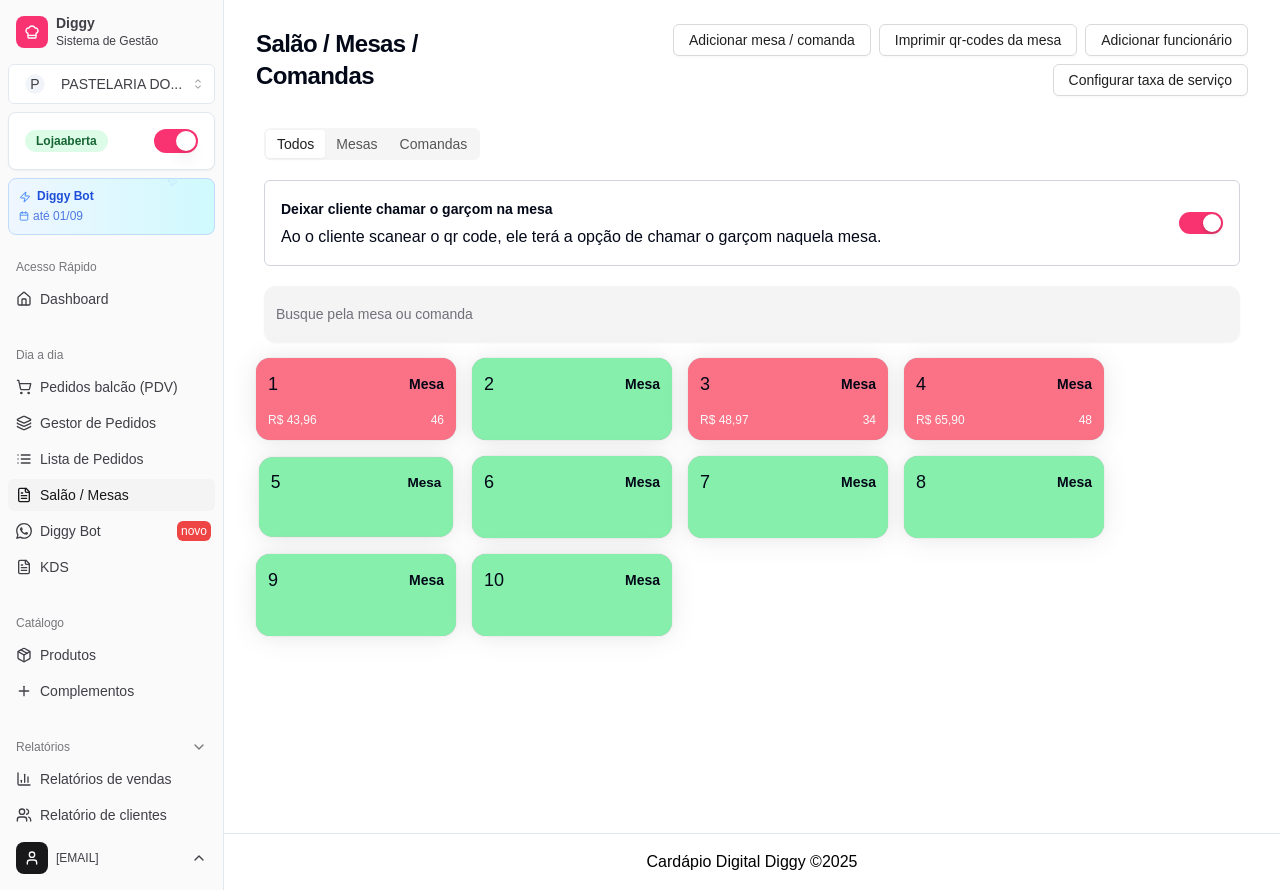 click at bounding box center [356, 510] 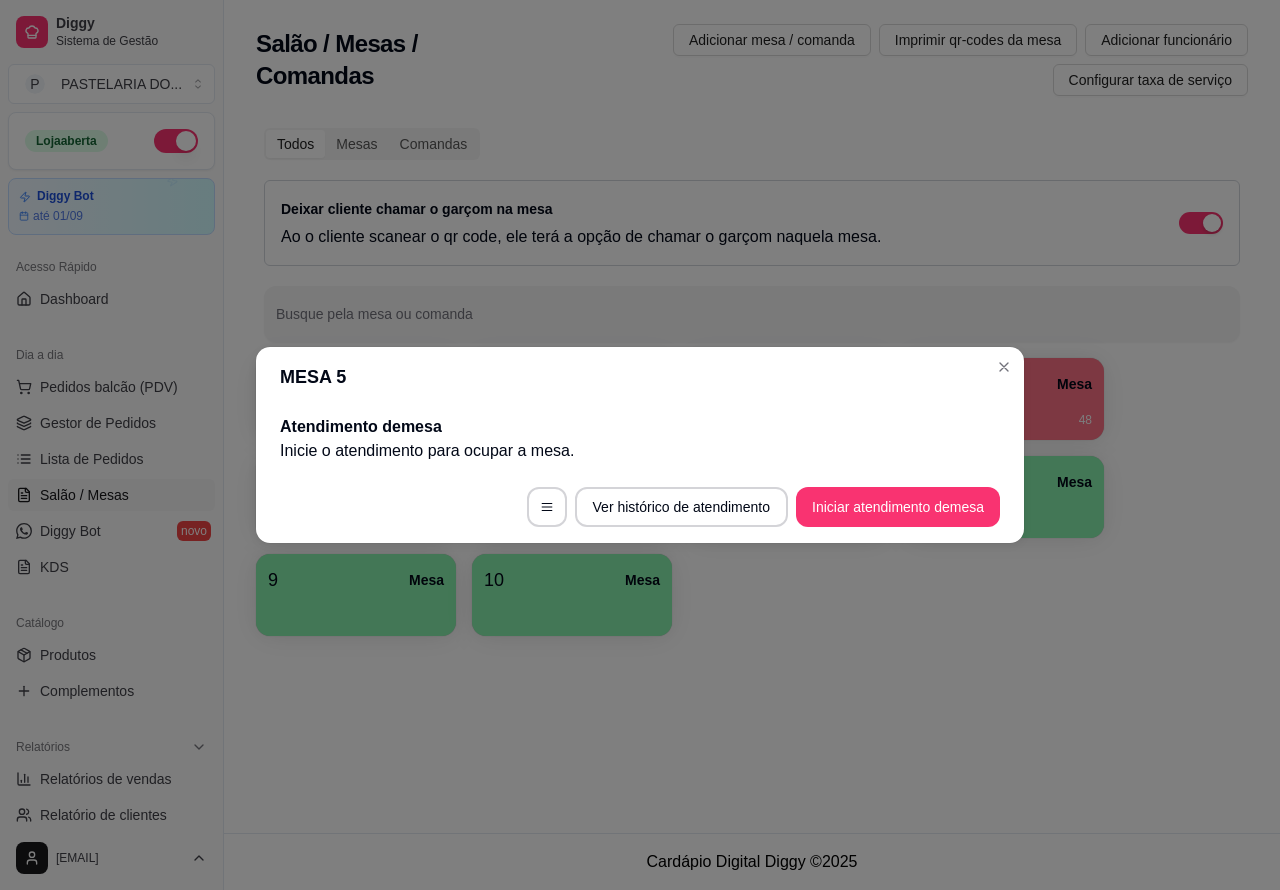 click on "Iniciar atendimento de  mesa" at bounding box center [898, 507] 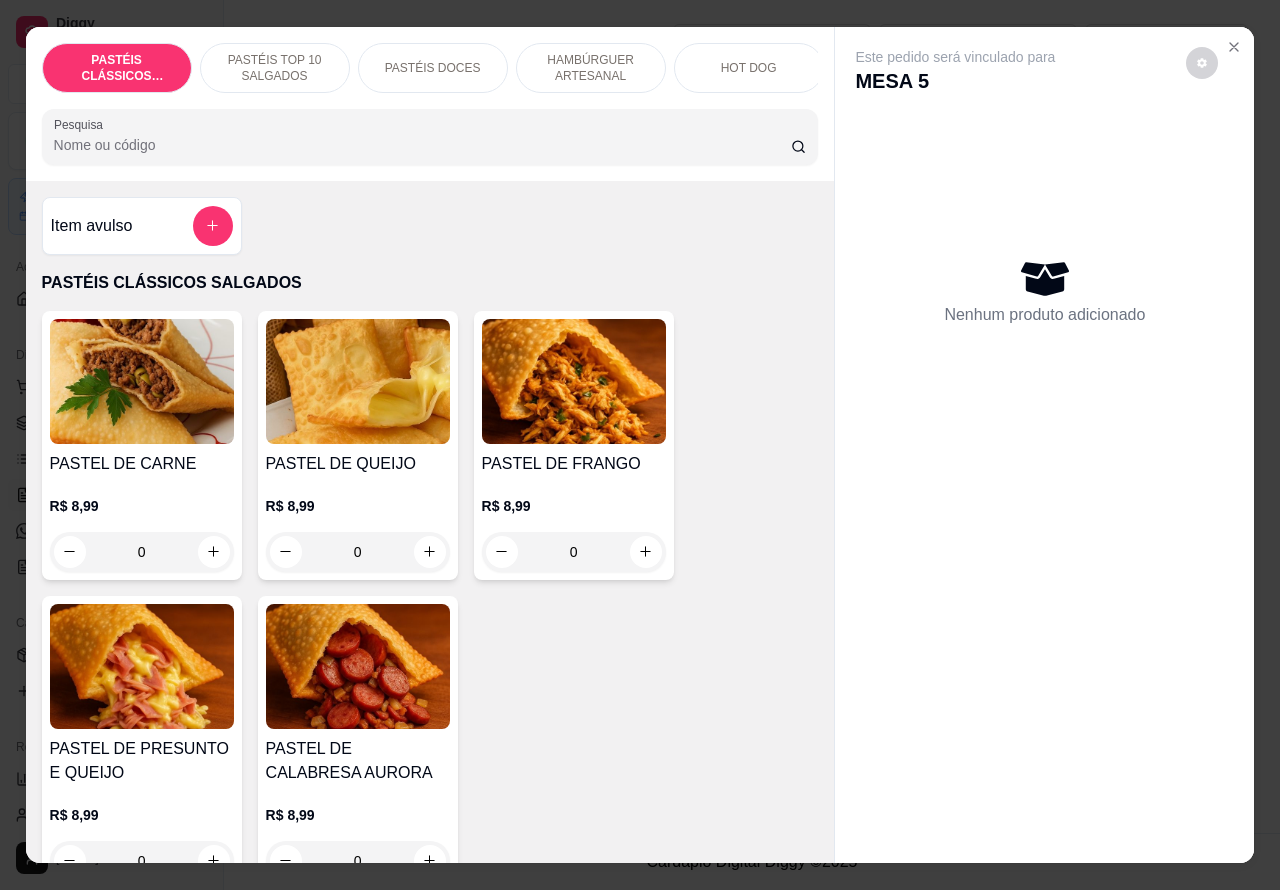 click on "HAMBÚRGUER ARTESANAL" at bounding box center [591, 68] 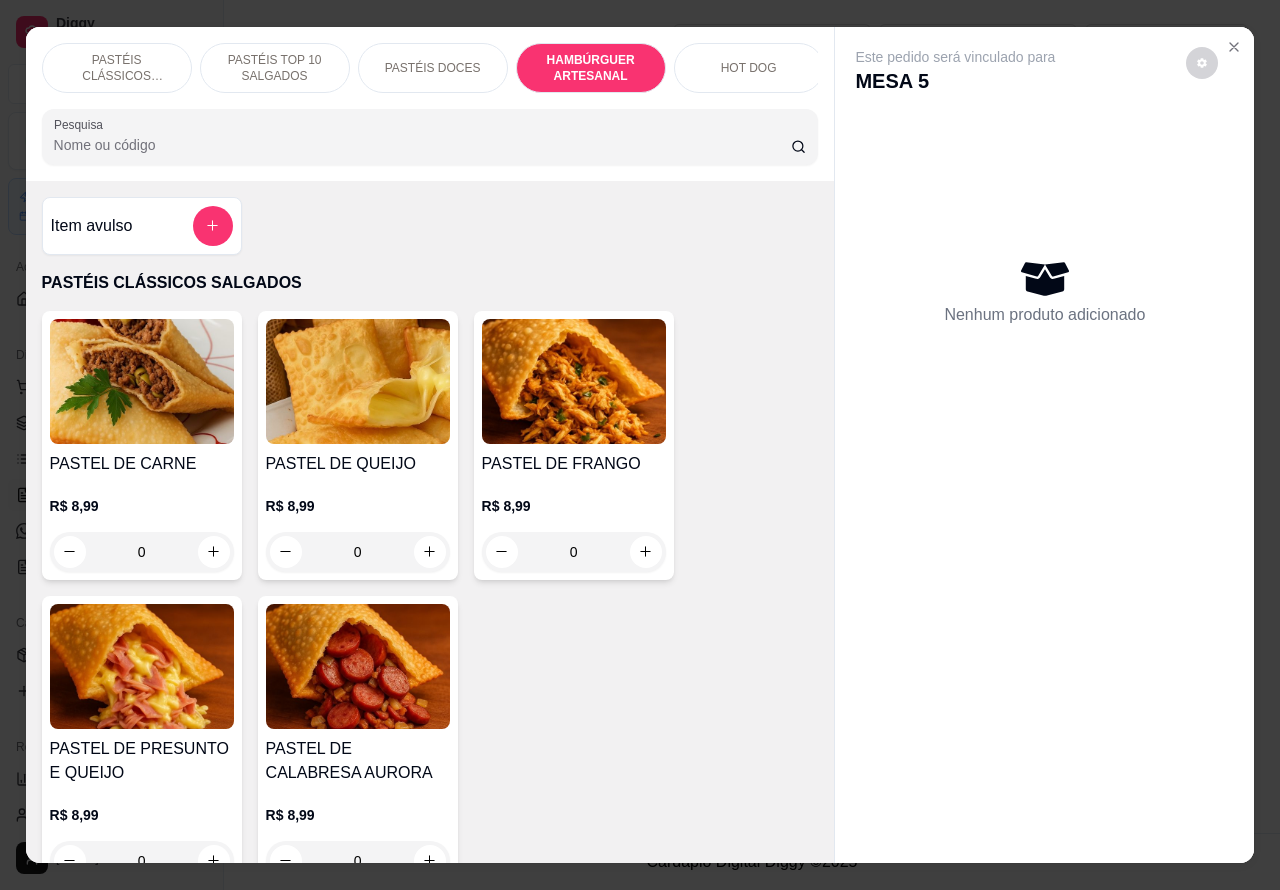 scroll, scrollTop: 3870, scrollLeft: 0, axis: vertical 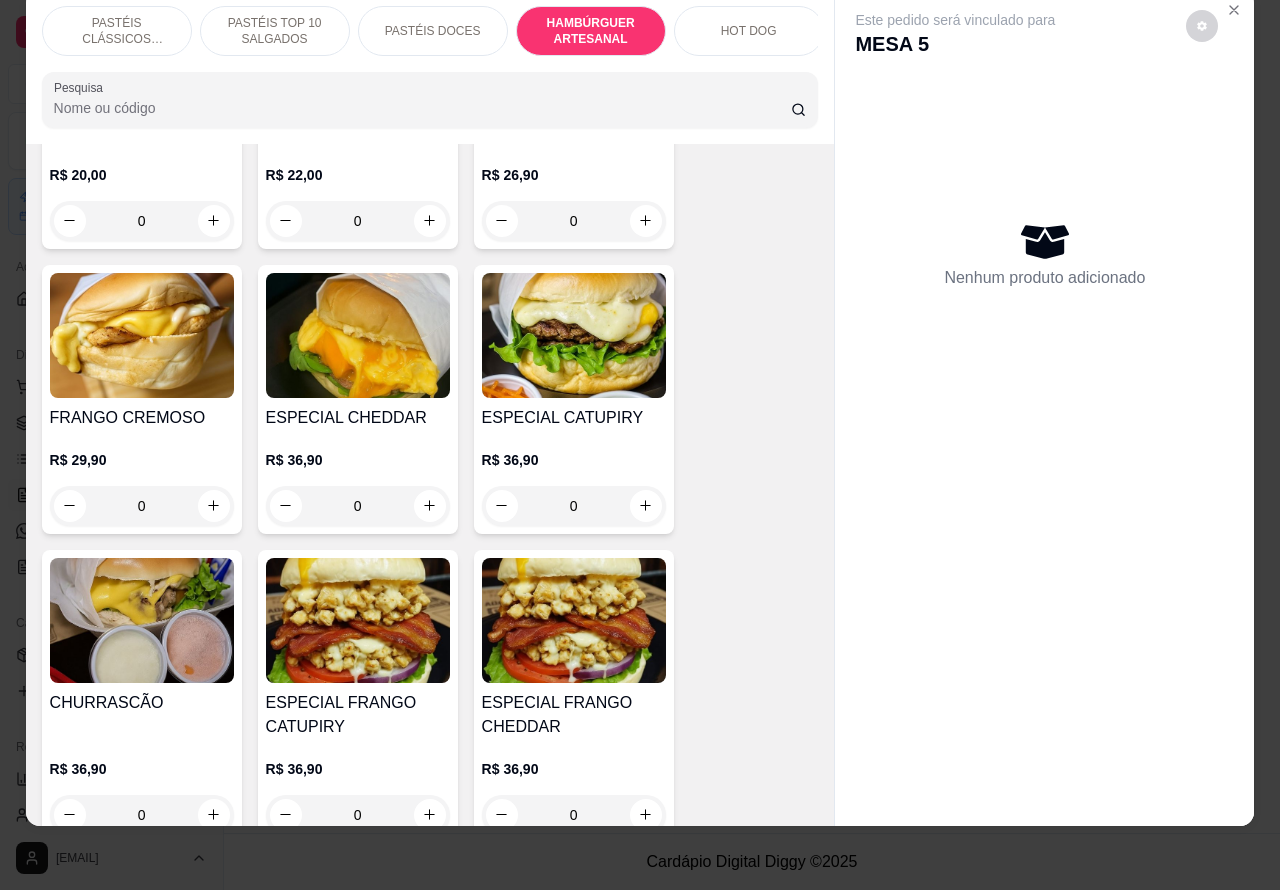 click on "0" at bounding box center [358, 506] 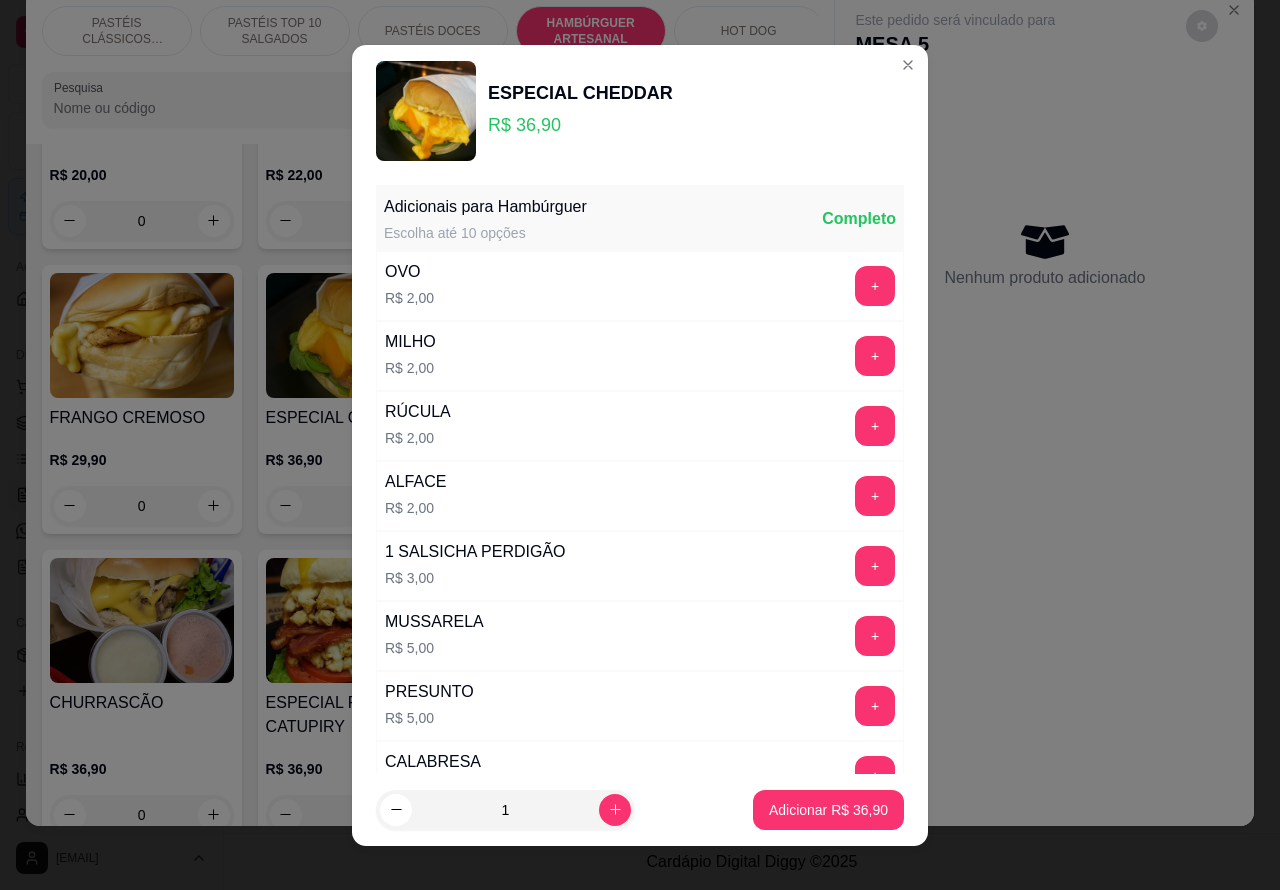 click 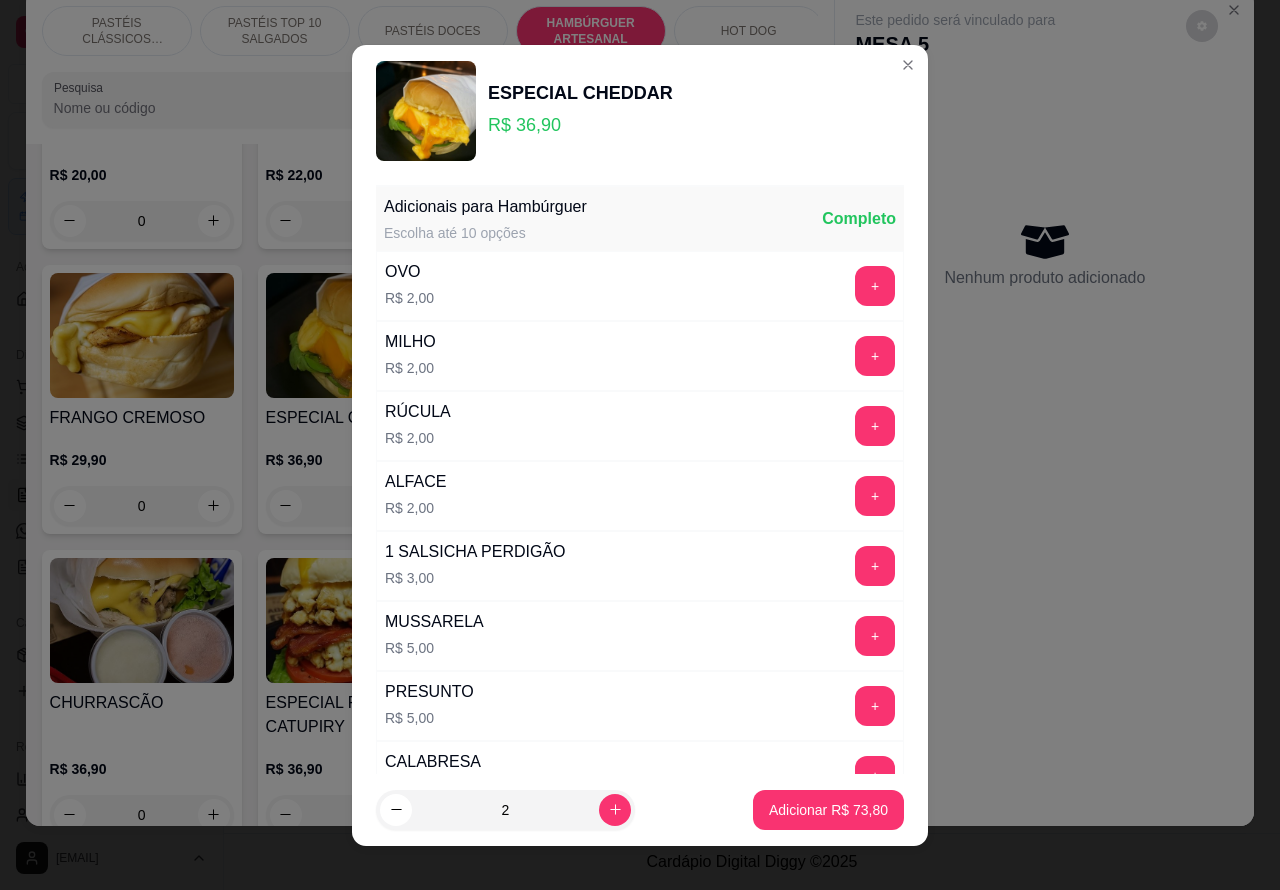 click on "Adicionar   R$ 73,80" at bounding box center (828, 810) 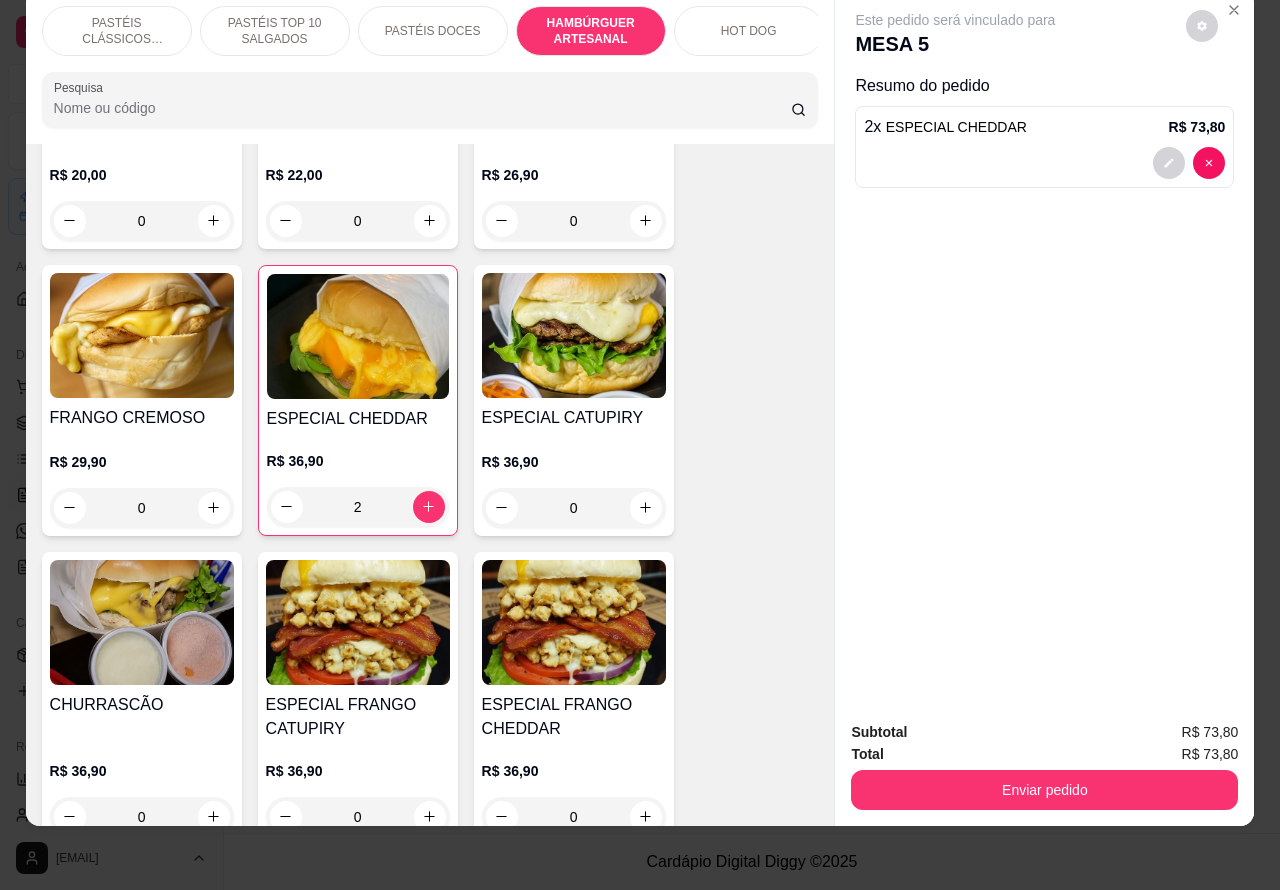 scroll, scrollTop: 0, scrollLeft: 0, axis: both 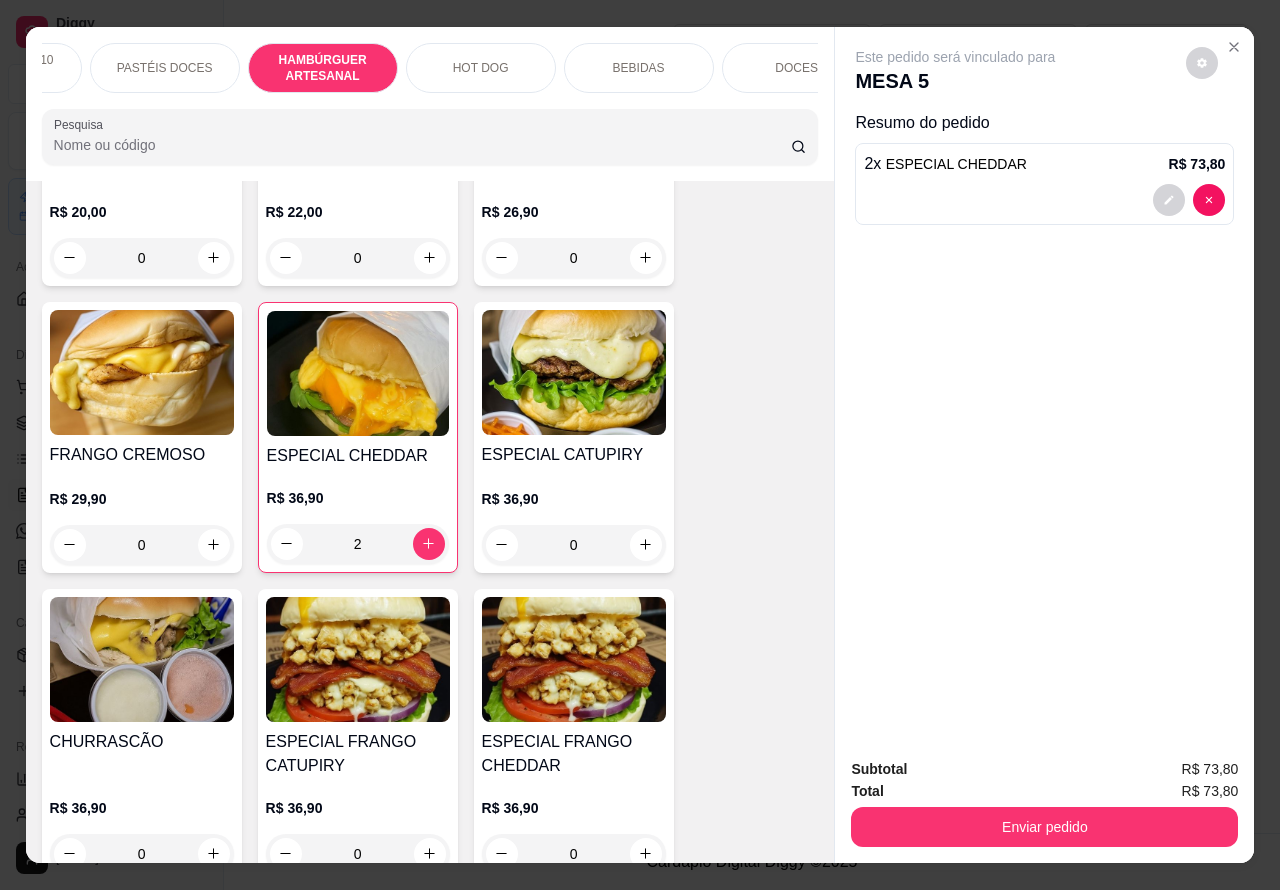 click on "BEBIDAS" at bounding box center [639, 68] 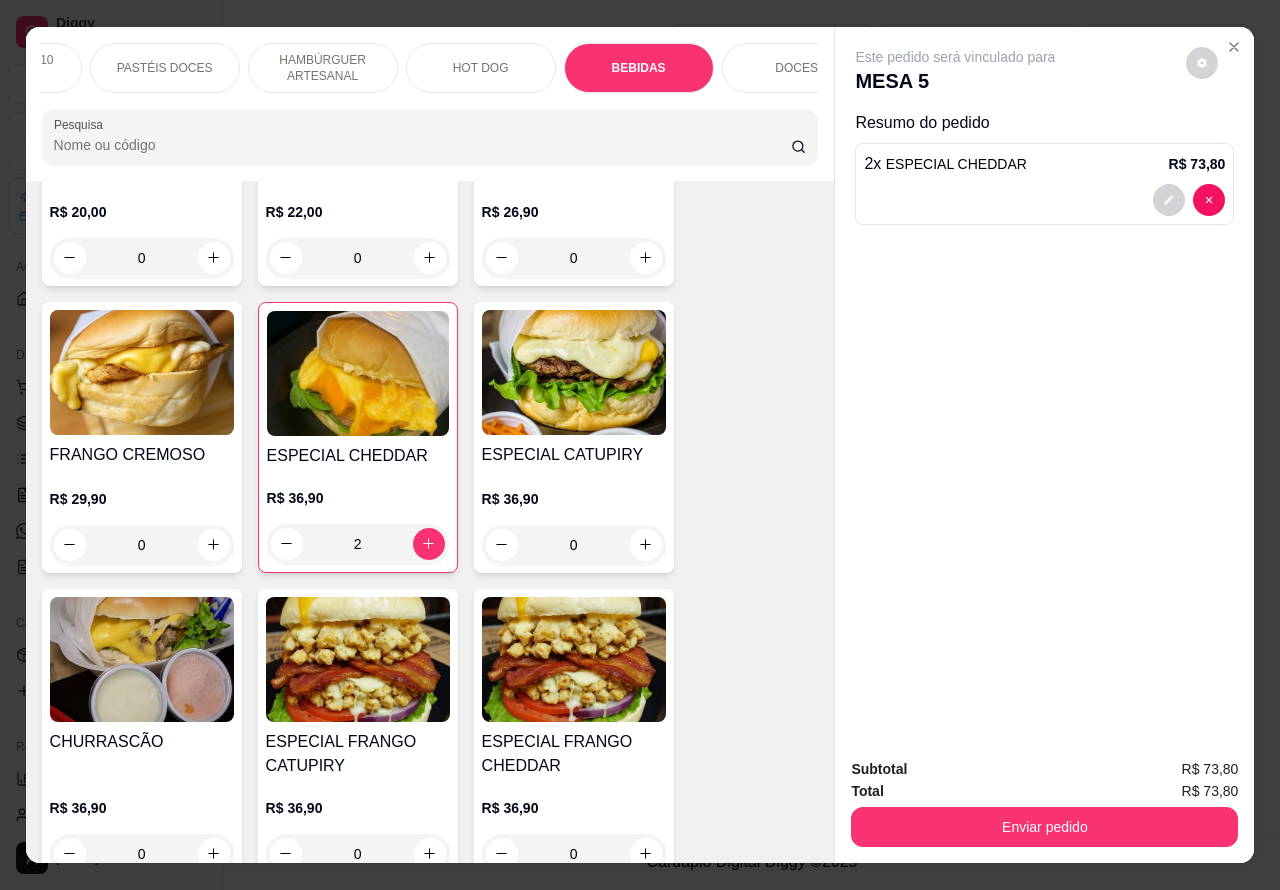 scroll, scrollTop: 5995, scrollLeft: 0, axis: vertical 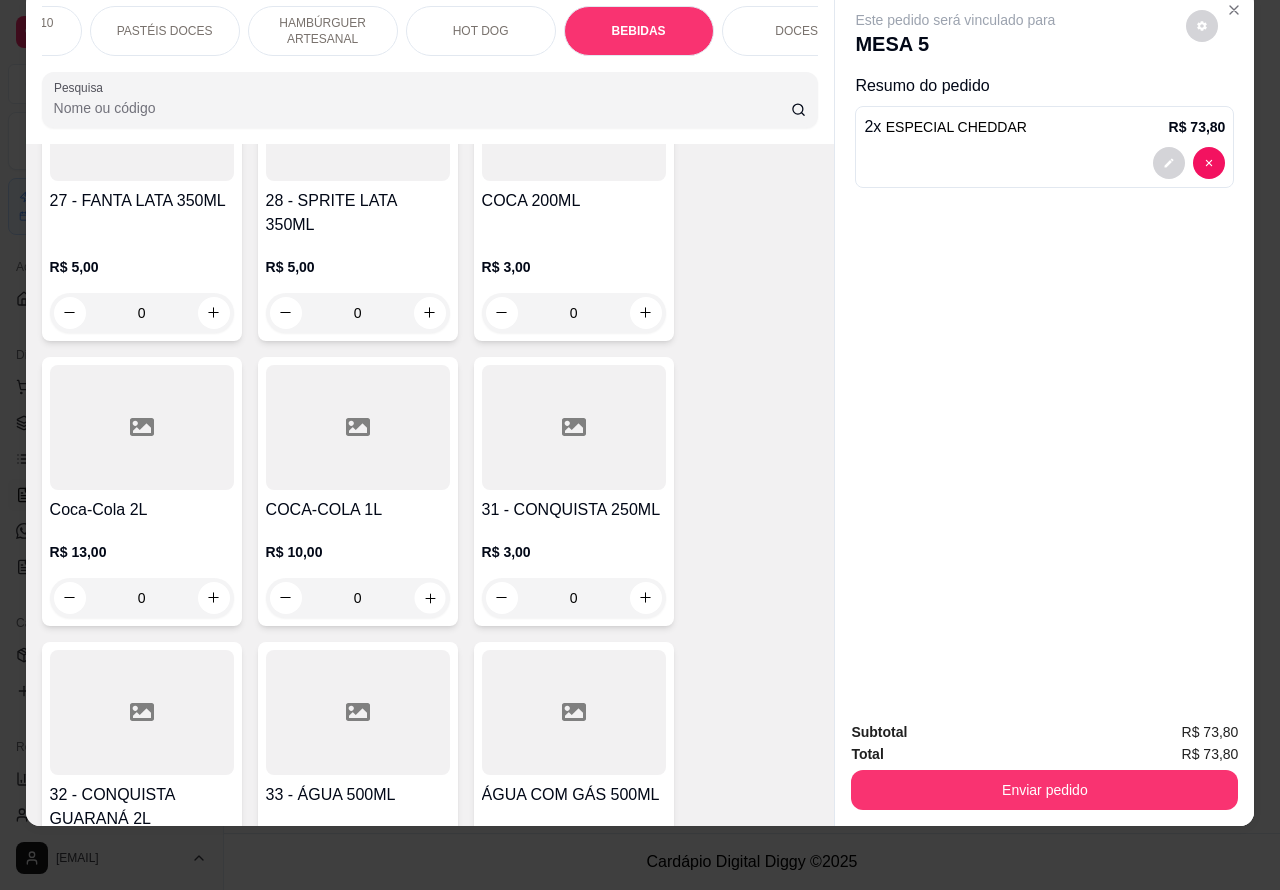 click 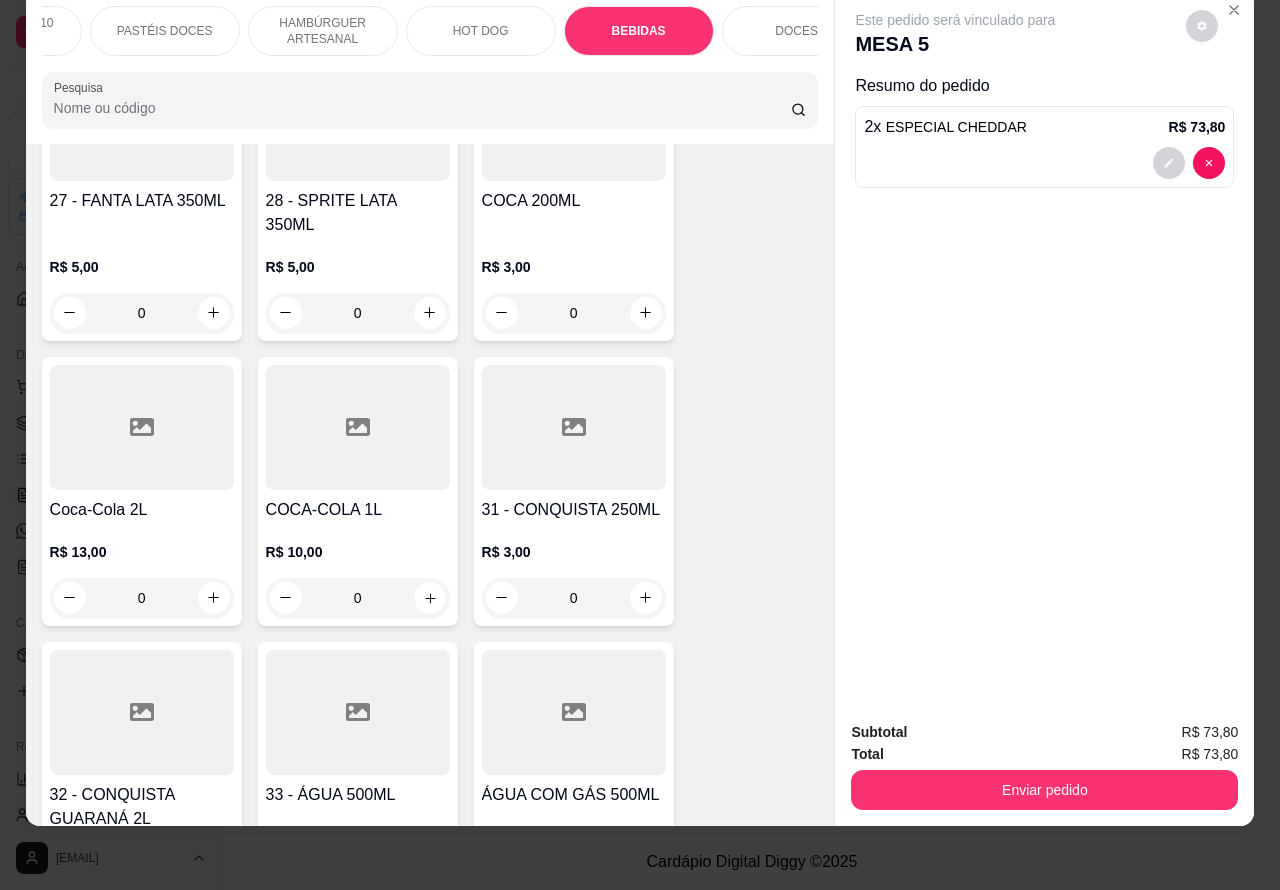 type on "1" 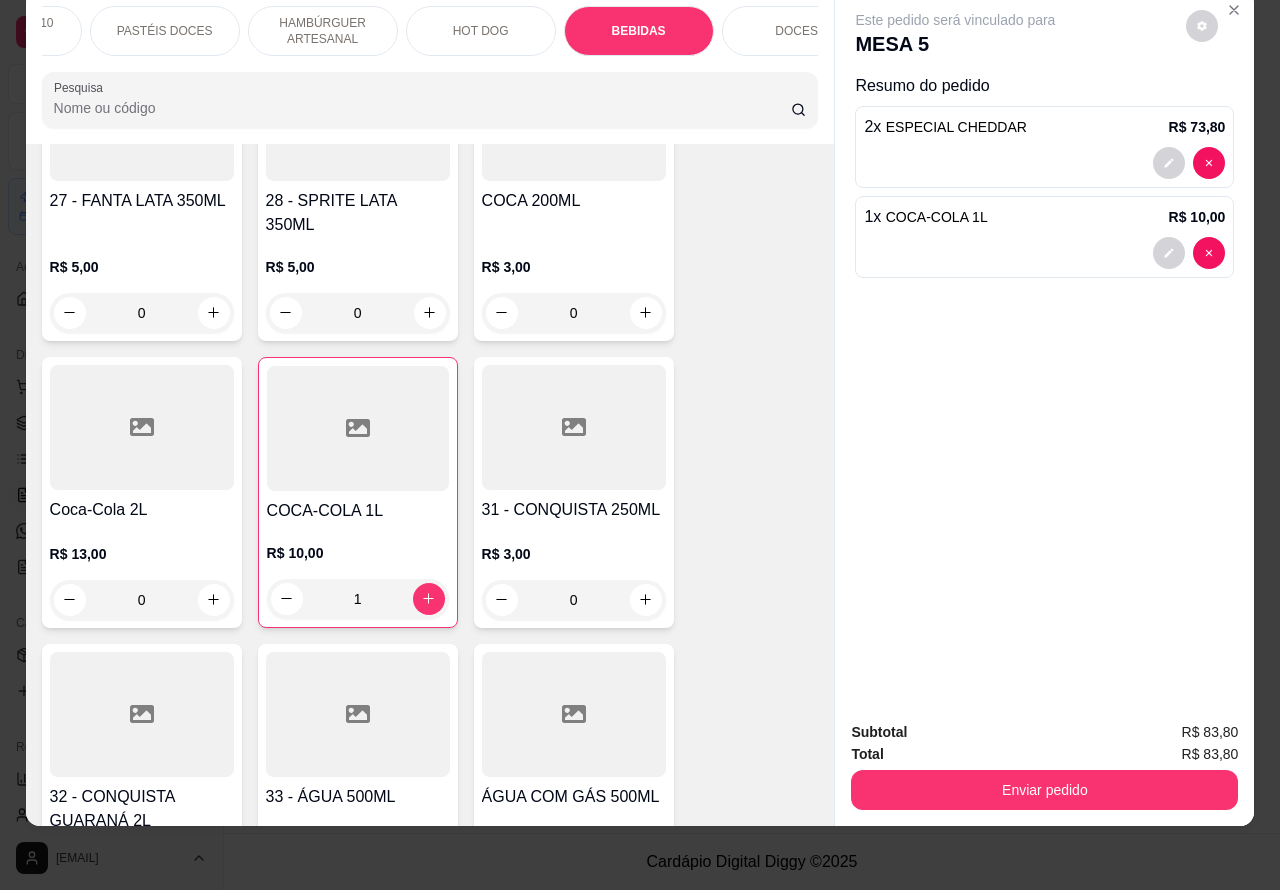 click on "Enviar pedido" at bounding box center [1044, 790] 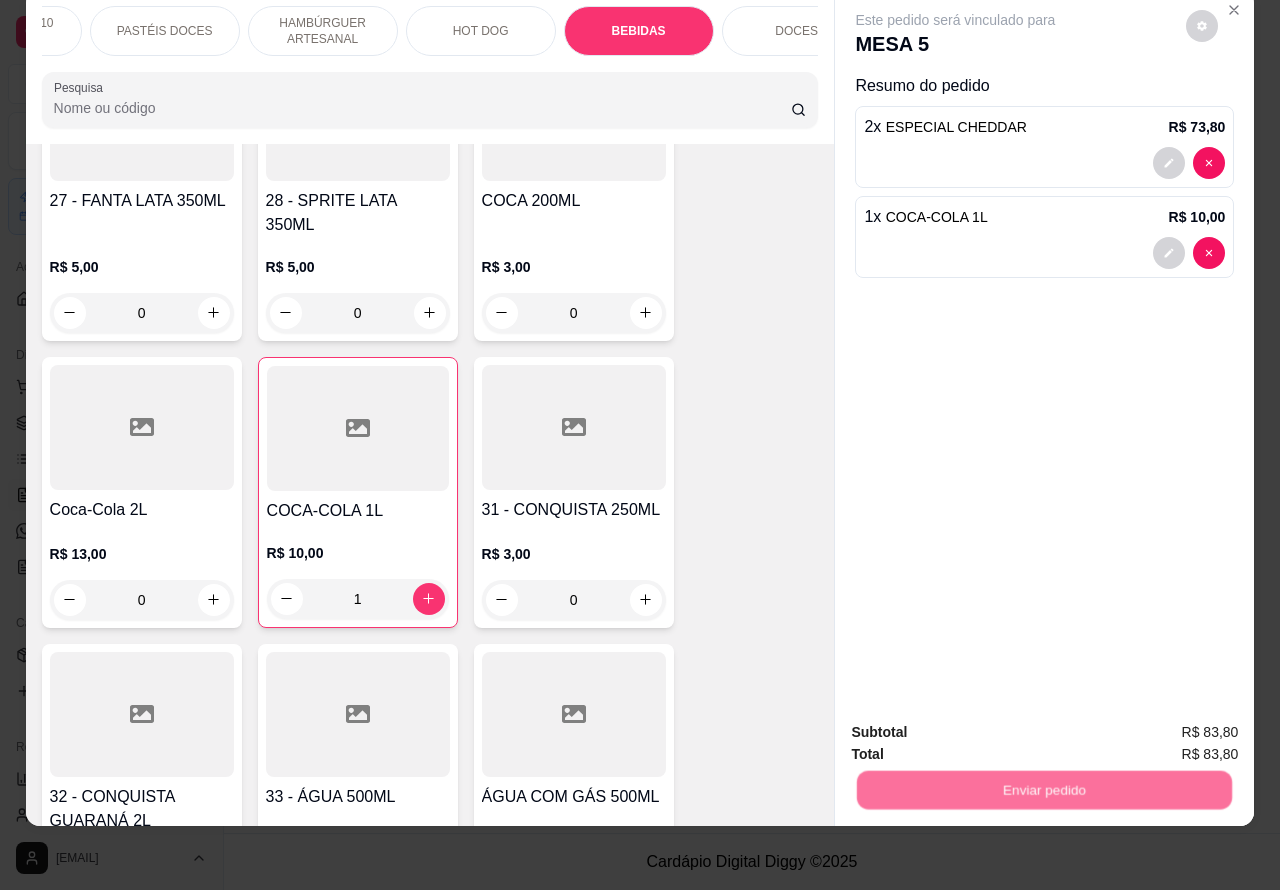 click on "Não registrar e enviar pedido" at bounding box center [977, 723] 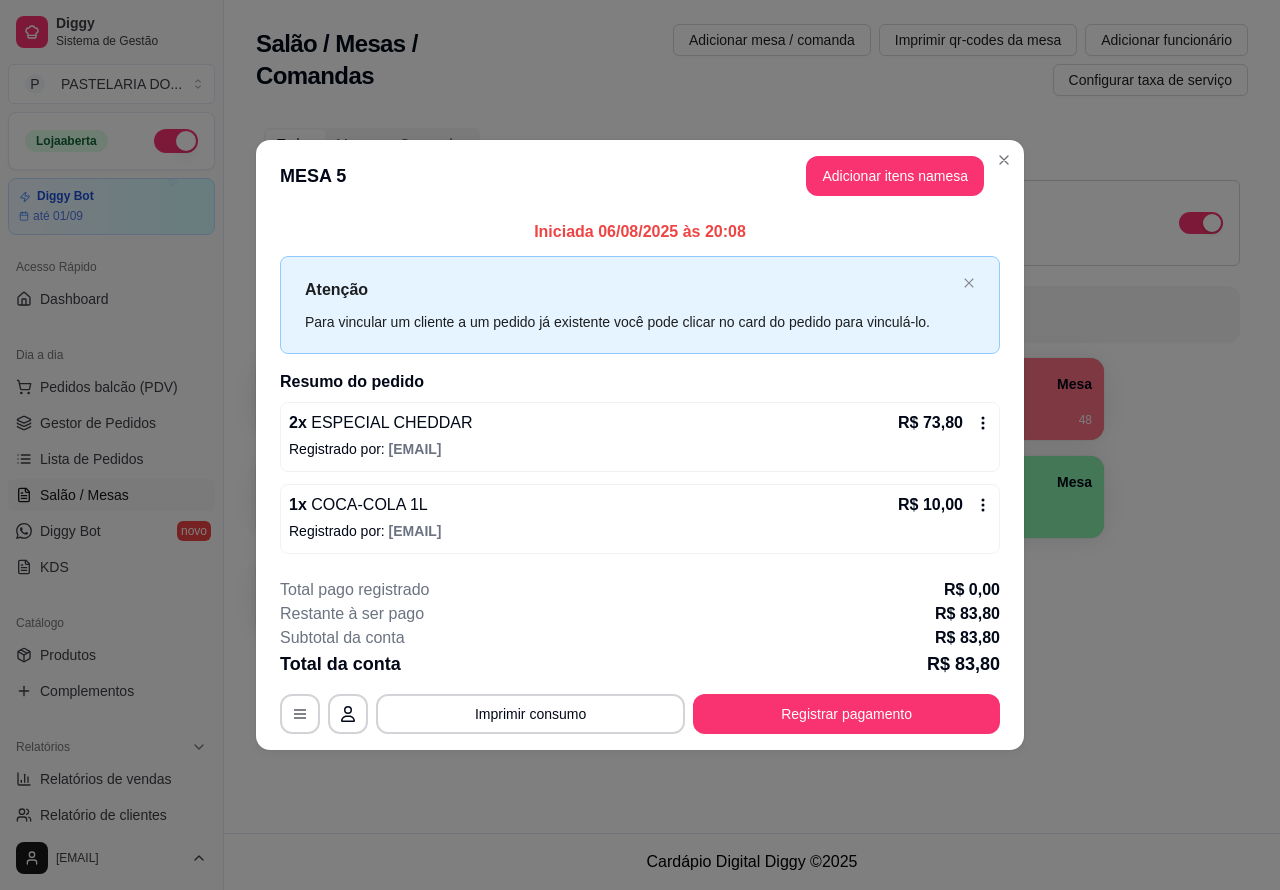 click on "Pedidos balcão (PDV)" at bounding box center (111, 387) 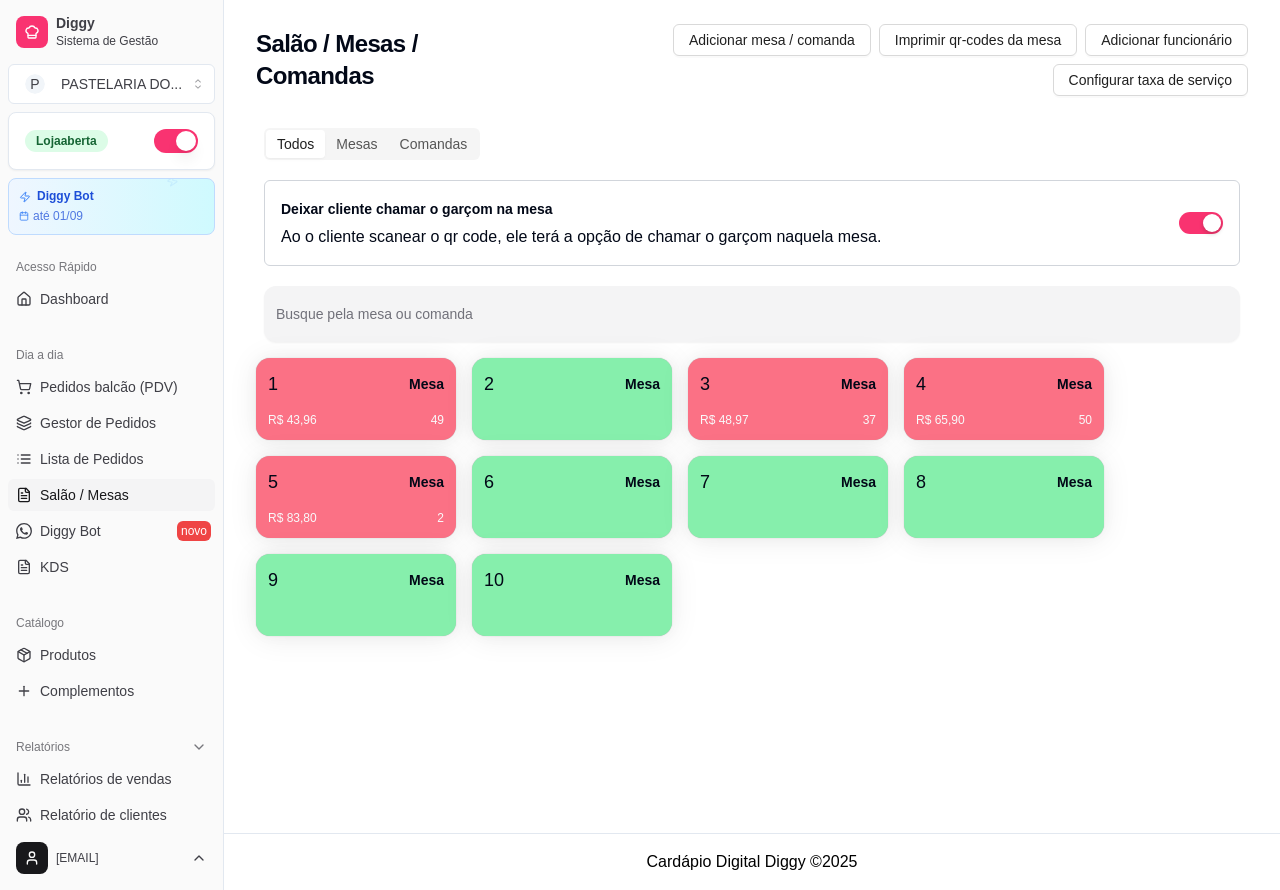 click at bounding box center (138, 381) 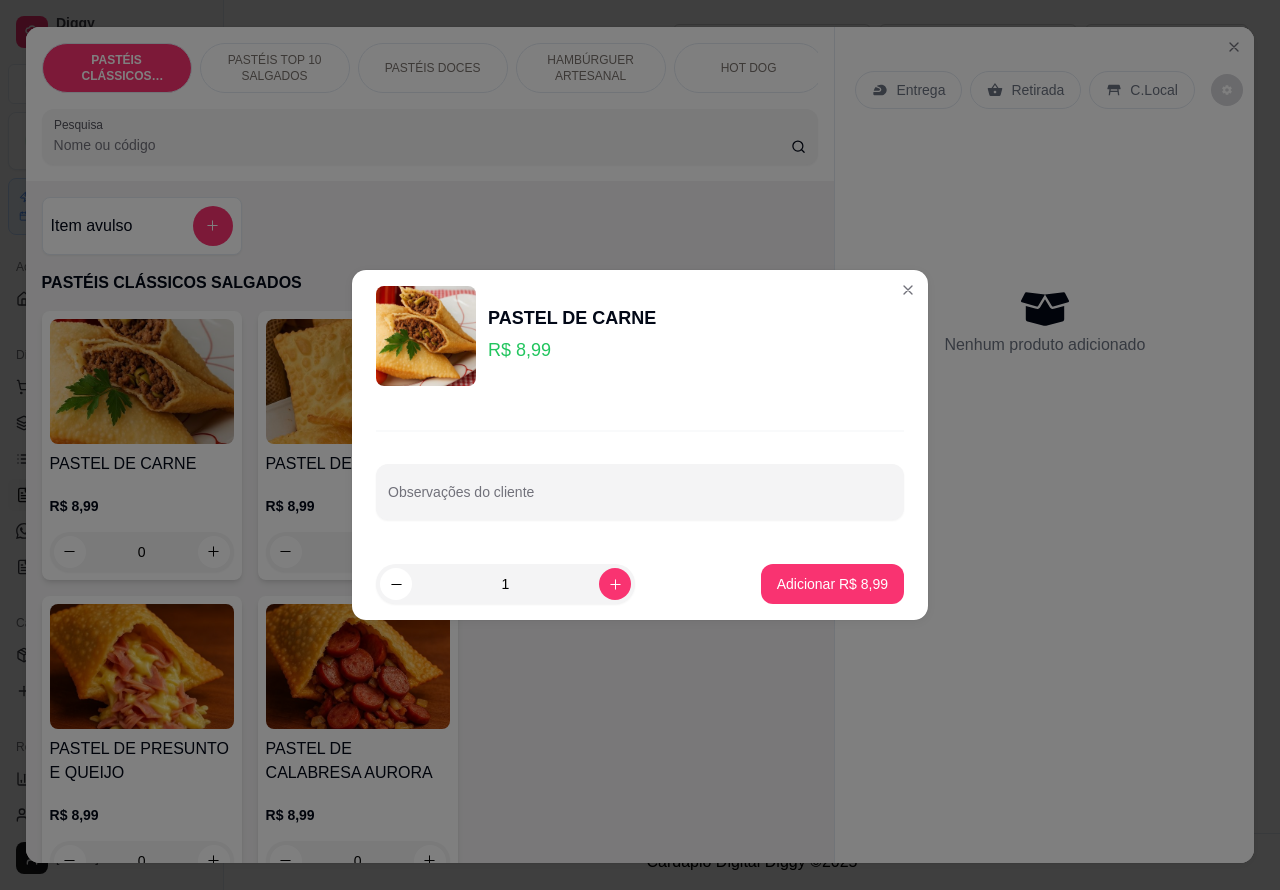 click on "Nenhum produto adicionado" at bounding box center [1044, 321] 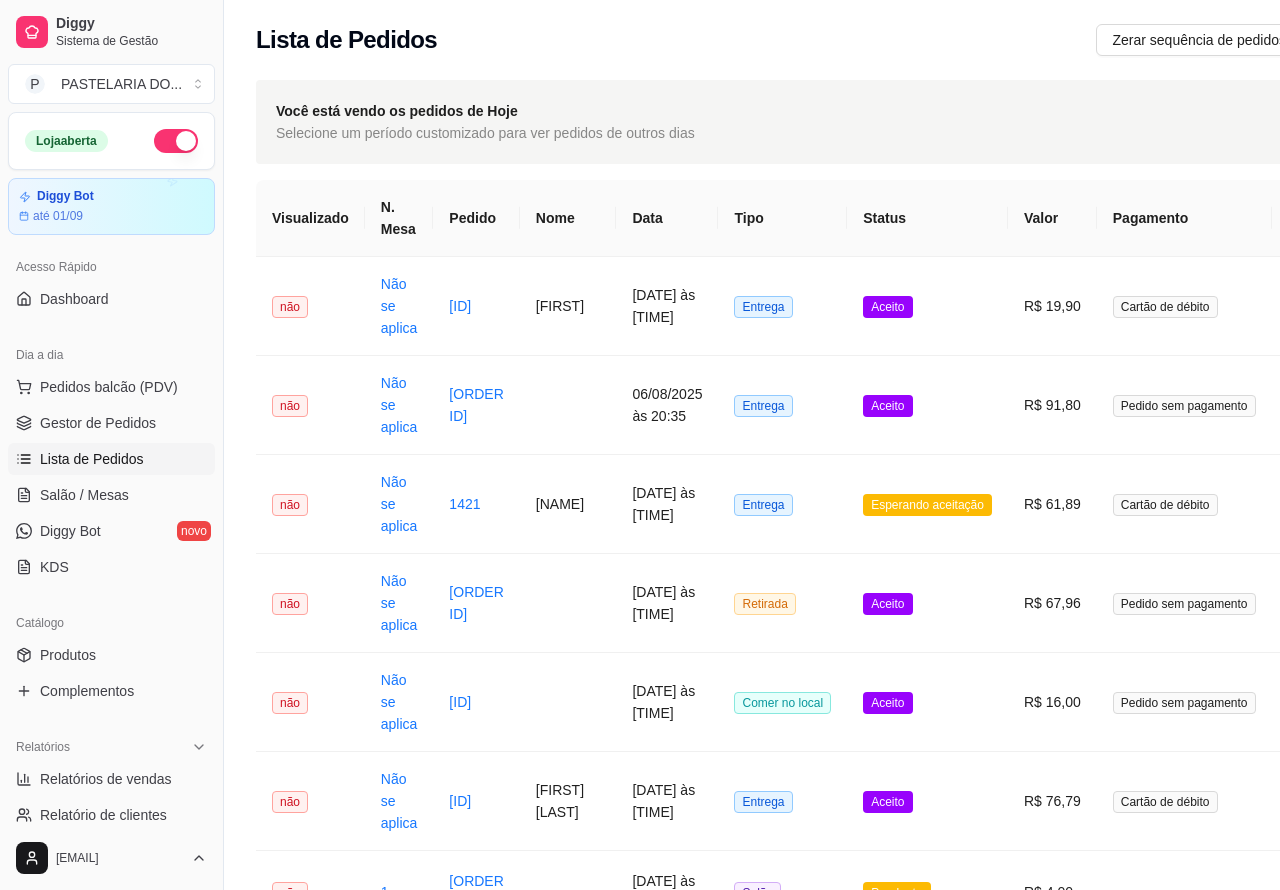 scroll, scrollTop: 11, scrollLeft: 172, axis: both 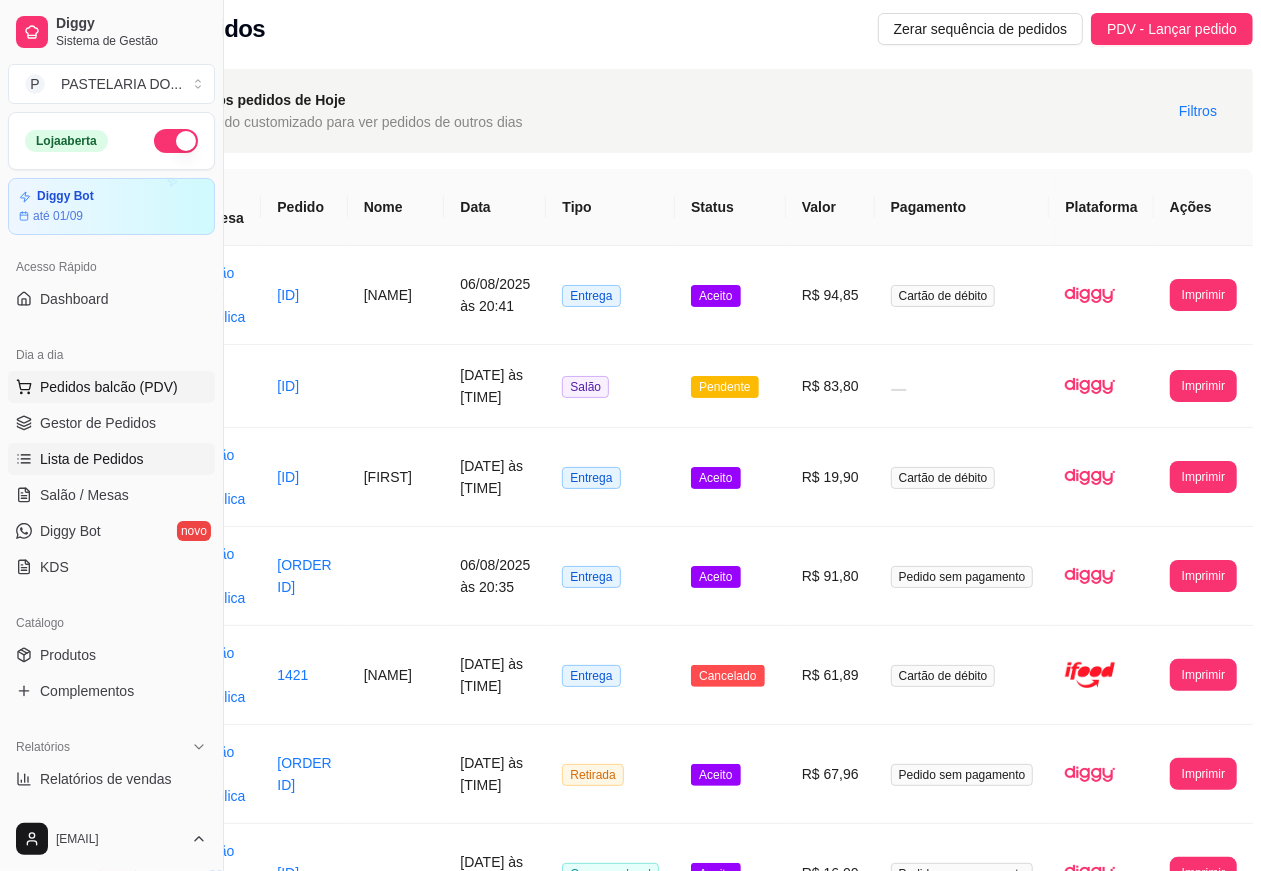 click on "Pedidos balcão (PDV)" at bounding box center [109, 387] 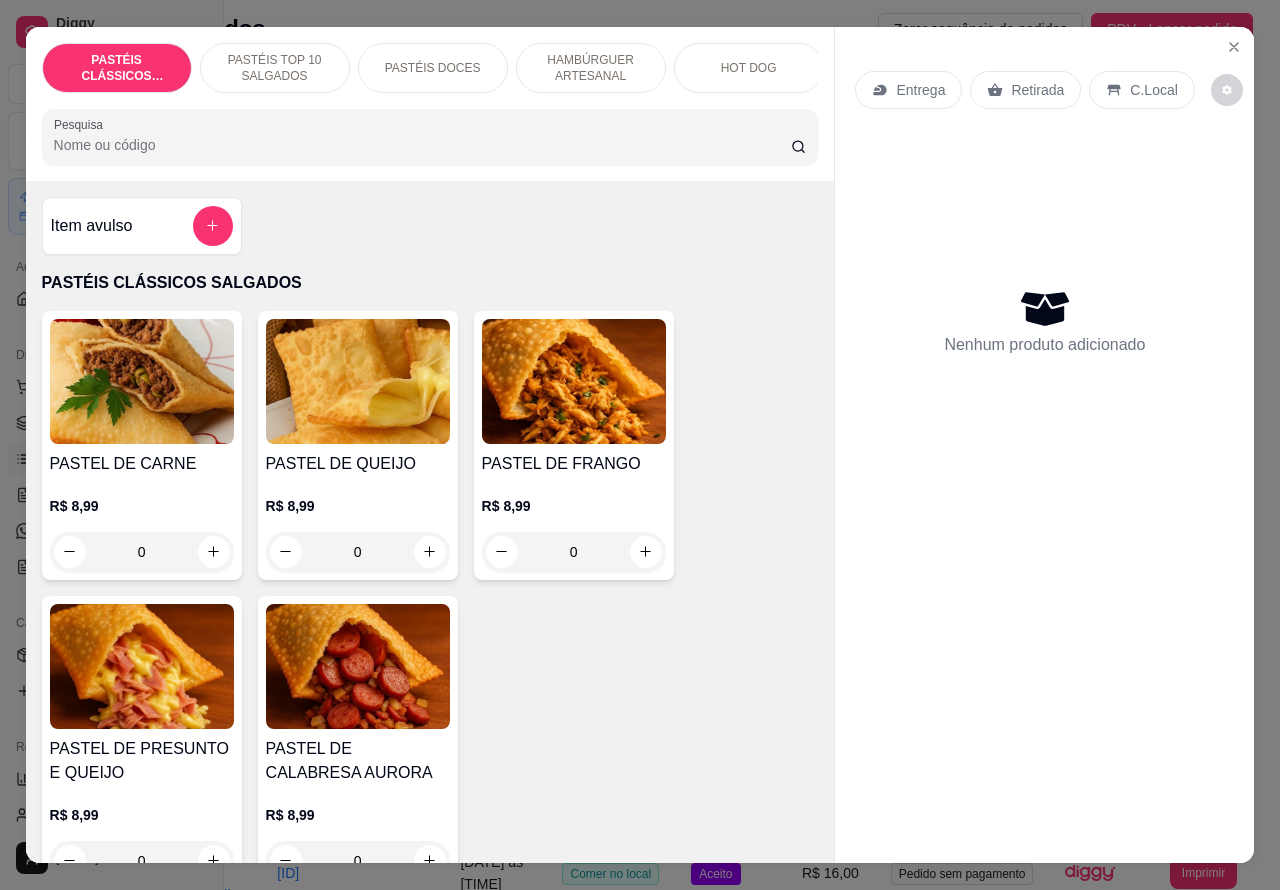click on "C.Local" at bounding box center [1153, 90] 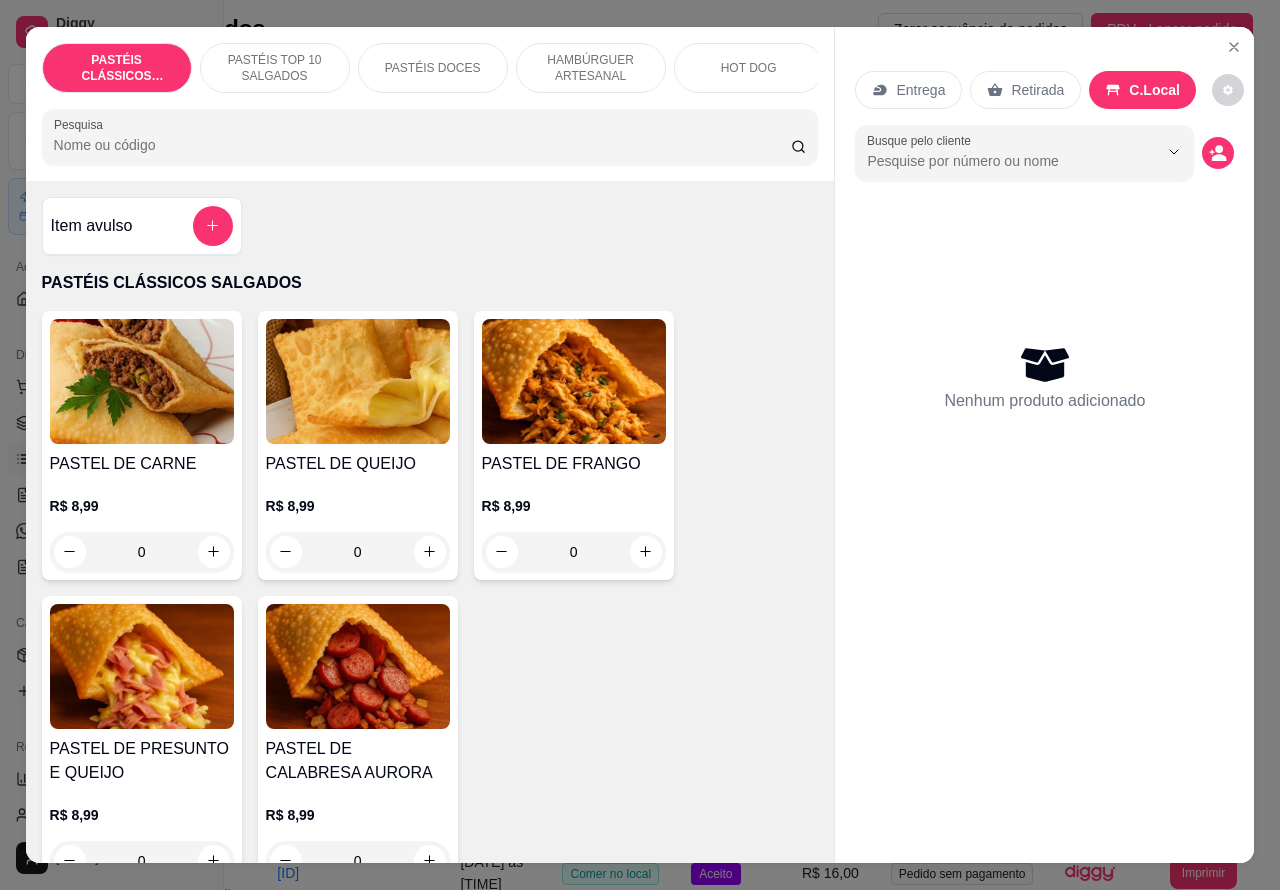click on "PASTÉIS DOCES" at bounding box center [433, 68] 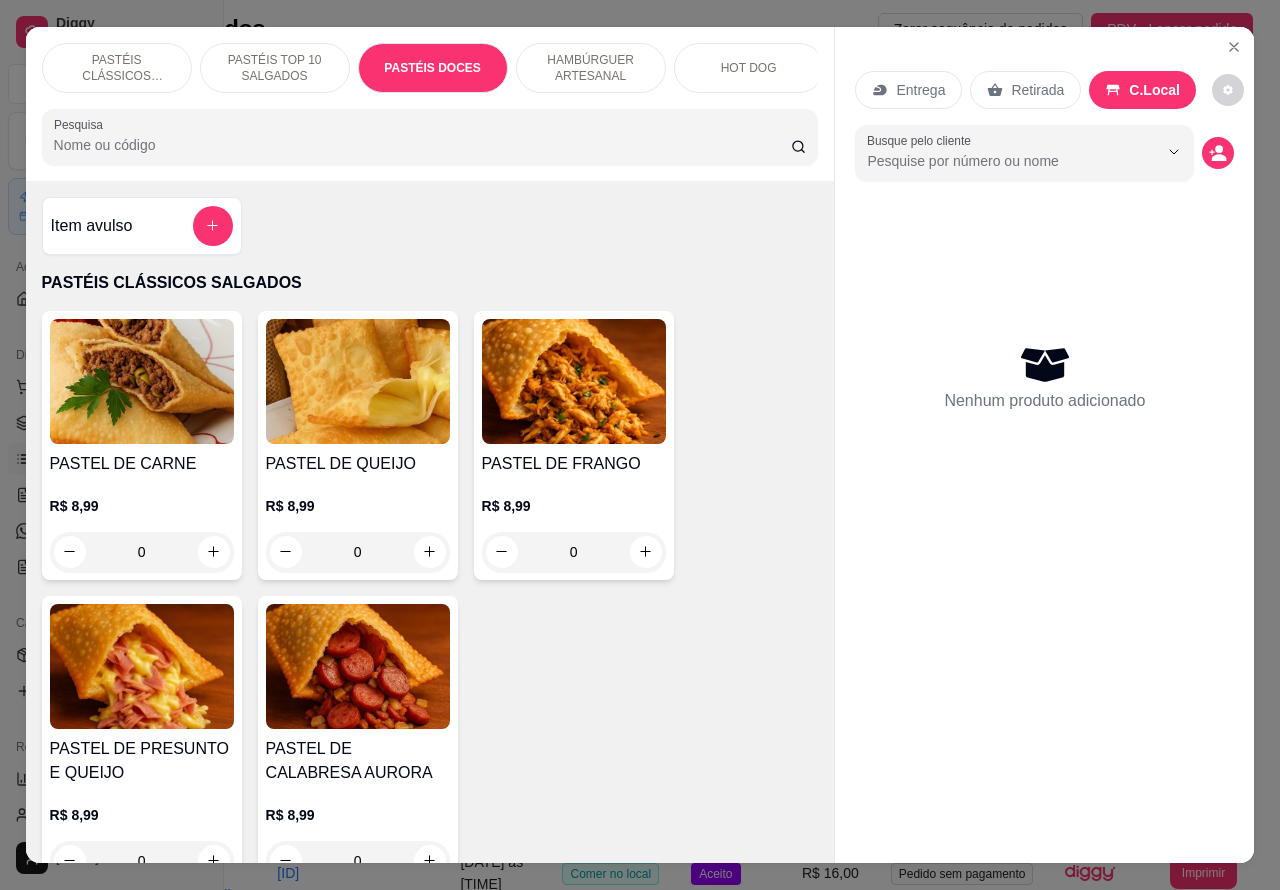 scroll, scrollTop: 2926, scrollLeft: 0, axis: vertical 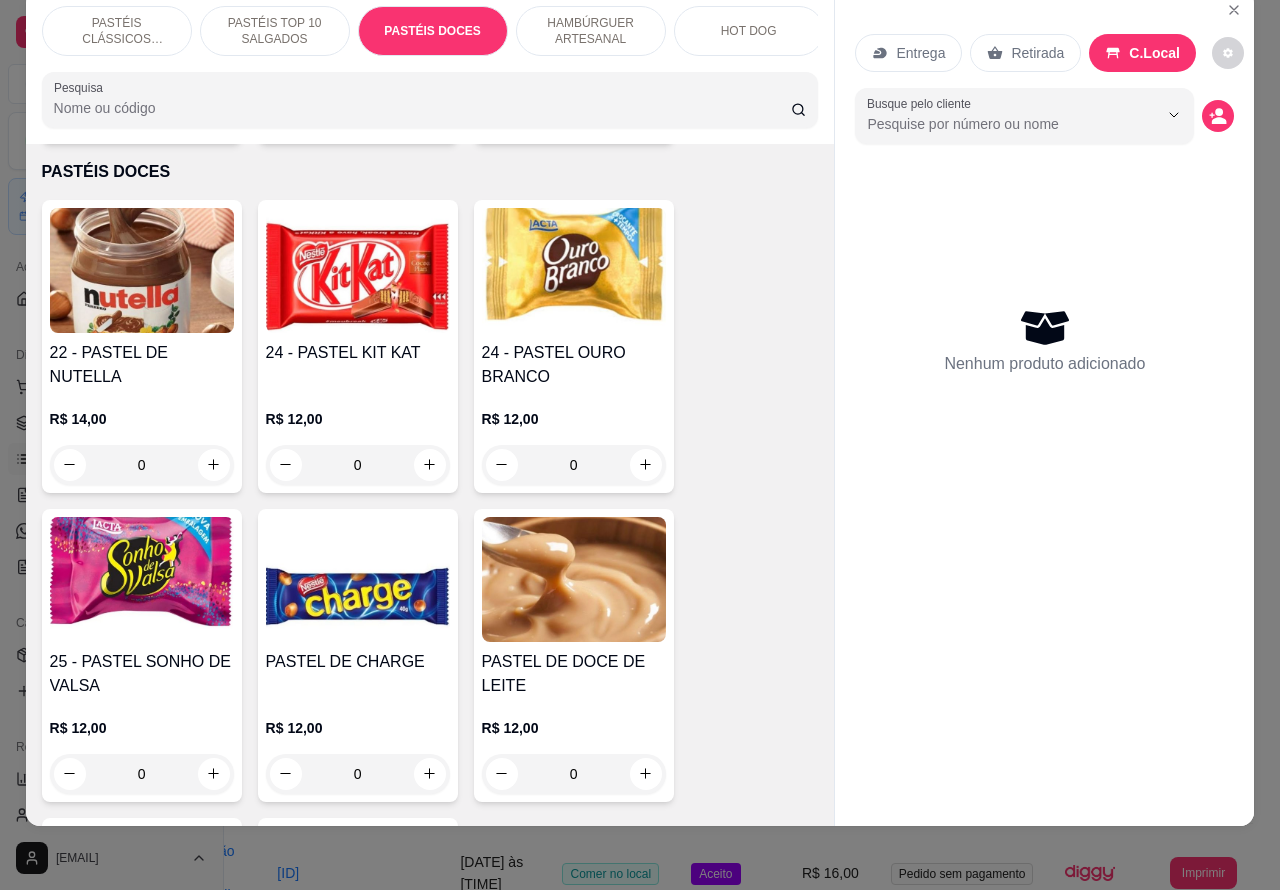 click at bounding box center (142, 270) 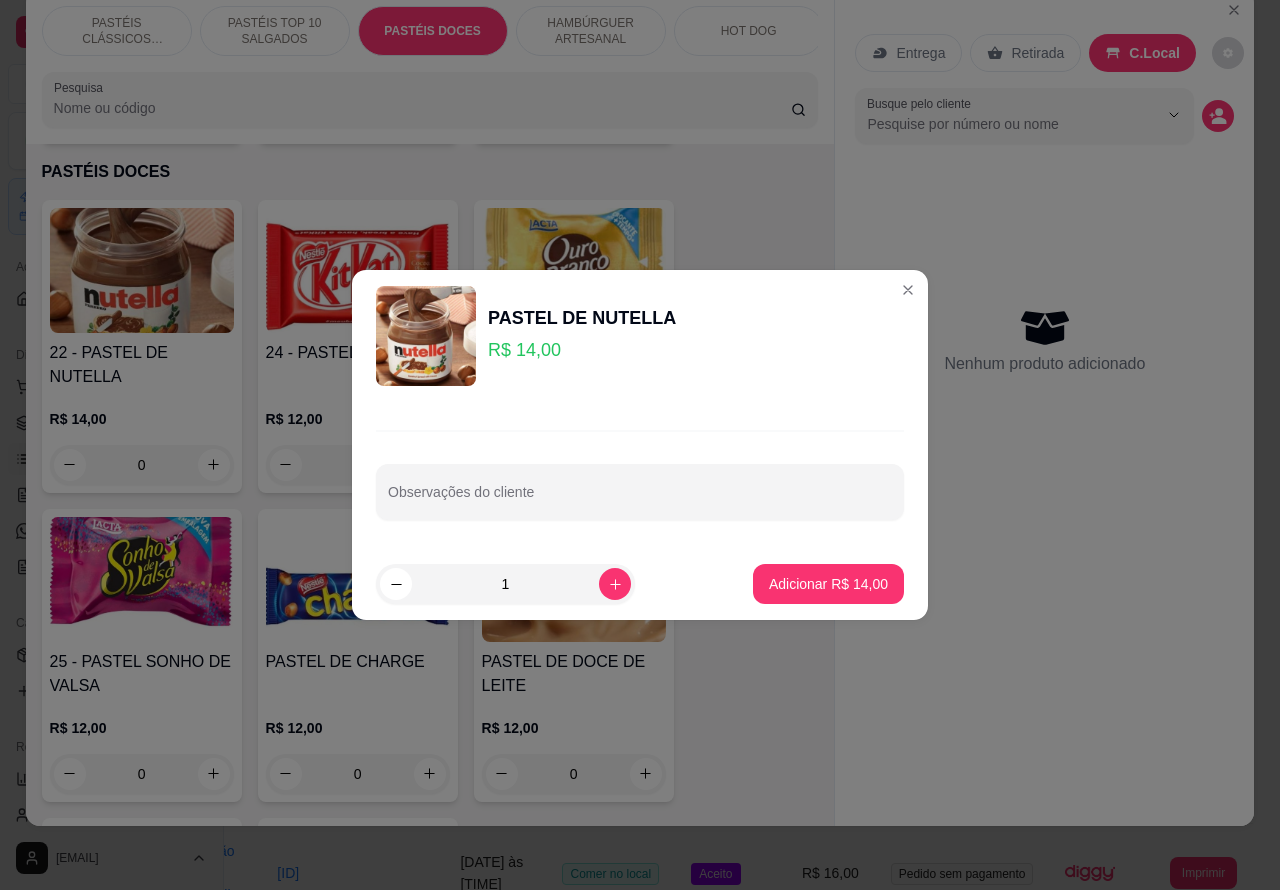 click on "Observações do cliente" at bounding box center [640, 500] 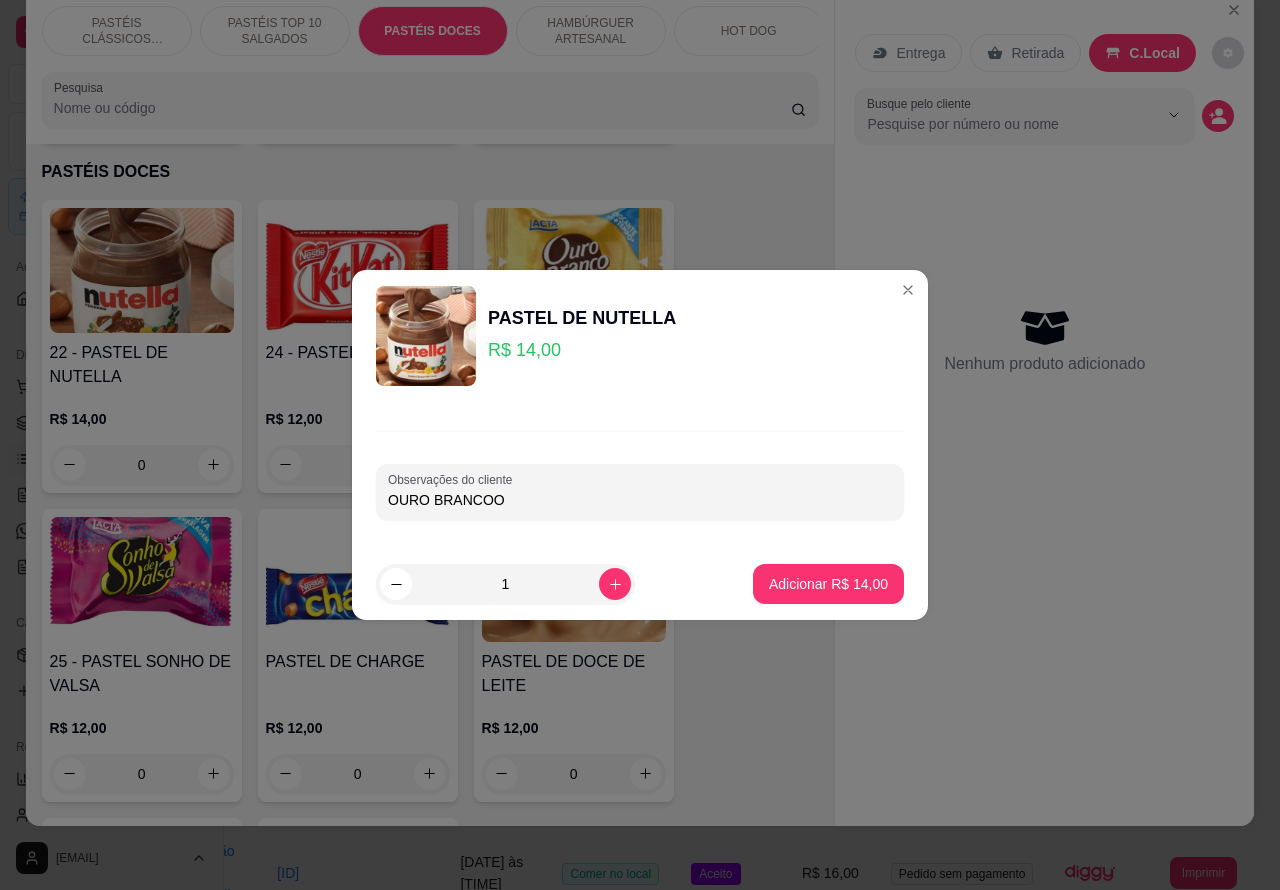 type on "OURO BRANCOO" 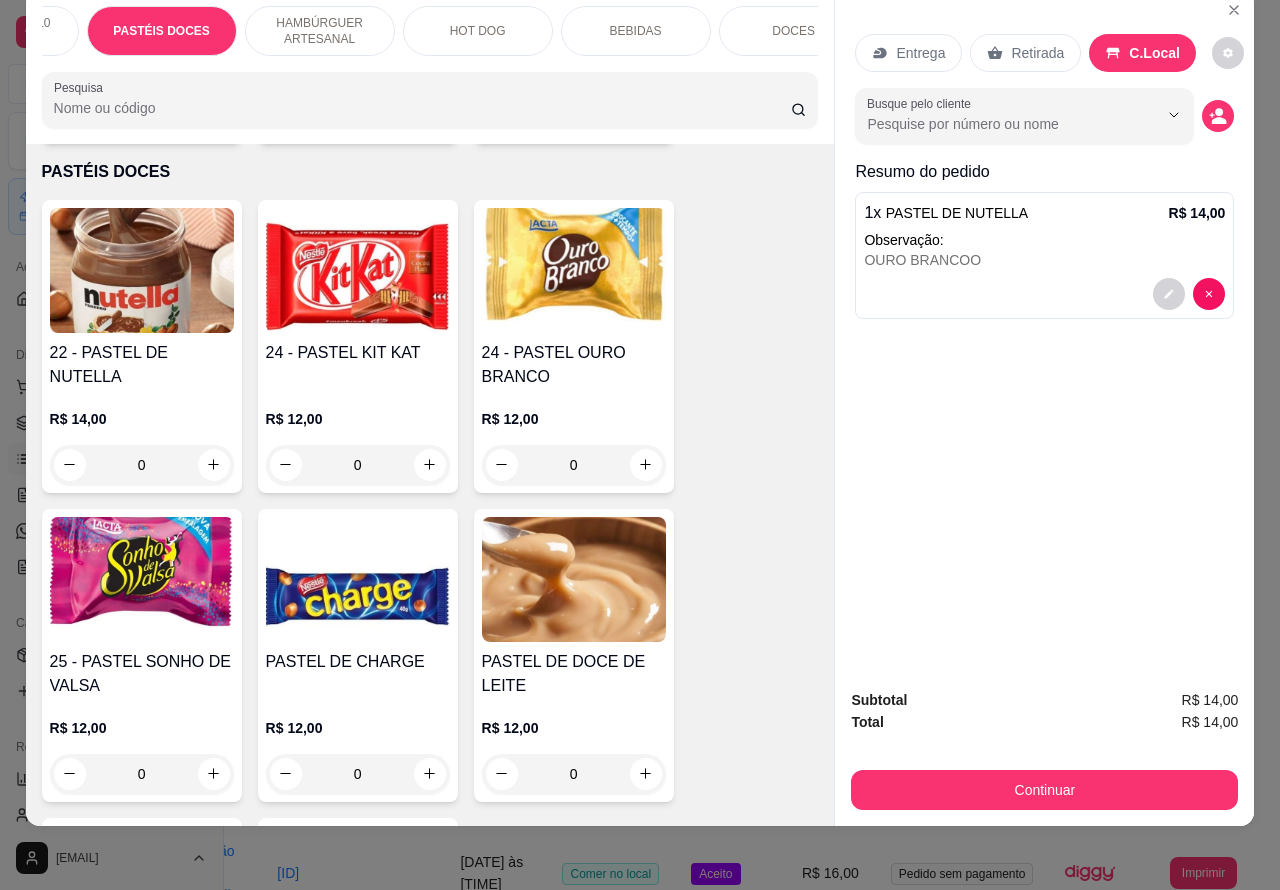 scroll, scrollTop: 0, scrollLeft: 277, axis: horizontal 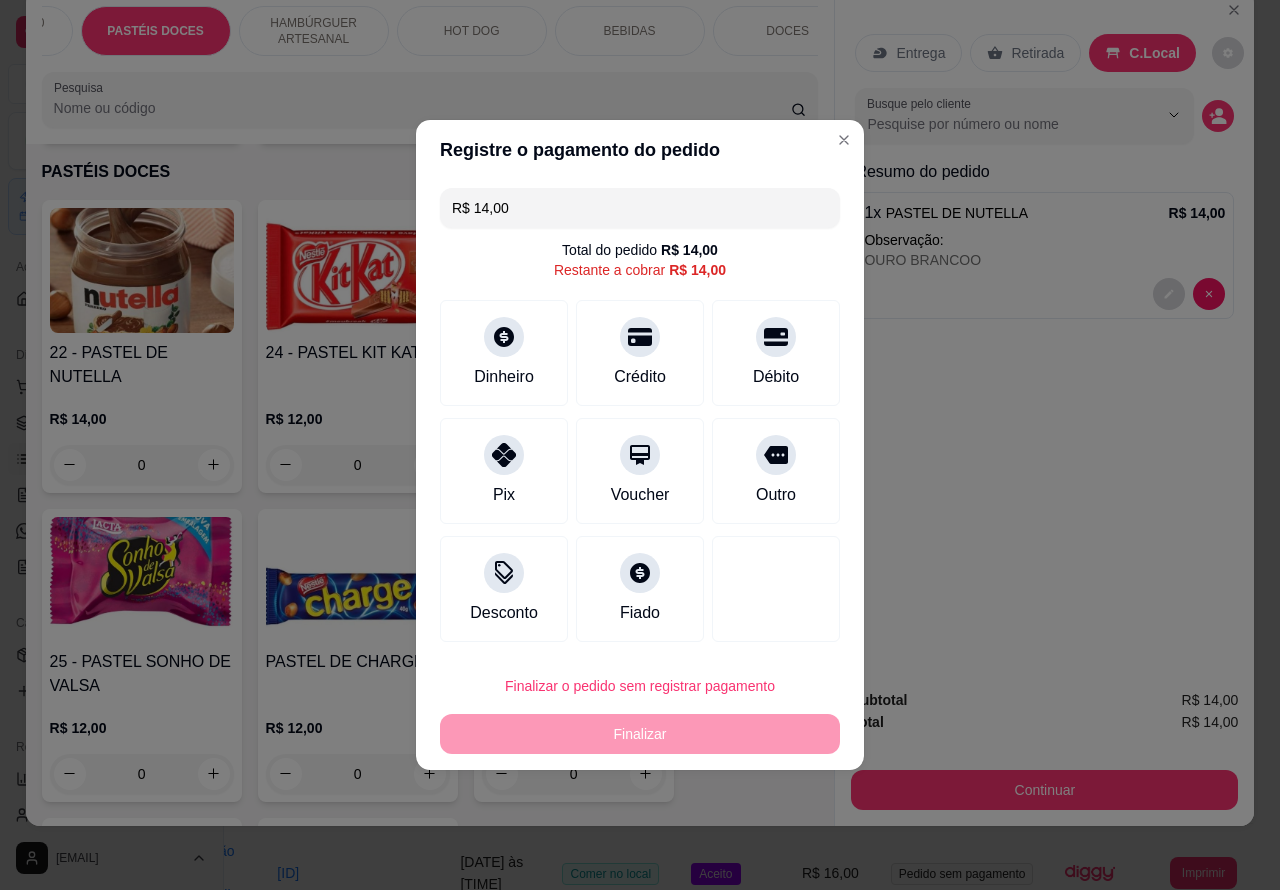 click on "Entrega Retirada C.Local Busque pelo cliente Resumo do pedido 1 x   PASTEL DE NUTELLA R$ 14,00 Observação:  OURO BRANCOO Subtotal R$ 14,00 Total R$ 14,00 Continuar" at bounding box center [1044, 408] 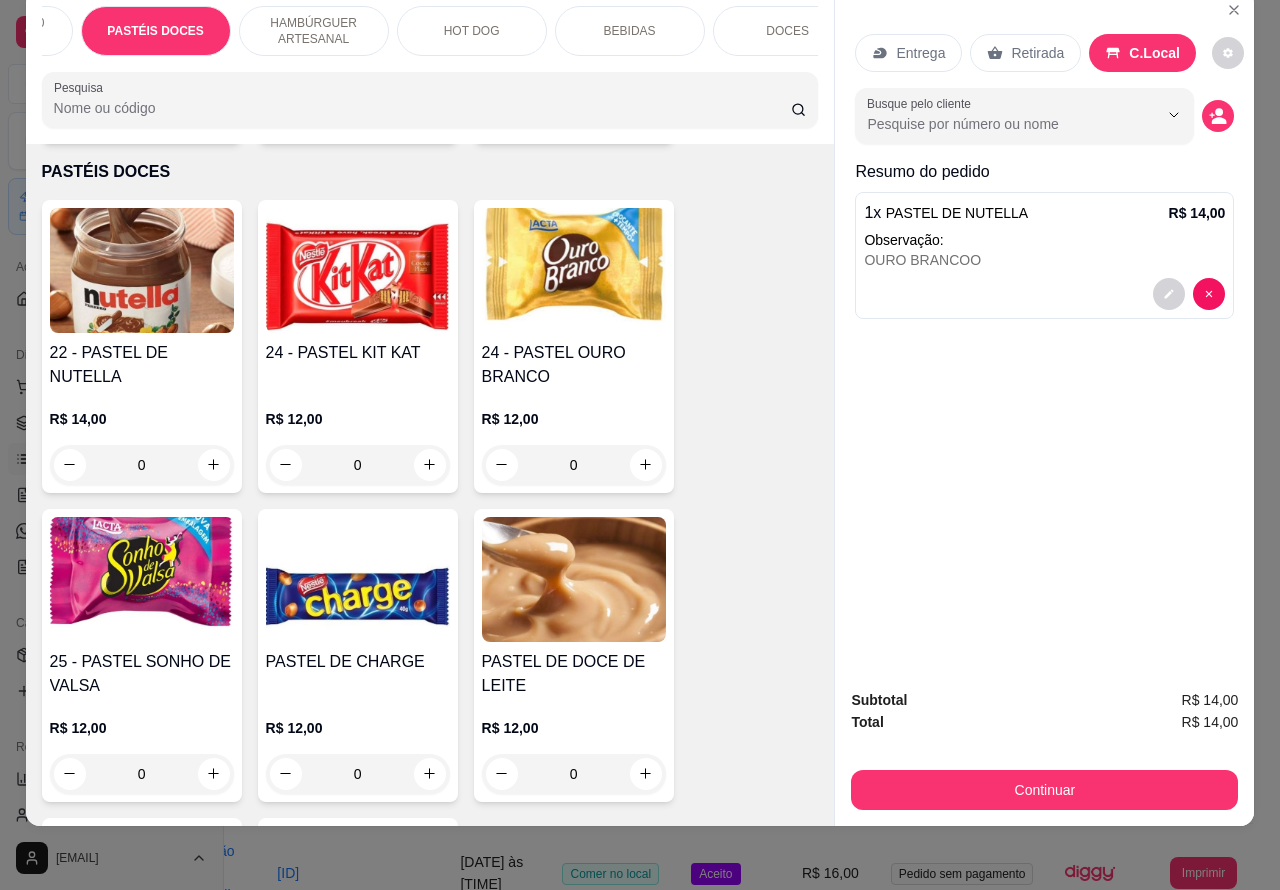 scroll, scrollTop: 0, scrollLeft: 321, axis: horizontal 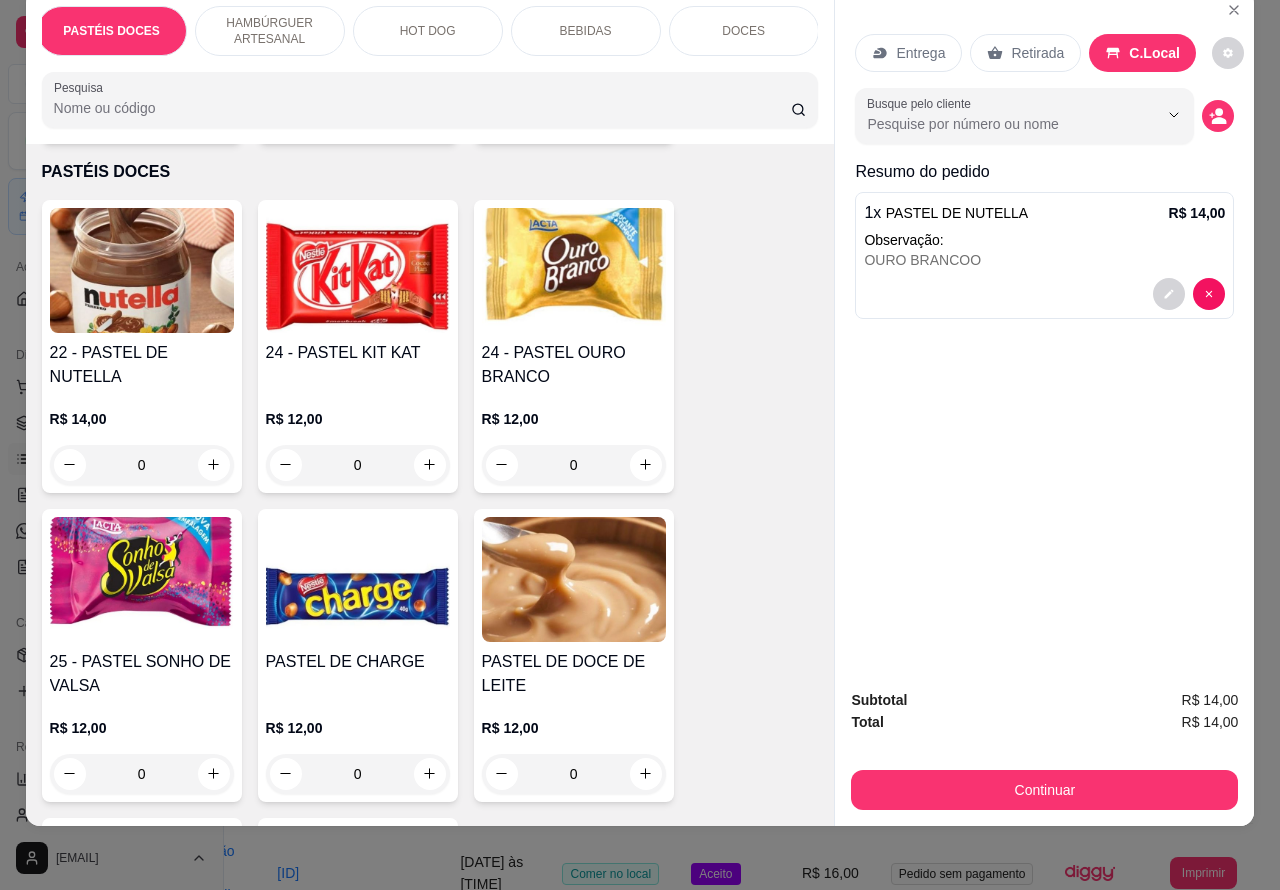 click on "DOCES" at bounding box center [743, 31] 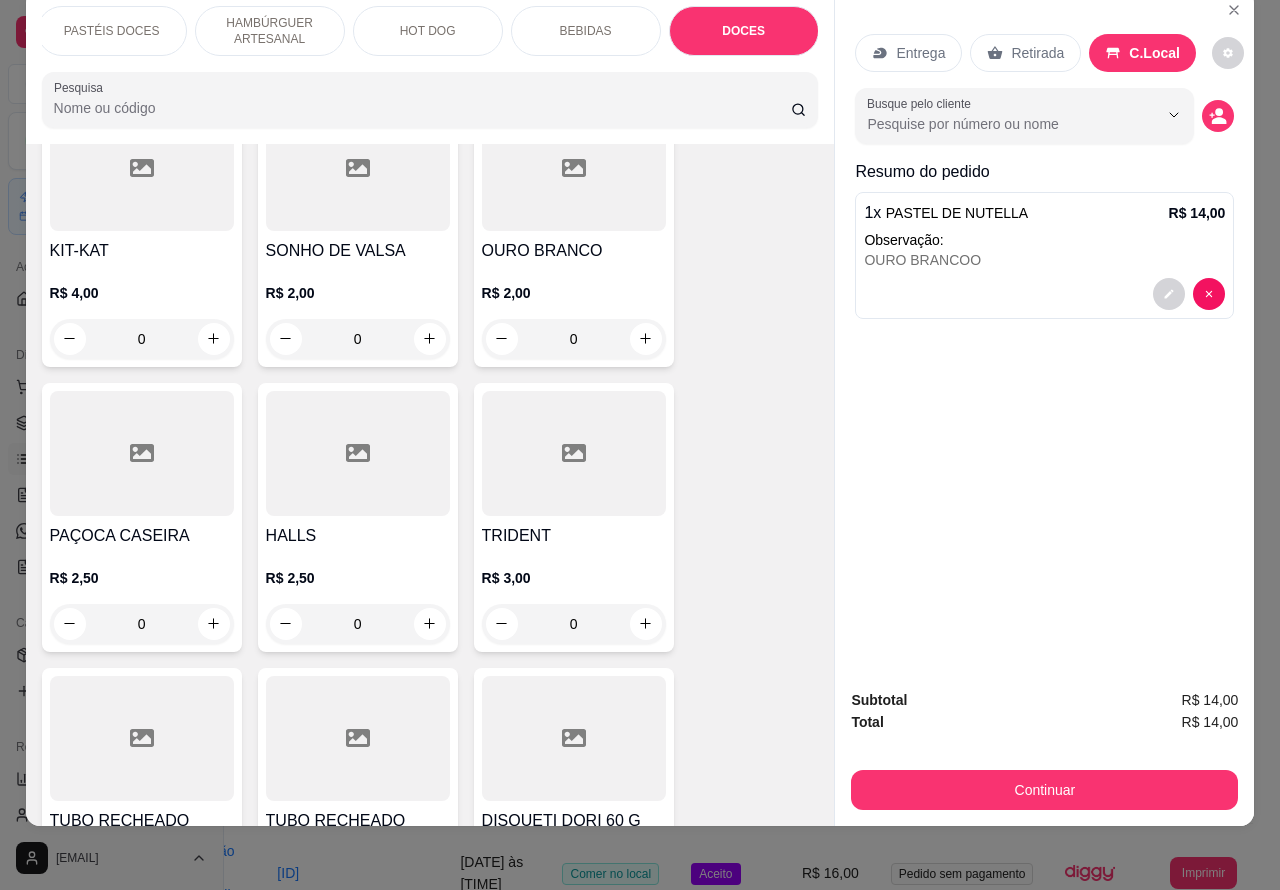 scroll, scrollTop: 8212, scrollLeft: 0, axis: vertical 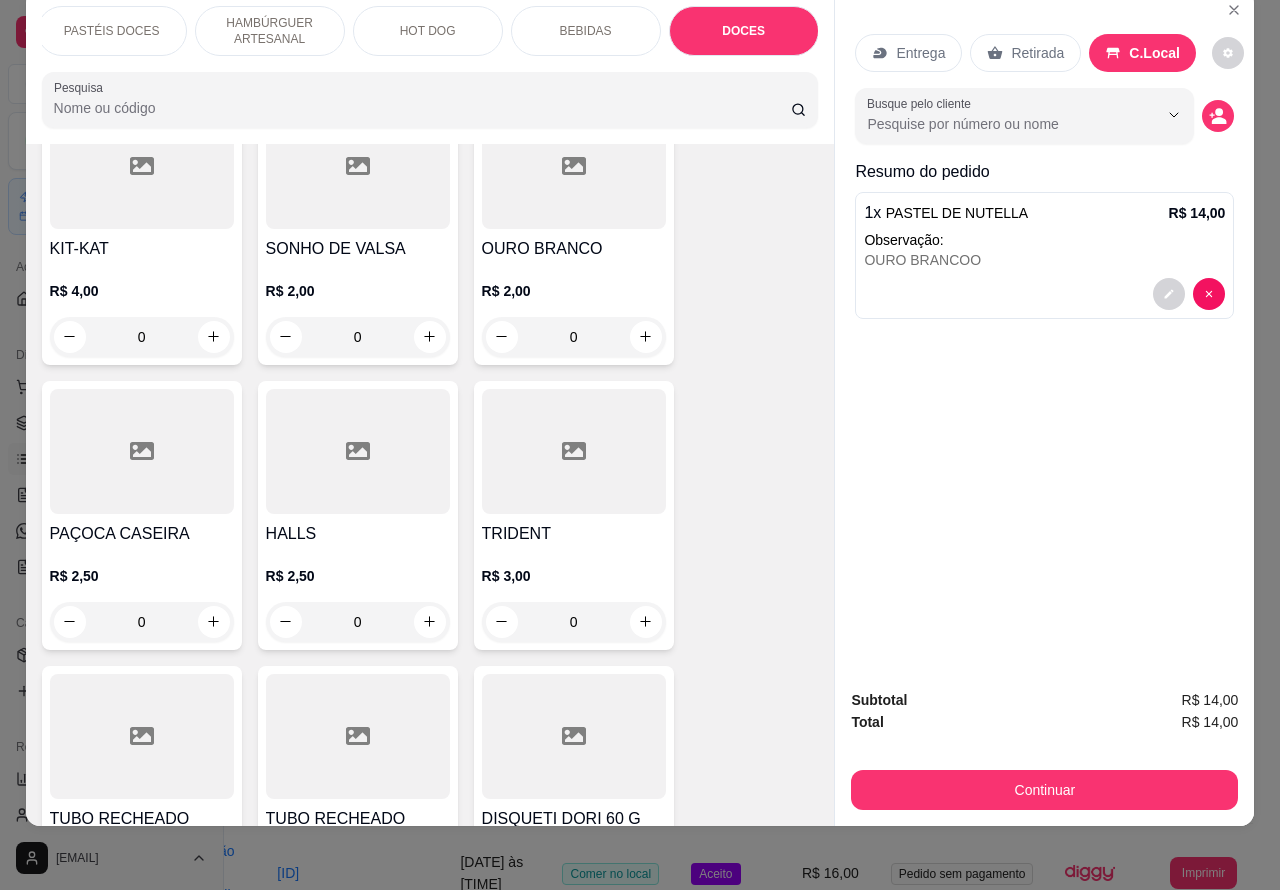 click 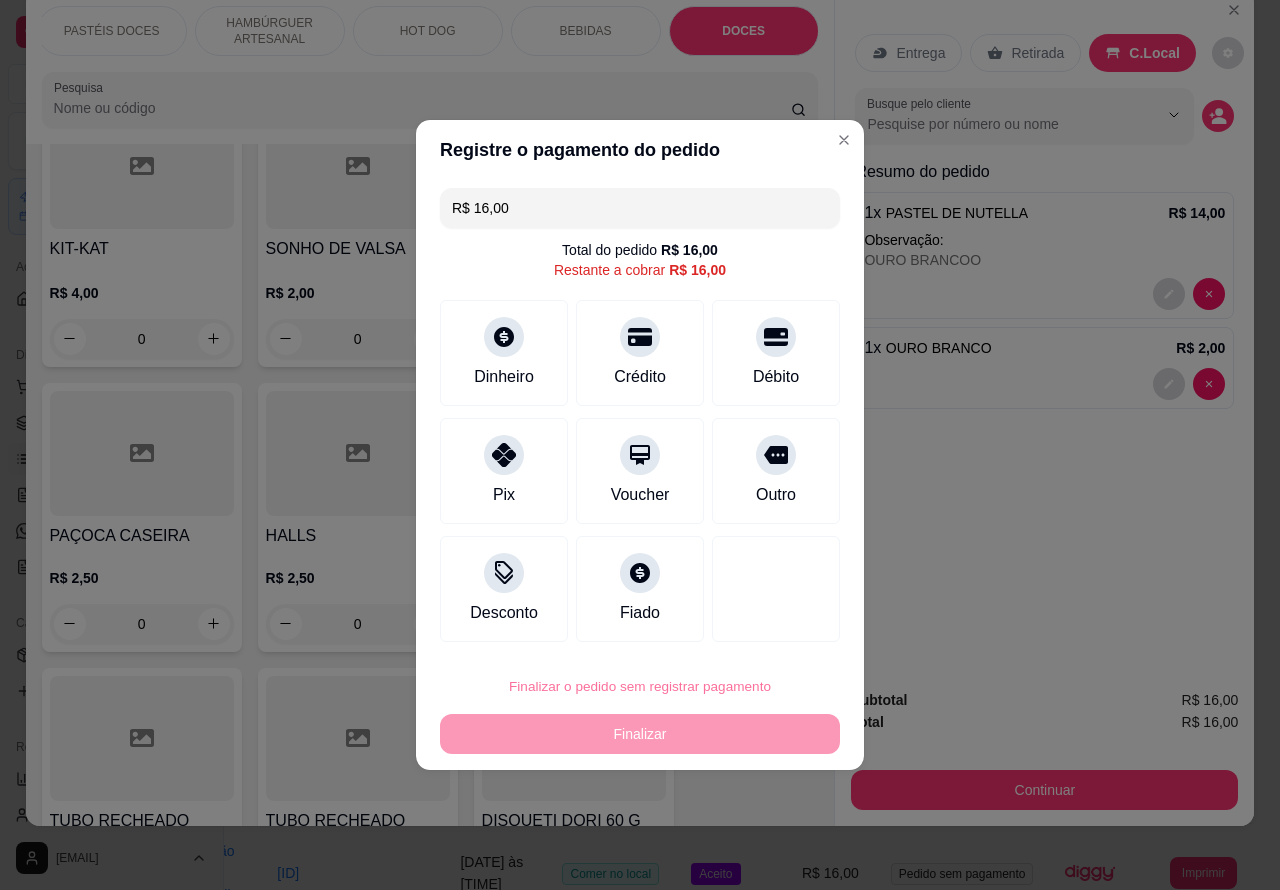 click on "Confirmar" at bounding box center (759, 630) 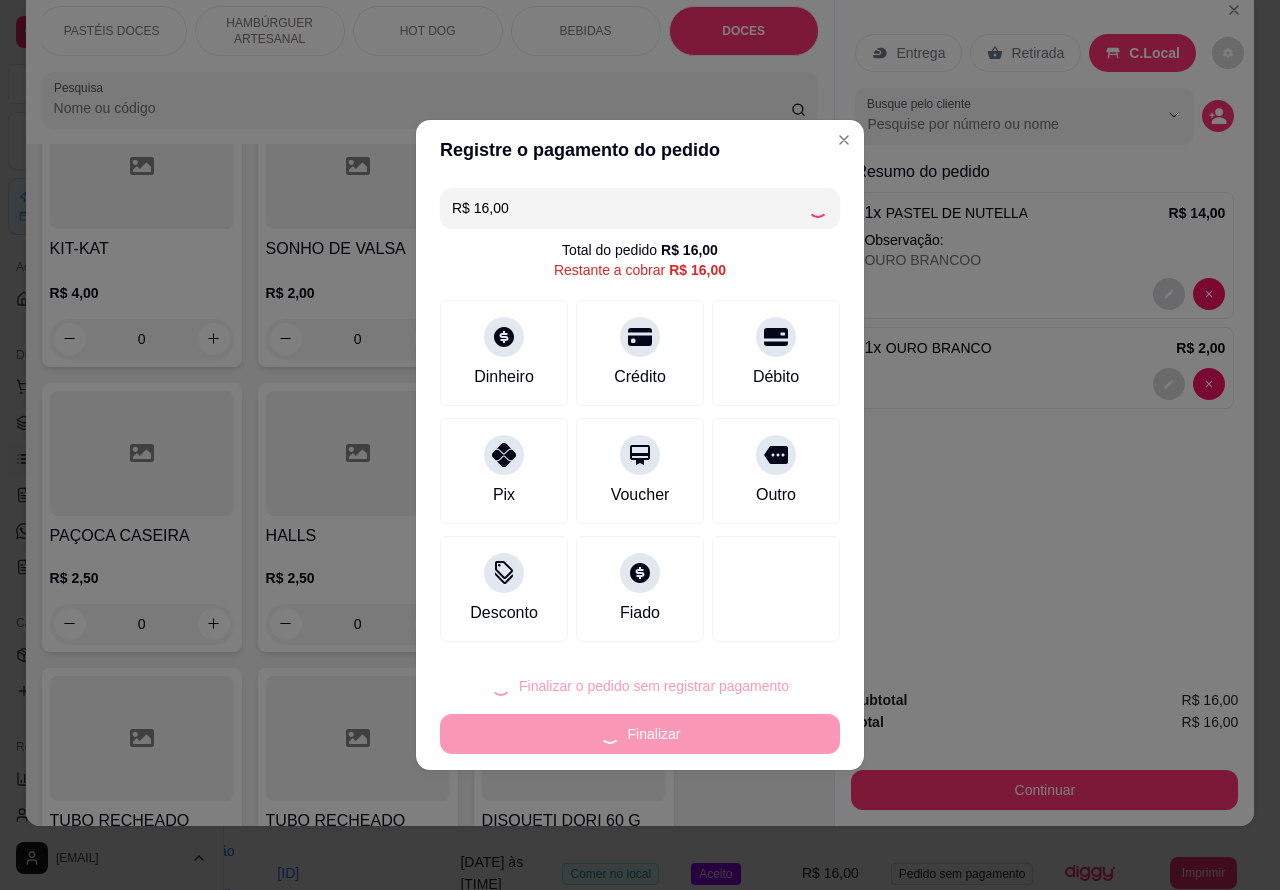 type on "0" 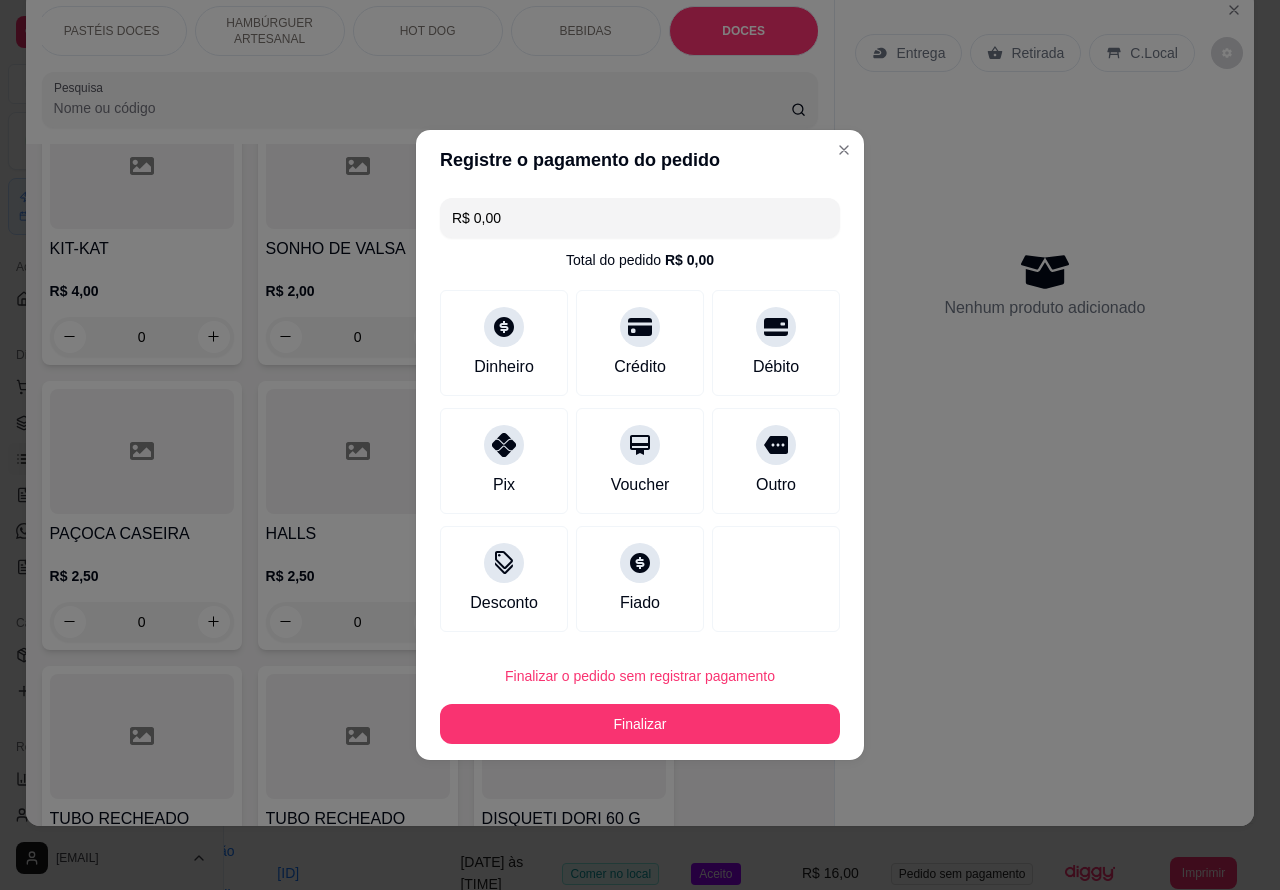 type on "R$ 0,00" 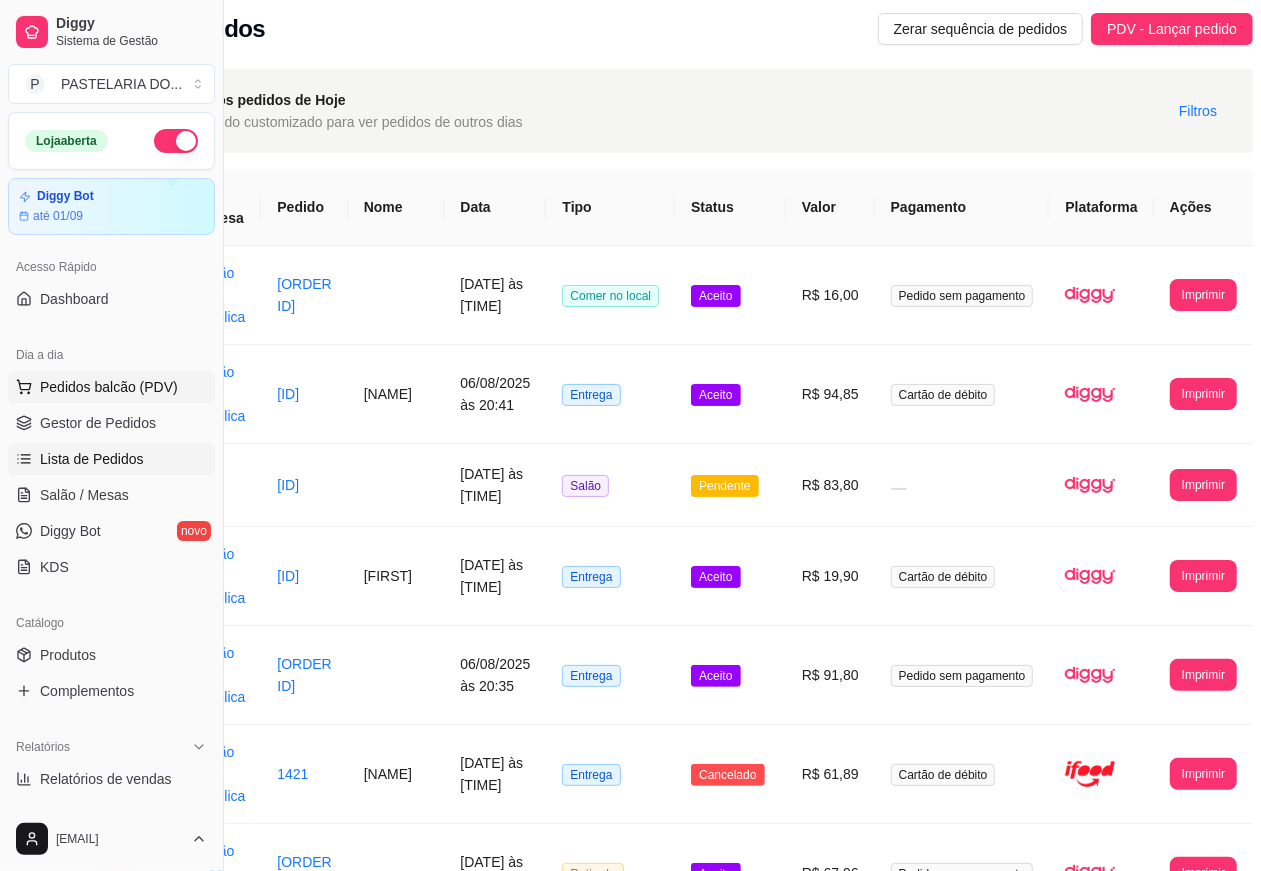 click on "Pedidos balcão (PDV)" at bounding box center [109, 387] 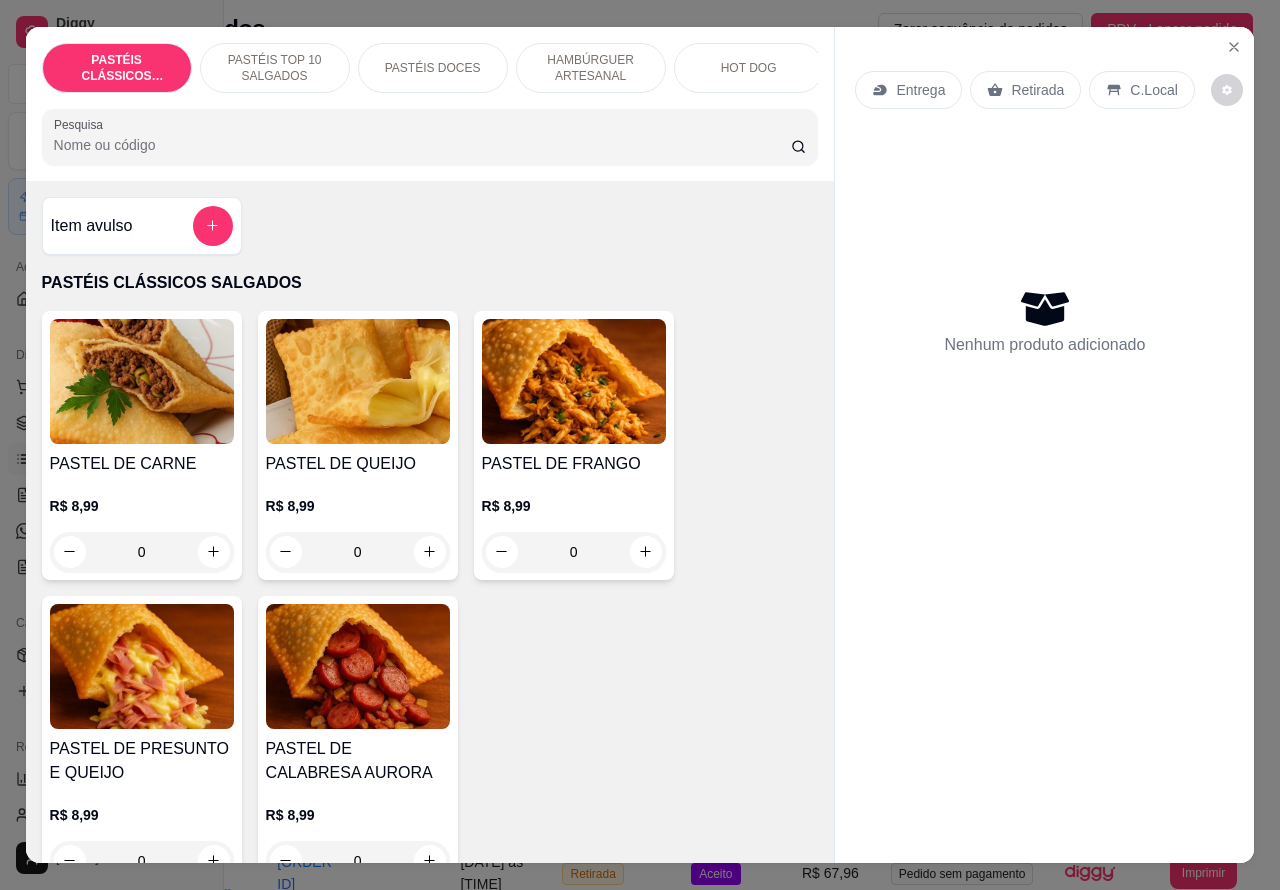 click on "Entrega" at bounding box center (920, 90) 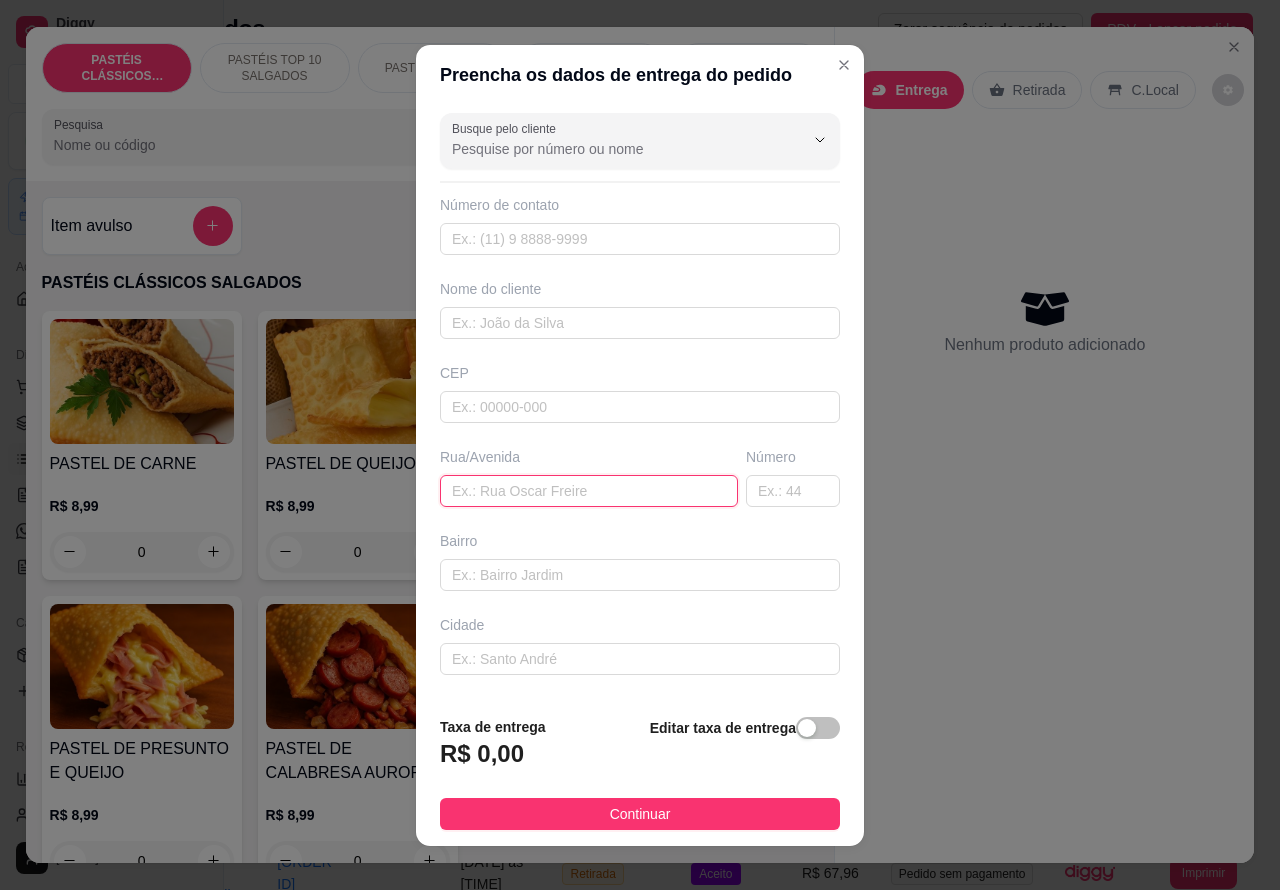 paste on "[FIRST] [LAST]," 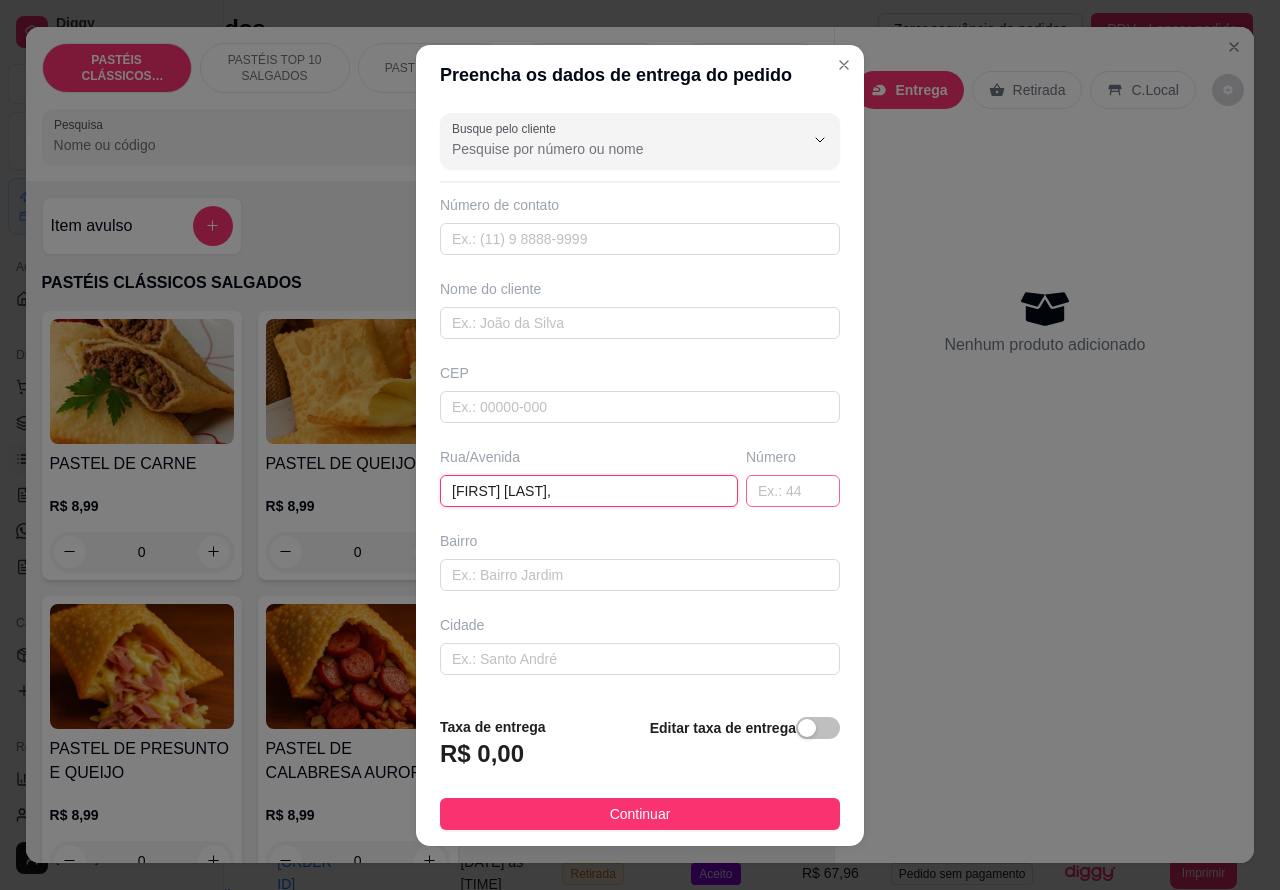 type on "[FIRST] [LAST]," 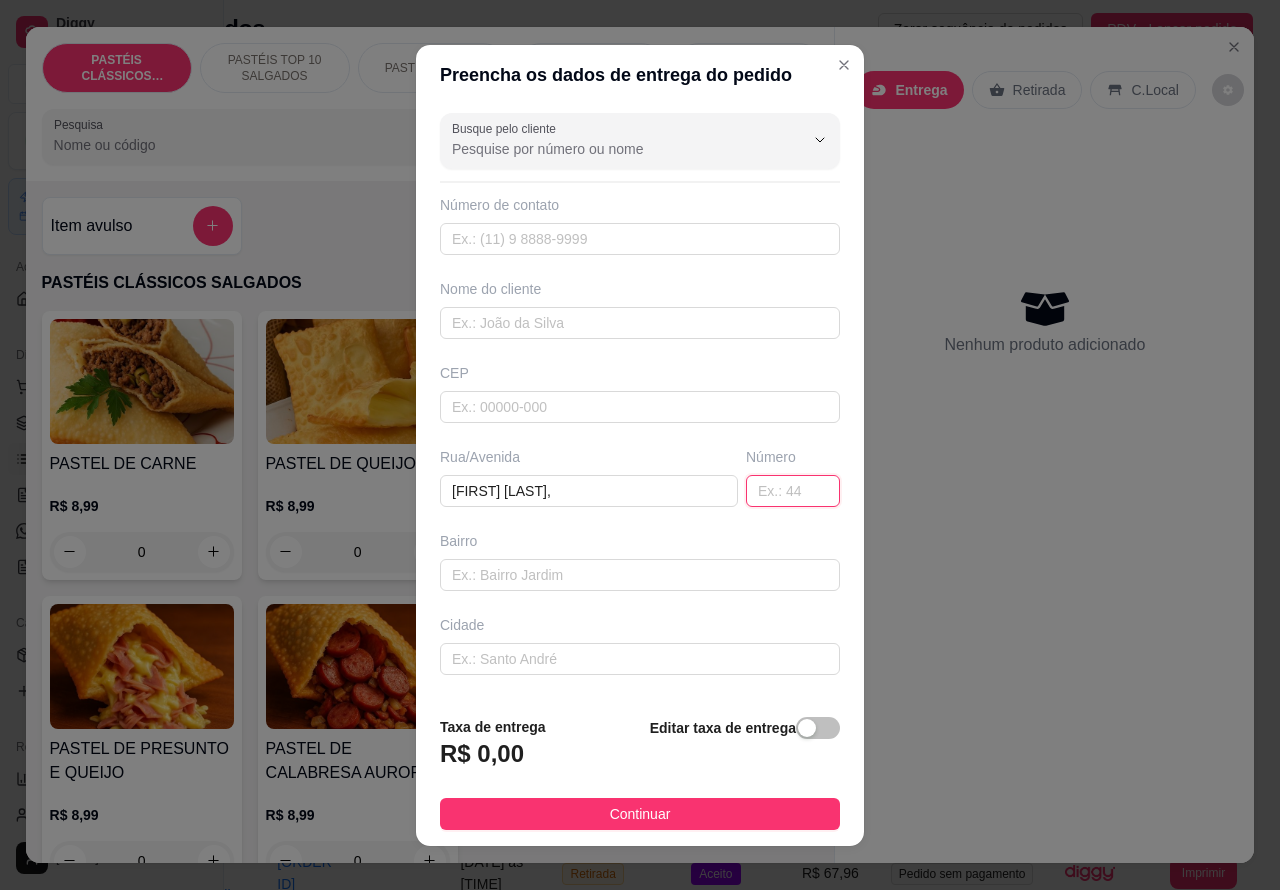 click at bounding box center [793, 491] 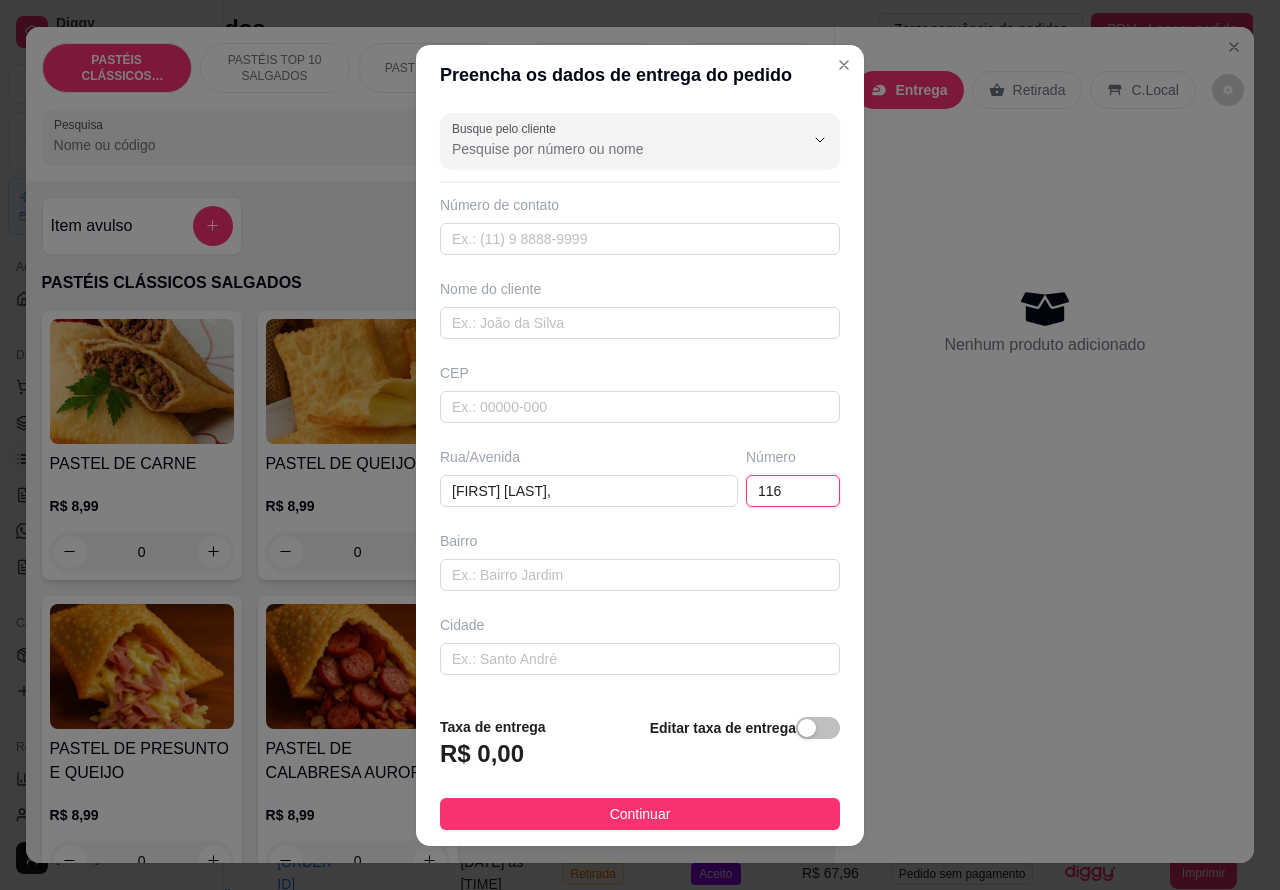type on "116" 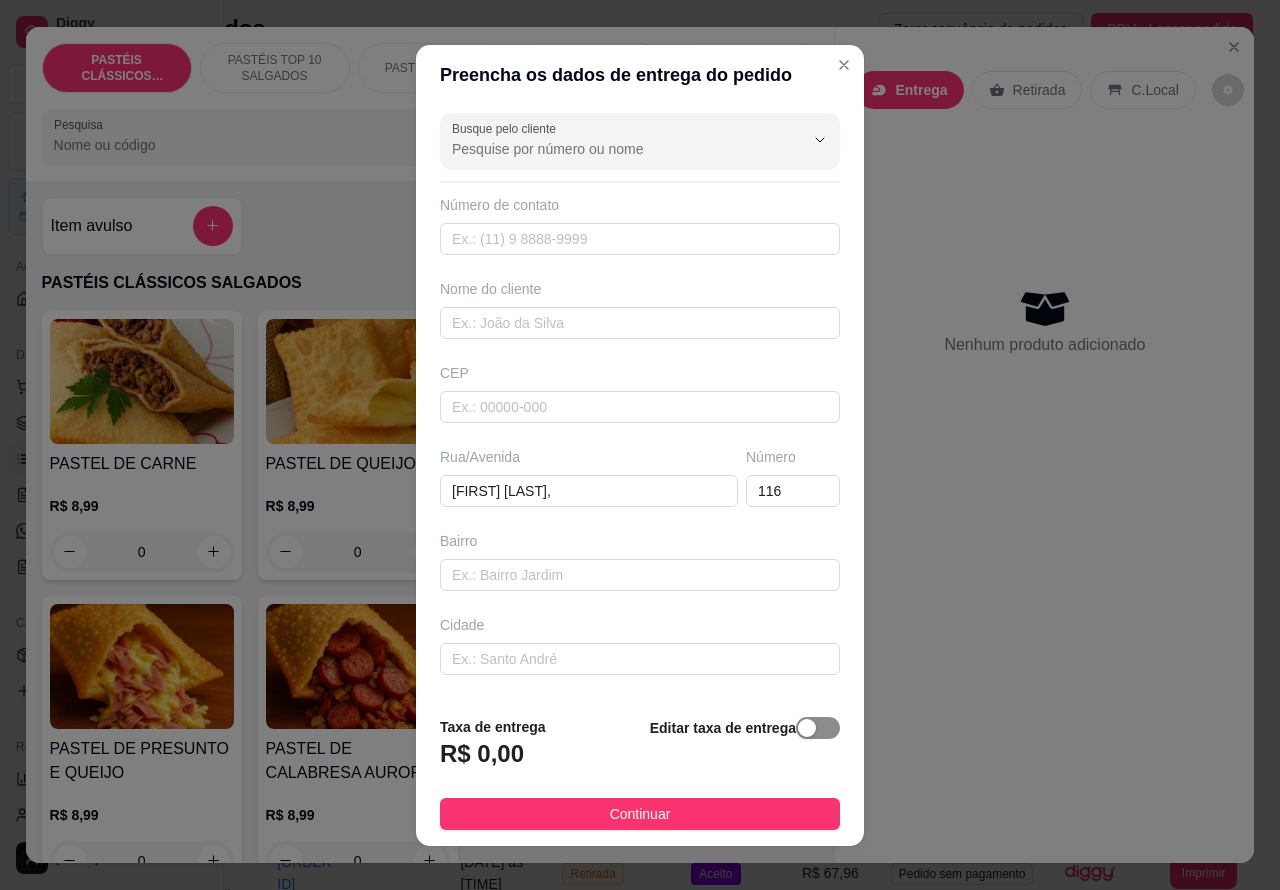click at bounding box center (807, 728) 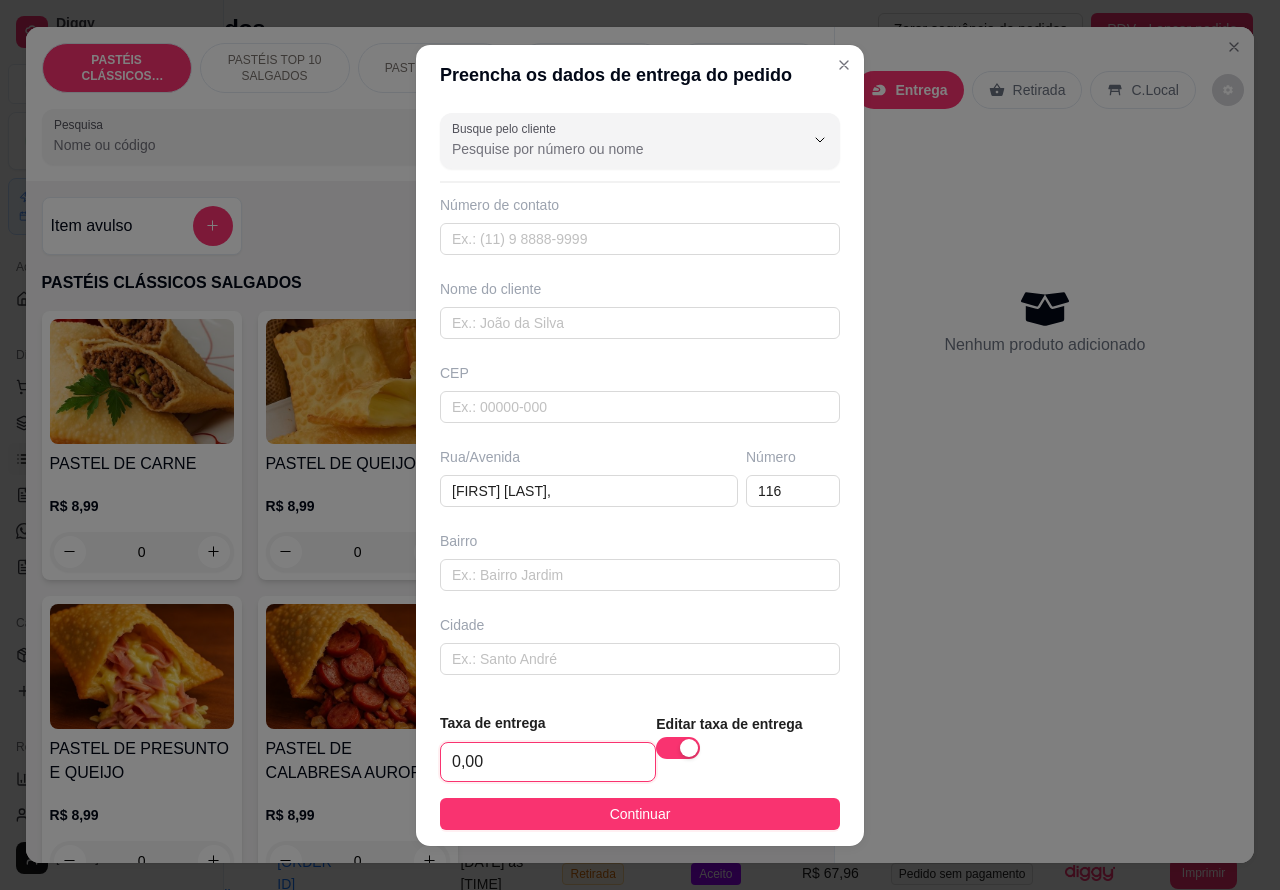 click on "0,00" at bounding box center [548, 762] 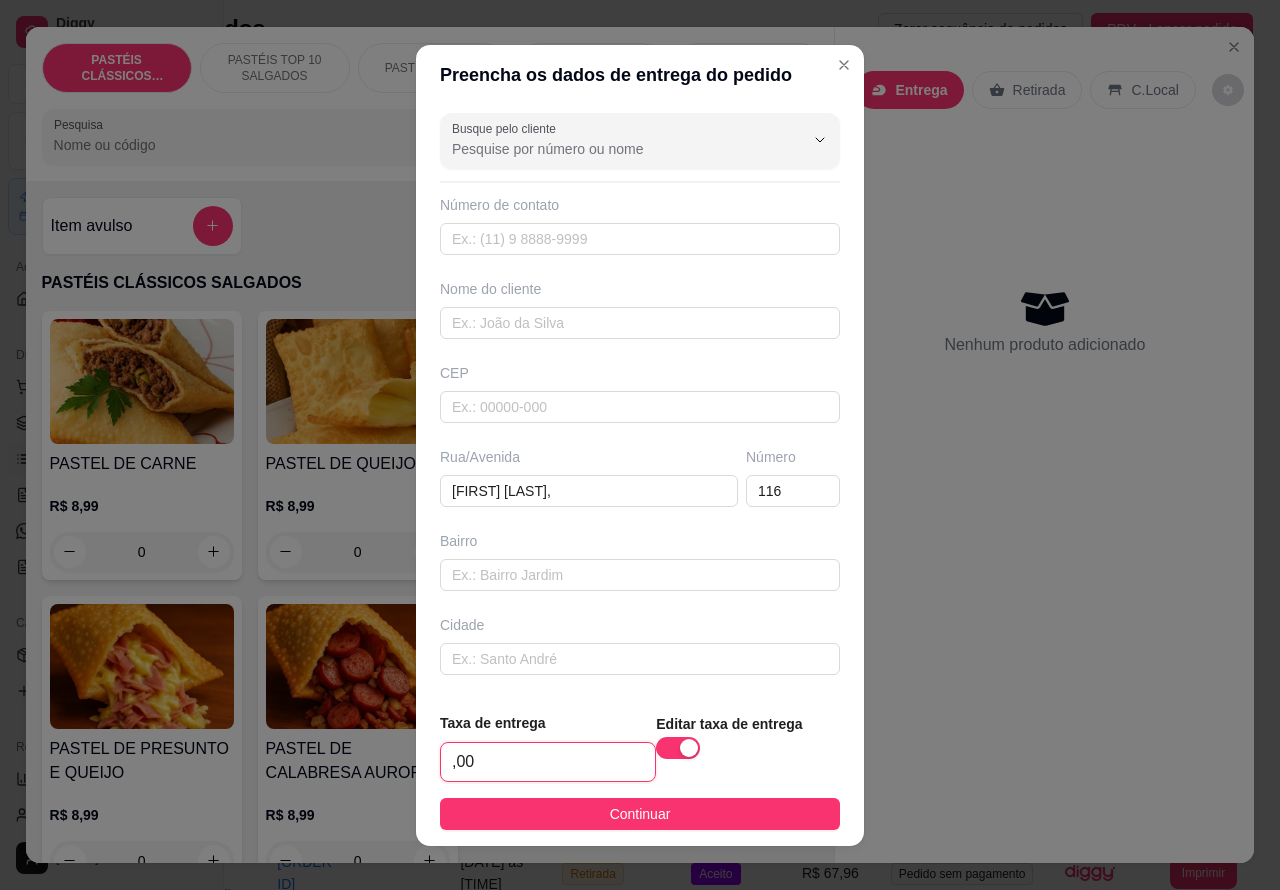 type on "1,00" 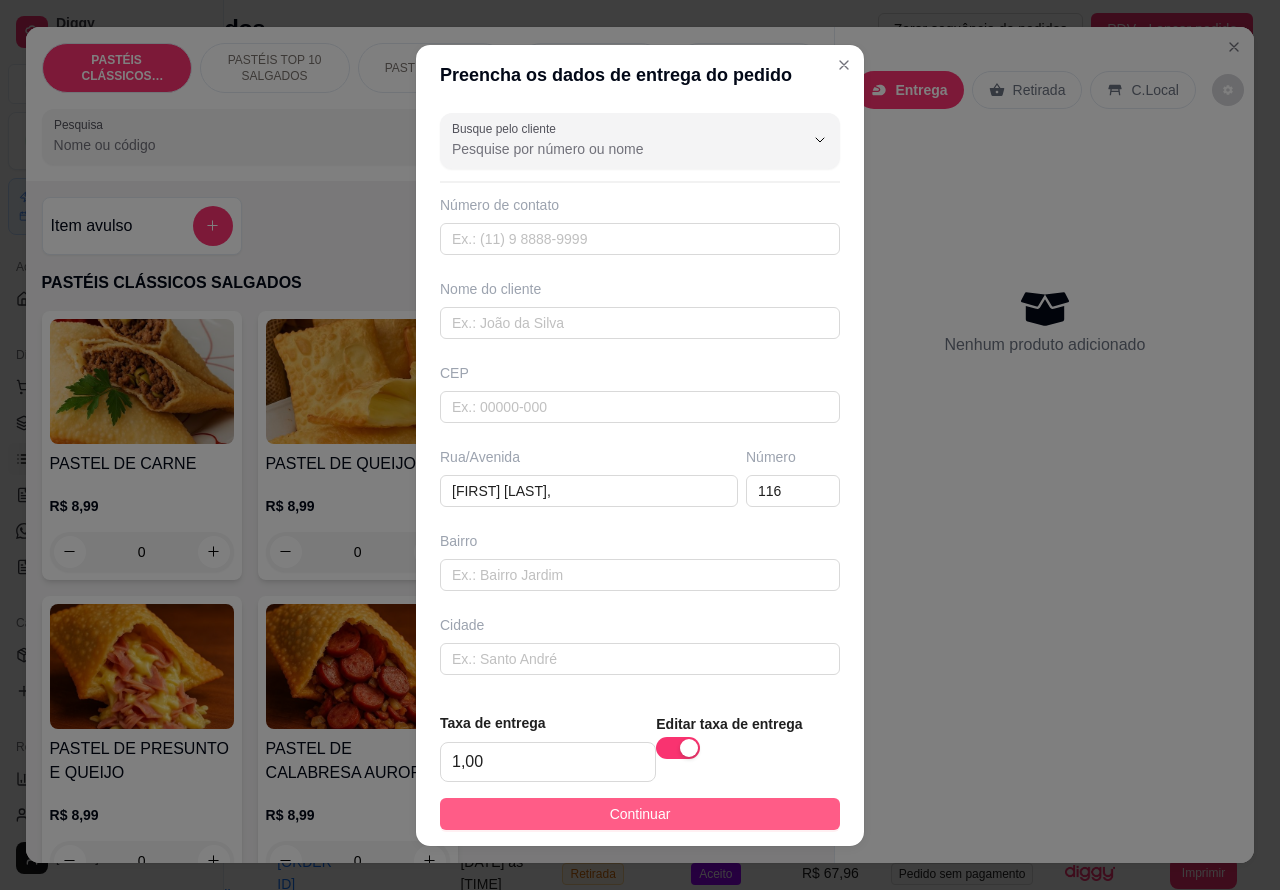 click on "Continuar" at bounding box center (640, 814) 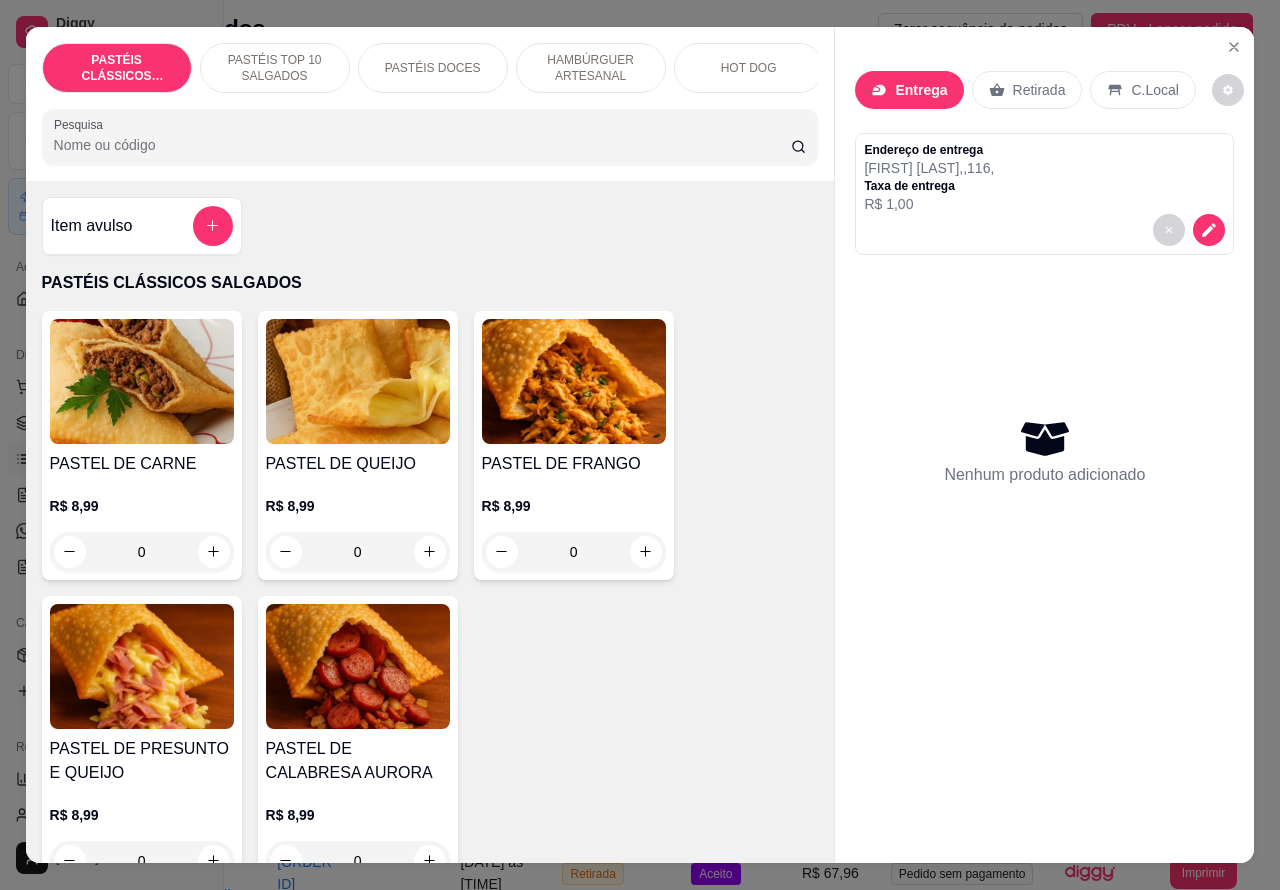 click on "HOT DOG" at bounding box center (749, 68) 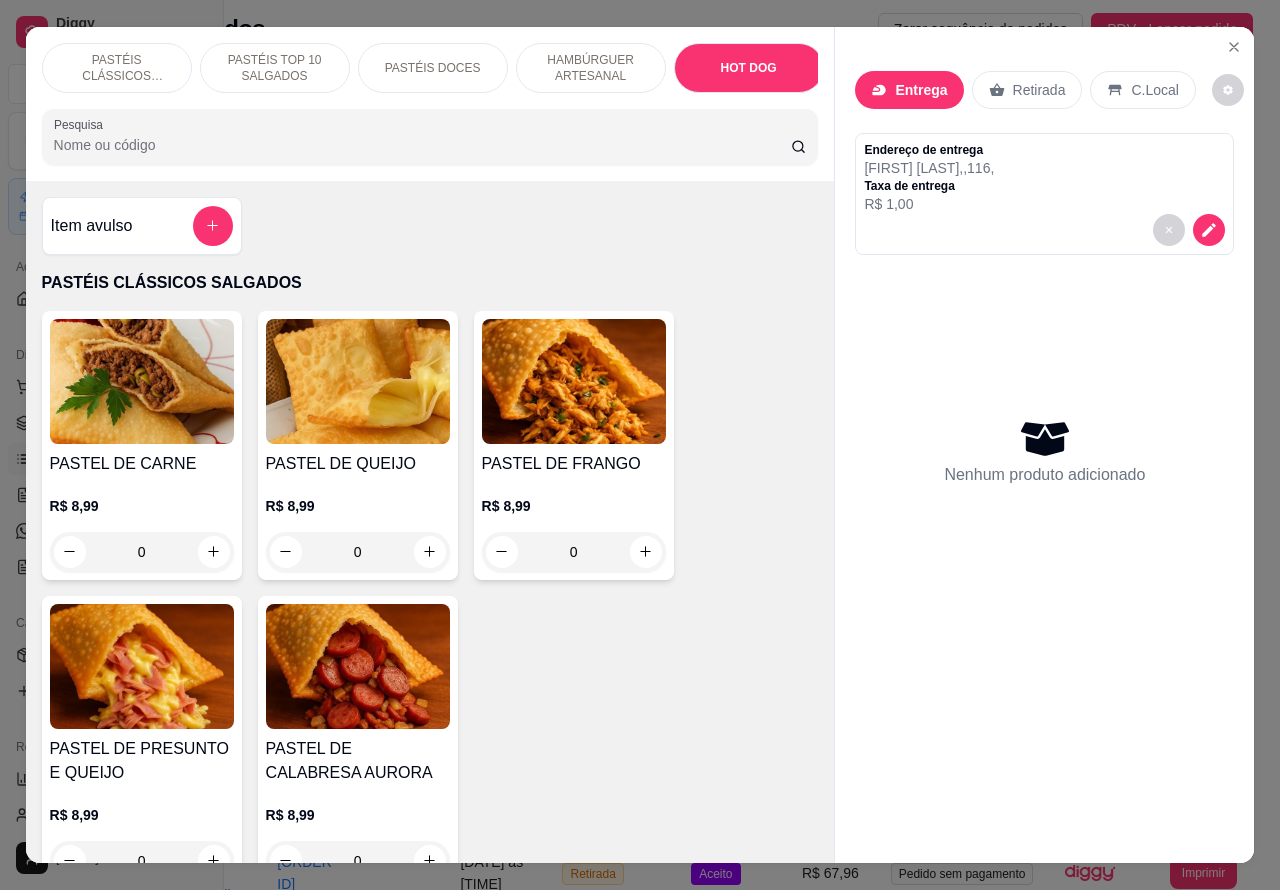 scroll, scrollTop: 5667, scrollLeft: 0, axis: vertical 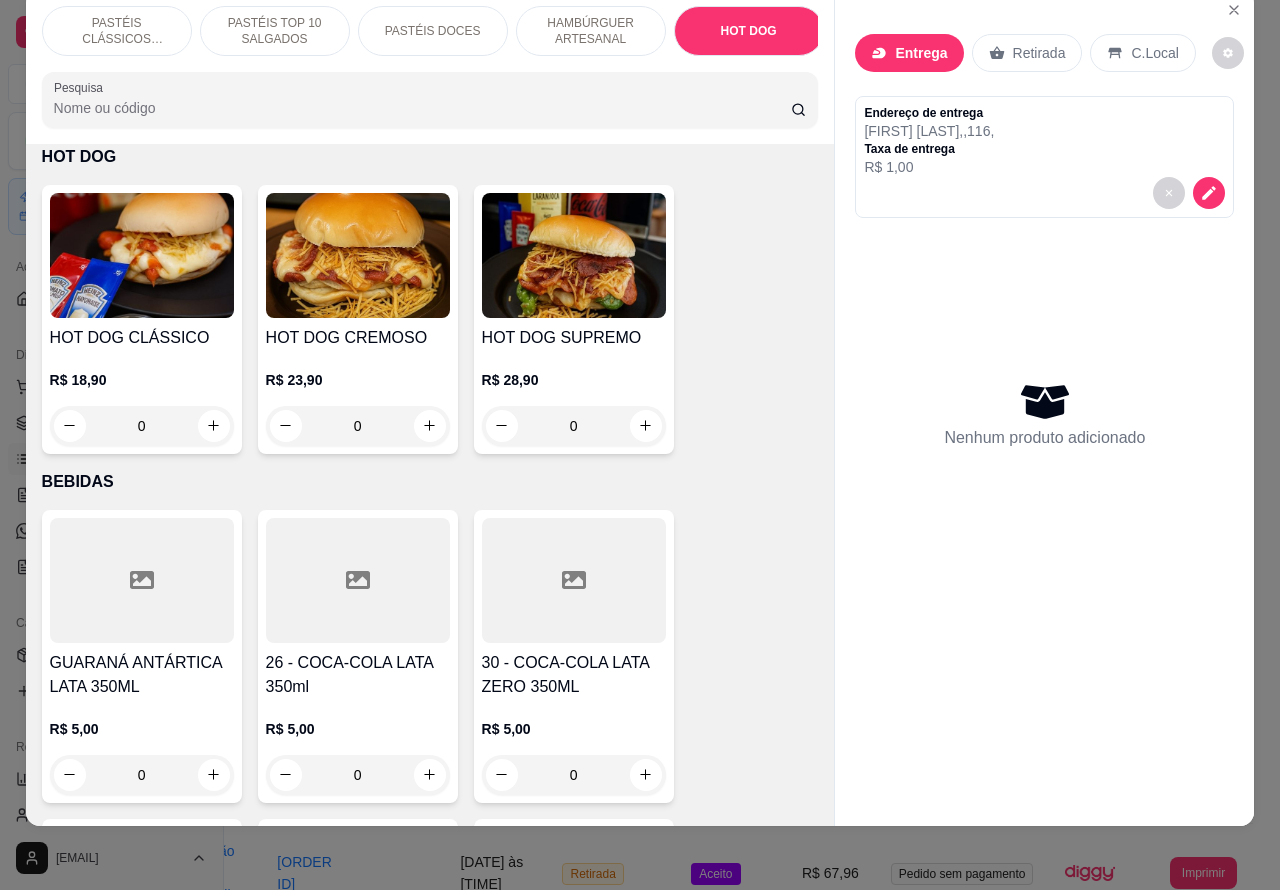 click at bounding box center (142, 255) 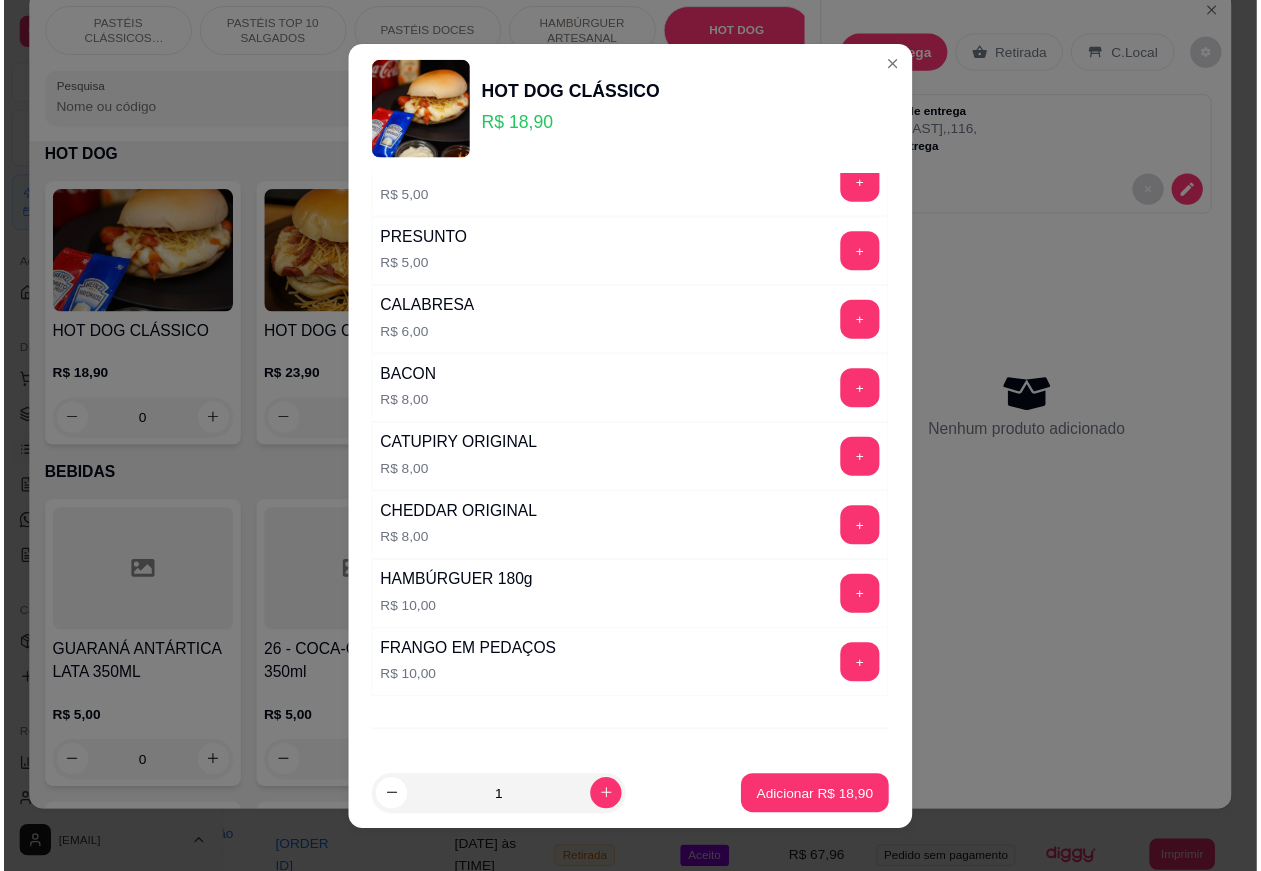 scroll, scrollTop: 542, scrollLeft: 0, axis: vertical 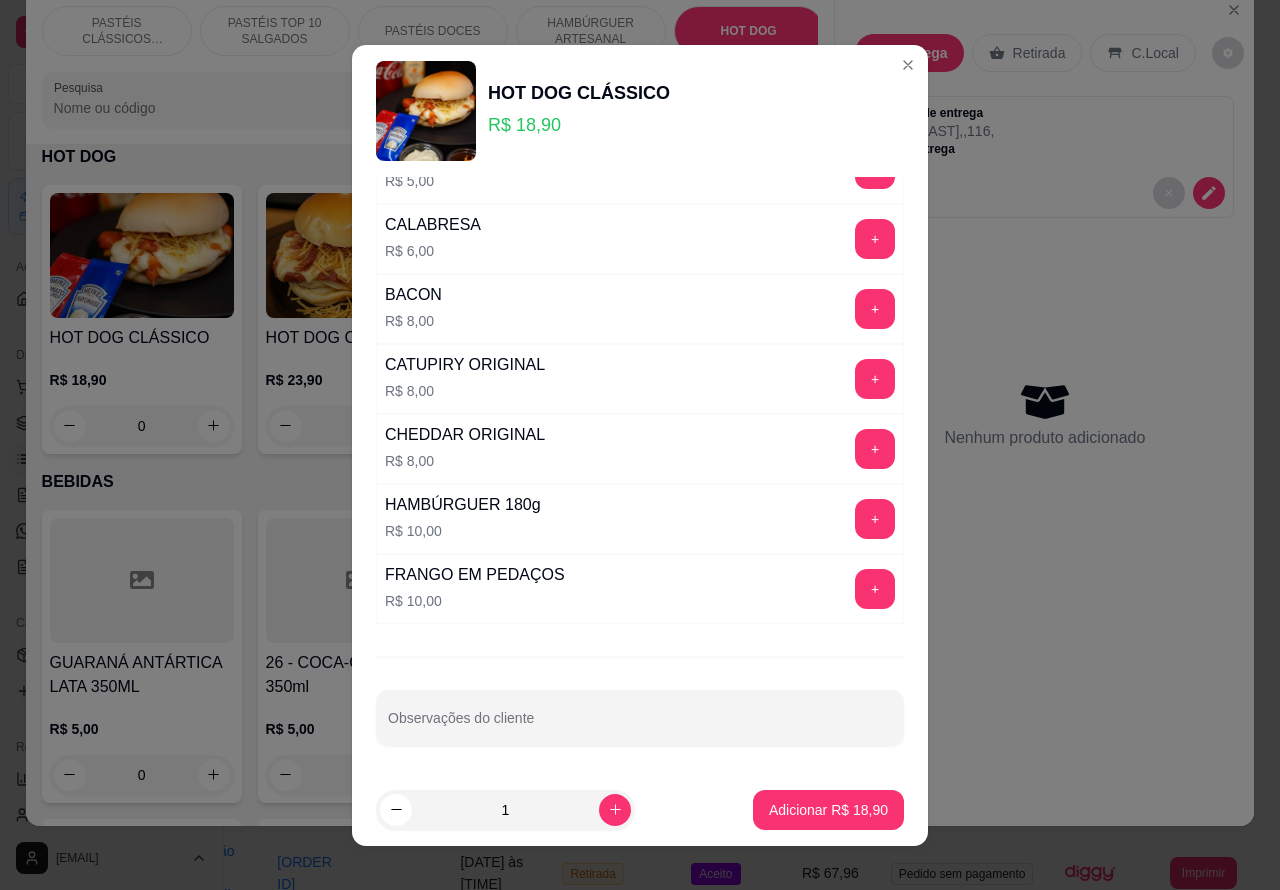 click on "Observações do cliente" at bounding box center (640, 726) 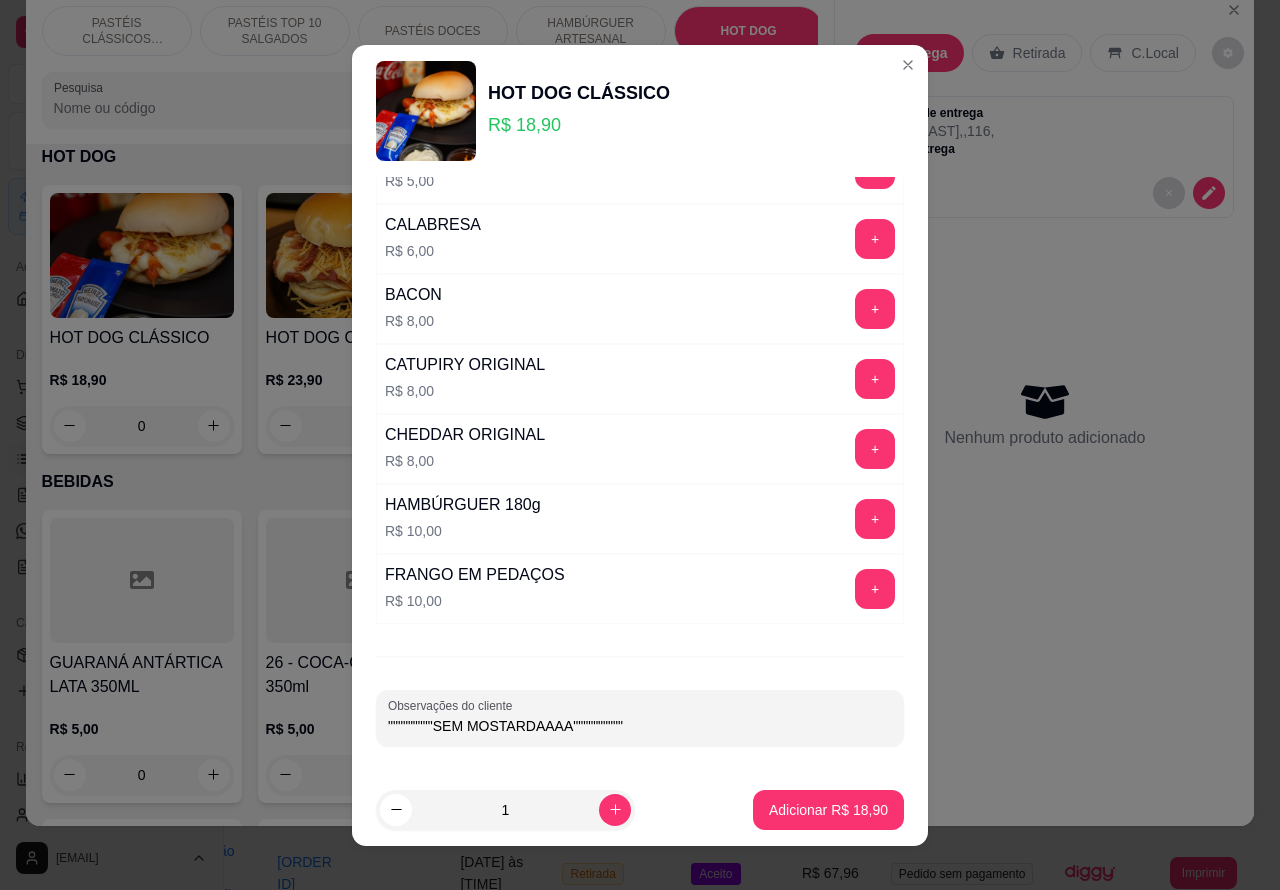 type on """"""""""SEM MOSTARDAAAA"""""""""""" 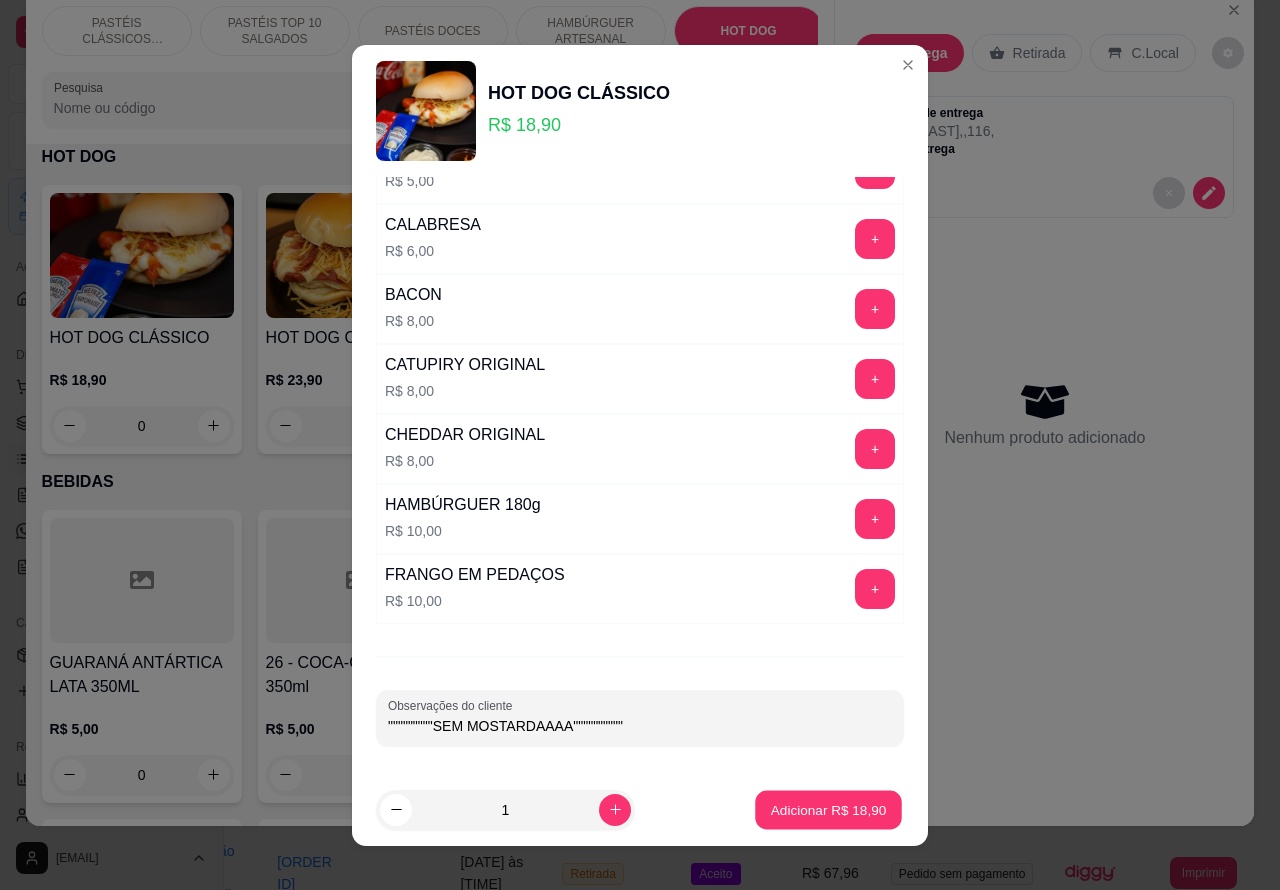 click on "Adicionar   R$ 18,90" at bounding box center [828, 809] 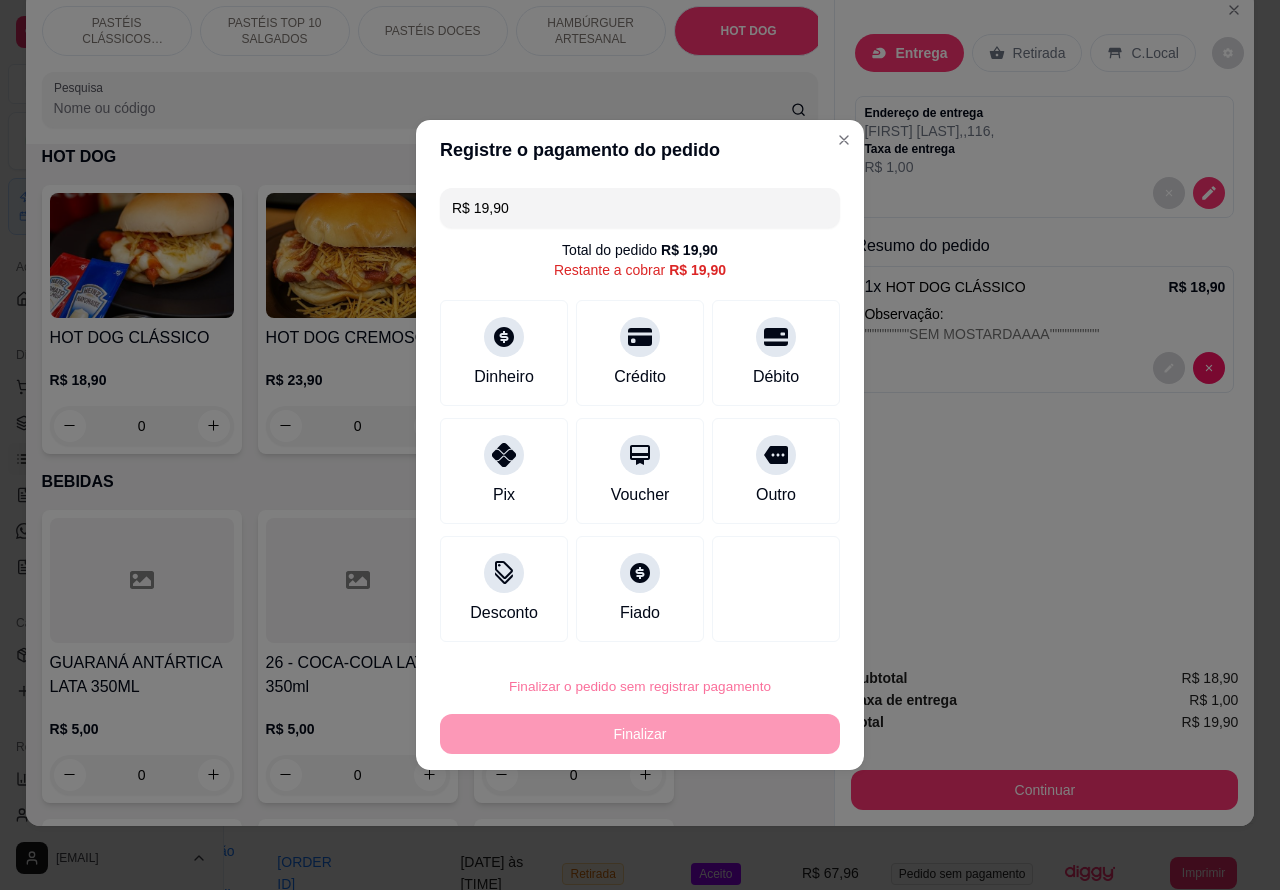 click on "Confirmar" at bounding box center [759, 630] 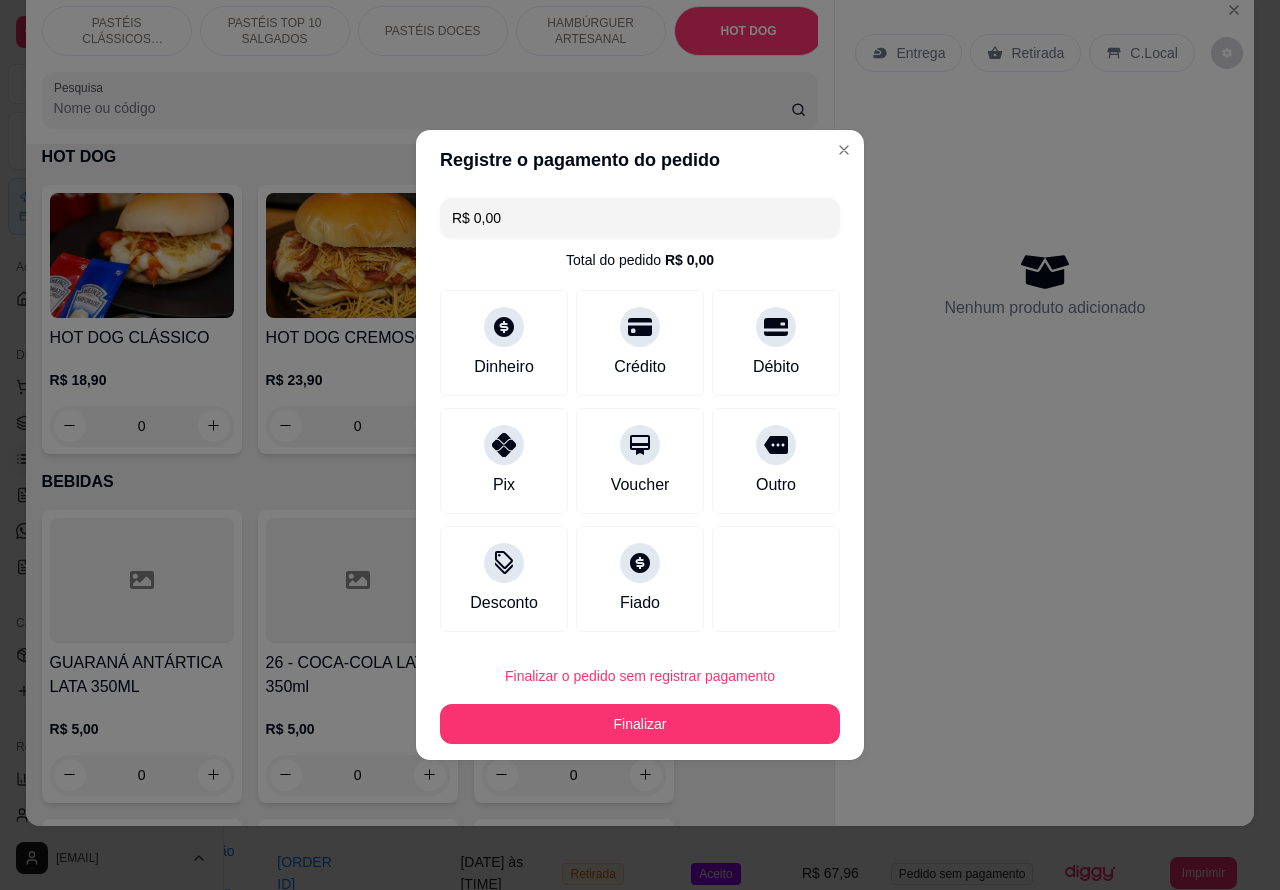 type on "R$ 0,00" 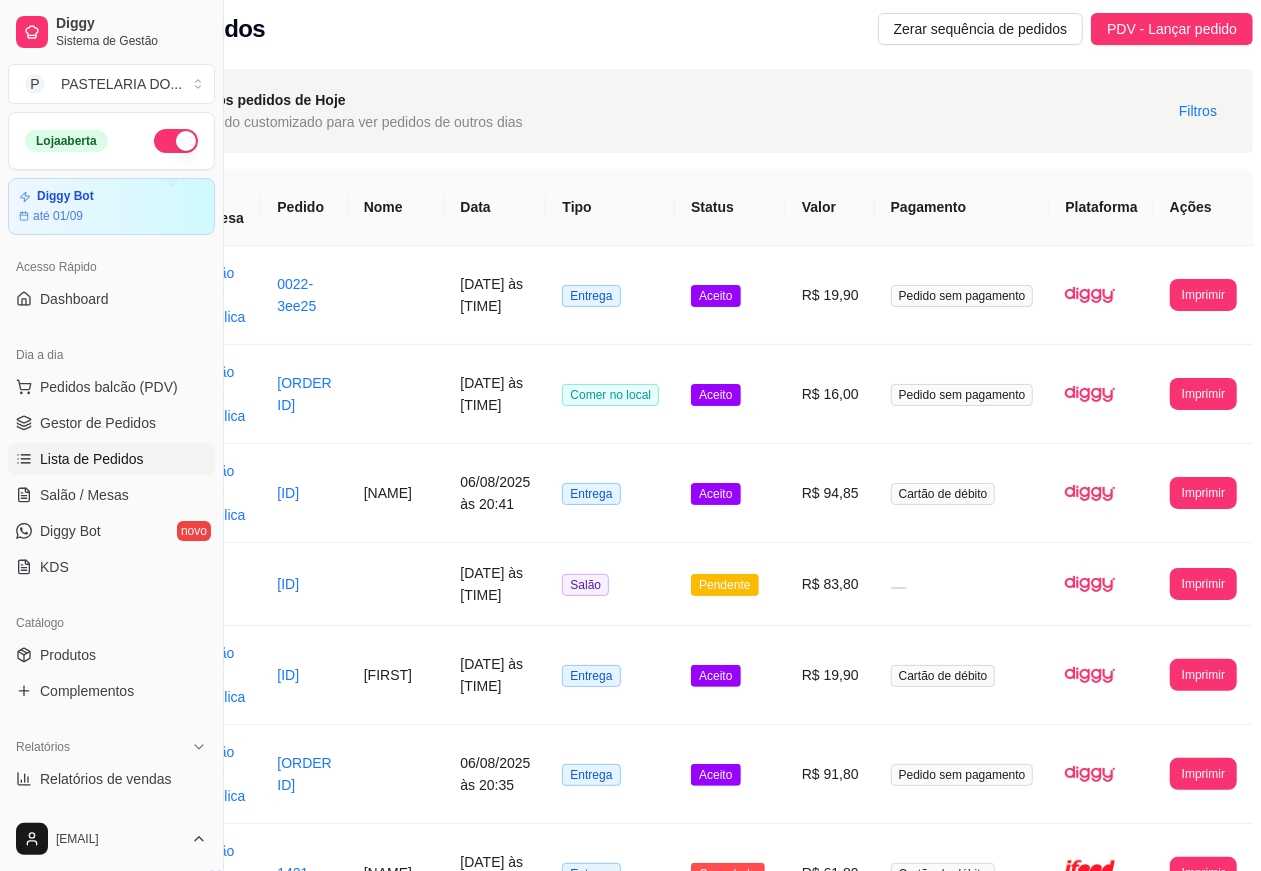 click on "Lista de Pedidos" at bounding box center [92, 459] 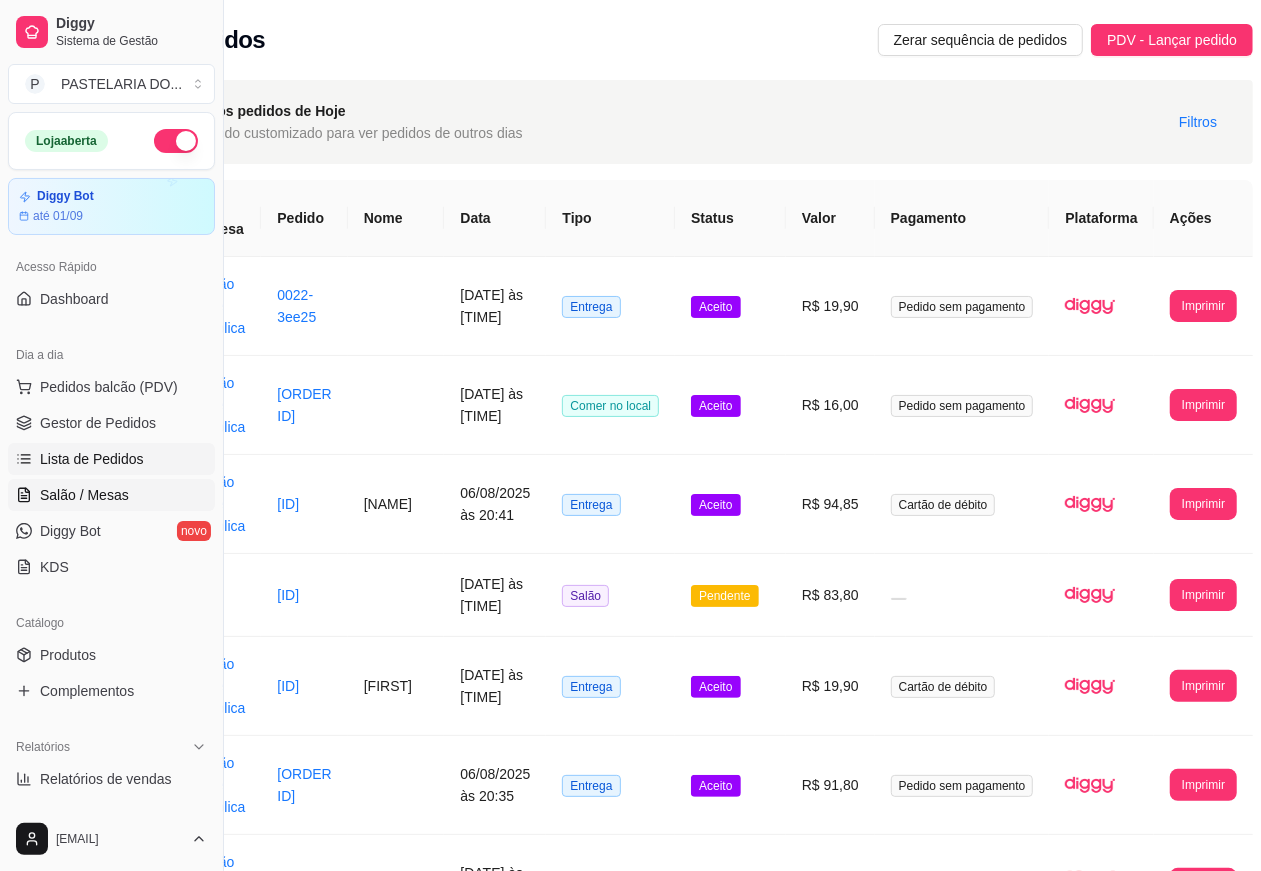click on "Salão / Mesas" at bounding box center (84, 495) 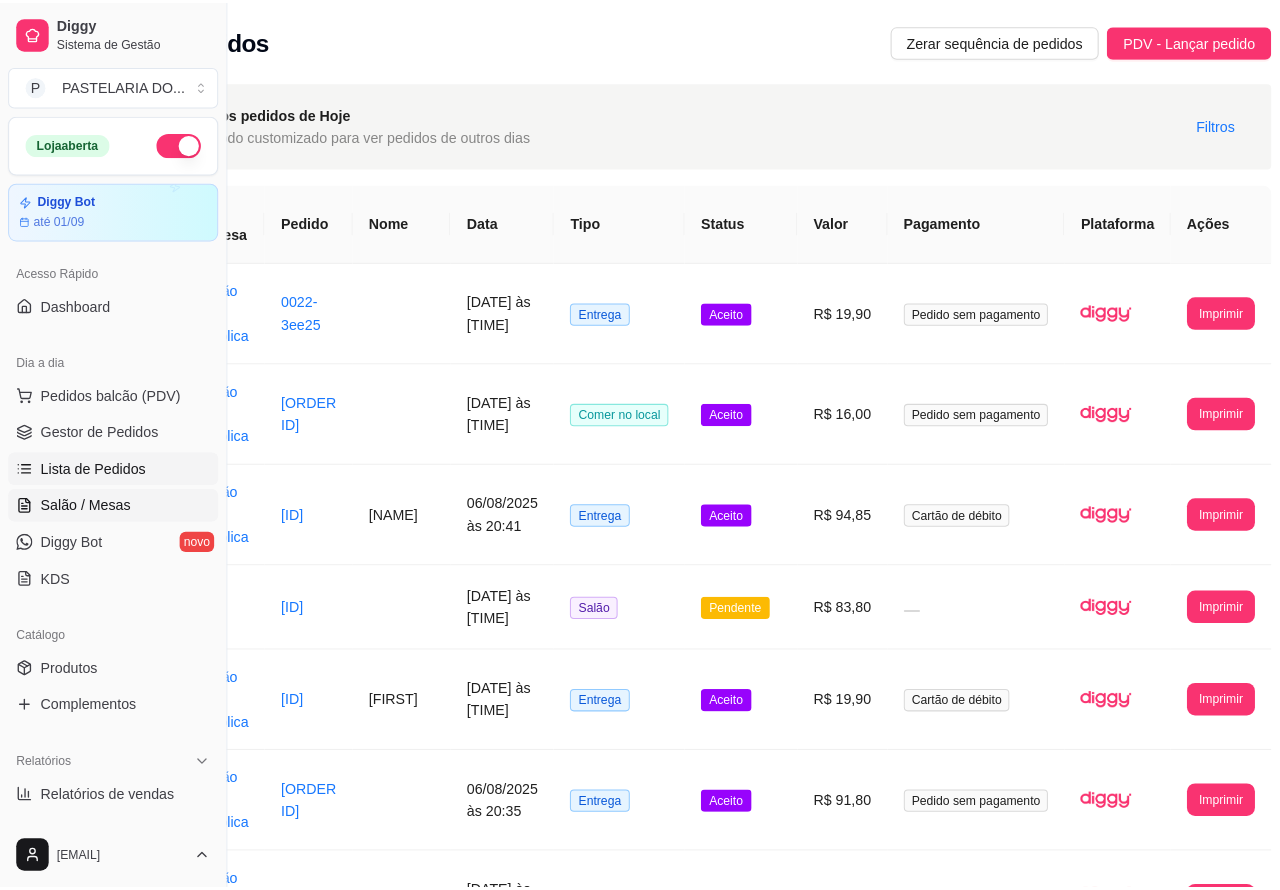 scroll, scrollTop: 0, scrollLeft: 0, axis: both 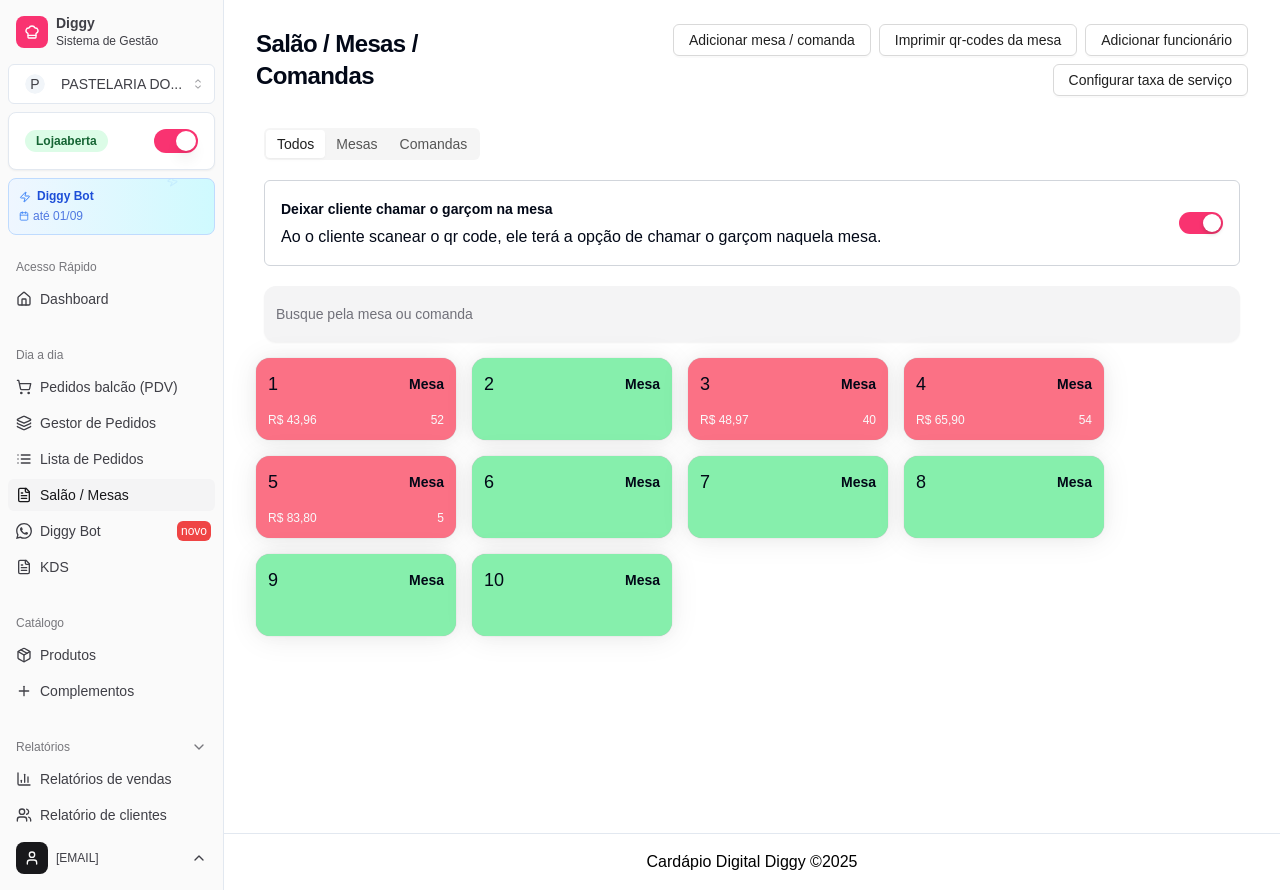 click on "R$ 48,97 40" at bounding box center (788, 413) 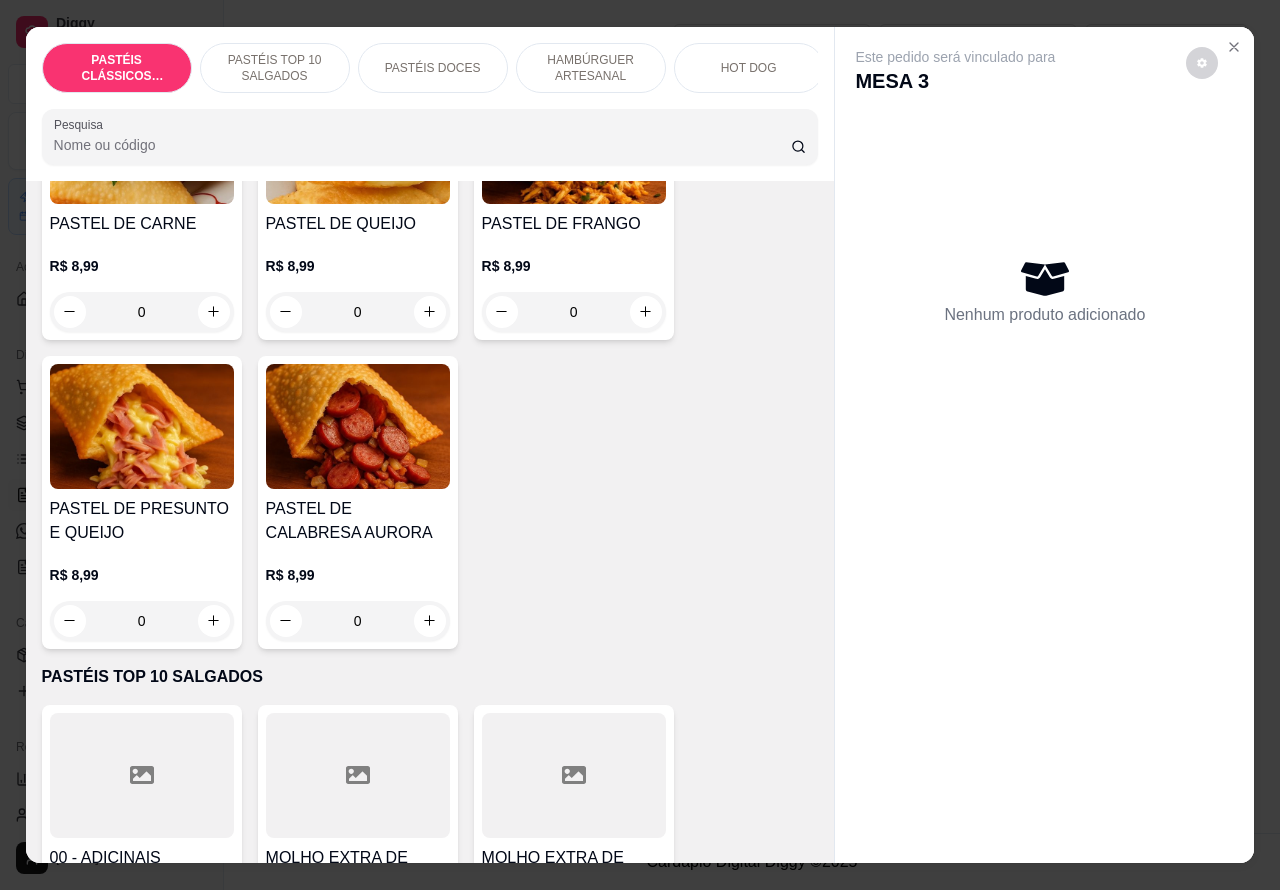 scroll, scrollTop: 167, scrollLeft: 0, axis: vertical 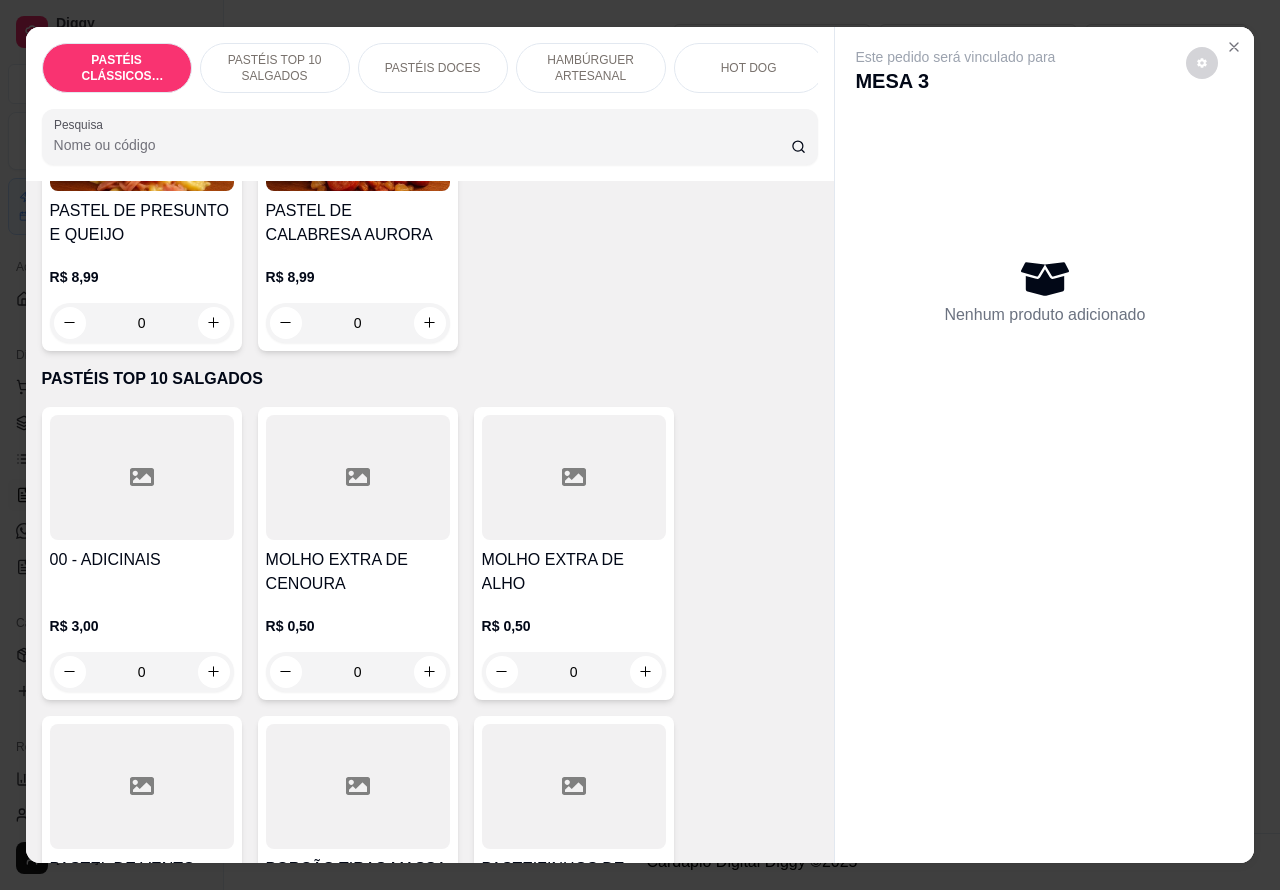 click on "PASTÉIS TOP 10 SALGADOS" at bounding box center [275, 68] 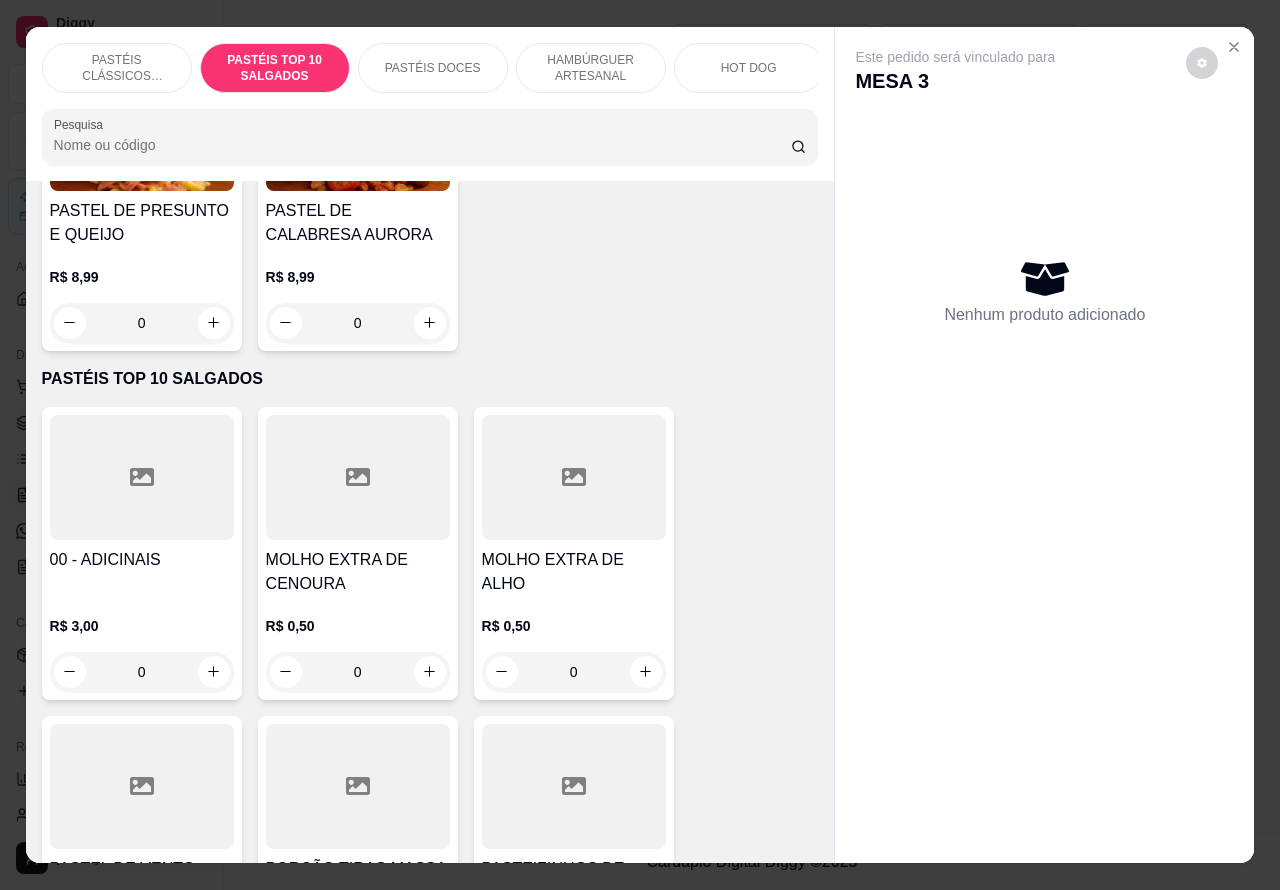 scroll, scrollTop: 723, scrollLeft: 0, axis: vertical 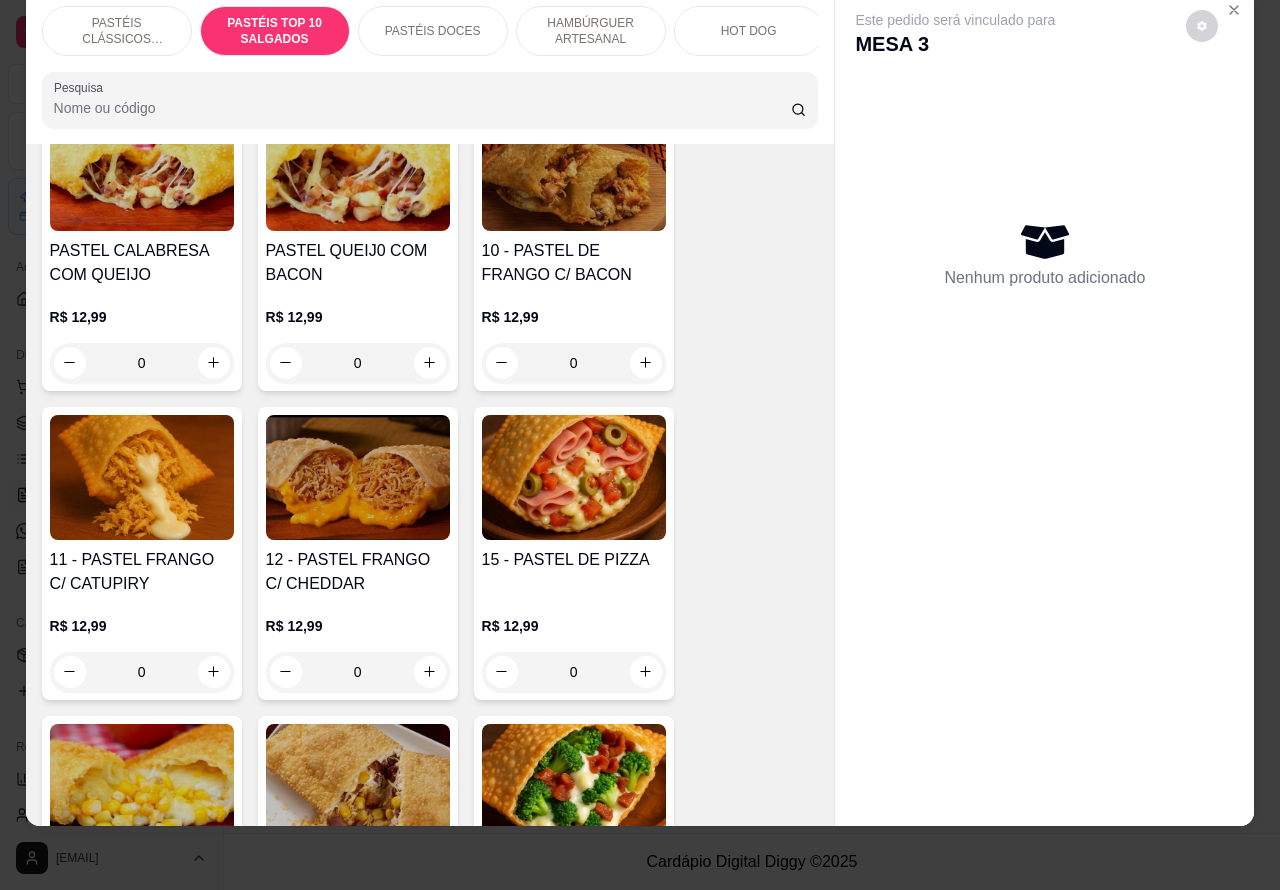 click on "0" at bounding box center [142, 672] 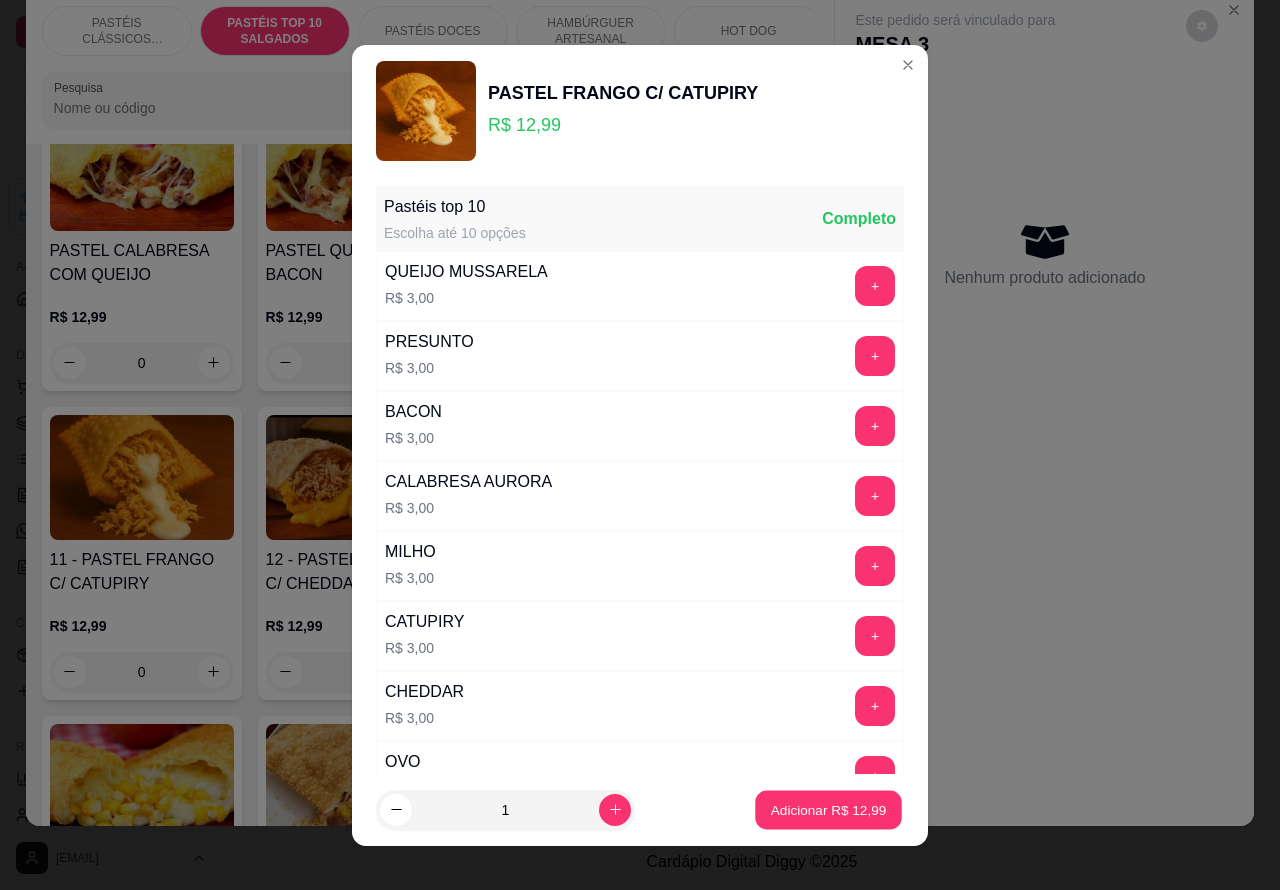 click on "Adicionar   R$ 12,99" at bounding box center (829, 809) 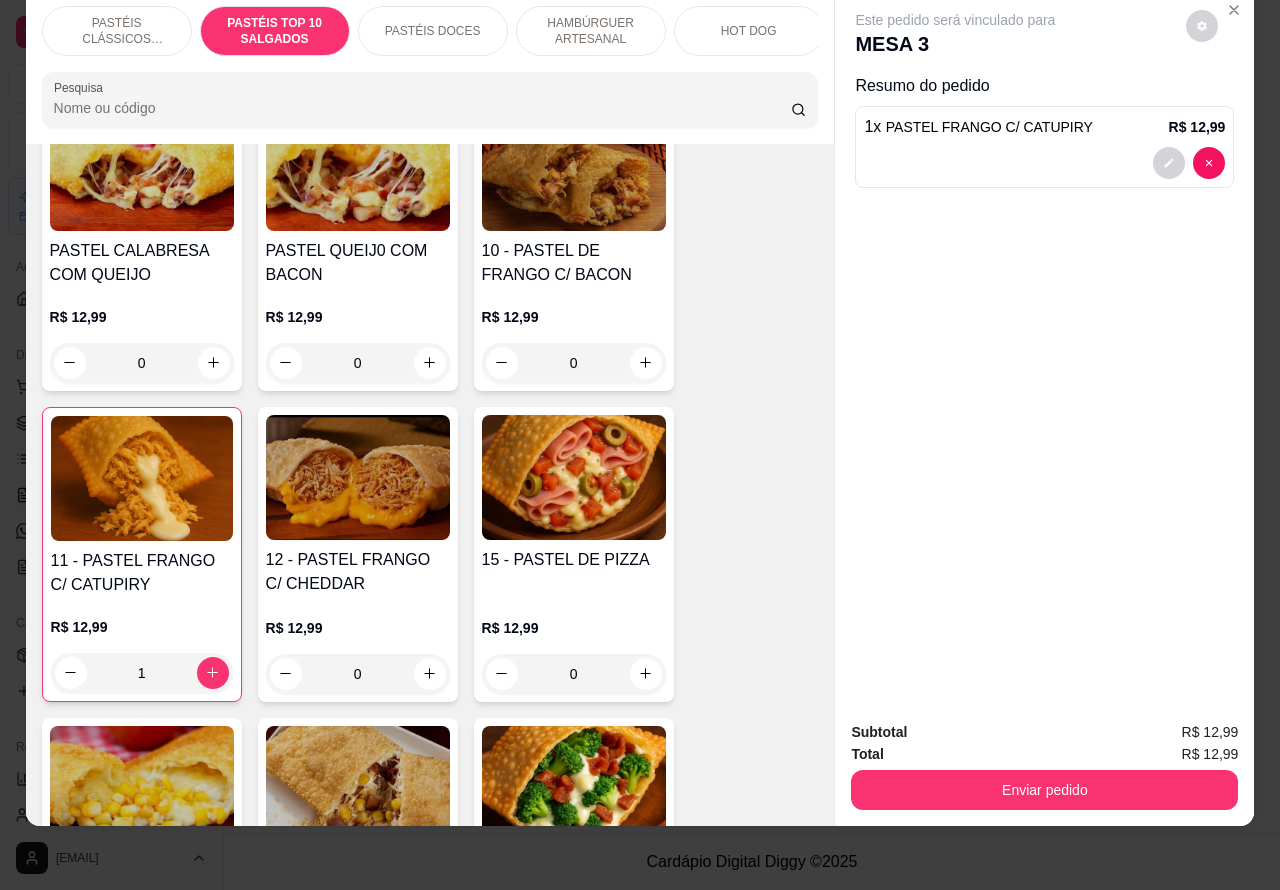 click on "PASTÉIS DOCES" at bounding box center (433, 31) 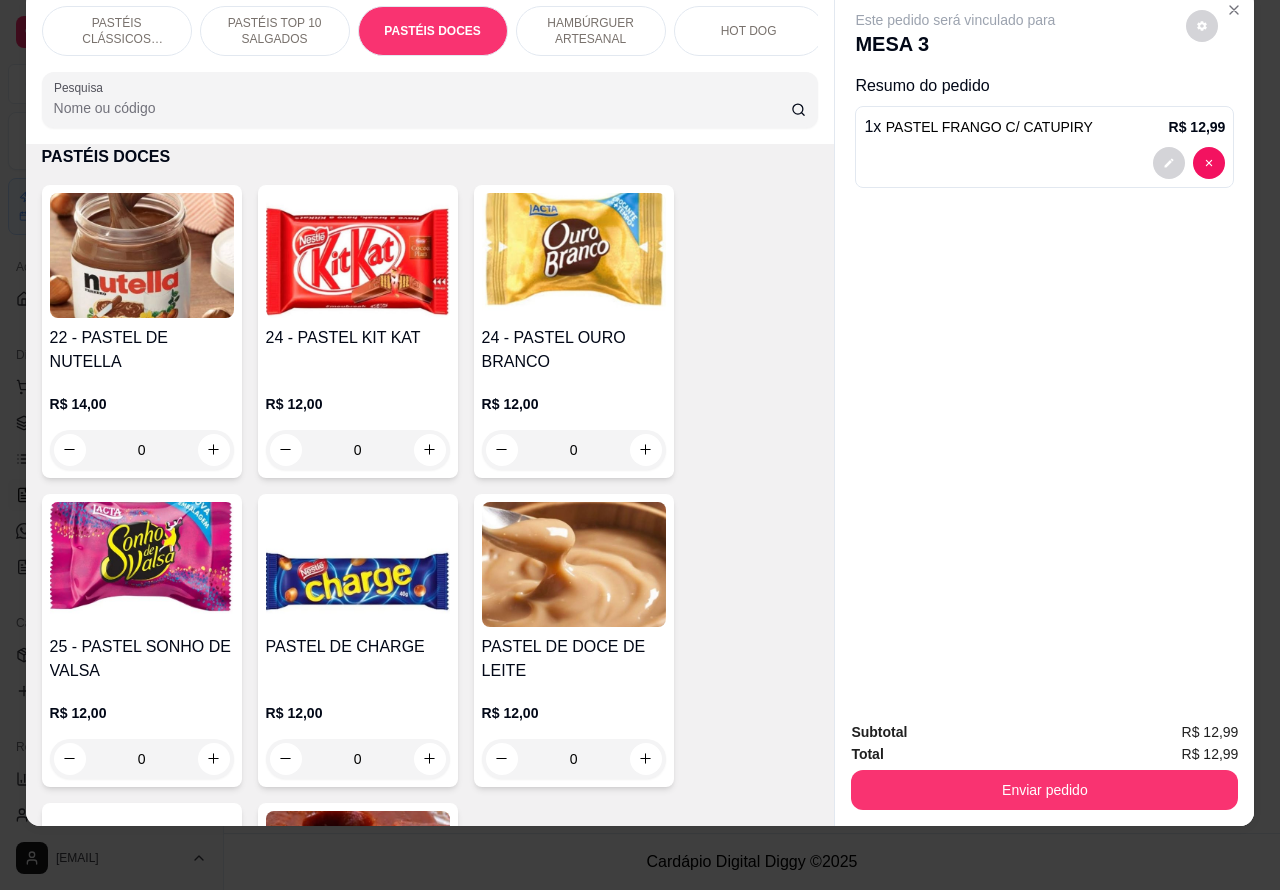 scroll, scrollTop: 3277, scrollLeft: 0, axis: vertical 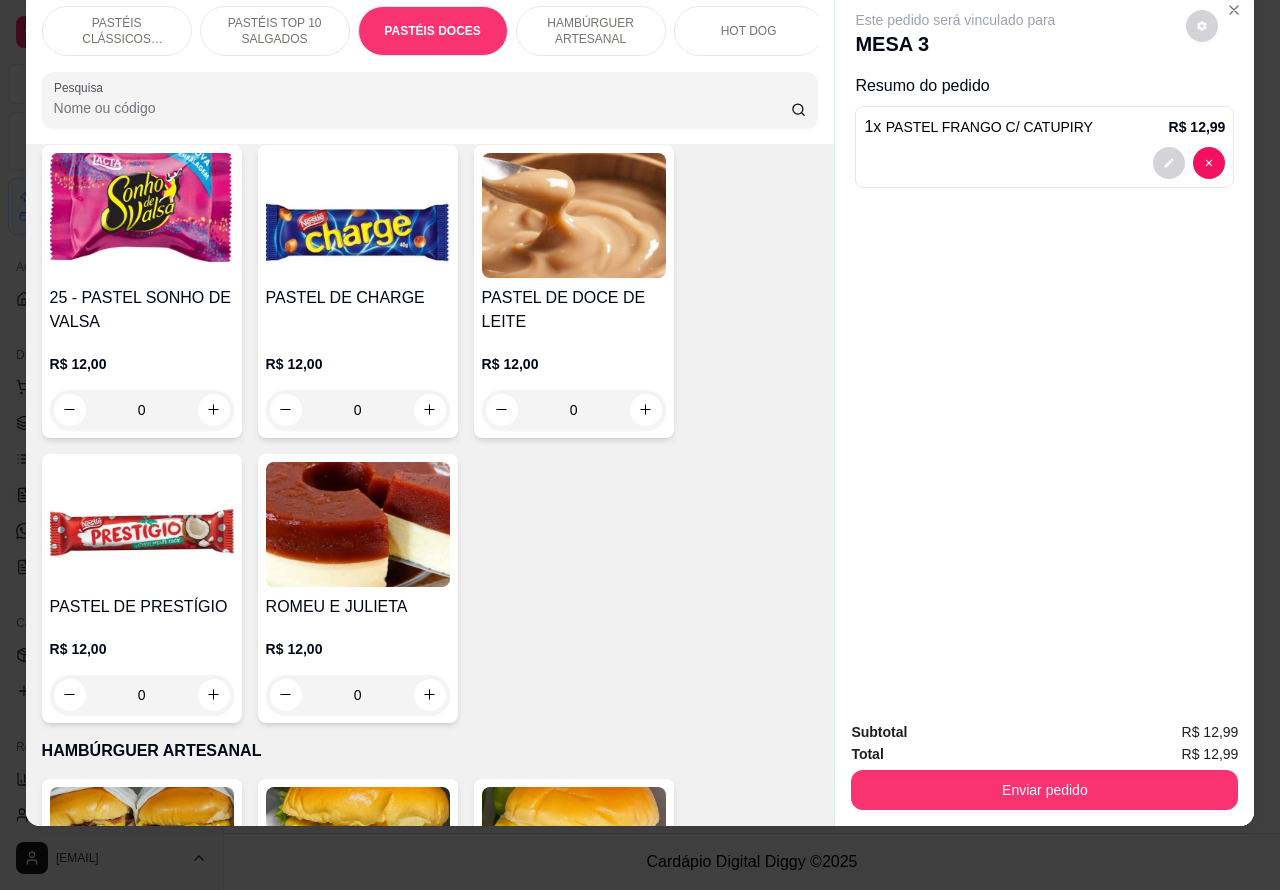 click 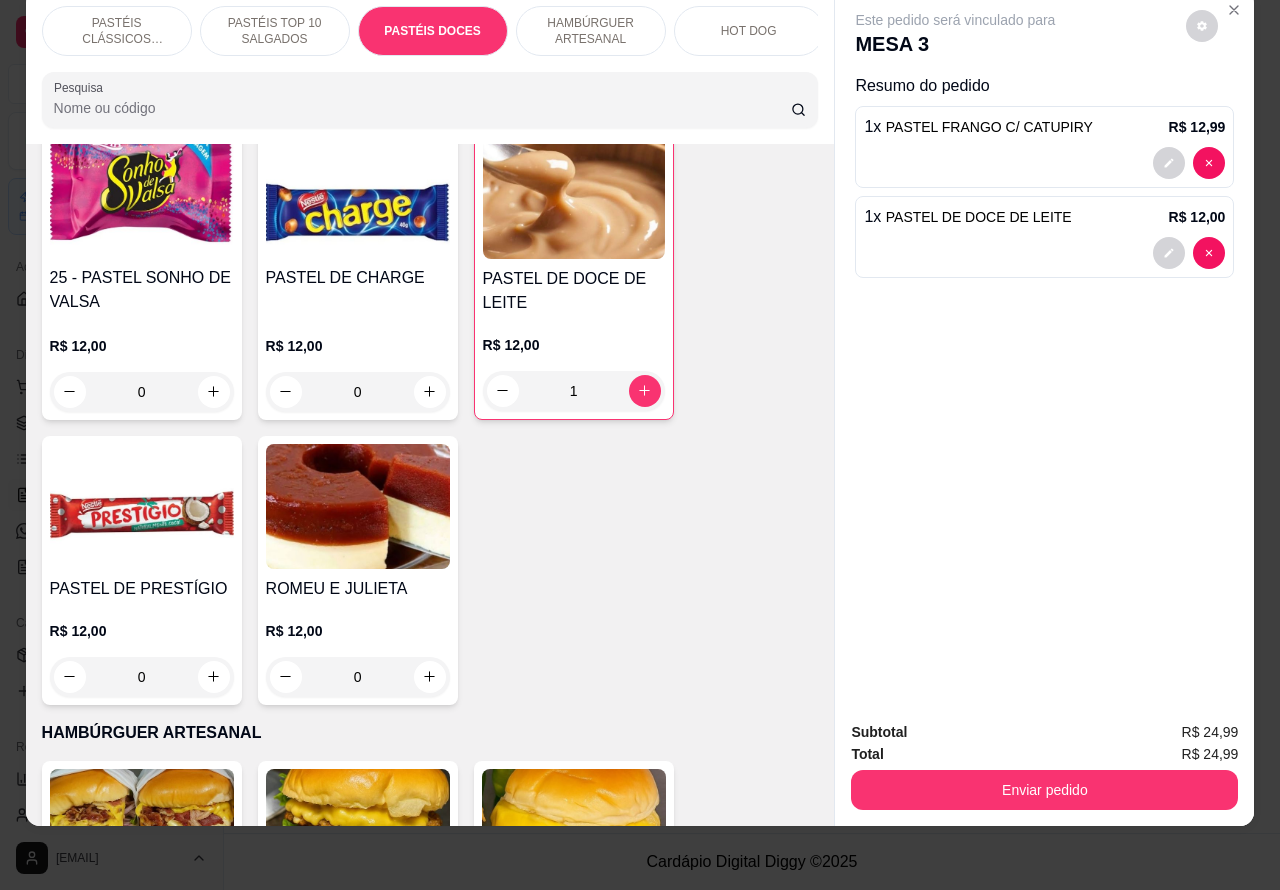 scroll, scrollTop: 3362, scrollLeft: 0, axis: vertical 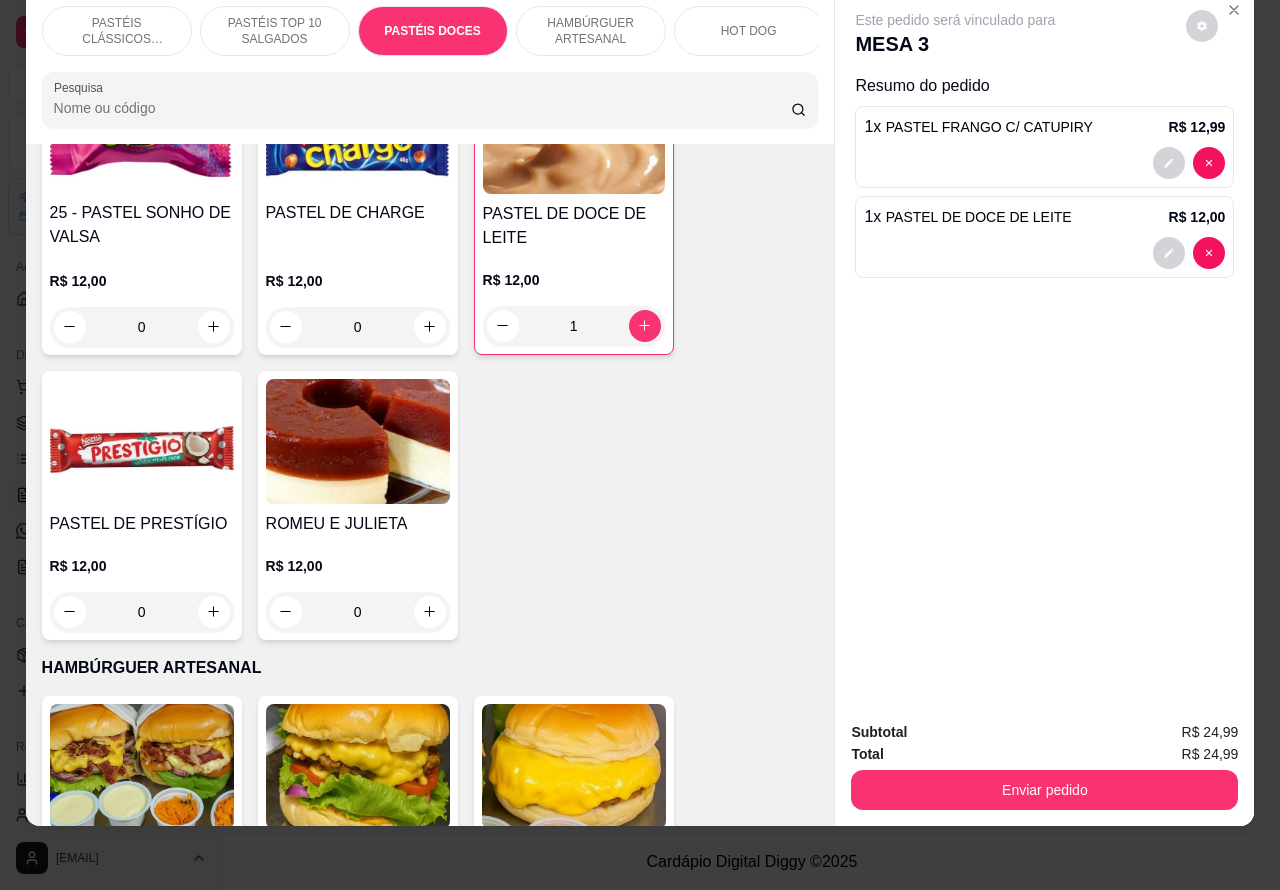 click 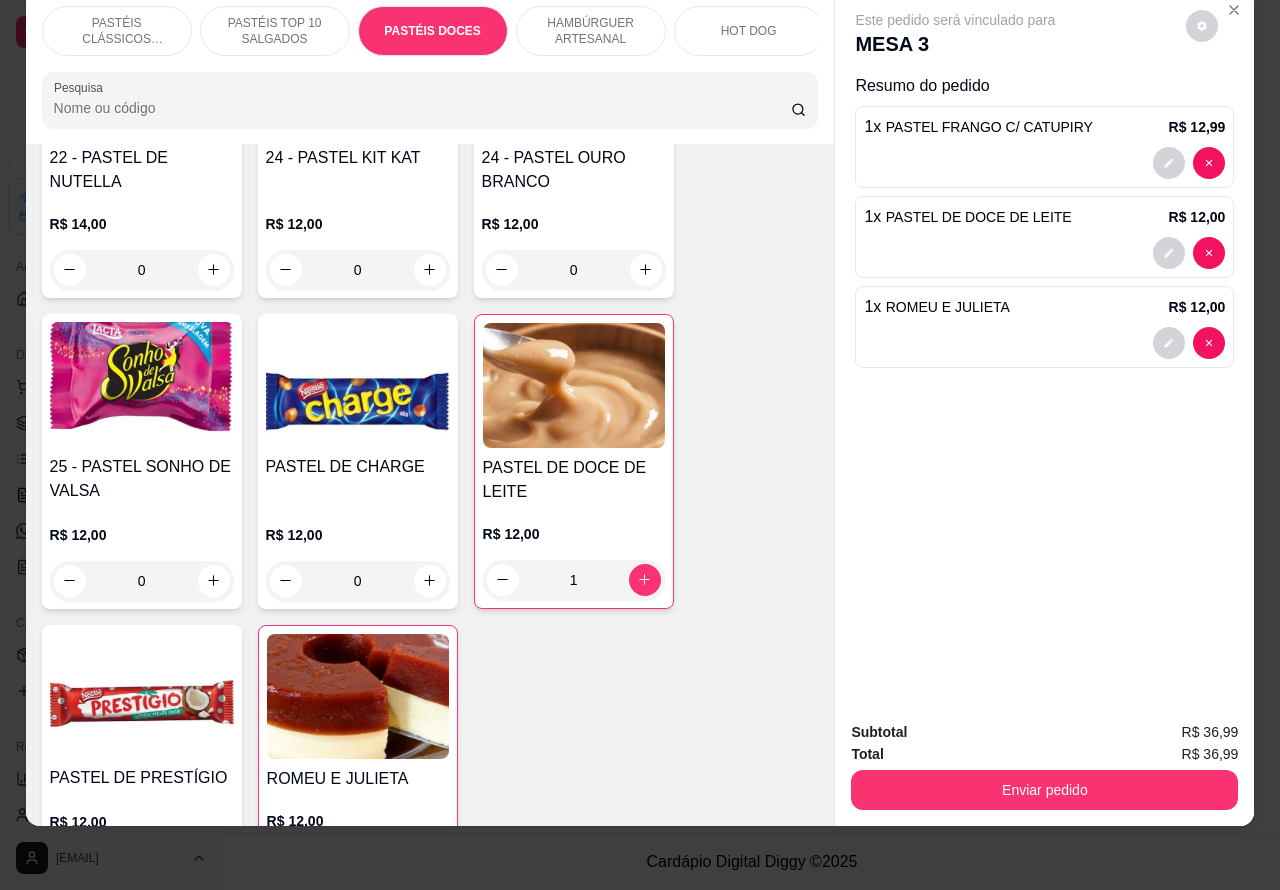 scroll, scrollTop: 2860, scrollLeft: 0, axis: vertical 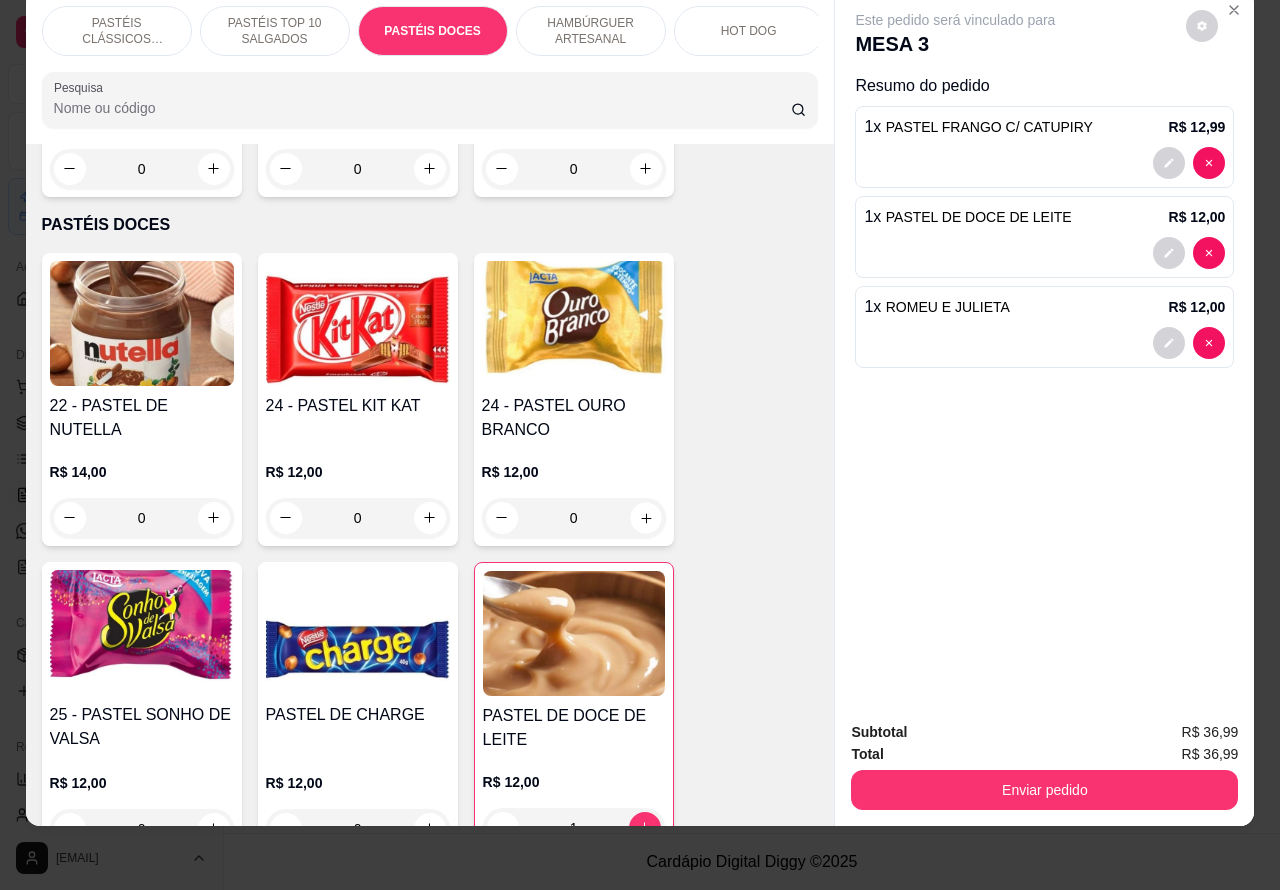 click 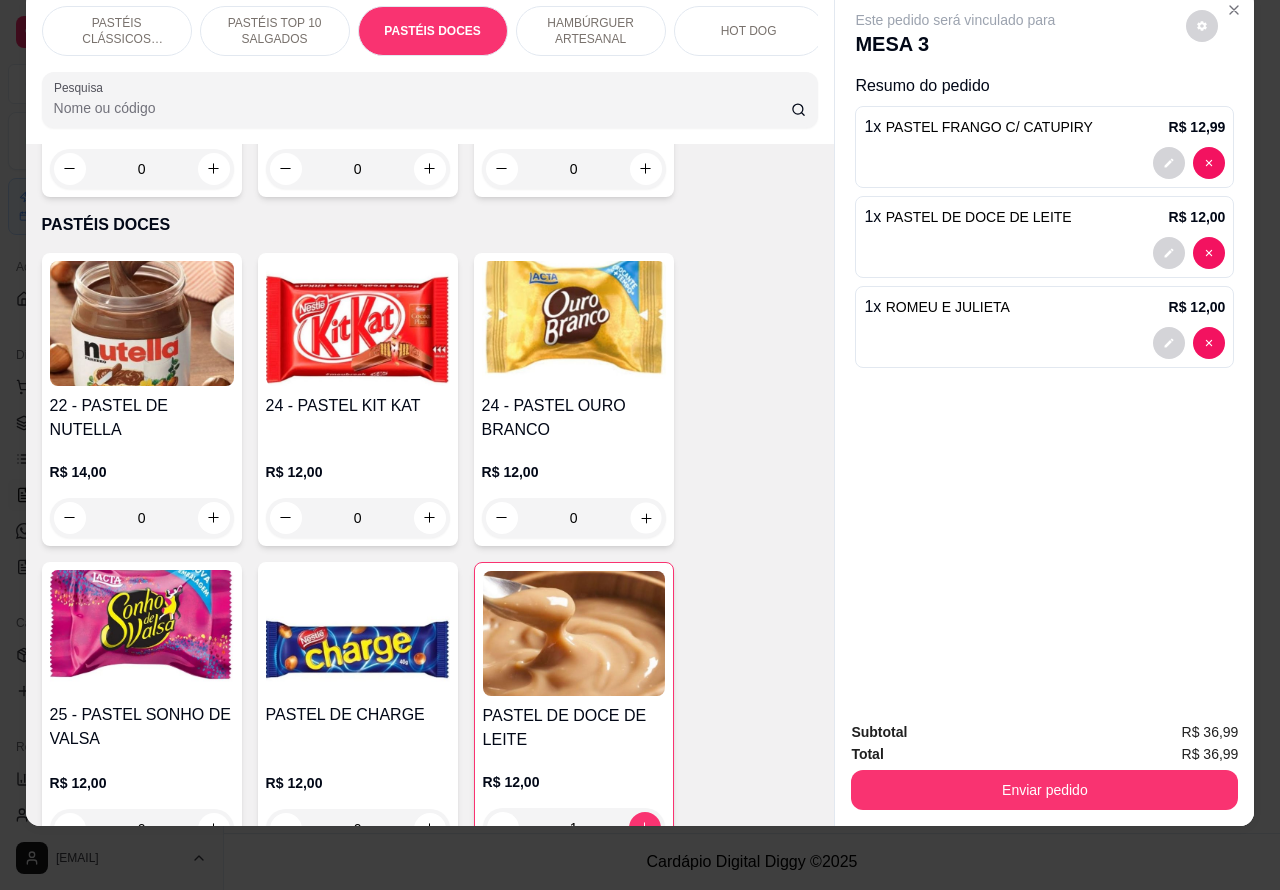 type on "1" 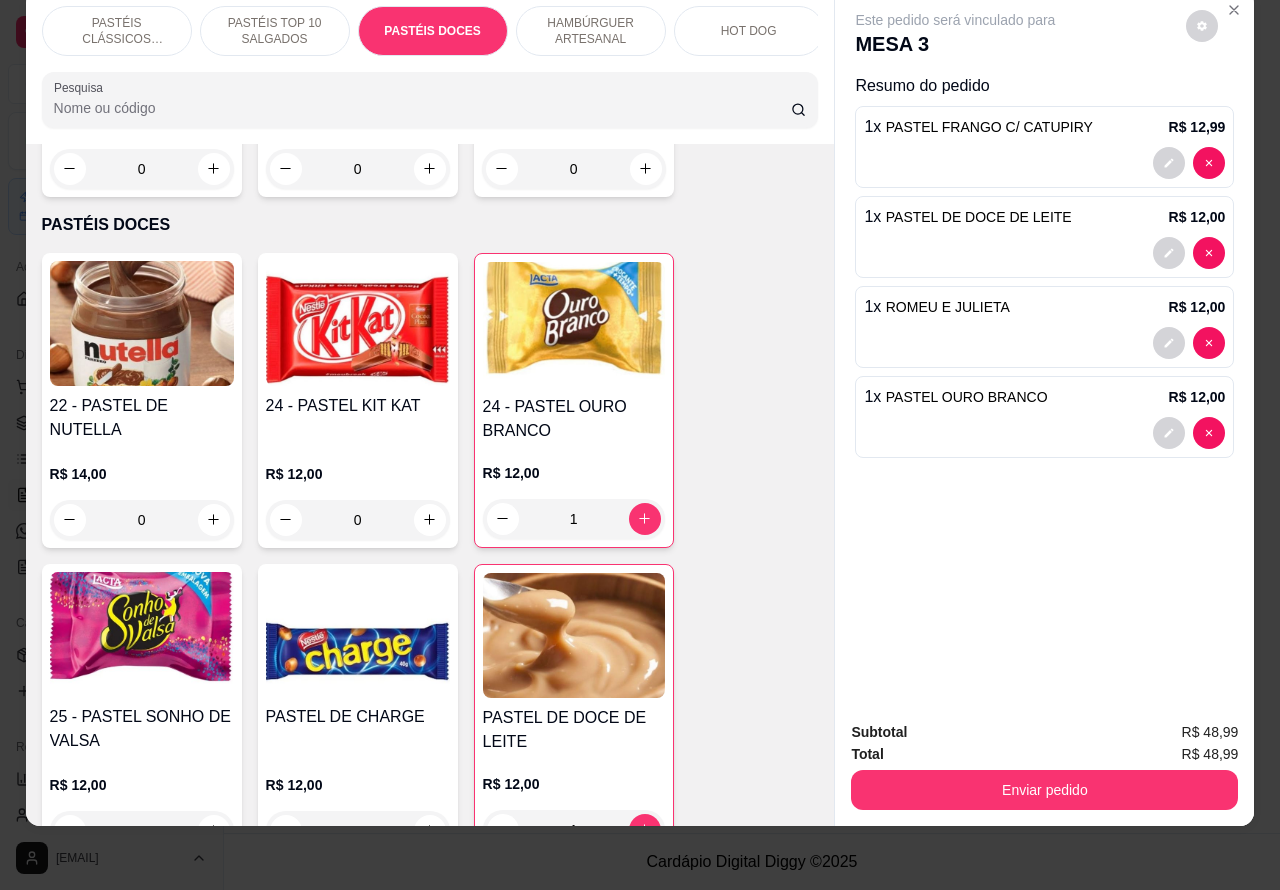 click on "Enviar pedido" at bounding box center [1044, 790] 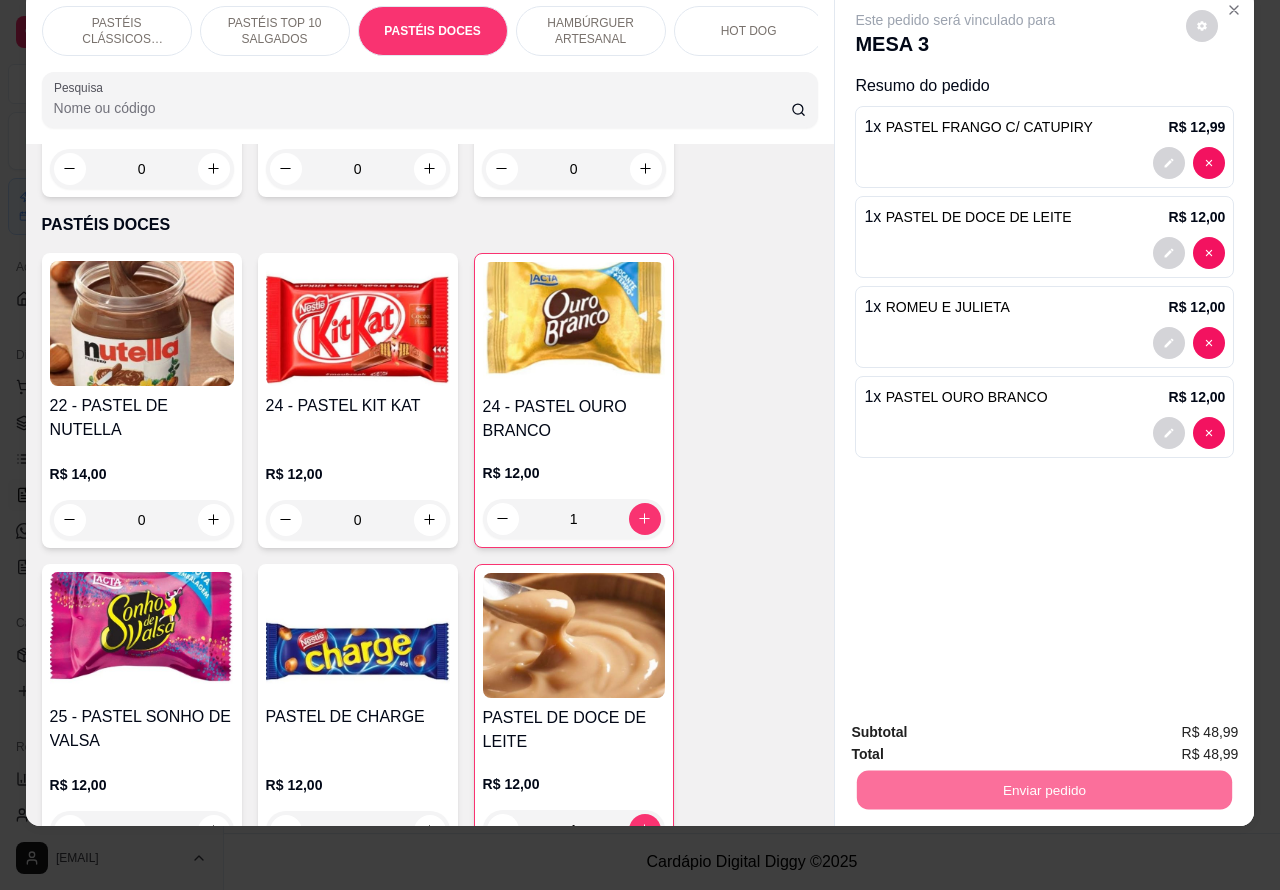 click on "Não registrar e enviar pedido" at bounding box center [977, 723] 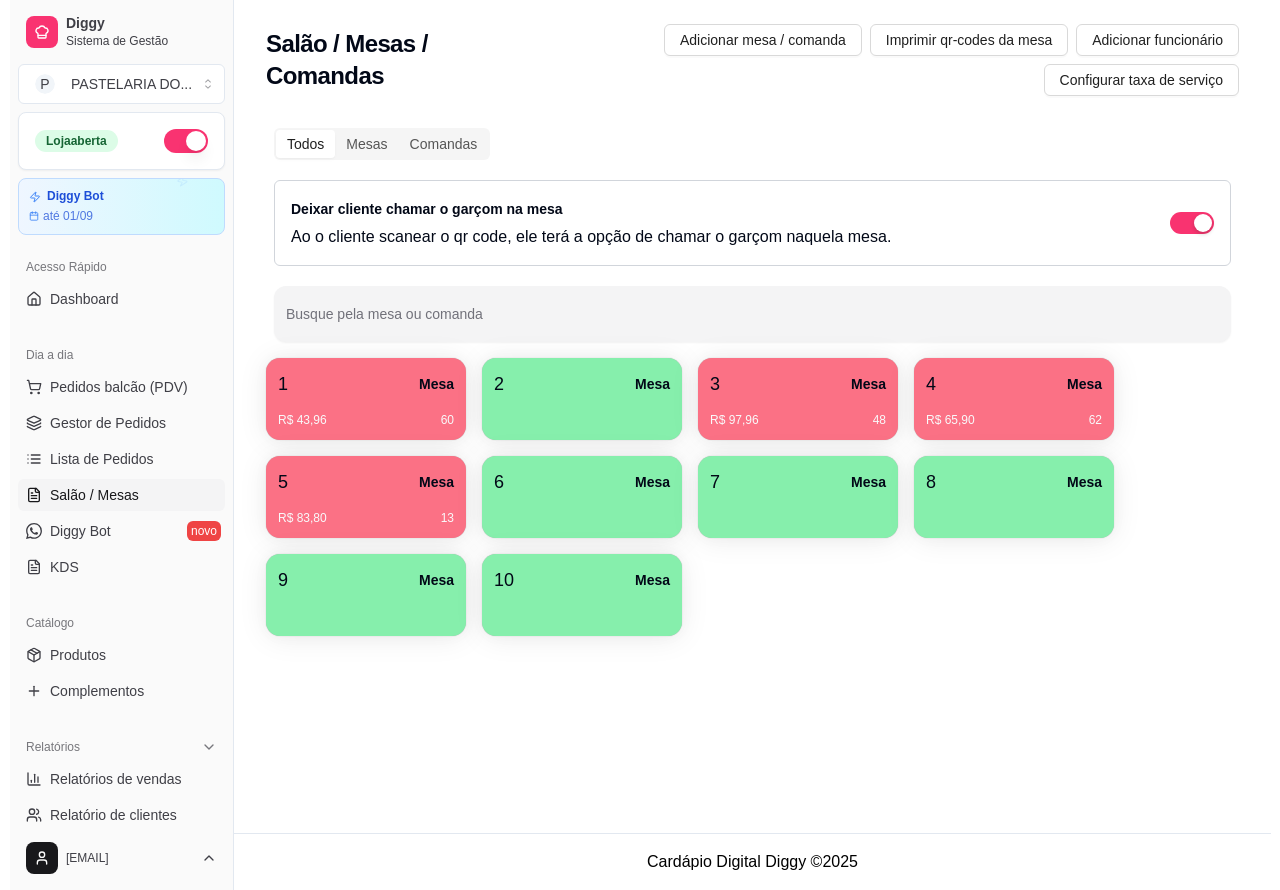 scroll, scrollTop: 0, scrollLeft: 0, axis: both 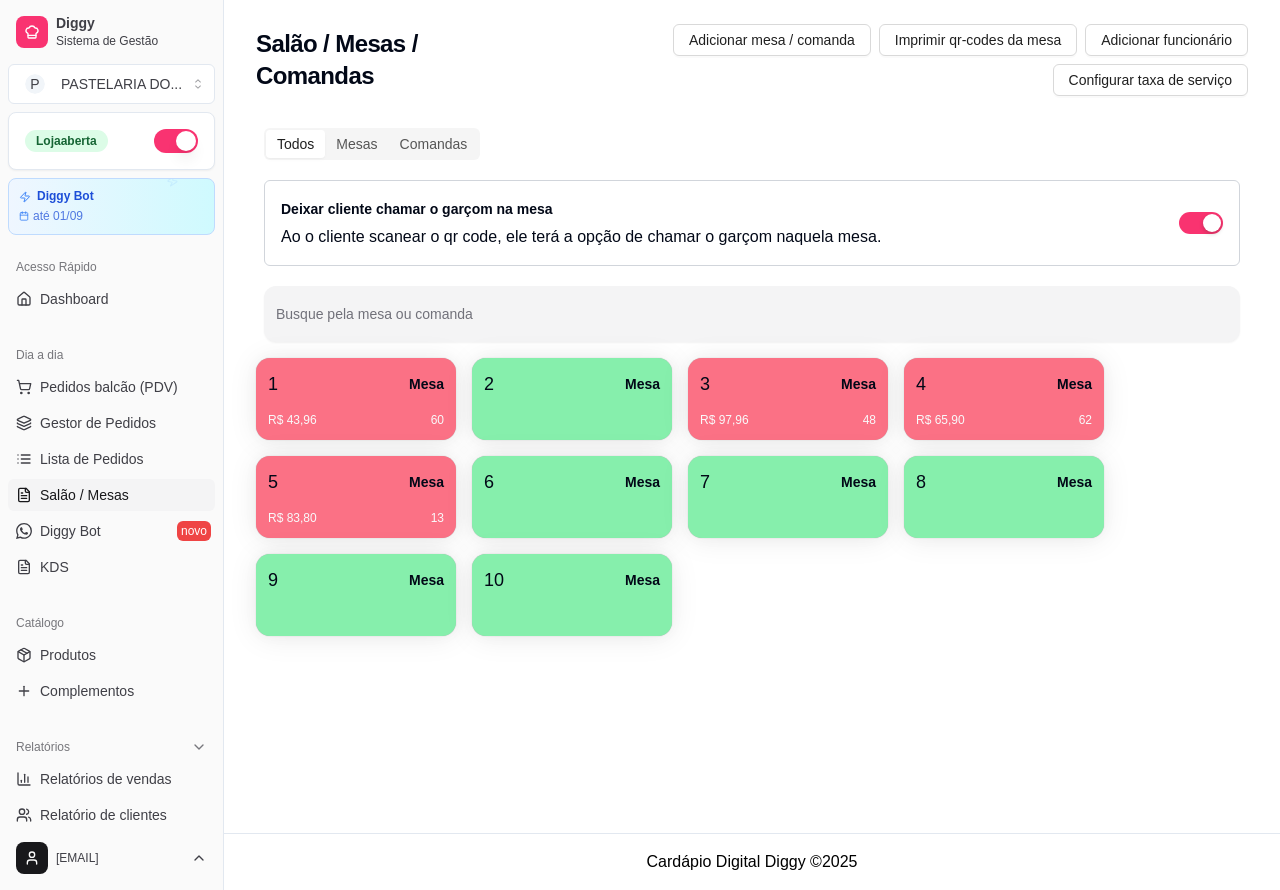 click on "R$ 43,96 60" at bounding box center [356, 413] 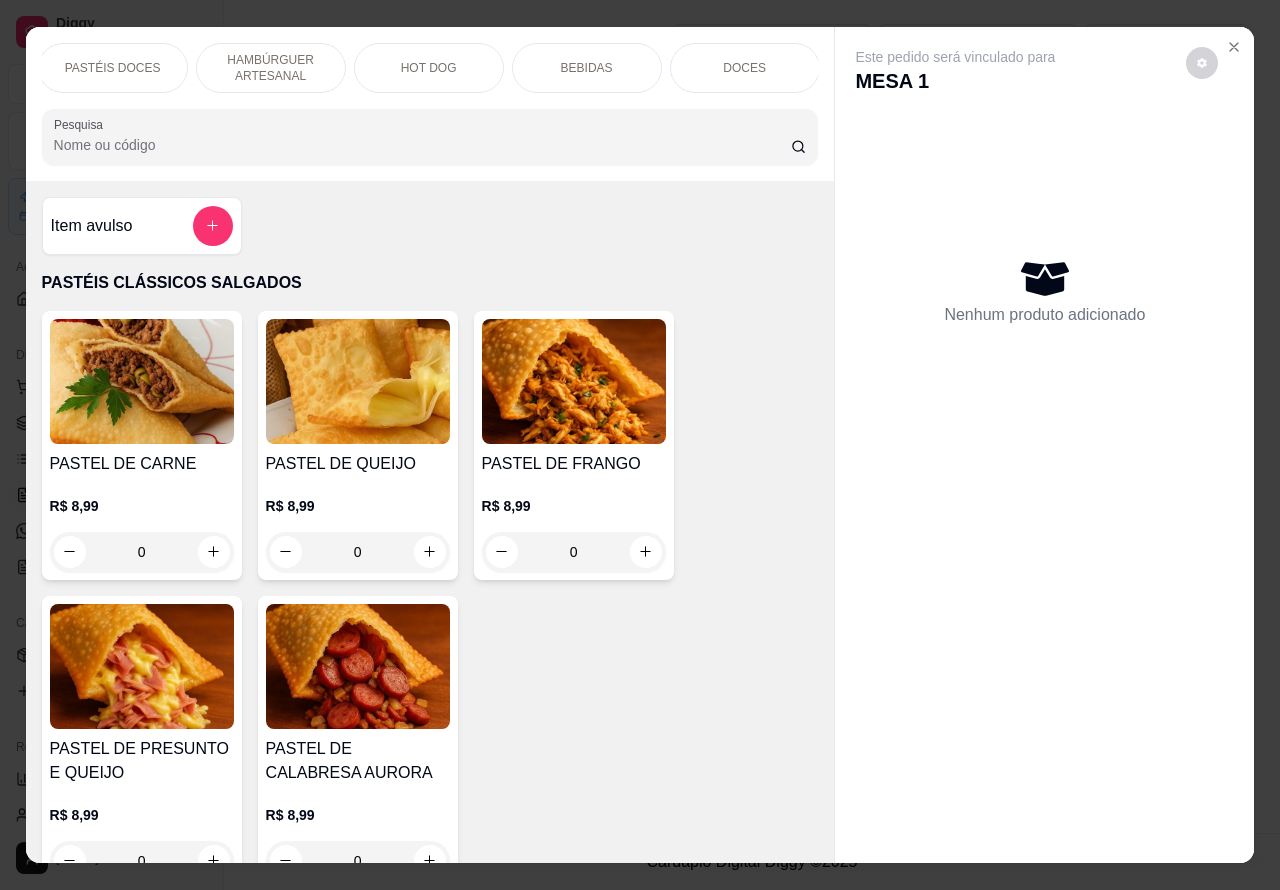 scroll, scrollTop: 0, scrollLeft: 321, axis: horizontal 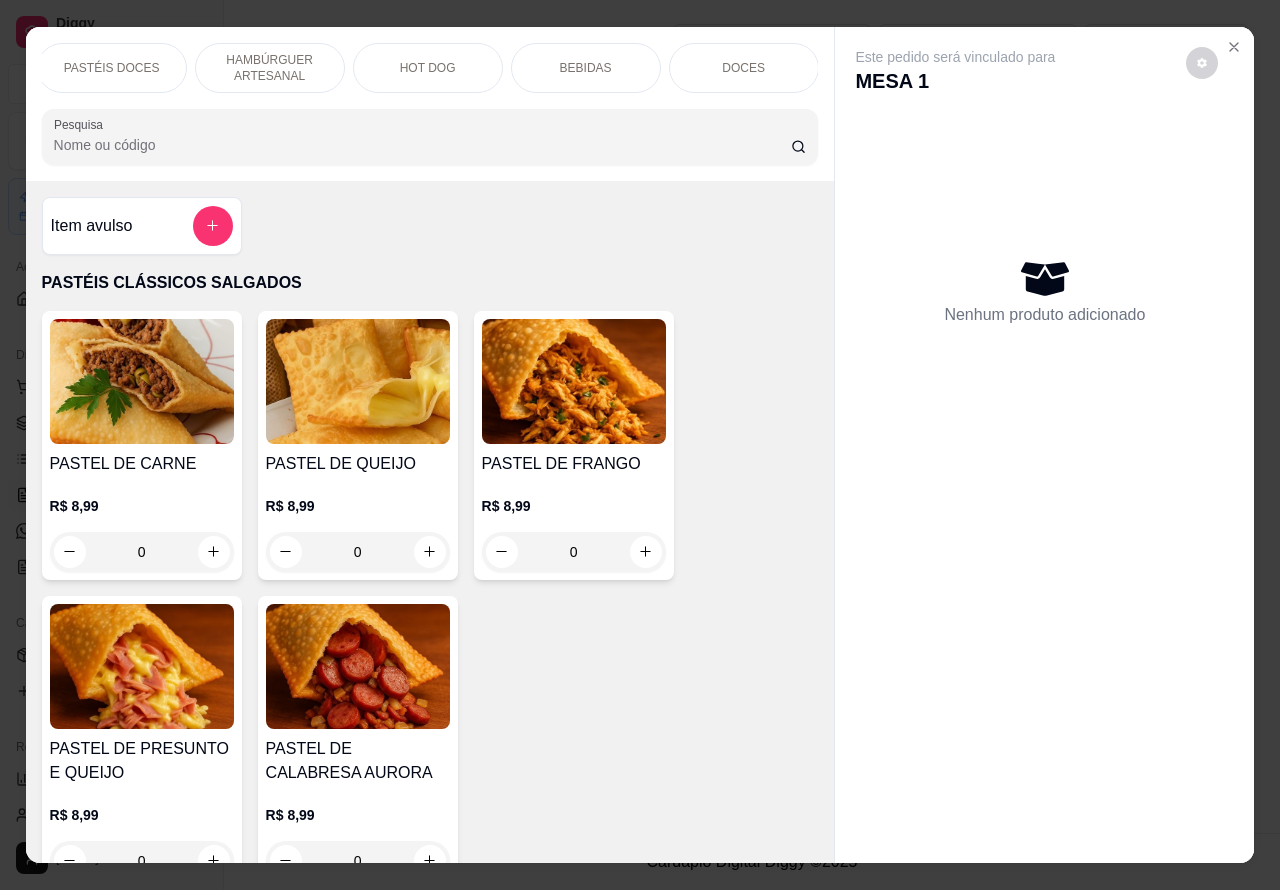 click on "BEBIDAS" at bounding box center [586, 68] 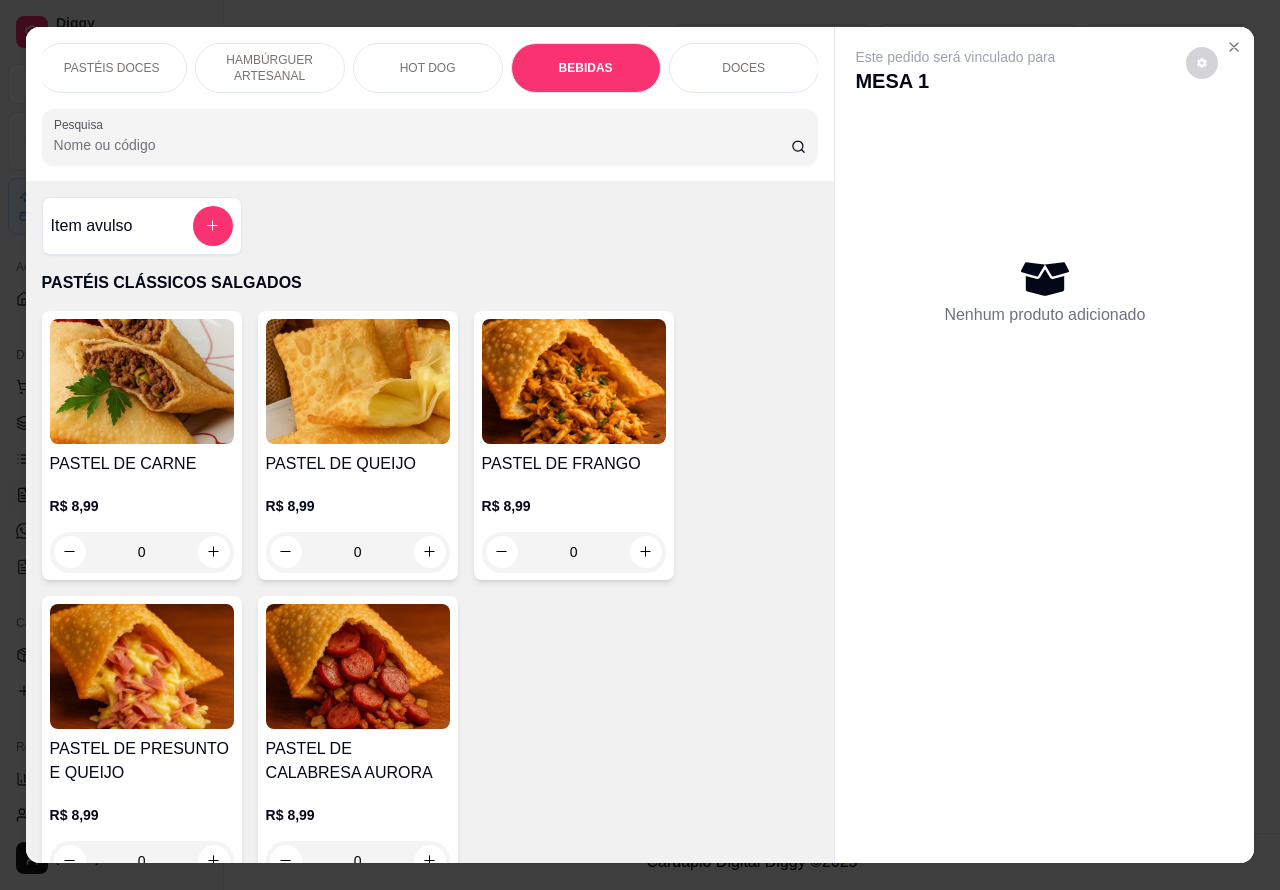 scroll, scrollTop: 5992, scrollLeft: 0, axis: vertical 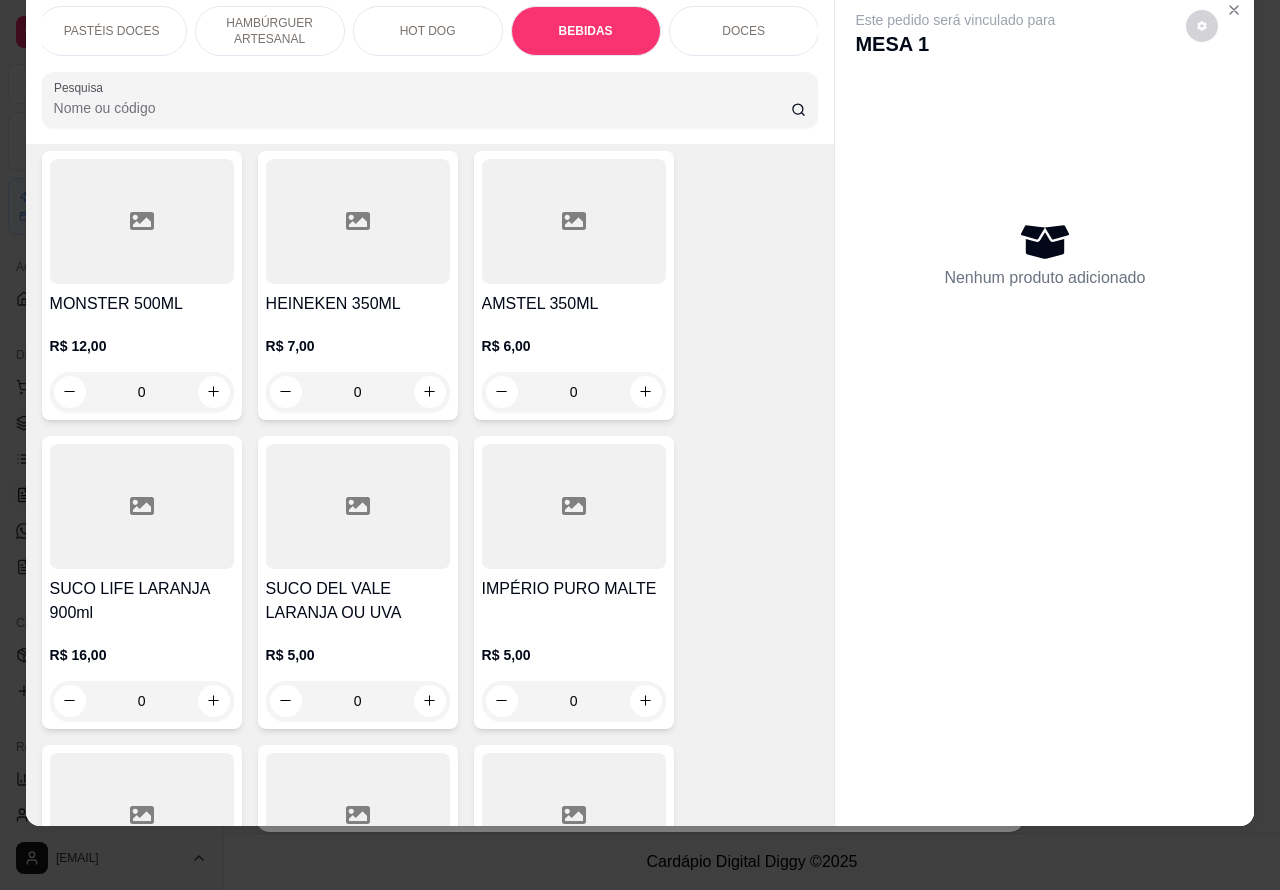 click 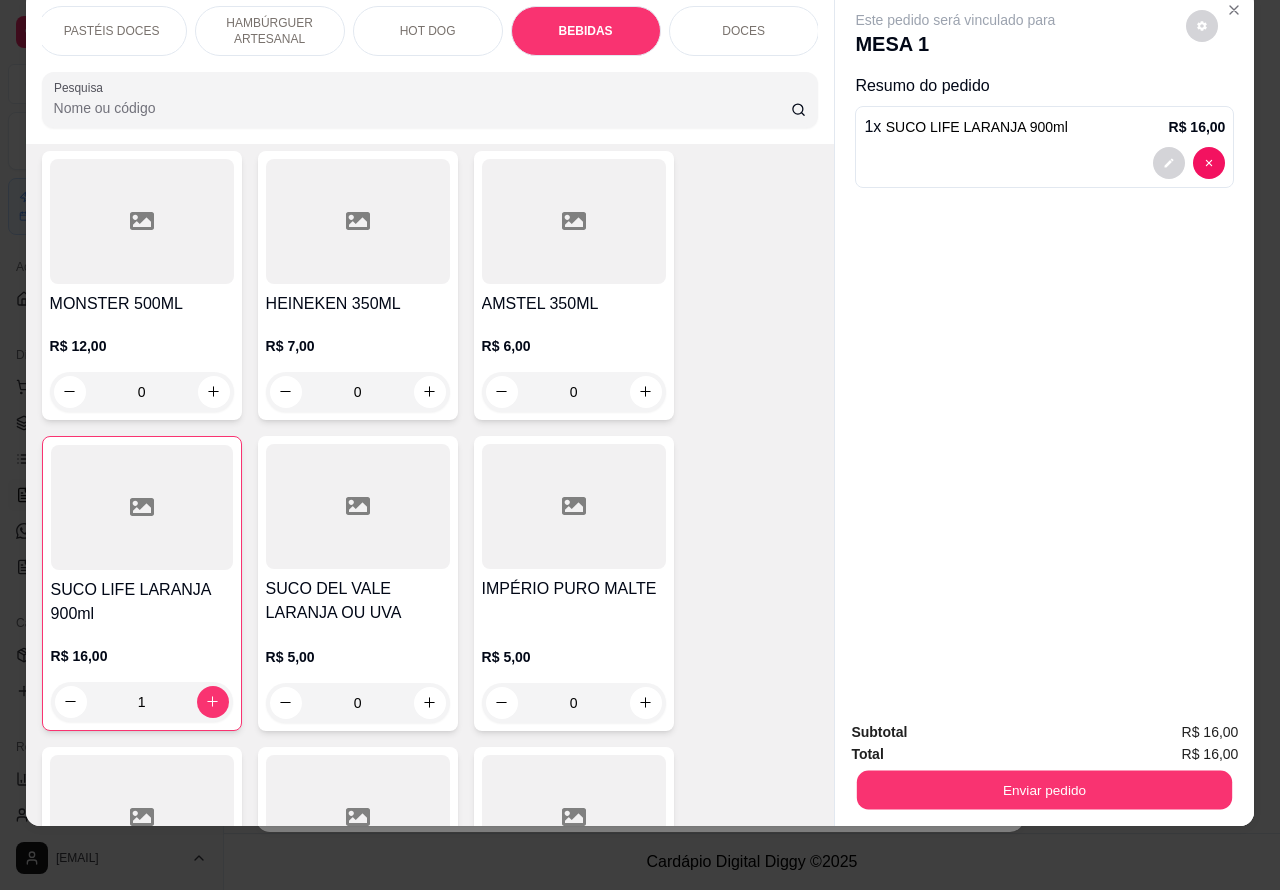 click on "Enviar pedido" at bounding box center (1044, 790) 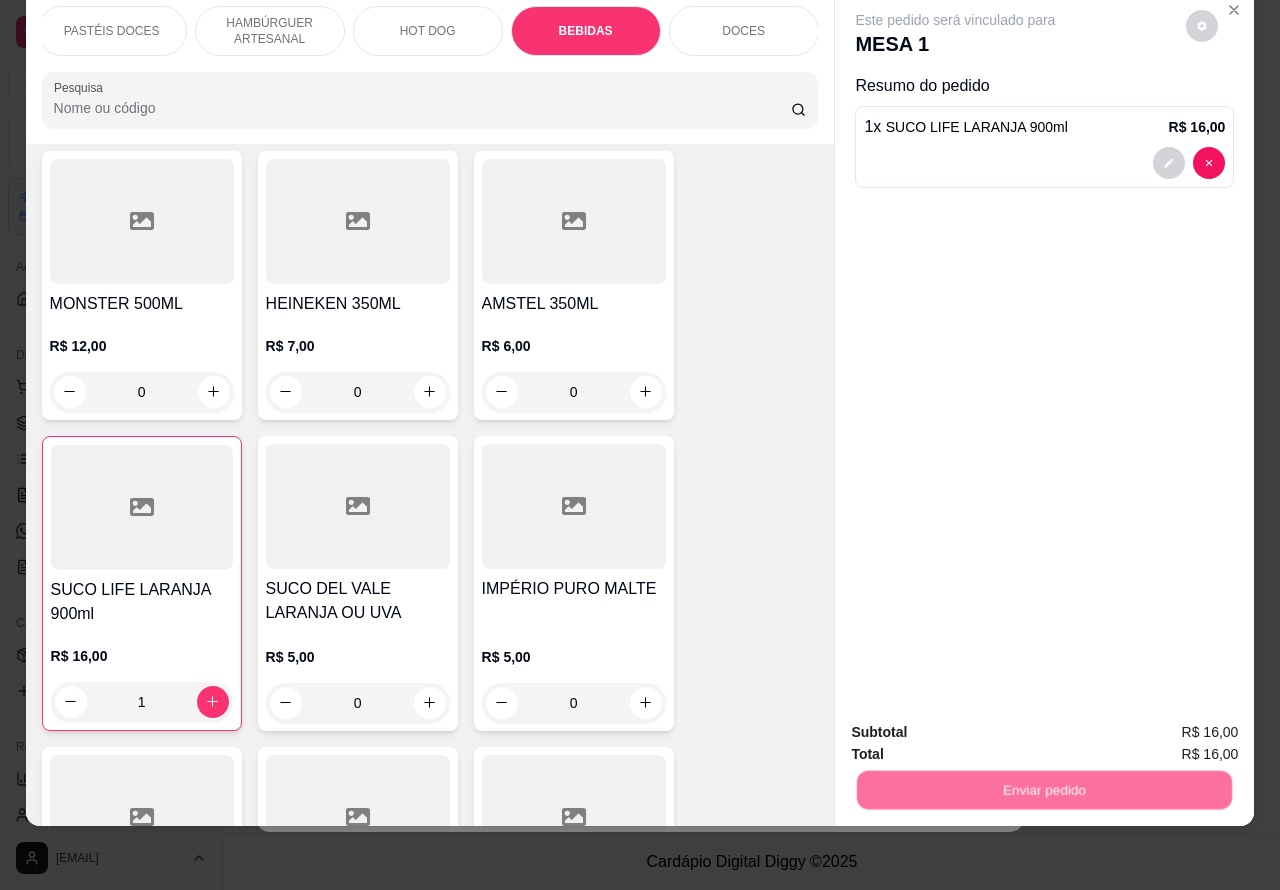 click on "Não registrar e enviar pedido" at bounding box center (977, 723) 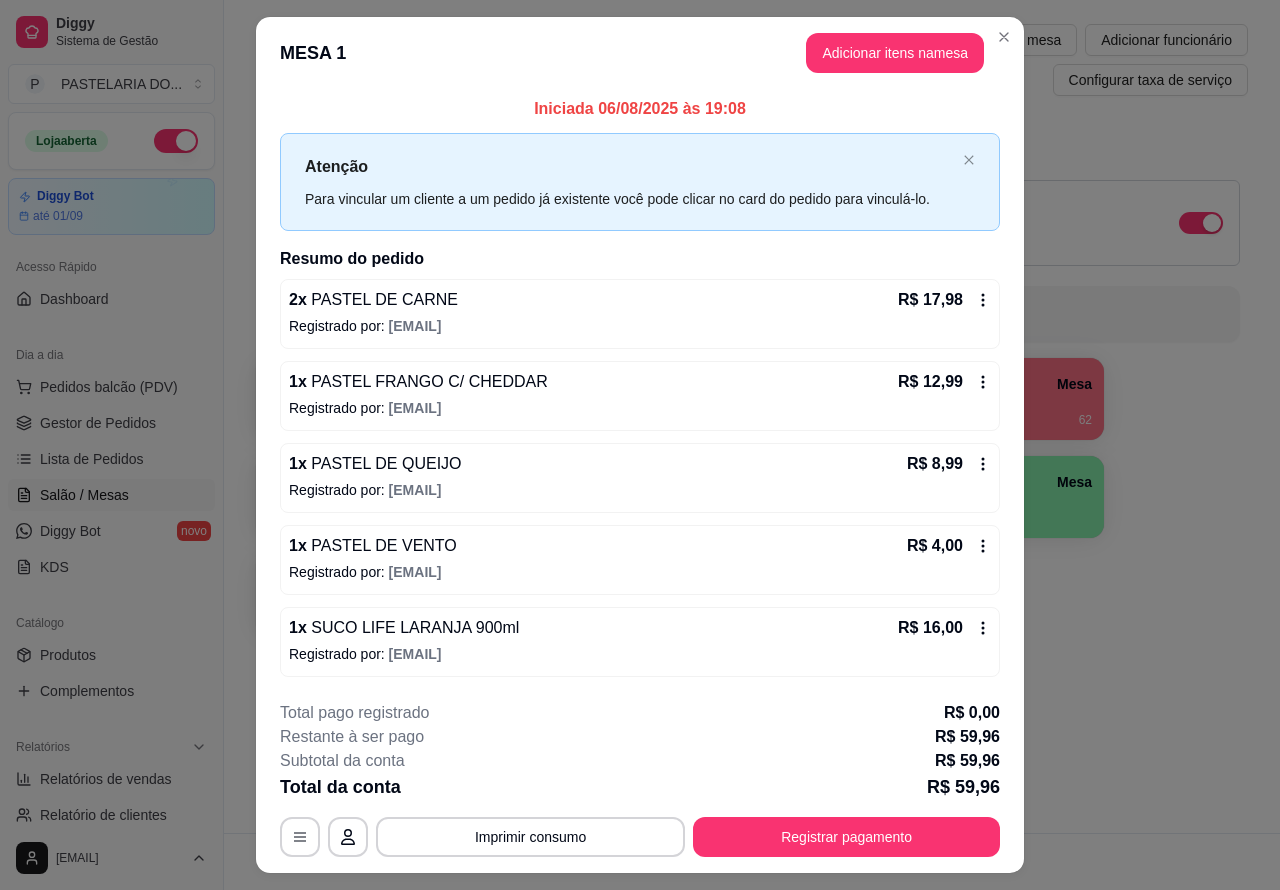 click on "Todos Mesas Comandas Deixar cliente chamar o garçom na mesa Ao o cliente scanear o qr code, ele terá a opção de chamar o garçom naquela mesa. Busque pela mesa ou comanda
1 Mesa R$ 43,96 60 2 Mesa 3 Mesa R$ 97,96 48 4 Mesa R$ 65,90 62 5 Mesa R$ 83,80 13 6 Mesa 7 Mesa 8 Mesa 9 Mesa 10 Mesa" at bounding box center (752, 384) 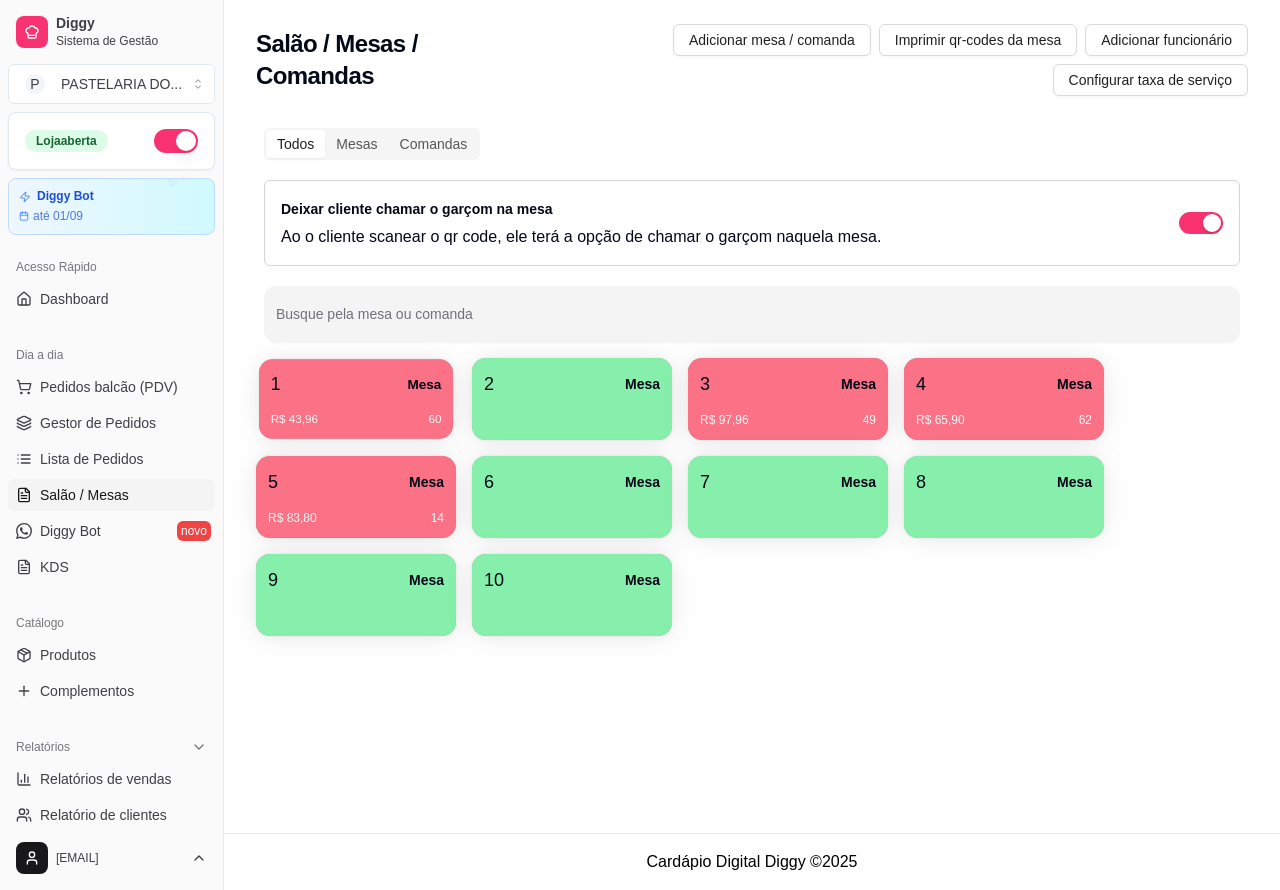 click on "R$ 43,96 60" at bounding box center [356, 412] 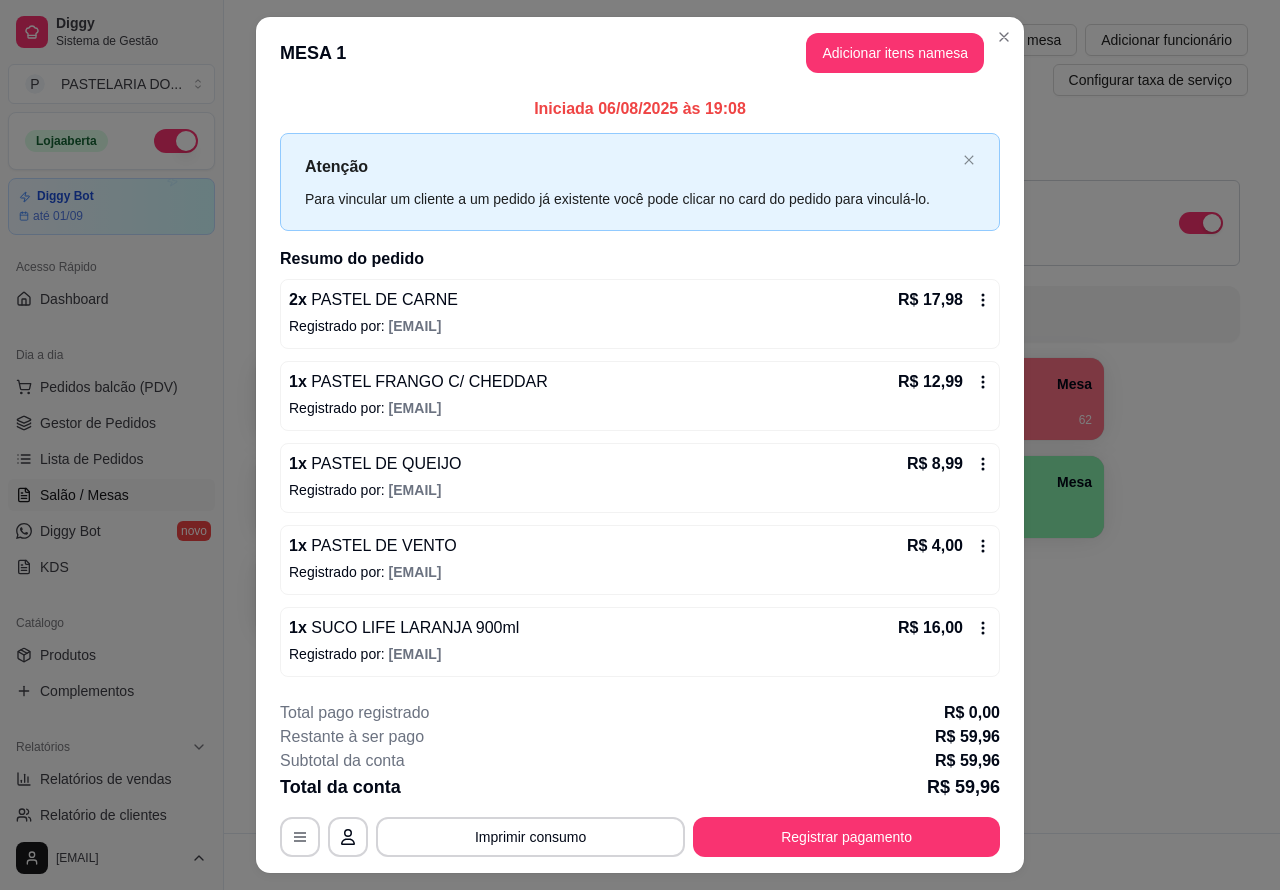 click on "Salão / Mesas / Comandas Adicionar mesa / comanda Imprimir qr-codes da mesa Adicionar funcionário Configurar taxa de serviço Todos Mesas Comandas Deixar cliente chamar o garçom na mesa Ao o cliente scanear o qr code, ele terá a opção de chamar o garçom naquela mesa. Busque pela mesa ou comanda
1 Mesa R$ 43,96 61 2 Mesa 3 Mesa R$ 97,96 49 4 Mesa R$ 65,90 62 5 Mesa R$ 83,80 14 6 Mesa 7 Mesa 8 Mesa 9 Mesa 10 Mesa" at bounding box center (752, 416) 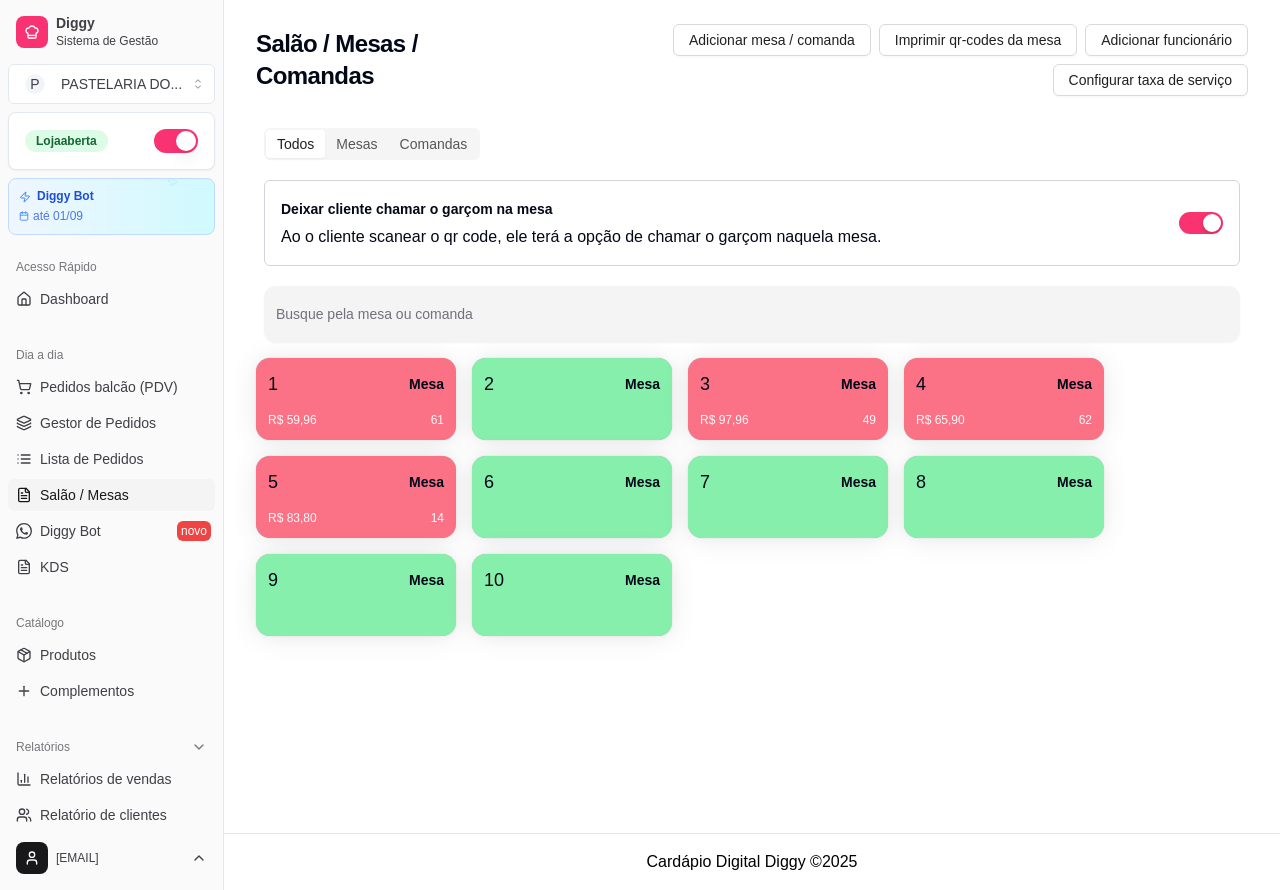 click on "R$ 65,90 62" at bounding box center (1004, 413) 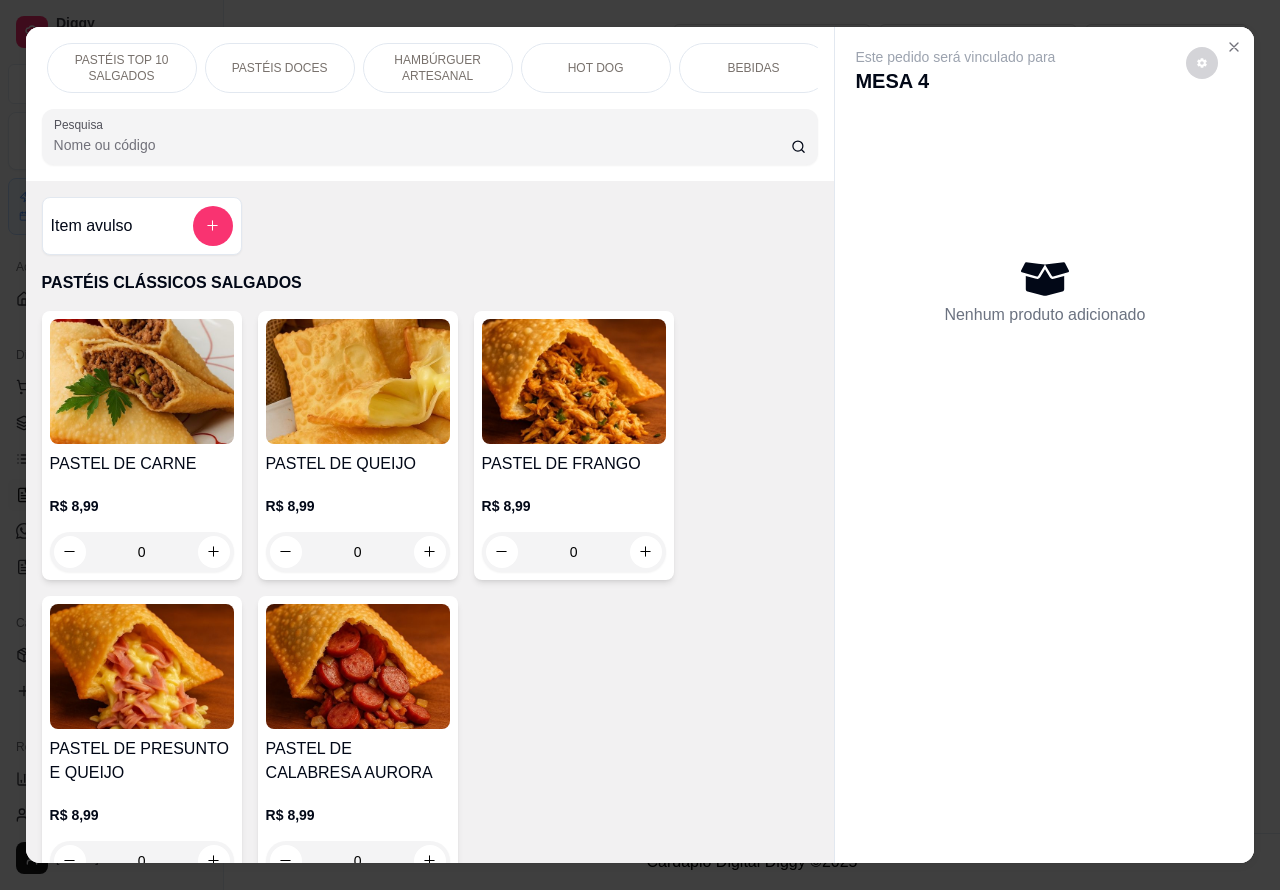 scroll, scrollTop: 0, scrollLeft: 156, axis: horizontal 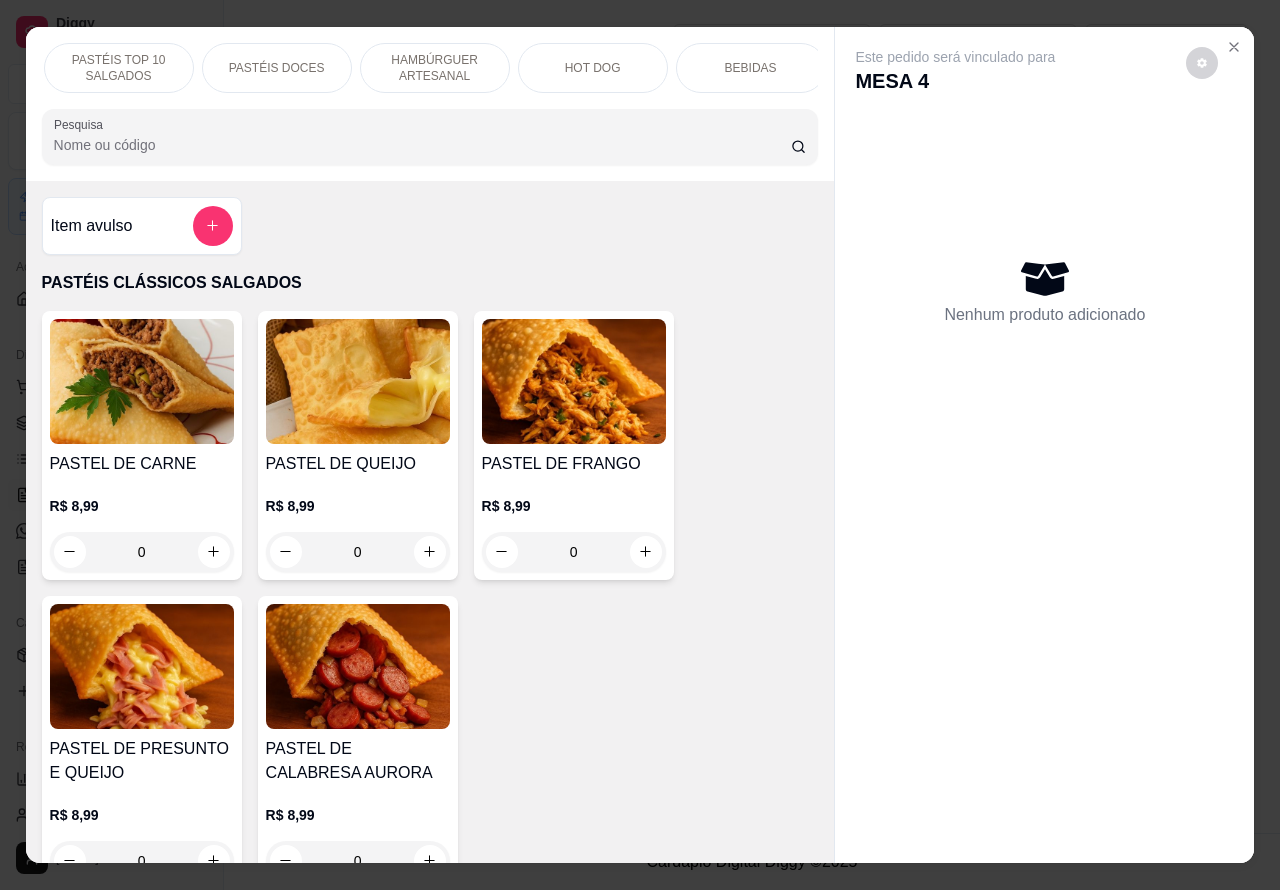 click on "HAMBÚRGUER ARTESANAL" at bounding box center [435, 68] 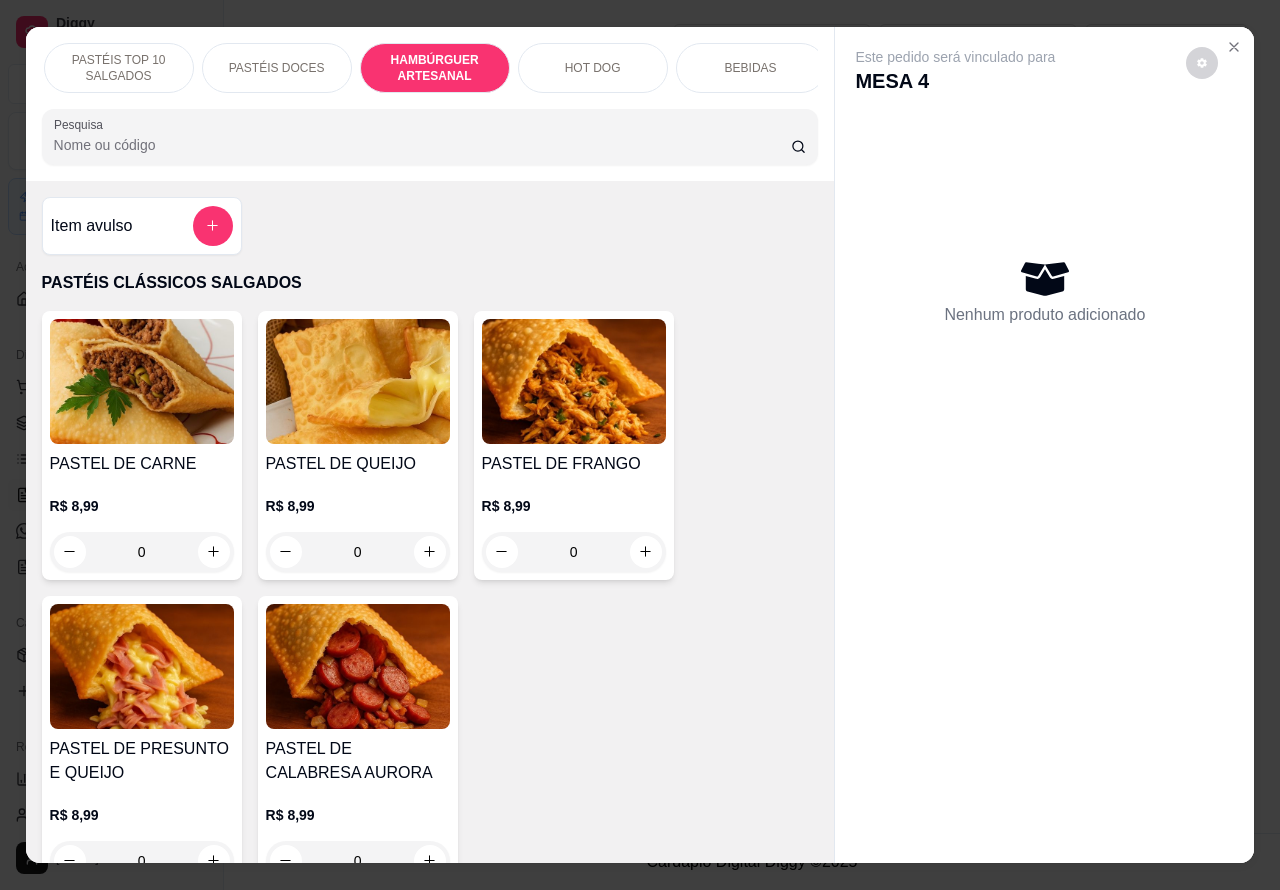 scroll, scrollTop: 3870, scrollLeft: 0, axis: vertical 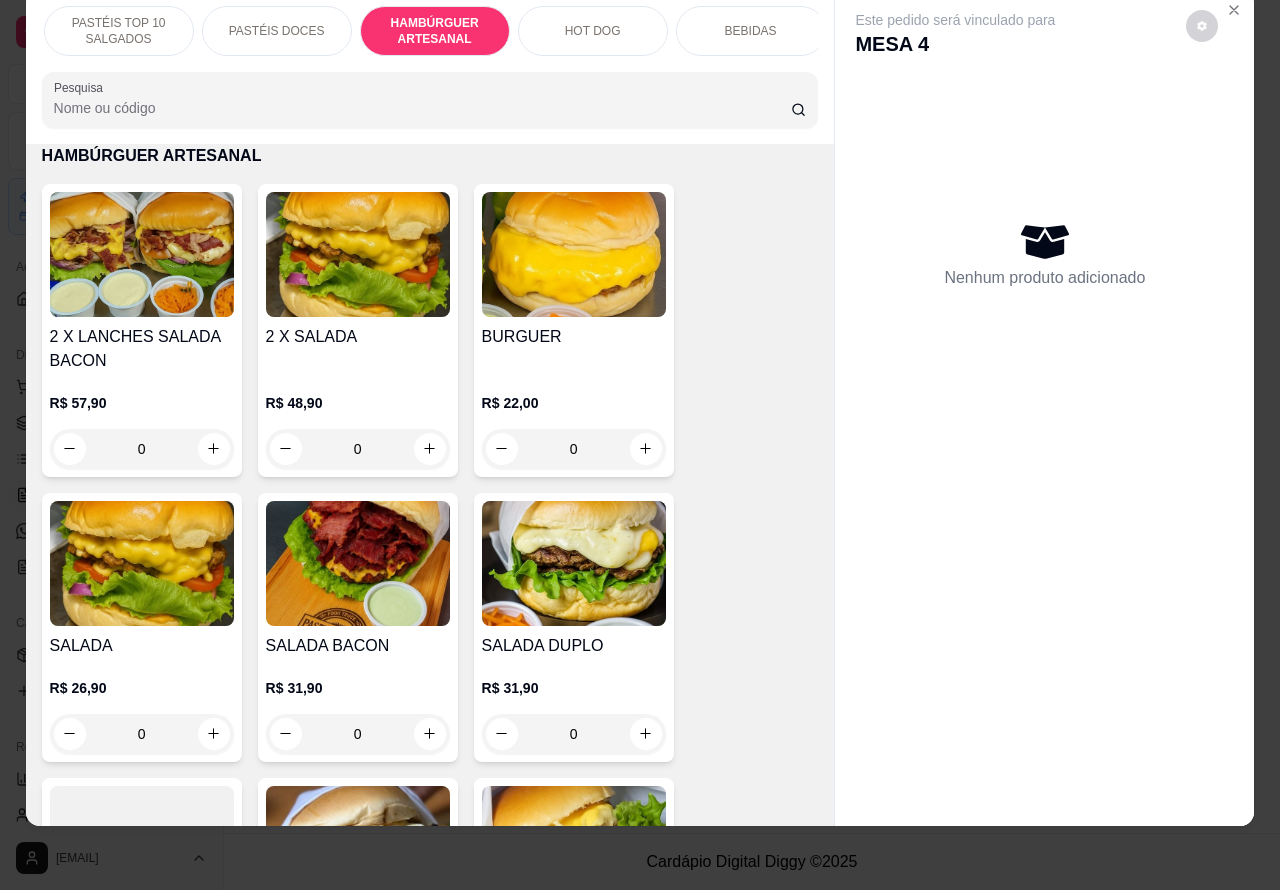 click at bounding box center (574, 254) 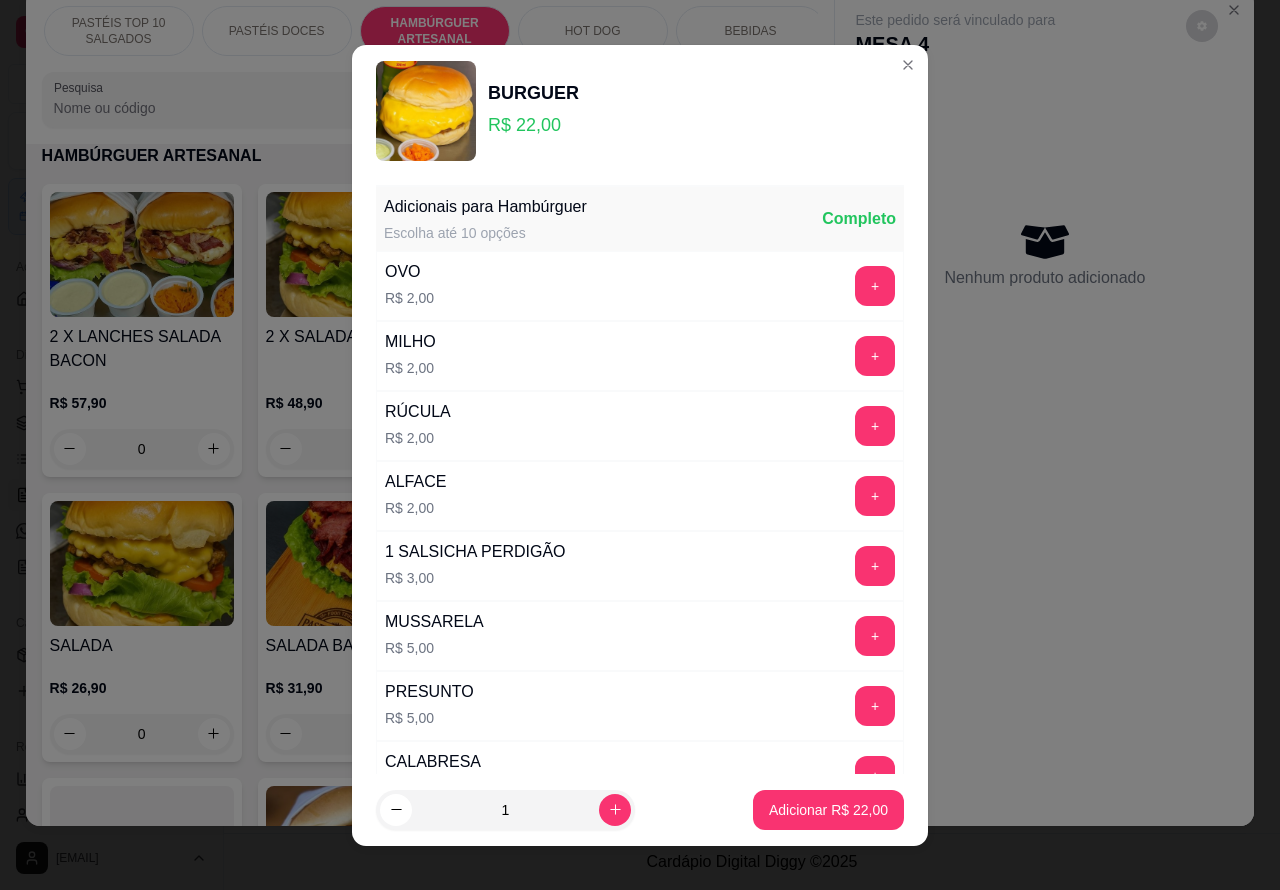 scroll, scrollTop: 542, scrollLeft: 0, axis: vertical 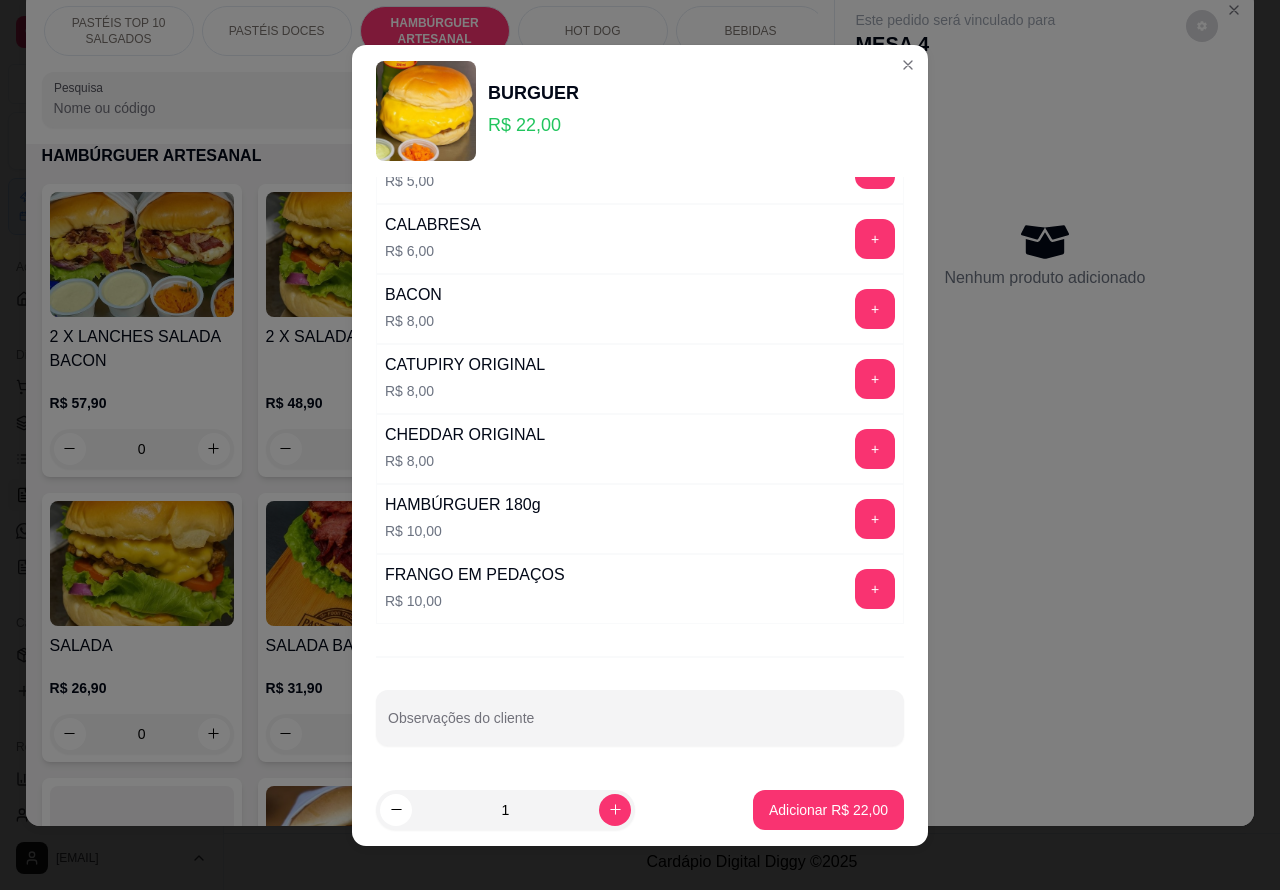 click on "Observações do cliente" at bounding box center [640, 726] 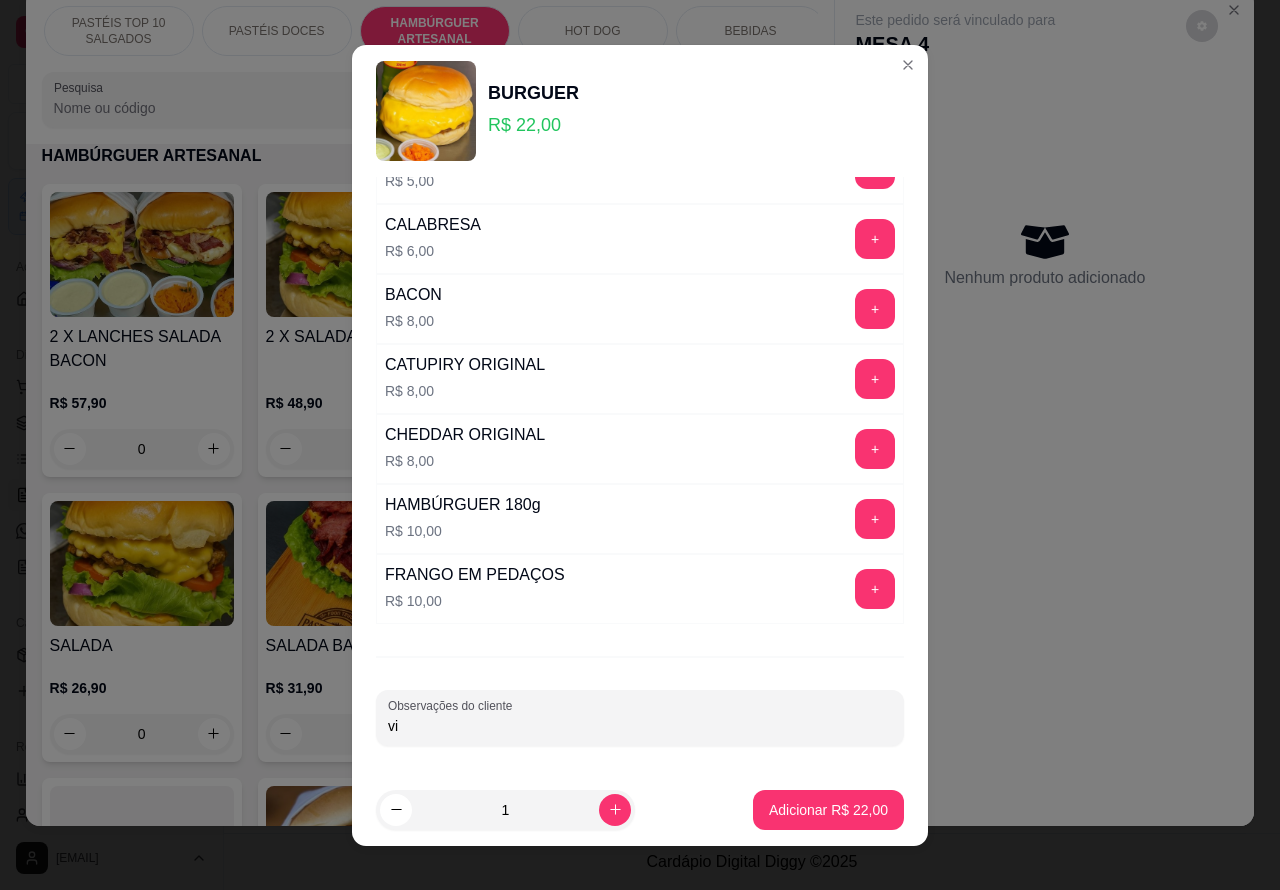 type on "v" 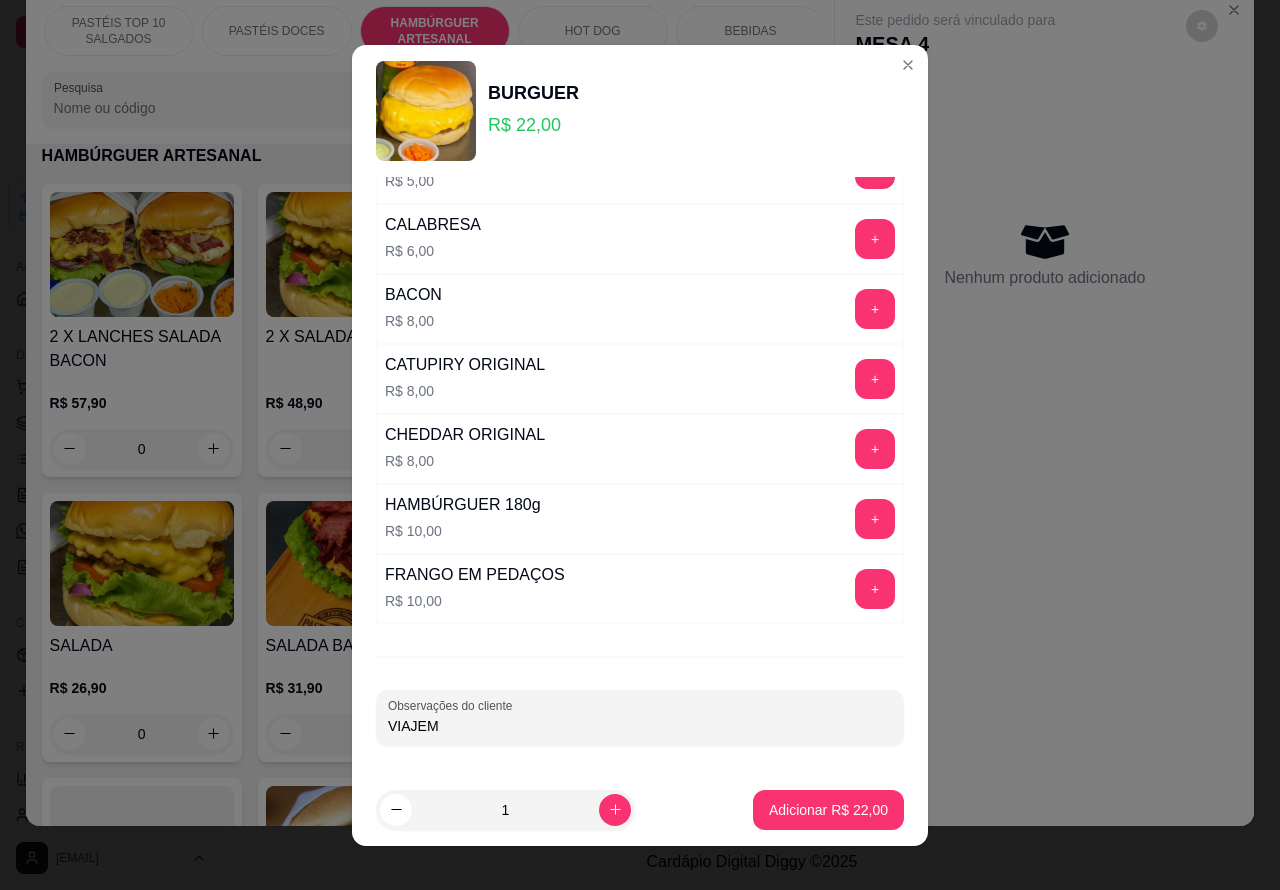 type on "VIAJEM" 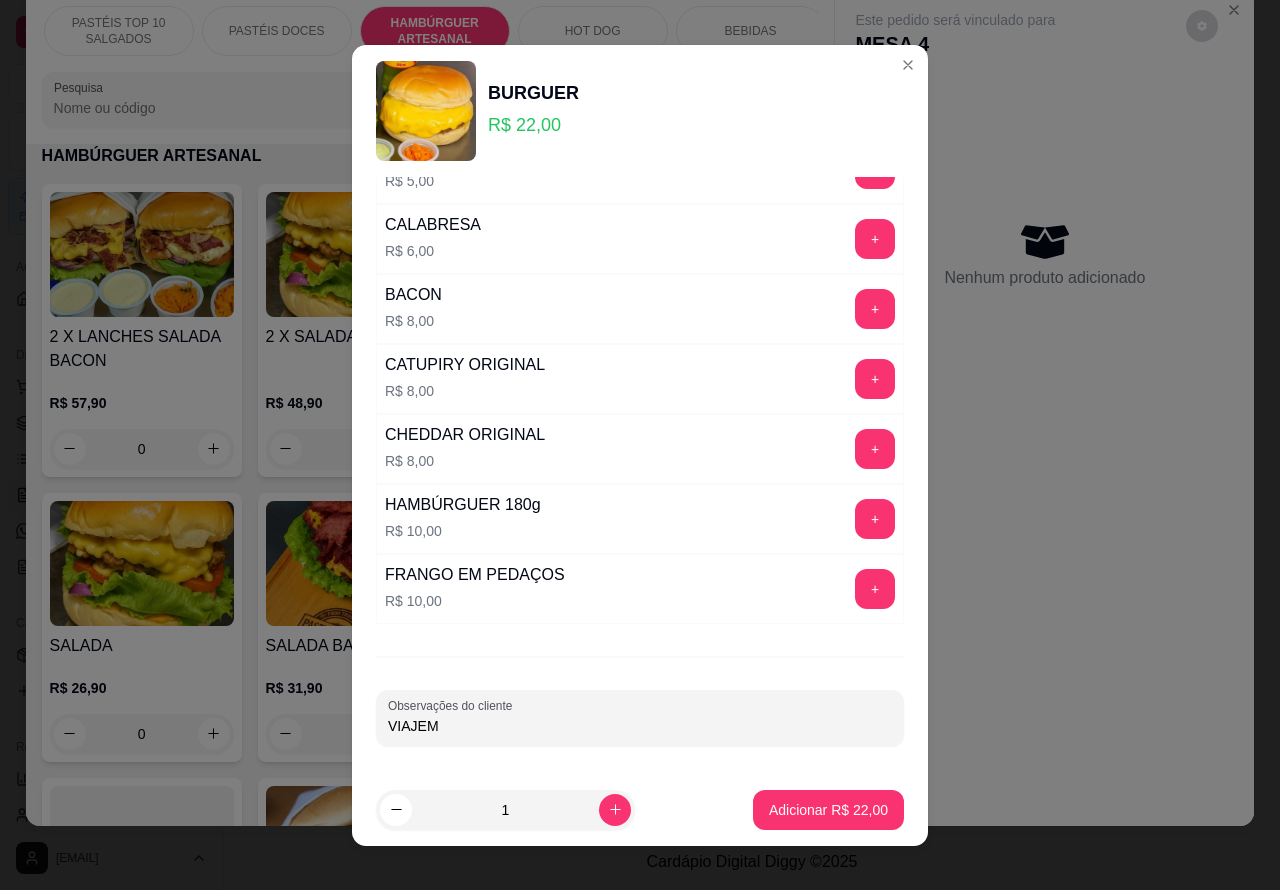 click on "Adicionar   R$ 22,00" at bounding box center [828, 810] 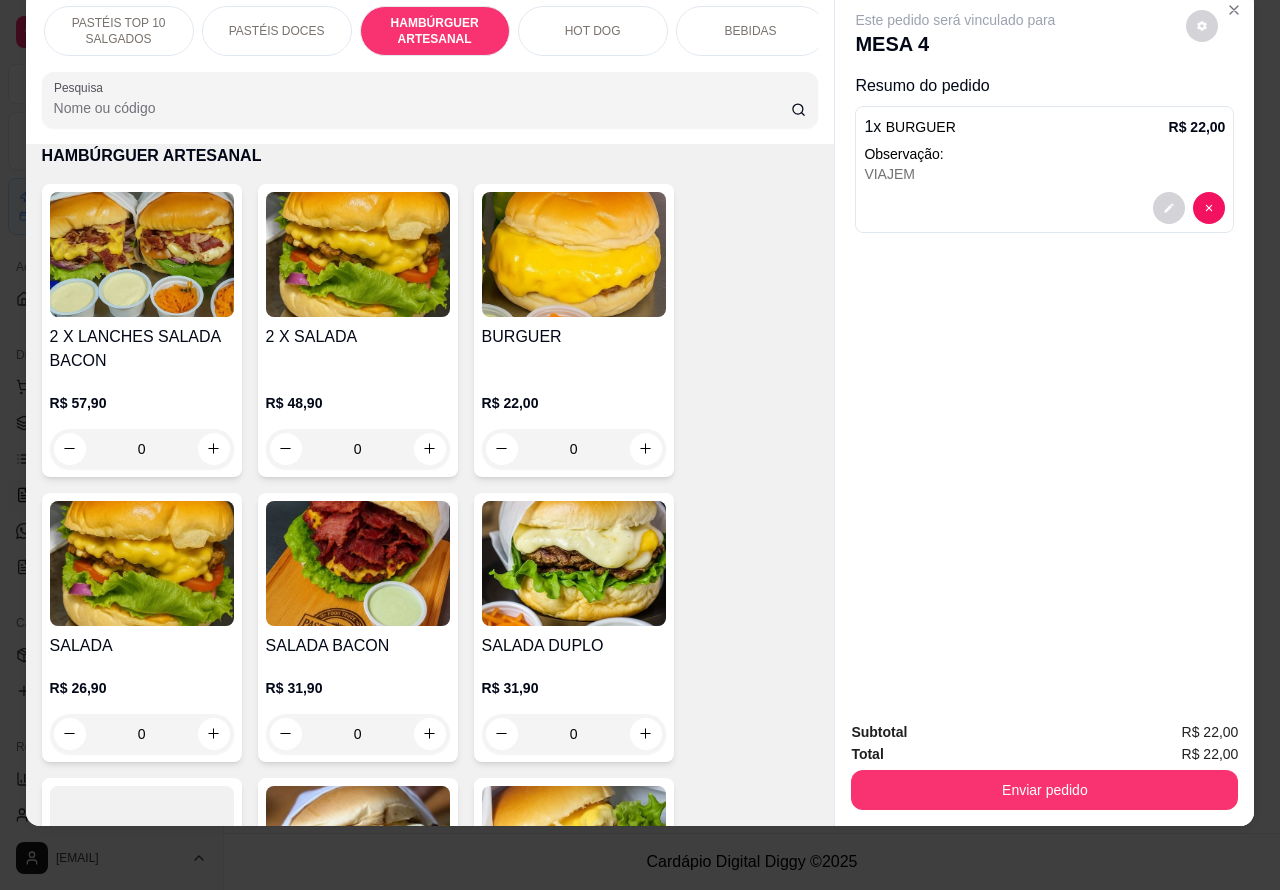 click on "Enviar pedido" at bounding box center (1044, 790) 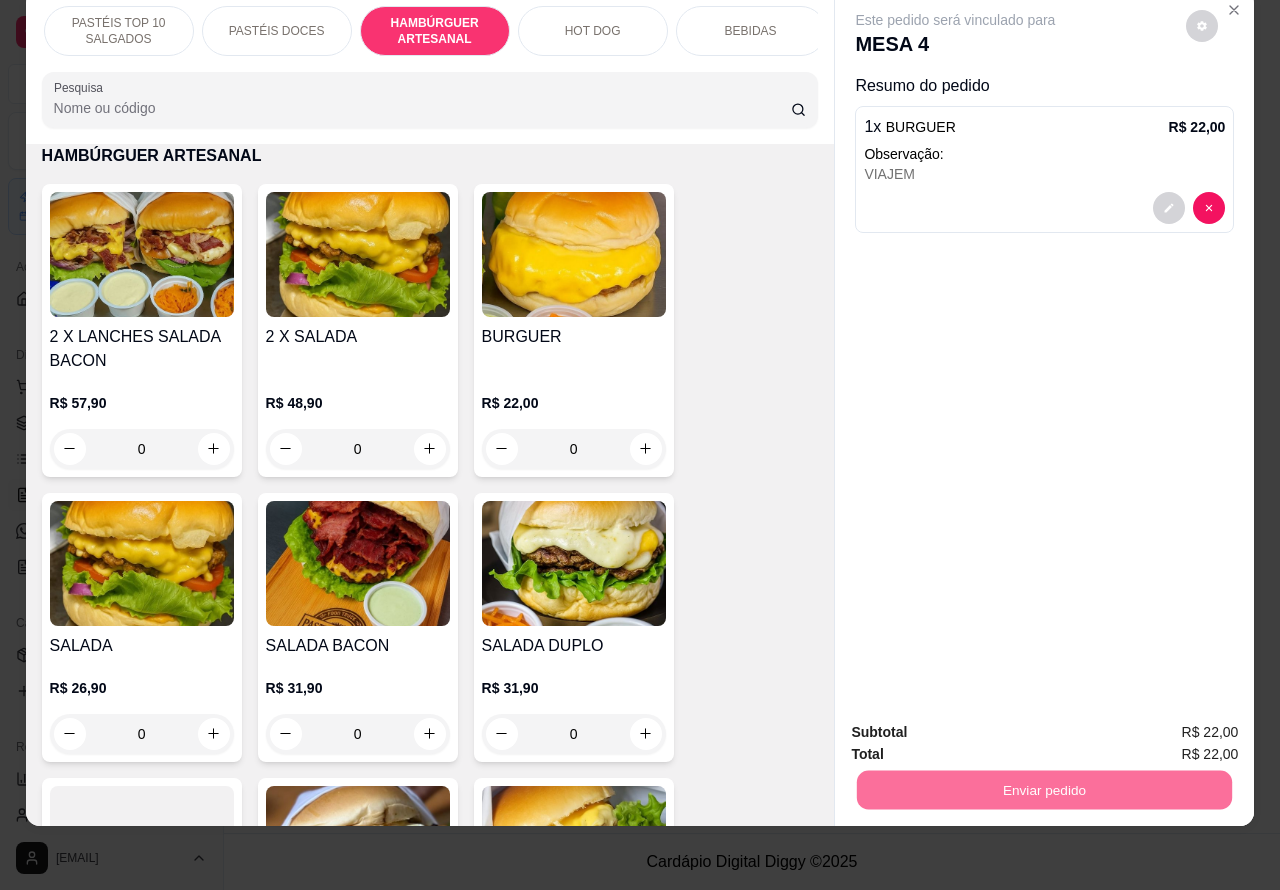 click on "Não registrar e enviar pedido" at bounding box center (977, 723) 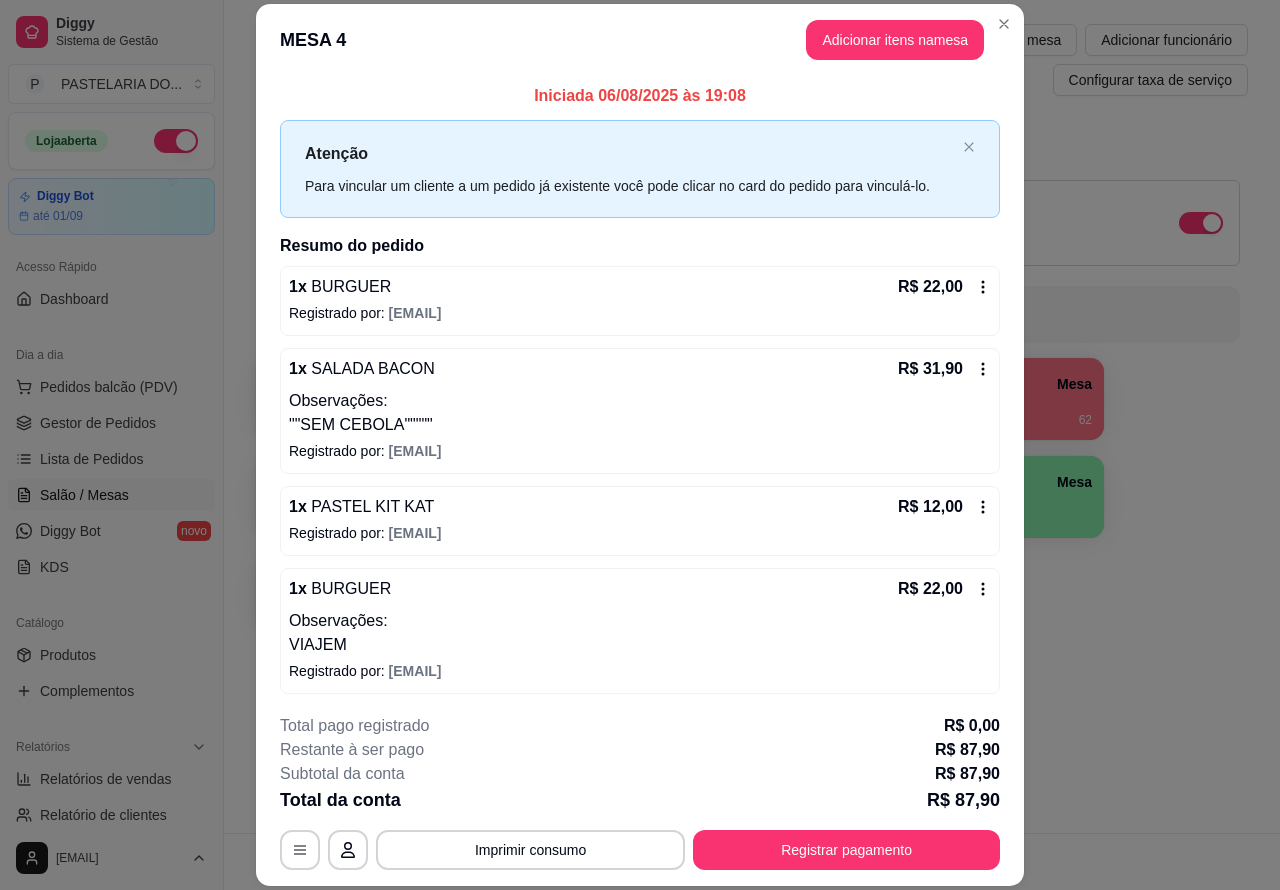 click on "Salão / Mesas / Comandas Adicionar mesa / comanda Imprimir qr-codes da mesa Adicionar funcionário Configurar taxa de serviço Todos Mesas Comandas Deixar cliente chamar o garçom na mesa Ao o cliente scanear o qr code, ele terá a opção de chamar o garçom naquela mesa. Busque pela mesa ou comanda
1 Mesa R$ 59,96 61 2 Mesa 3 Mesa R$ 97,96 49 4 Mesa R$ 65,90 62 5 Mesa R$ 83,80 14 6 Mesa 7 Mesa 8 Mesa 9 Mesa 10 Mesa" at bounding box center (752, 416) 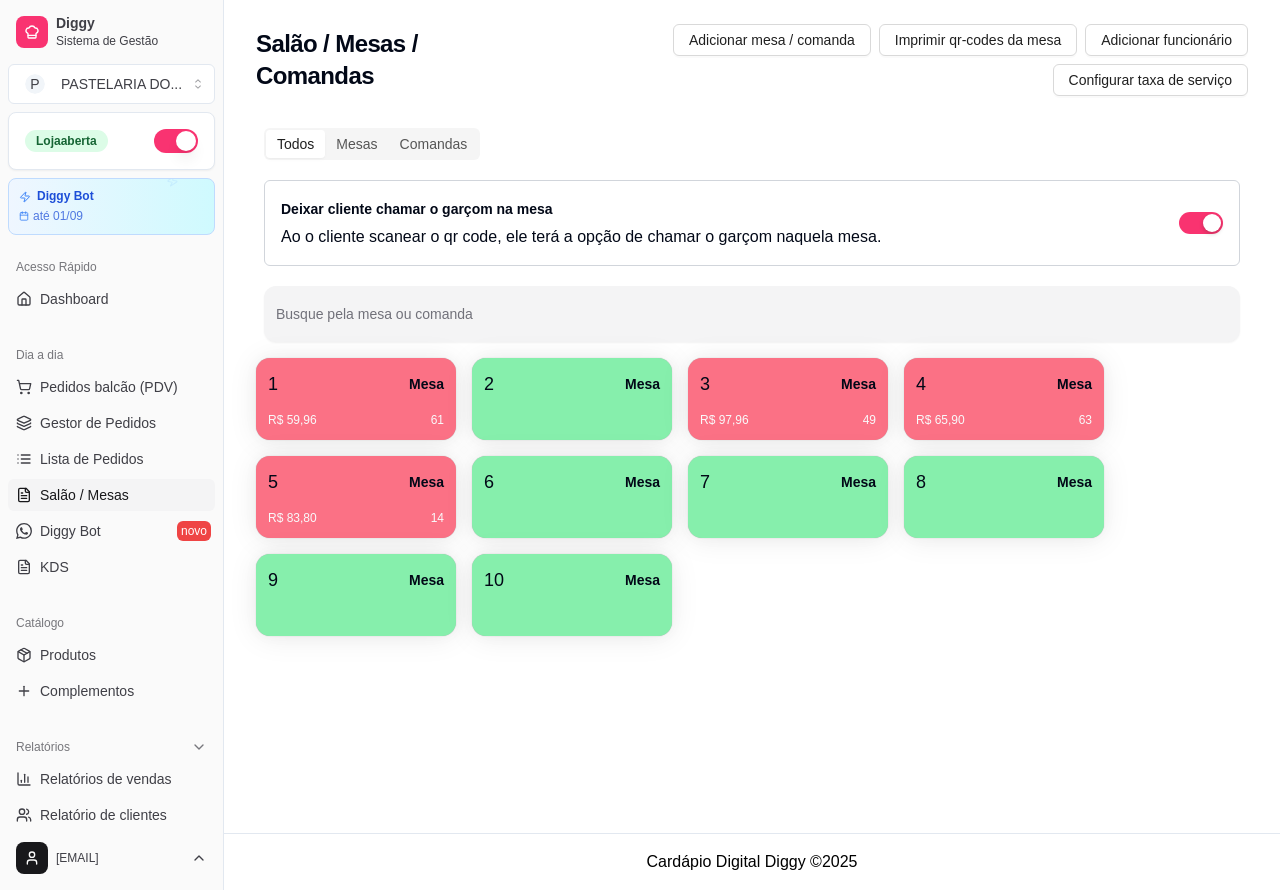 click on "5 Mesa" at bounding box center (356, 482) 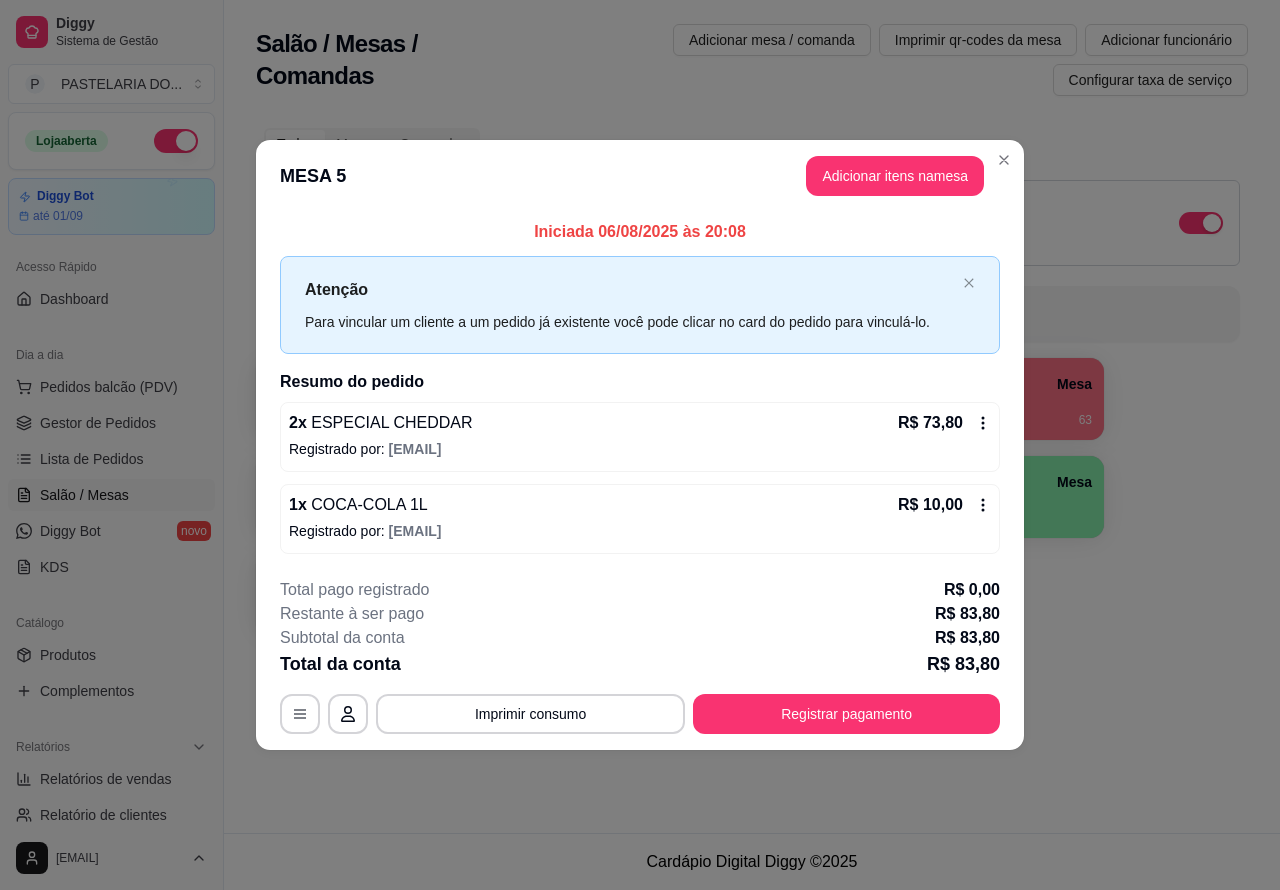 click on "1 Mesa R$ 59,96 61 2 Mesa 3 Mesa R$ 97,96 49 4 Mesa R$ 87,90 63 5 Mesa R$ 83,80 14 6 Mesa 7 Mesa 8 Mesa 9 Mesa 10 Mesa" at bounding box center (752, 497) 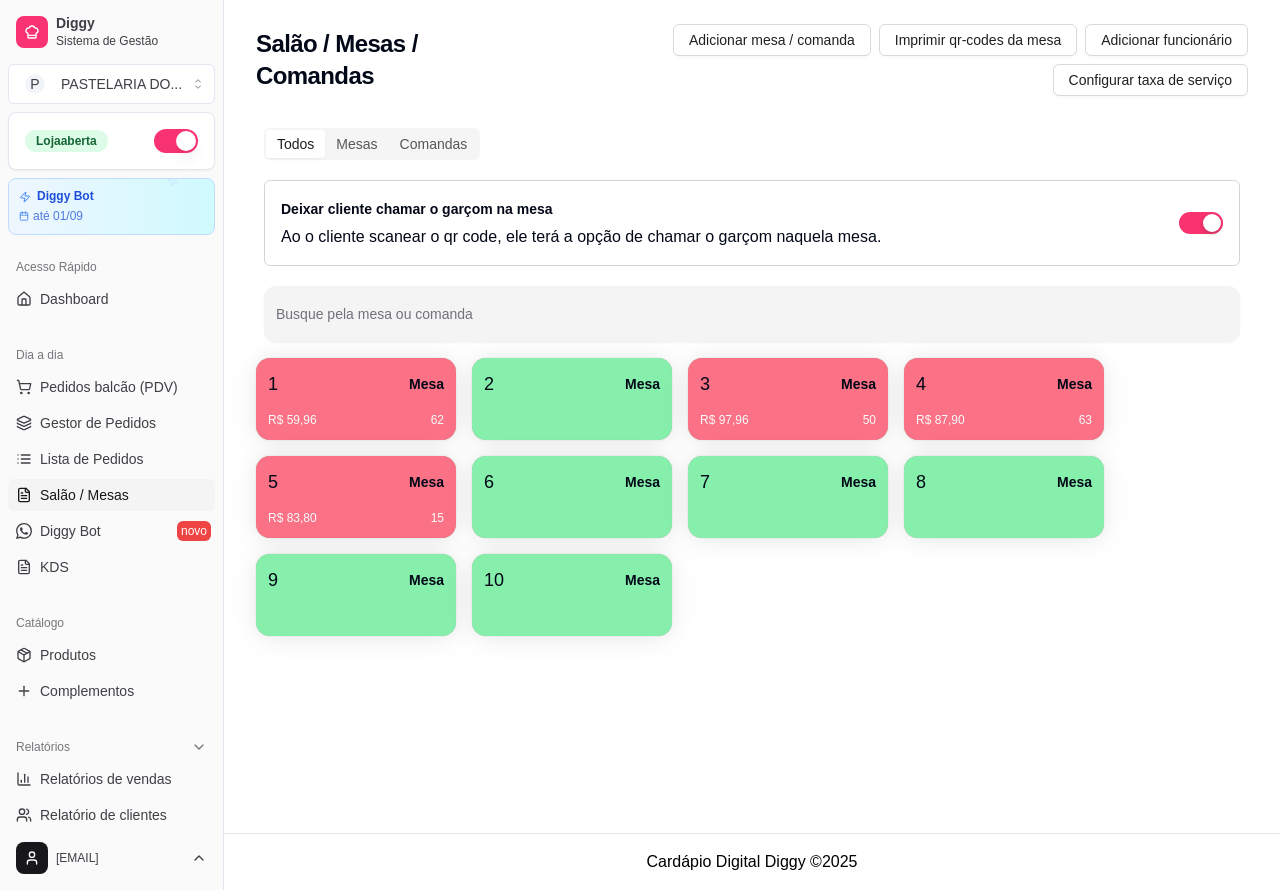 click on "R$ 97,96 50" at bounding box center [788, 420] 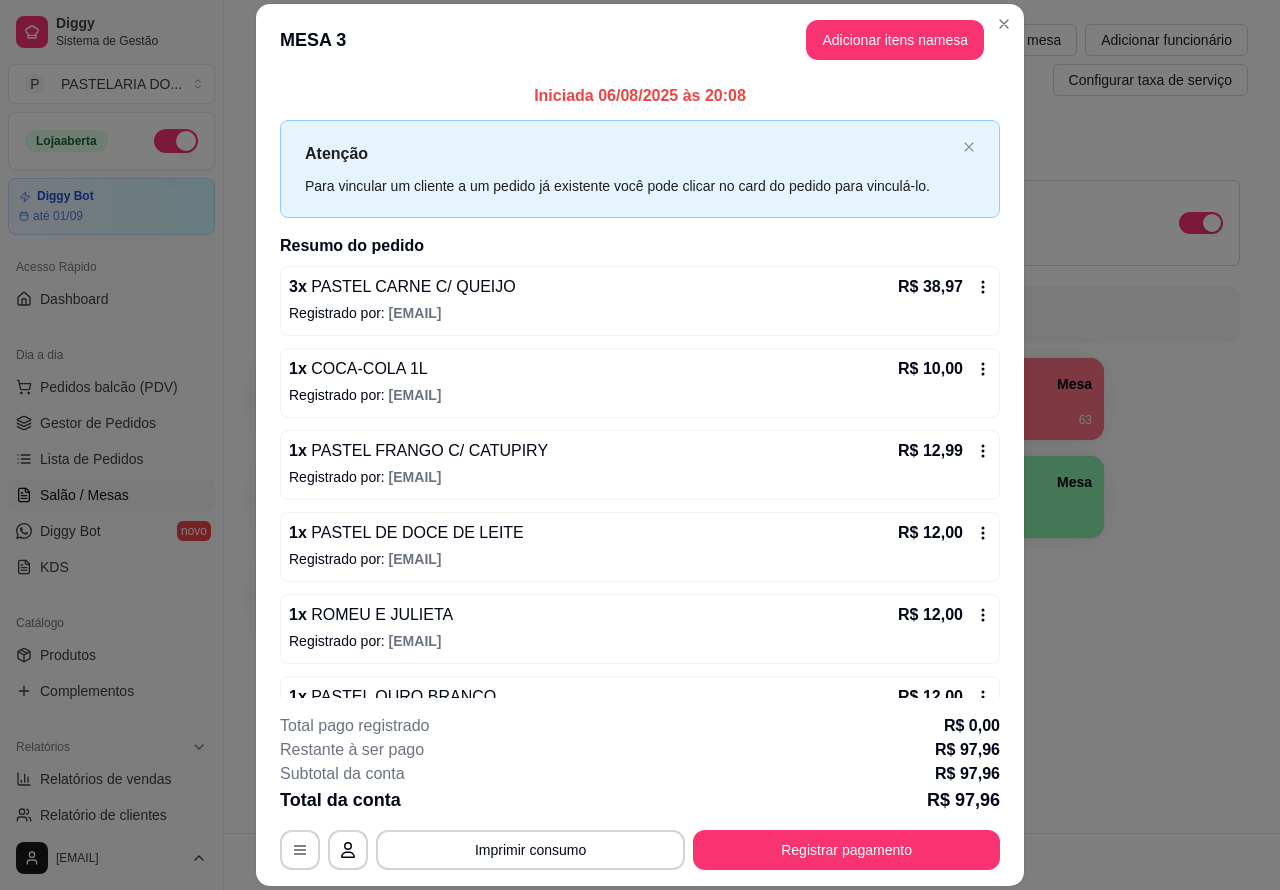 scroll, scrollTop: 58, scrollLeft: 0, axis: vertical 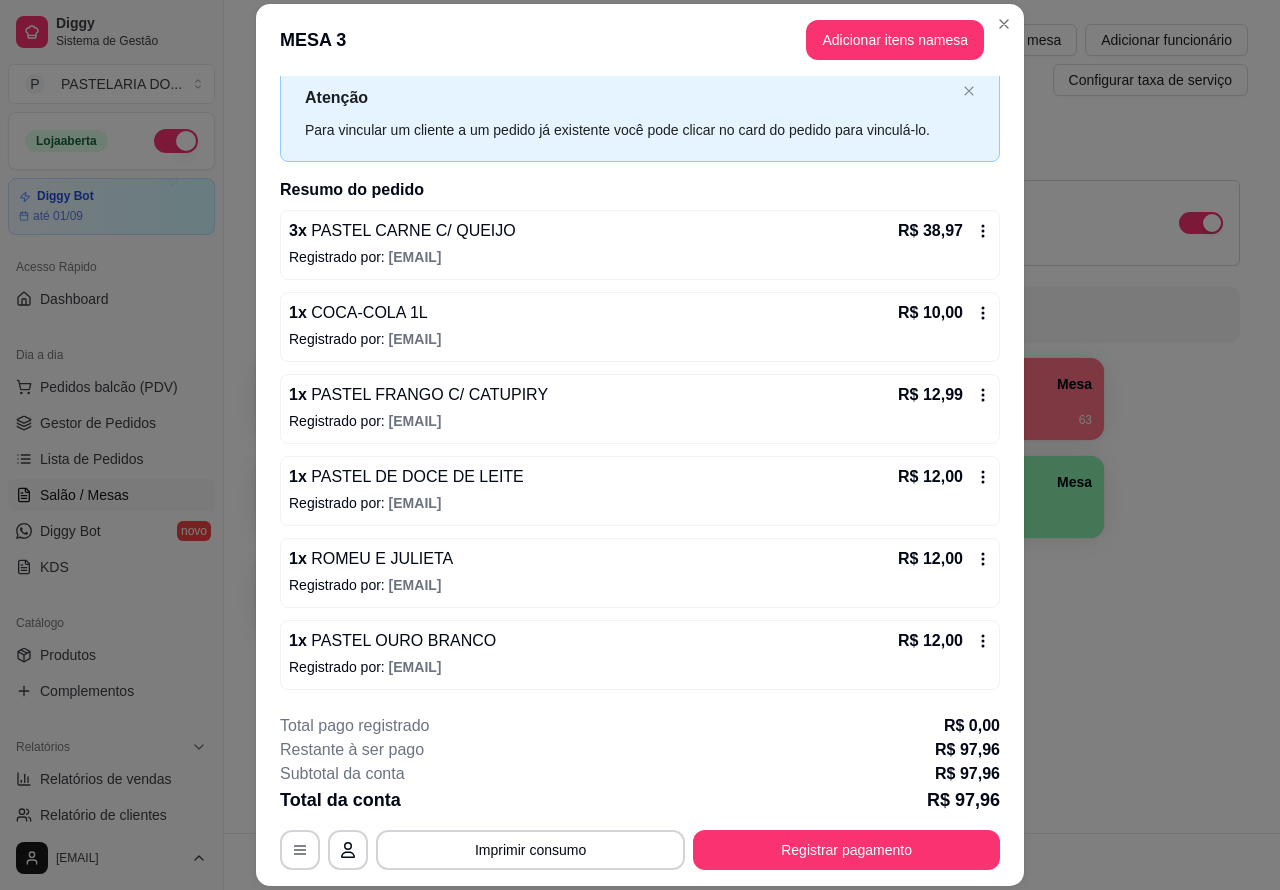 click on "Todos Mesas Comandas Deixar cliente chamar o garçom na mesa Ao o cliente scanear o qr code, ele terá a opção de chamar o garçom naquela mesa. Busque pela mesa ou comanda
1 Mesa R$ 59,96 62 2 Mesa 3 Mesa R$ 97,96 50 4 Mesa R$ 87,90 63 5 Mesa R$ 83,80 15 6 Mesa 7 Mesa 8 Mesa 9 Mesa 10 Mesa" at bounding box center (752, 384) 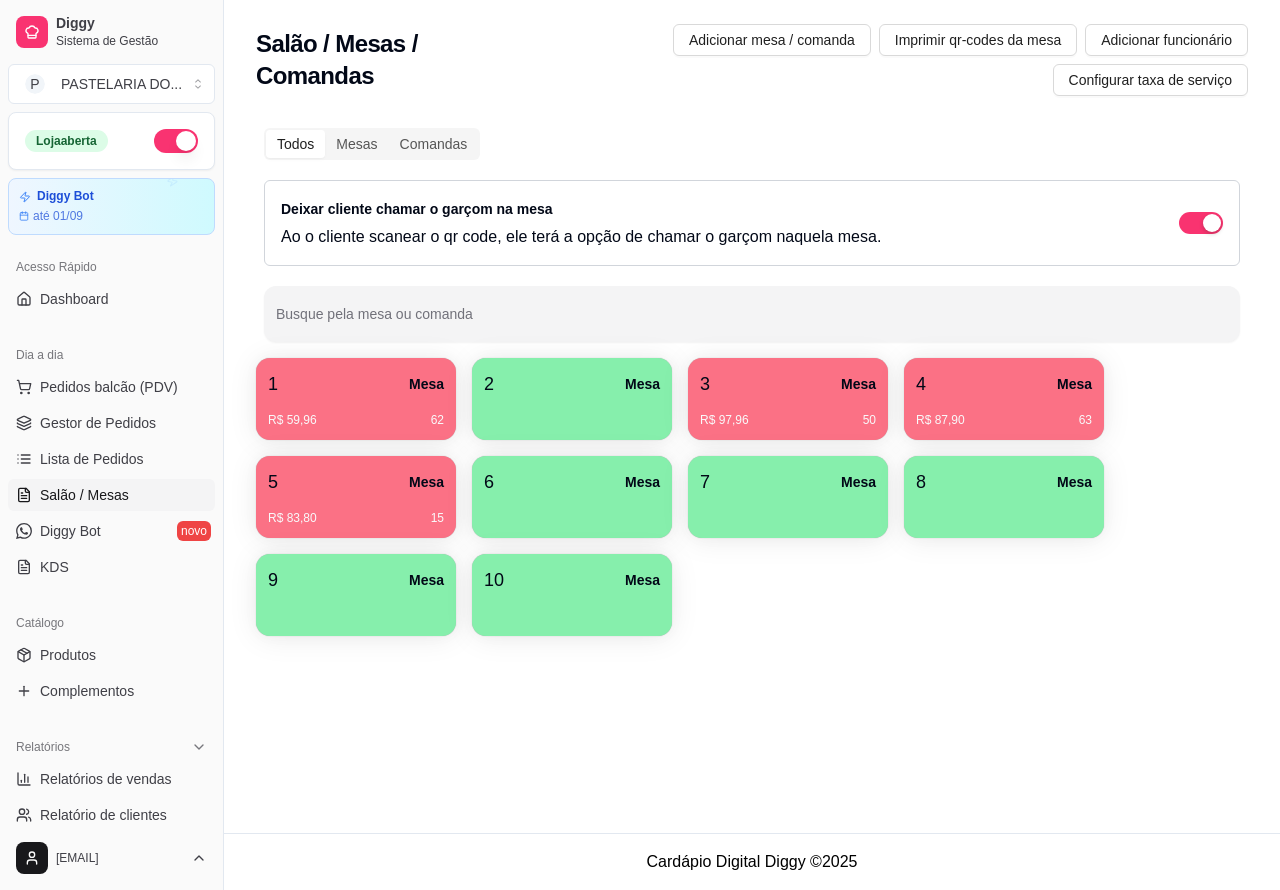 click on "R$ 59,96 62" at bounding box center [356, 413] 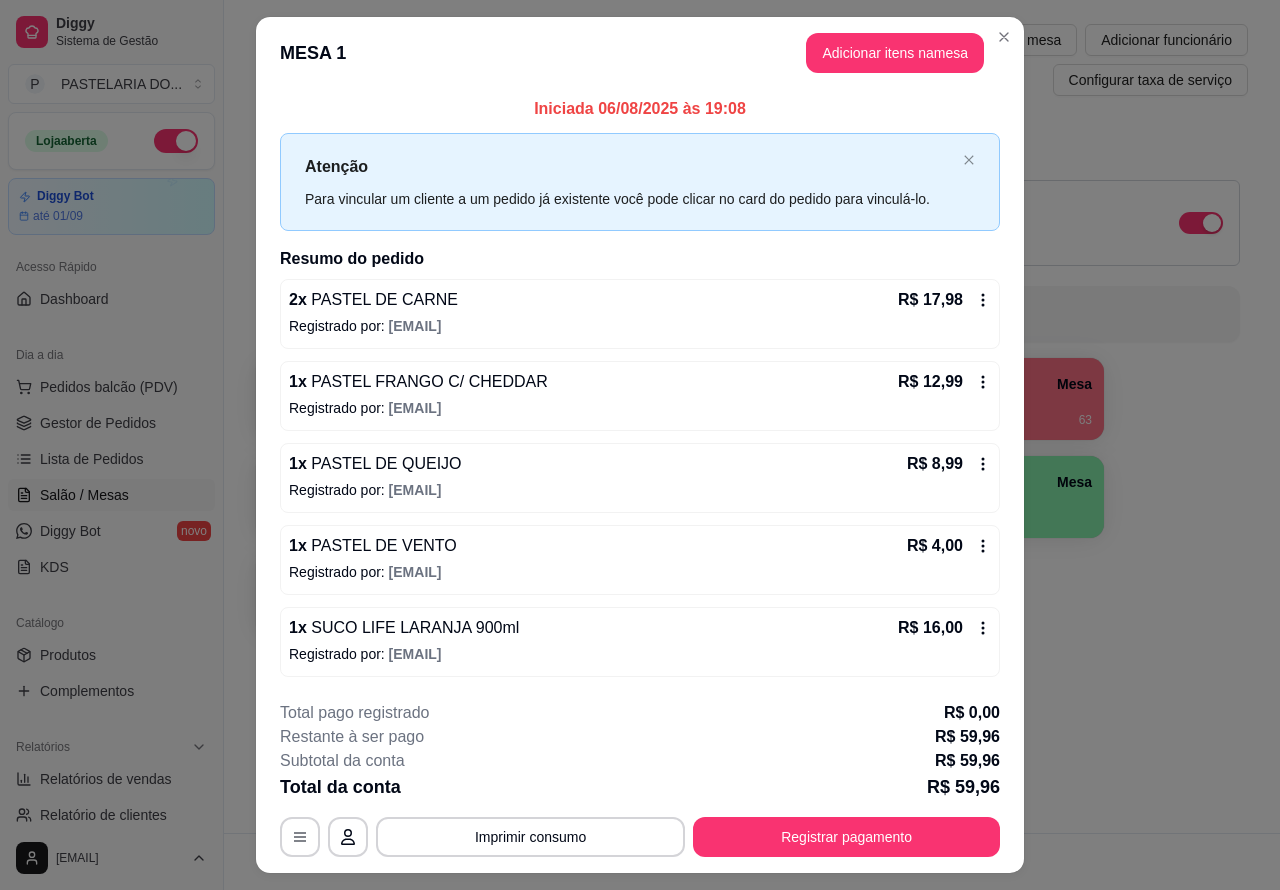 click on "Salão / Mesas / Comandas Adicionar mesa / comanda Imprimir qr-codes da mesa Adicionar funcionário Configurar taxa de serviço Todos Mesas Comandas Deixar cliente chamar o garçom na mesa Ao o cliente scanear o qr code, ele terá a opção de chamar o garçom naquela mesa. Busque pela mesa ou comanda
1 Mesa R$ 59,96 62 2 Mesa 3 Mesa R$ 97,96 50 4 Mesa R$ 87,90 63 5 Mesa R$ 83,80 15 6 Mesa 7 Mesa 8 Mesa 9 Mesa 10 Mesa" at bounding box center [752, 416] 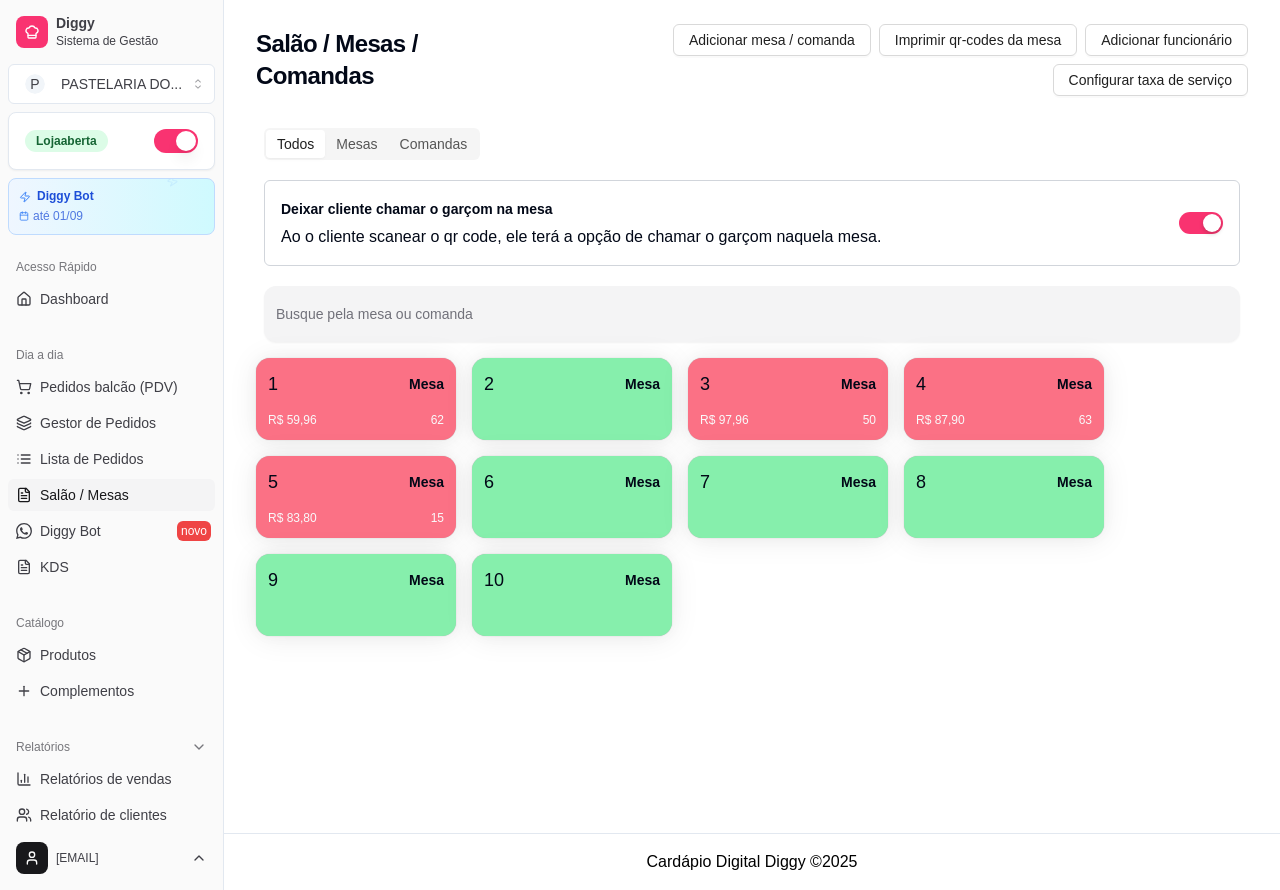 click on "5 Mesa" at bounding box center [356, 482] 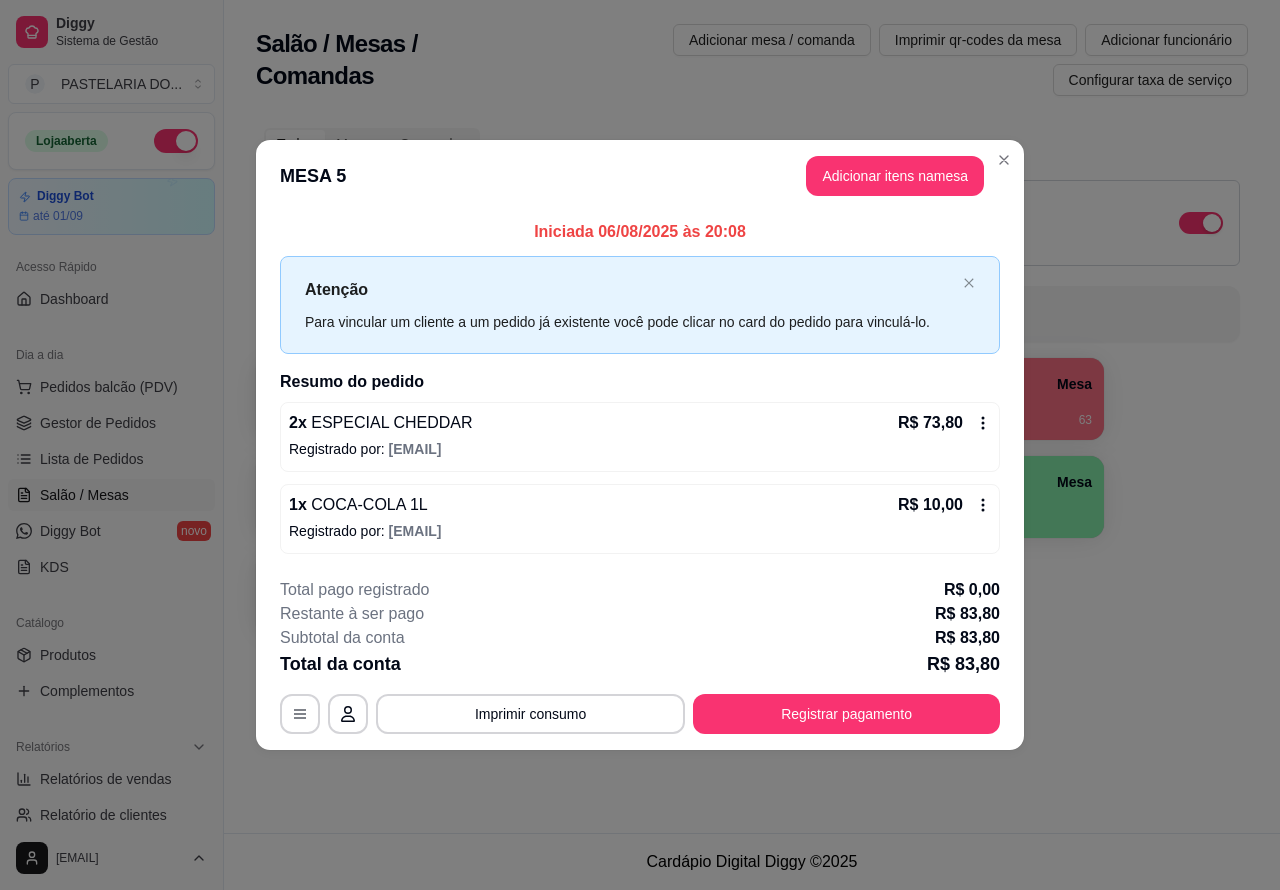 click on "Todos Mesas Comandas Deixar cliente chamar o garçom na mesa Ao o cliente scanear o qr code, ele terá a opção de chamar o garçom naquela mesa. Busque pela mesa ou comanda
1 Mesa R$ 59,96 62 2 Mesa 3 Mesa R$ 97,96 50 4 Mesa R$ 87,90 63 5 Mesa R$ 83,80 15 6 Mesa 7 Mesa 8 Mesa 9 Mesa 10 Mesa" at bounding box center (752, 384) 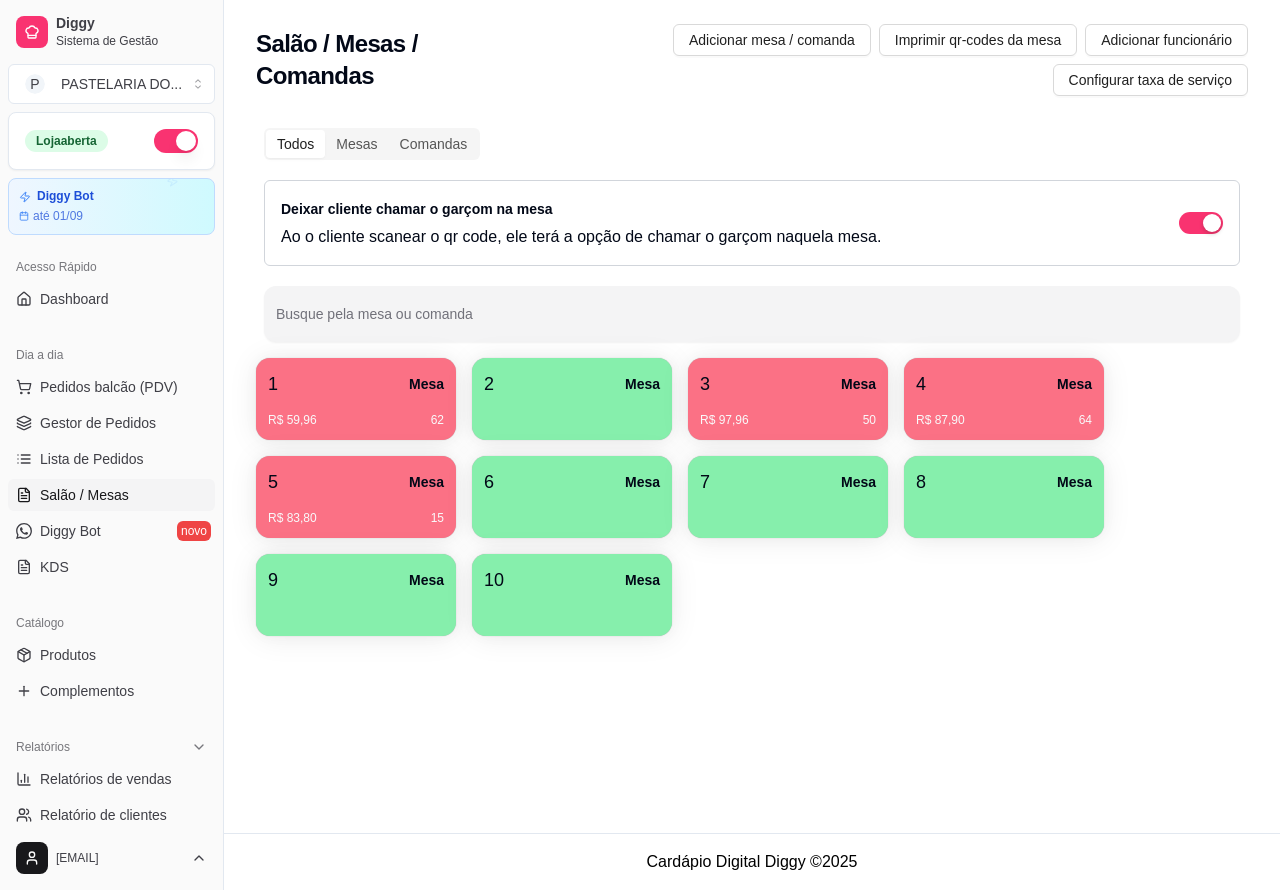 click on "R$ 87,90 64" at bounding box center (1004, 413) 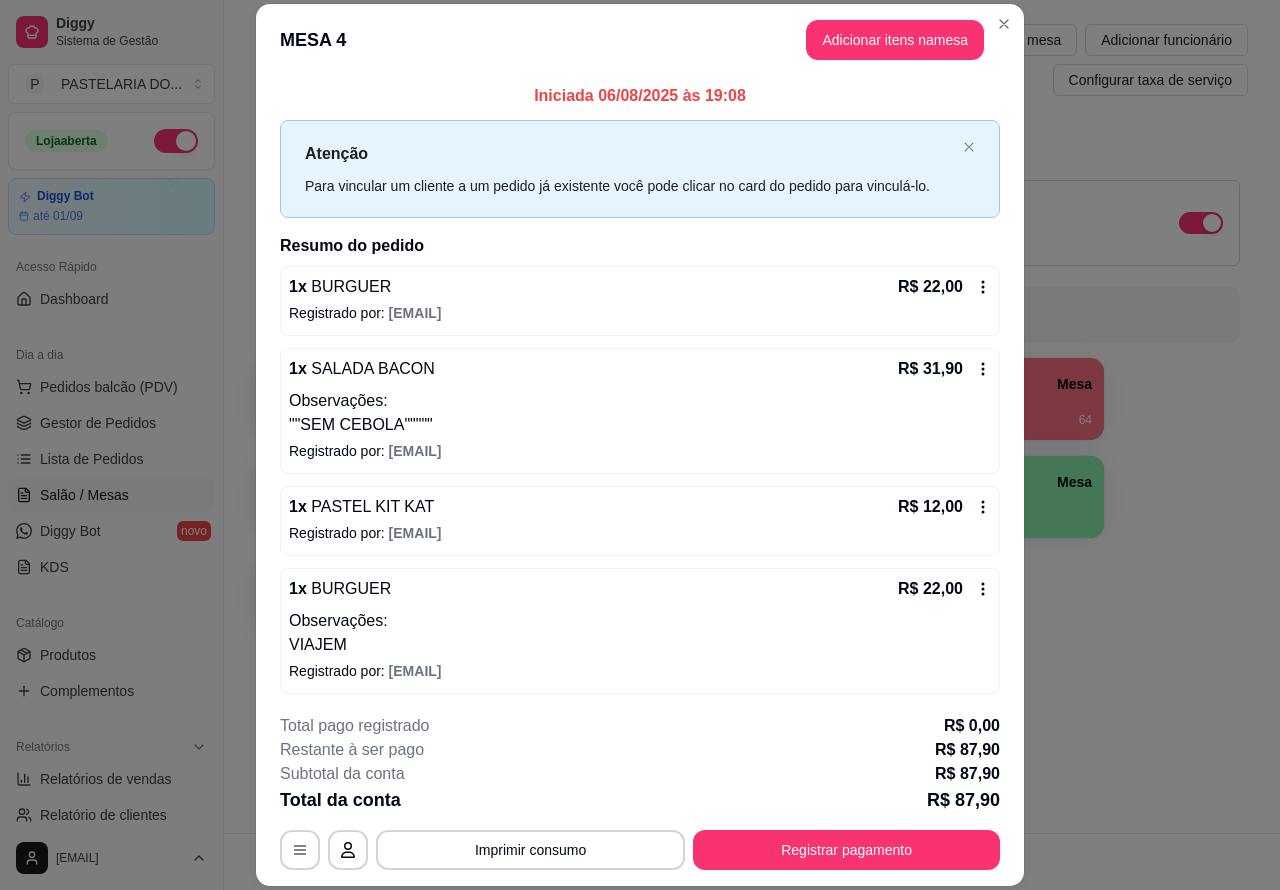 scroll, scrollTop: 6, scrollLeft: 0, axis: vertical 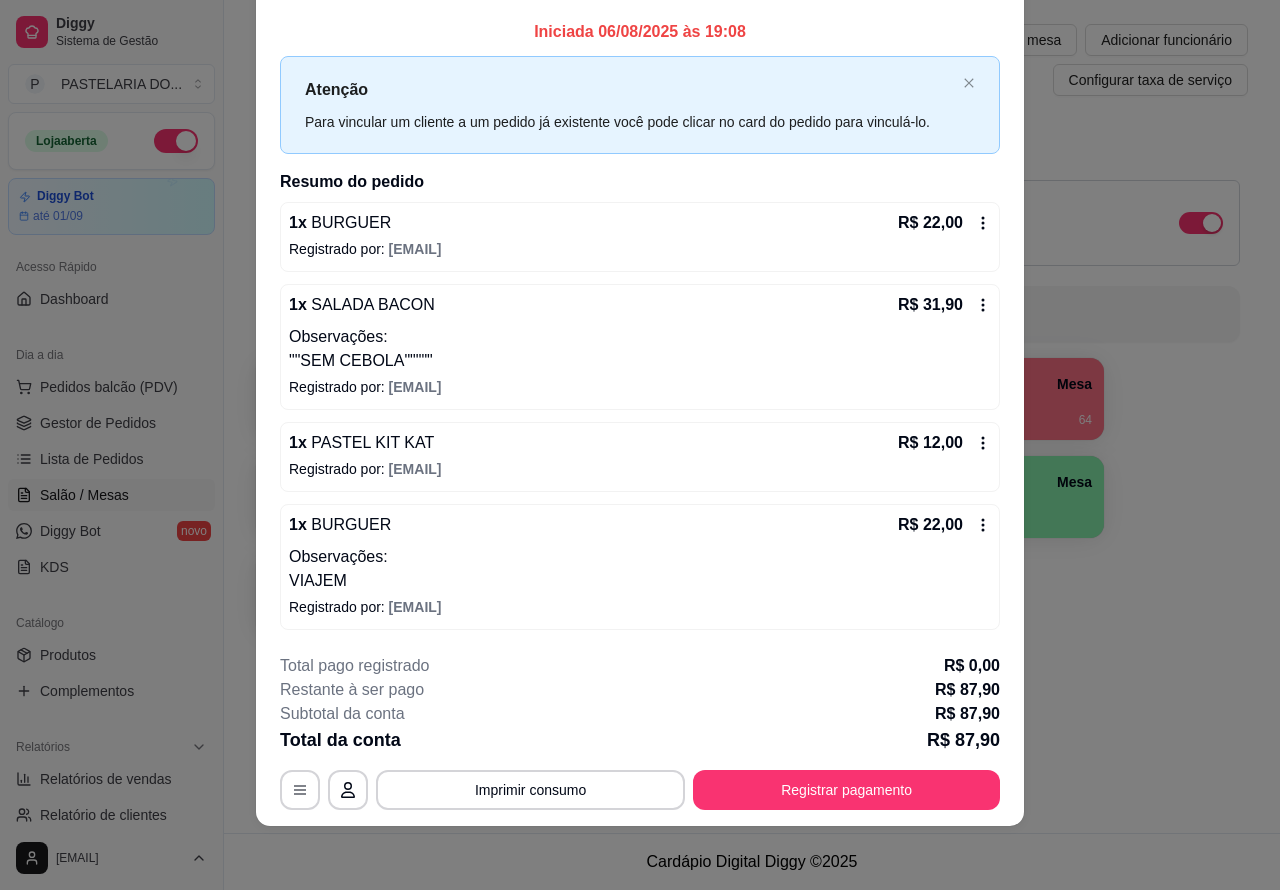 click on "Dia a dia" at bounding box center [111, 355] 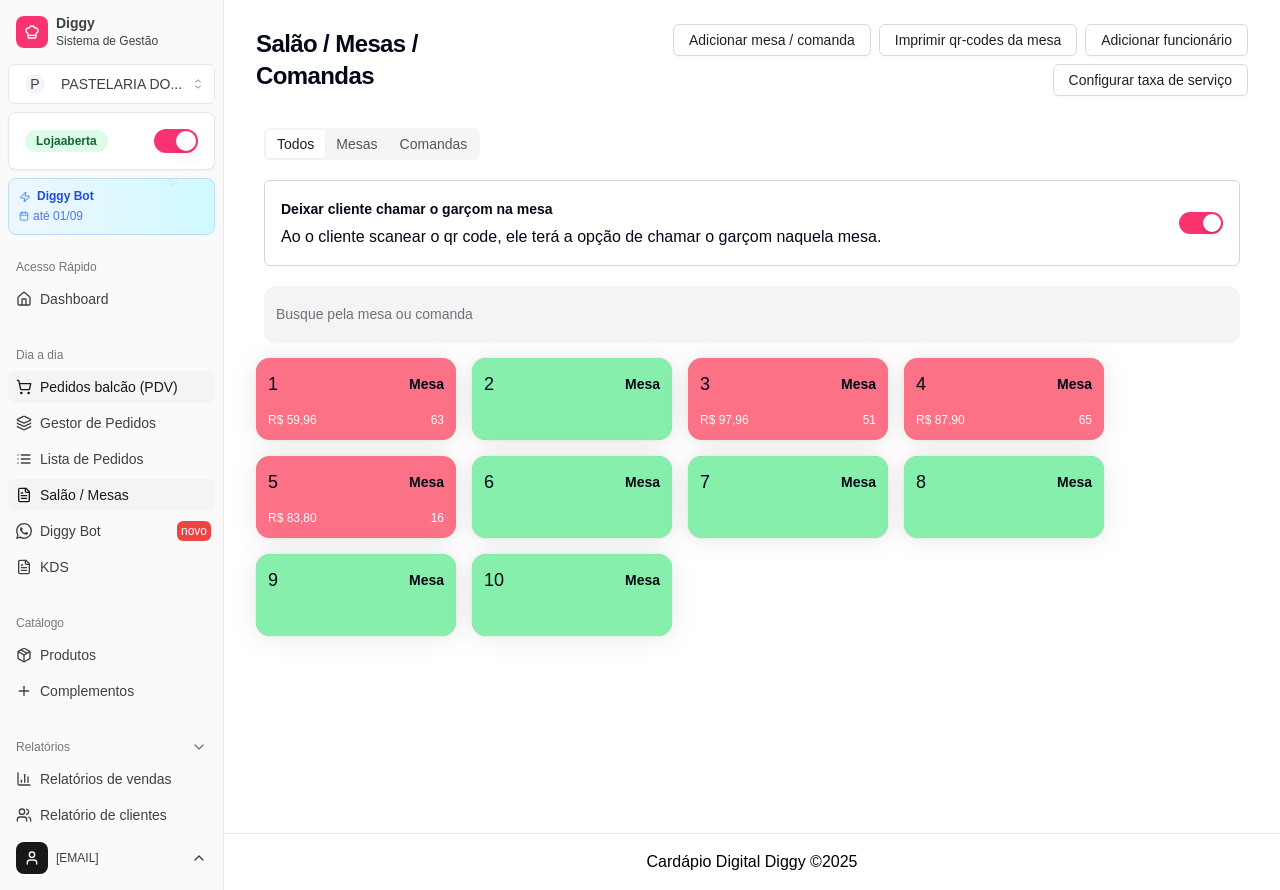 click on "Pedidos balcão (PDV)" at bounding box center [109, 387] 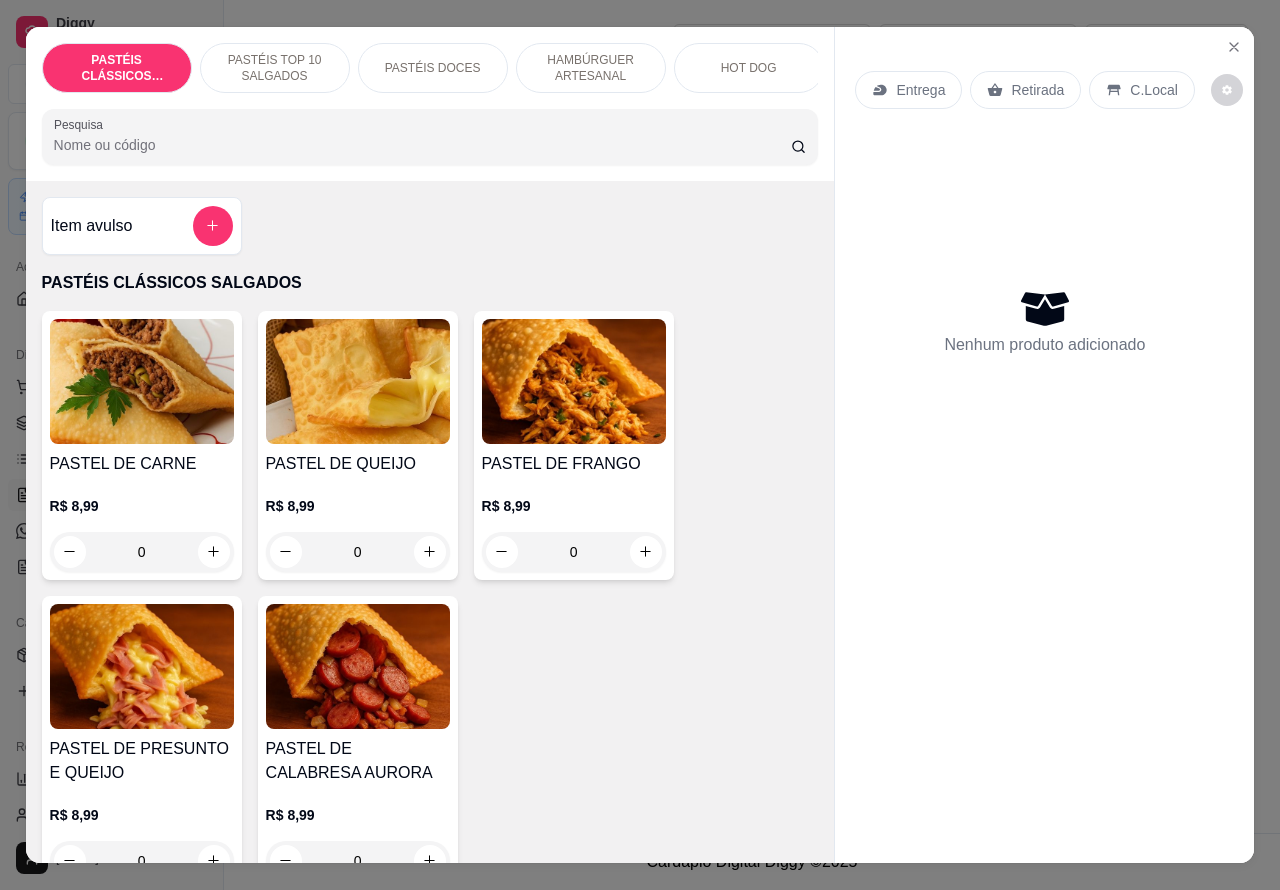 click on "C.Local" at bounding box center (1153, 90) 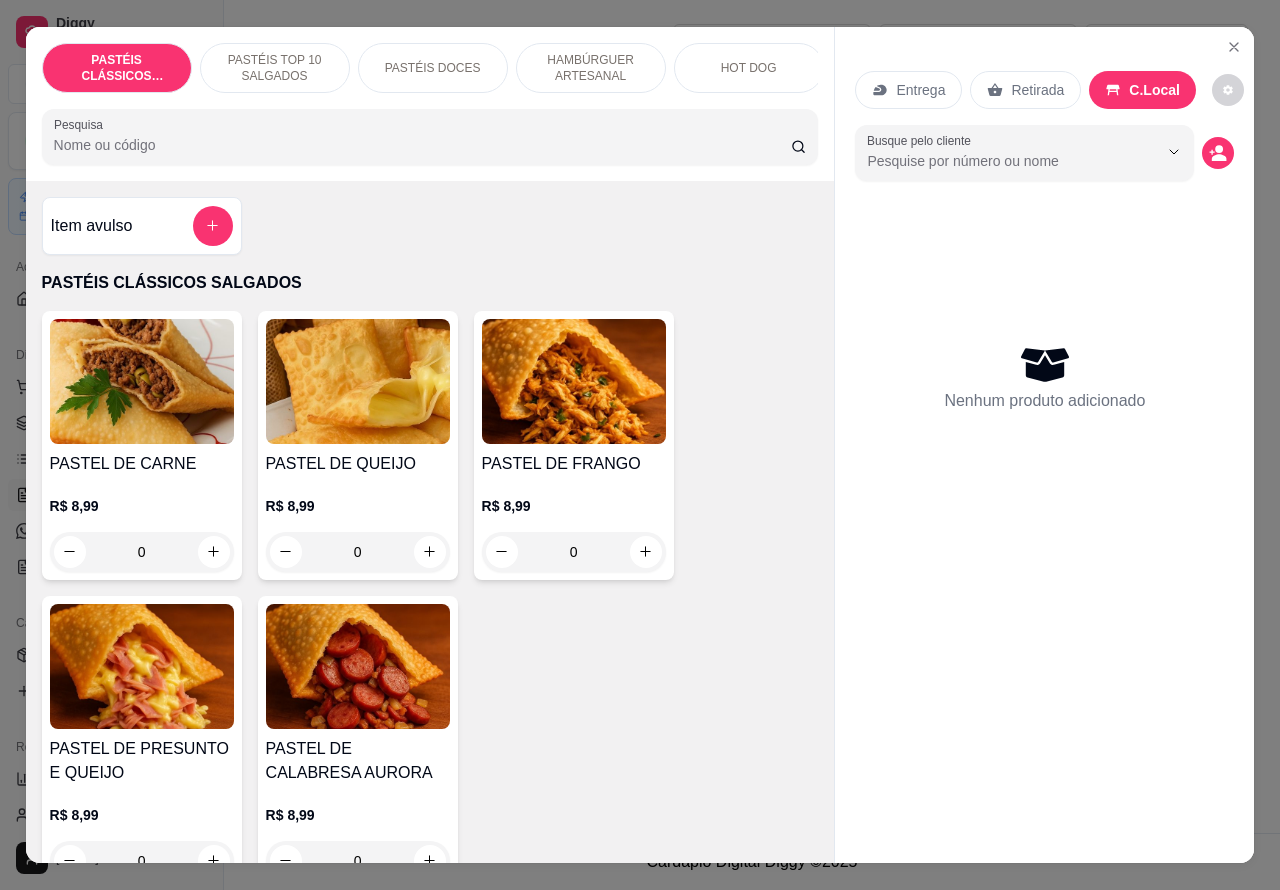 click on "HAMBÚRGUER ARTESANAL" at bounding box center [591, 68] 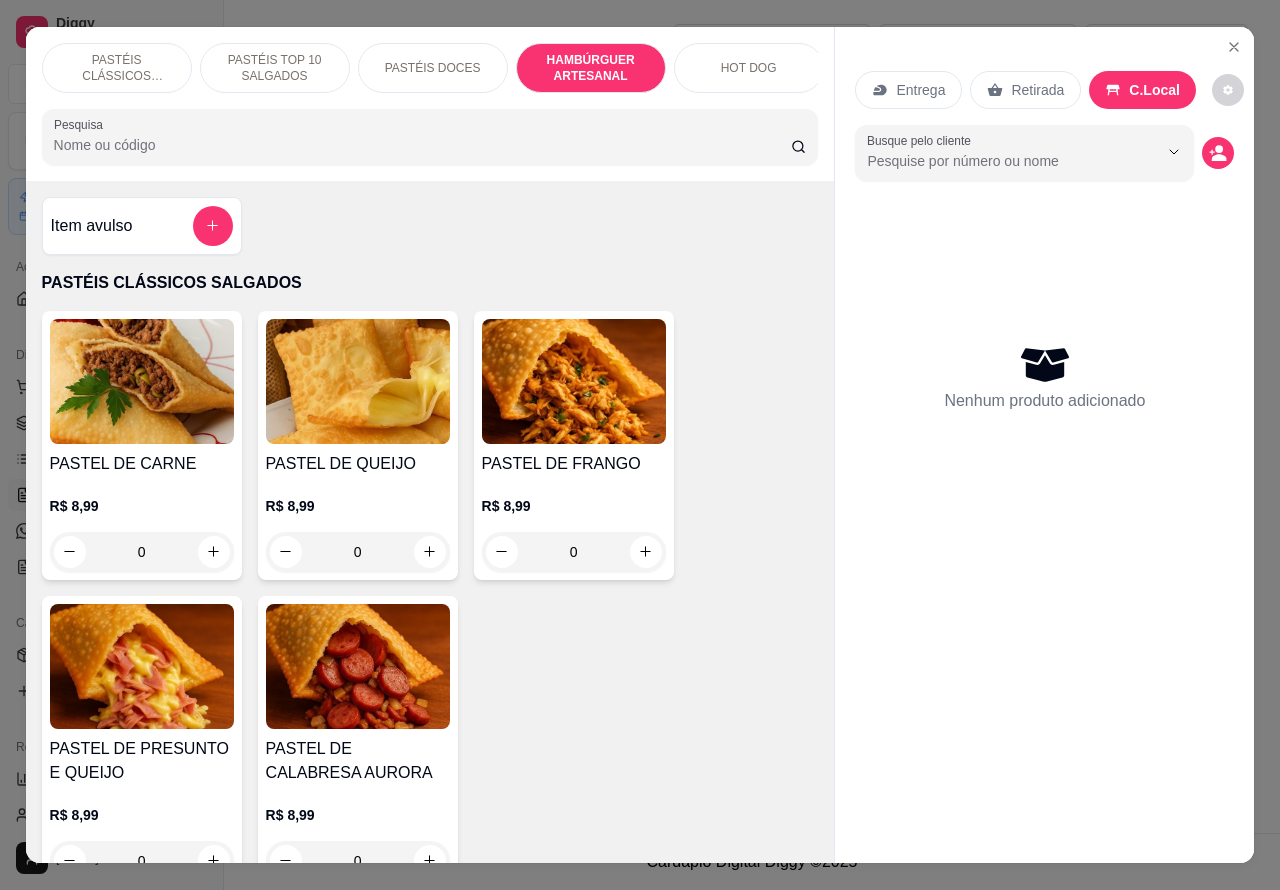 scroll, scrollTop: 3870, scrollLeft: 0, axis: vertical 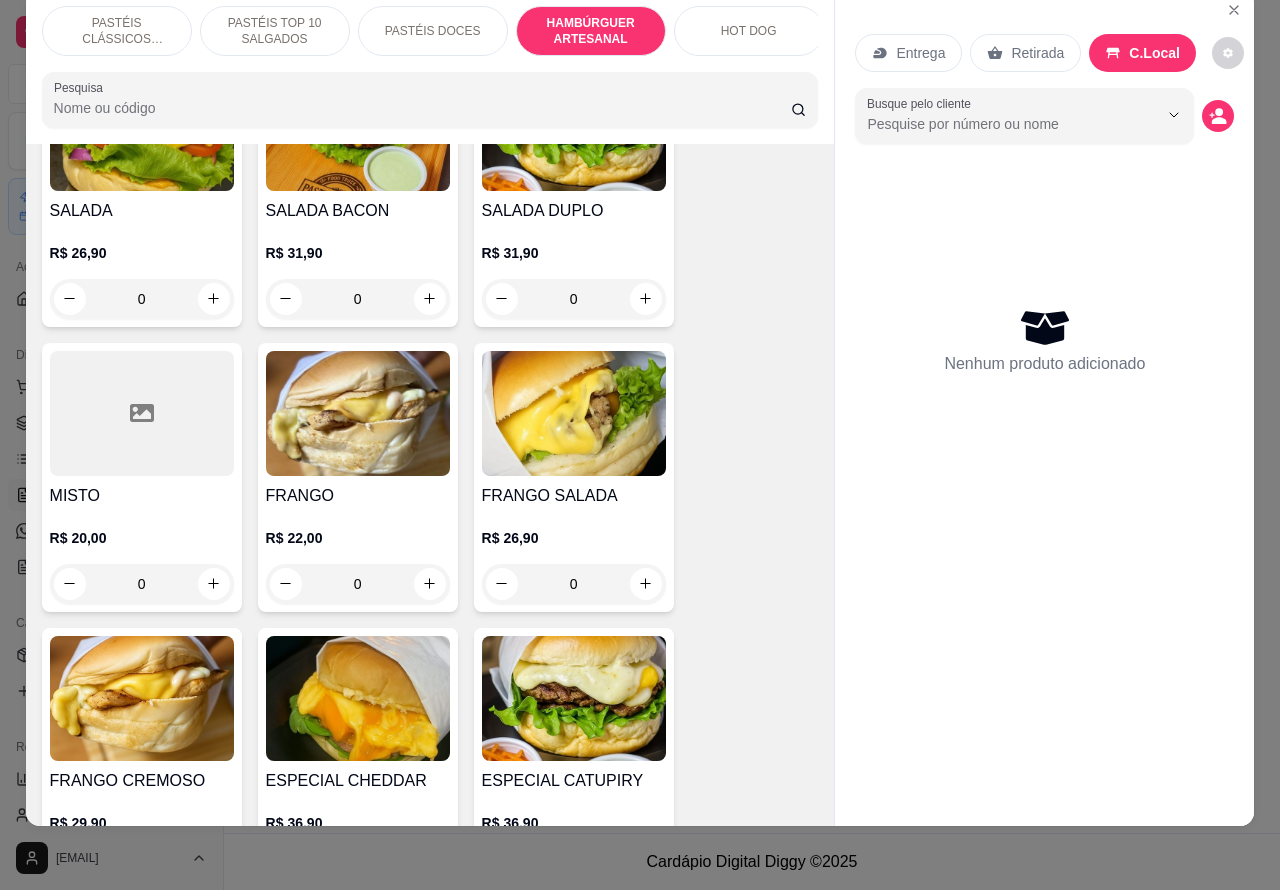 click on "0" at bounding box center [142, 584] 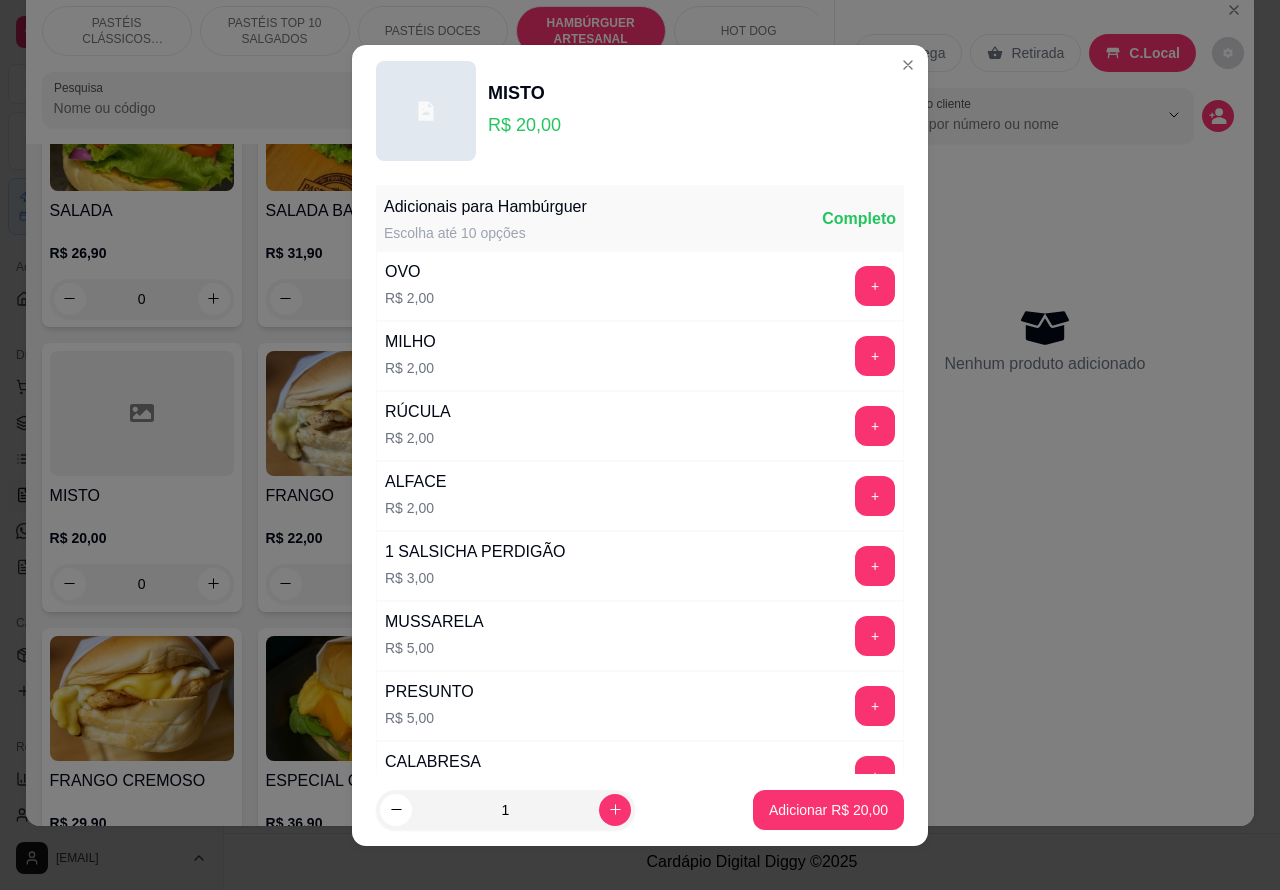 click on "Adicionar   R$ 20,00" at bounding box center [828, 810] 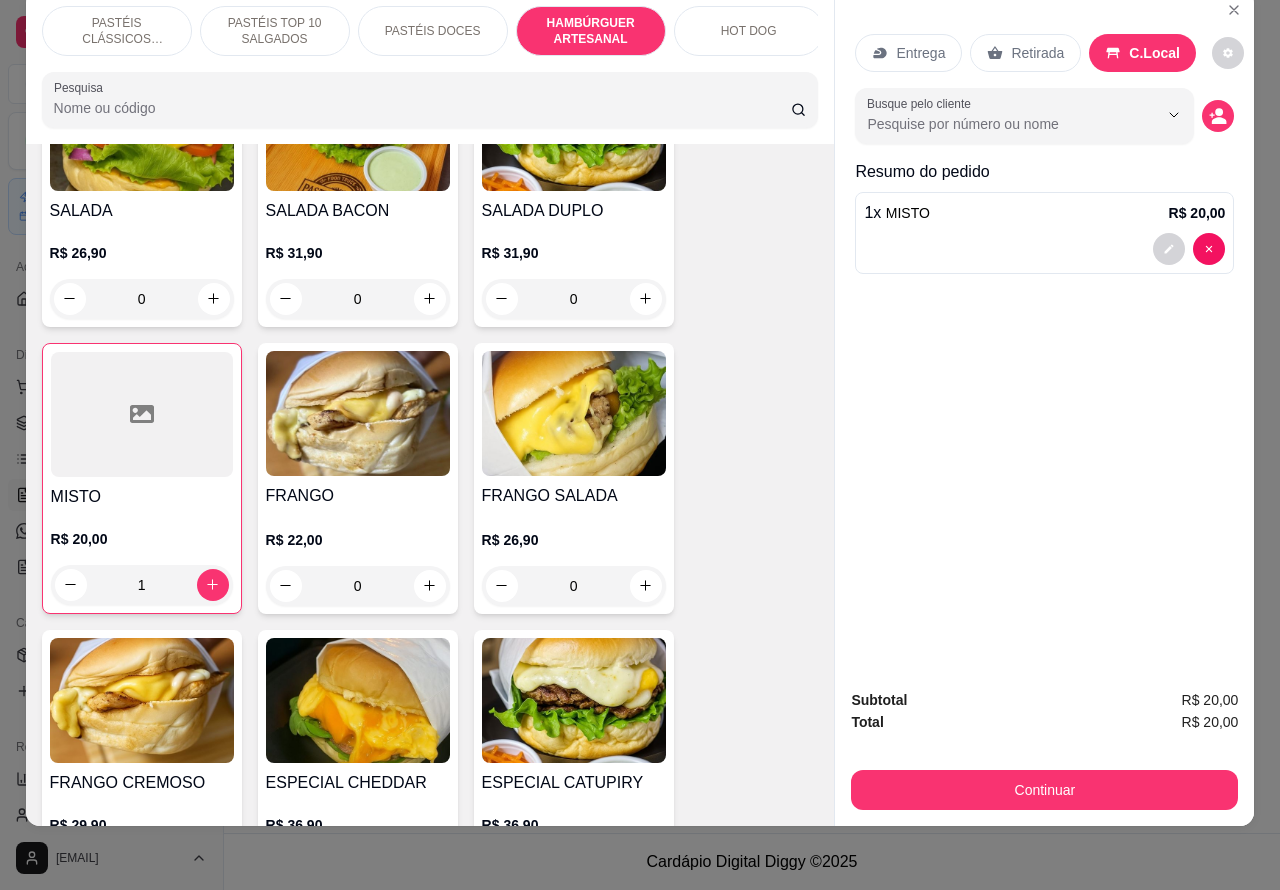 click on "HOT DOG" at bounding box center [749, 31] 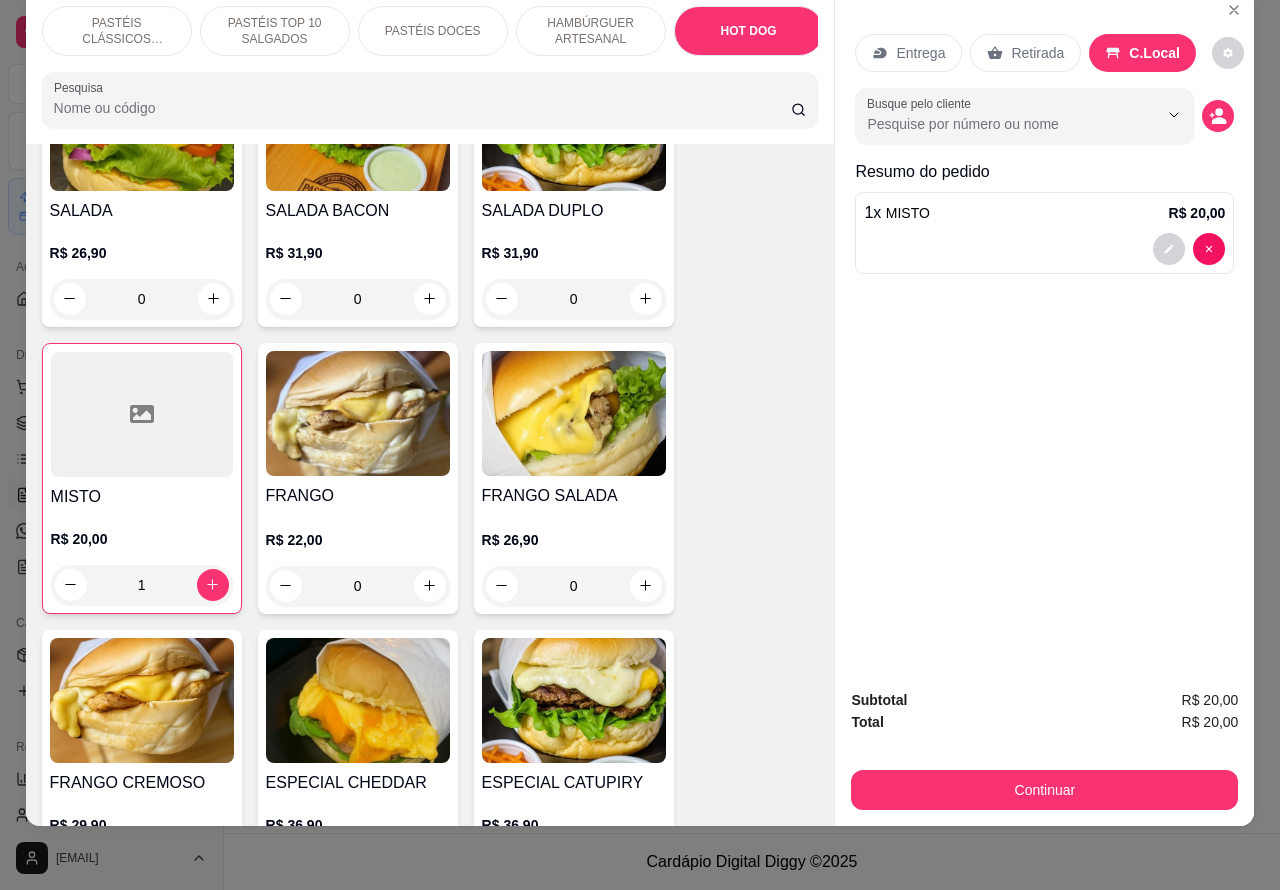 scroll, scrollTop: 5670, scrollLeft: 0, axis: vertical 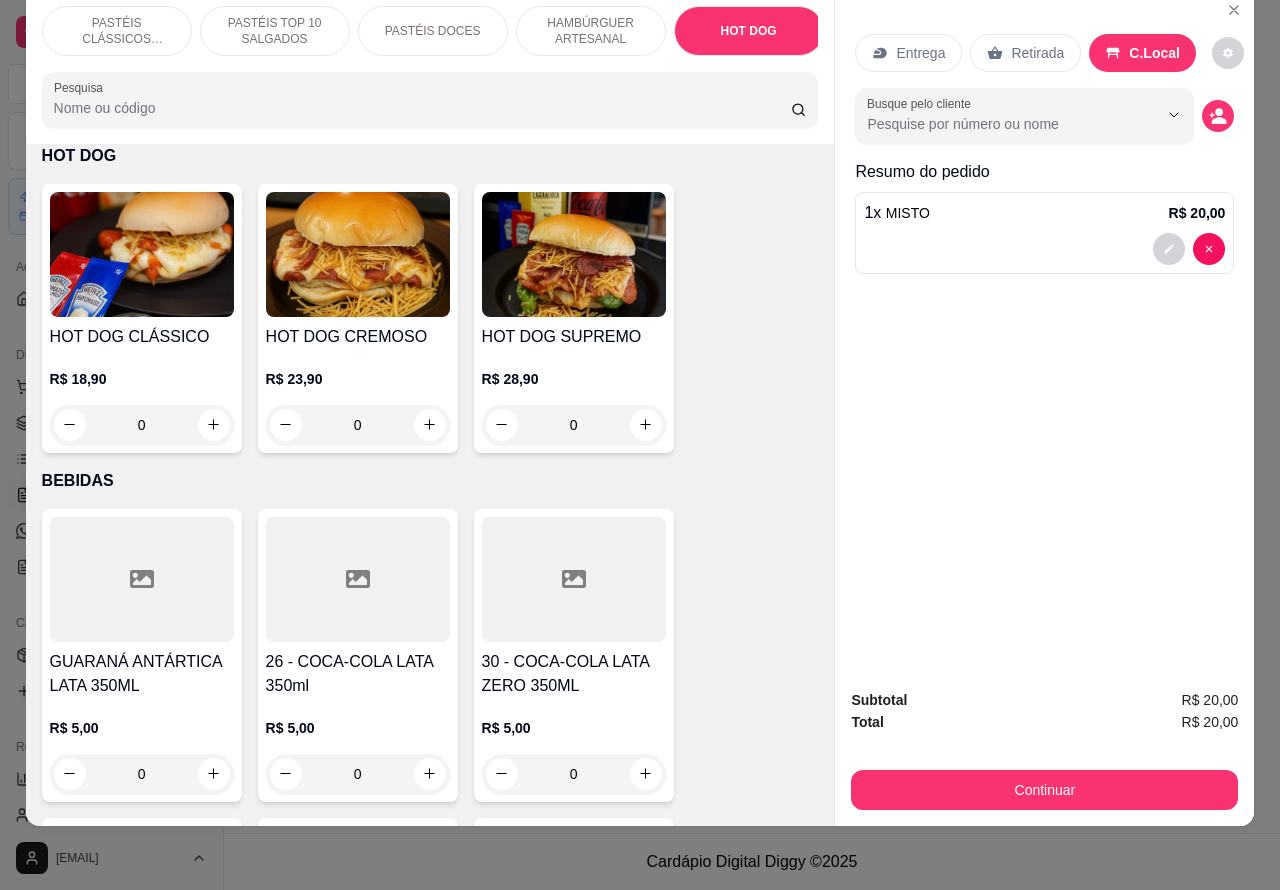 click on "0" at bounding box center (358, 425) 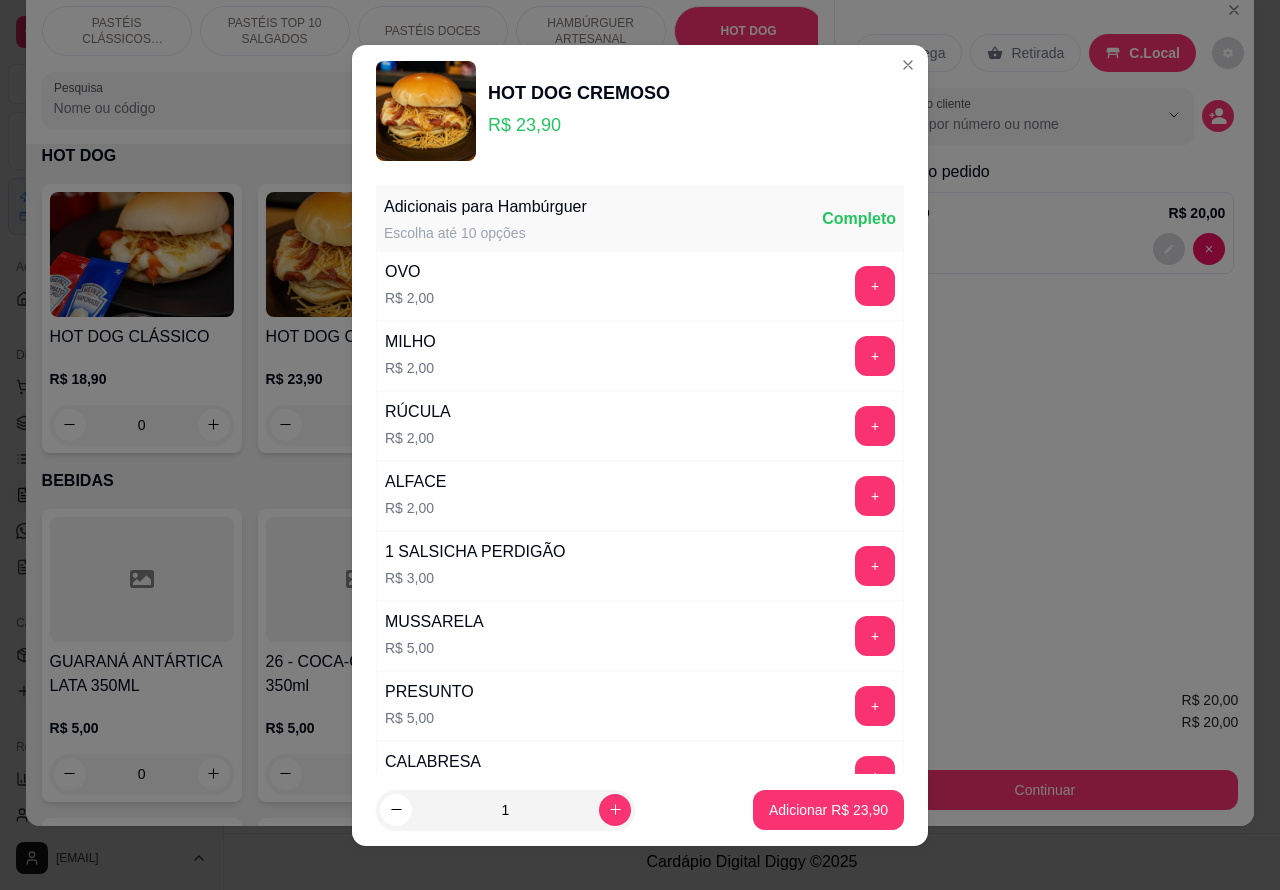 click on "Entrega Retirada C.Local" at bounding box center [1044, 53] 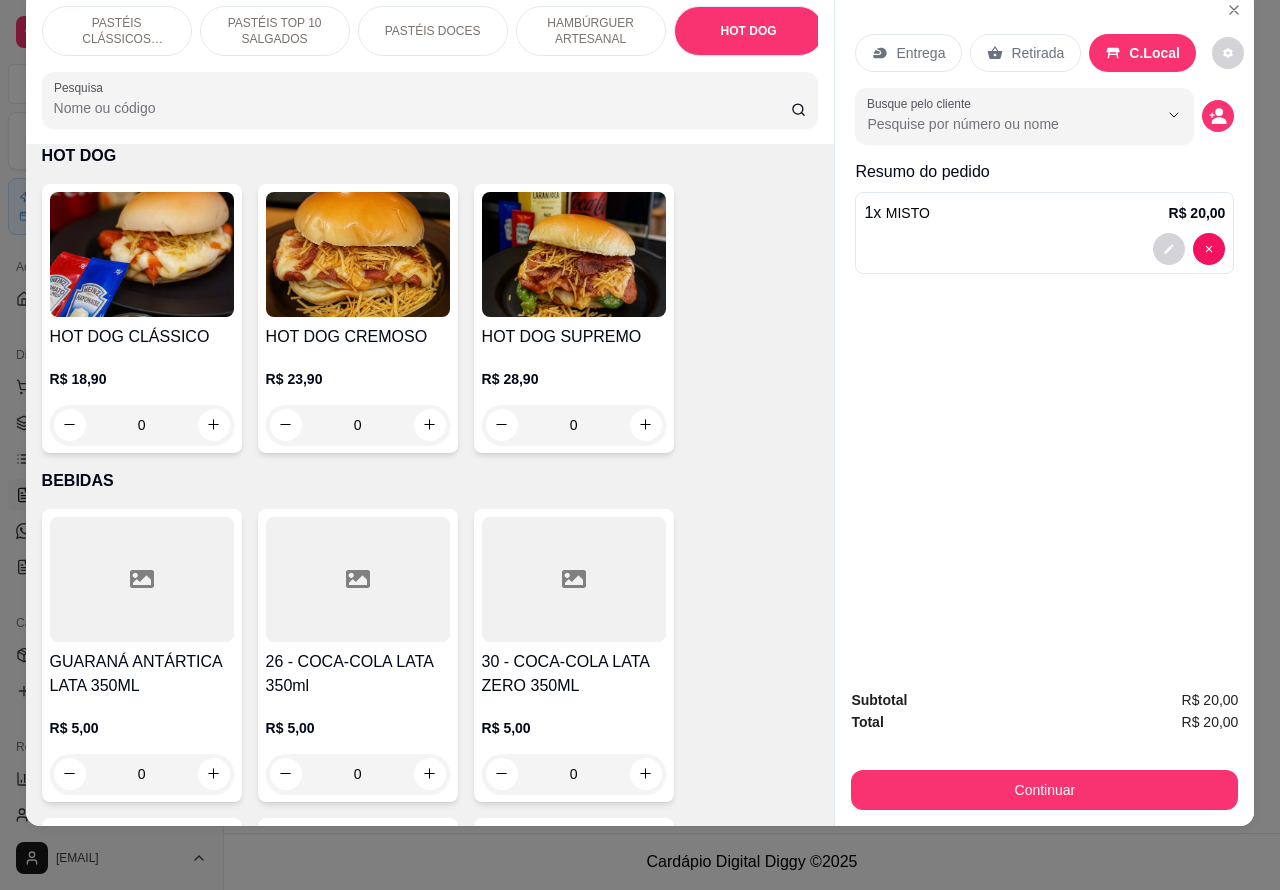 click on "0" at bounding box center [574, 425] 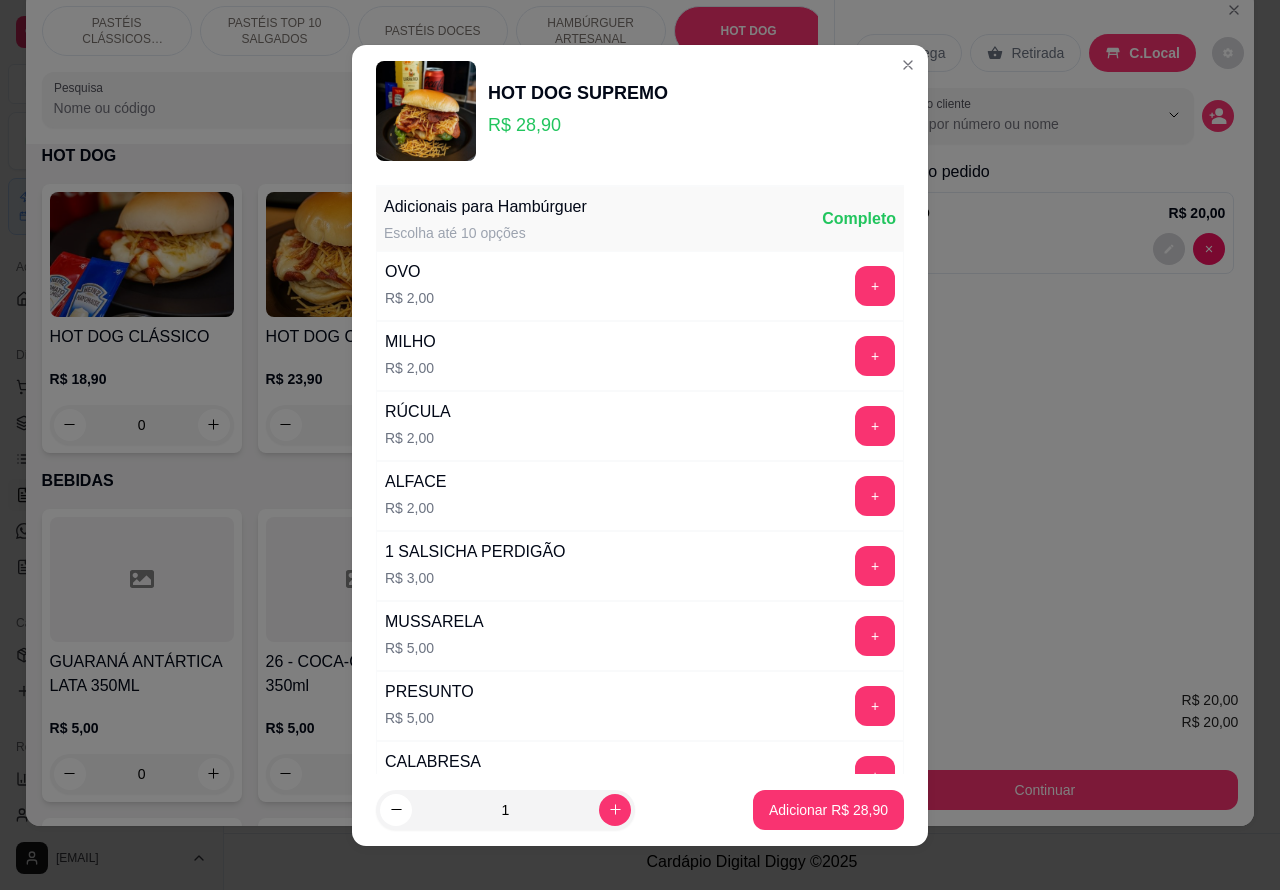 click on "Adicionar   R$ 28,90" at bounding box center [828, 810] 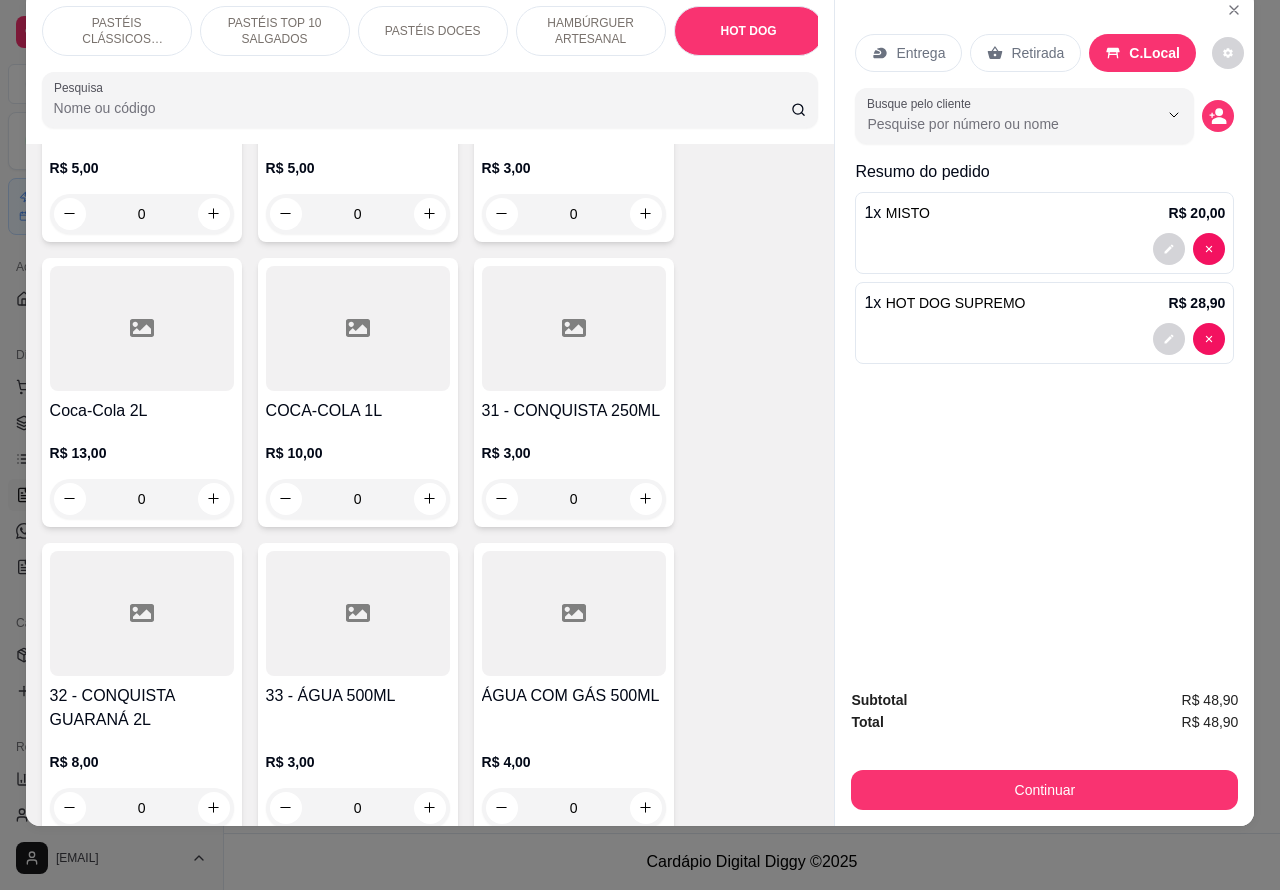 scroll, scrollTop: 6553, scrollLeft: 0, axis: vertical 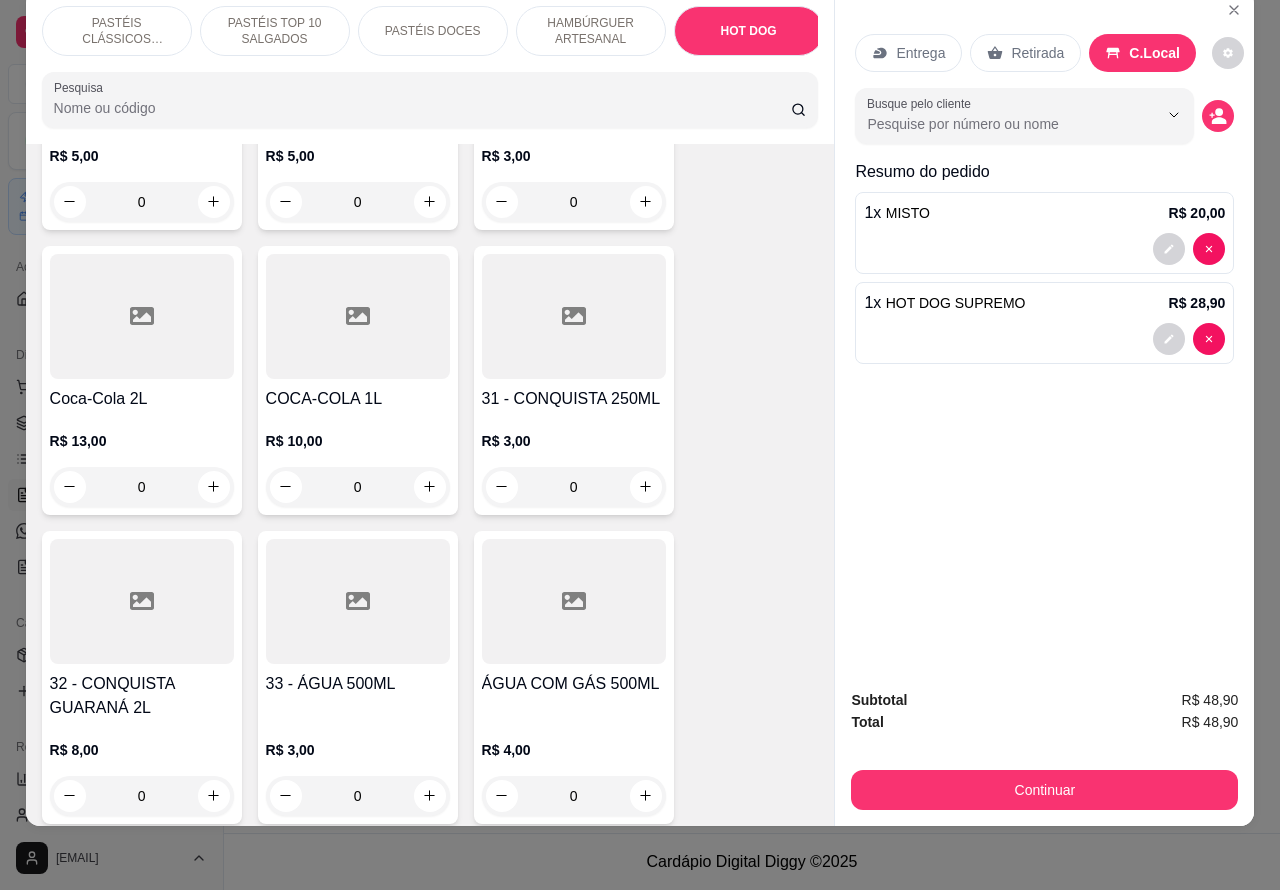 click on "PASTÉIS DOCES" at bounding box center (433, 31) 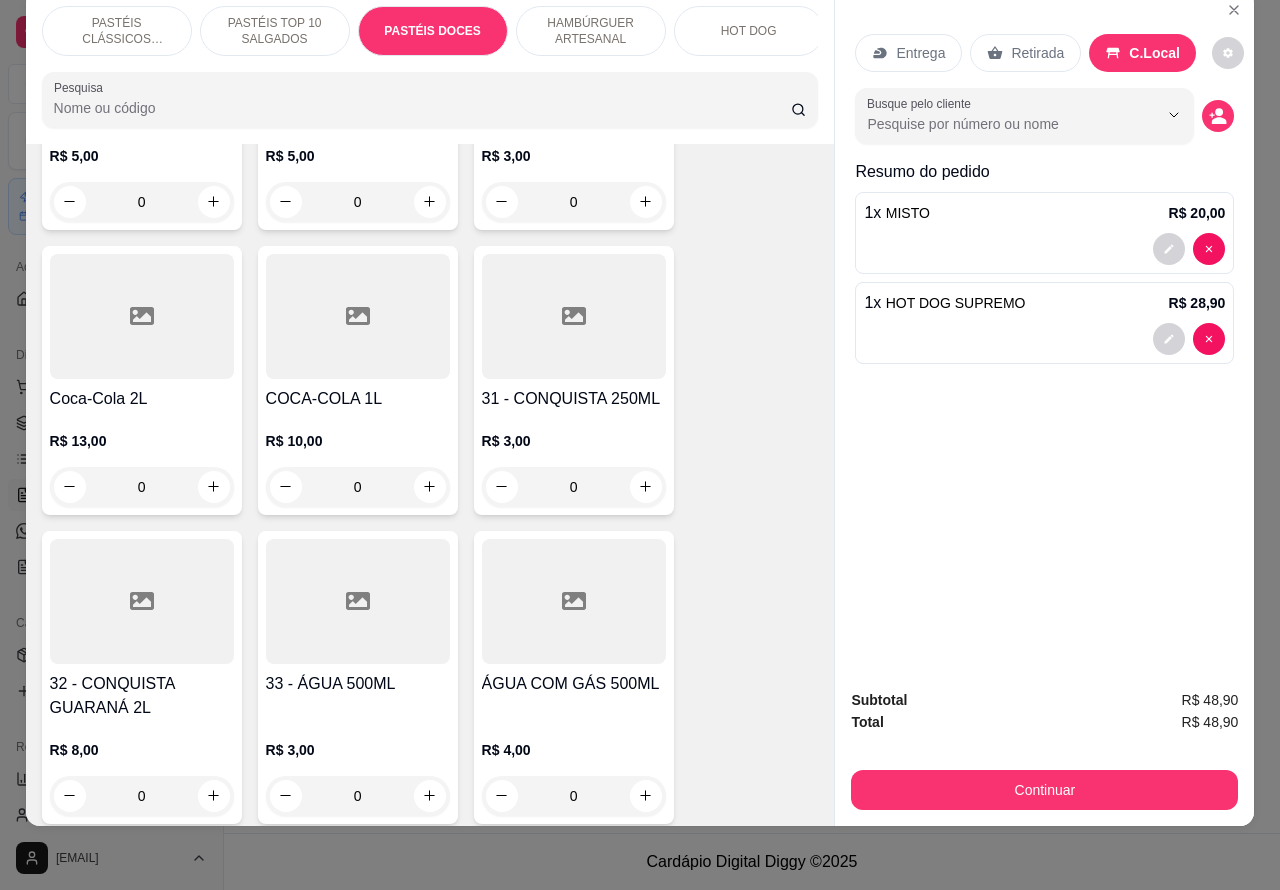 scroll, scrollTop: 2926, scrollLeft: 0, axis: vertical 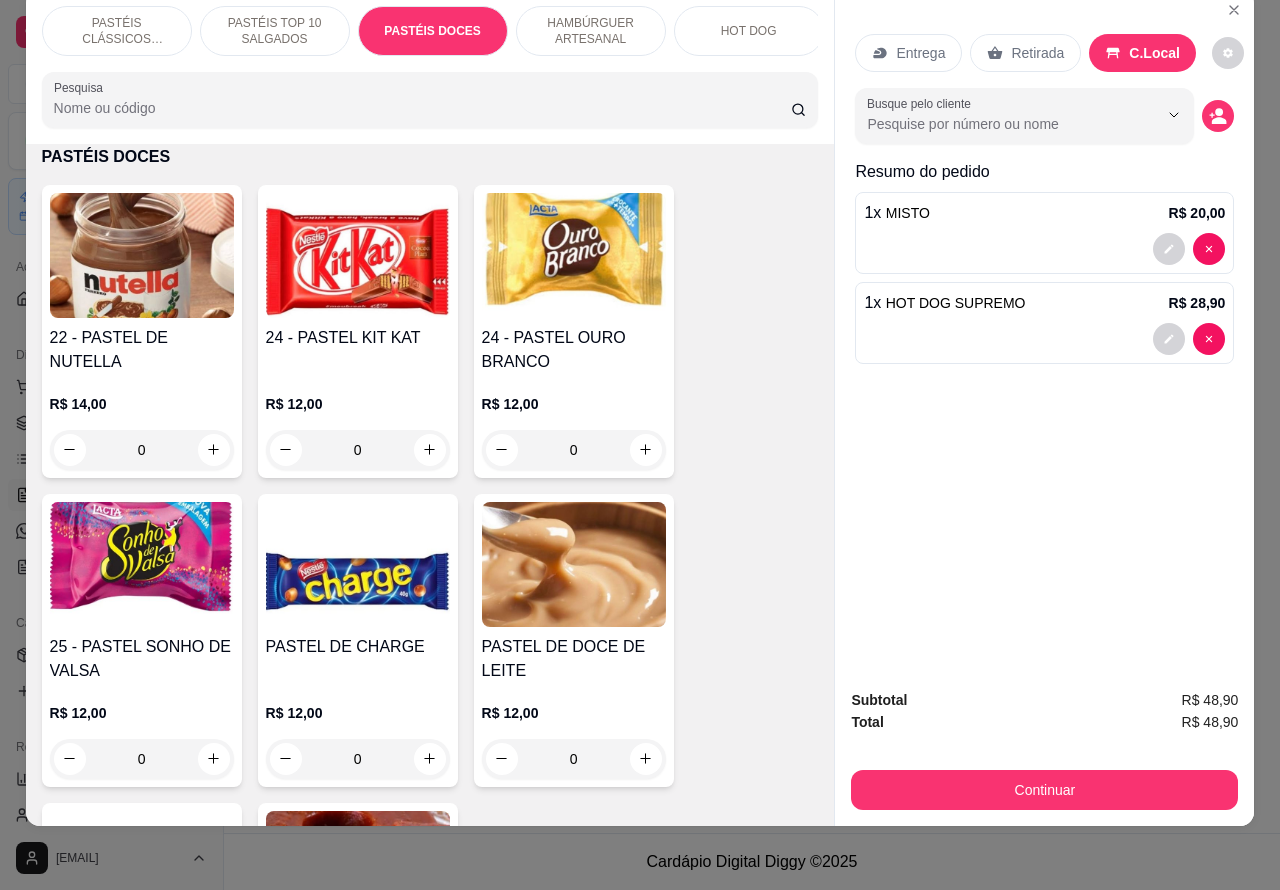 click 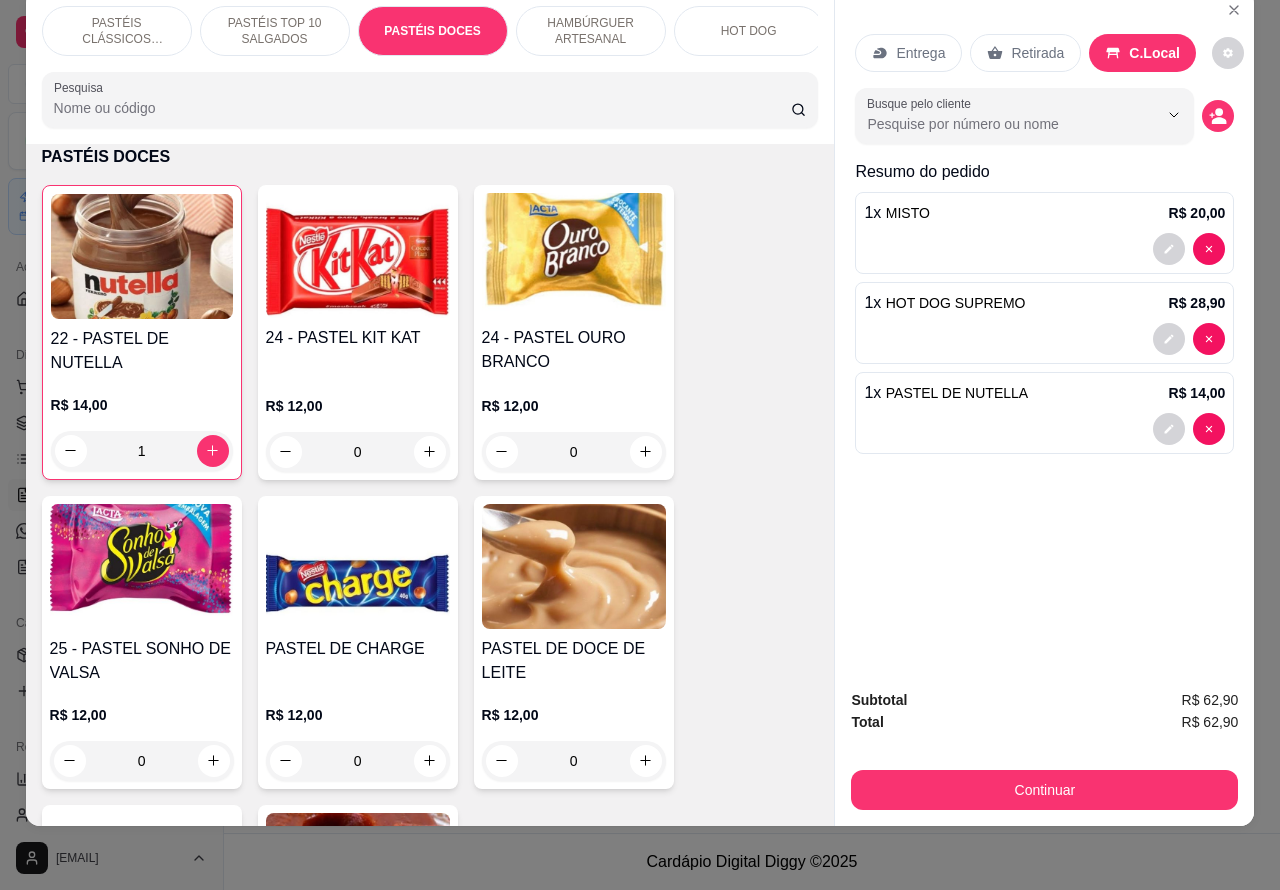click at bounding box center [213, 451] 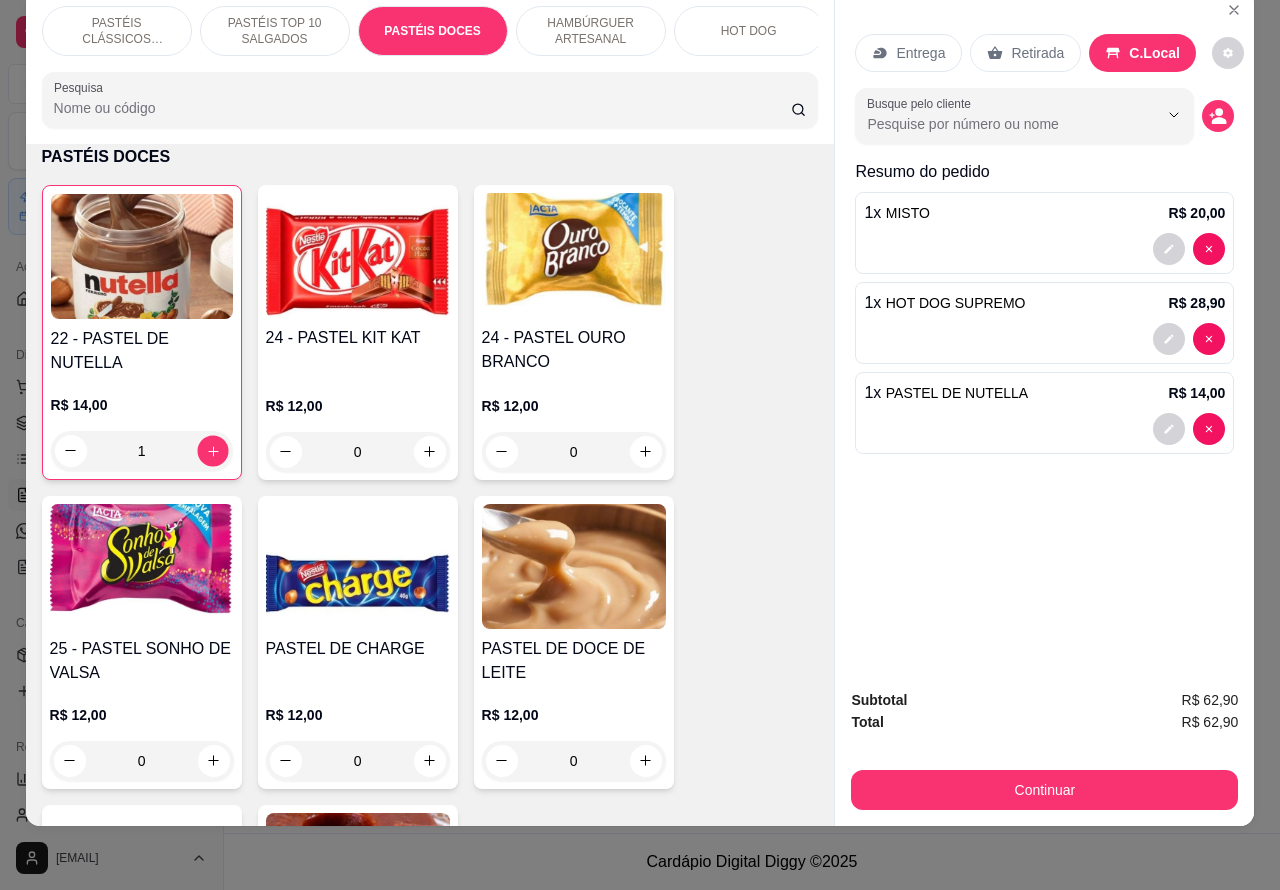 click 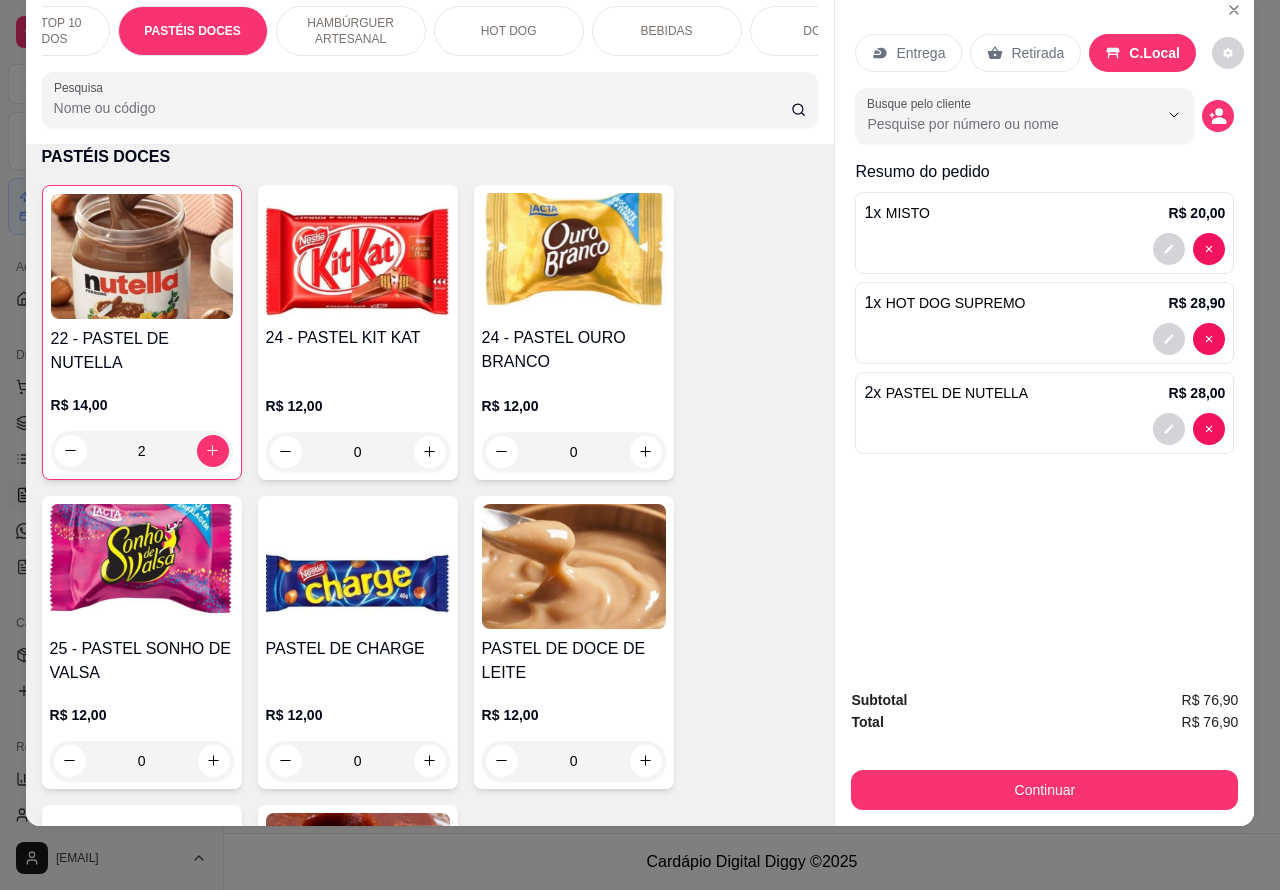 scroll, scrollTop: 0, scrollLeft: 266, axis: horizontal 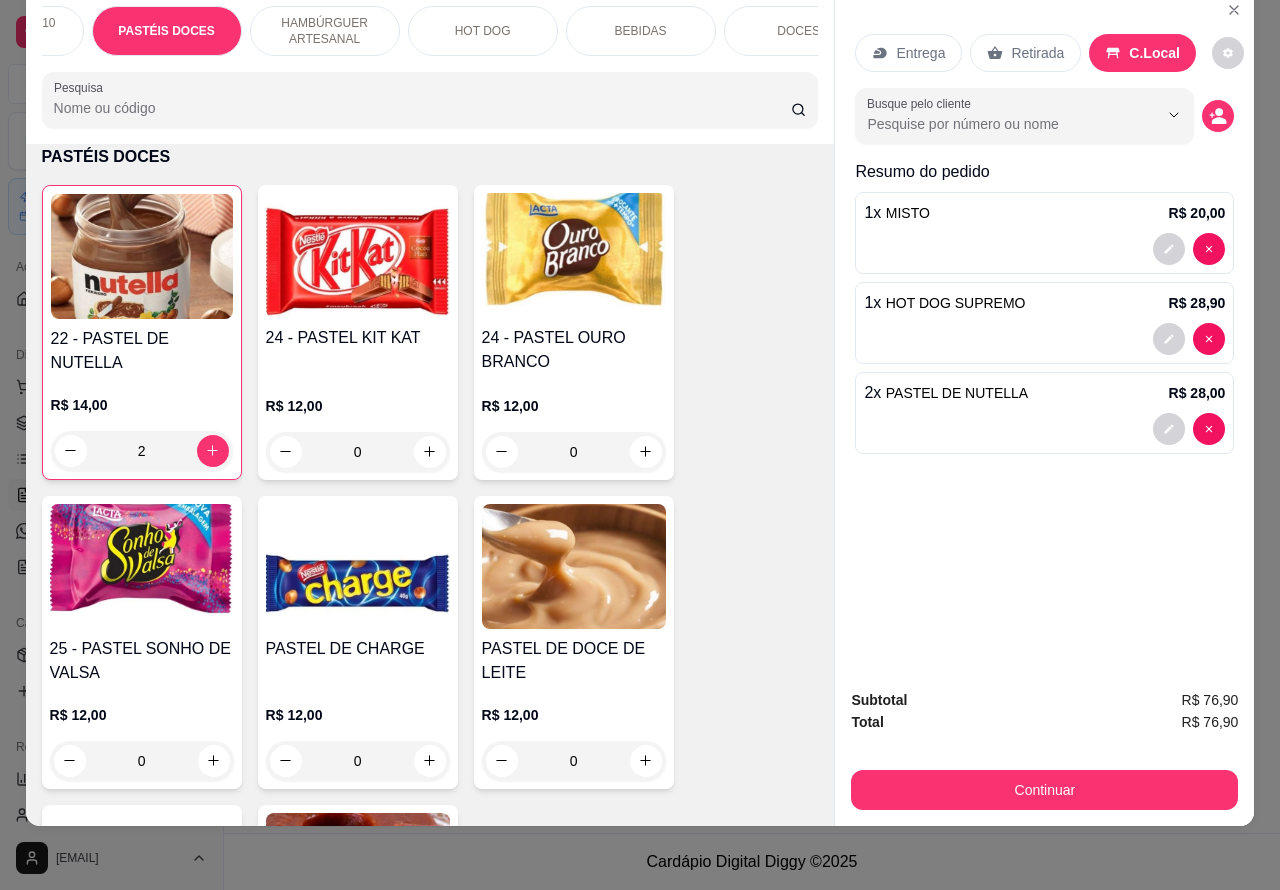 click on "BEBIDAS" at bounding box center [641, 31] 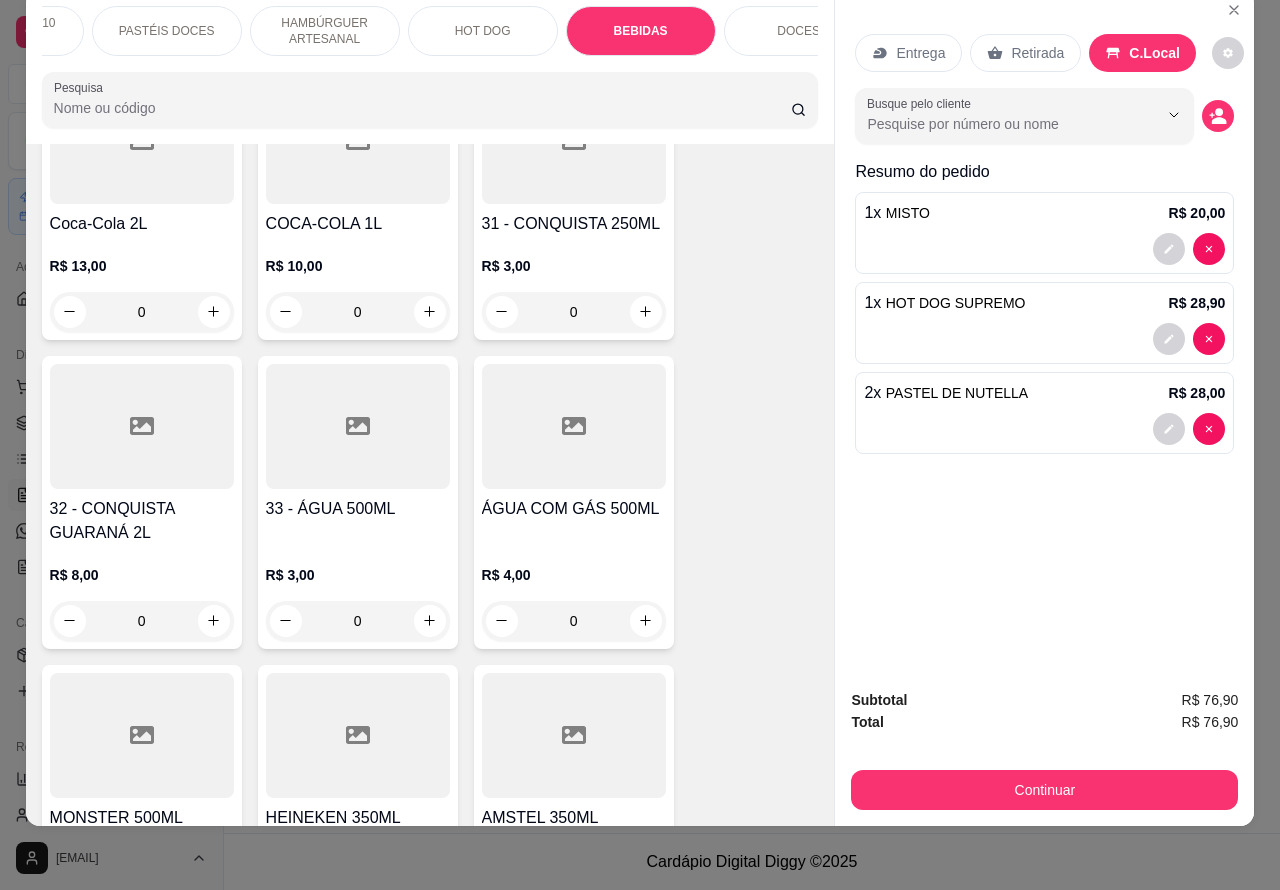 scroll, scrollTop: 6737, scrollLeft: 0, axis: vertical 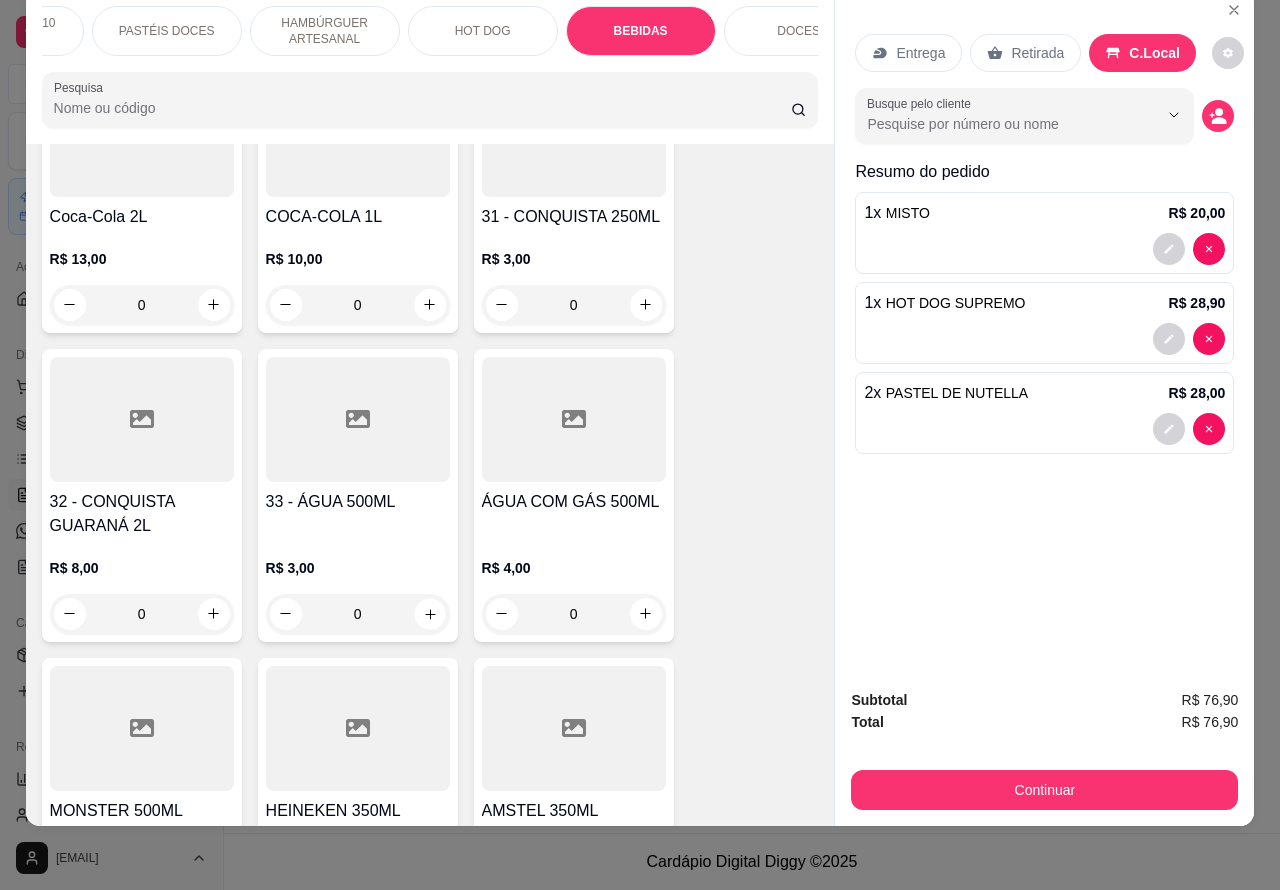 click 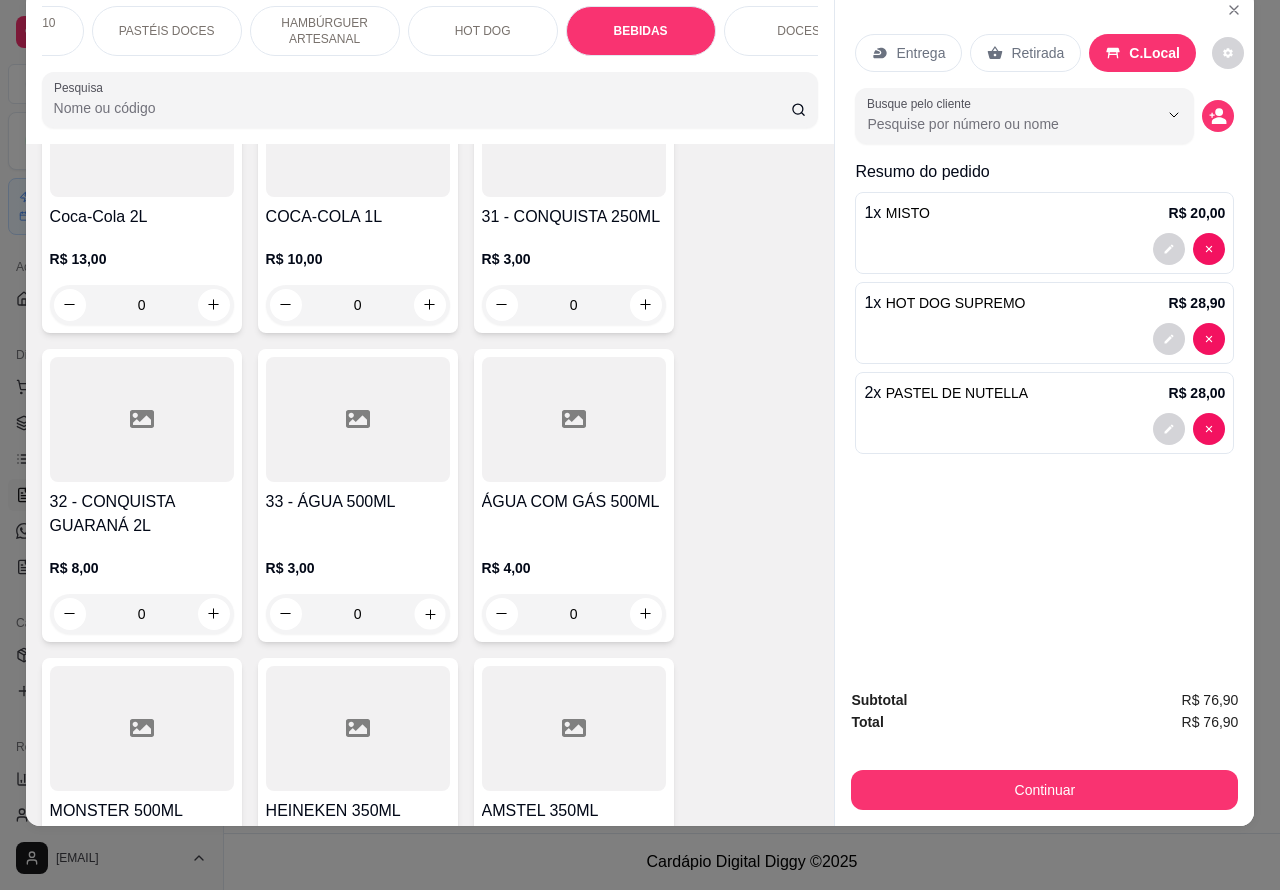 type on "1" 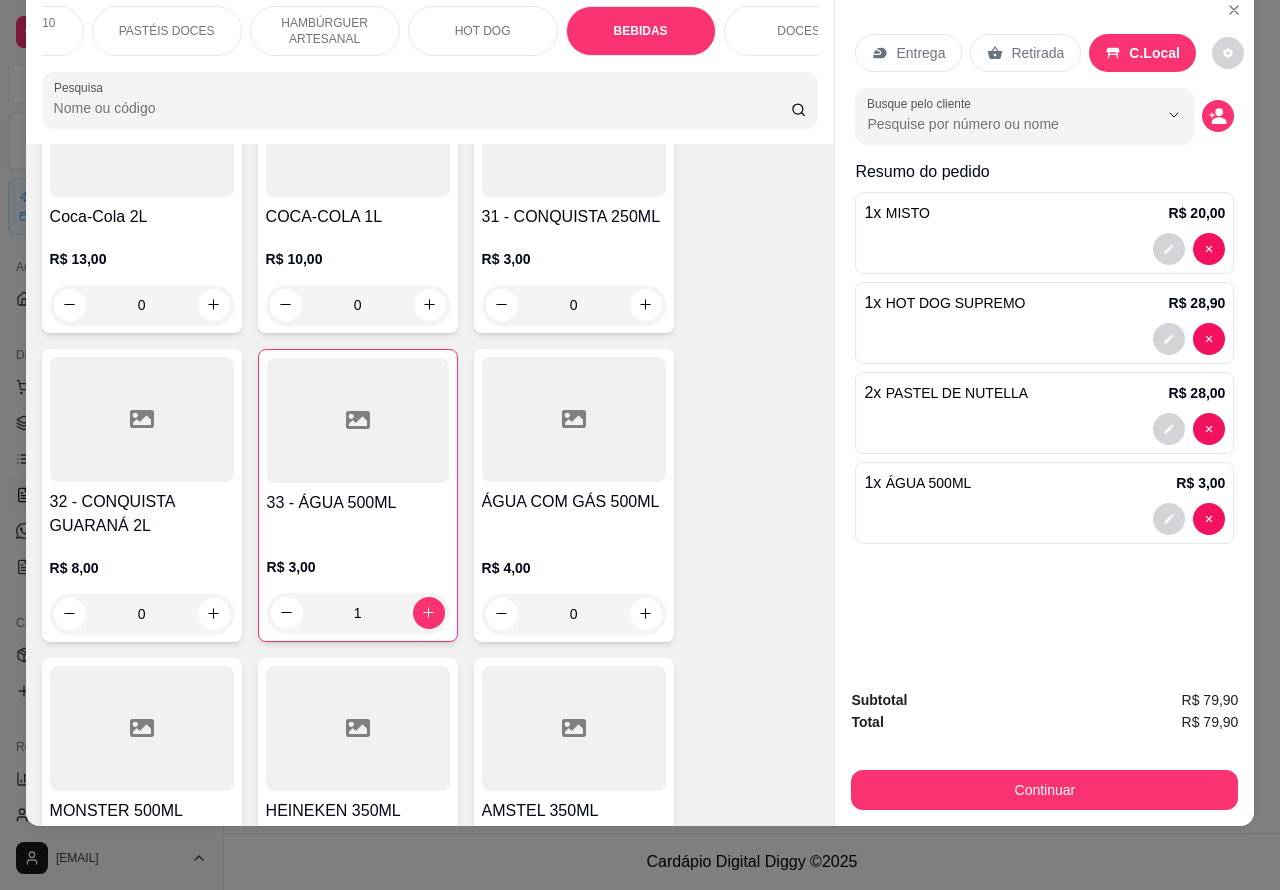 scroll, scrollTop: 0, scrollLeft: 0, axis: both 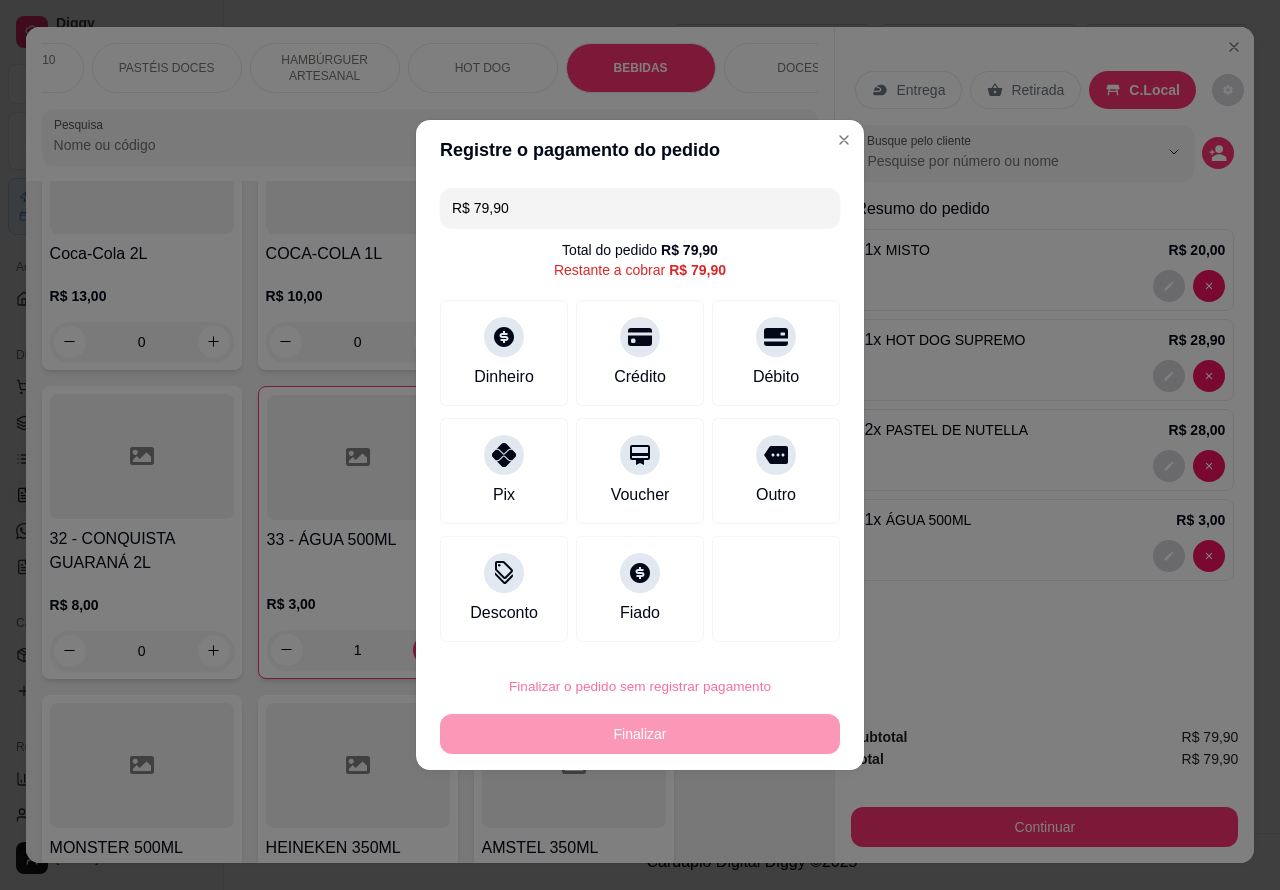 click on "Confirmar" at bounding box center [759, 629] 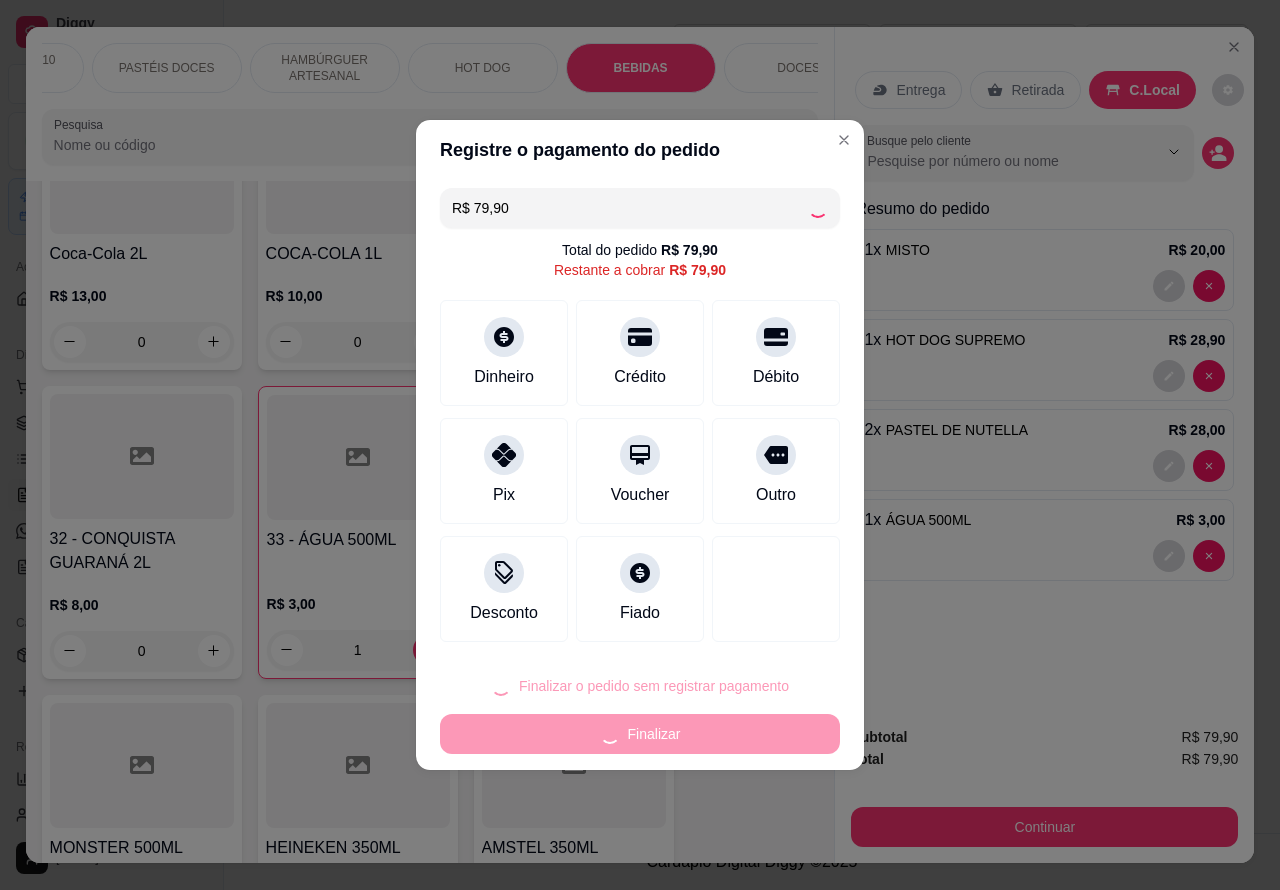 type on "0" 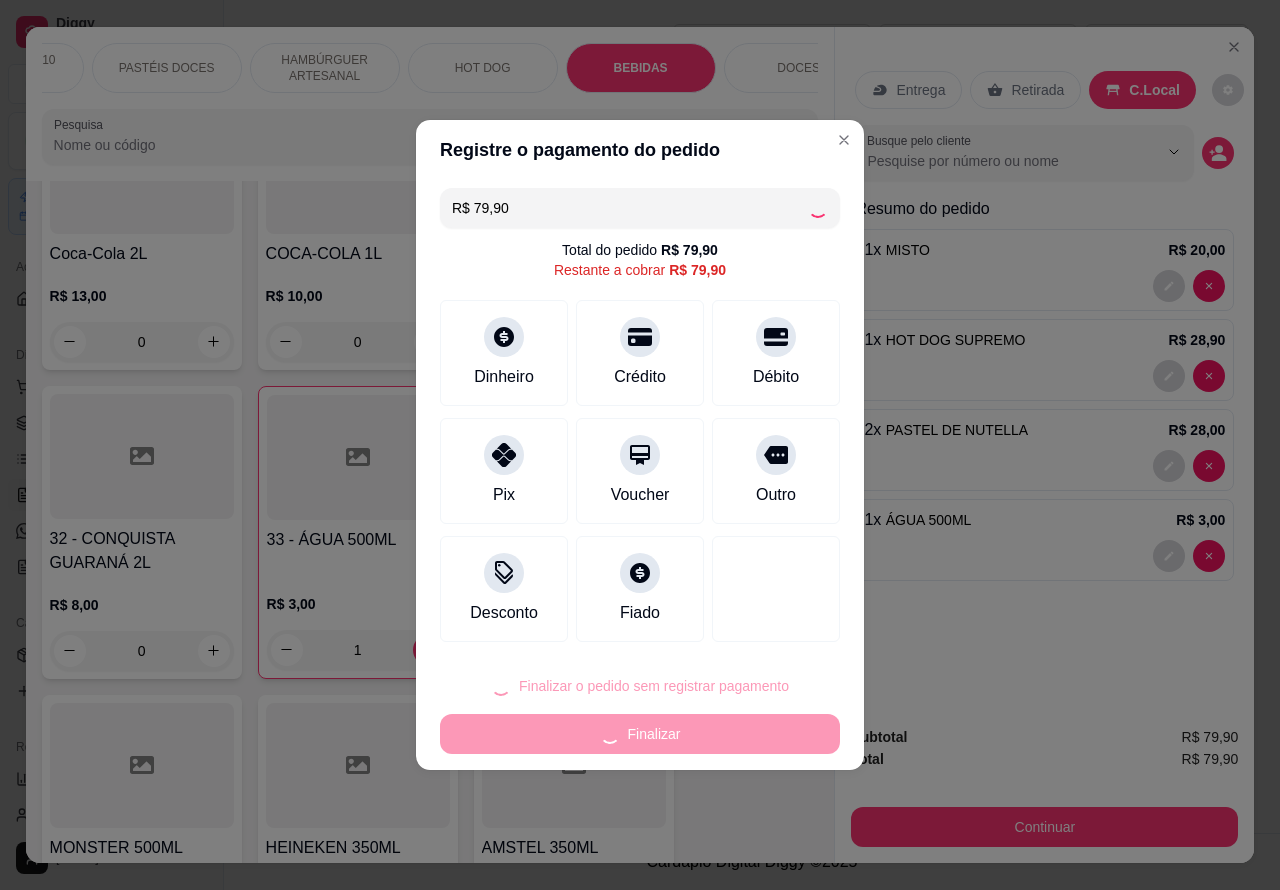 type on "0" 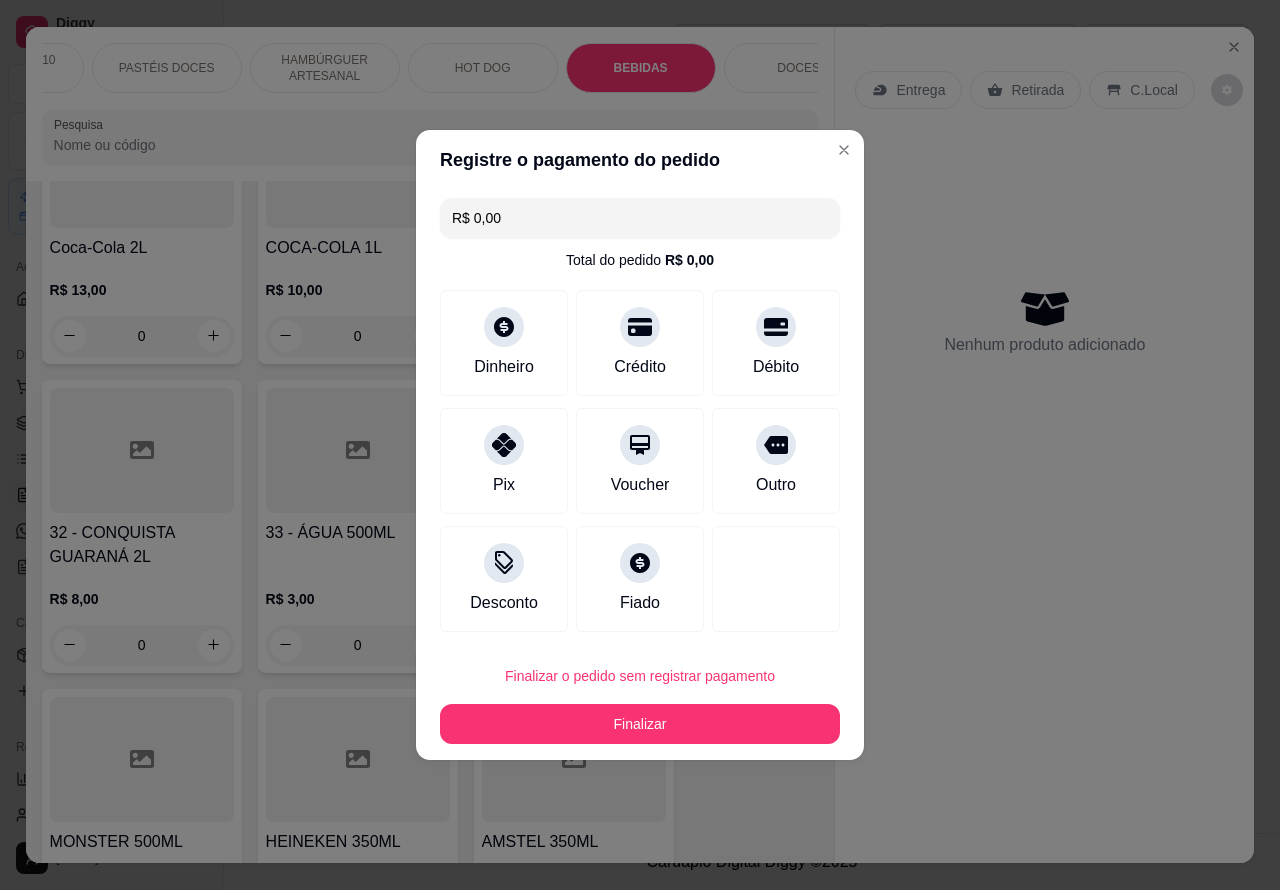 type on "R$ 0,00" 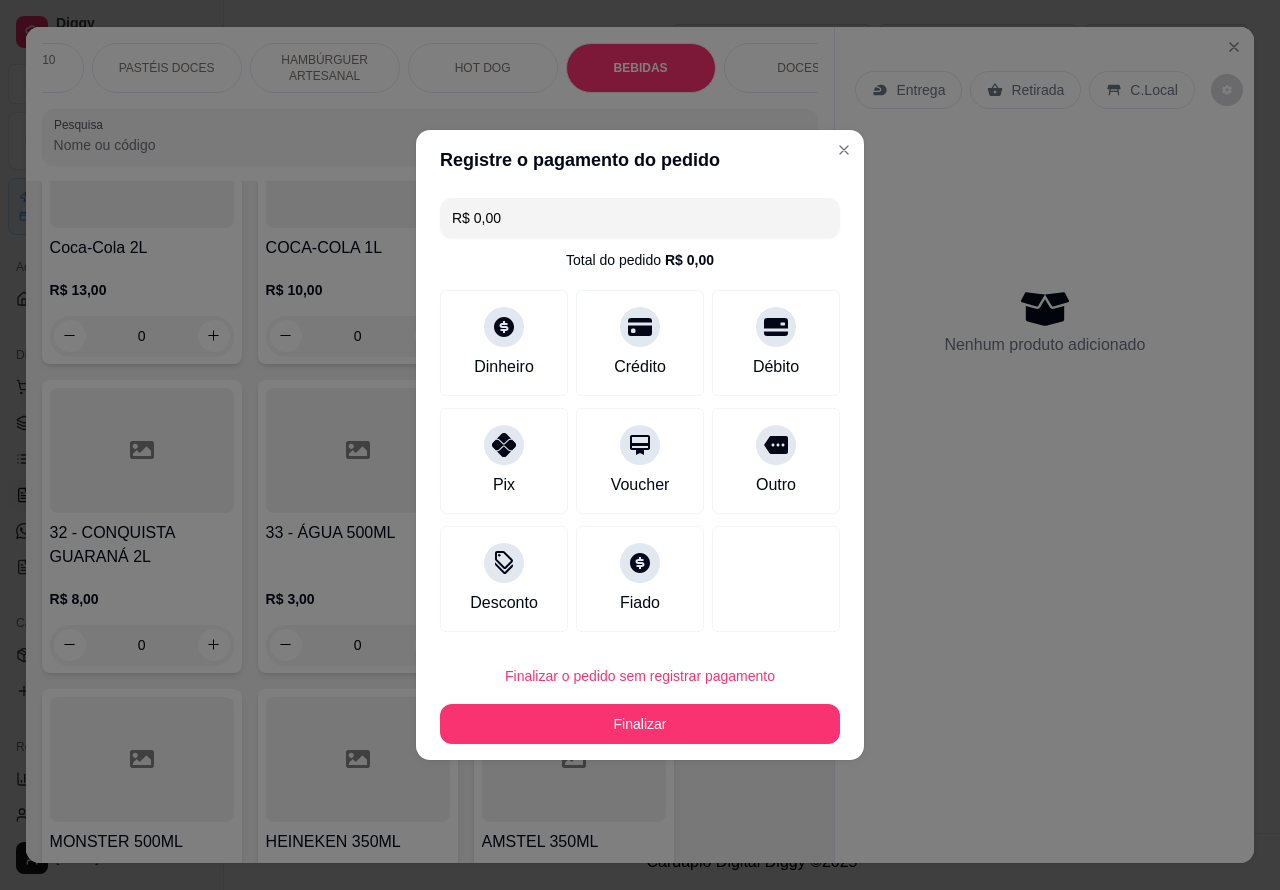 scroll, scrollTop: 6732, scrollLeft: 0, axis: vertical 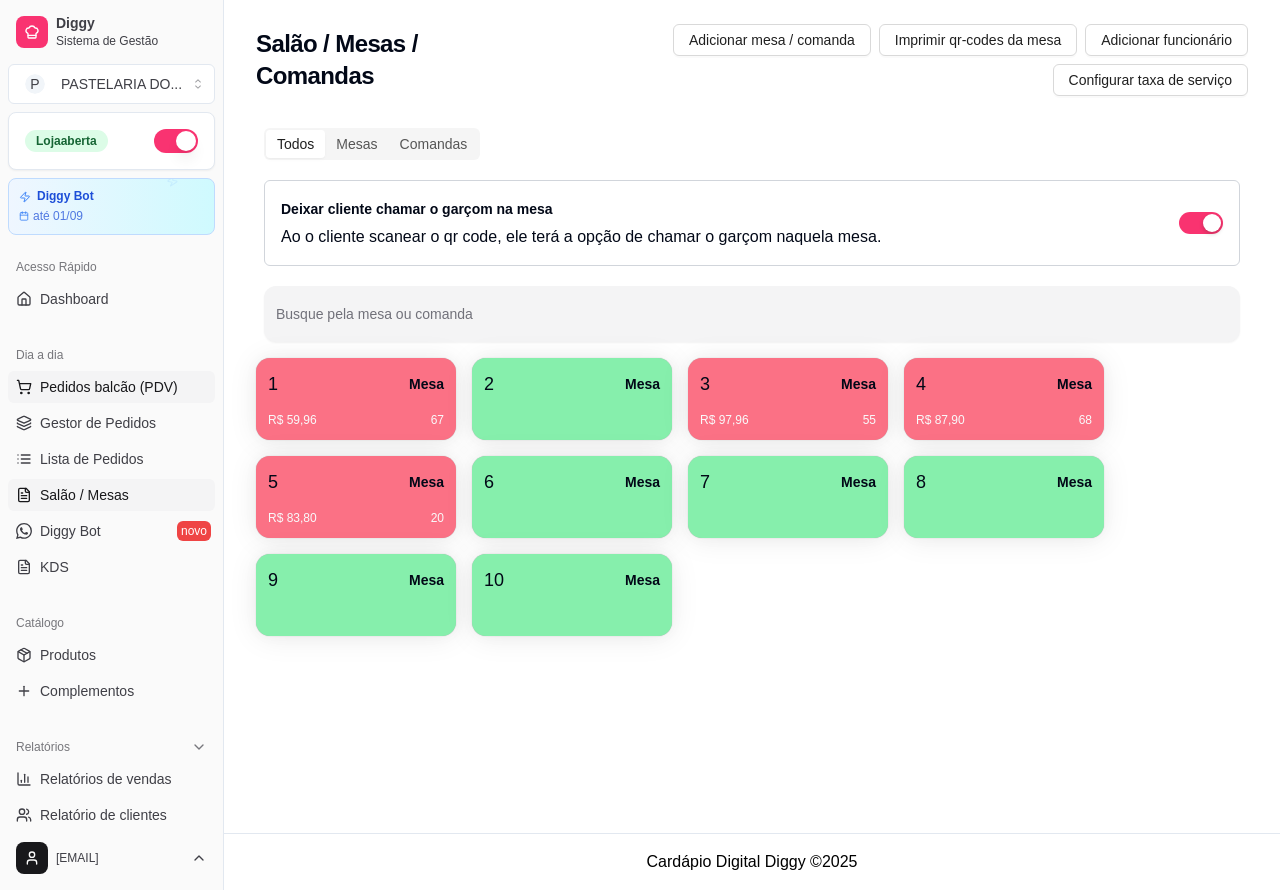 click on "Pedidos balcão (PDV)" at bounding box center [109, 387] 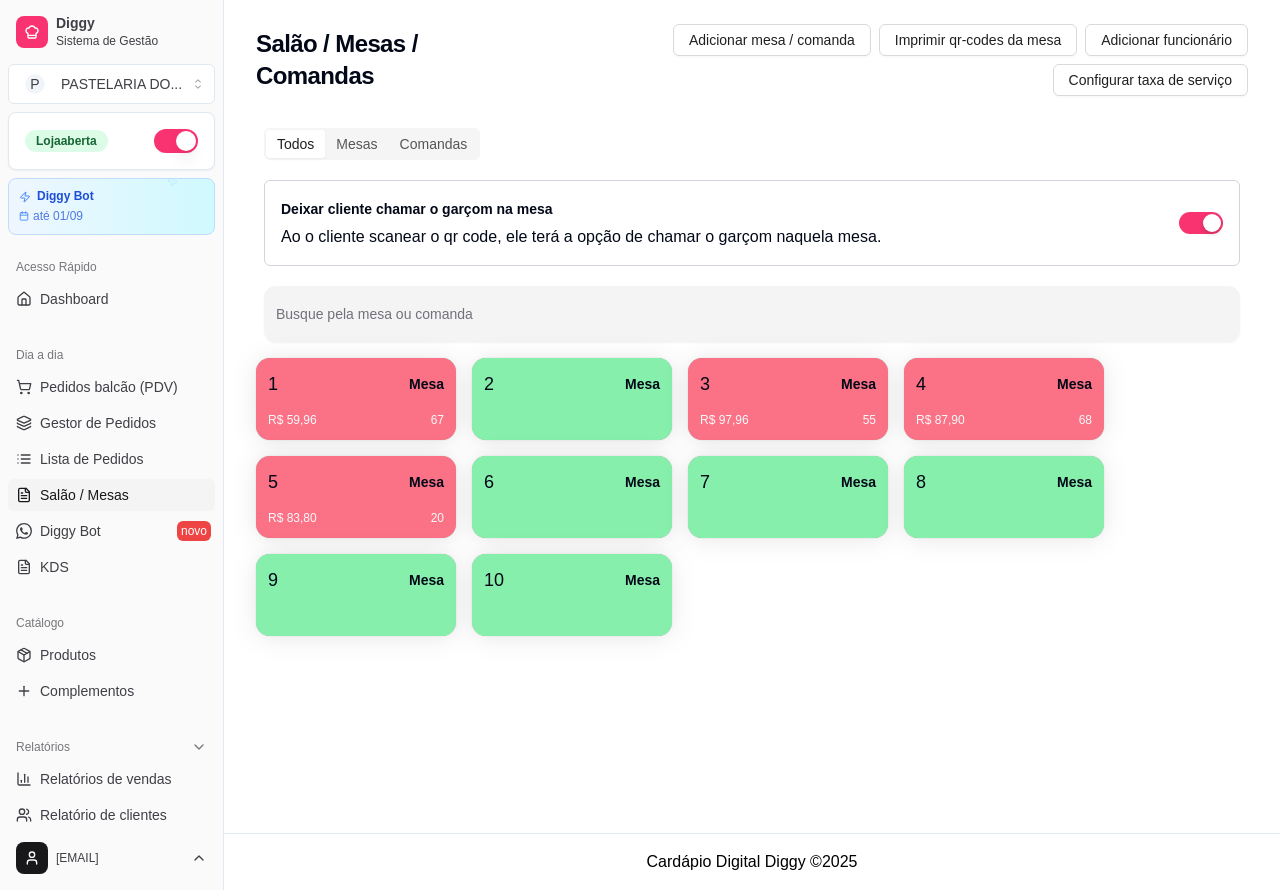 click at bounding box center [138, 381] 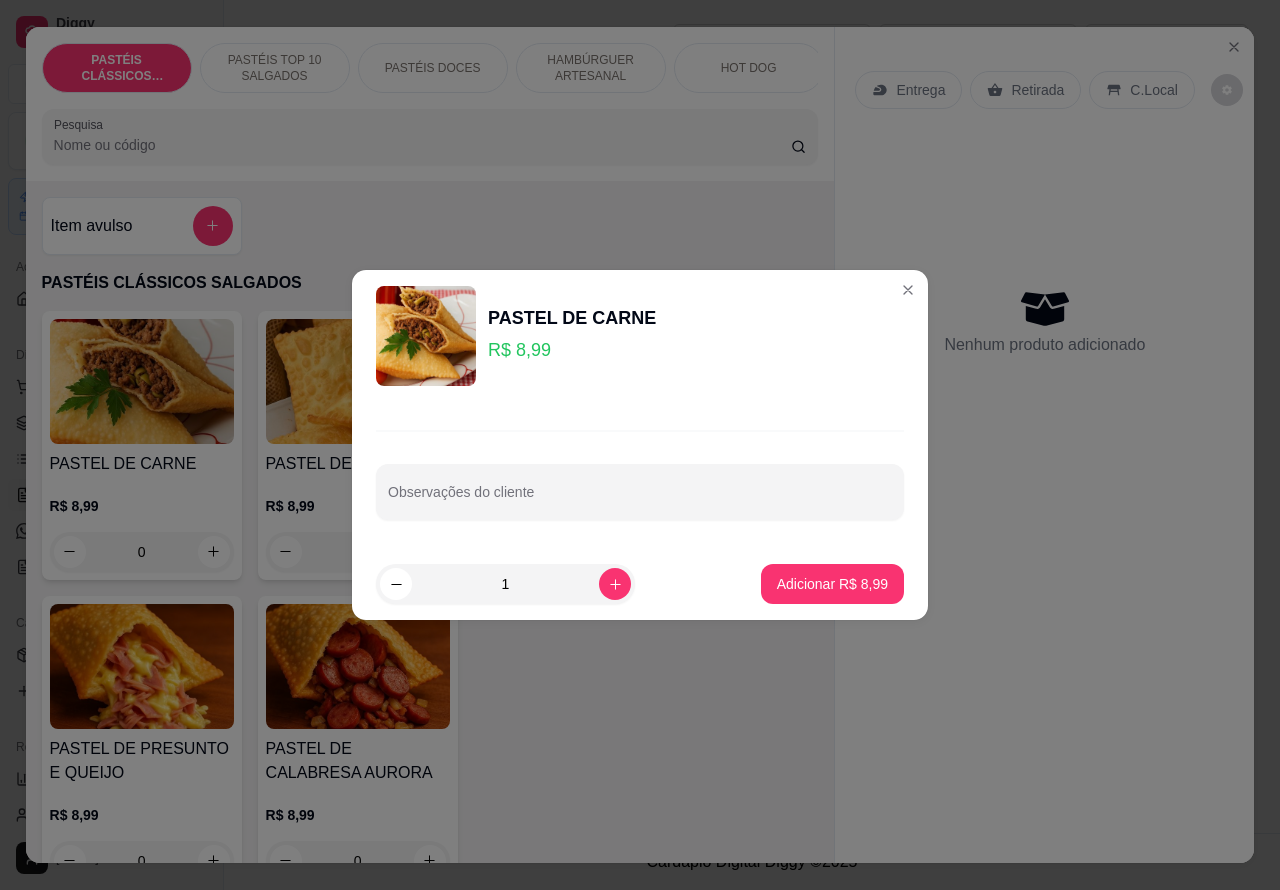 click on "Nenhum produto adicionado" at bounding box center (1044, 321) 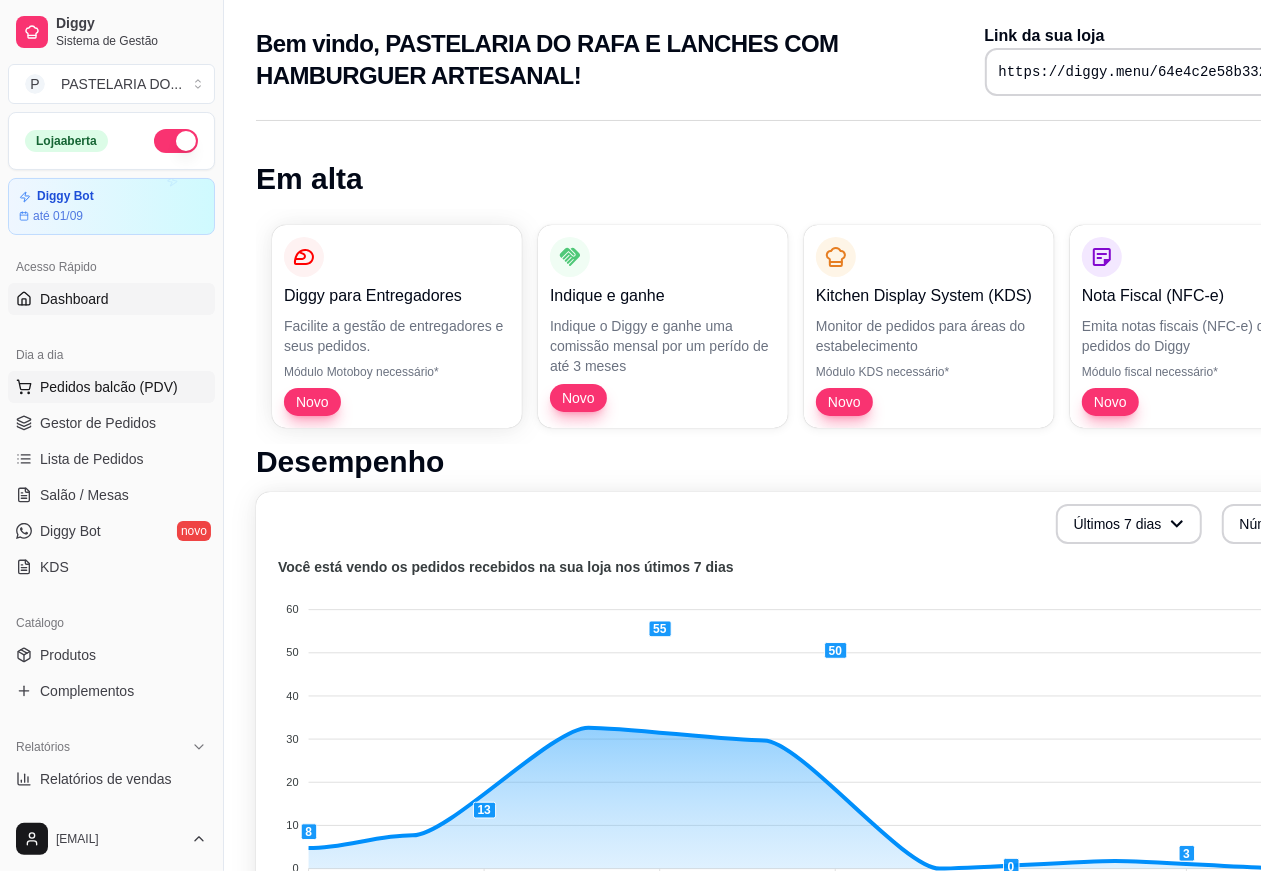 click on "Pedidos balcão (PDV)" at bounding box center [109, 387] 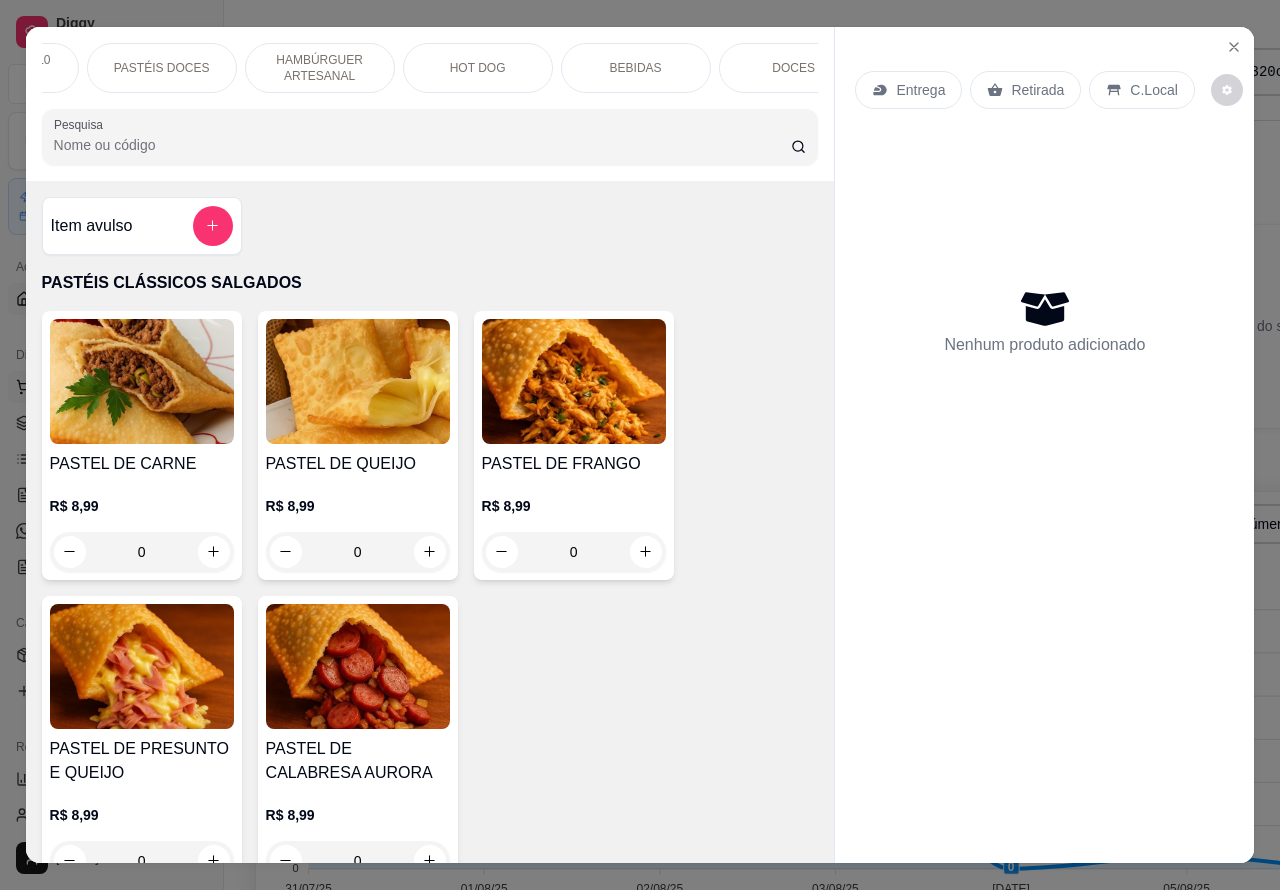 scroll, scrollTop: 0, scrollLeft: 317, axis: horizontal 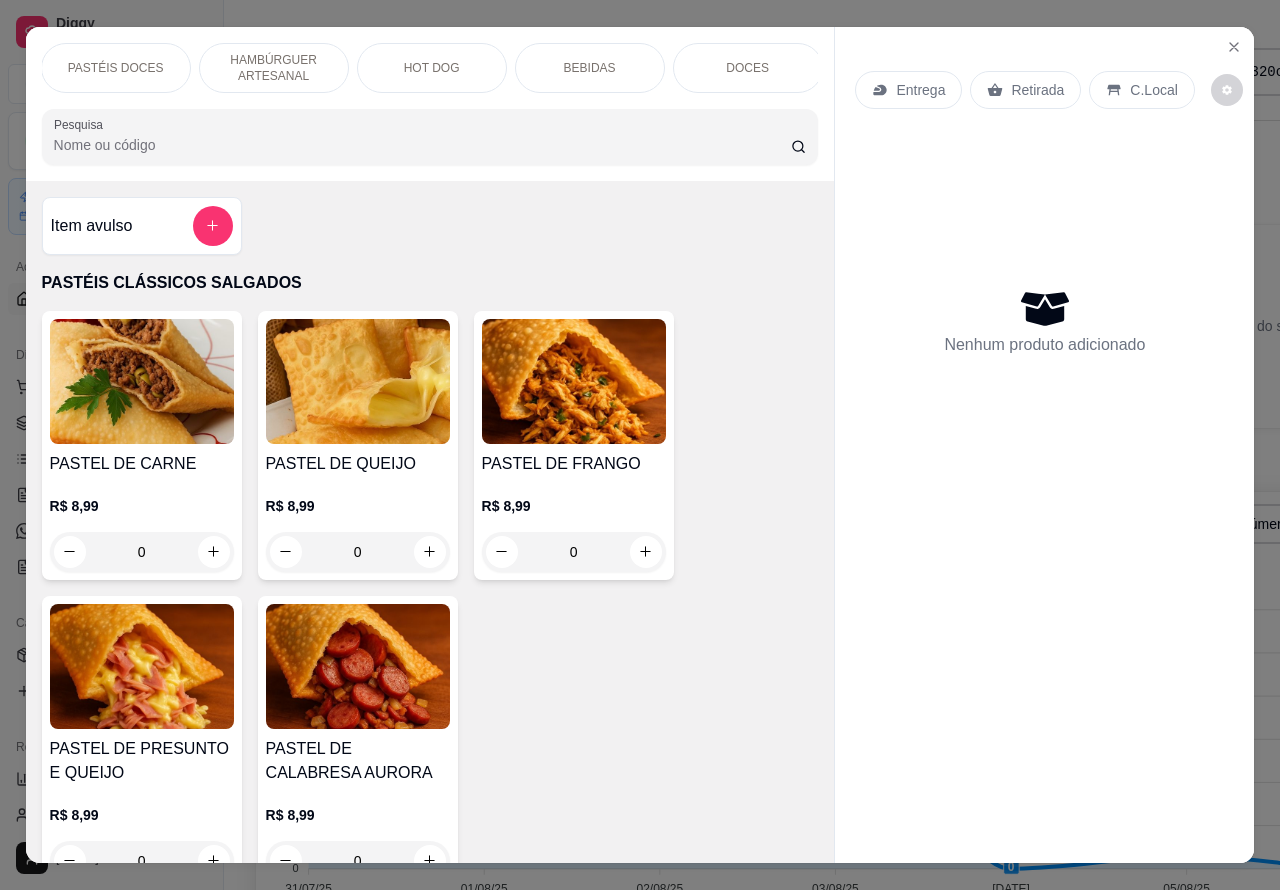 click on "PASTÉIS DOCES" at bounding box center (116, 68) 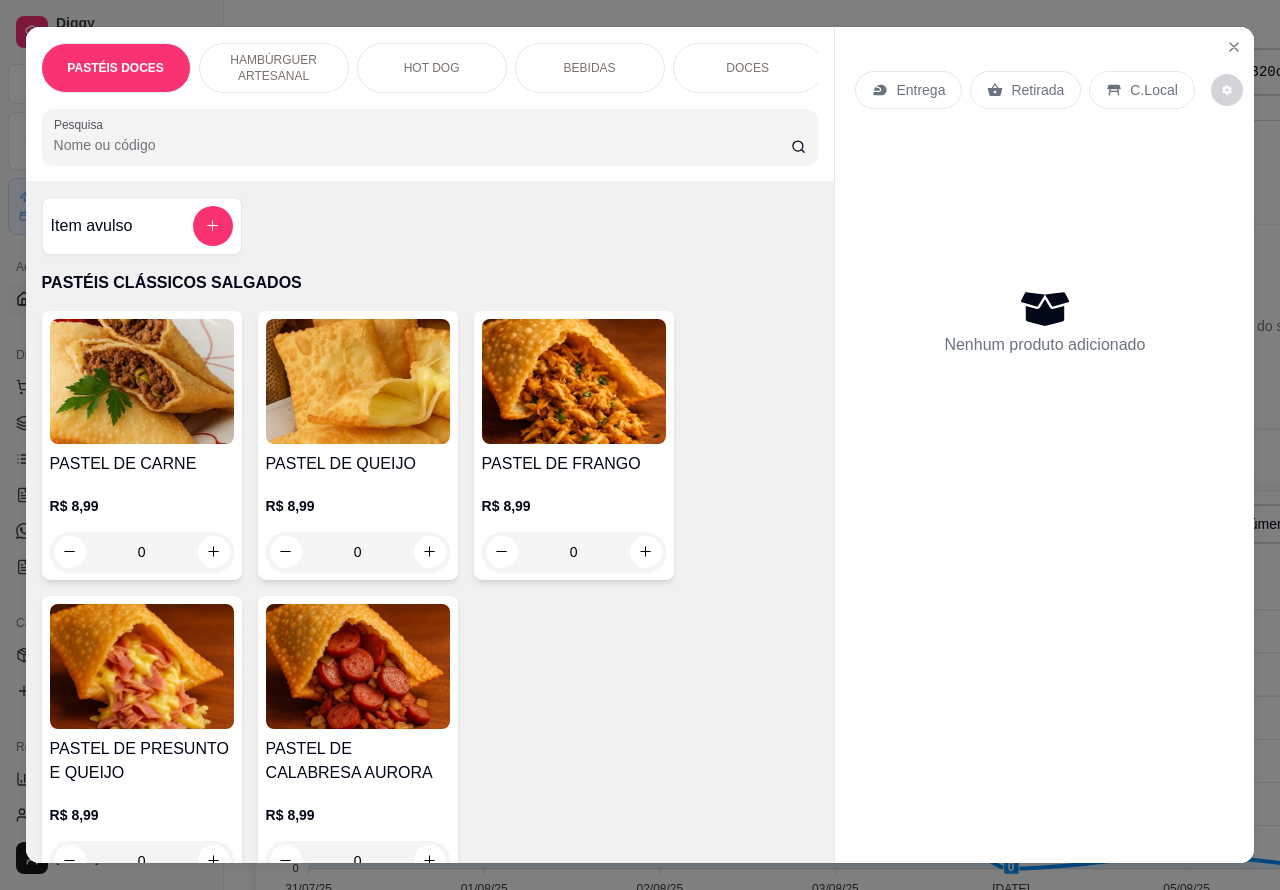 scroll, scrollTop: 2926, scrollLeft: 0, axis: vertical 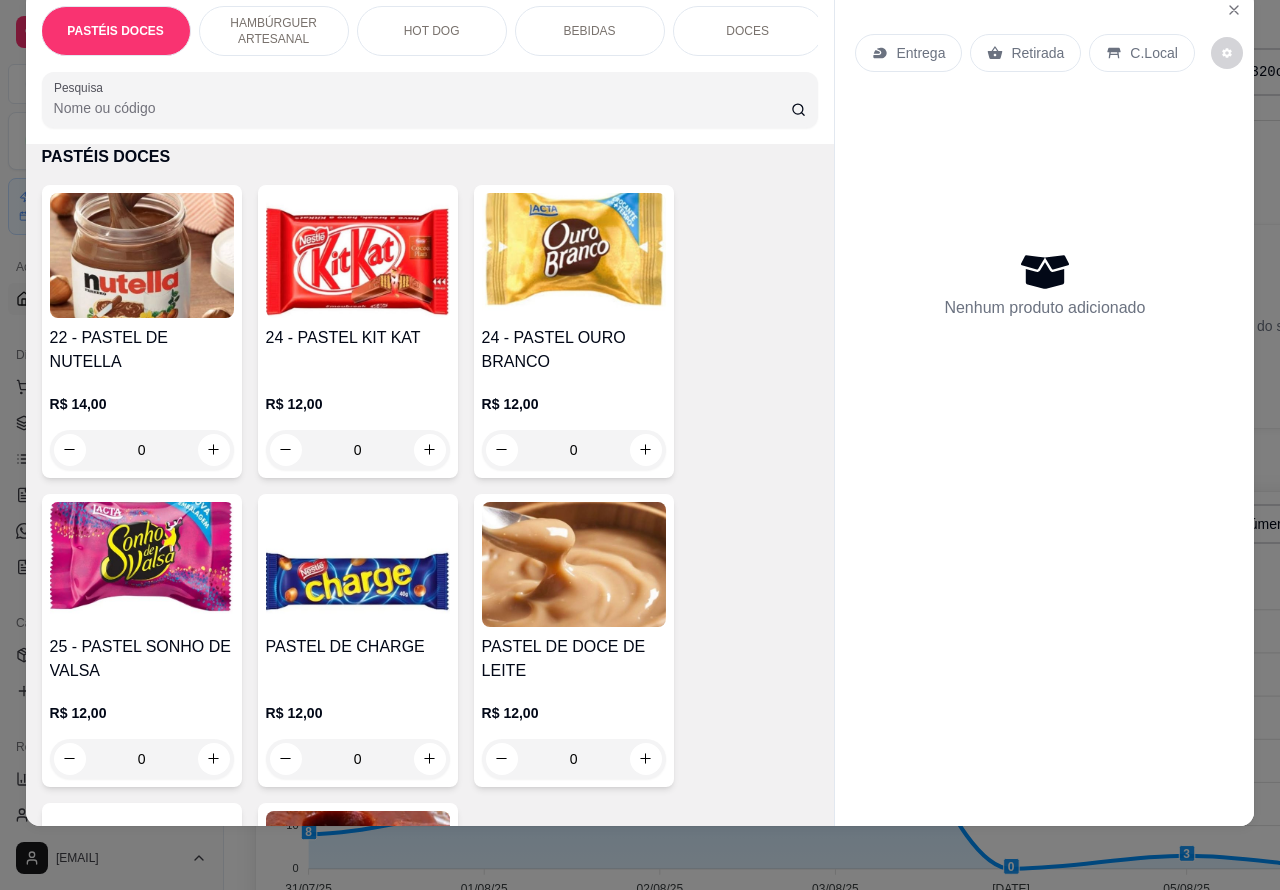 click 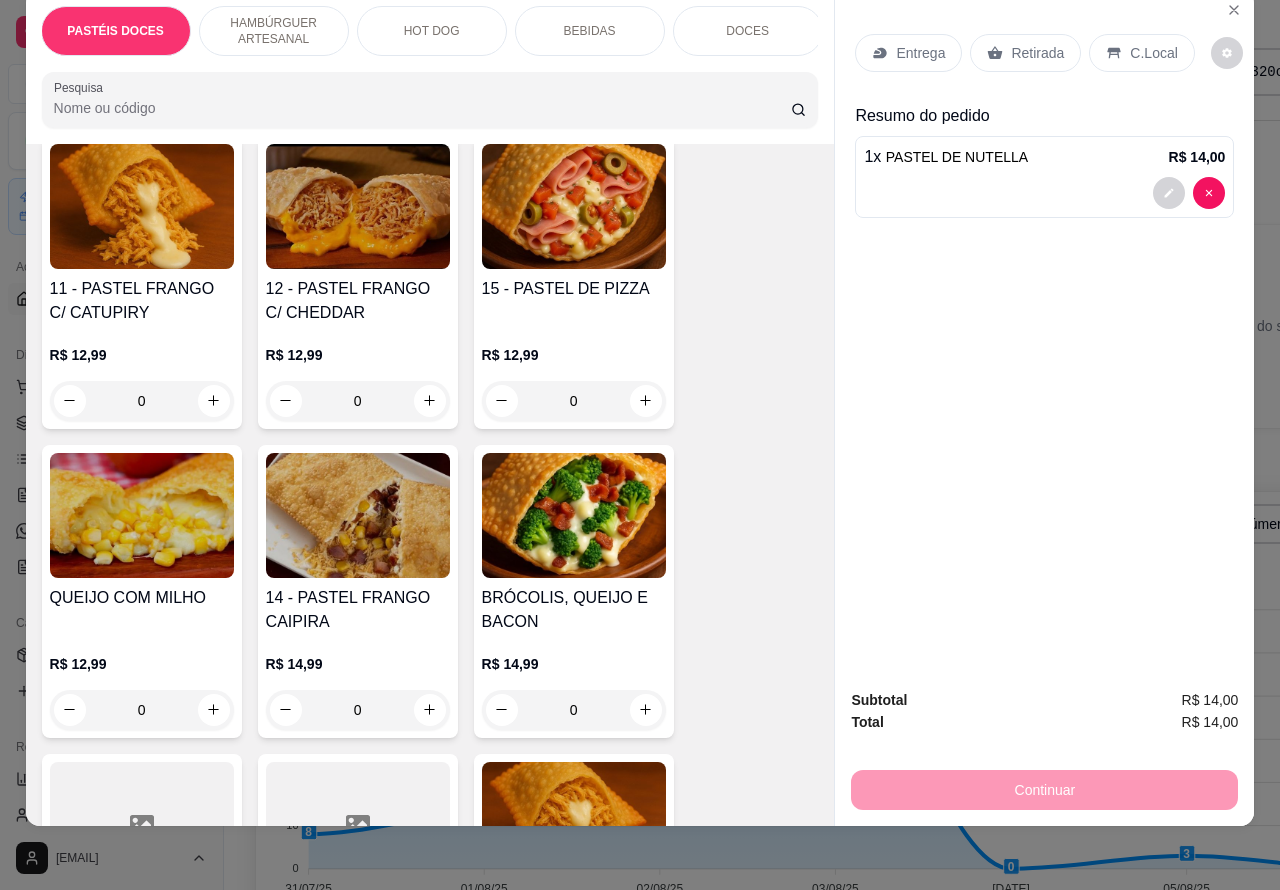 scroll, scrollTop: 2001, scrollLeft: 0, axis: vertical 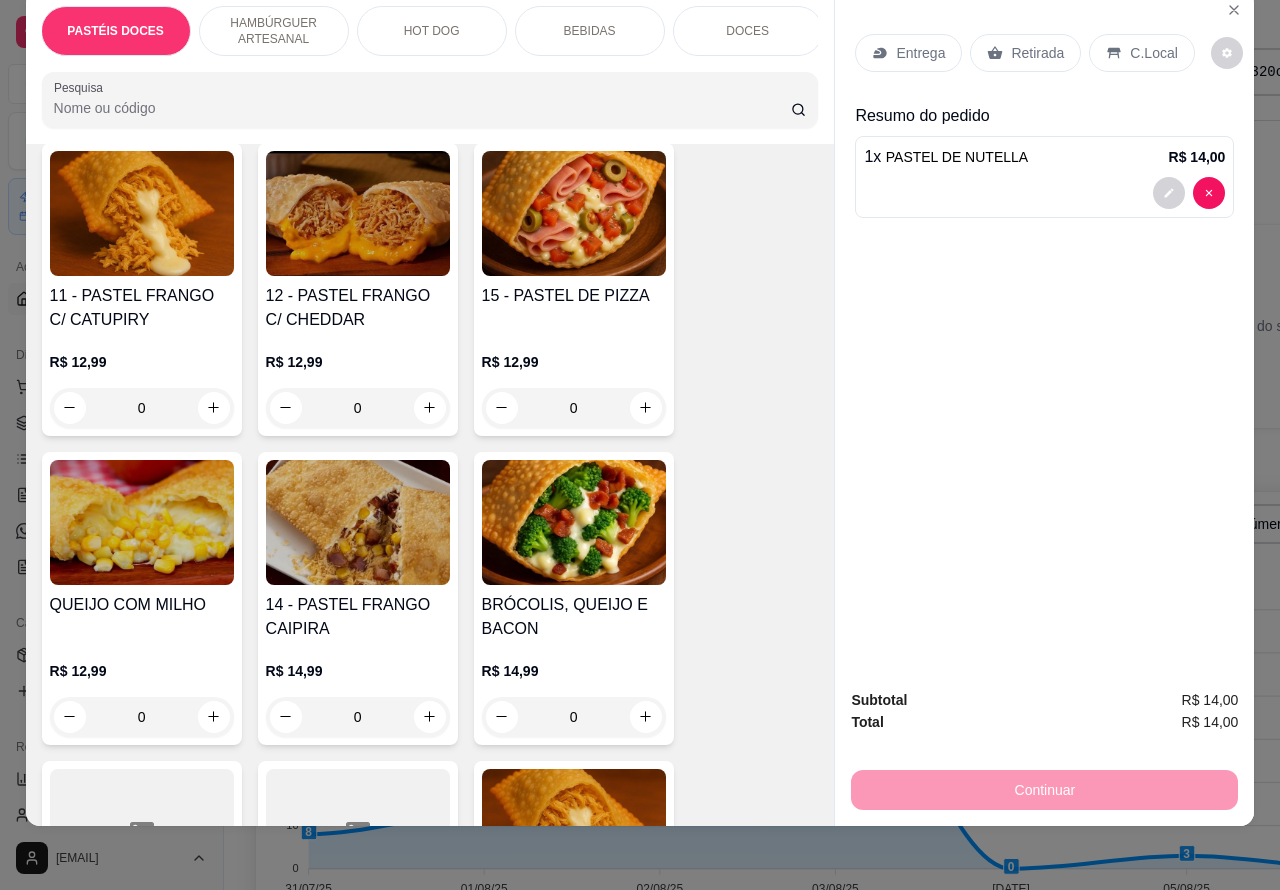 click on "Retirada" at bounding box center [1037, 53] 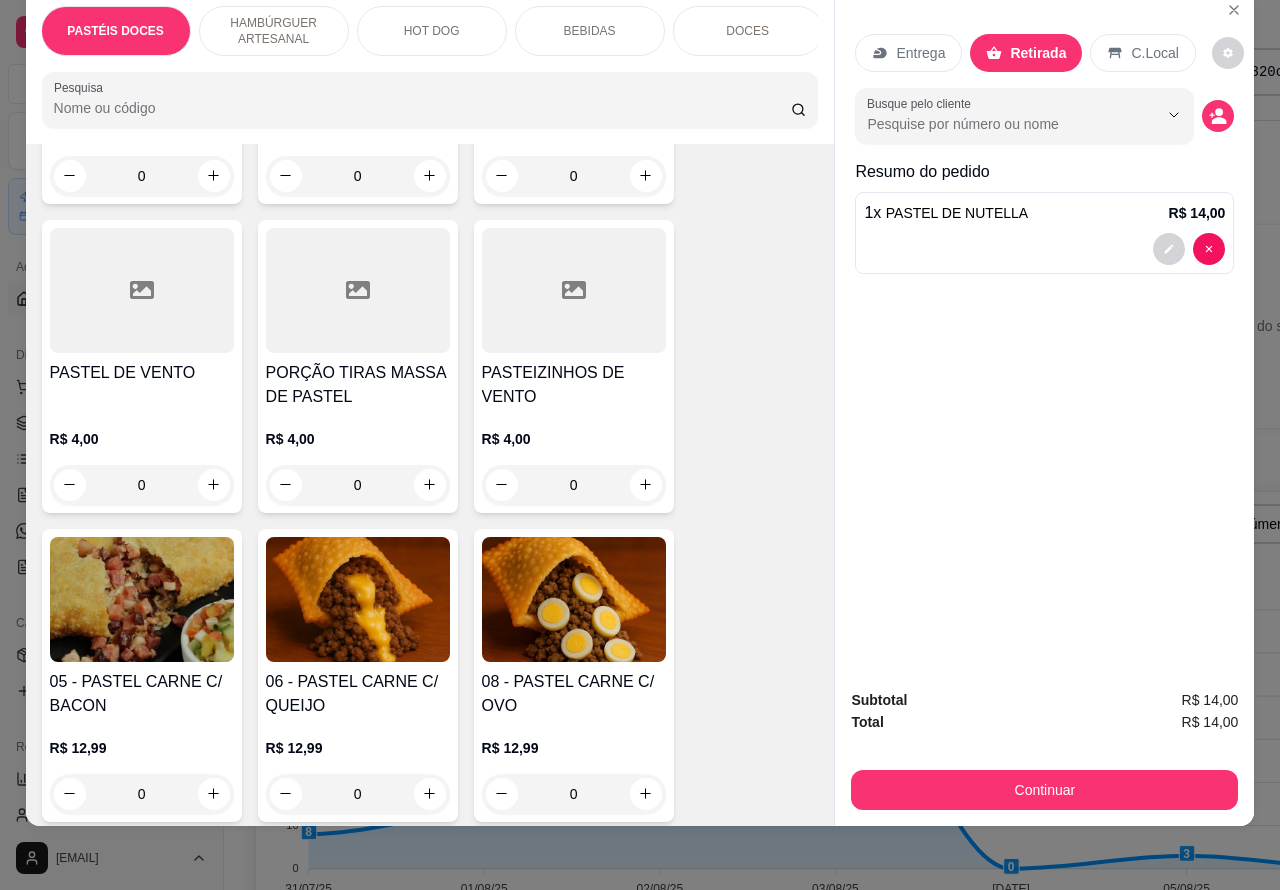 scroll, scrollTop: 876, scrollLeft: 0, axis: vertical 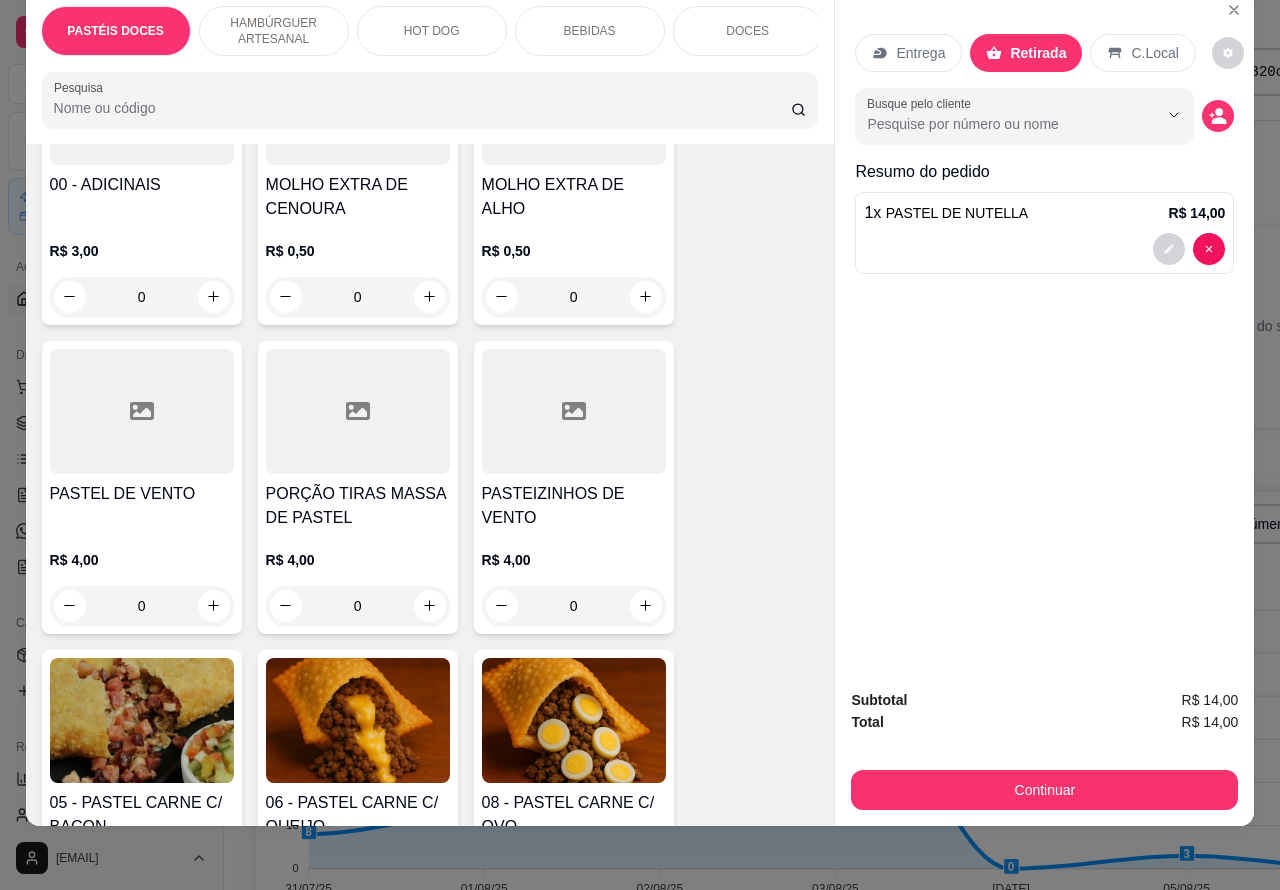 click on "BEBIDAS" at bounding box center [590, 31] 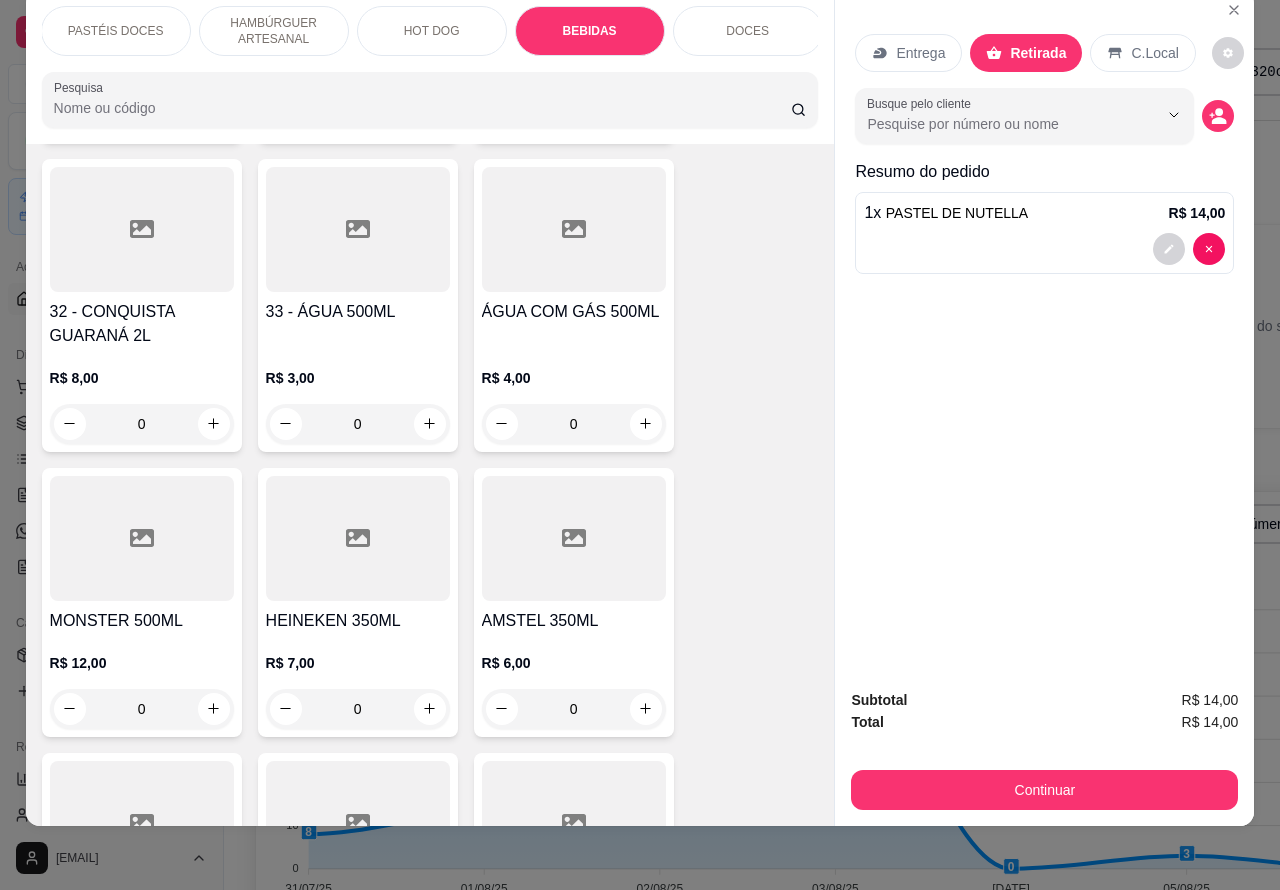 scroll, scrollTop: 6926, scrollLeft: 0, axis: vertical 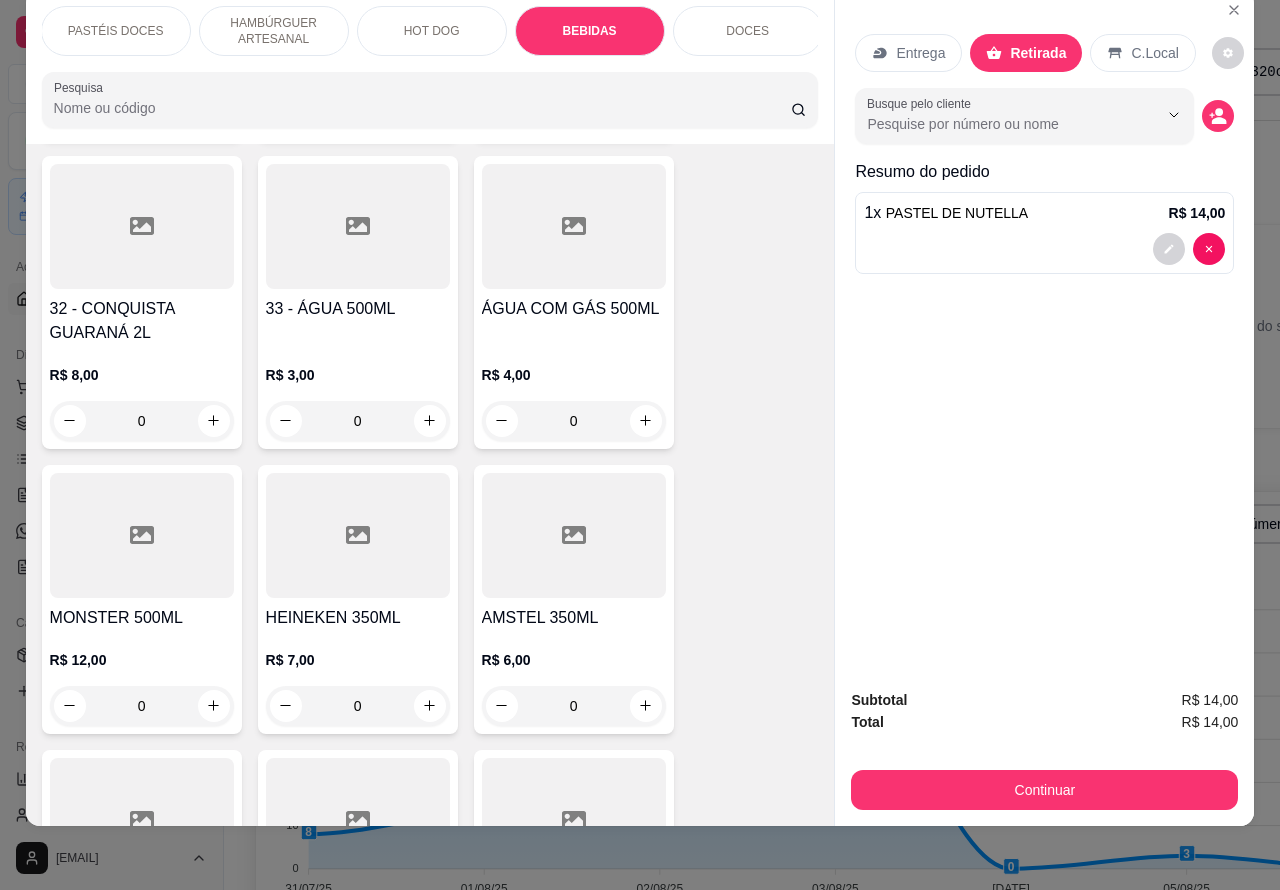 click 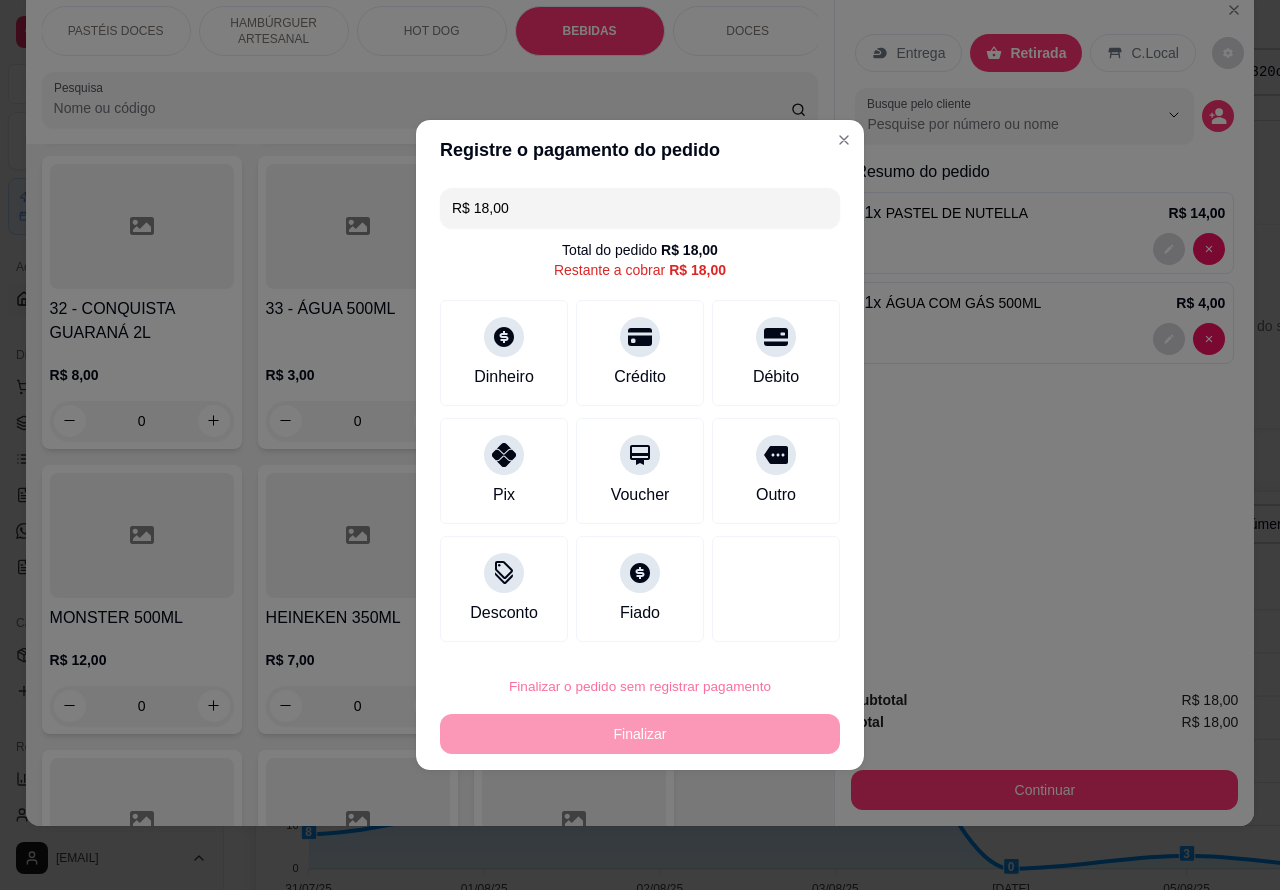 click on "Confirmar" at bounding box center (759, 630) 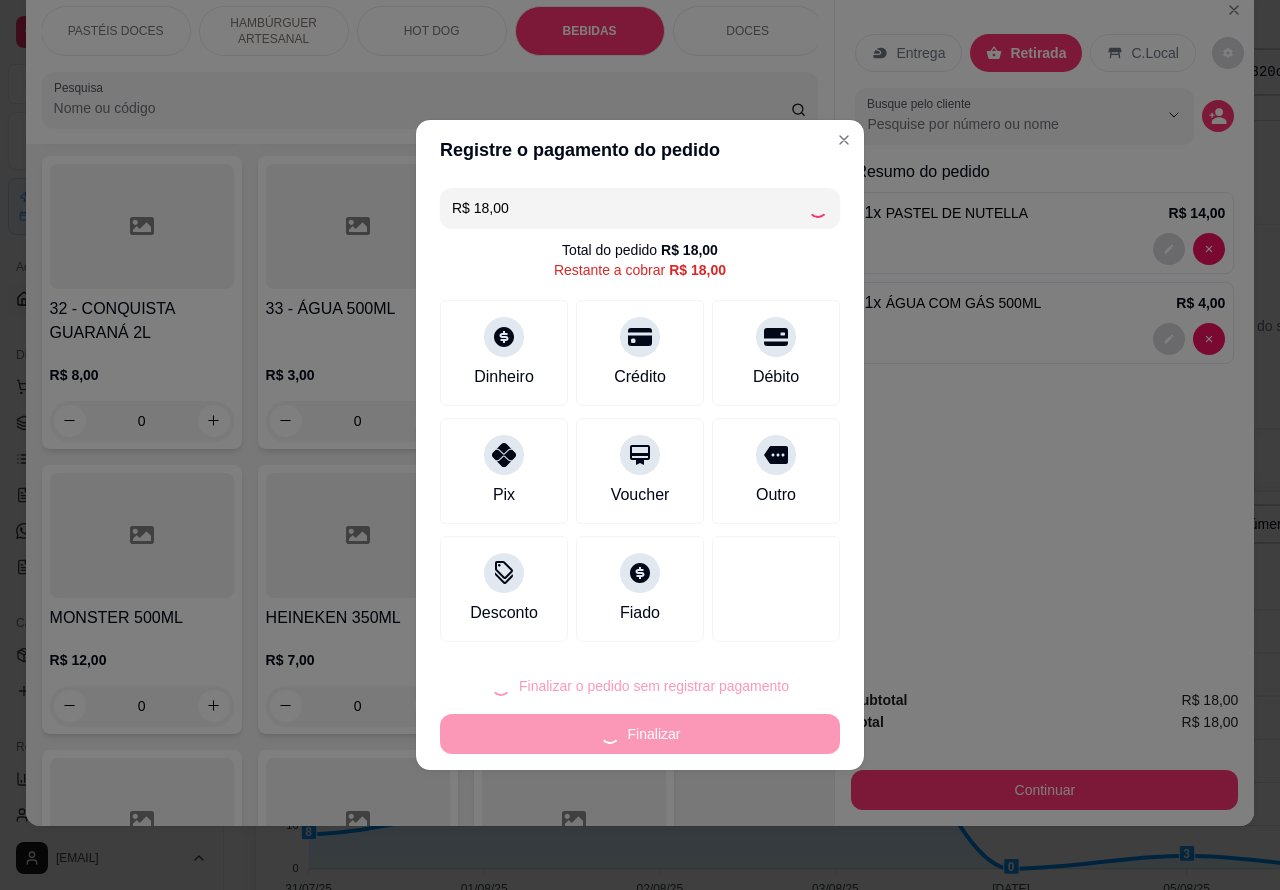 type on "0" 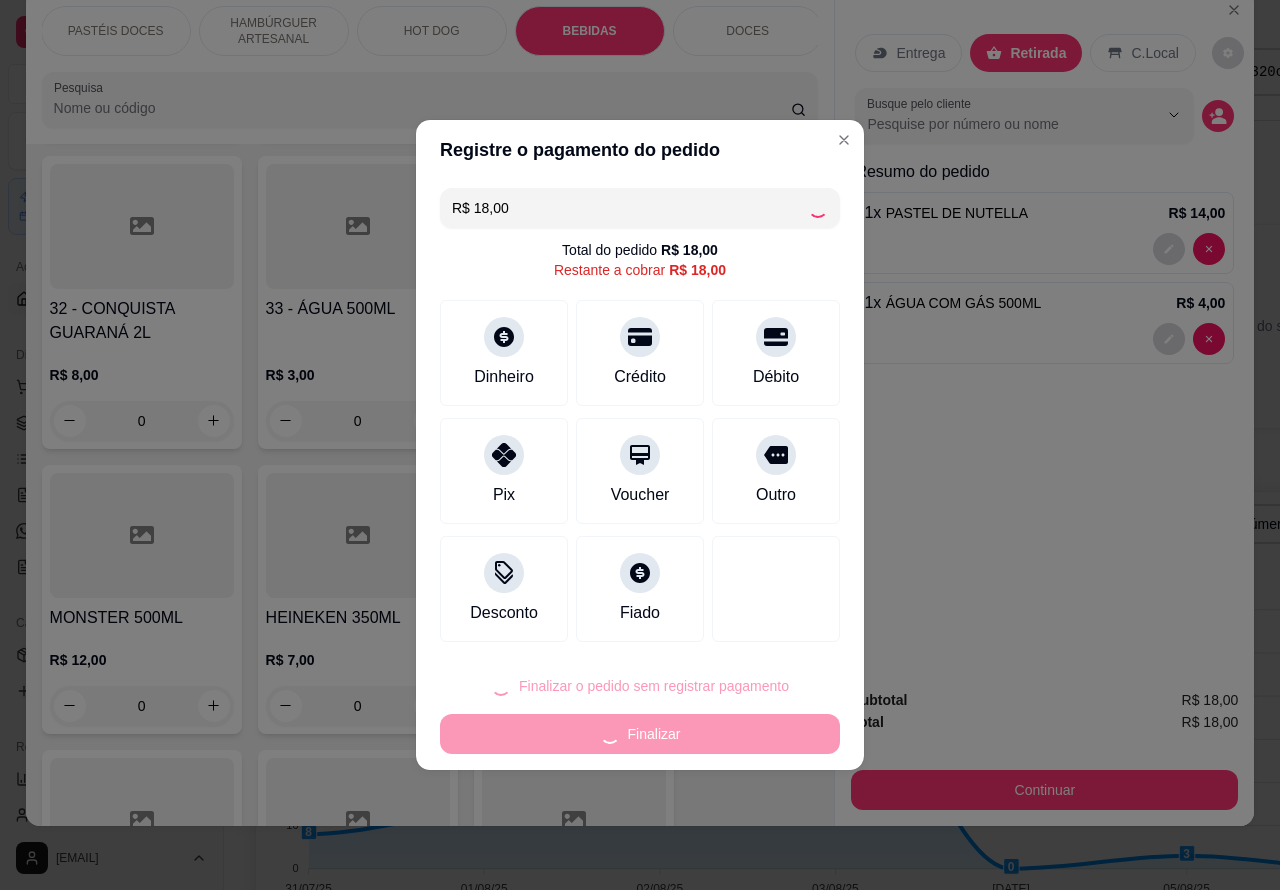 type on "0" 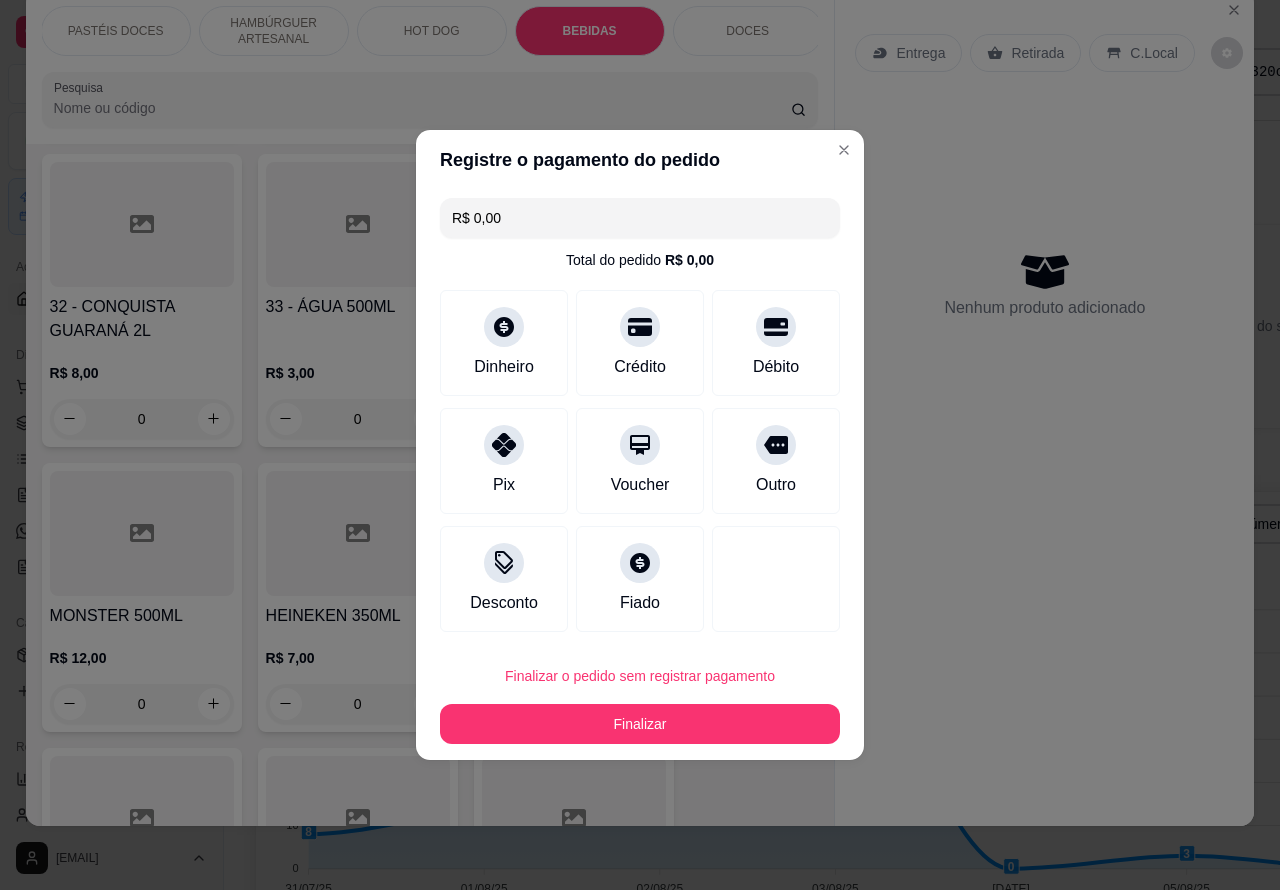 type on "R$ 0,00" 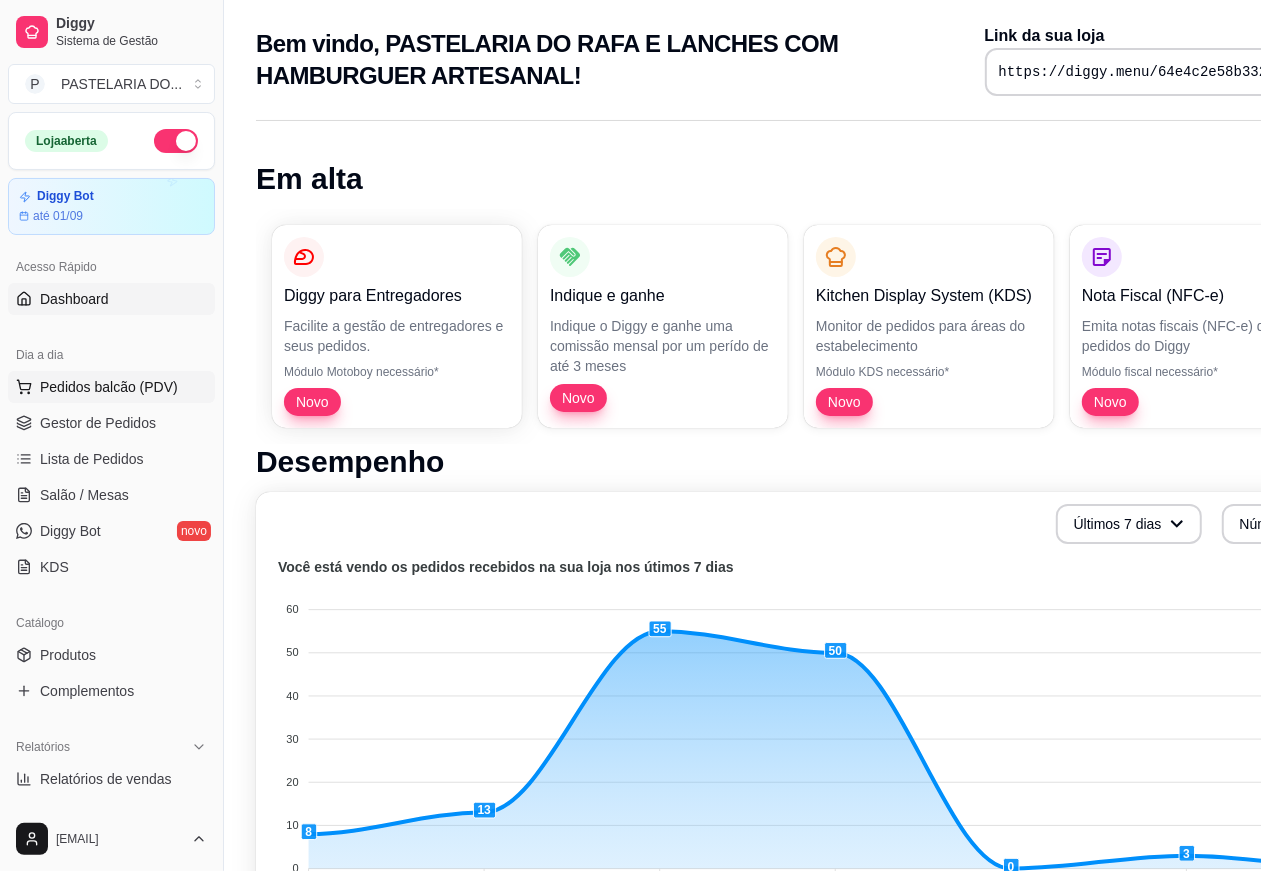 click on "Pedidos balcão (PDV)" at bounding box center [109, 387] 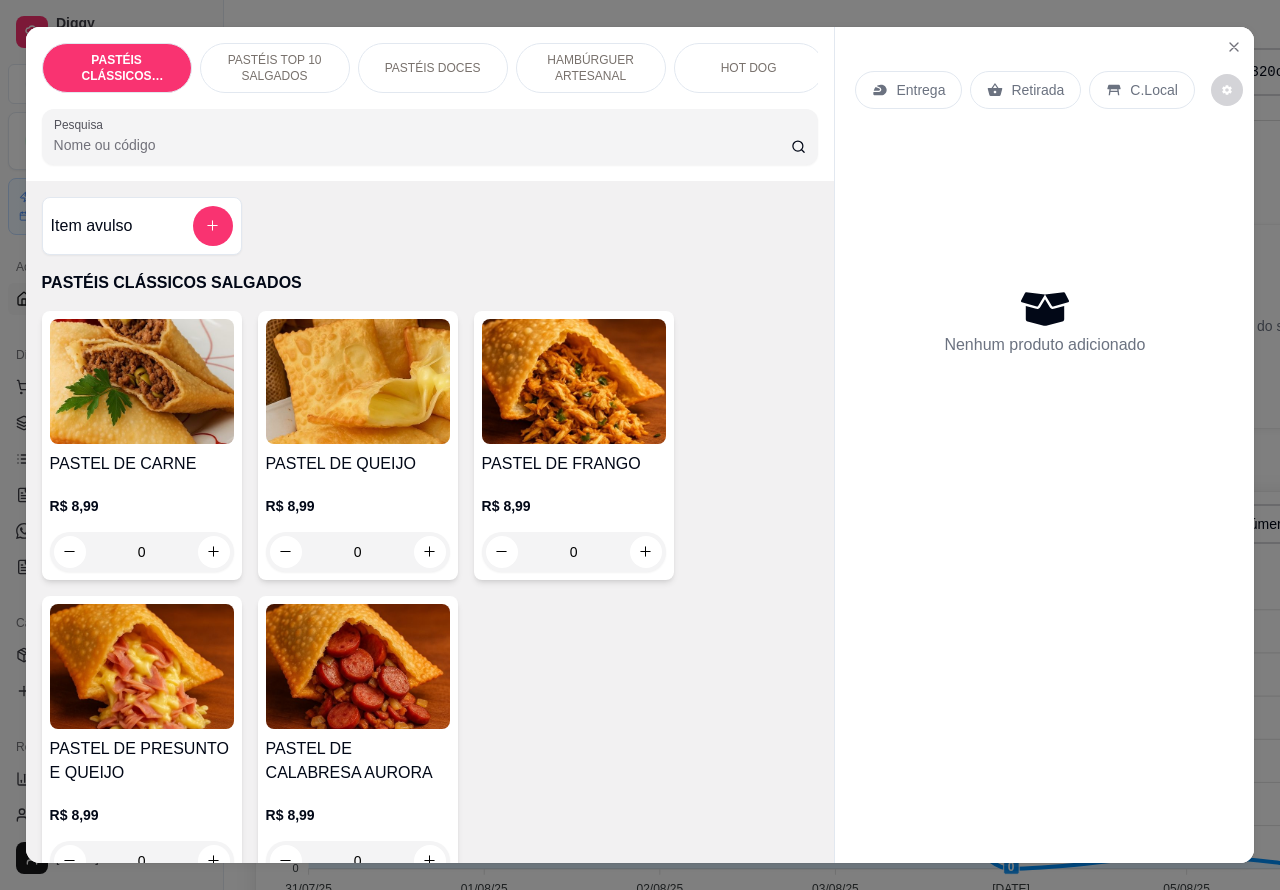 click on "Retirada" at bounding box center [1037, 90] 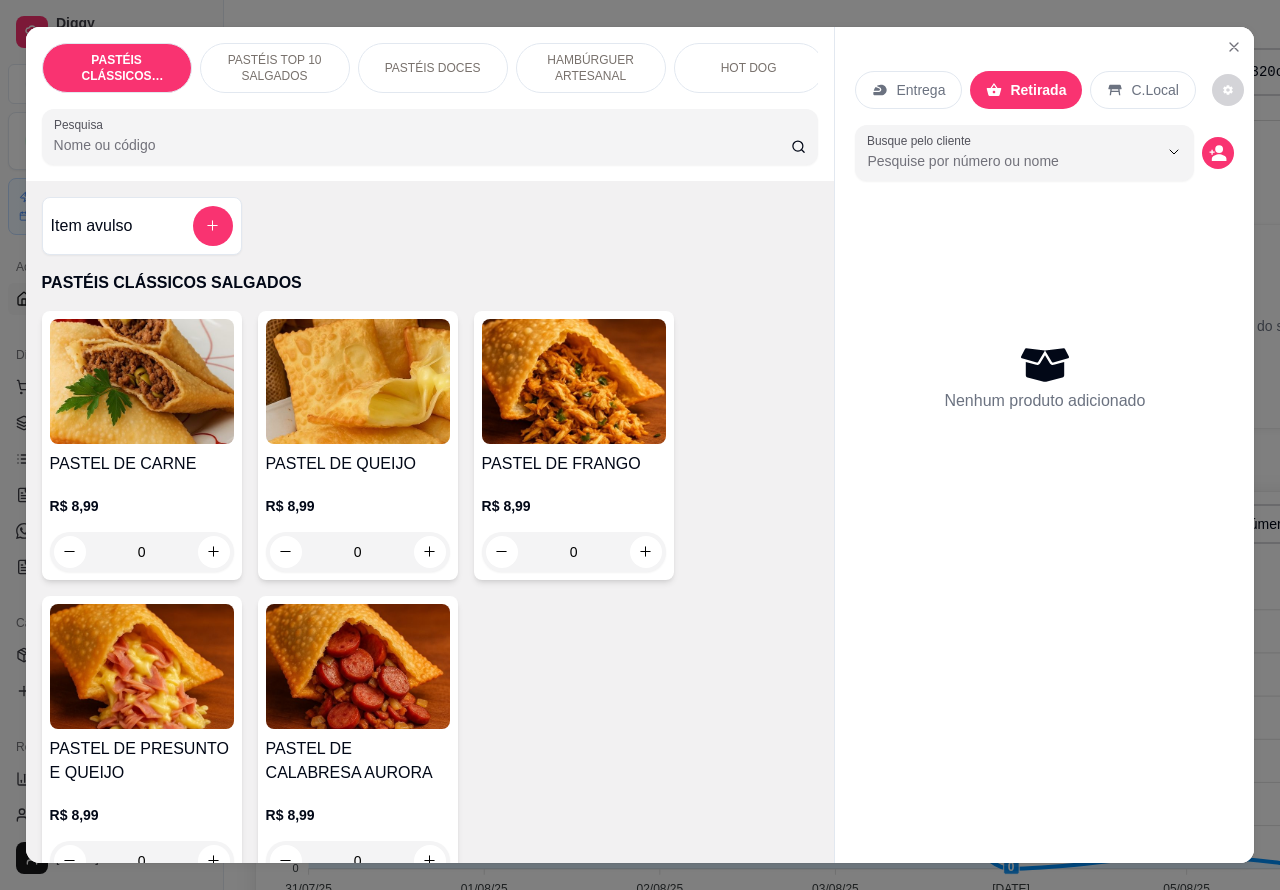 click 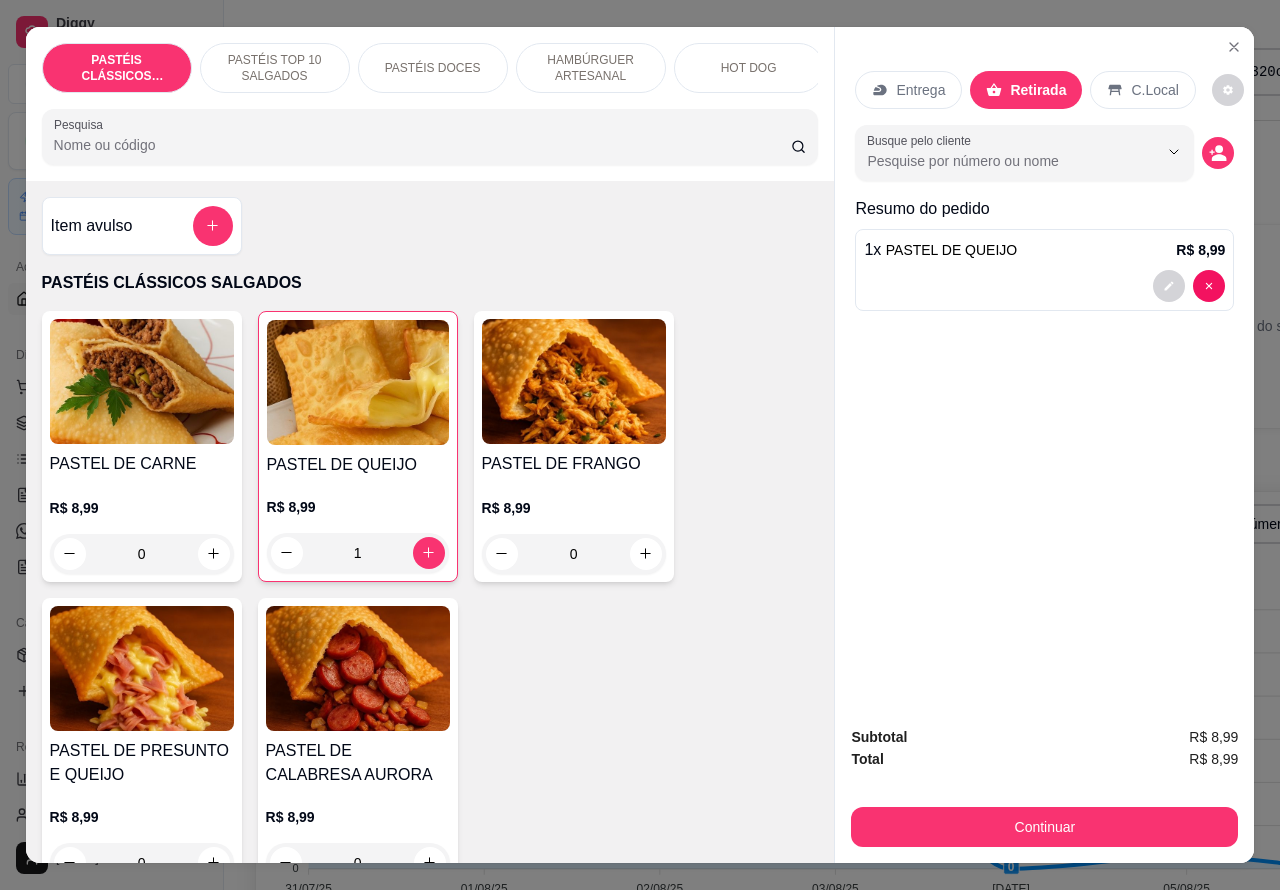 type on "1" 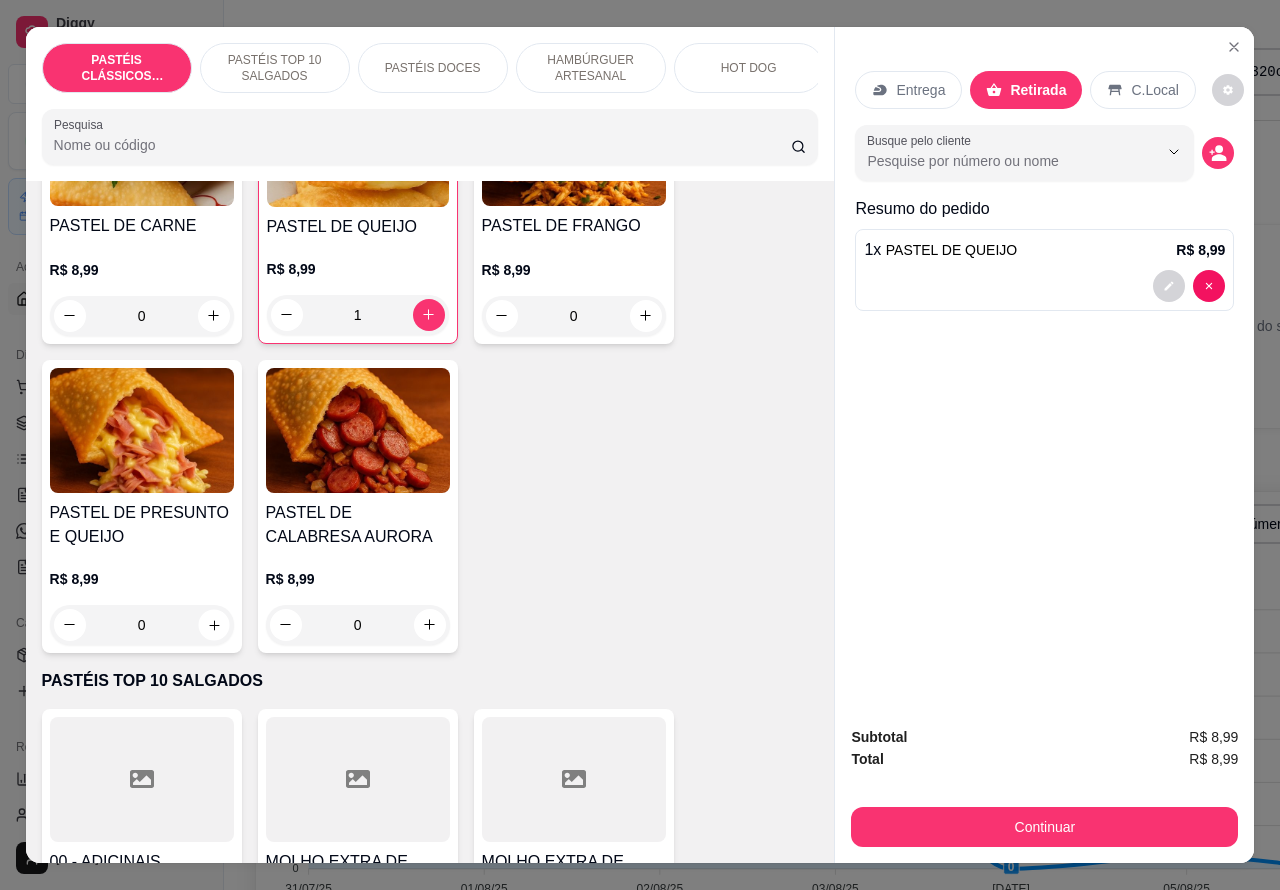 click 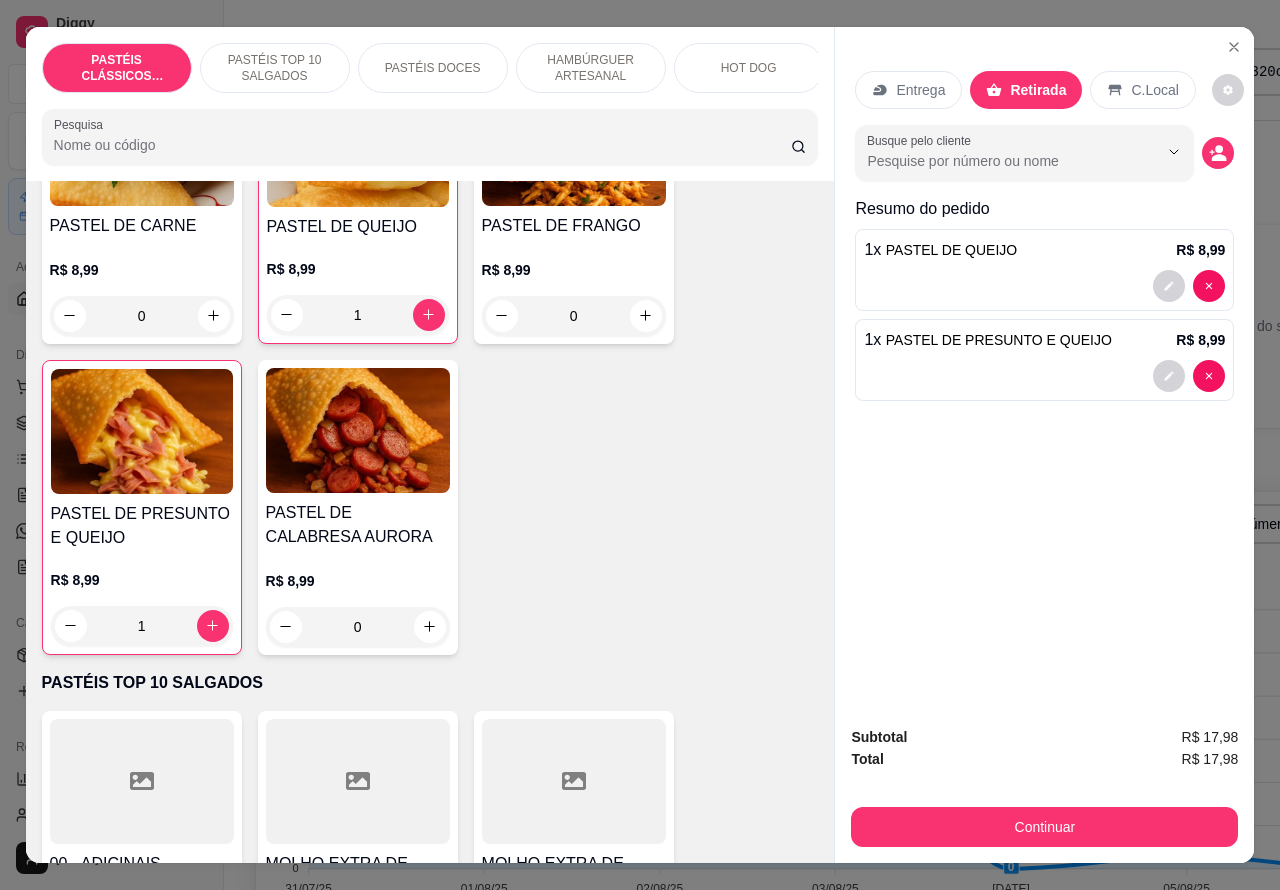 click at bounding box center [1044, 376] 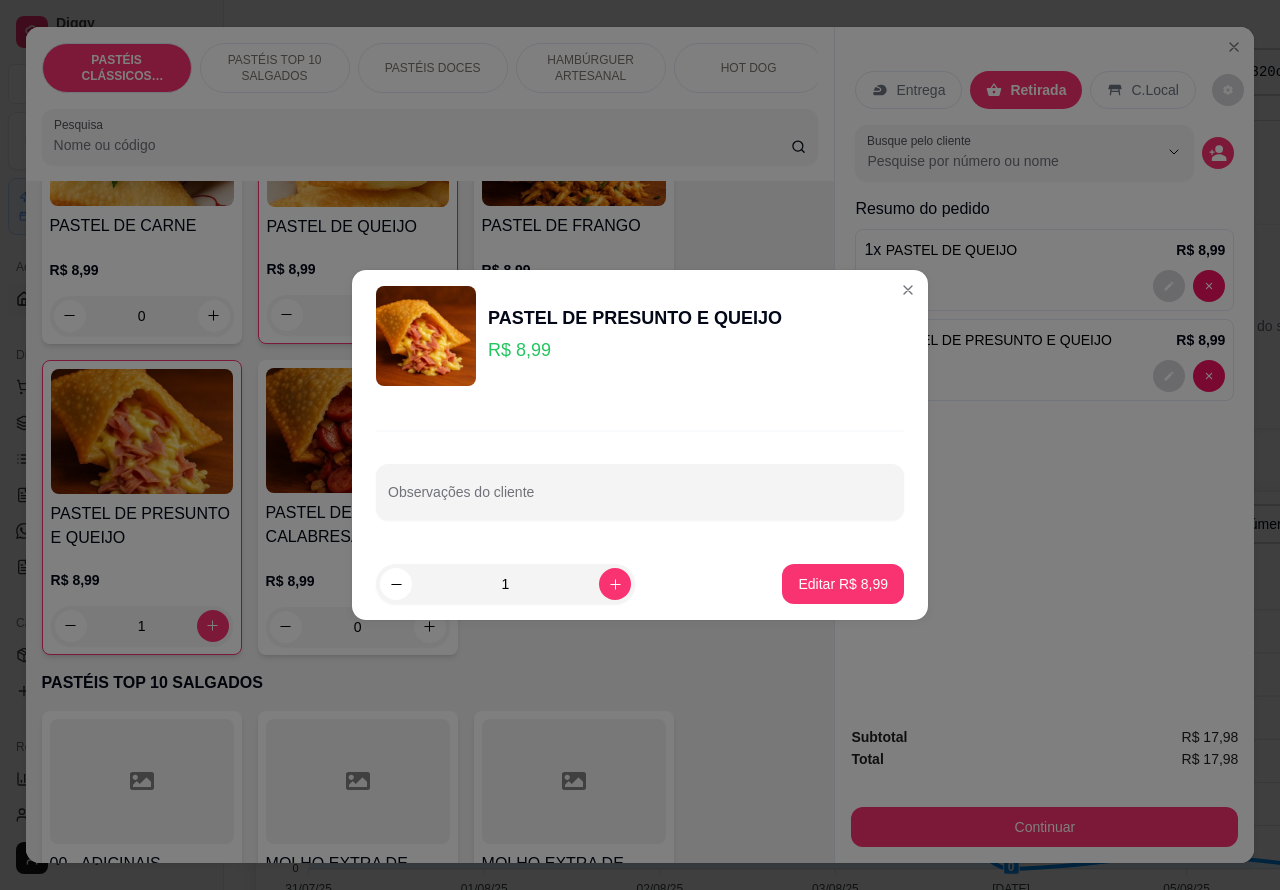 click on "Observações do cliente" at bounding box center [640, 500] 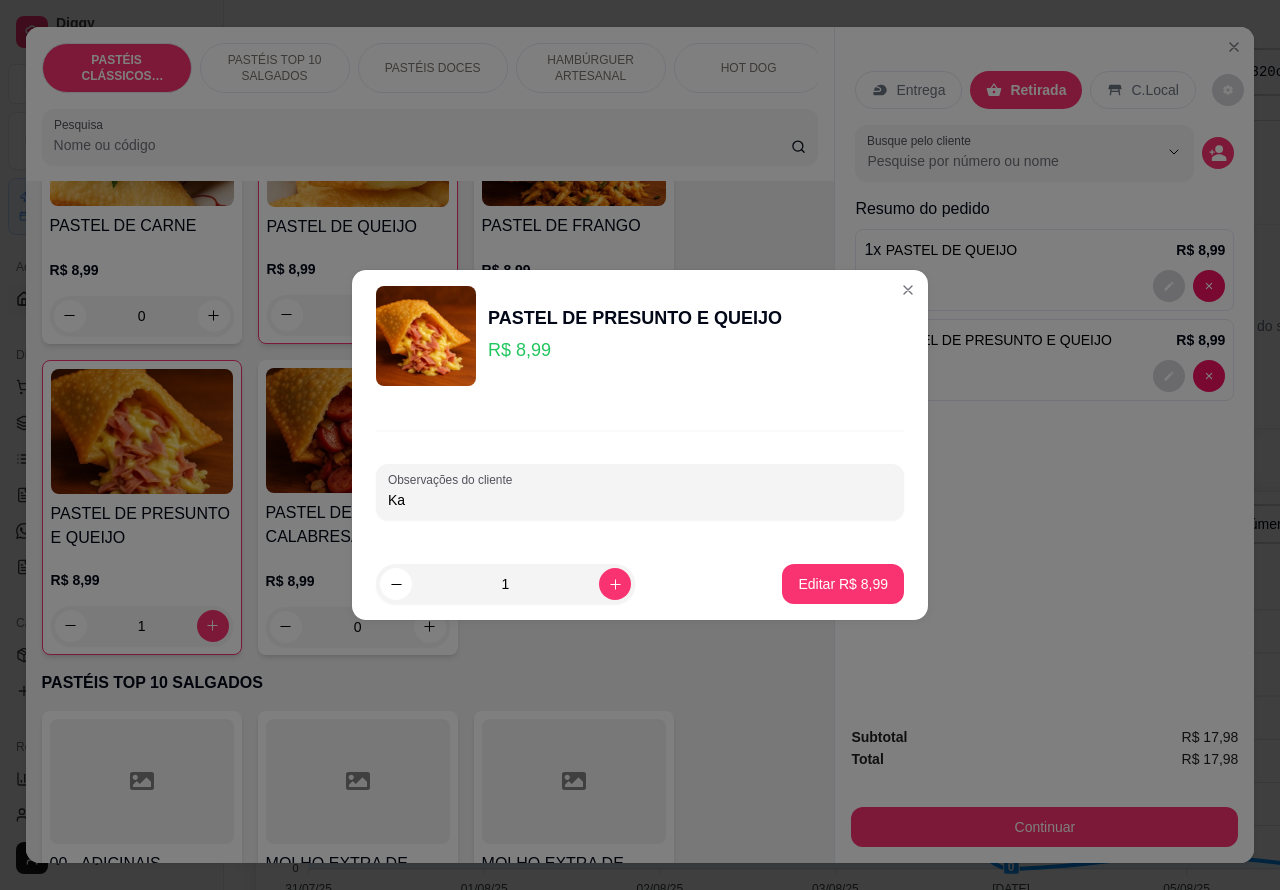 type on "K" 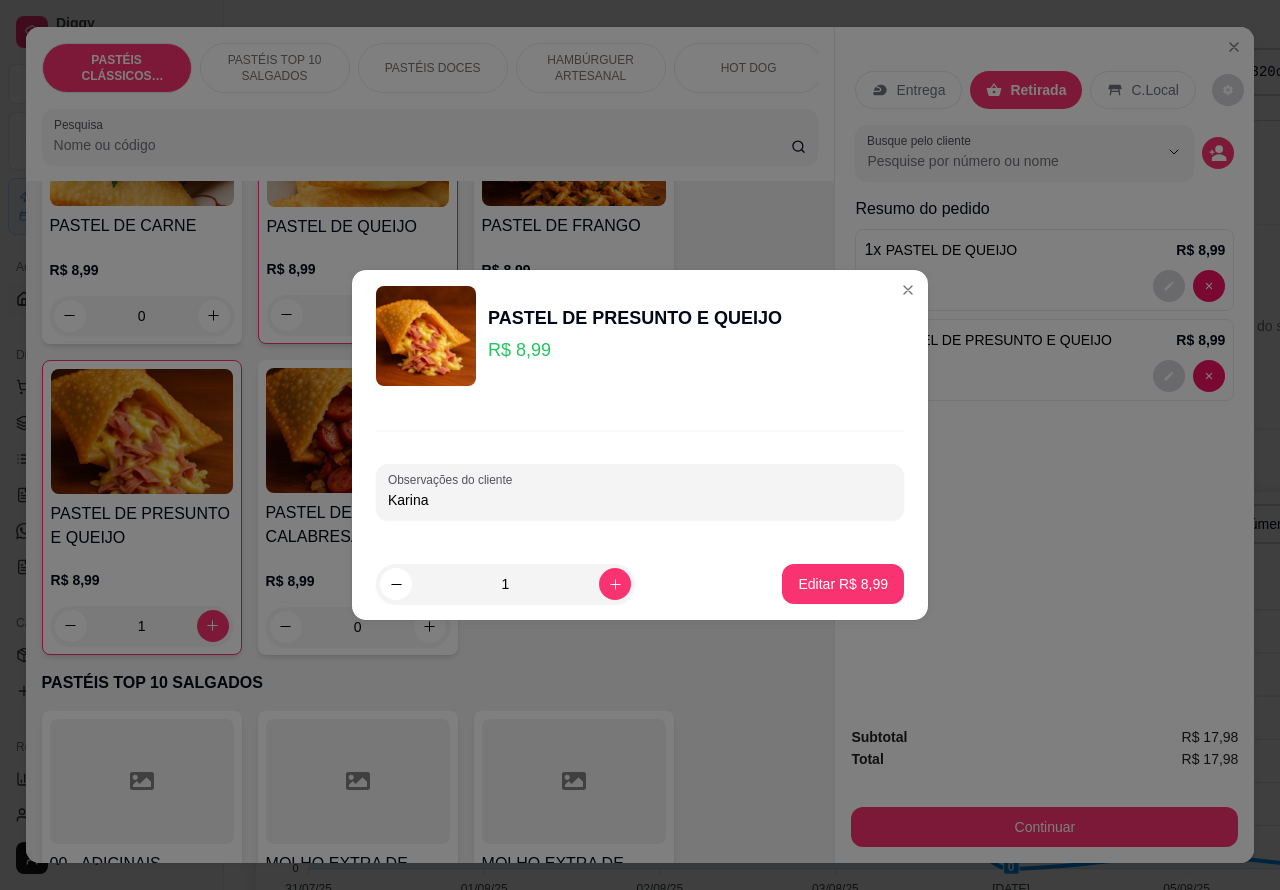 type on "Karina" 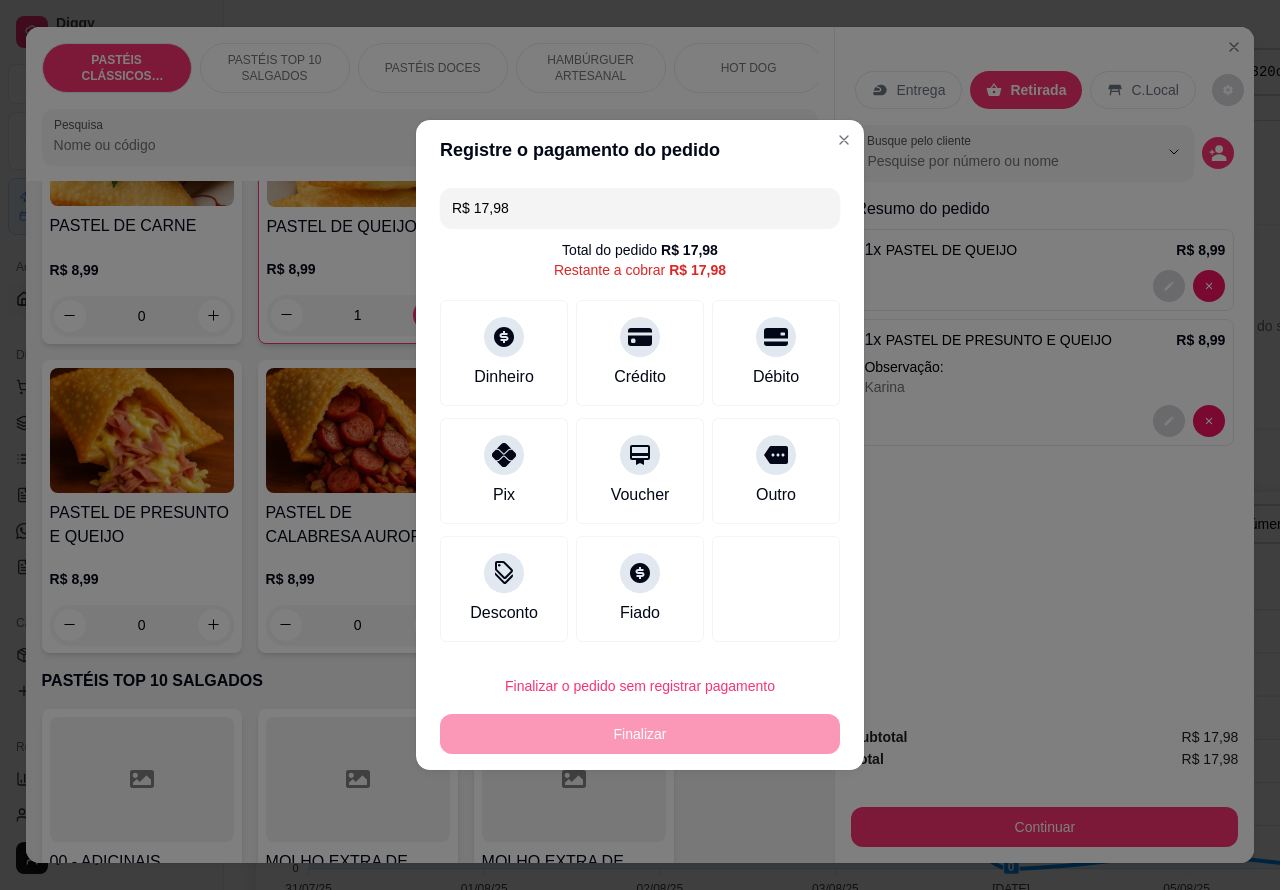 click on "Entrega Retirada C.Local Busque pelo cliente Resumo do pedido 1 x   PASTEL DE QUEIJO  R$ 8,99 1 x   PASTEL DE PRESUNTO E QUEIJO  R$ 8,99 Observação:  Karina" at bounding box center (1044, 369) 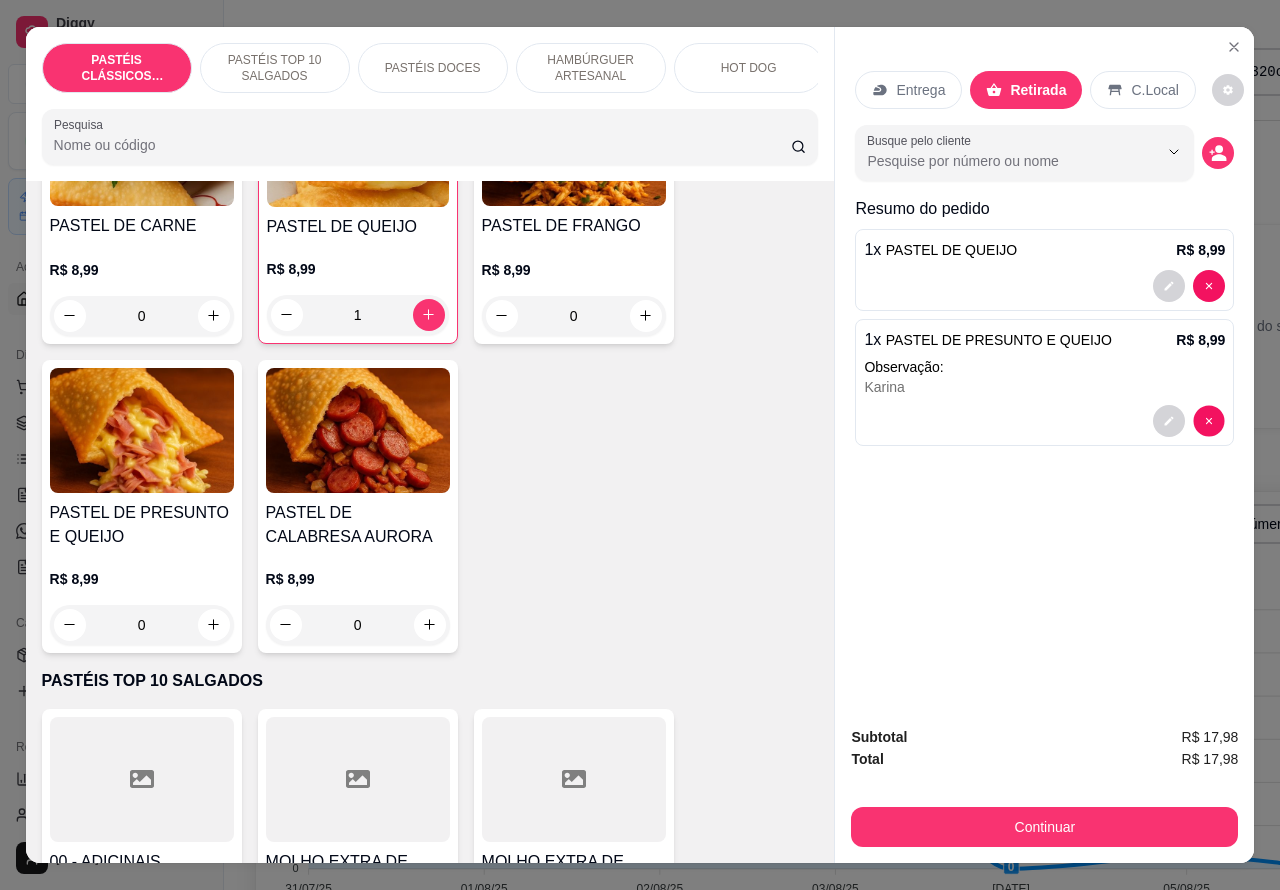 click on "Entrega Retirada C.Local Busque pelo cliente Resumo do pedido 1 x   PASTEL DE QUEIJO  R$ 8,99 1 x   PASTEL DE PRESUNTO E QUEIJO  R$ 8,99 Observação:  Karina" at bounding box center (1044, 369) 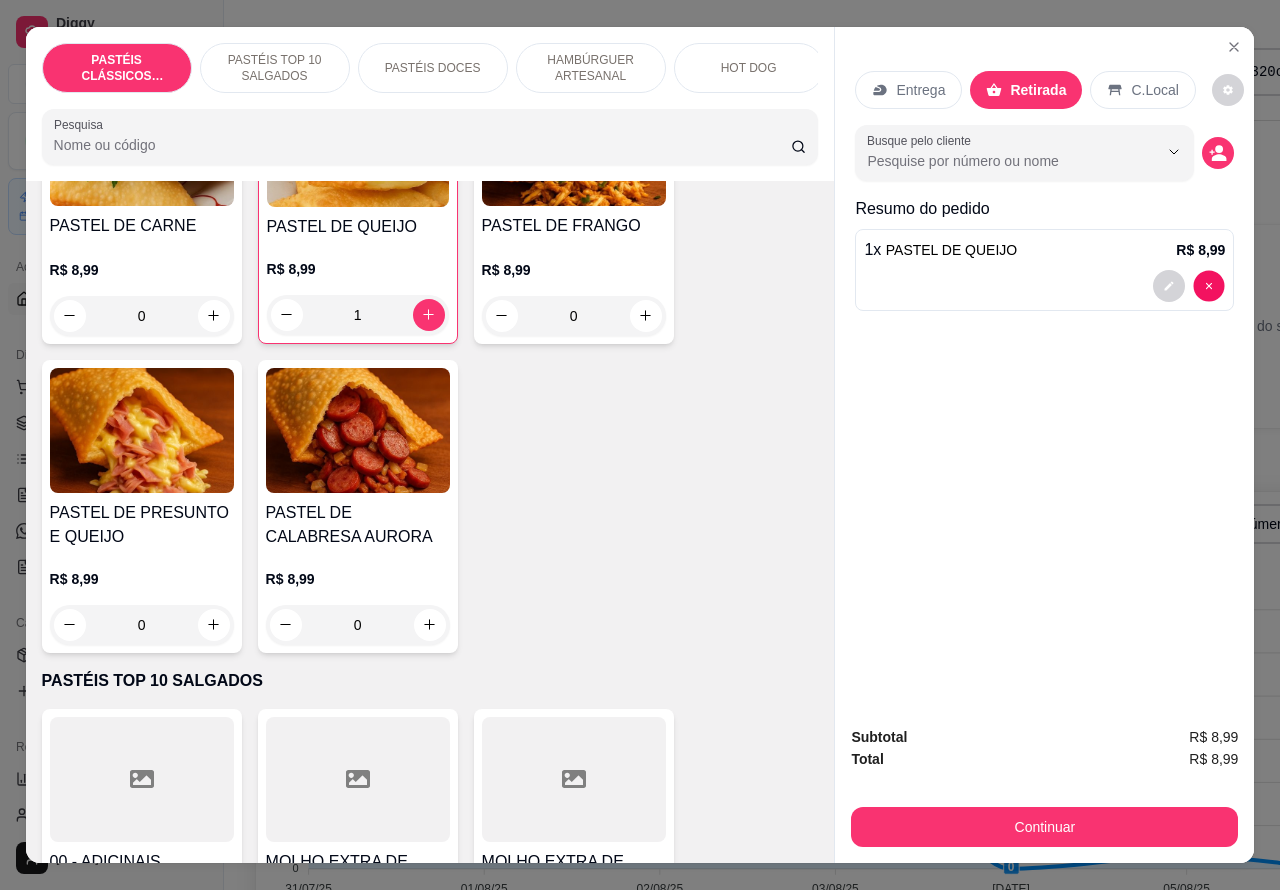 type on "0" 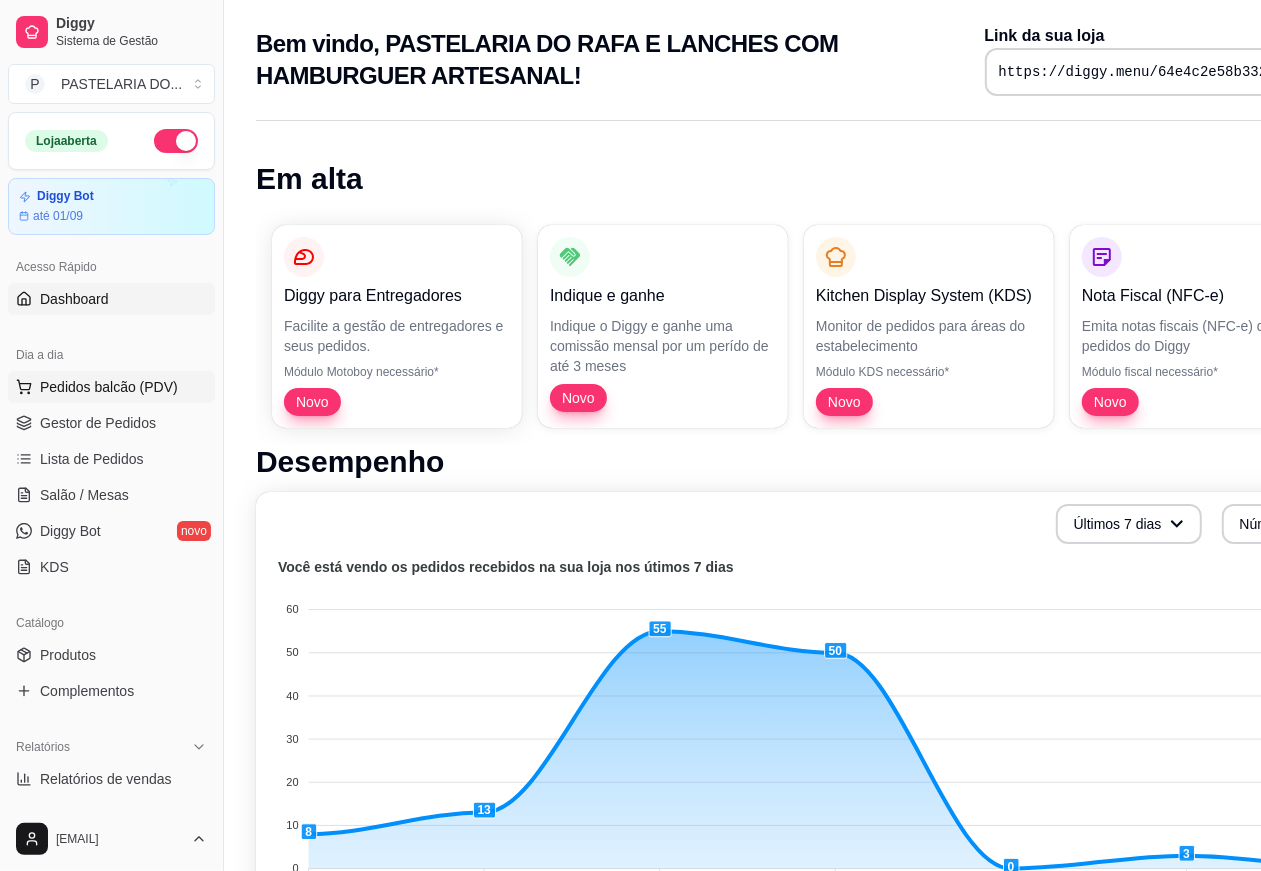 click on "Pedidos balcão (PDV)" at bounding box center [109, 387] 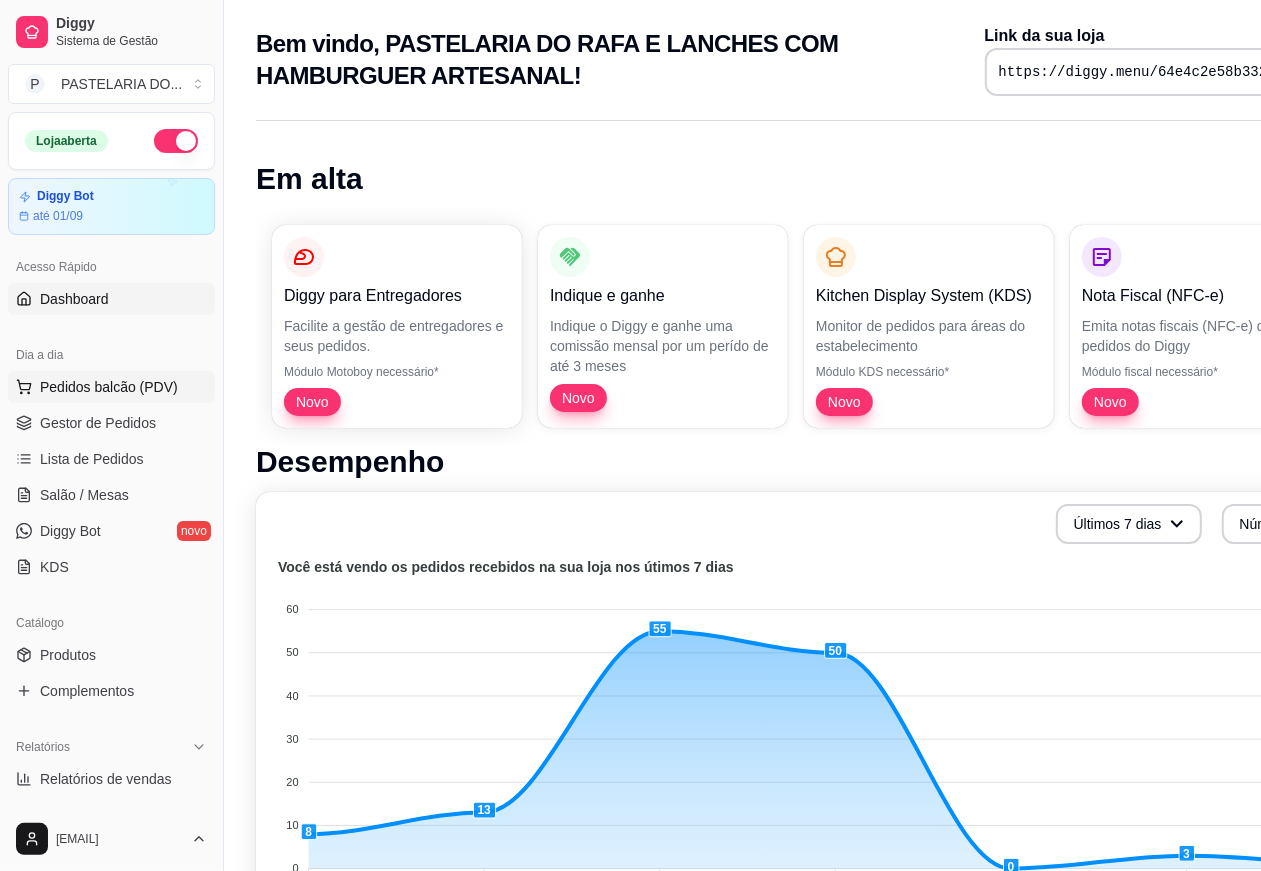 click on "Pedidos balcão (PDV)" at bounding box center [109, 387] 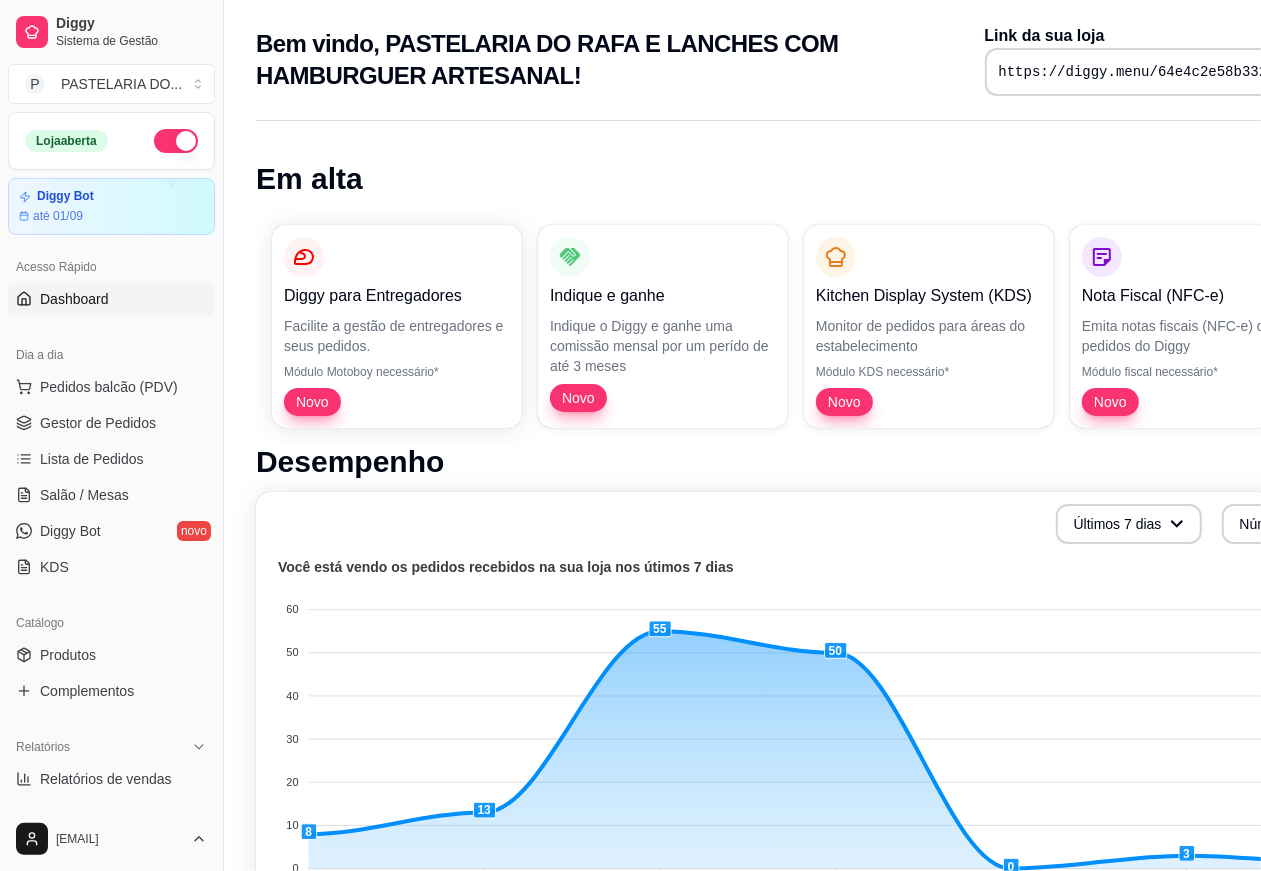 click on "PASTEL DE CARNE" at bounding box center [137, 463] 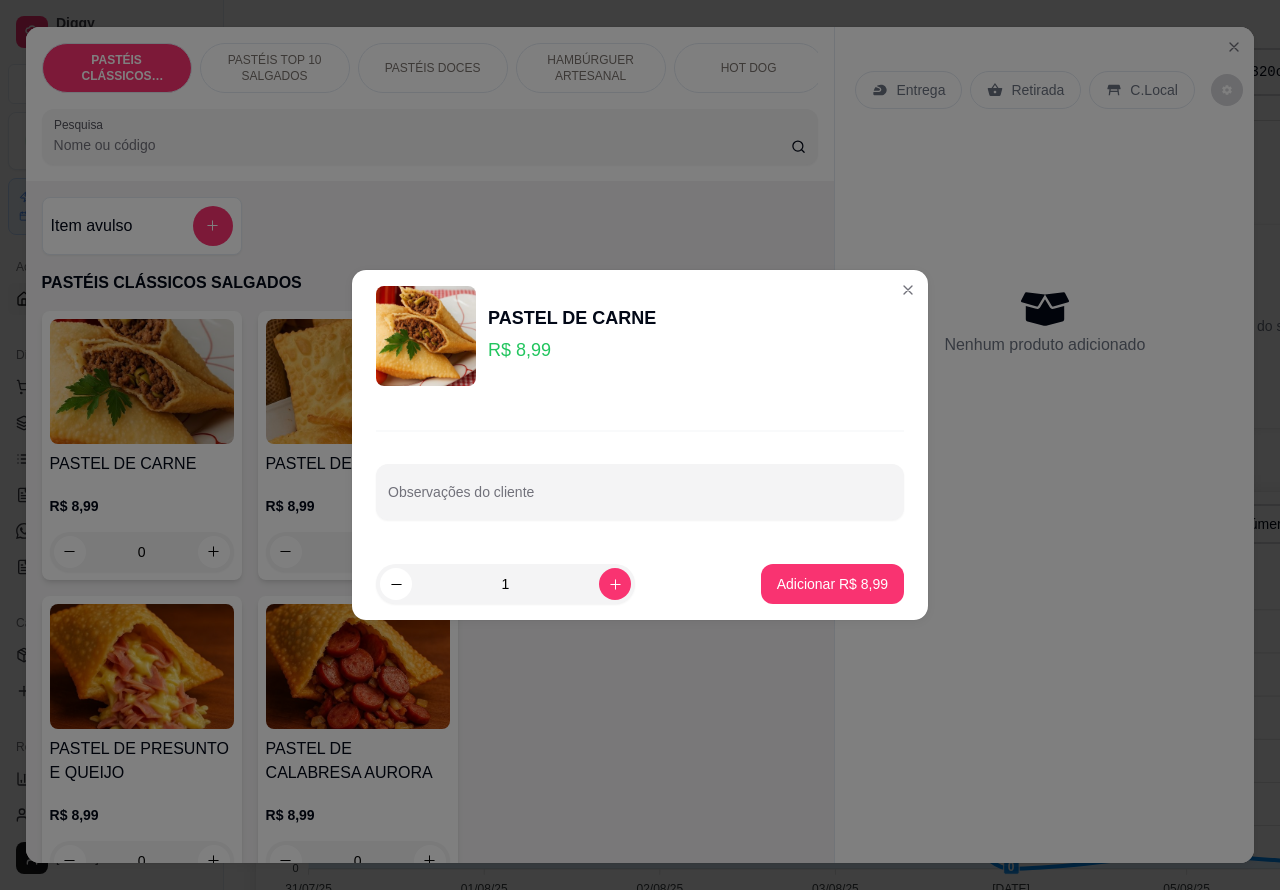 click on "Nenhum produto adicionado" at bounding box center [1044, 321] 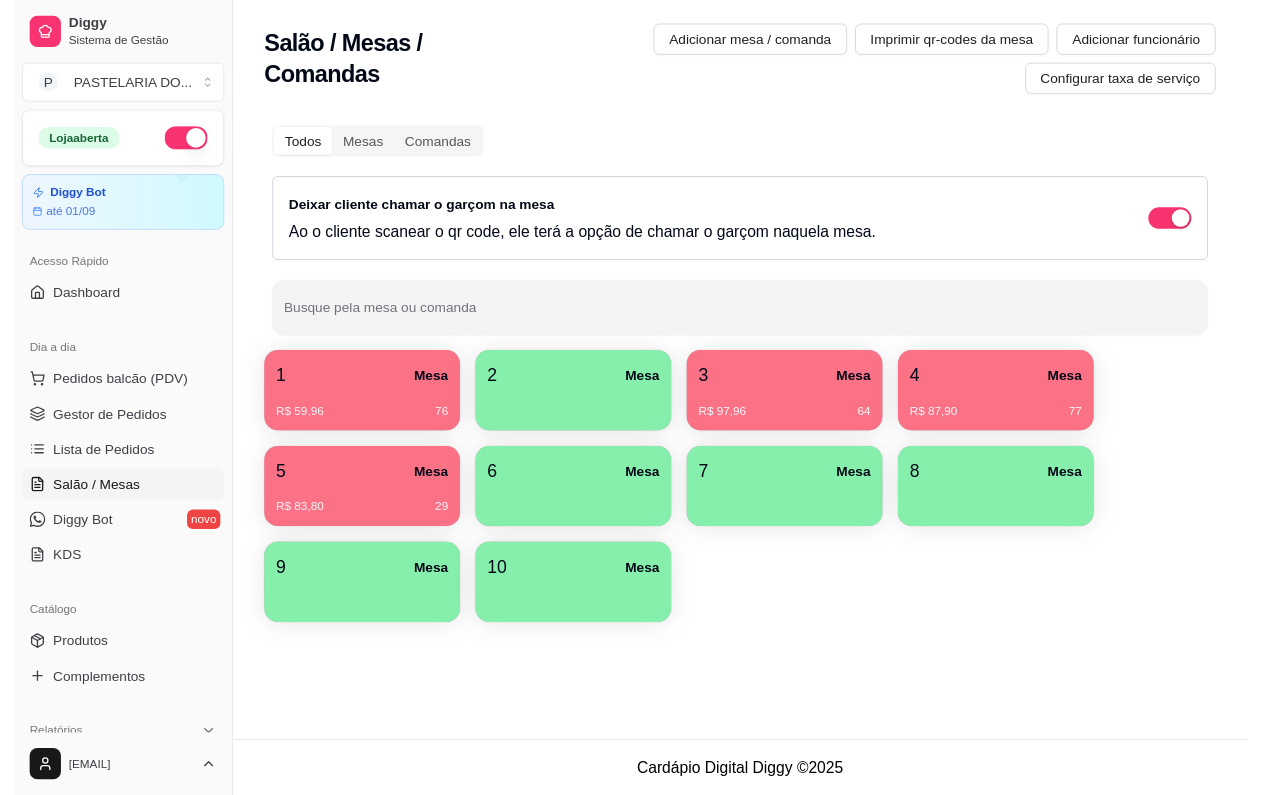 scroll, scrollTop: 0, scrollLeft: 0, axis: both 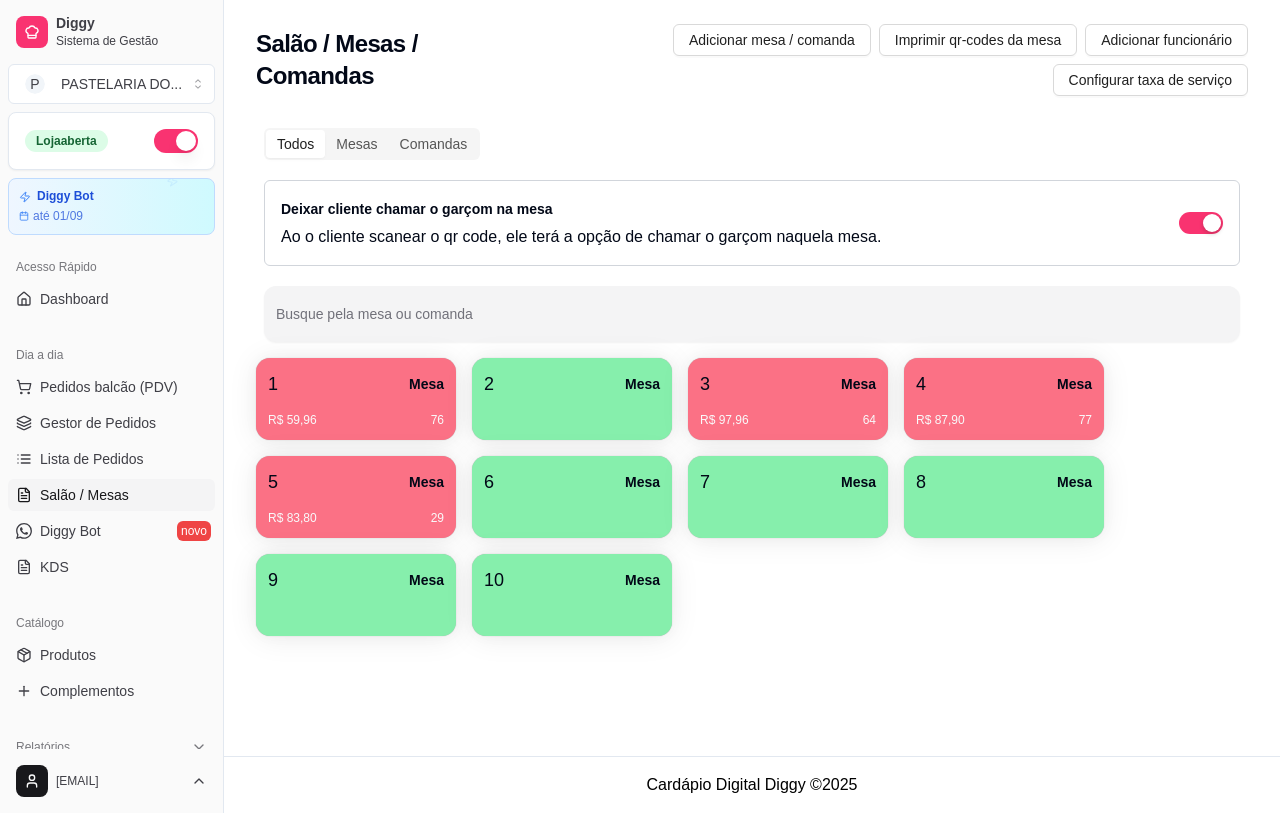 click on "1 Mesa" at bounding box center (356, 384) 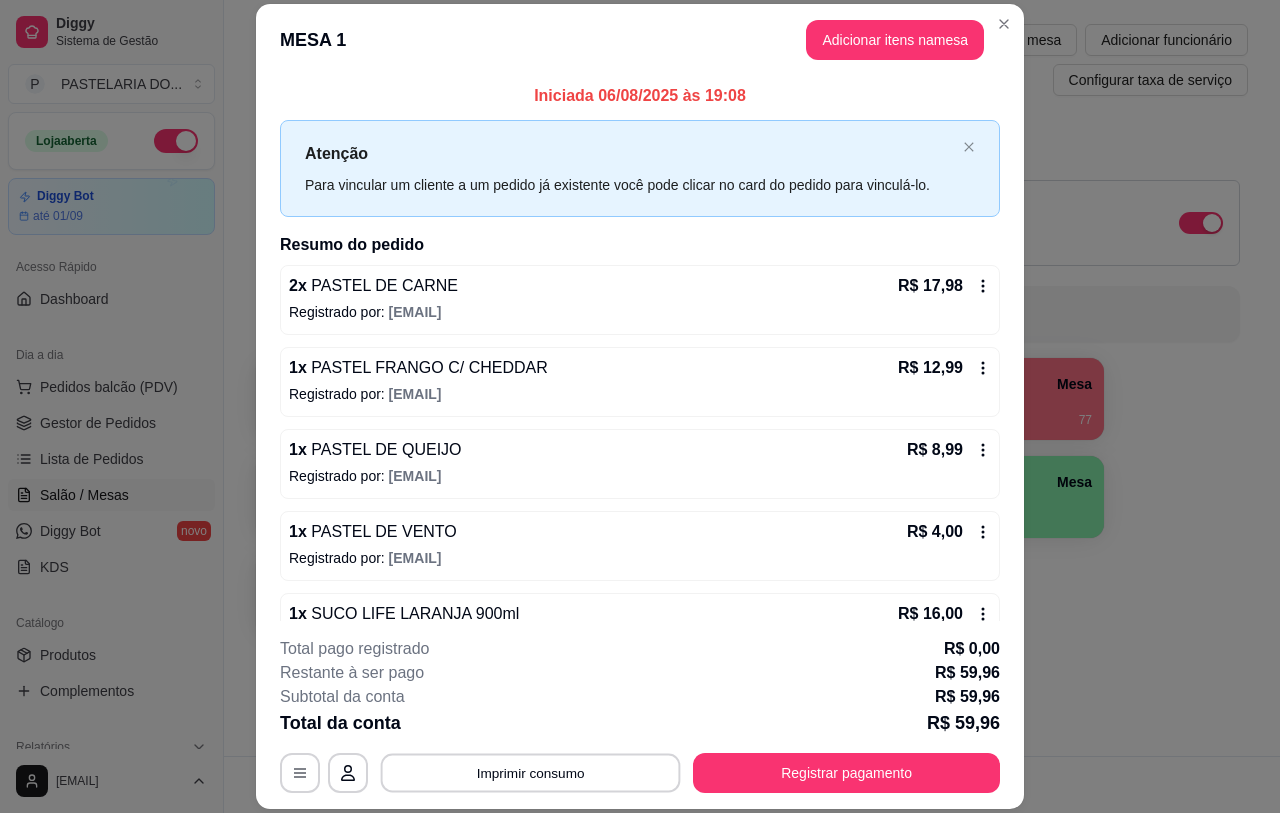 click on "**********" at bounding box center (640, 773) 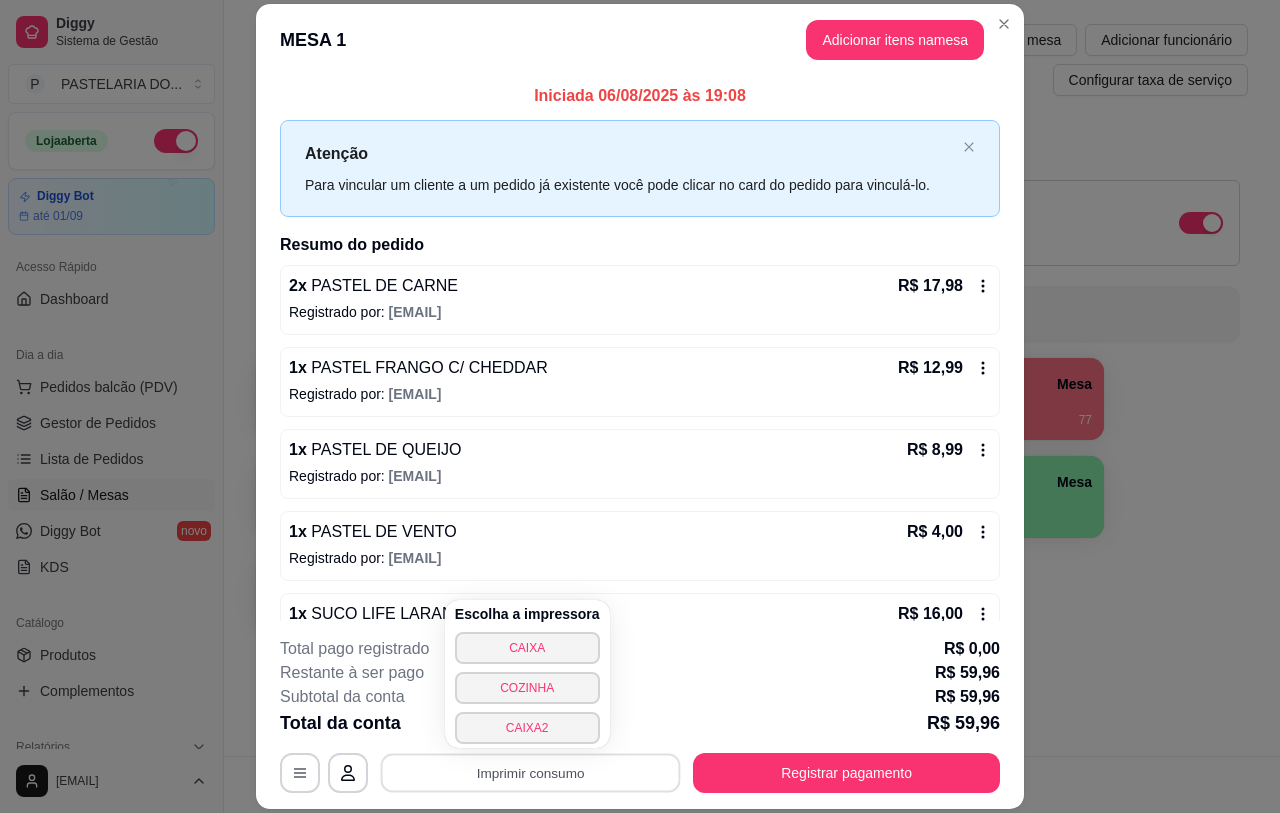 click on "CAIXA2" at bounding box center [527, 728] 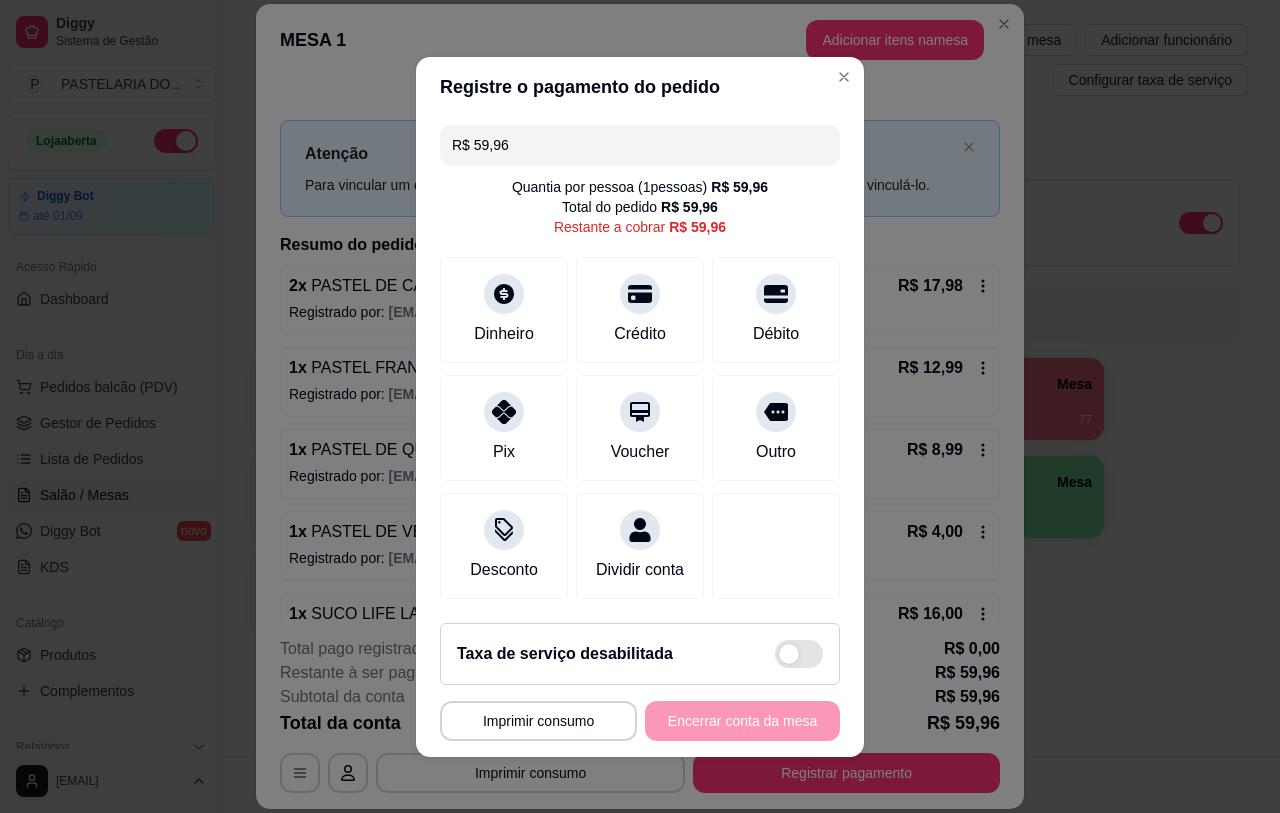 click on "MESA 1 Adicionar itens na  mesa" at bounding box center (640, 40) 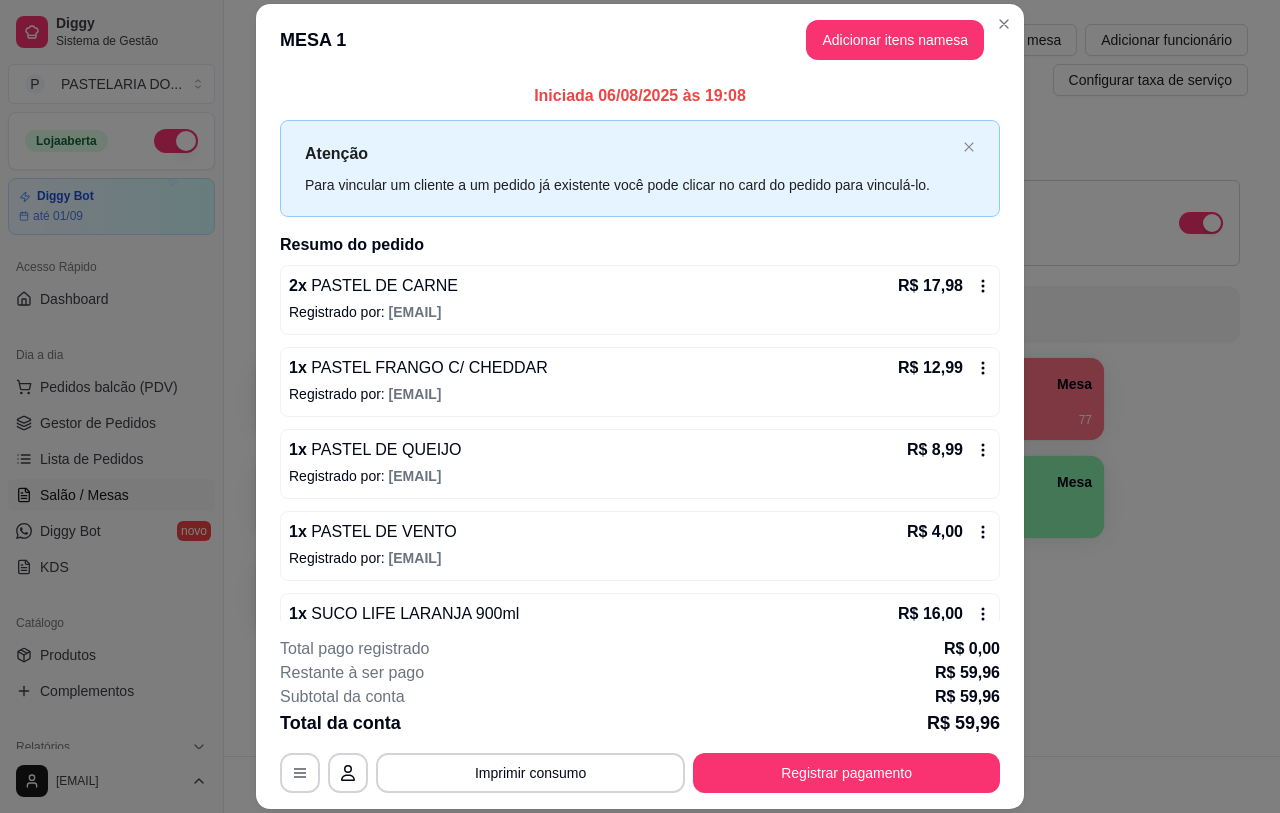 click on "Imprimir qr-codes da mesa" at bounding box center (978, 40) 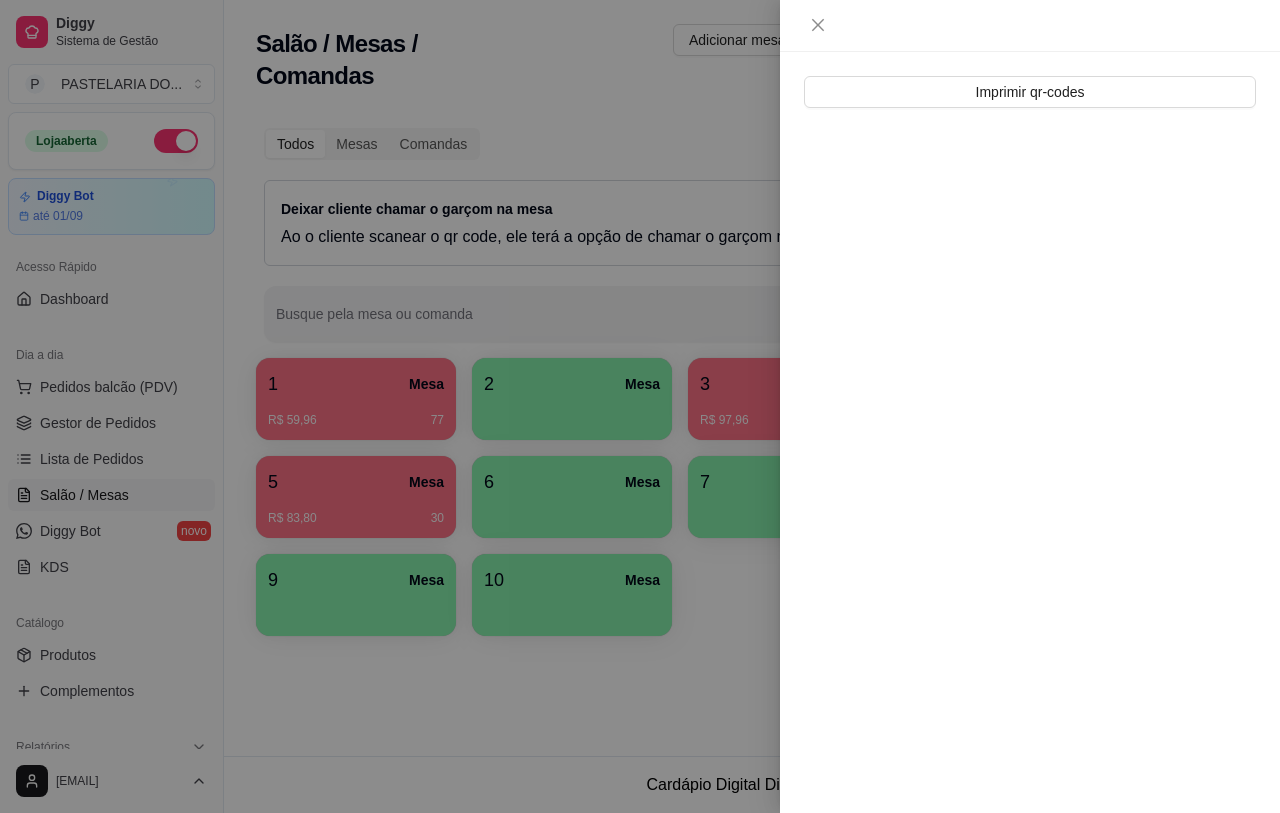 click at bounding box center (640, 406) 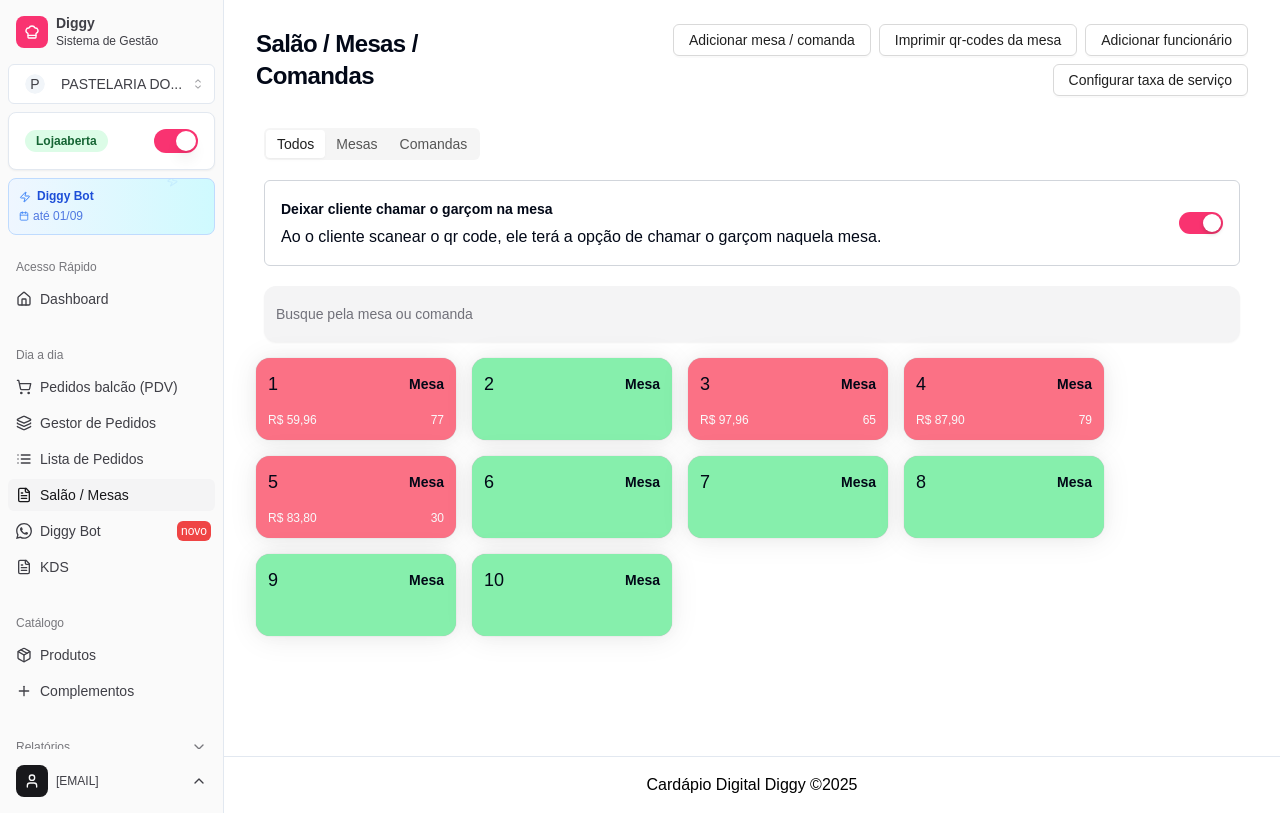 click on "R$ 59,96 77" at bounding box center (356, 413) 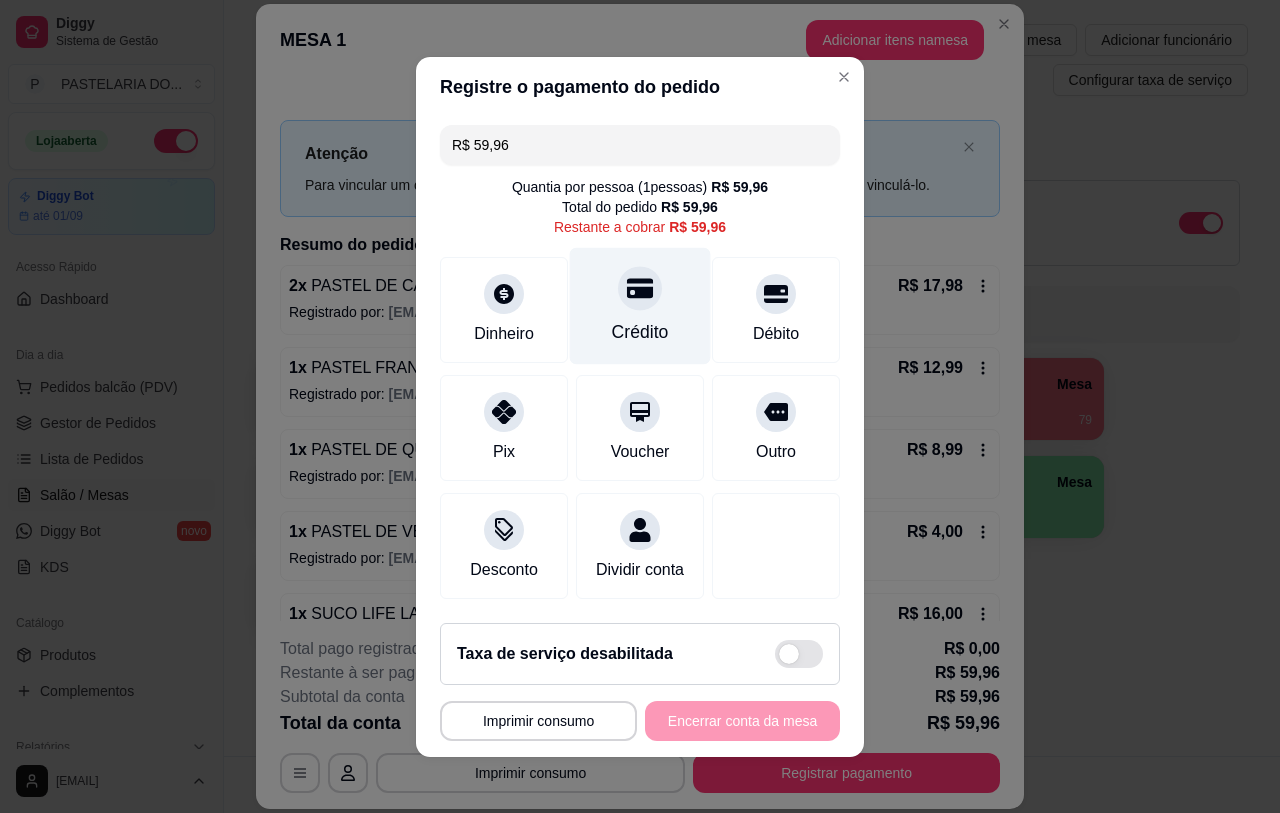 click 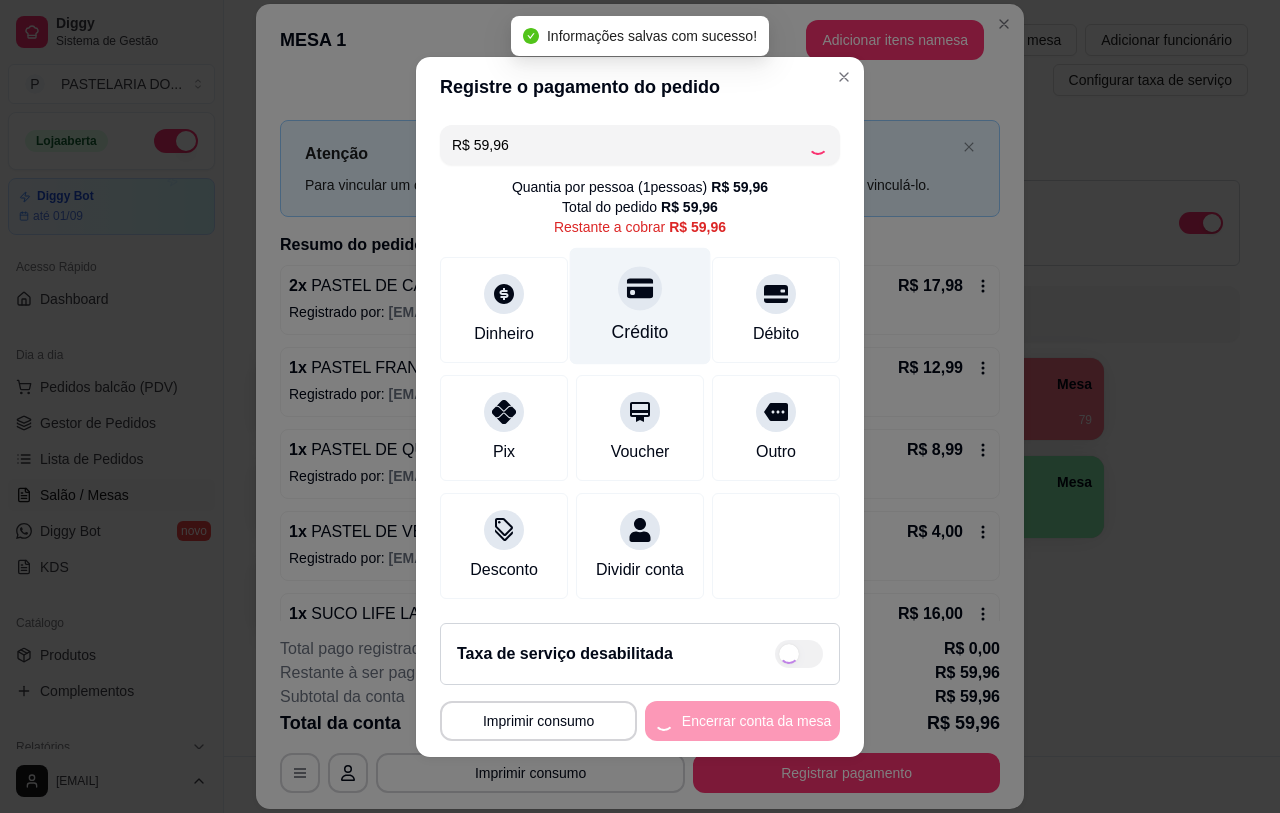 type on "R$ 0,00" 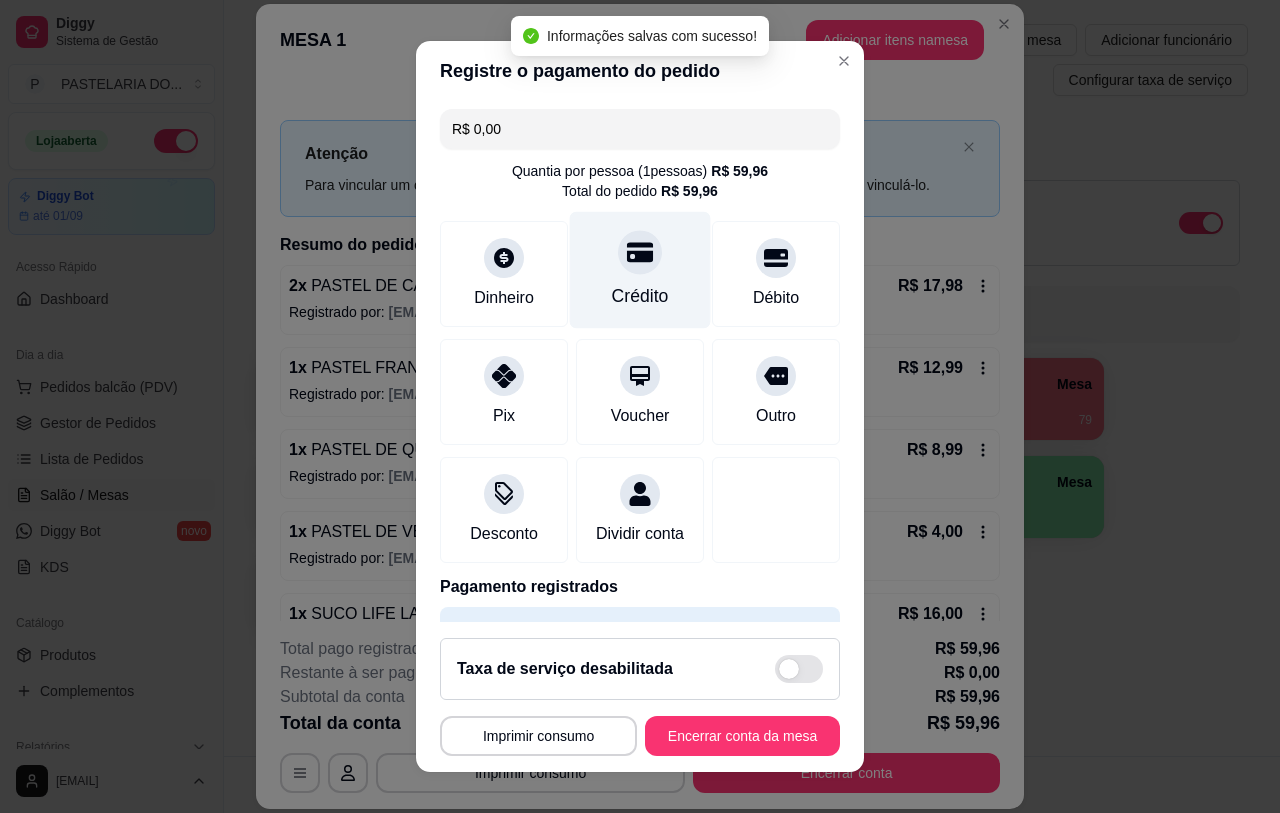 click on "Encerrar conta da mesa" at bounding box center [742, 736] 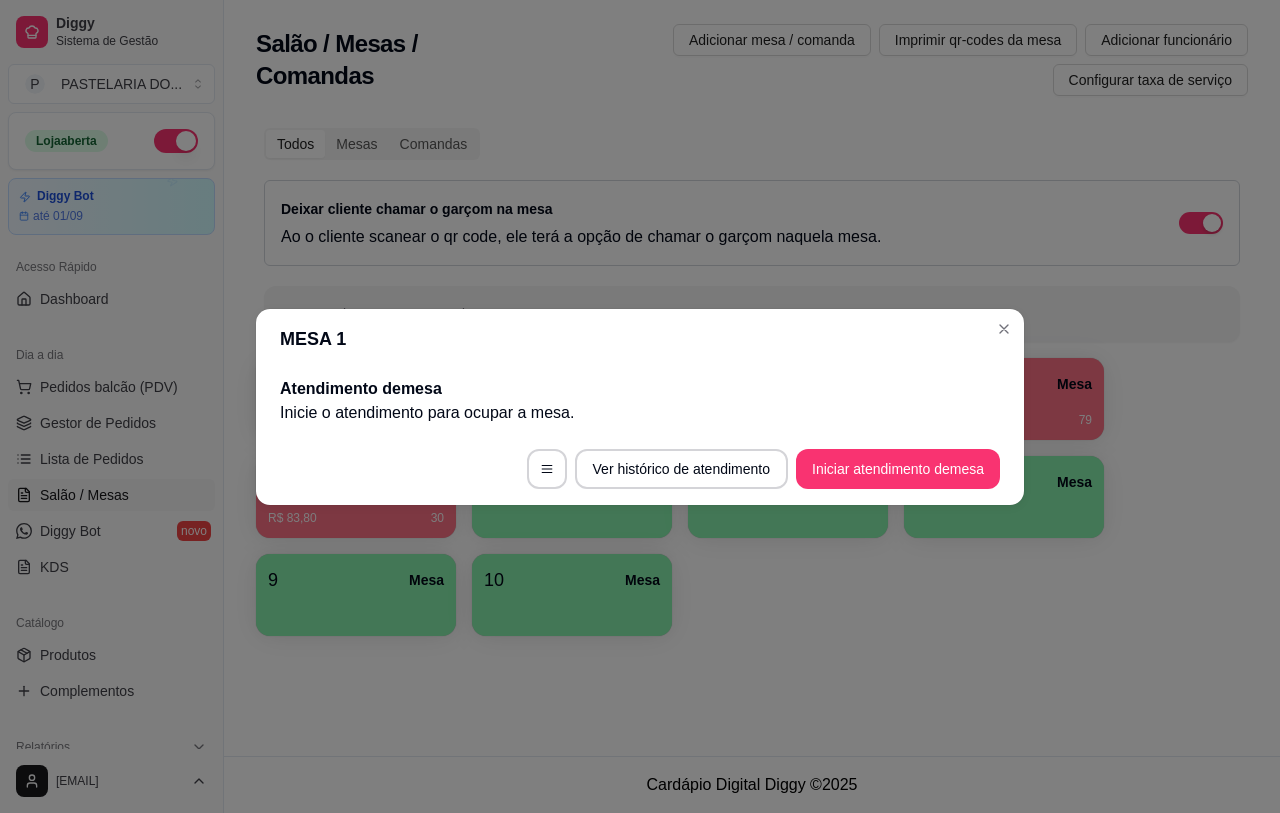 click on "Todos Mesas Comandas Deixar cliente chamar o garçom na mesa Ao o cliente scanear o qr code, ele terá a opção de chamar o garçom naquela mesa. Busque pela mesa ou comanda
1 Mesa R$ 59,96 77 2 Mesa 3 Mesa R$ 97,96 65 4 Mesa R$ 87,90 79 5 Mesa R$ 83,80 30 6 Mesa 7 Mesa 8 Mesa 9 Mesa 10 Mesa" at bounding box center [752, 384] 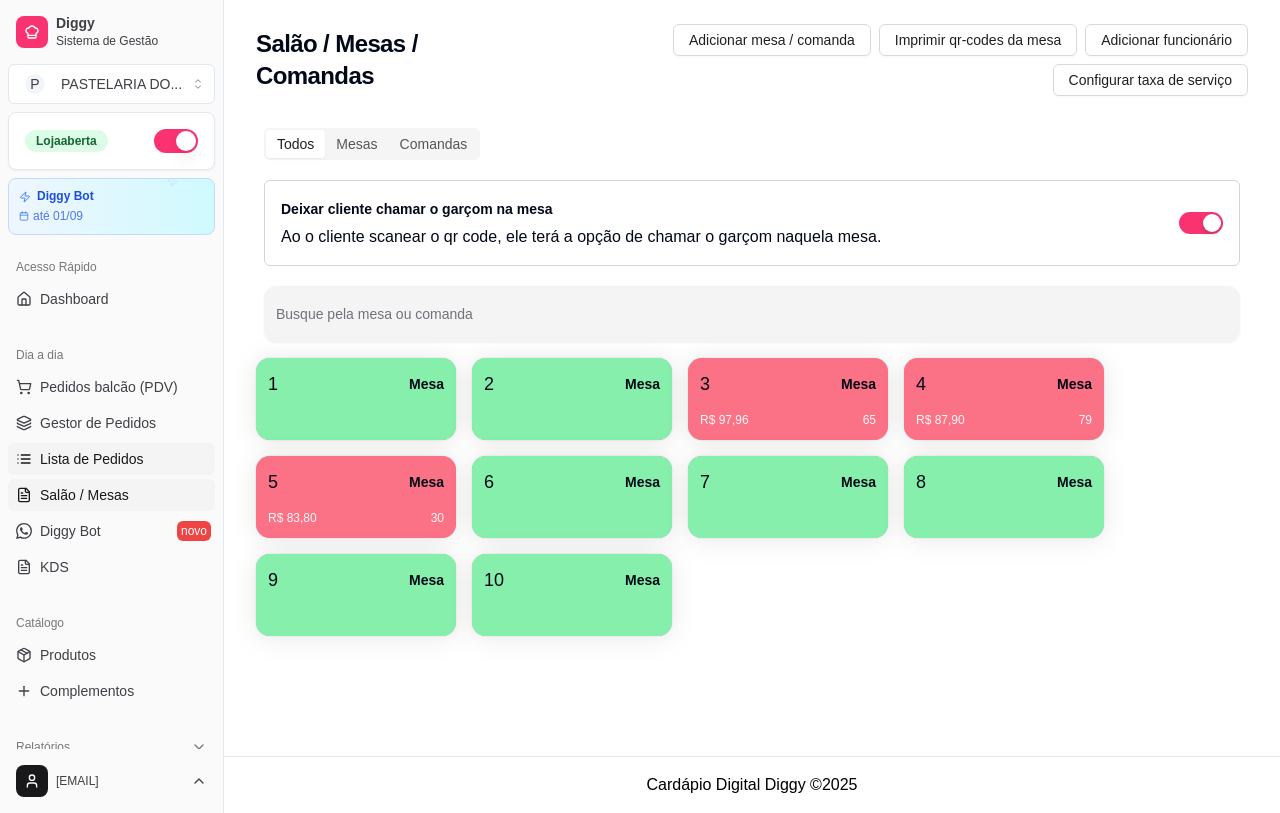 click on "Lista de Pedidos" at bounding box center (92, 459) 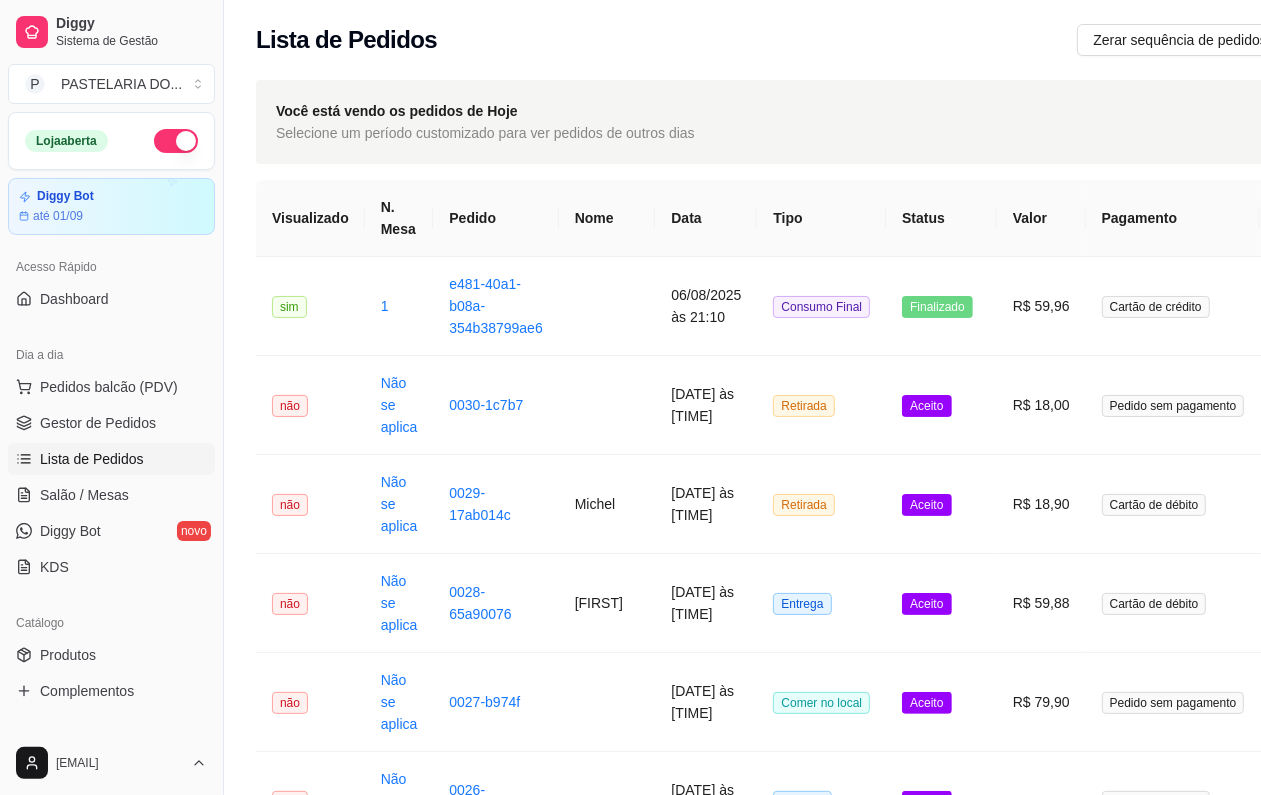 scroll, scrollTop: 0, scrollLeft: 220, axis: horizontal 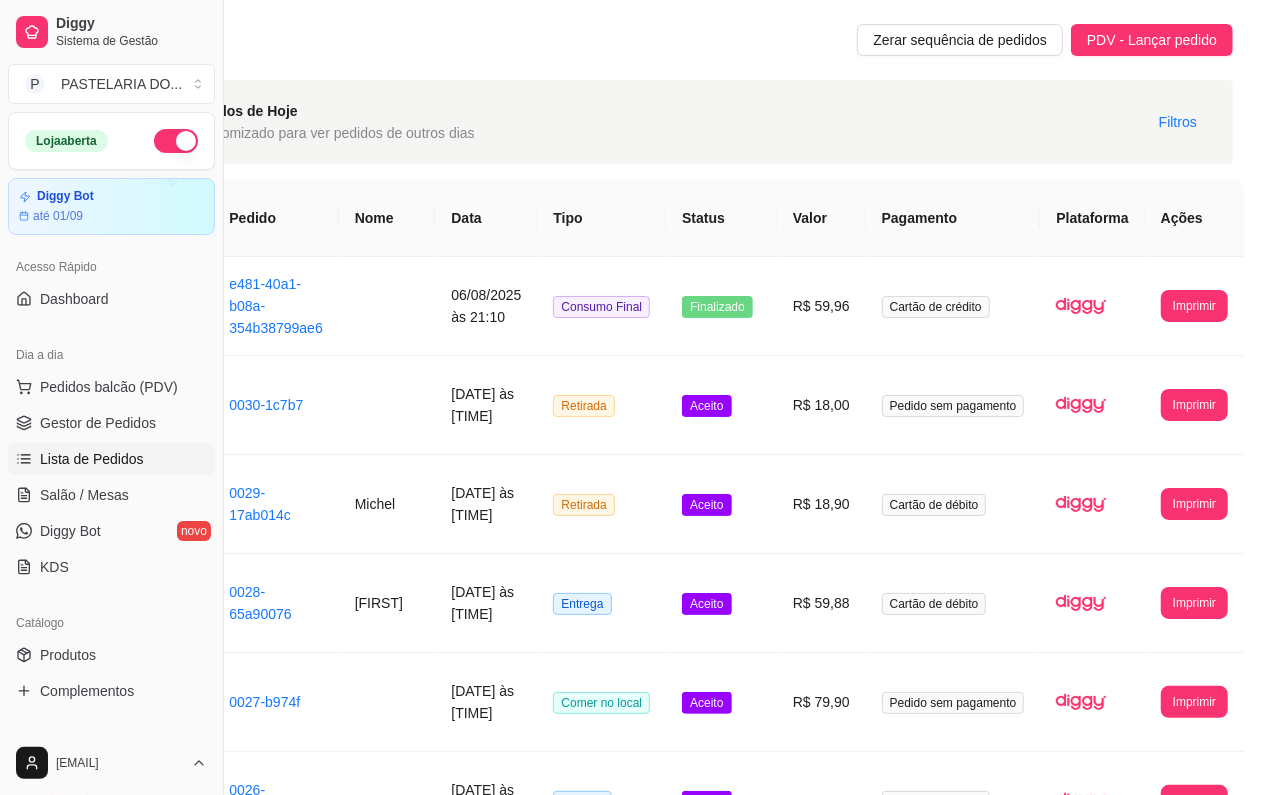 click on "Imprimir" at bounding box center [1194, 504] 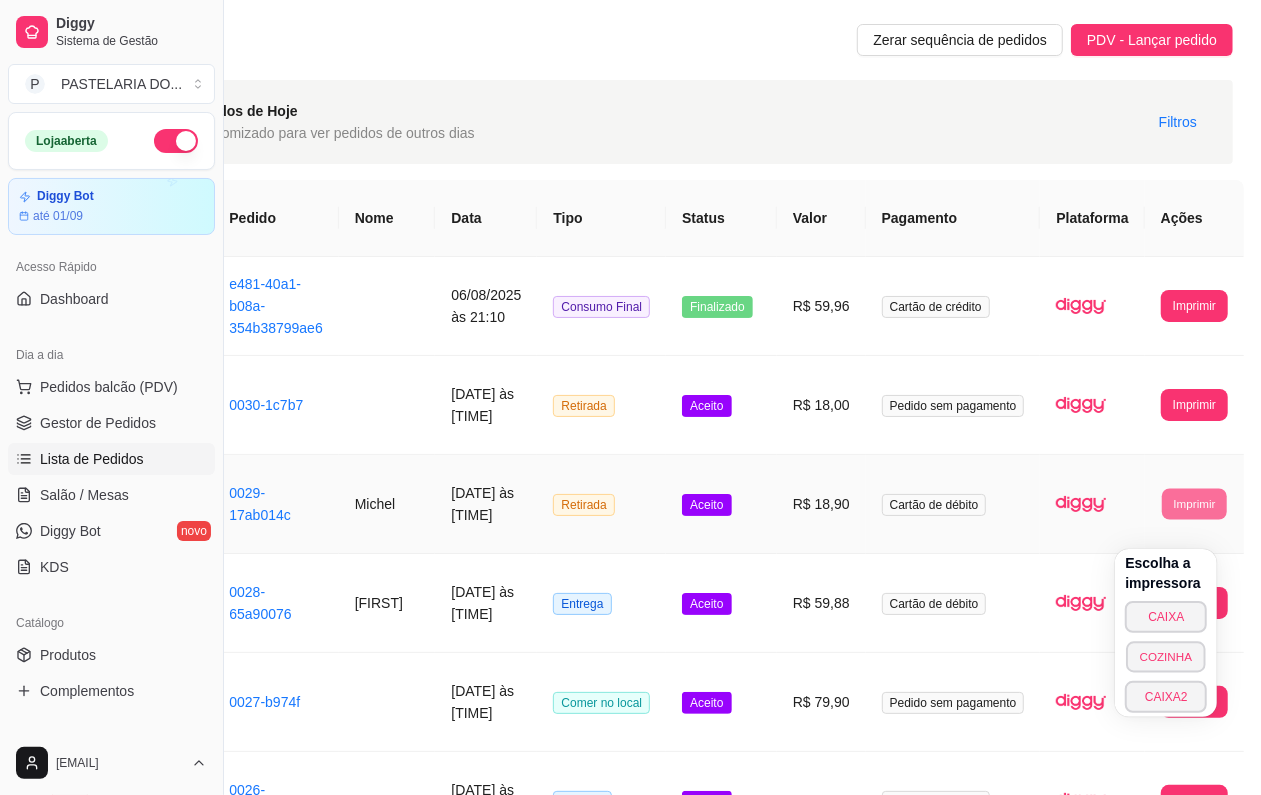 click on "COZINHA" at bounding box center [1167, 656] 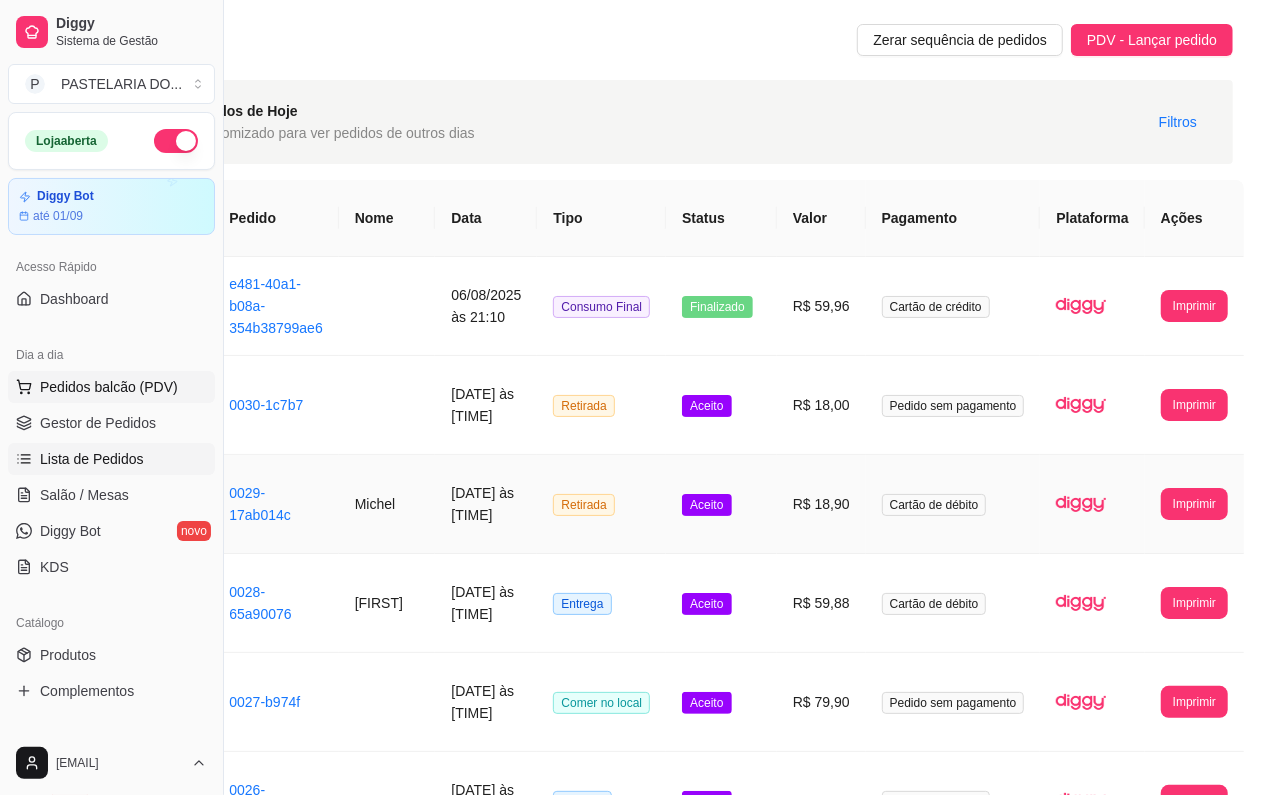 click on "Pedidos balcão (PDV)" at bounding box center [109, 387] 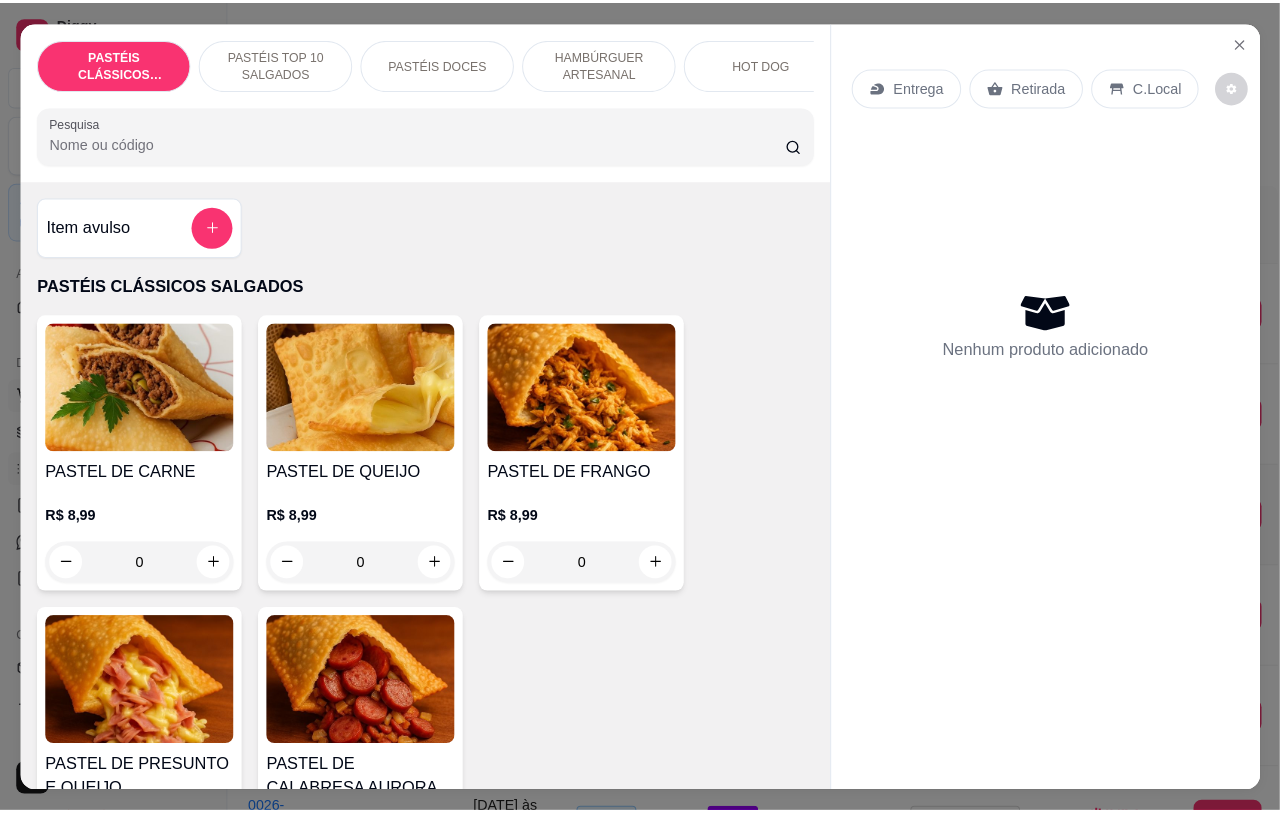 scroll, scrollTop: 0, scrollLeft: 201, axis: horizontal 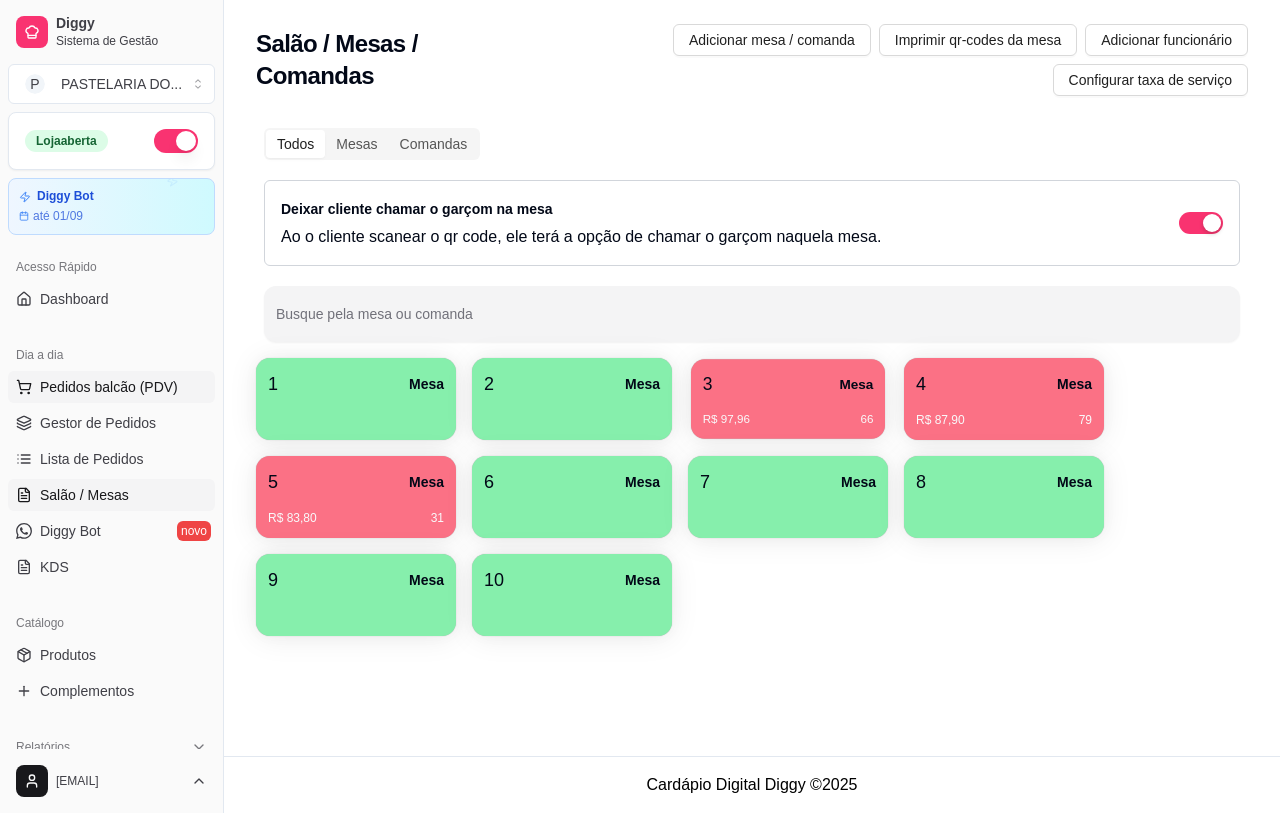 click on "R$ 97,96 66" at bounding box center [788, 412] 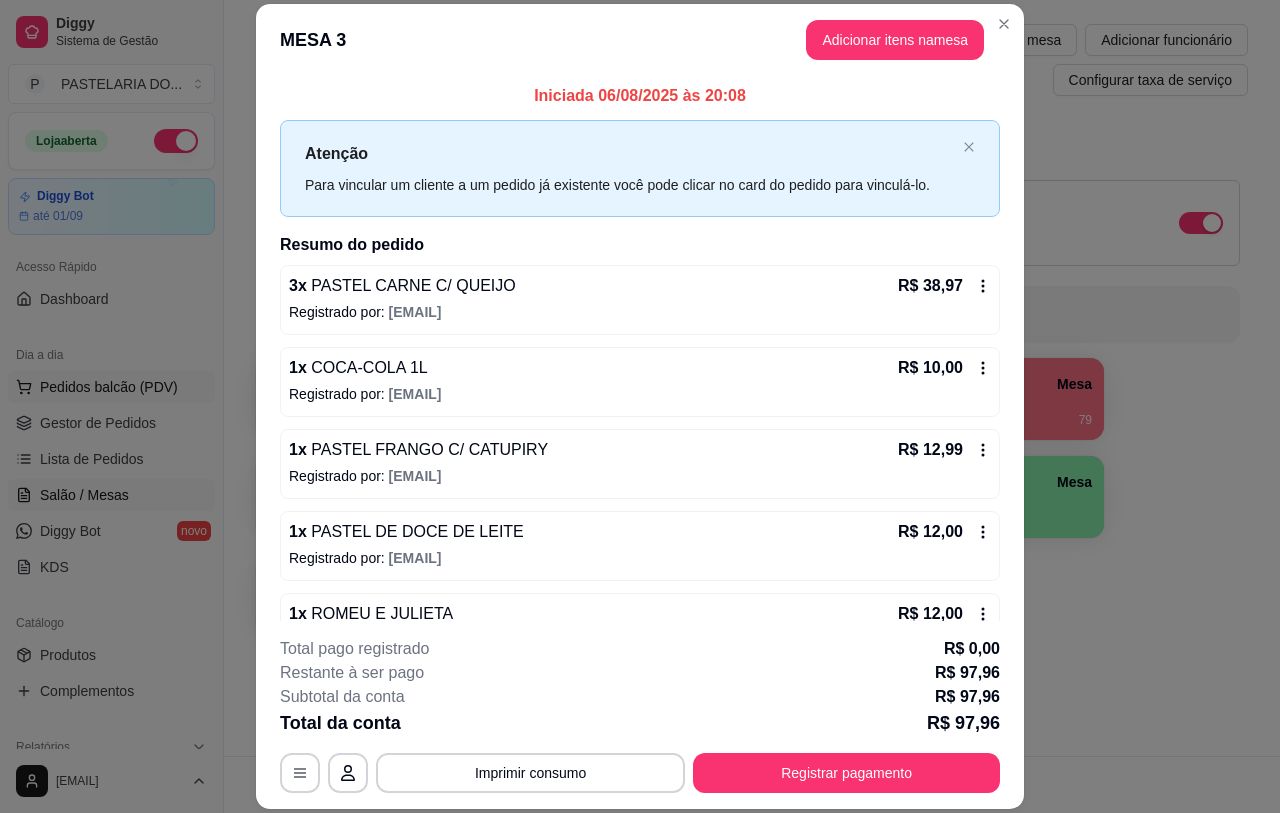 click on "1 Mesa 2 Mesa 3 Mesa R$ 97,96 66 4 Mesa R$ 87,90 79 5 Mesa R$ 83,80 31 6 Mesa 7 Mesa 8 Mesa 9 Mesa 10 Mesa" at bounding box center [752, 497] 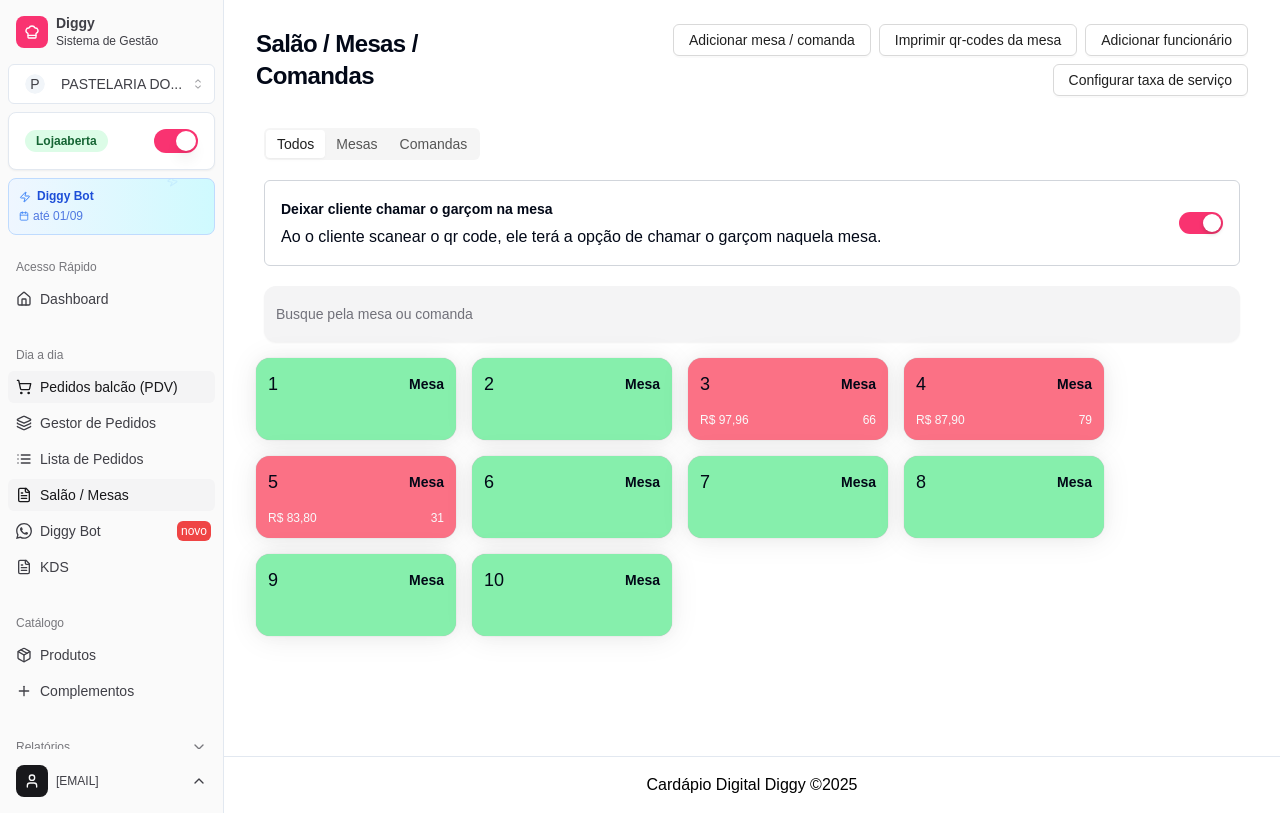 click on "5 Mesa" at bounding box center [356, 482] 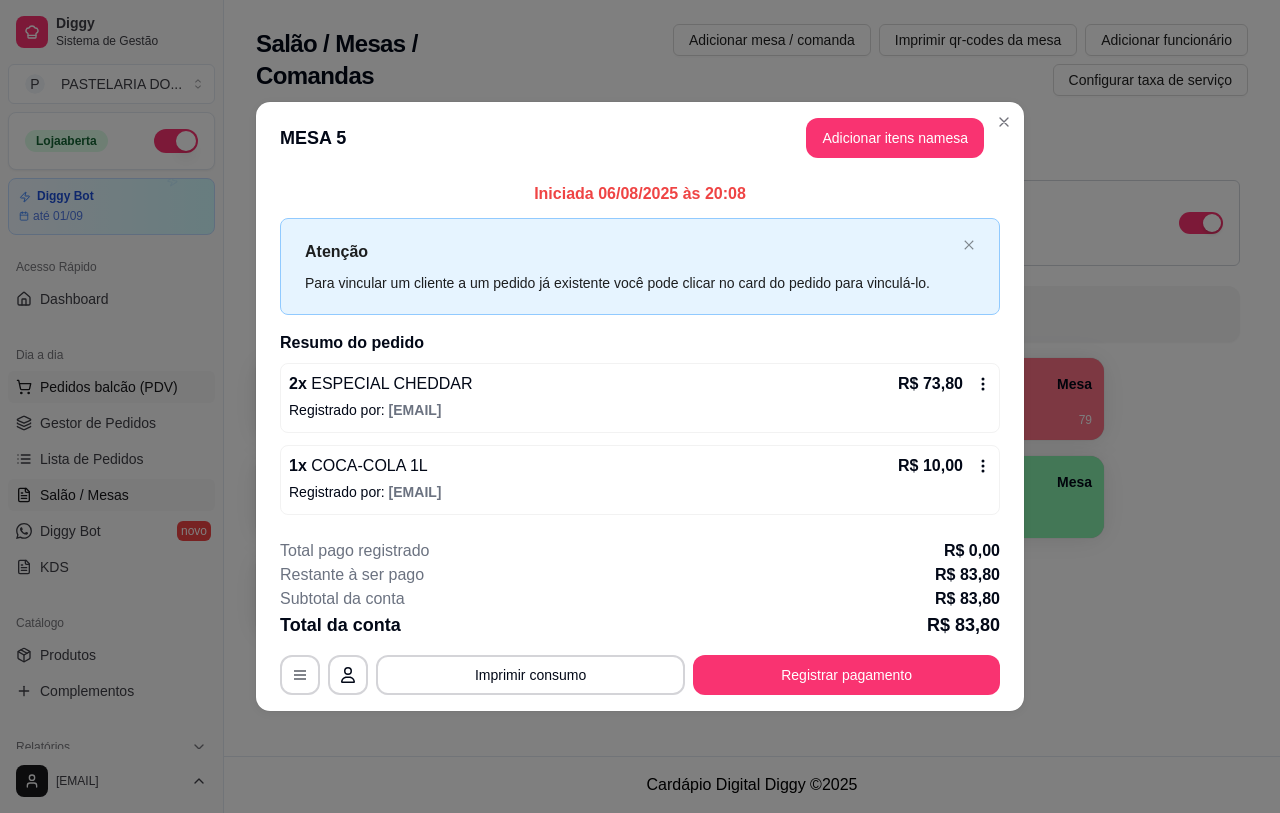 click on "Todos Mesas Comandas Deixar cliente chamar o garçom na mesa Ao o cliente scanear o qr code, ele terá a opção de chamar o garçom naquela mesa. Busque pela mesa ou comanda" at bounding box center (752, 235) 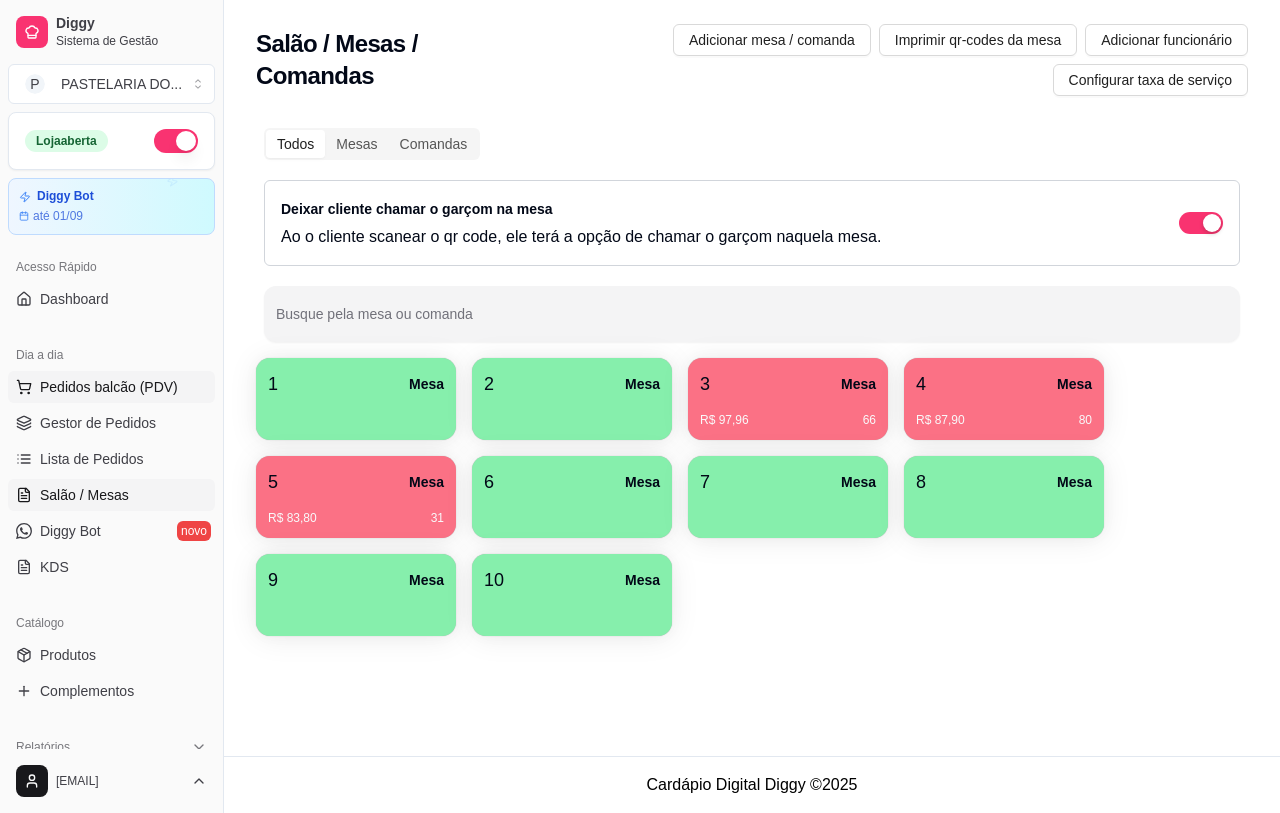 click on "R$ 87,90 80" at bounding box center (1004, 413) 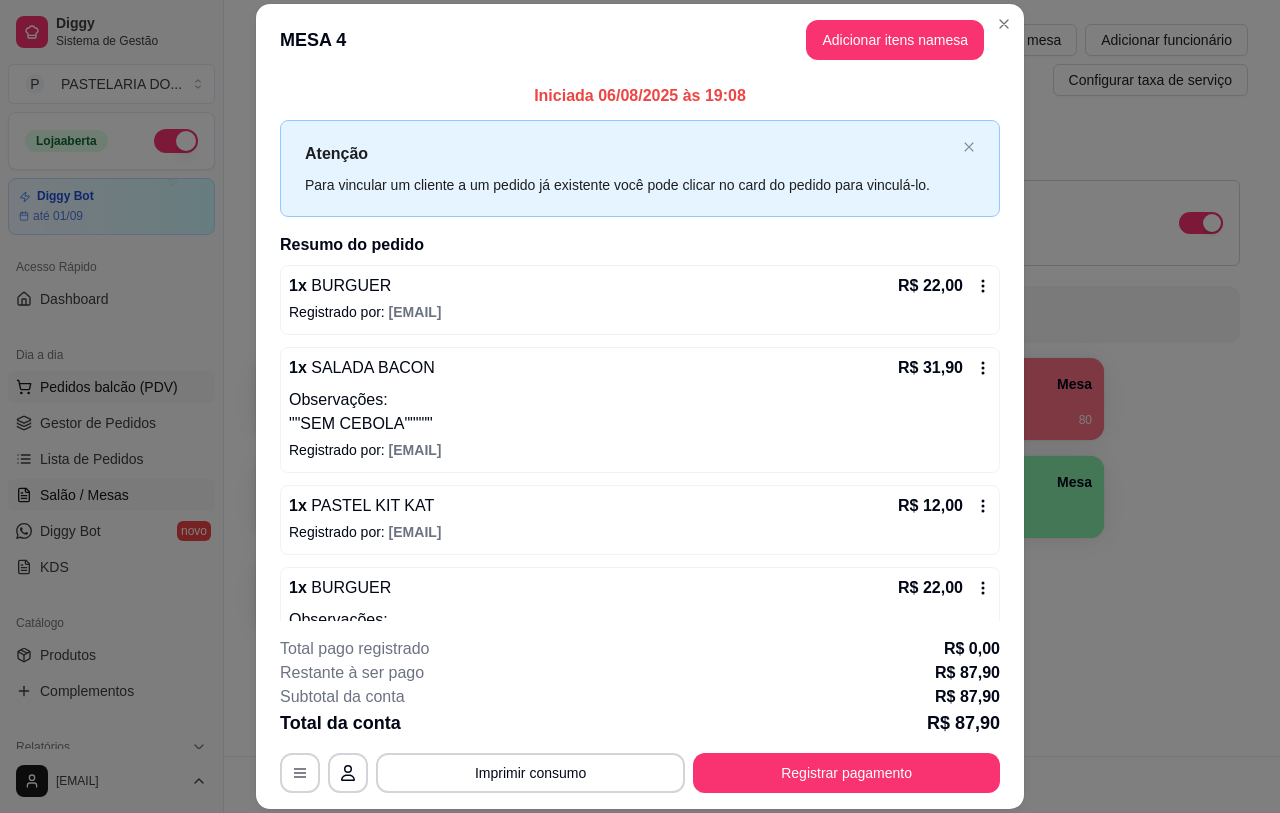scroll, scrollTop: 81, scrollLeft: 0, axis: vertical 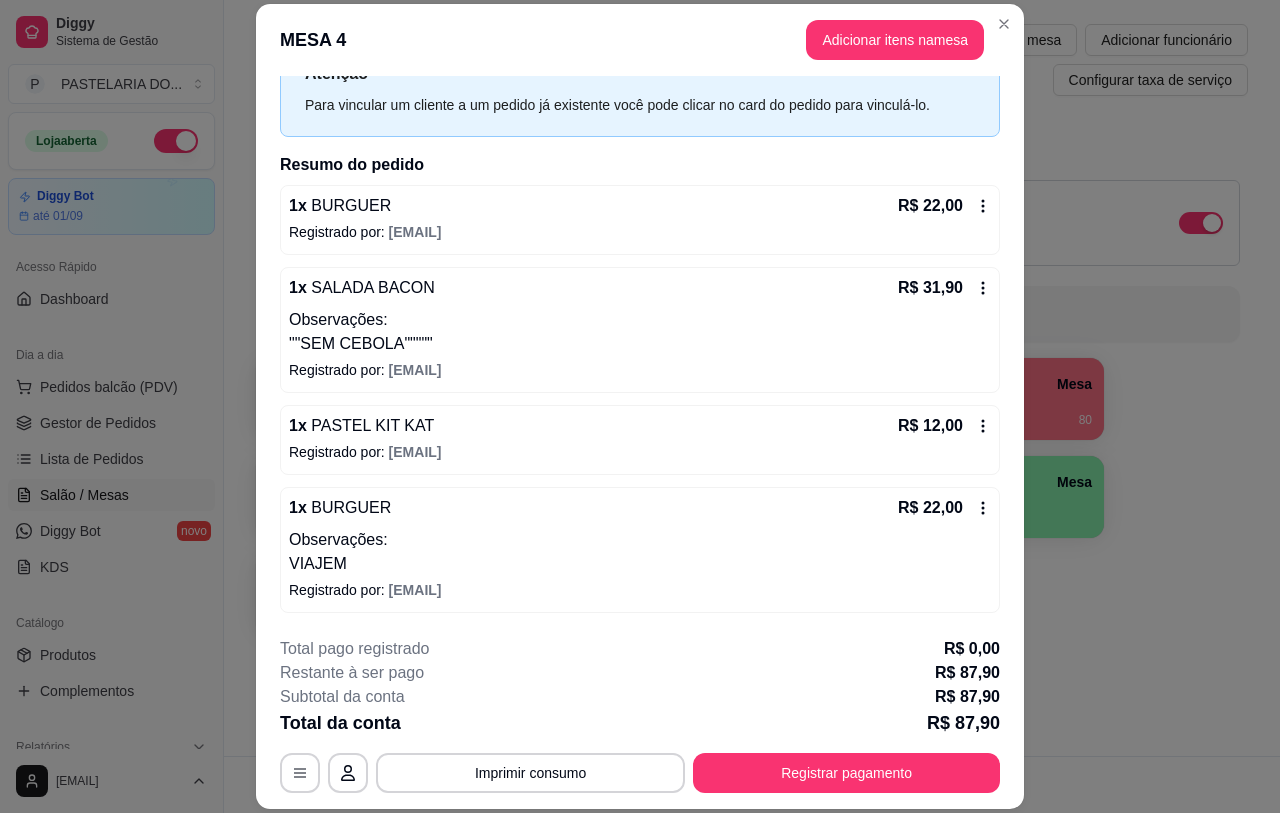 click 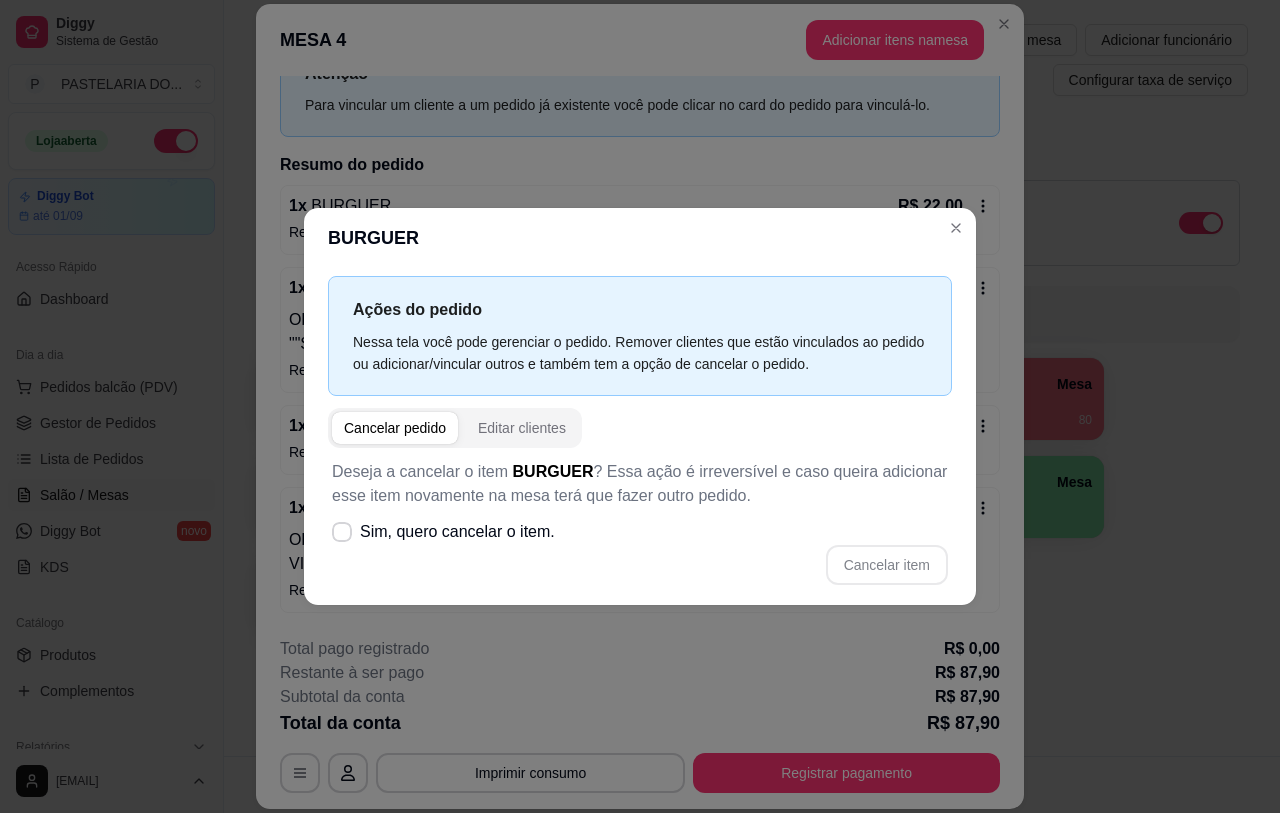 click 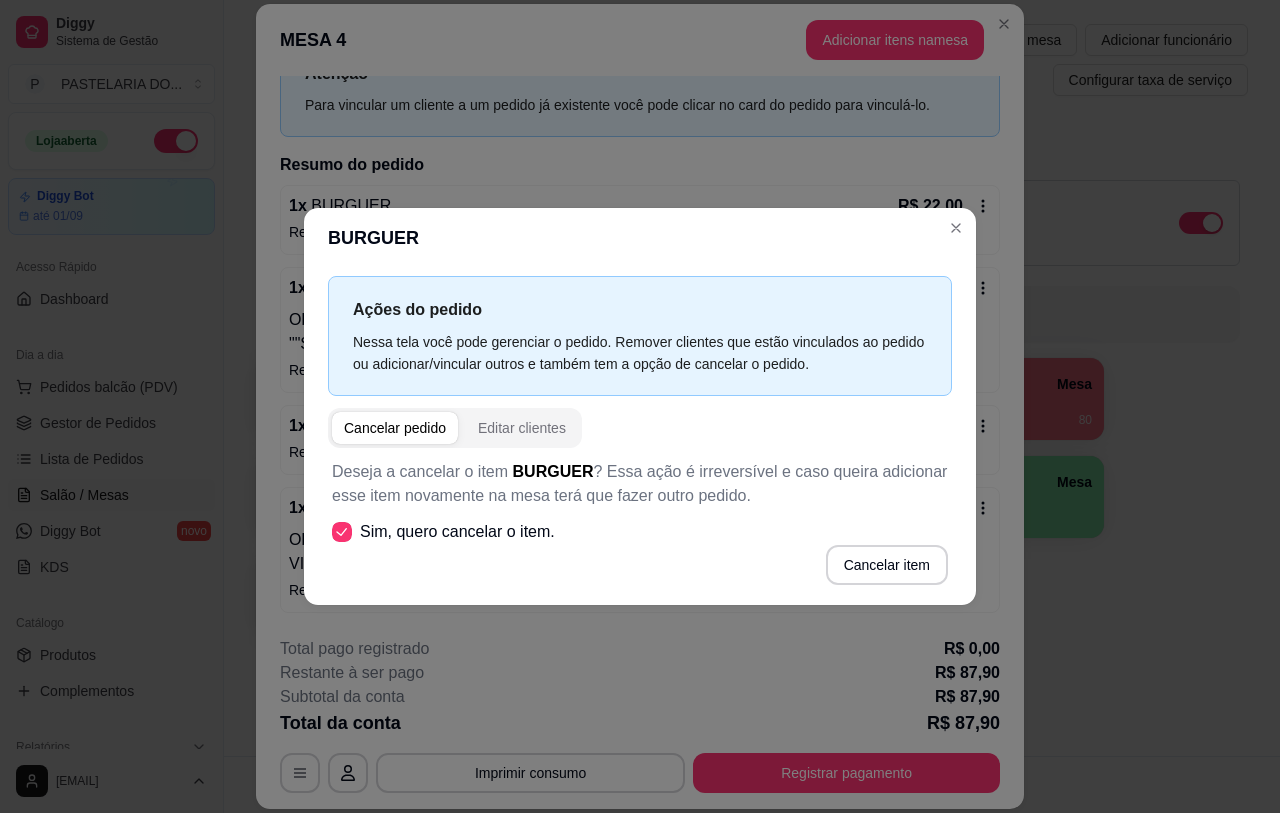 click on "Cancelar item" at bounding box center (887, 565) 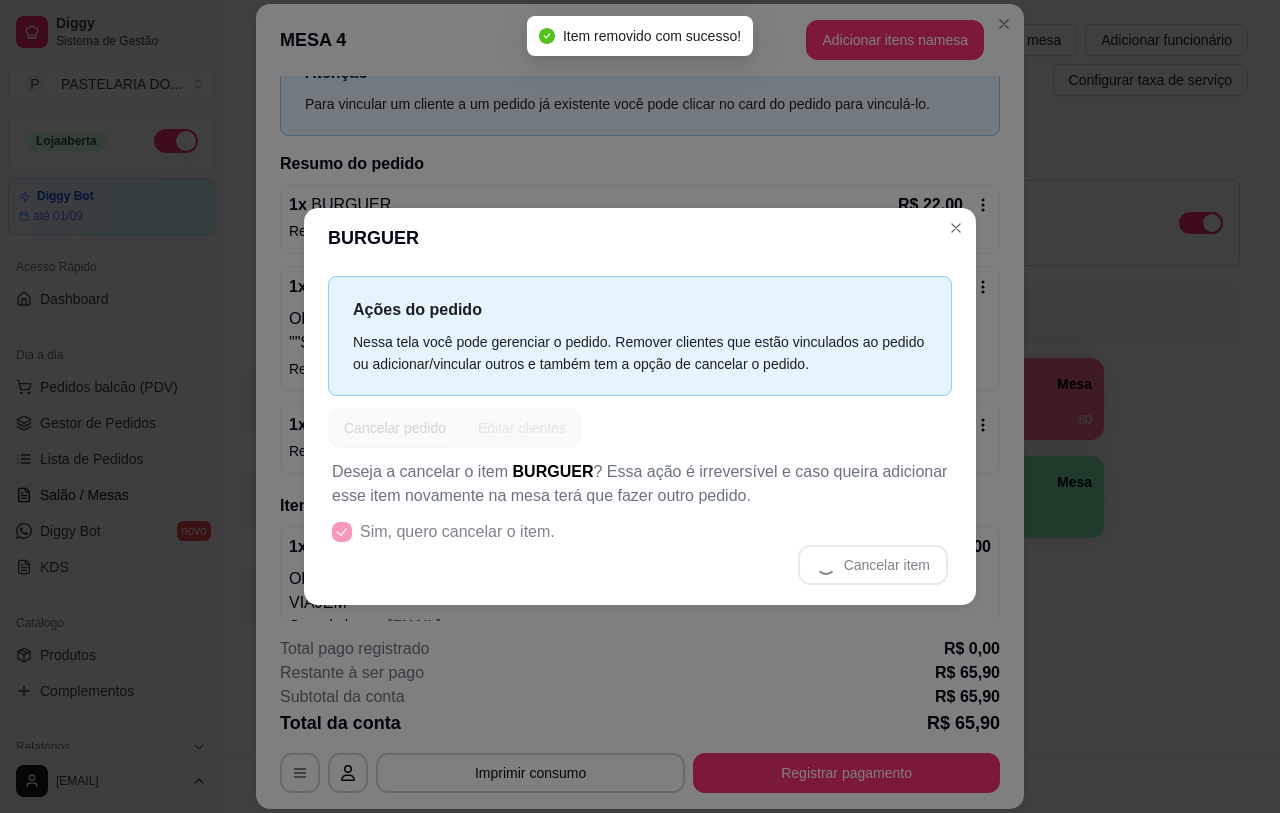 click on "**********" at bounding box center [640, 406] 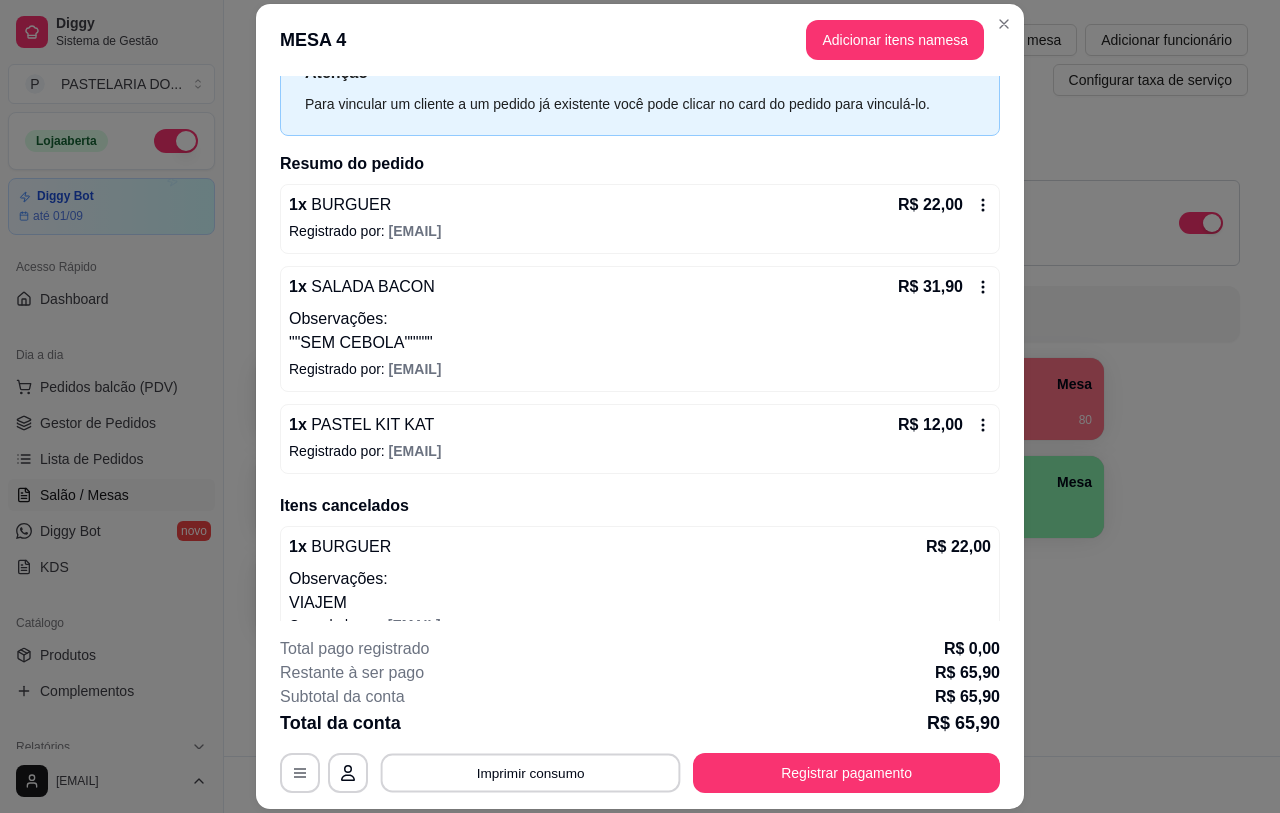 click on "Imprimir consumo" at bounding box center [531, 773] 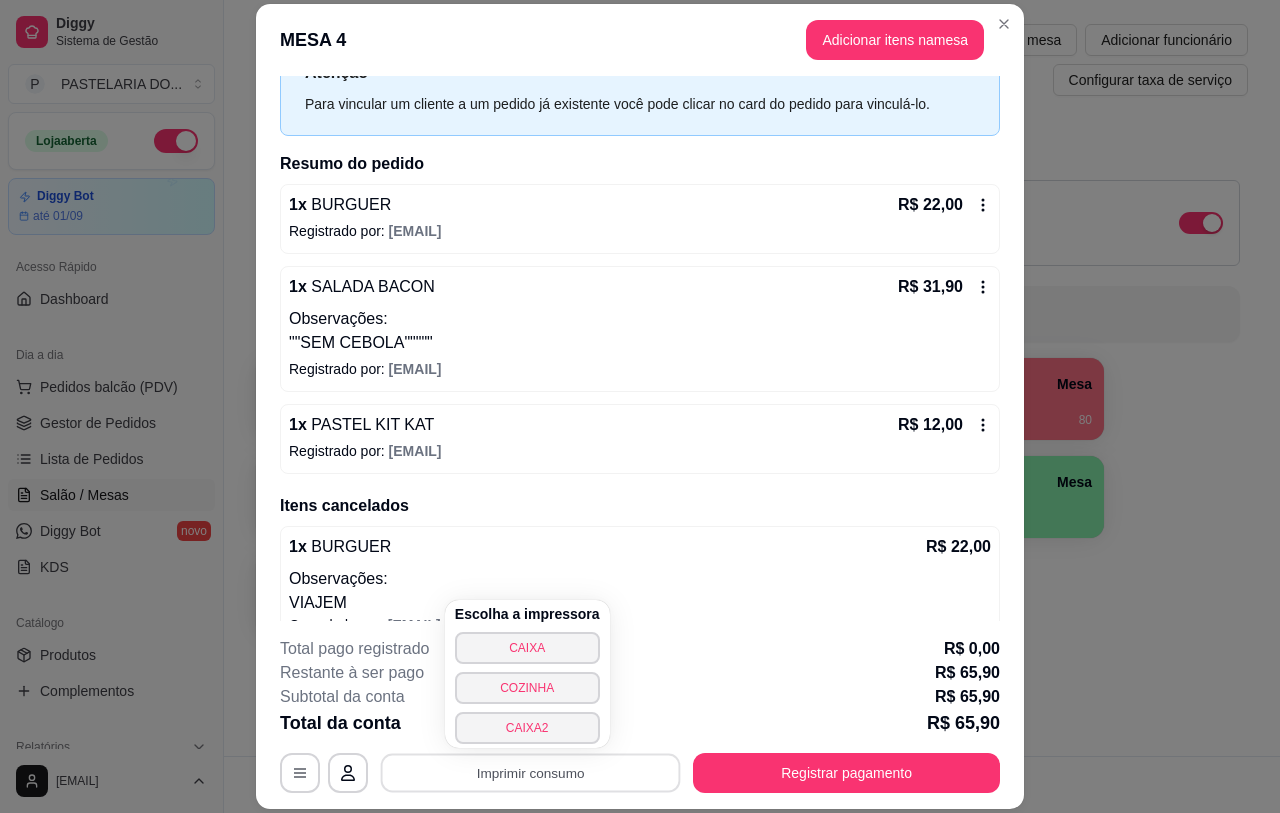 click on "CAIXA2" at bounding box center (527, 728) 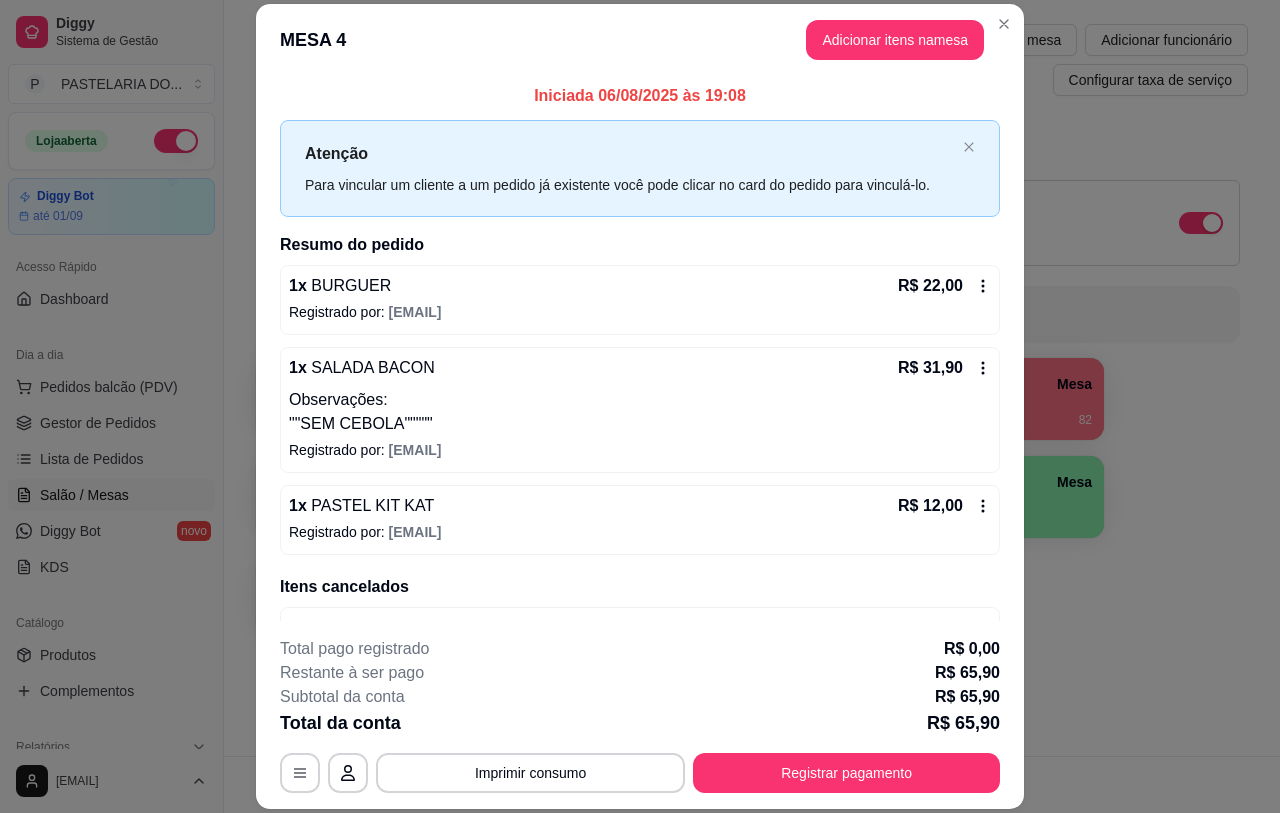 scroll, scrollTop: 112, scrollLeft: 0, axis: vertical 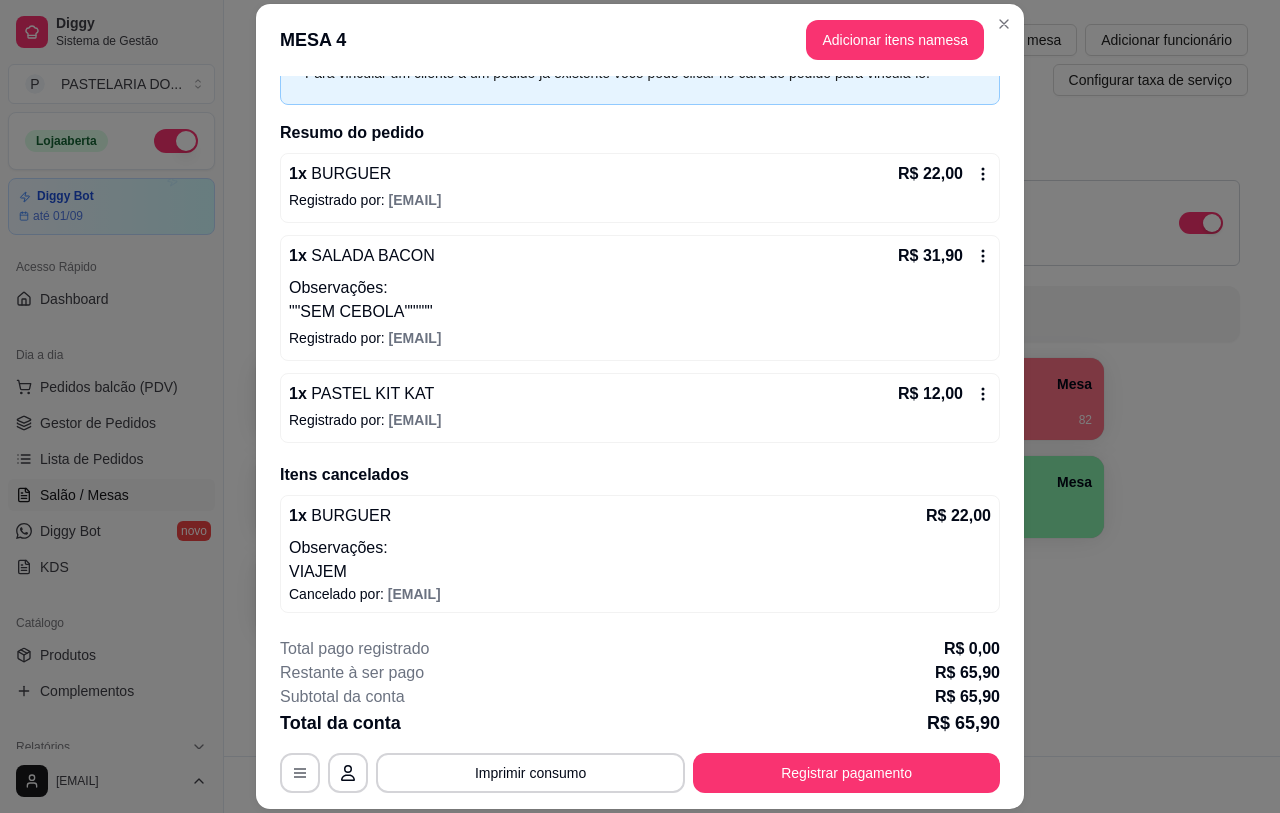 click on "Imprimir qr-codes da mesa" at bounding box center [978, 40] 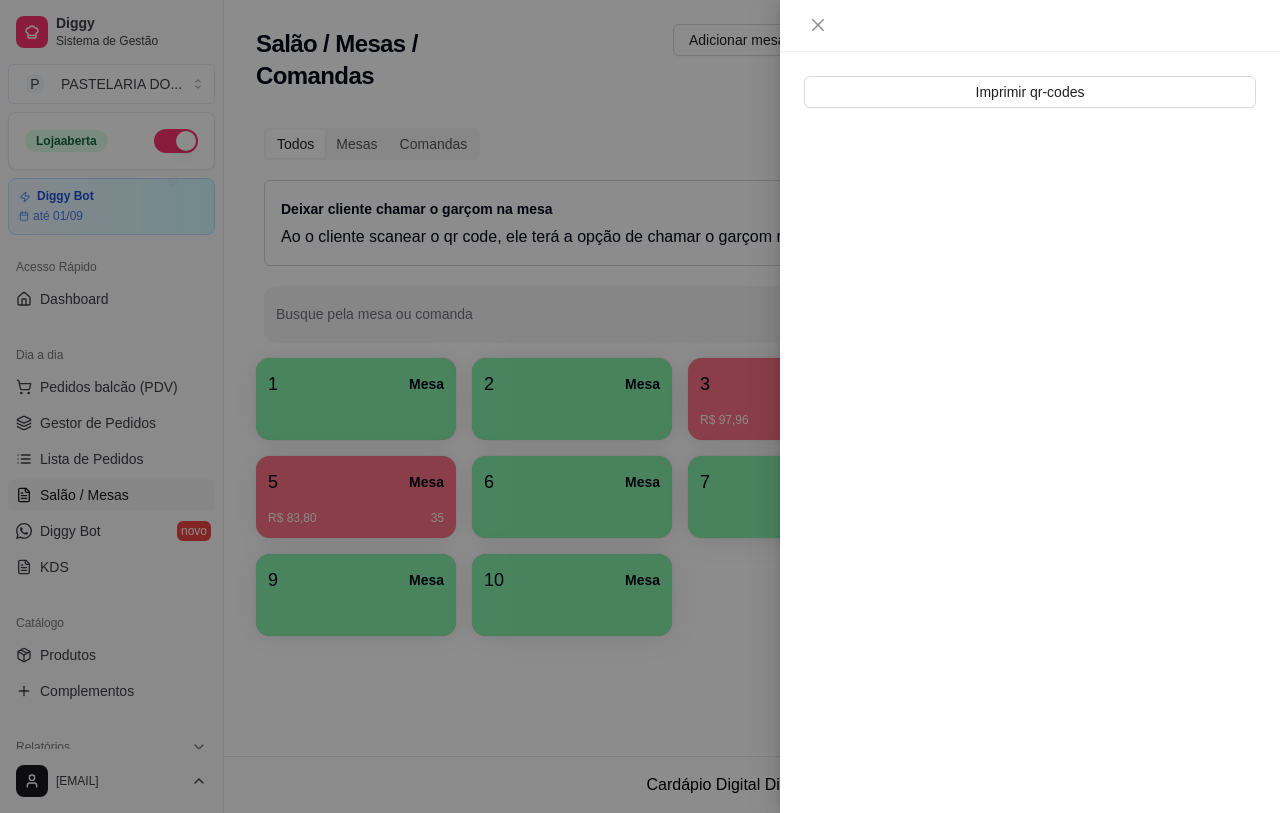click at bounding box center [640, 406] 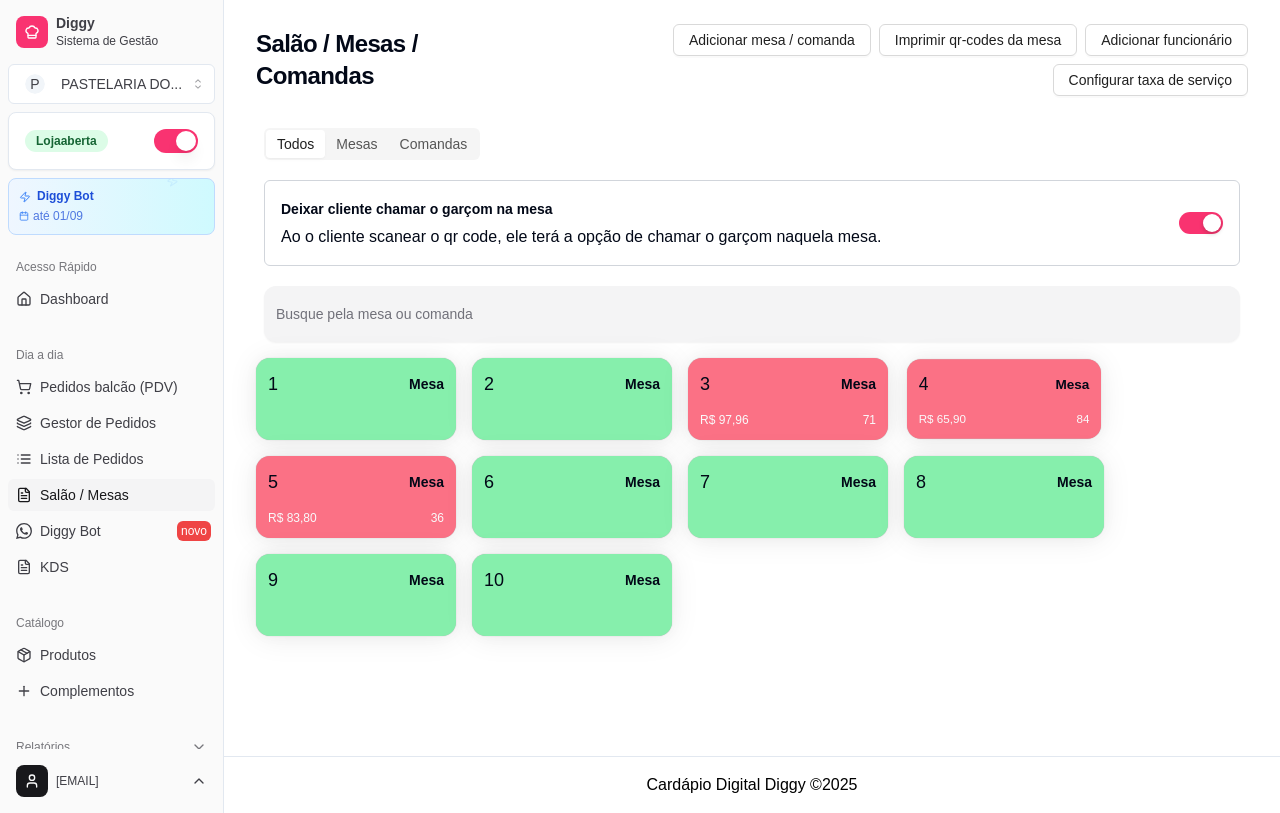 click on "R$ 65,90 84" at bounding box center (1004, 420) 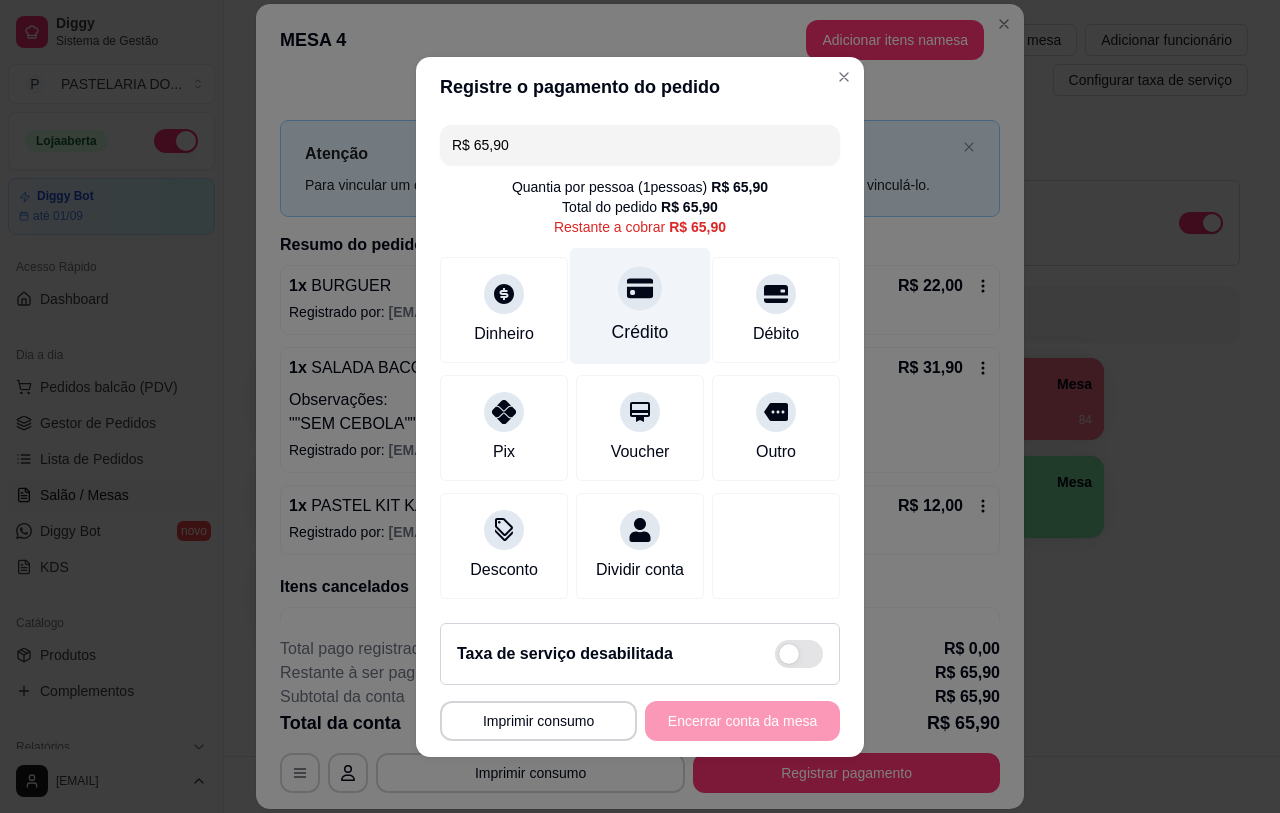 click on "Crédito" at bounding box center [640, 305] 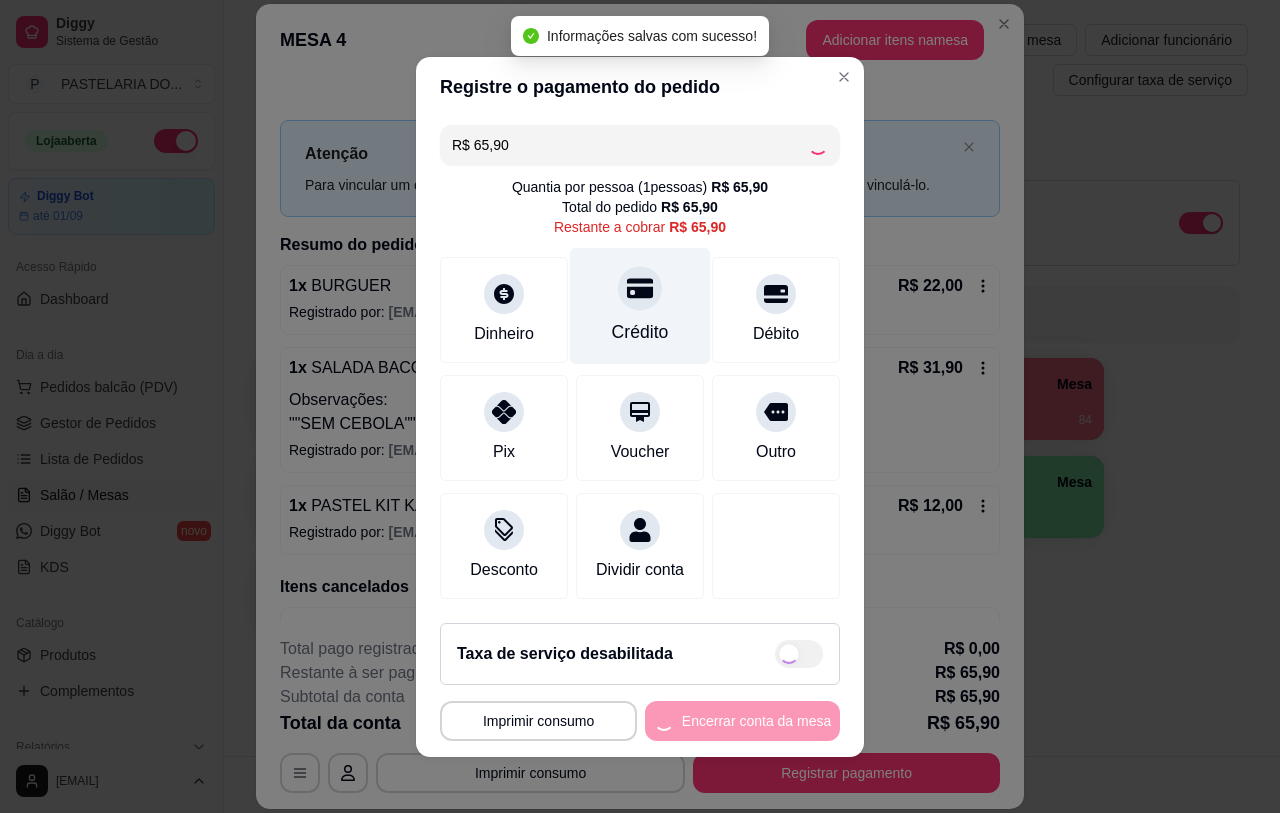 type on "R$ 0,00" 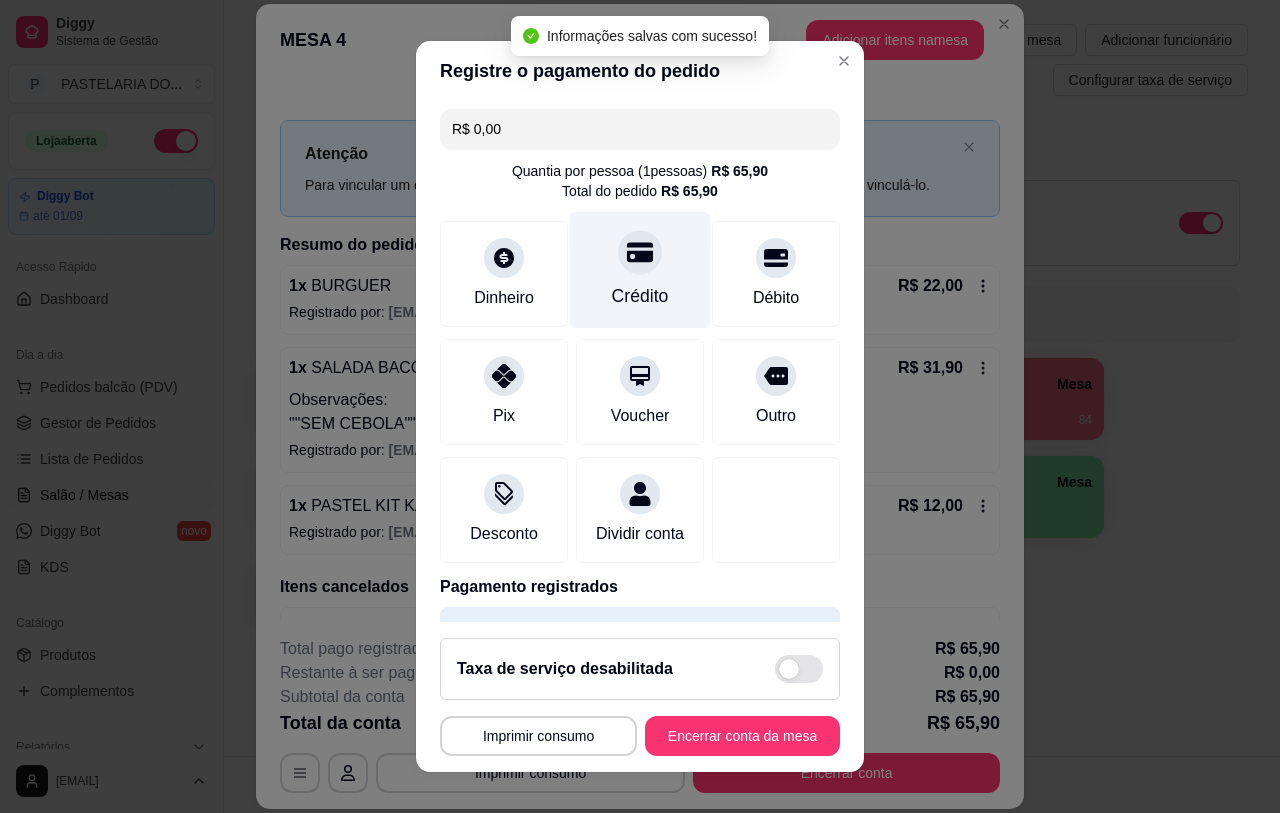 click on "MESA 4 Adicionar itens na  mesa" at bounding box center (640, 40) 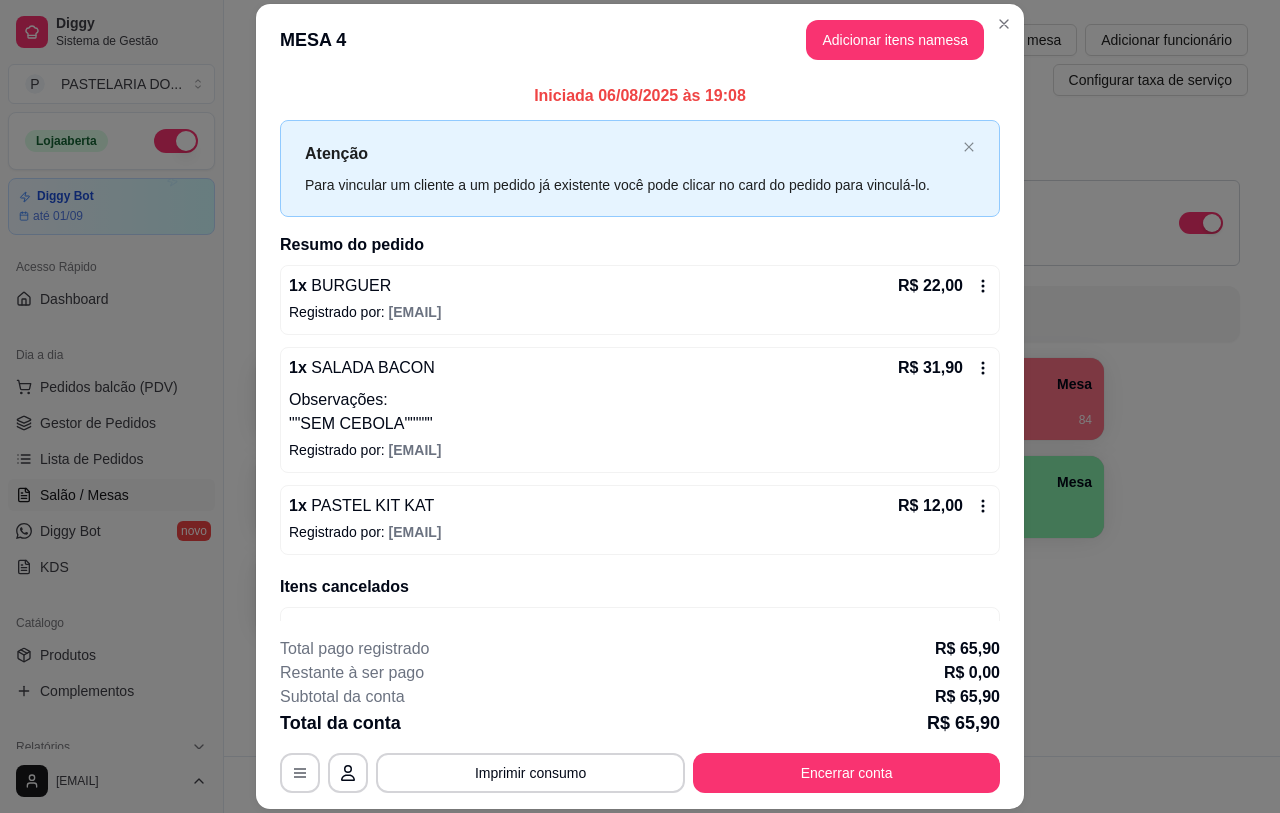 click on "1 Mesa 2 Mesa 3 Mesa R$ 97,96 71 4 Mesa R$ 65,90 84 5 Mesa R$ 83,80 36 6 Mesa 7 Mesa 8 Mesa 9 Mesa 10 Mesa" at bounding box center [752, 497] 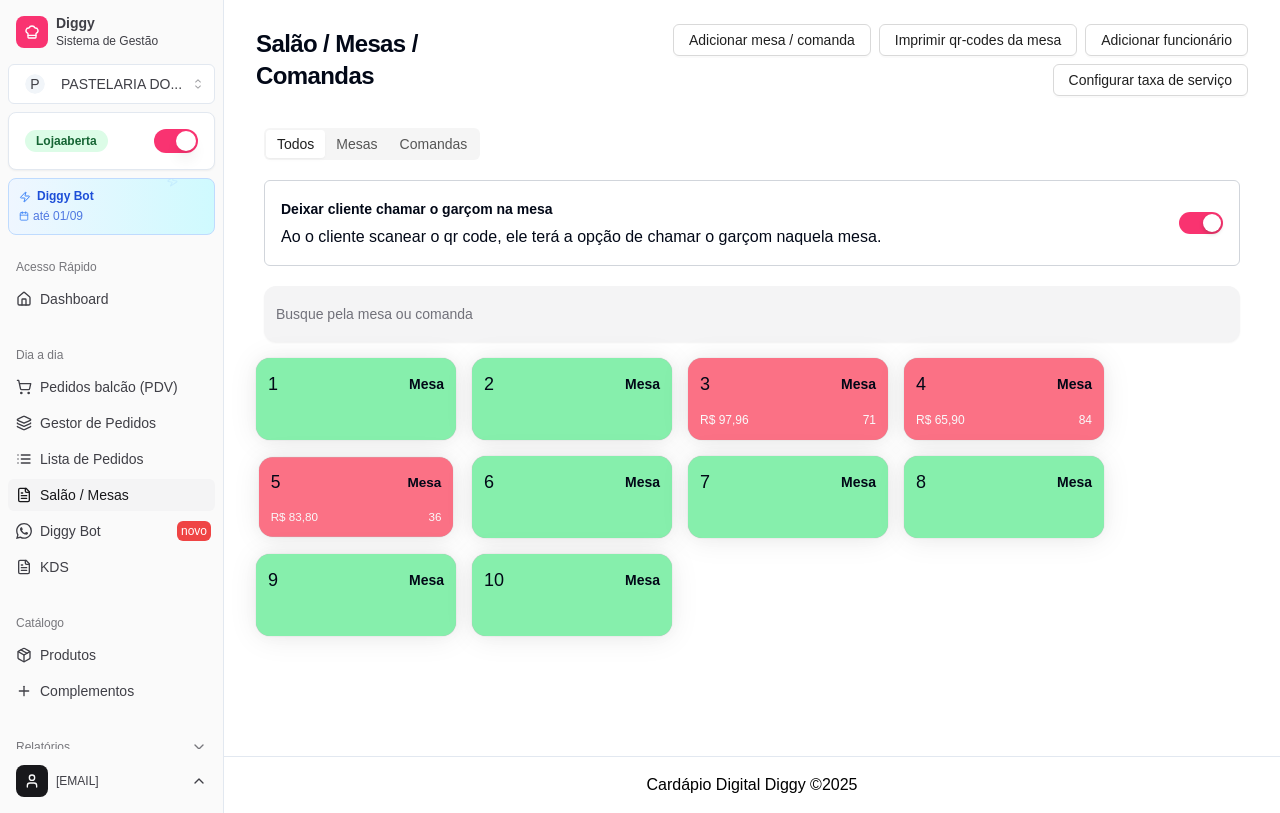 click on "R$ 83,80 36" at bounding box center (356, 510) 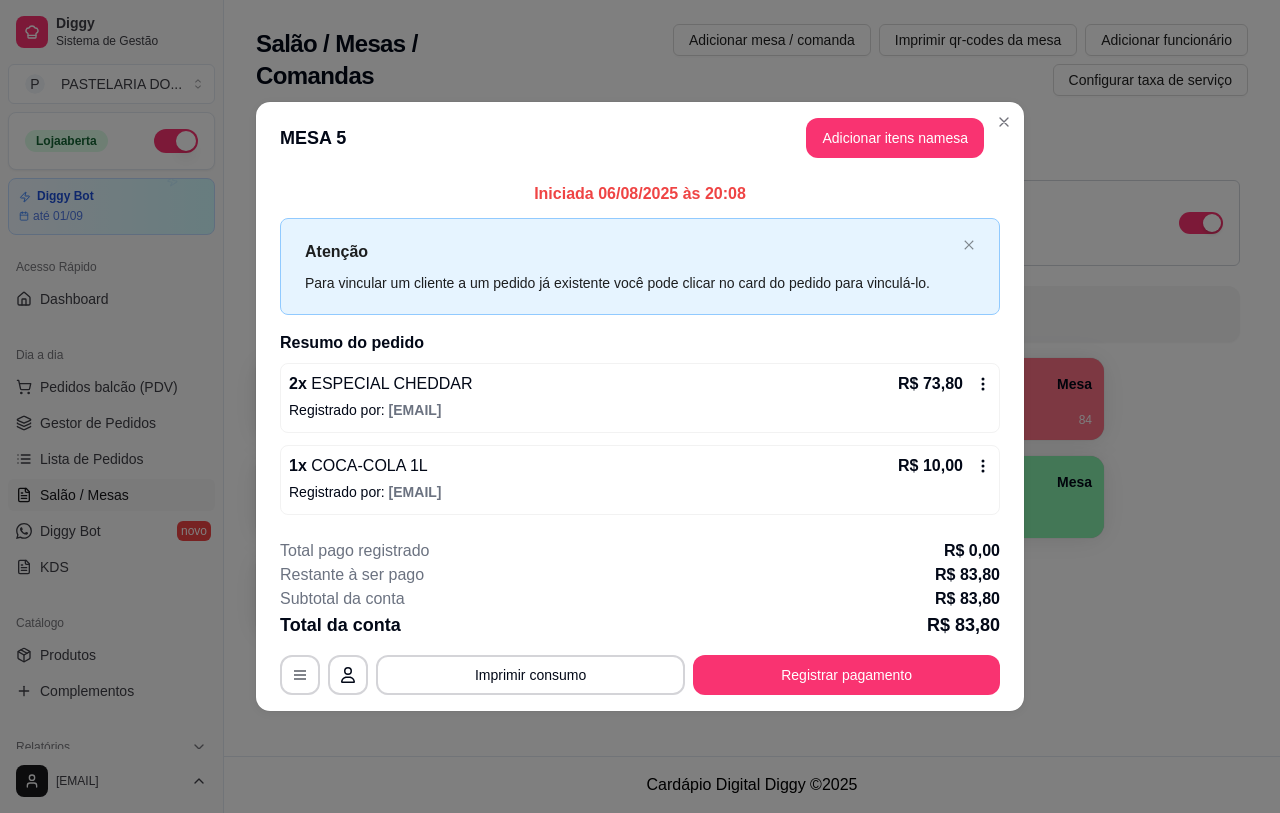 click on "1 Mesa 2 Mesa 3 Mesa R$ 97,96 71 4 Mesa R$ 65,90 84 5 Mesa R$ 83,80 36 6 Mesa 7 Mesa 8 Mesa 9 Mesa 10 Mesa" at bounding box center [752, 497] 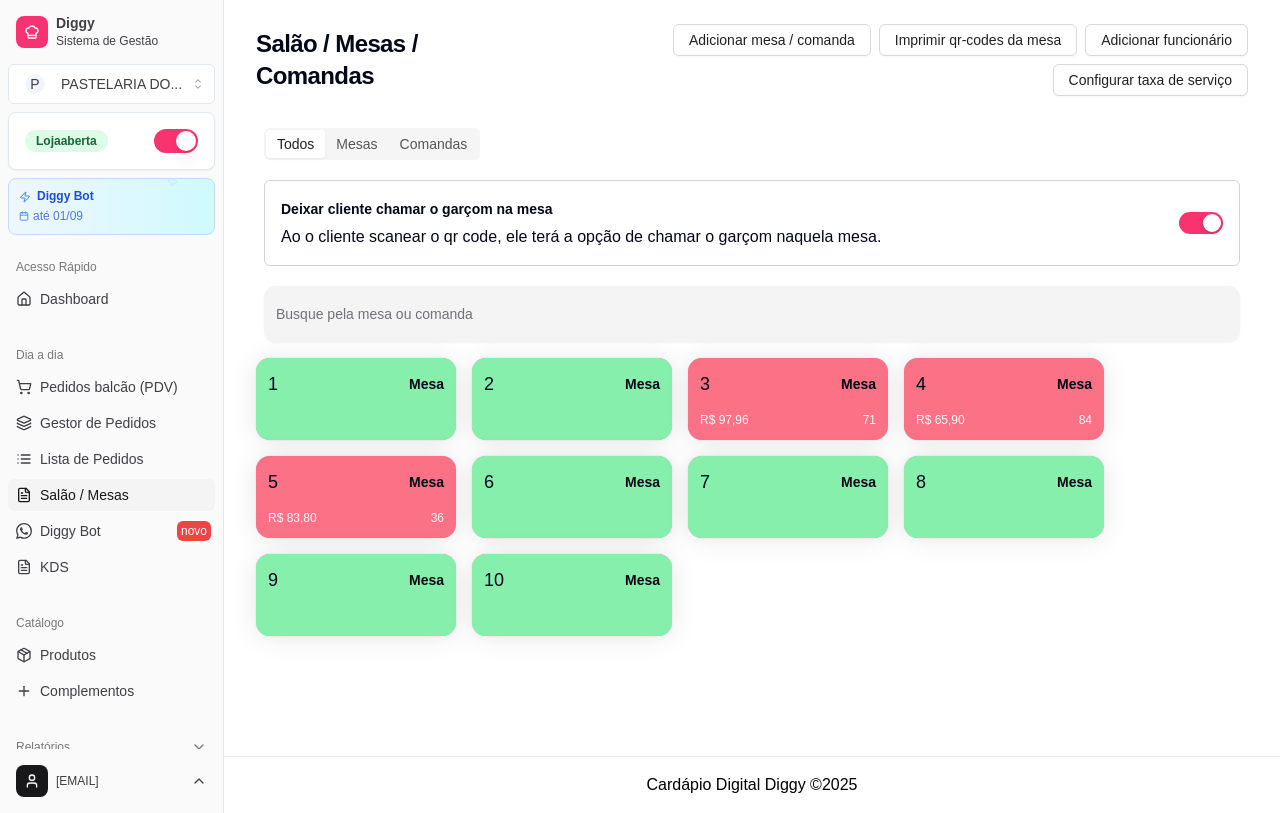 click on "R$ 97,96 71" at bounding box center [788, 413] 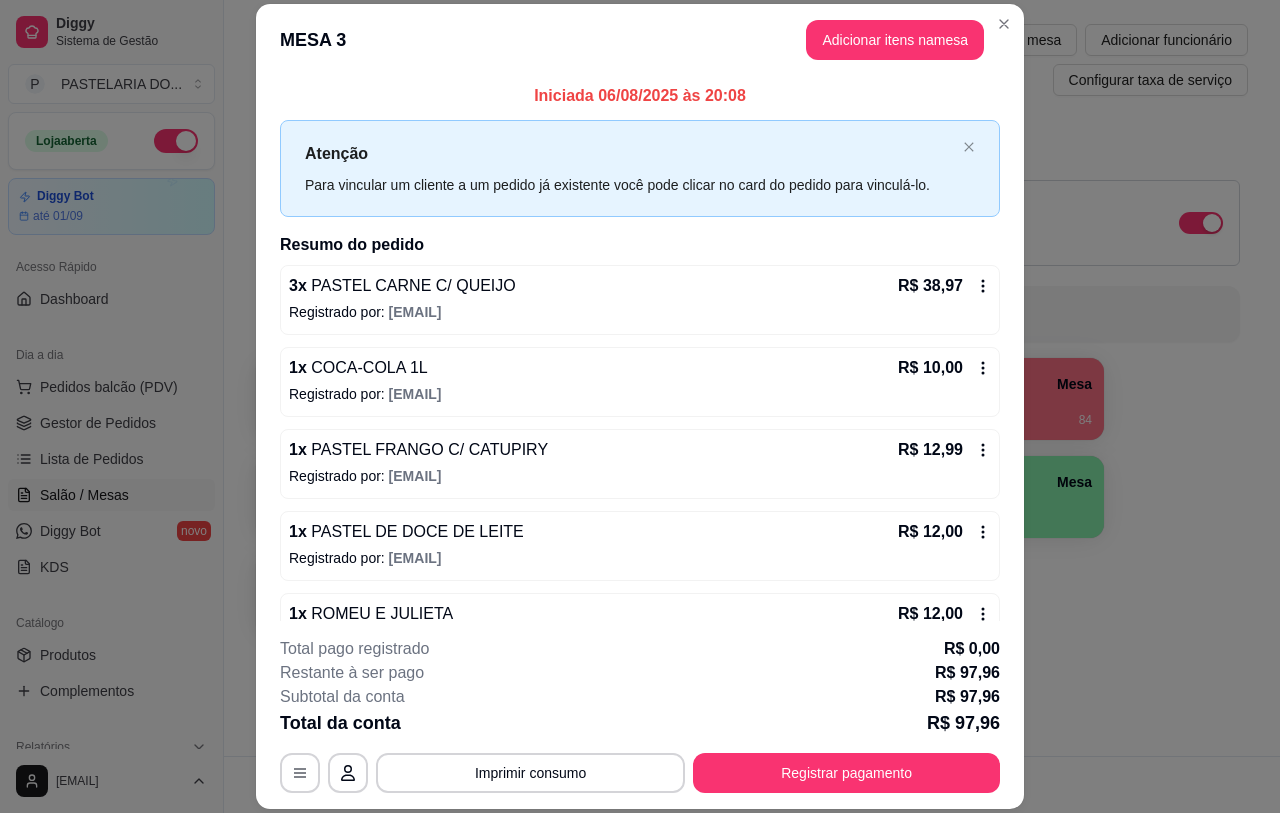 click on "Busque pela mesa ou comanda" at bounding box center [752, 314] 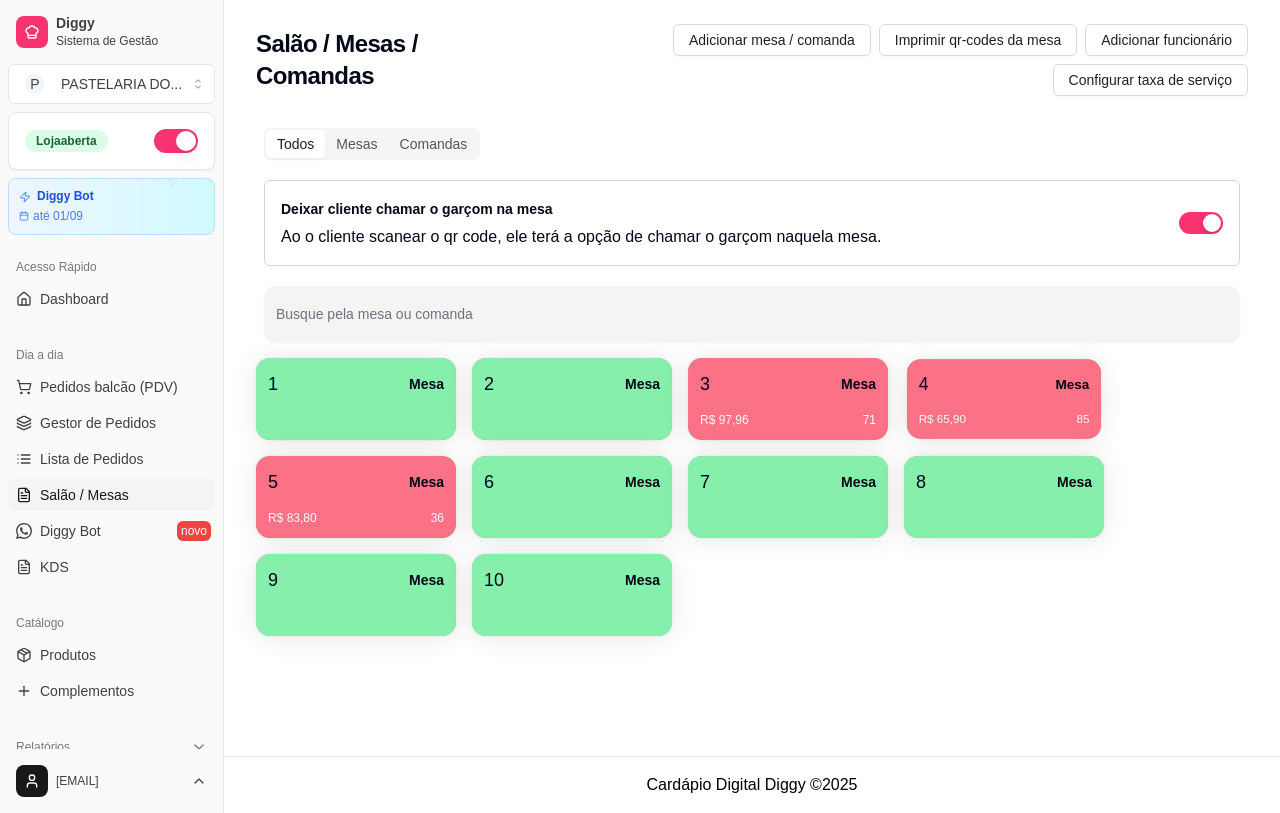 click on "4 Mesa" at bounding box center (1004, 384) 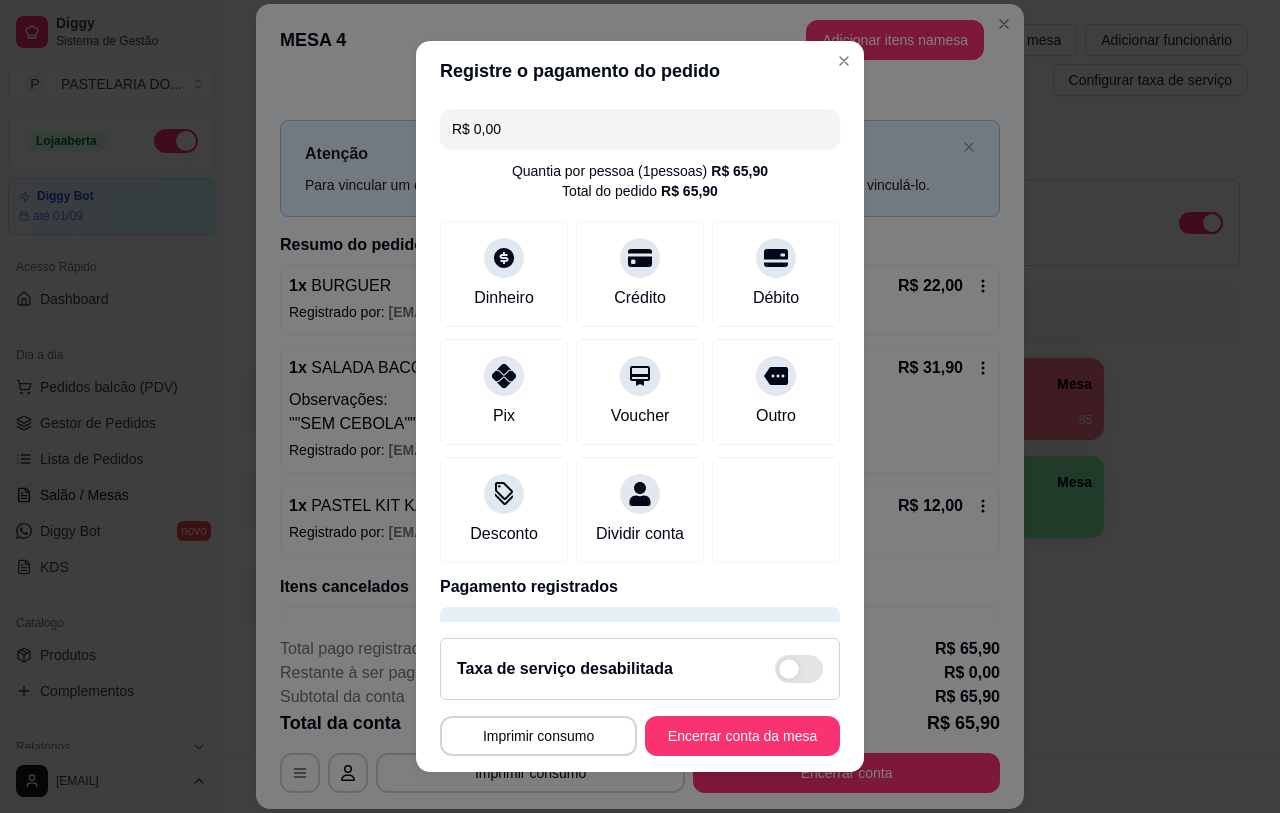 click on "Encerrar conta da mesa" at bounding box center [742, 736] 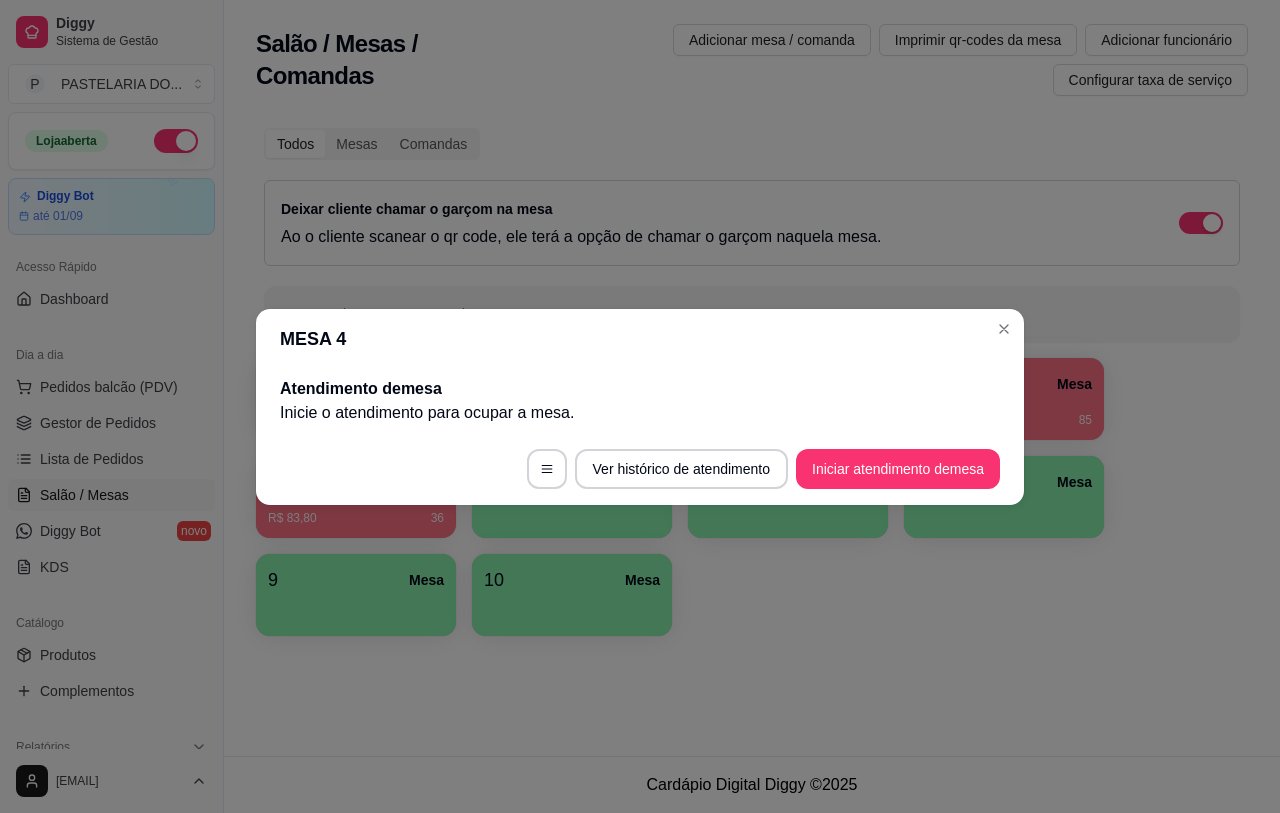 click on "1 Mesa 2 Mesa 3 Mesa R$ 97,96 71 4 Mesa R$ 65,90 85 5 Mesa R$ 83,80 36 6 Mesa 7 Mesa 8 Mesa 9 Mesa 10 Mesa" at bounding box center (752, 497) 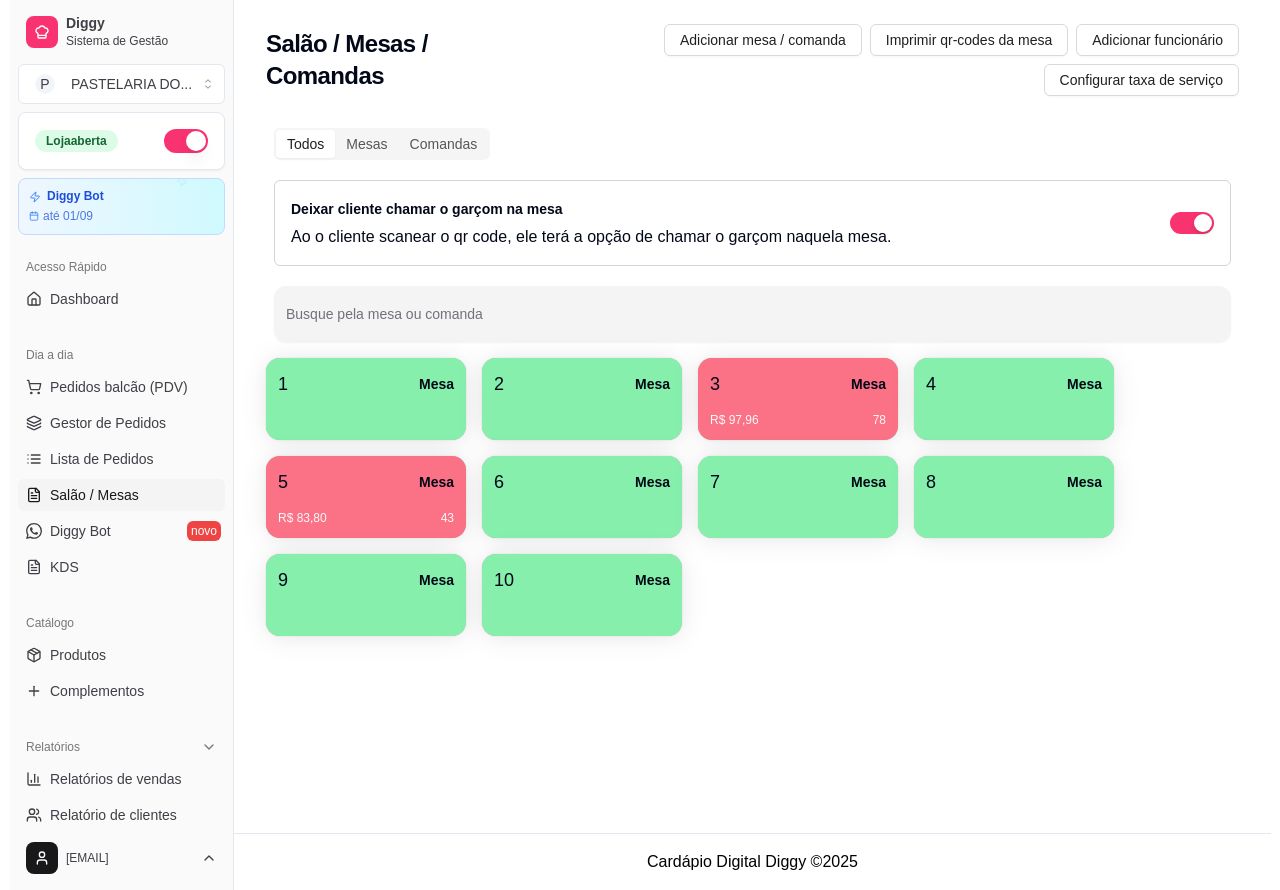 scroll, scrollTop: 0, scrollLeft: 0, axis: both 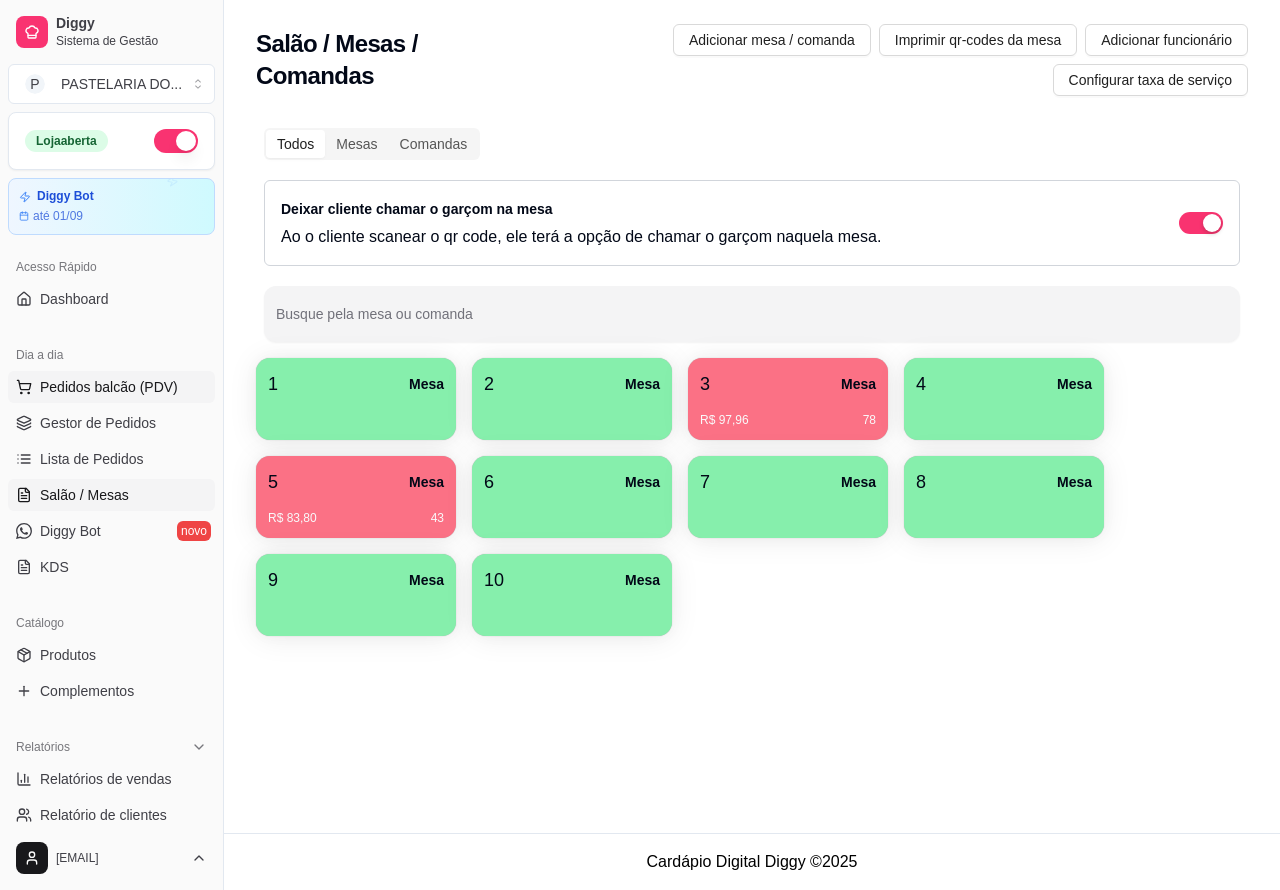 click on "Pedidos balcão (PDV)" at bounding box center (109, 387) 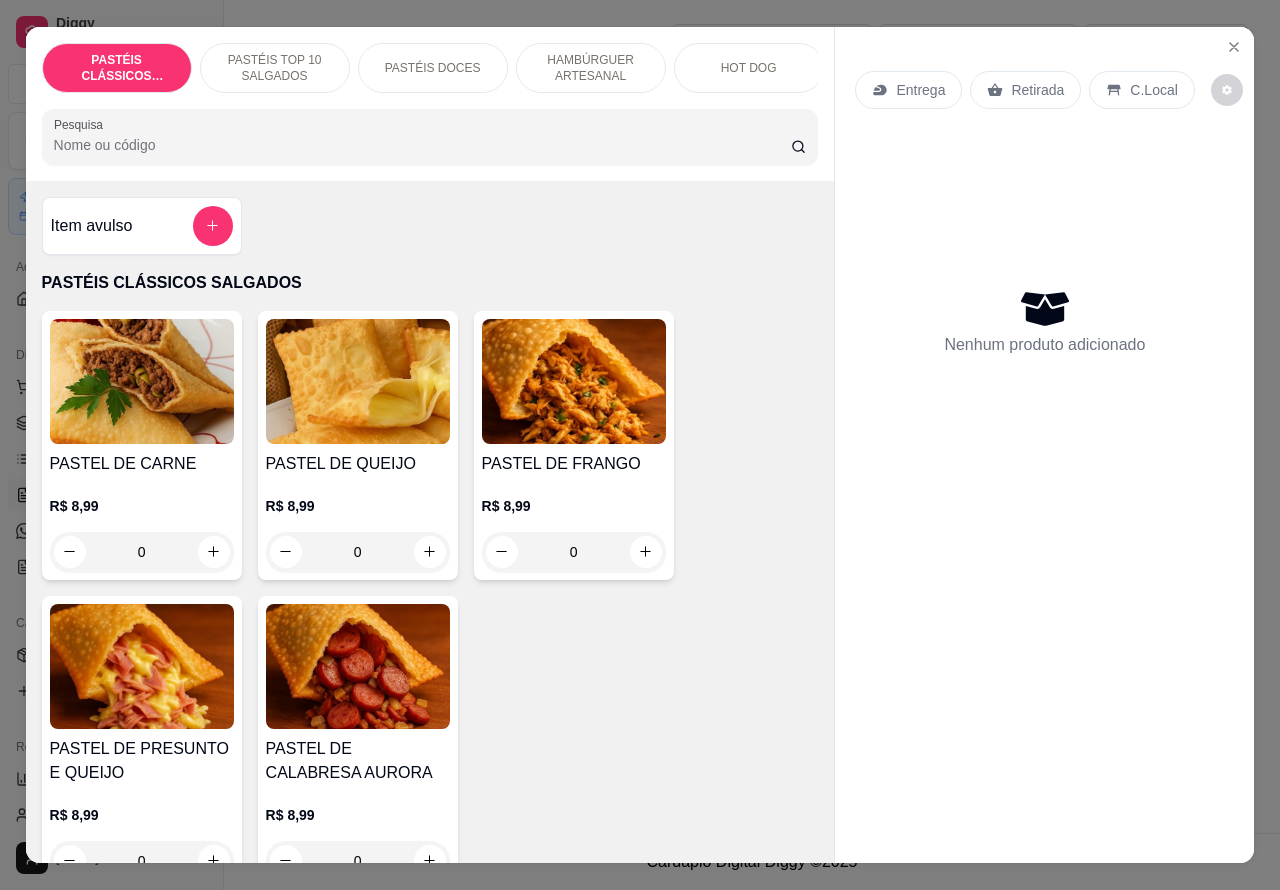 click on "Entrega" at bounding box center (920, 90) 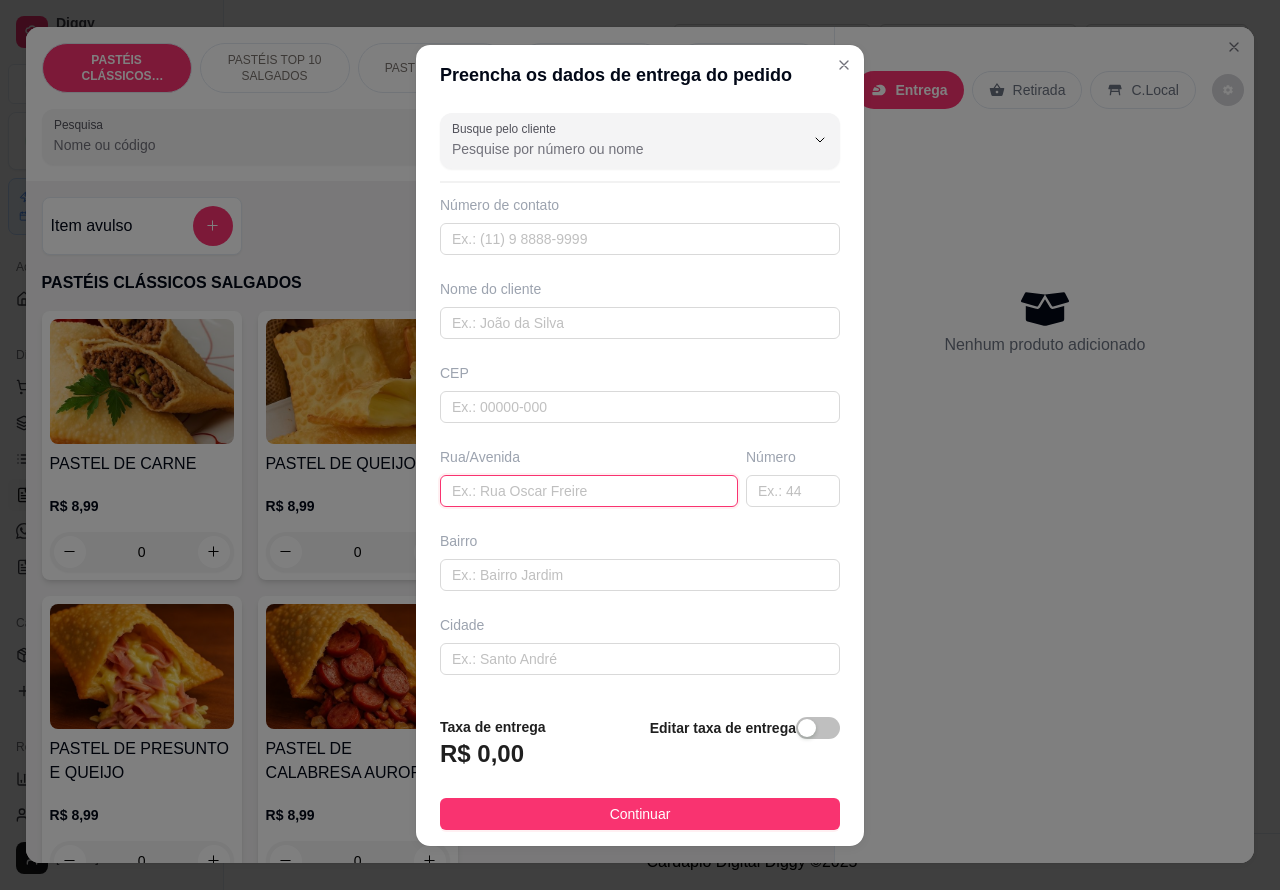 paste on "[STREET] [NUMBER], [NEIGHBORHOOD]" 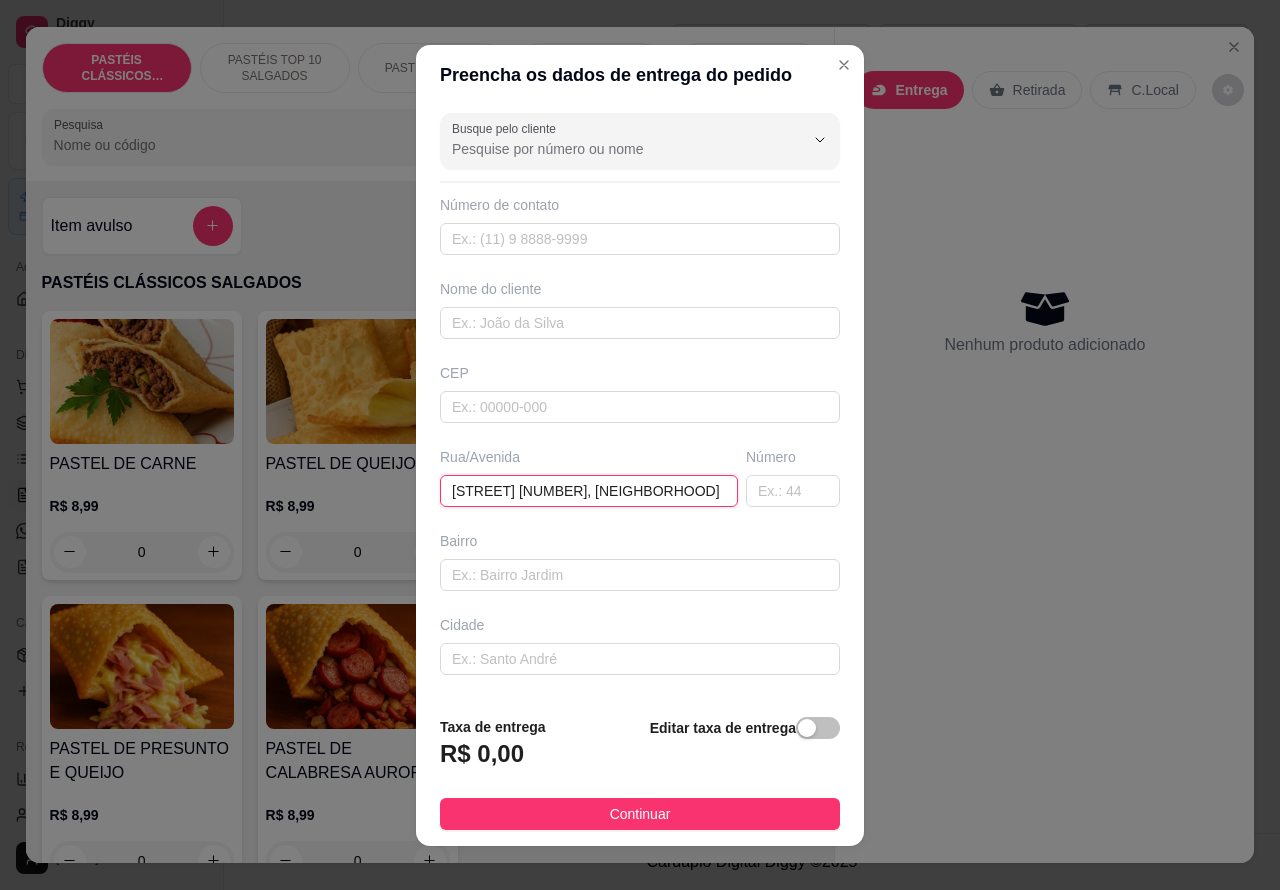 type on "[STREET] [NUMBER], [NEIGHBORHOOD]" 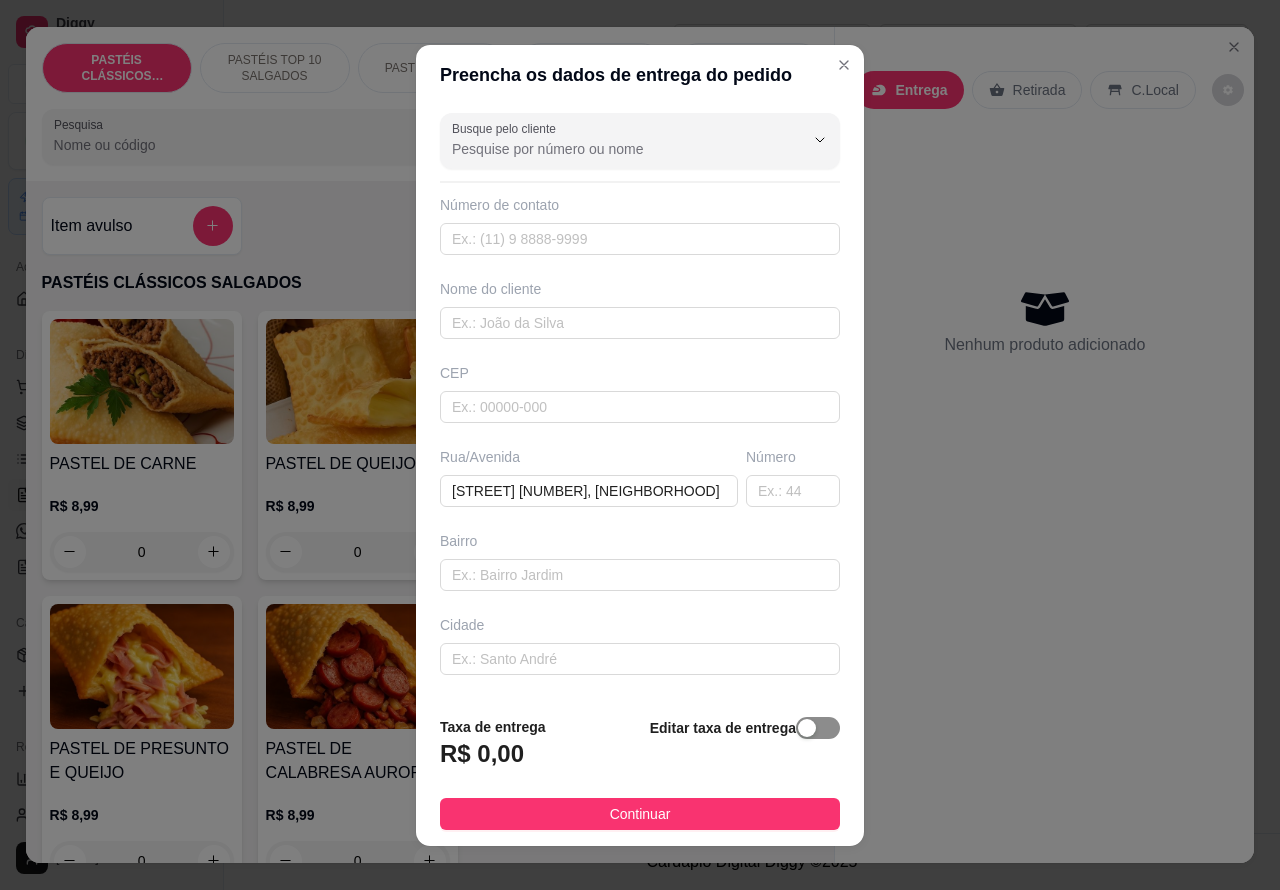 click at bounding box center (807, 728) 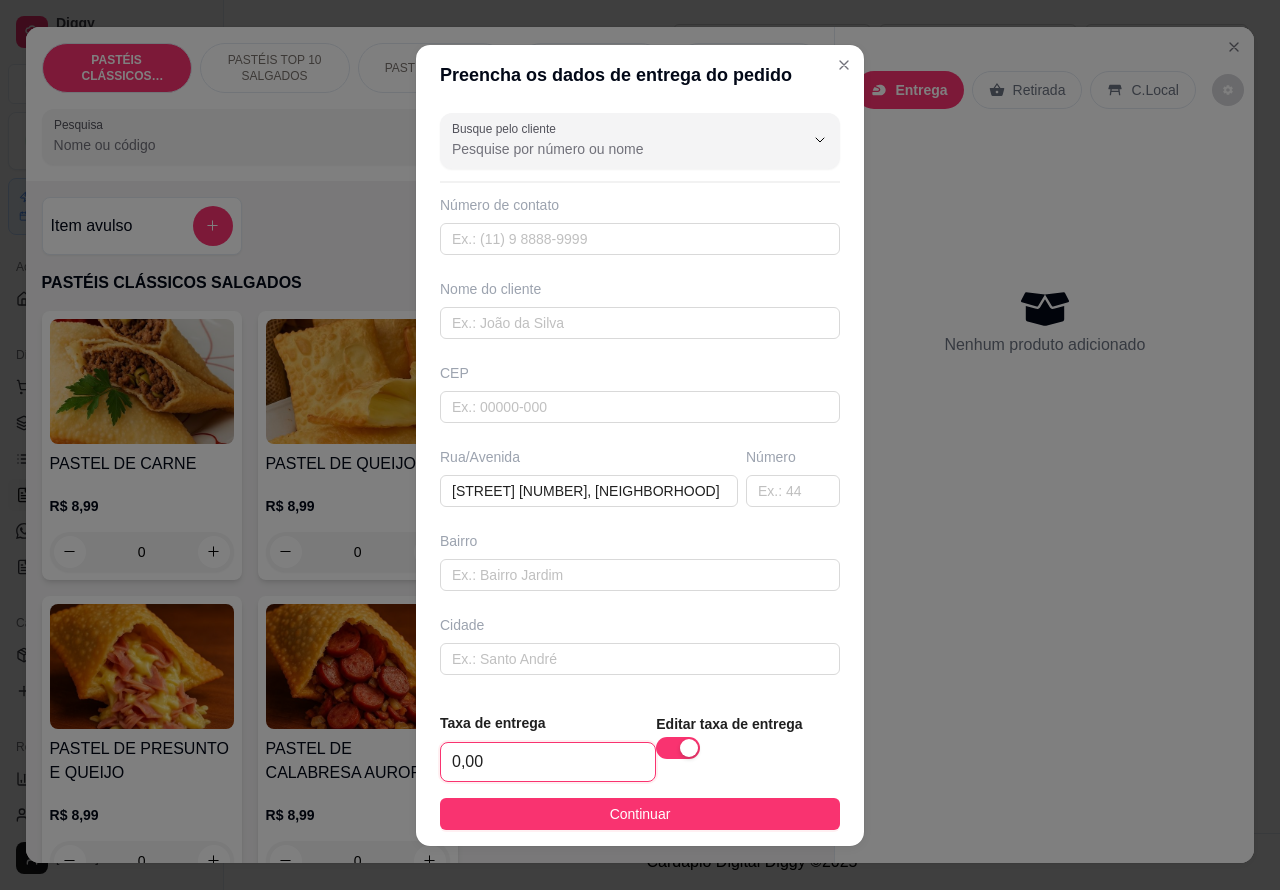 click on "0,00" at bounding box center [548, 762] 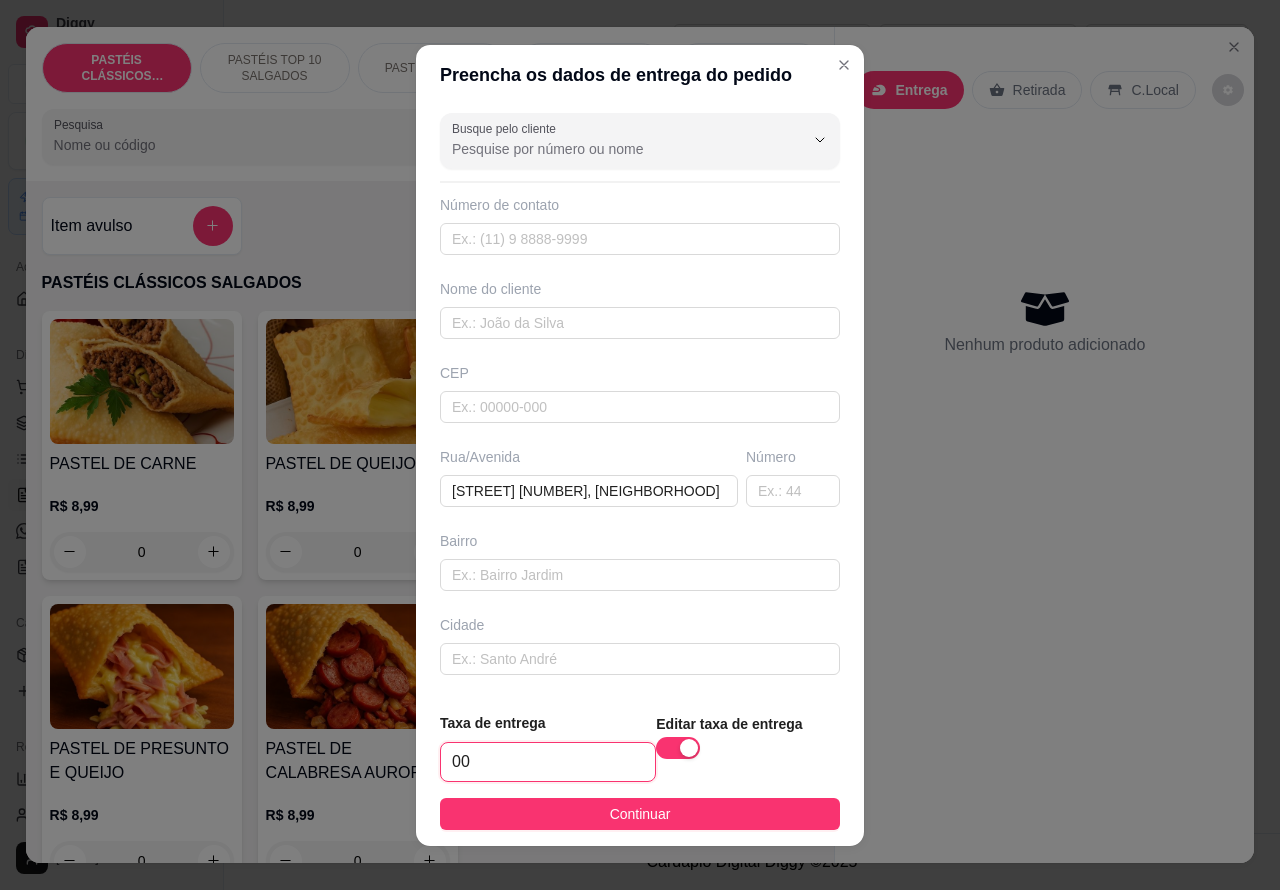 type on "1,00" 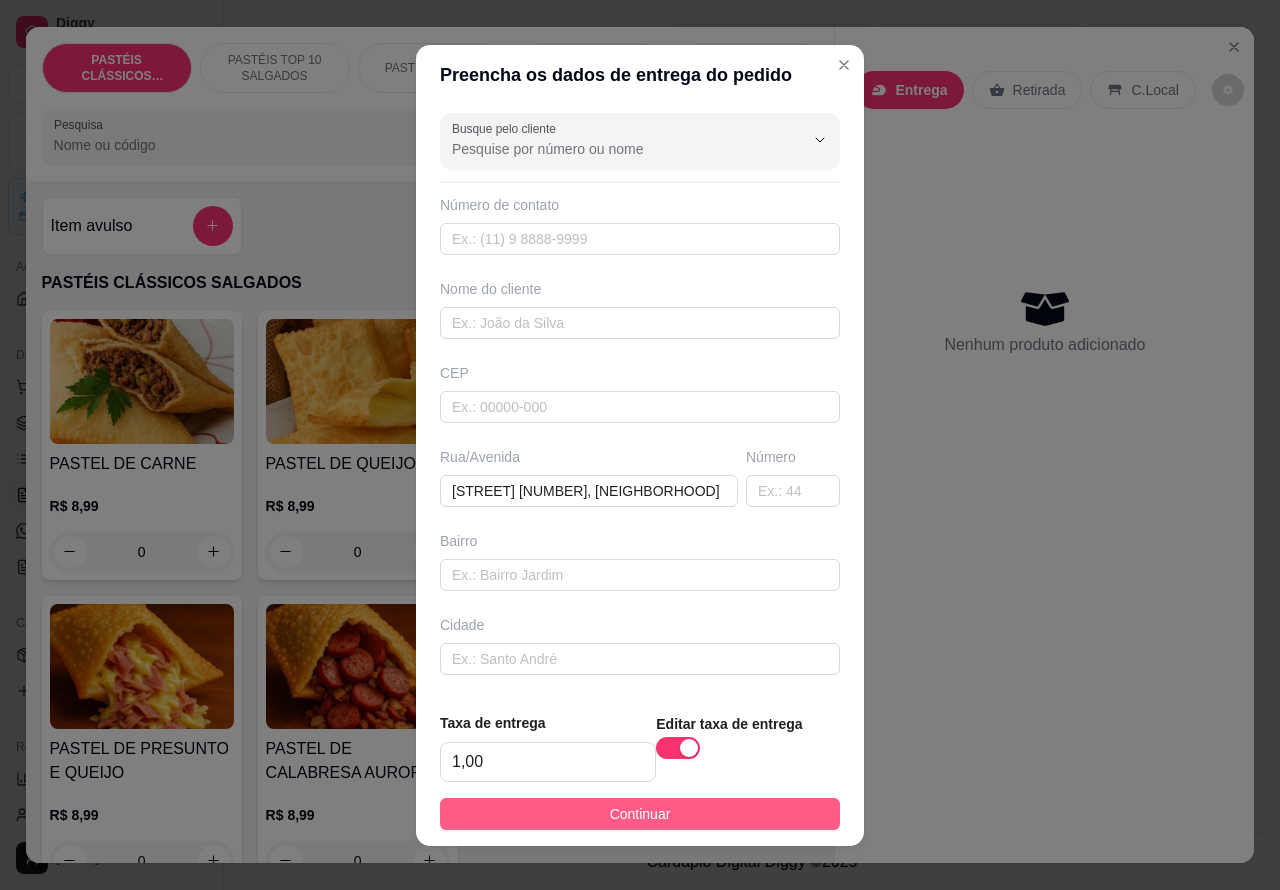 click on "Continuar" at bounding box center (640, 814) 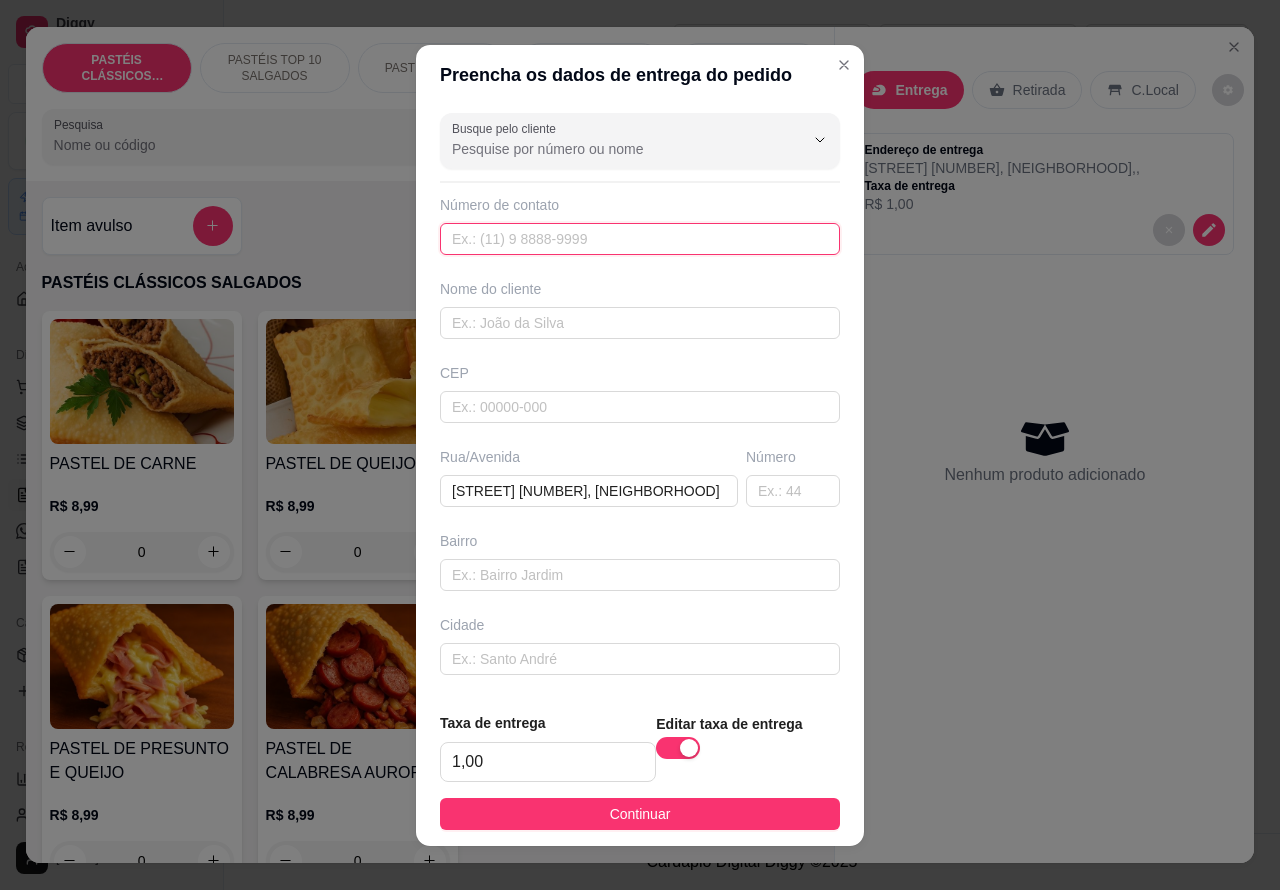 paste on "[PHONE]" 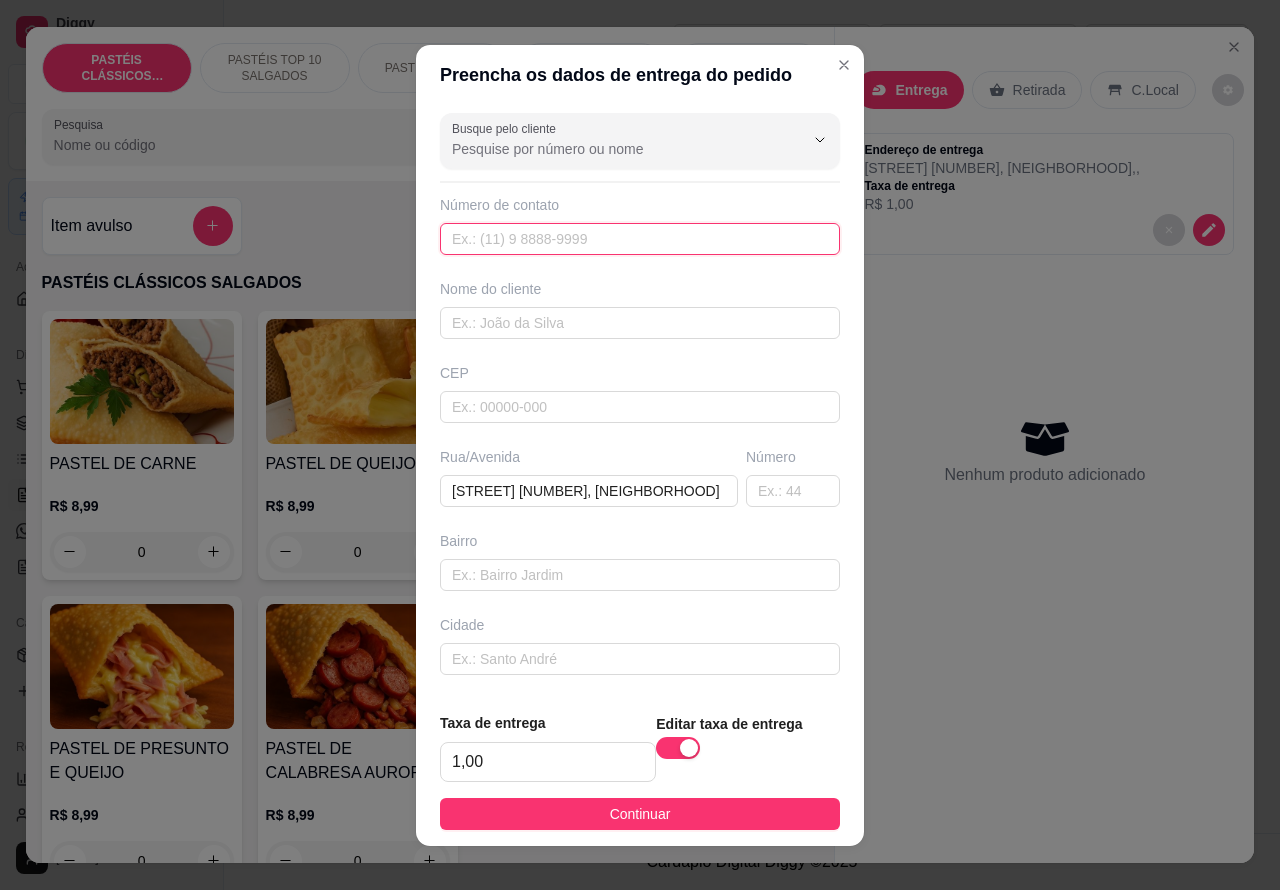 type on "[PHONE]" 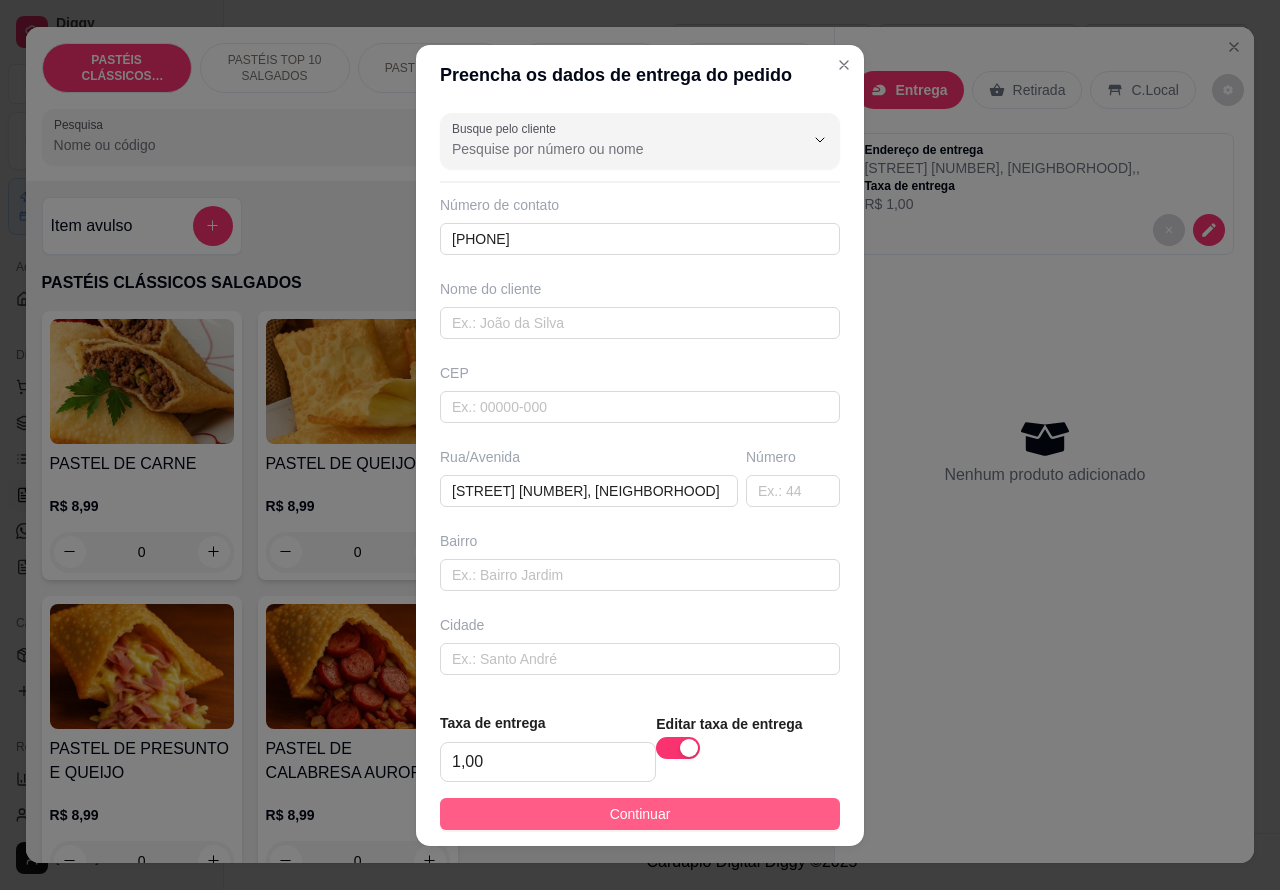 click on "Continuar" at bounding box center [640, 814] 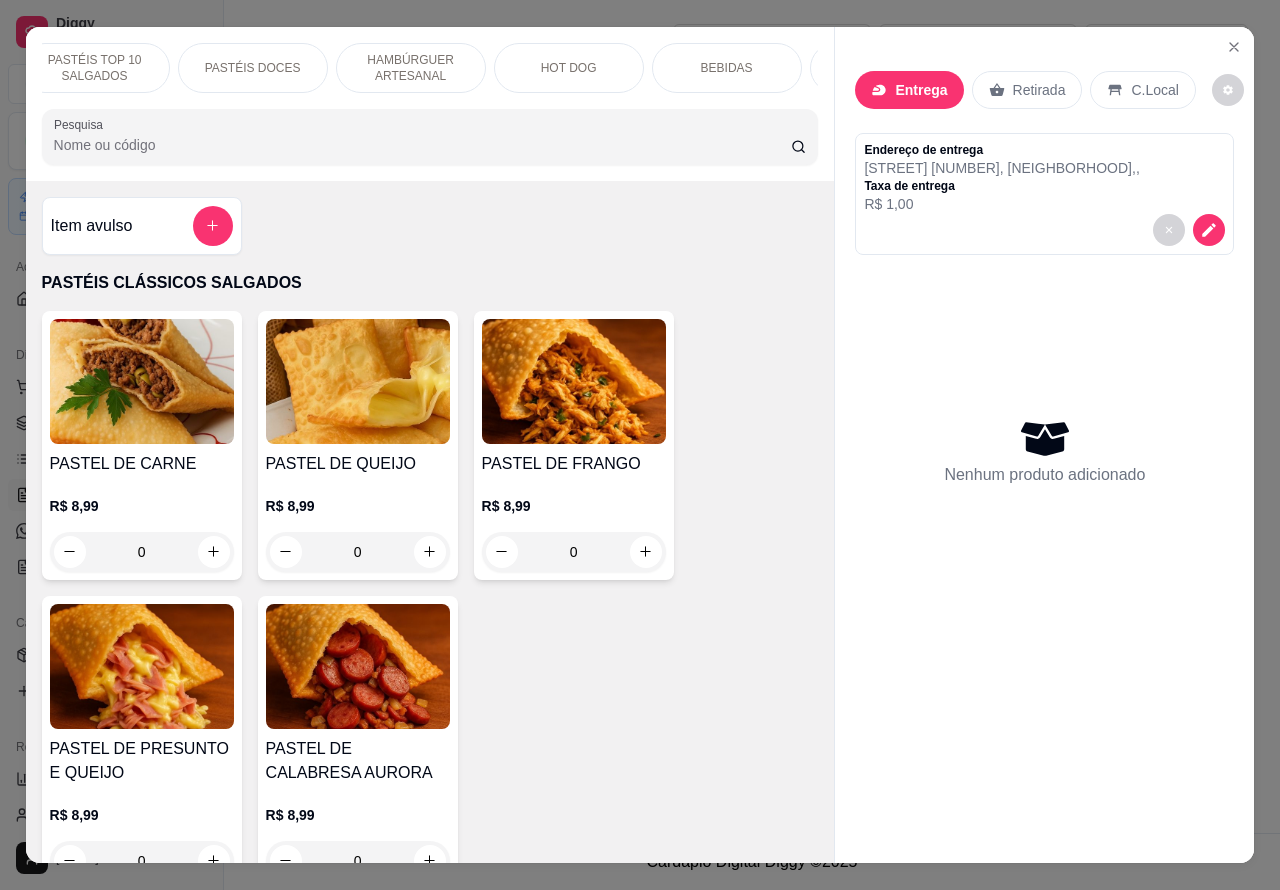 scroll, scrollTop: 0, scrollLeft: 188, axis: horizontal 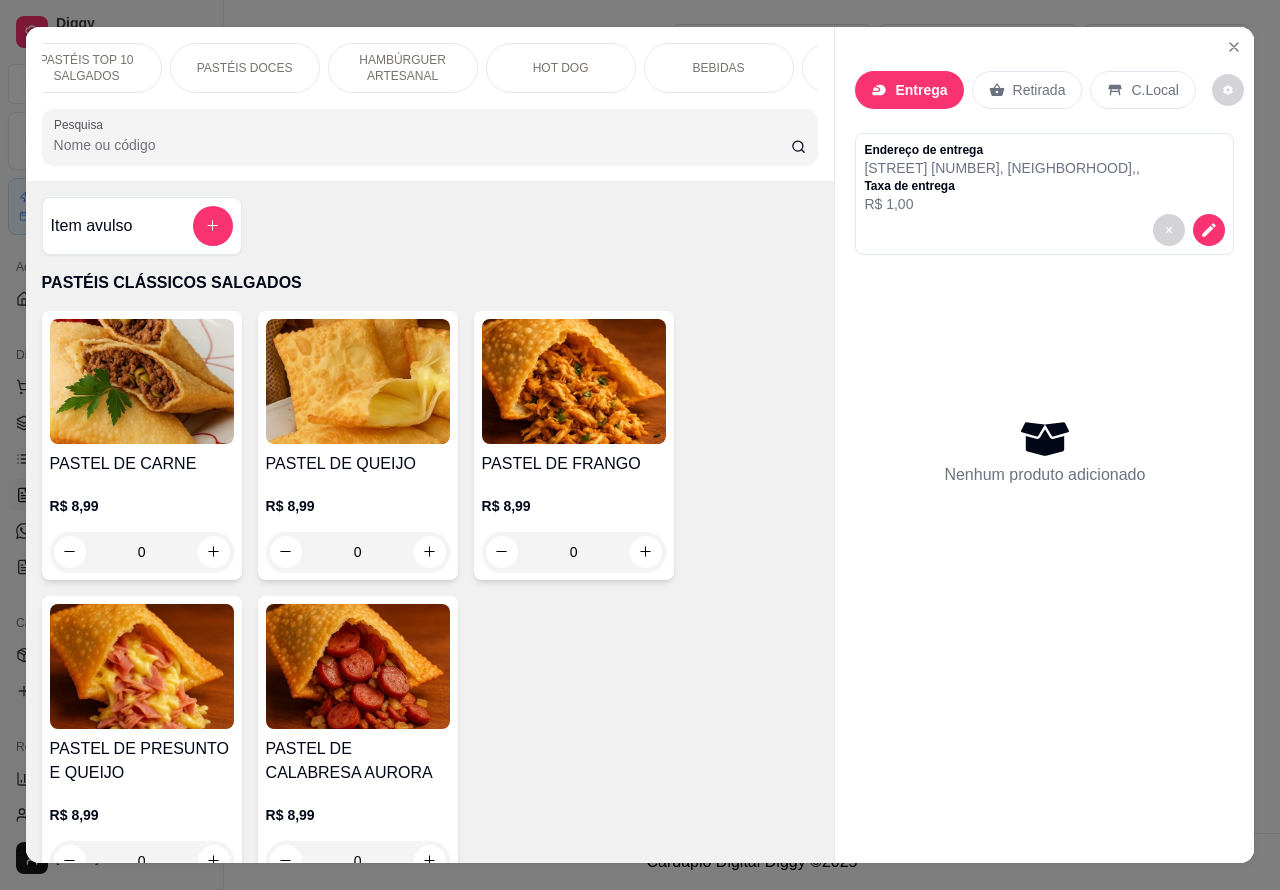click on "PASTÉIS TOP 10 SALGADOS" at bounding box center (87, 68) 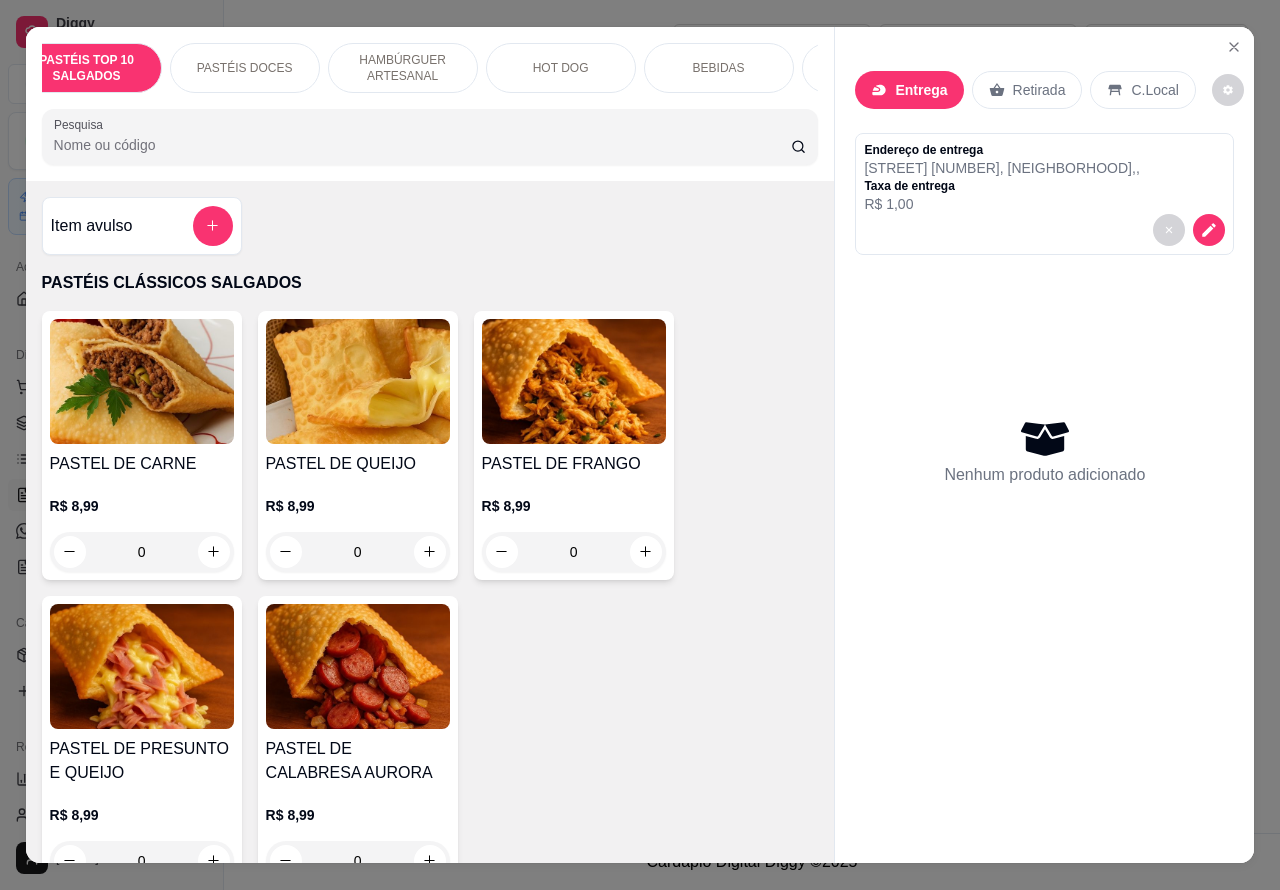 scroll, scrollTop: 723, scrollLeft: 0, axis: vertical 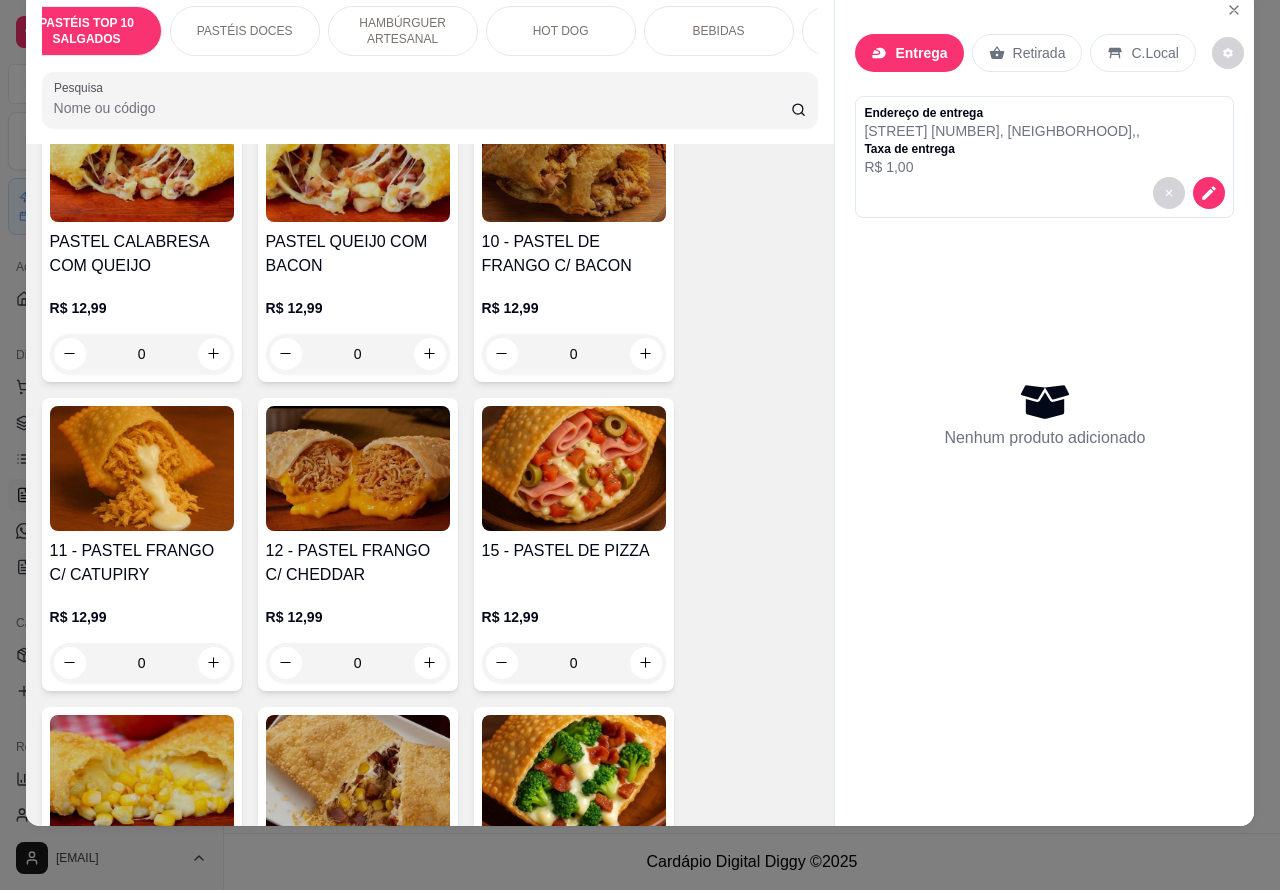 click on "0" at bounding box center (358, 663) 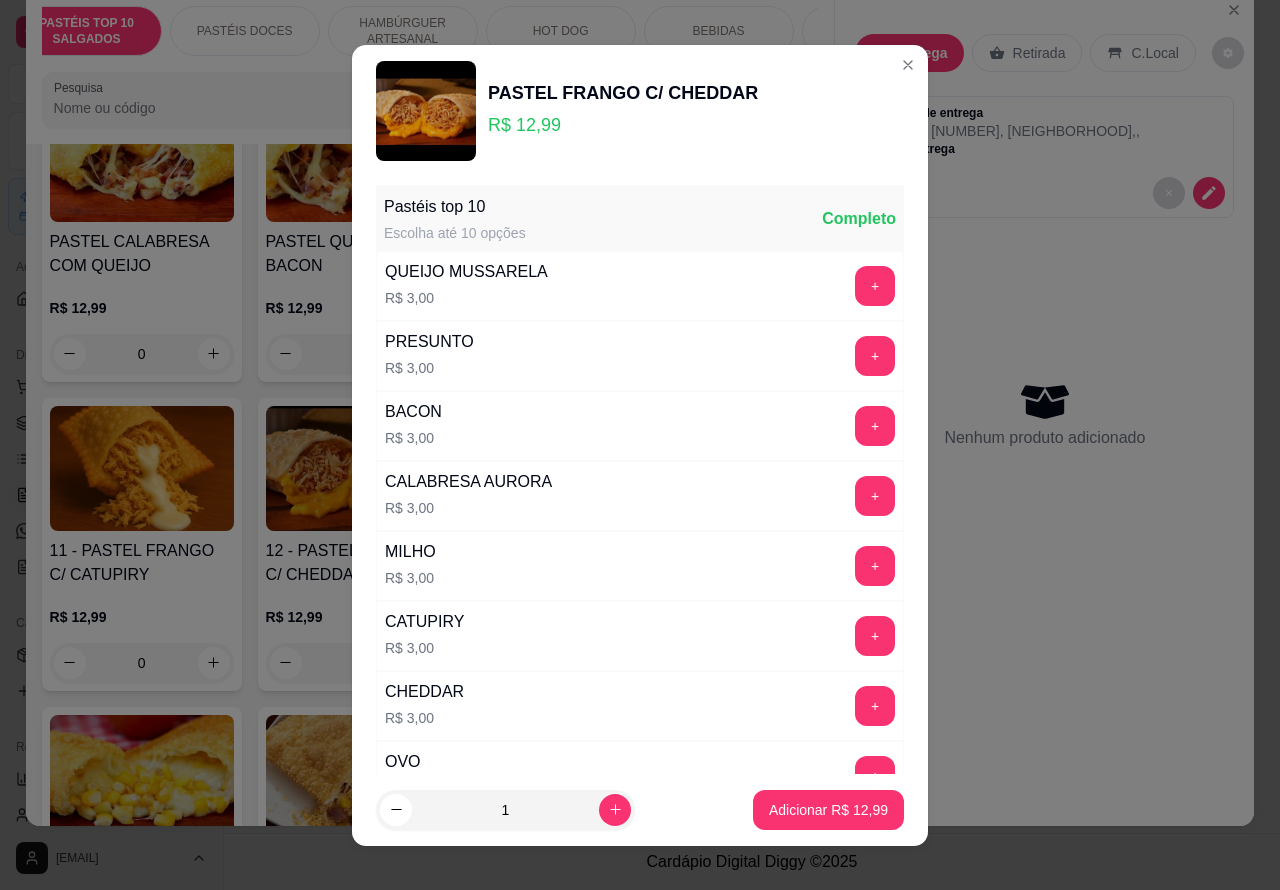 click on "Adicionar   R$ 12,99" at bounding box center (828, 810) 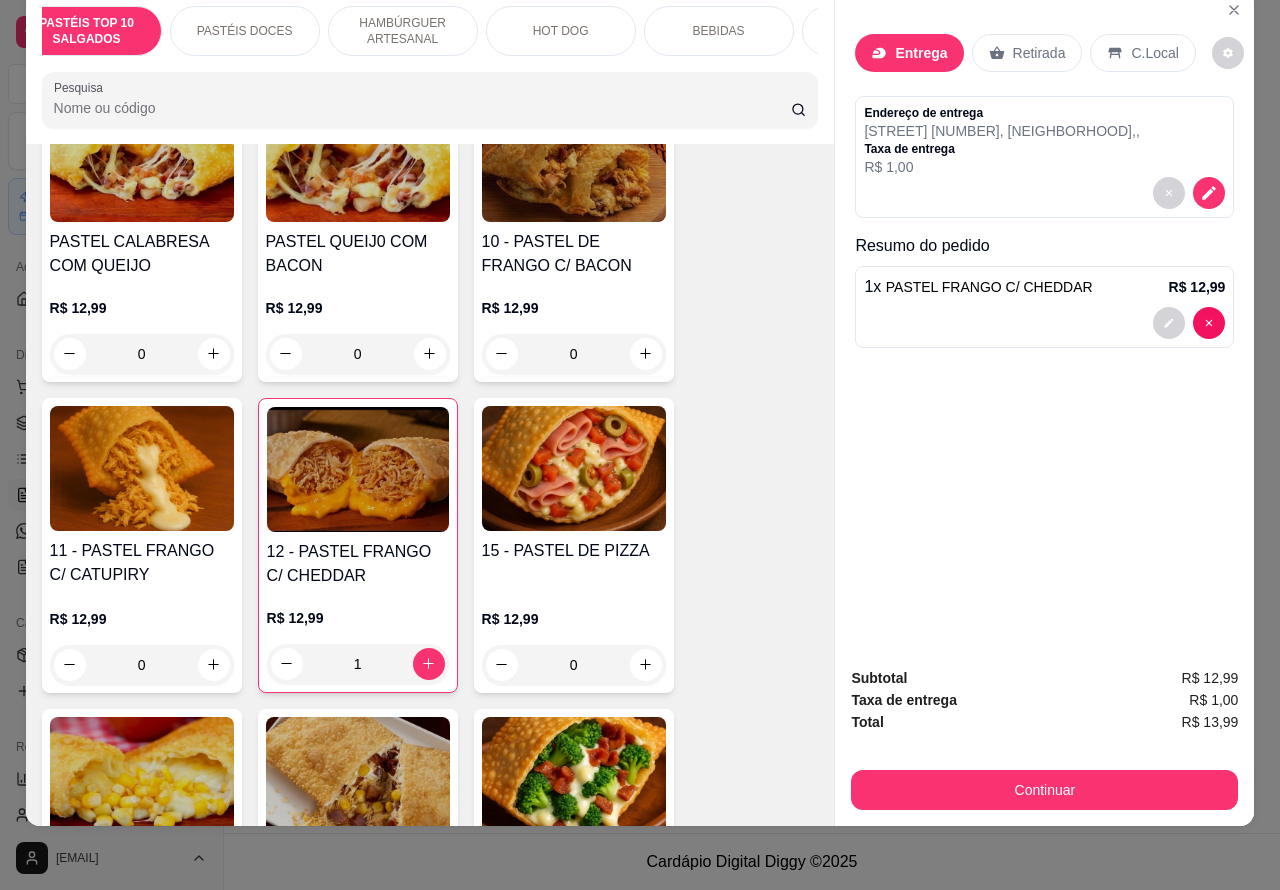 click on "PASTEL FRANGO C/ CHEDDAR" at bounding box center [989, 287] 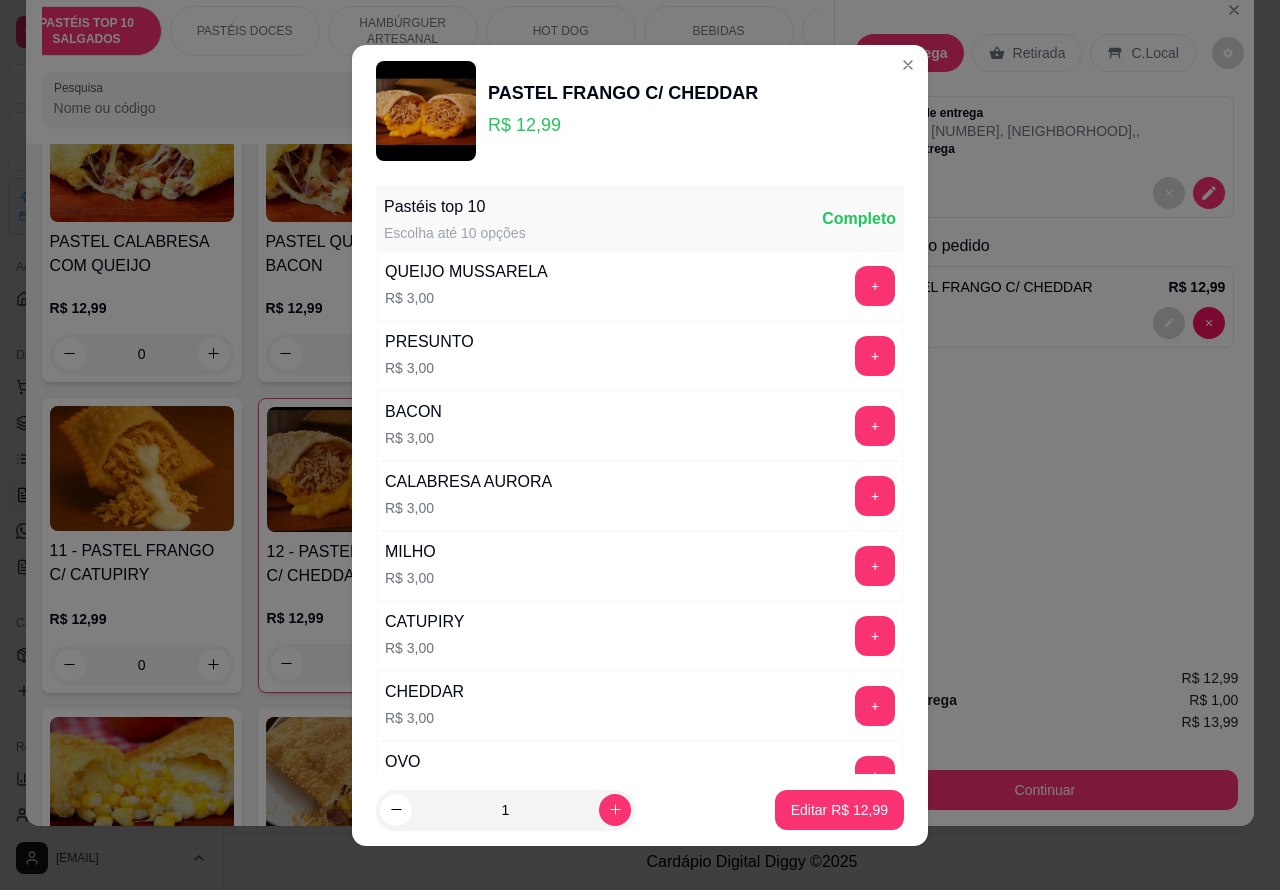 click 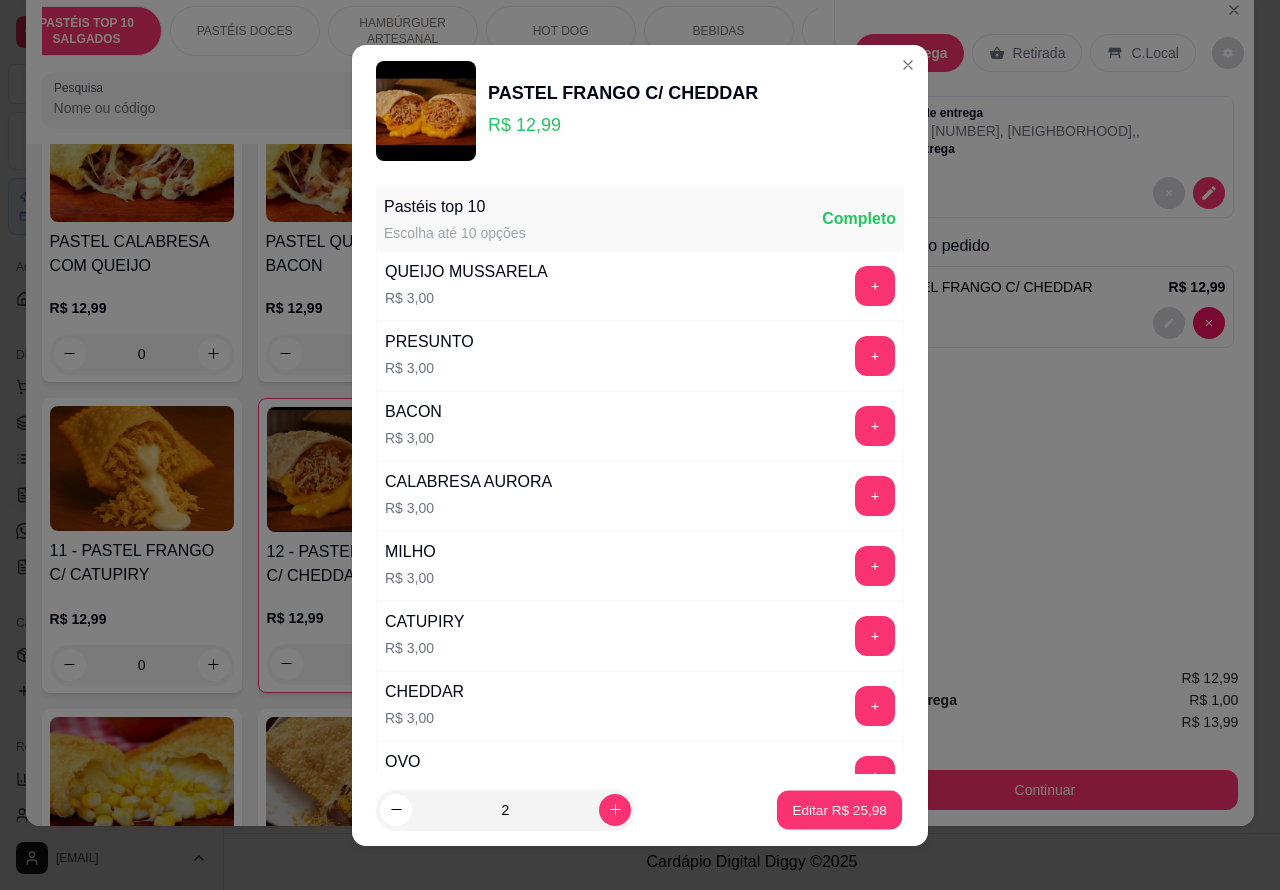 click on "Editar   R$ 25,98" at bounding box center [839, 809] 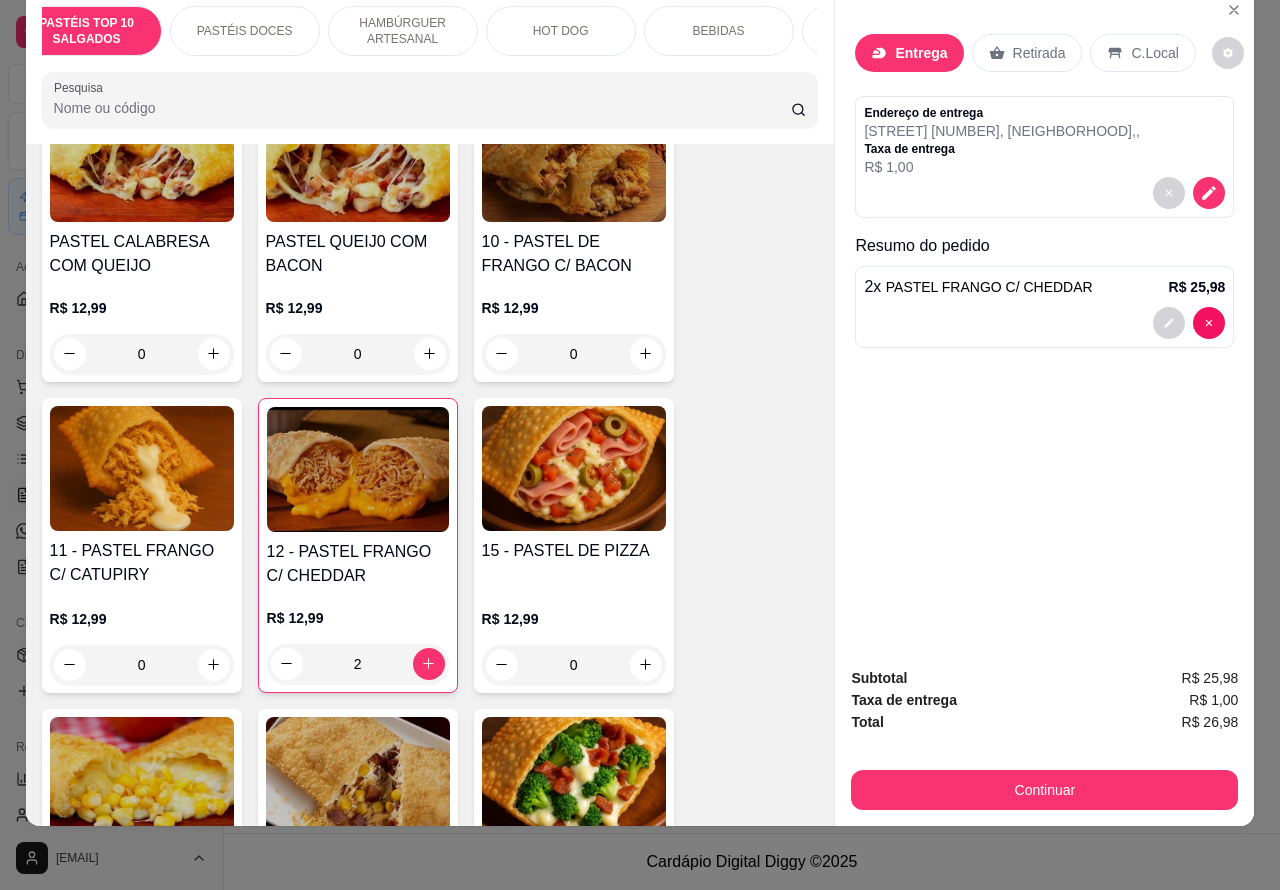 click on "0" at bounding box center [142, 665] 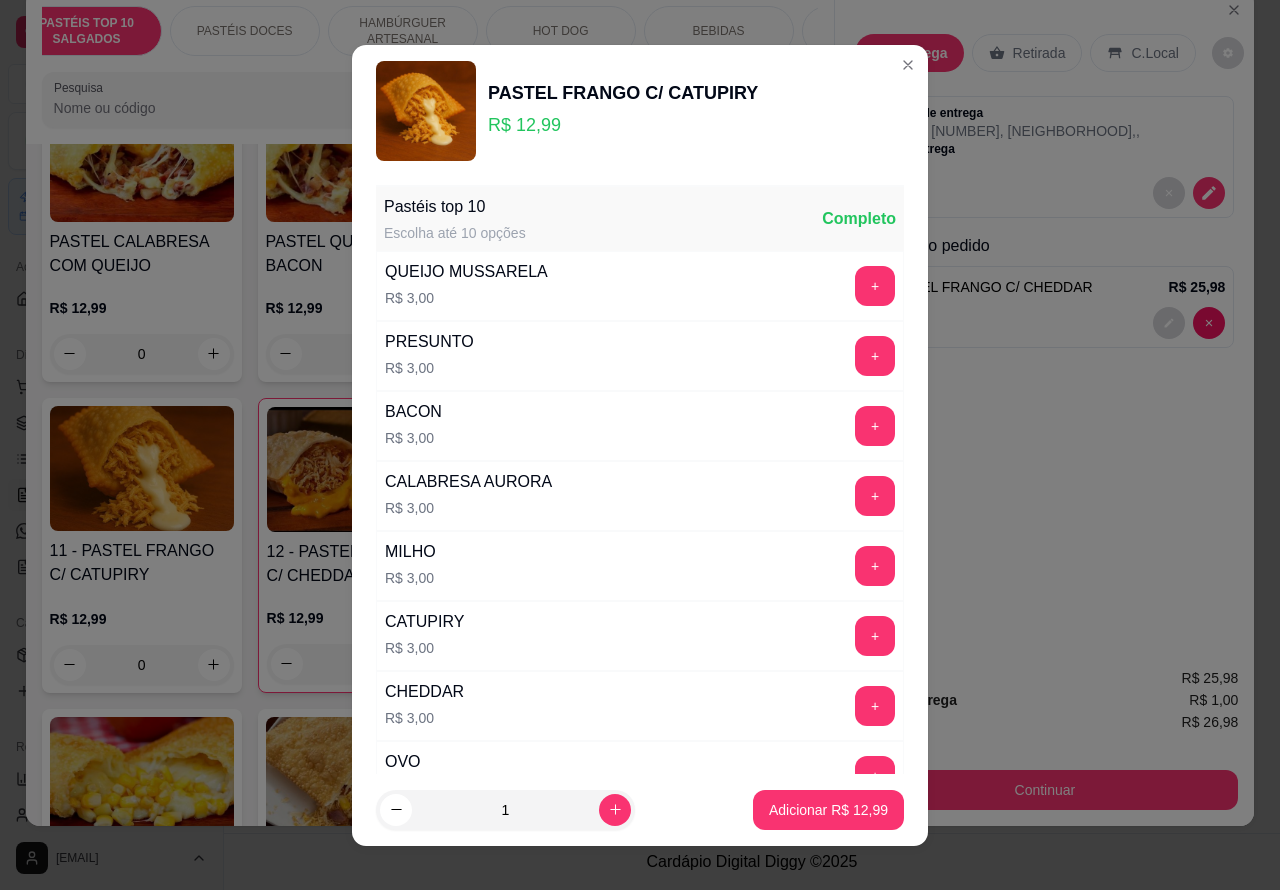 click on "Adicionar   R$ 12,99" at bounding box center [828, 810] 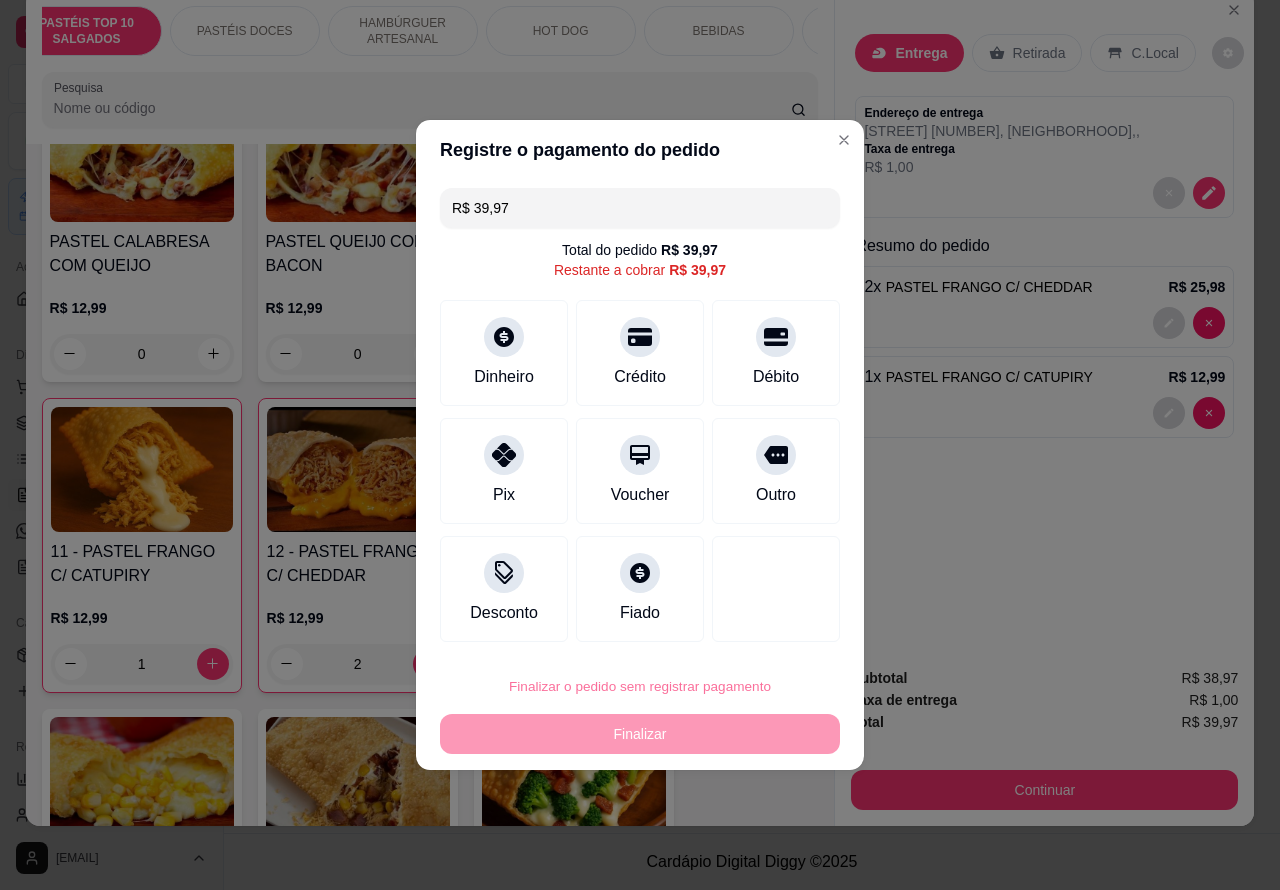 click on "Confirmar" at bounding box center (760, 629) 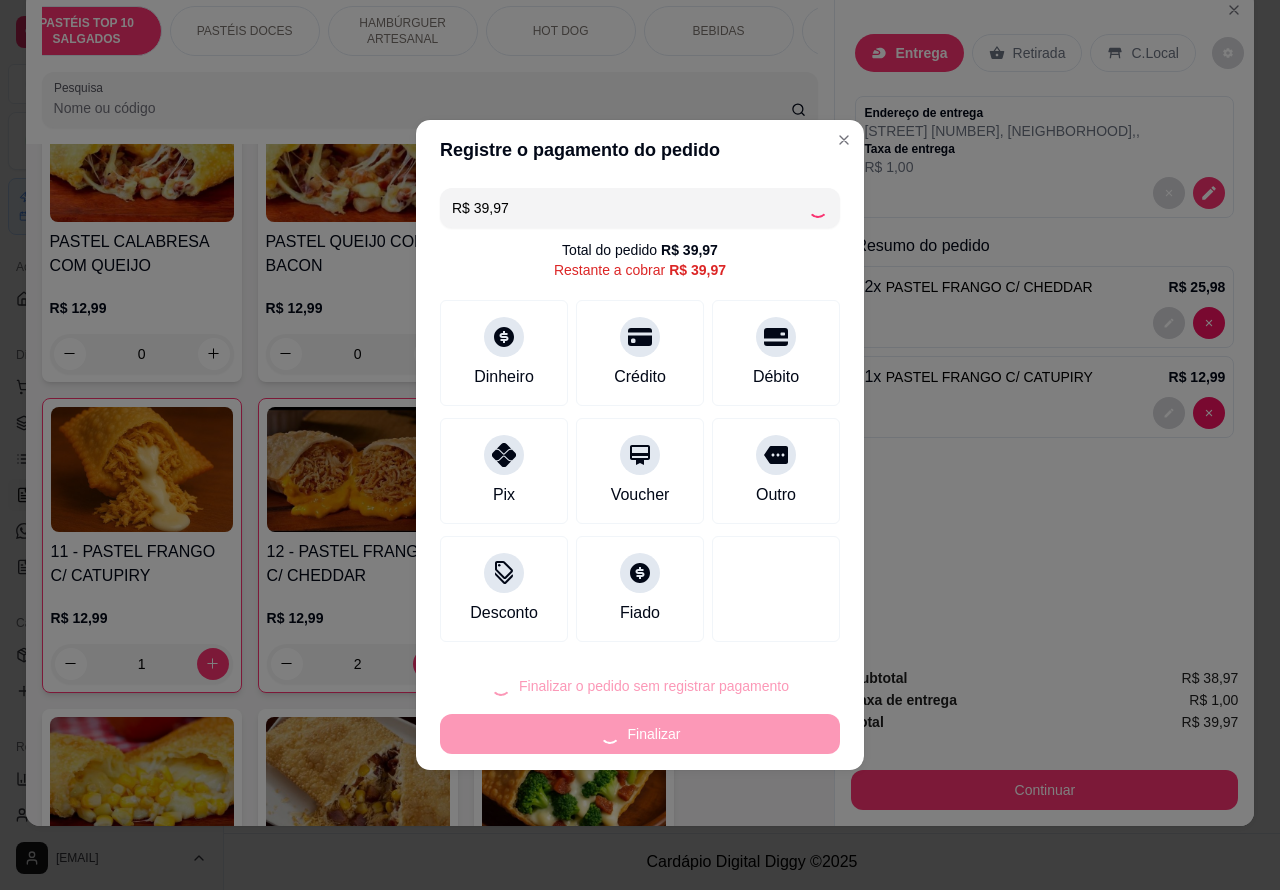 click on "Continuar" at bounding box center [1044, 790] 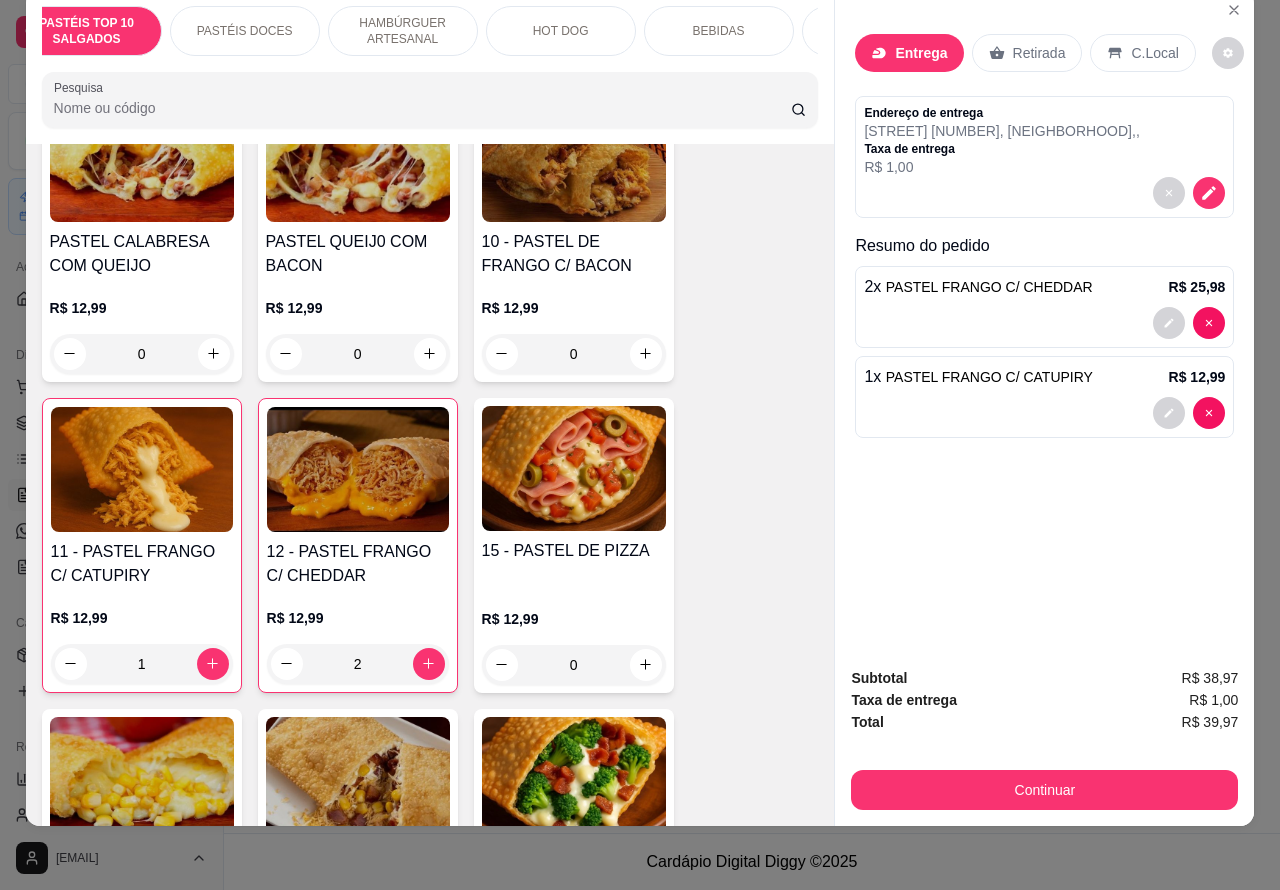 type on "0" 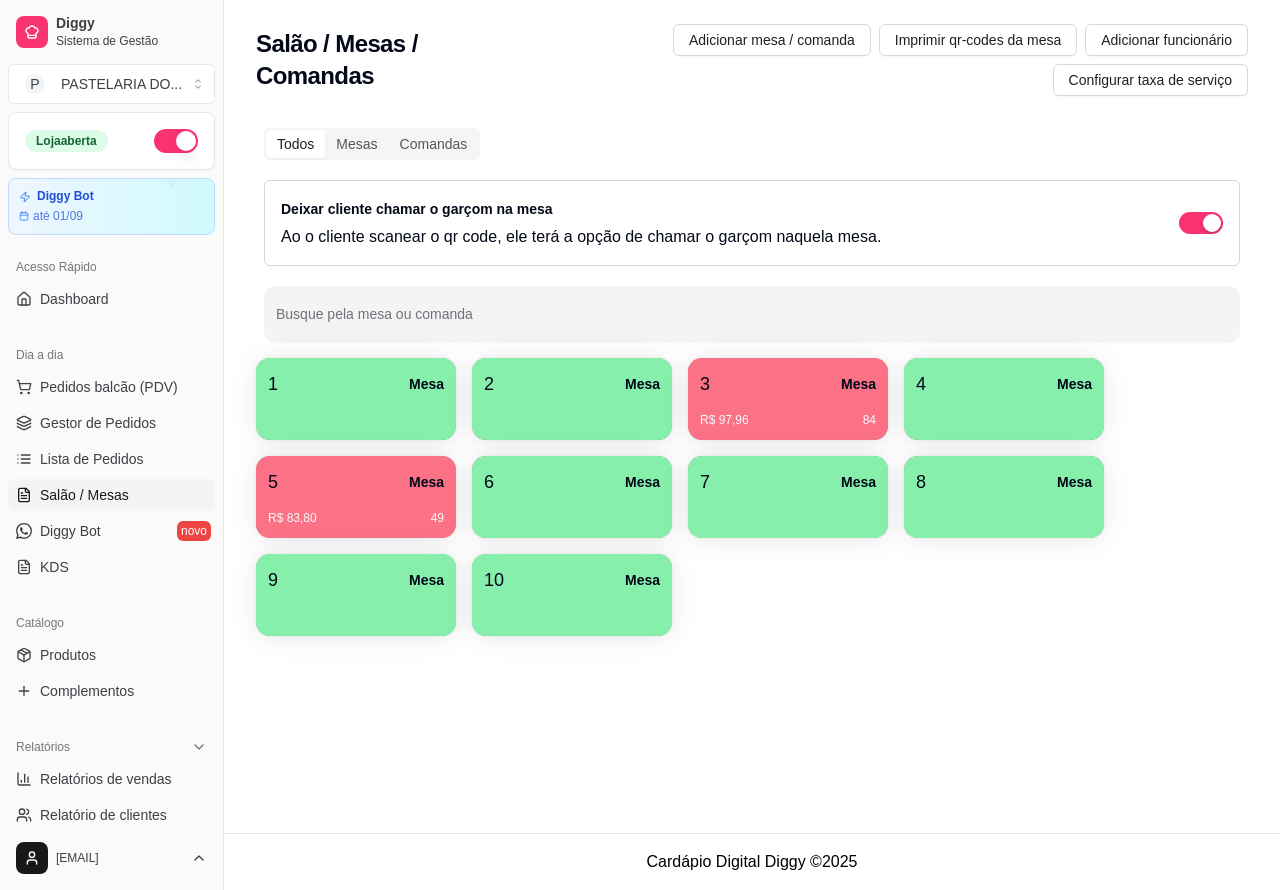 click on "R$ 97,96 [NUMBER]" at bounding box center (788, 413) 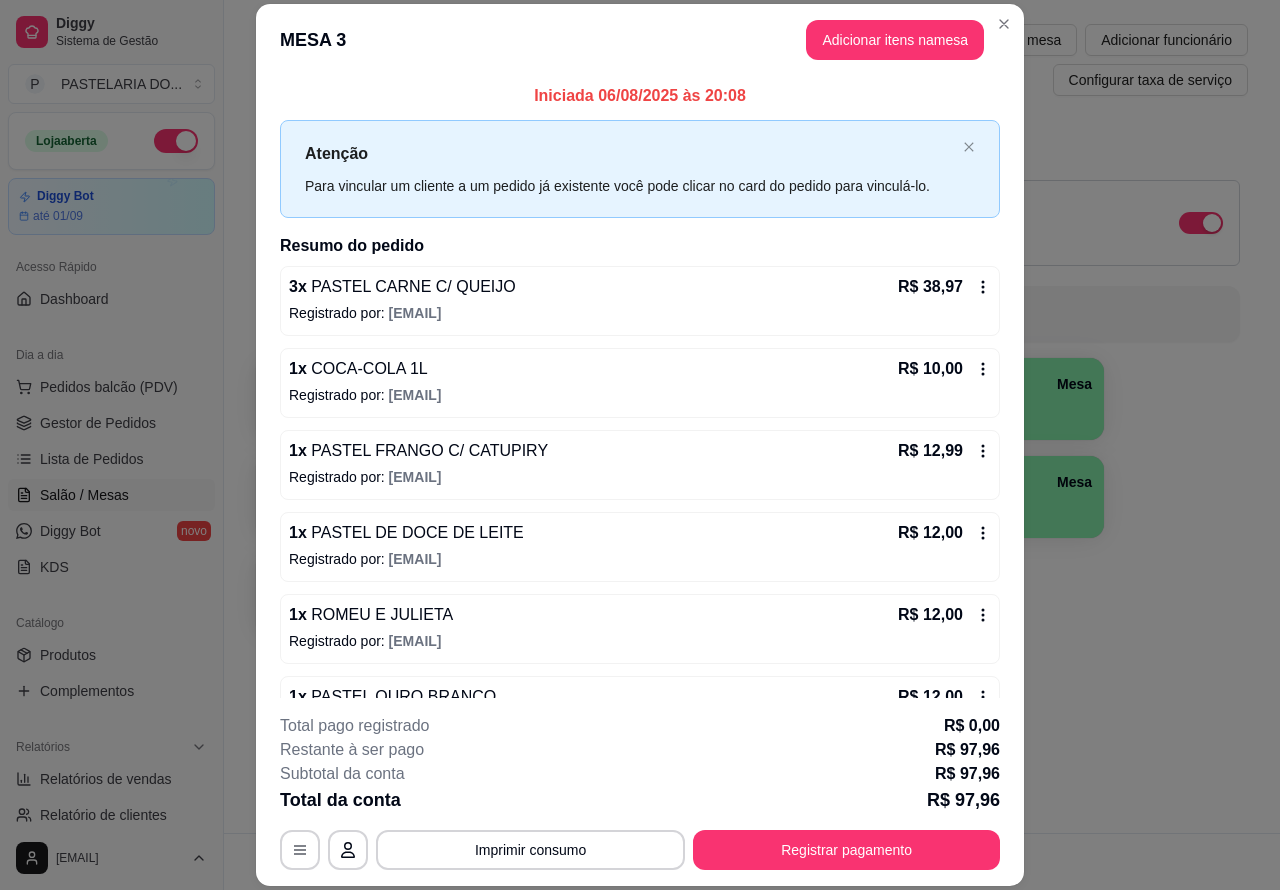 click on "Imprimir consumo" at bounding box center (530, 850) 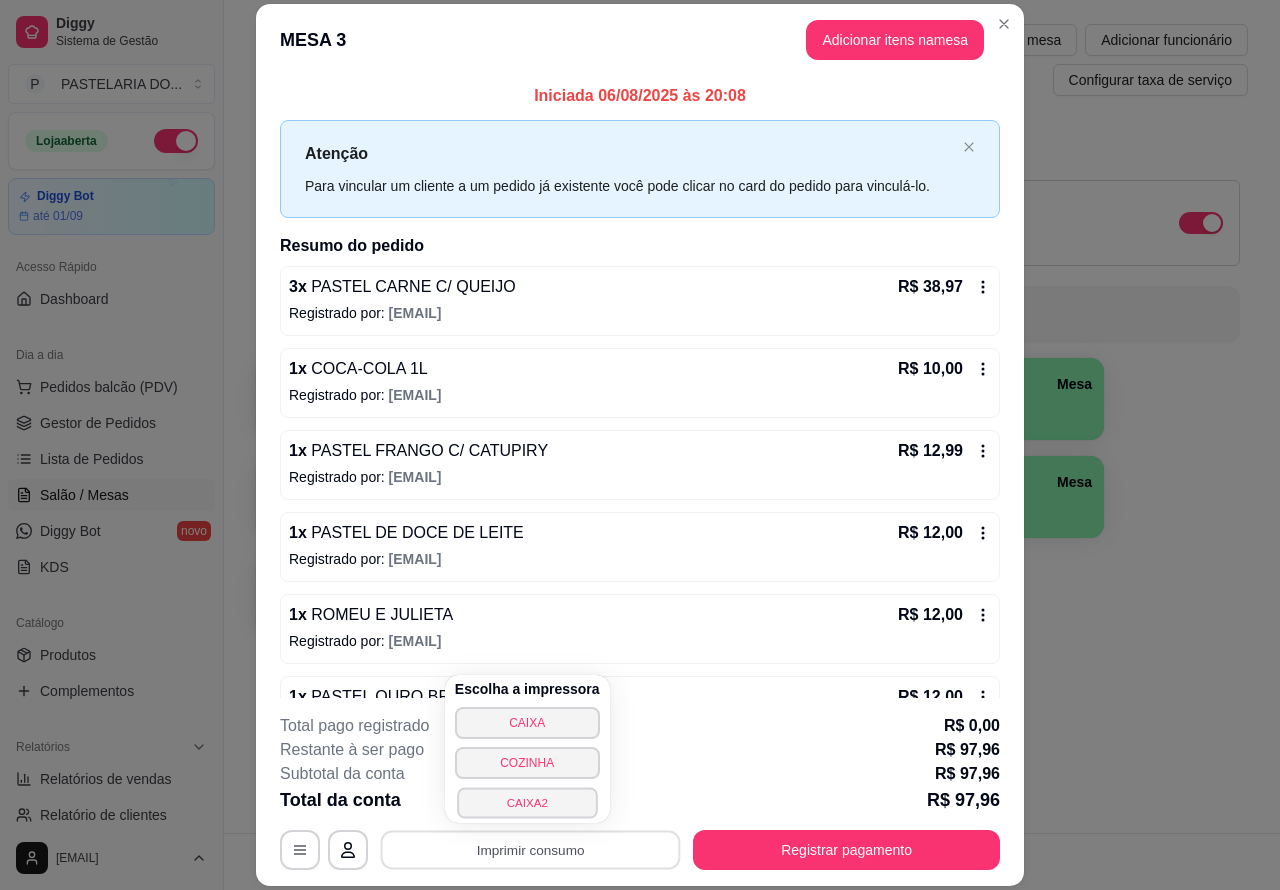 click on "CAIXA2" at bounding box center [527, 802] 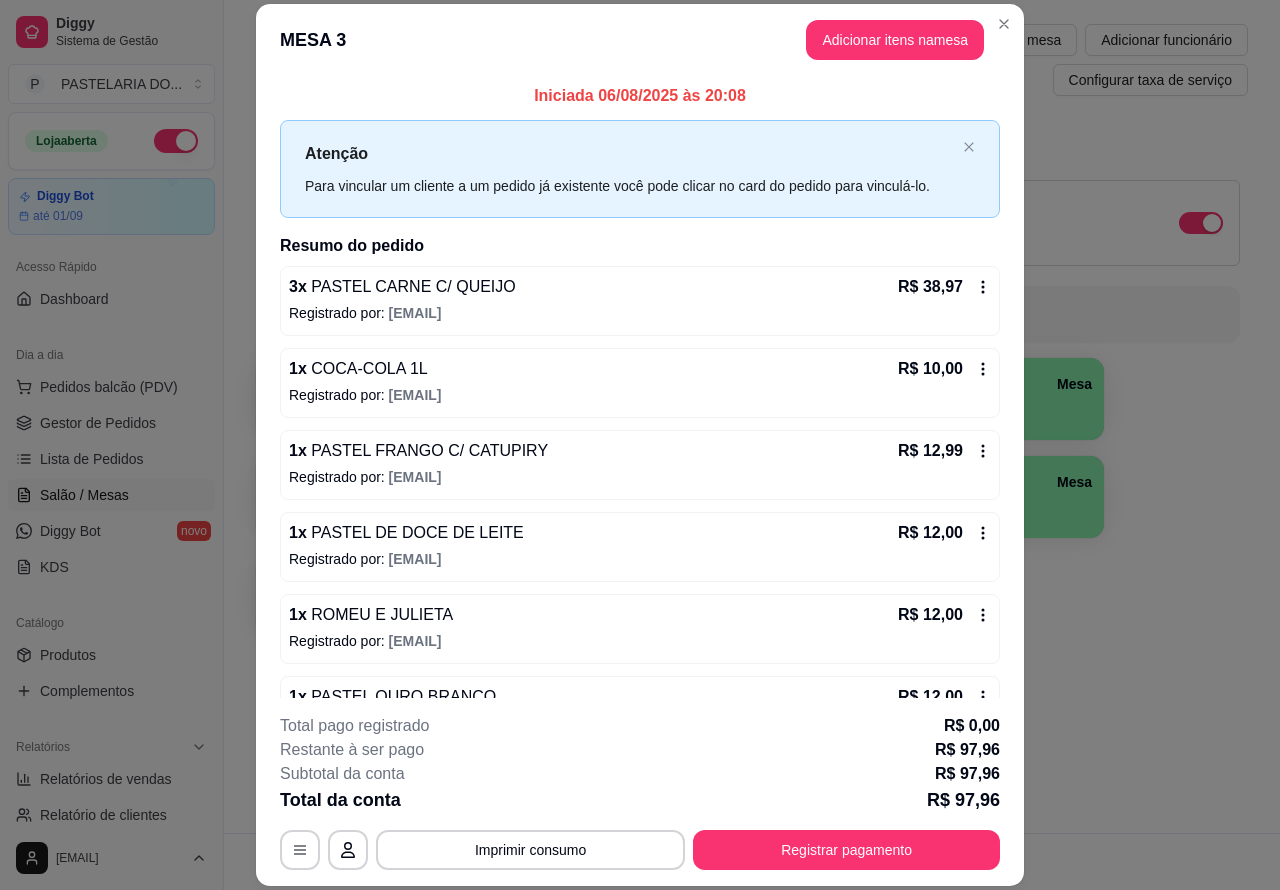 click on "Imprimir qr-codes da mesa" at bounding box center [978, 40] 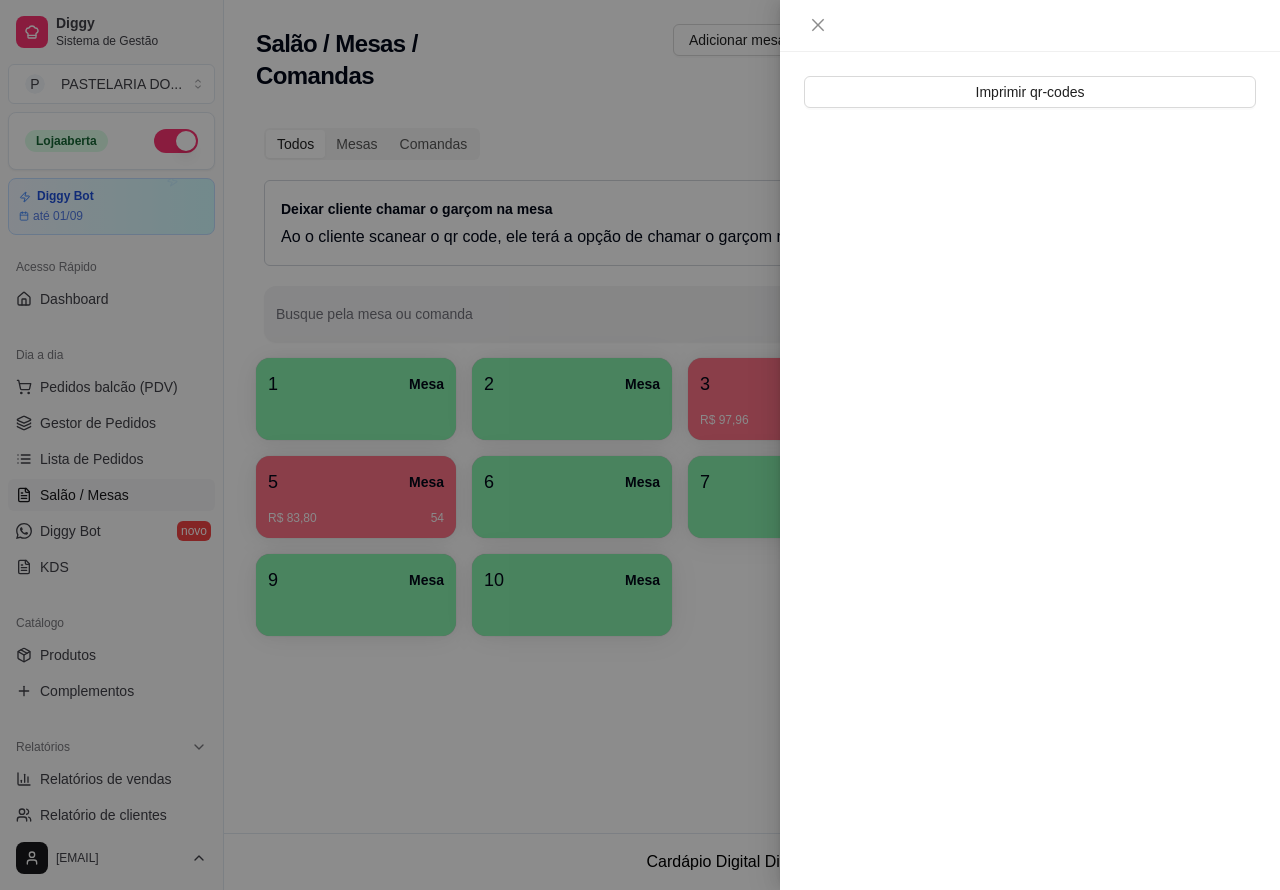 click at bounding box center [640, 445] 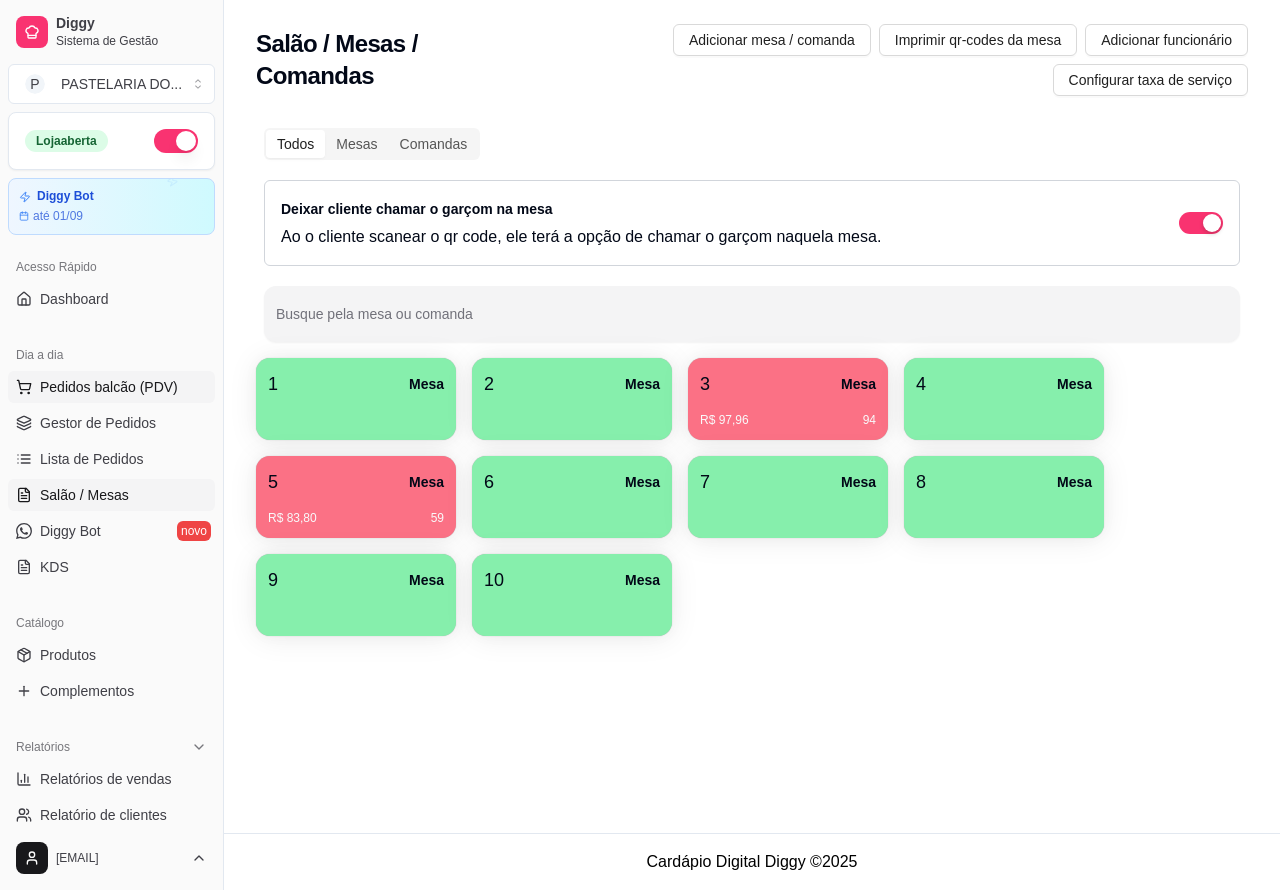 click on "Pedidos balcão (PDV)" at bounding box center [109, 387] 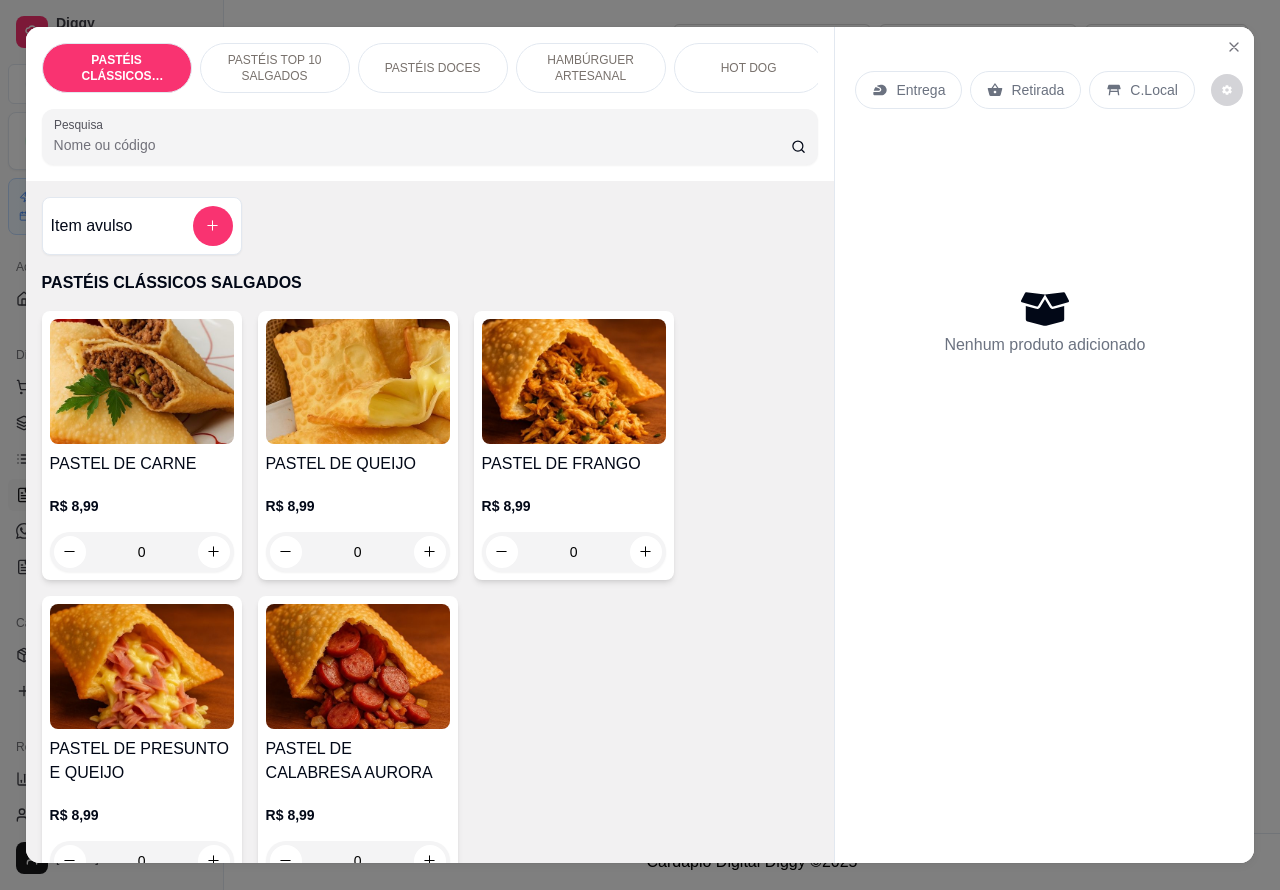 click on "Entrega" at bounding box center [920, 90] 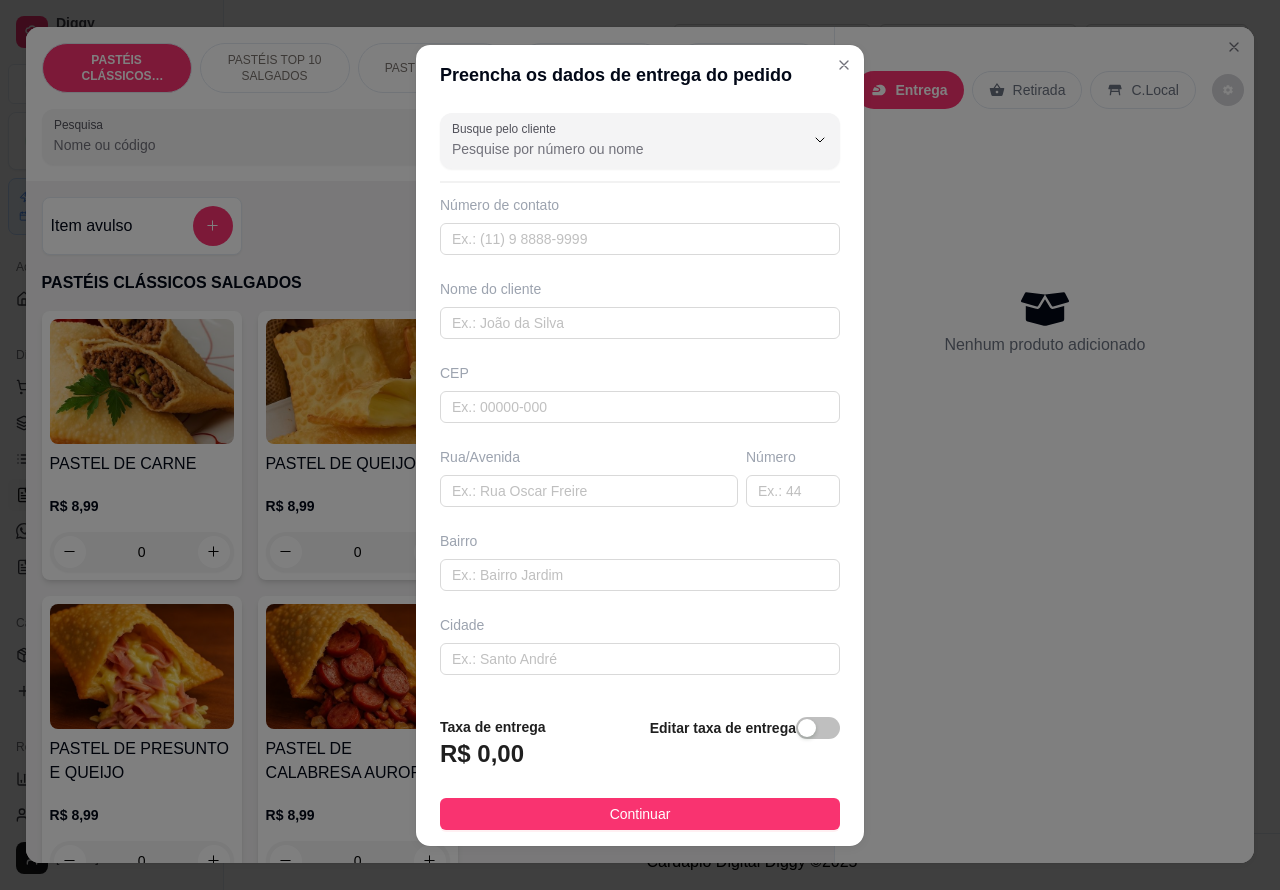 click on "Nenhum produto adicionado" at bounding box center [1044, 321] 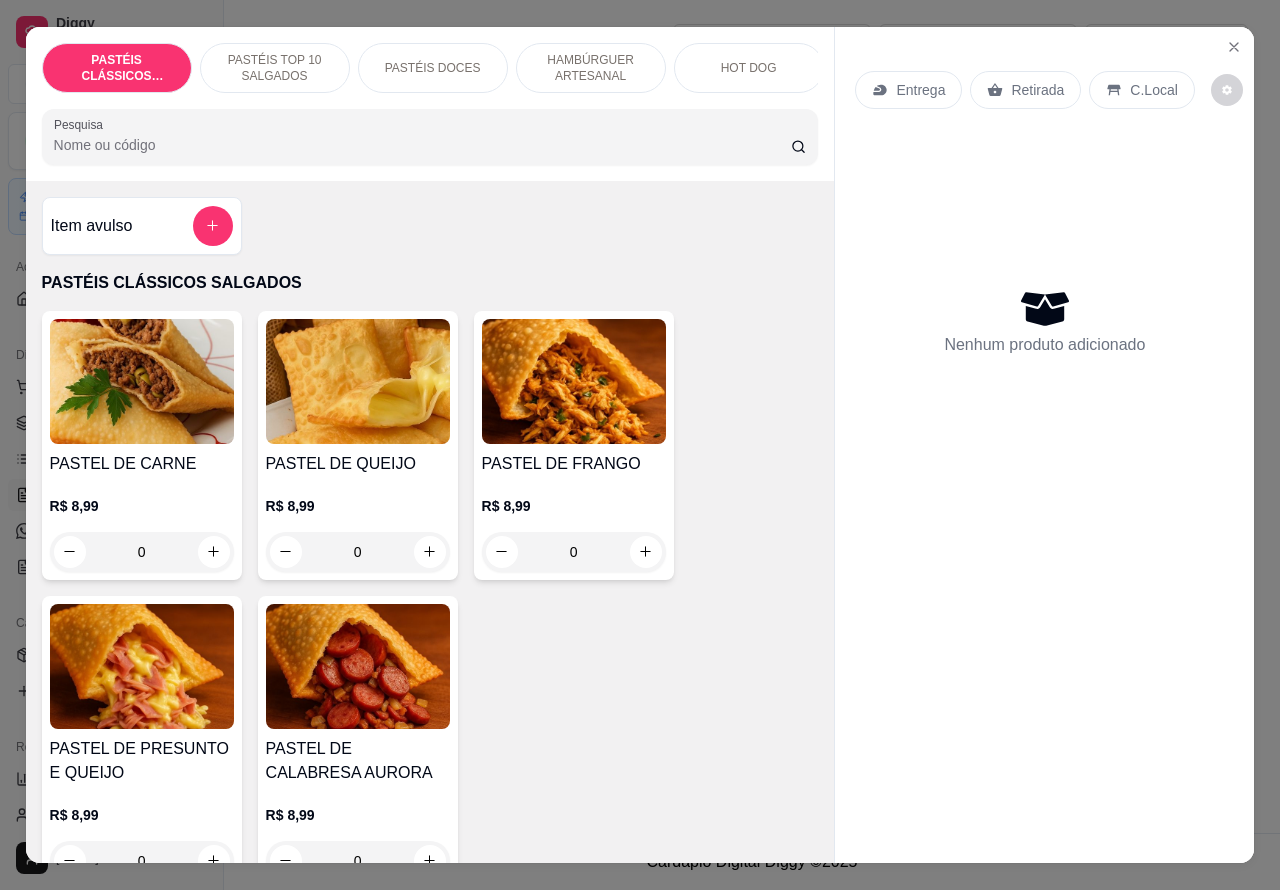 click on "Retirada" at bounding box center [1037, 90] 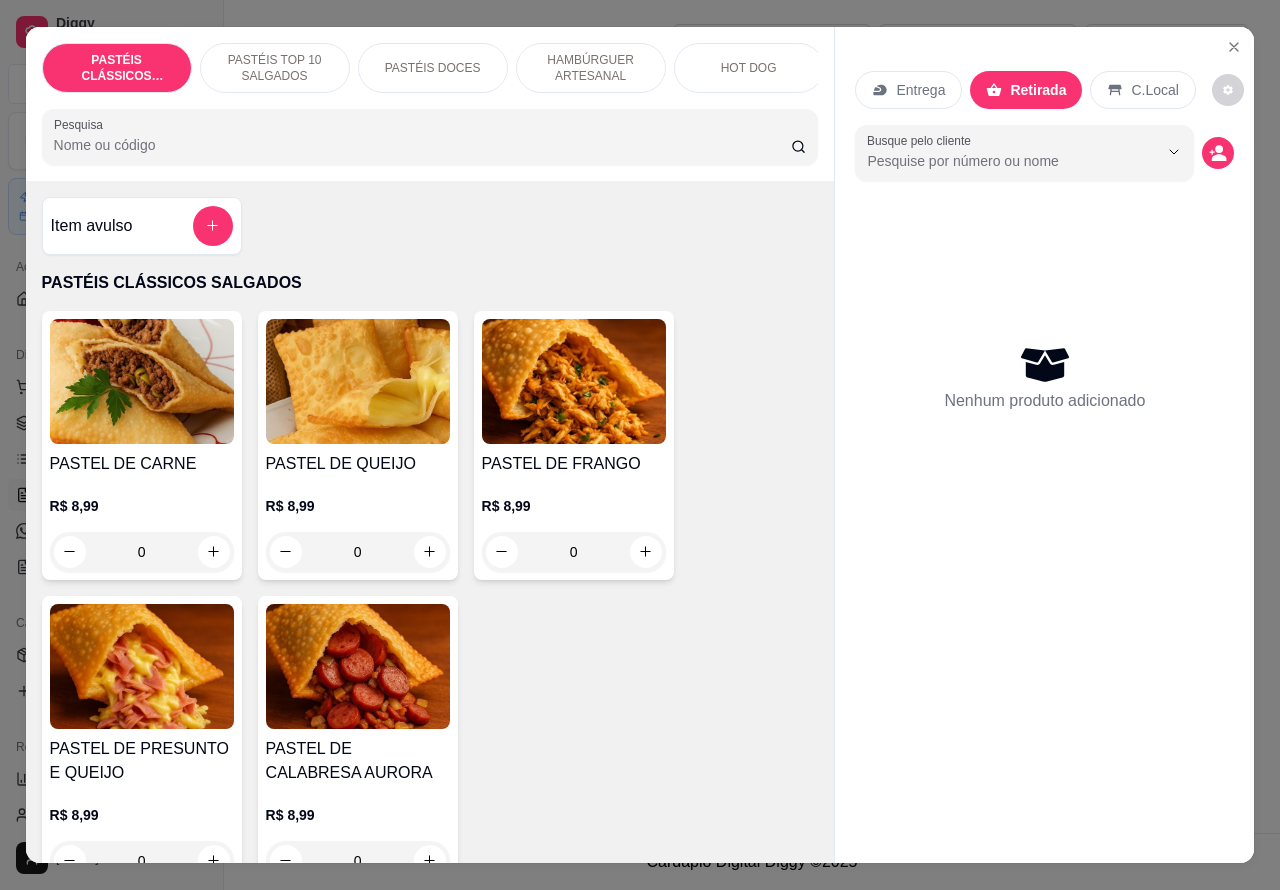 click on "HOT DOG" at bounding box center (749, 68) 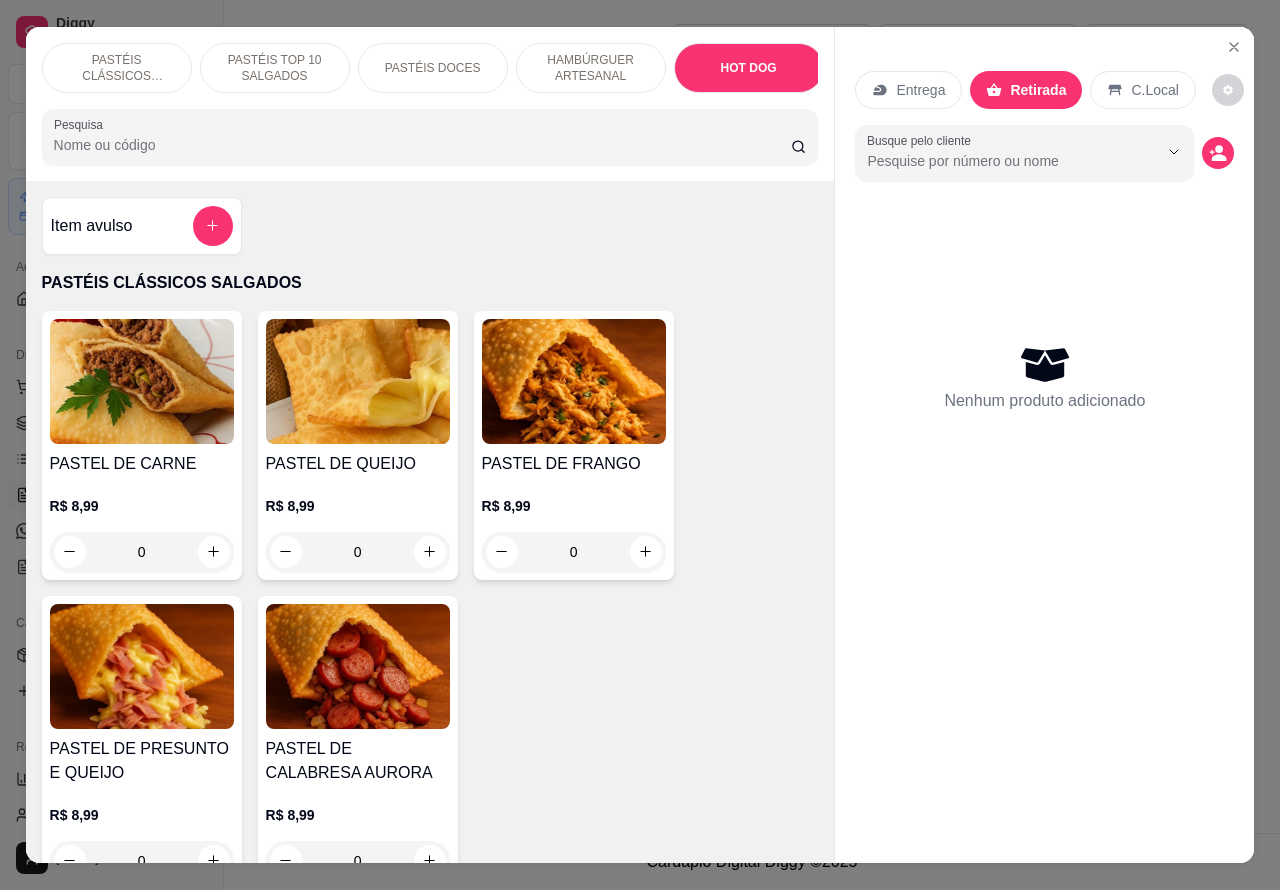 scroll, scrollTop: 5667, scrollLeft: 0, axis: vertical 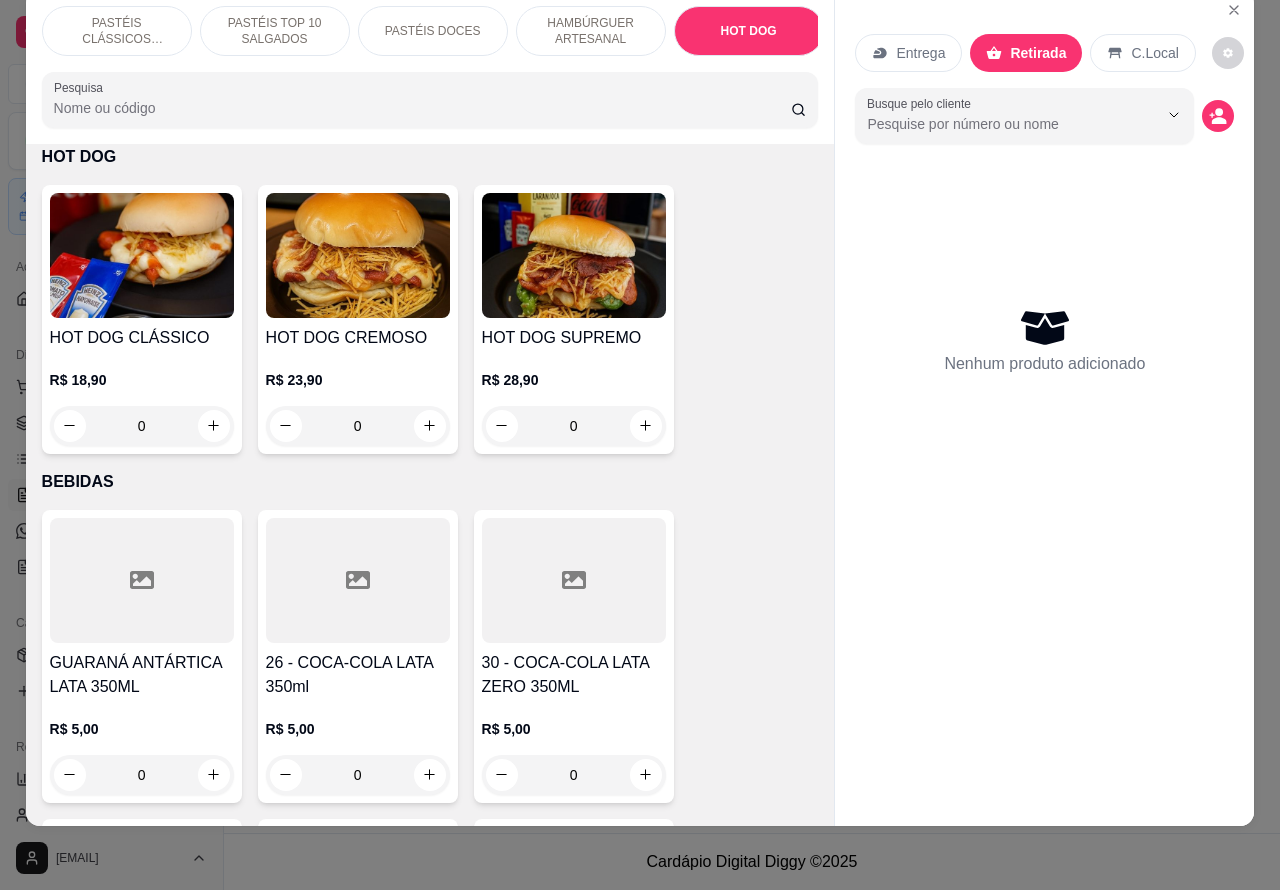click at bounding box center [142, 255] 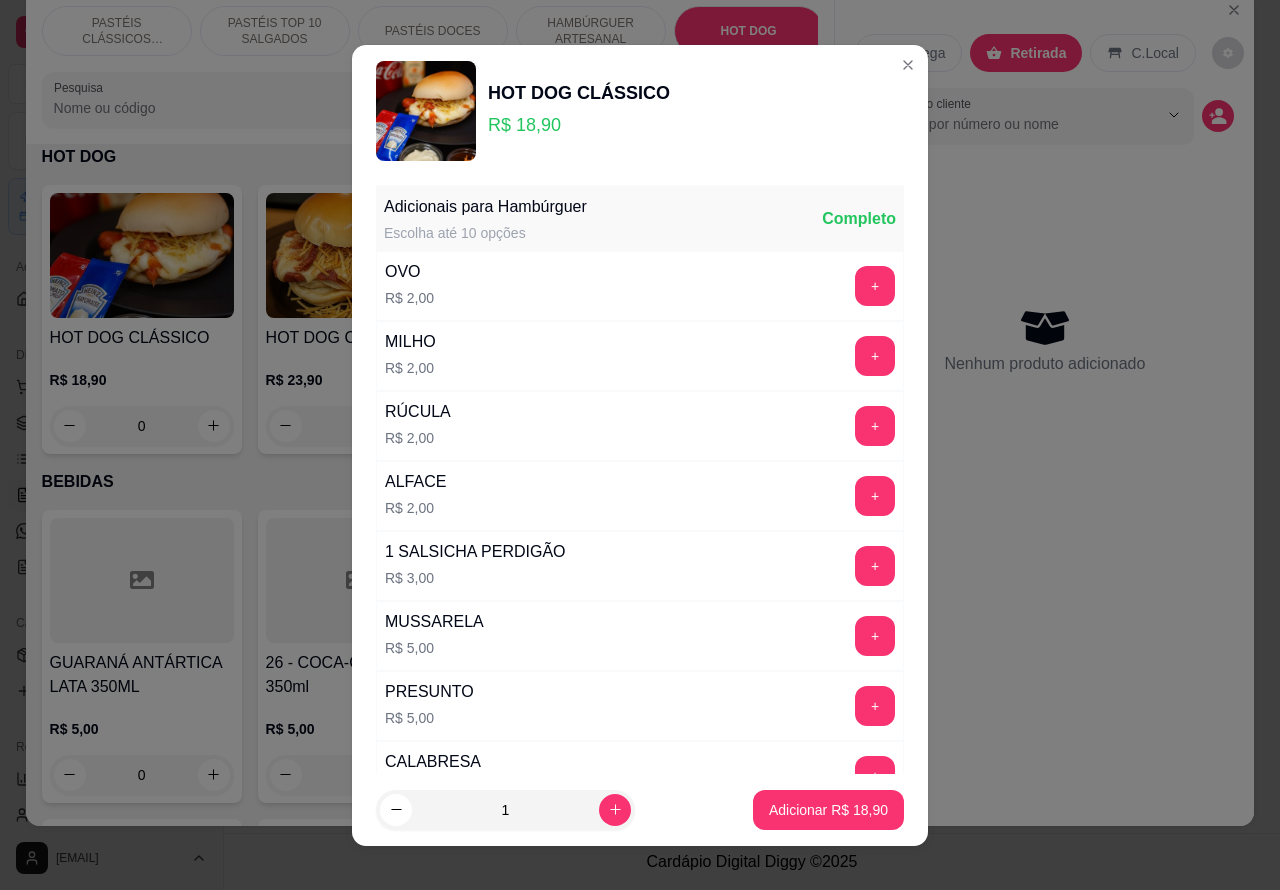 click 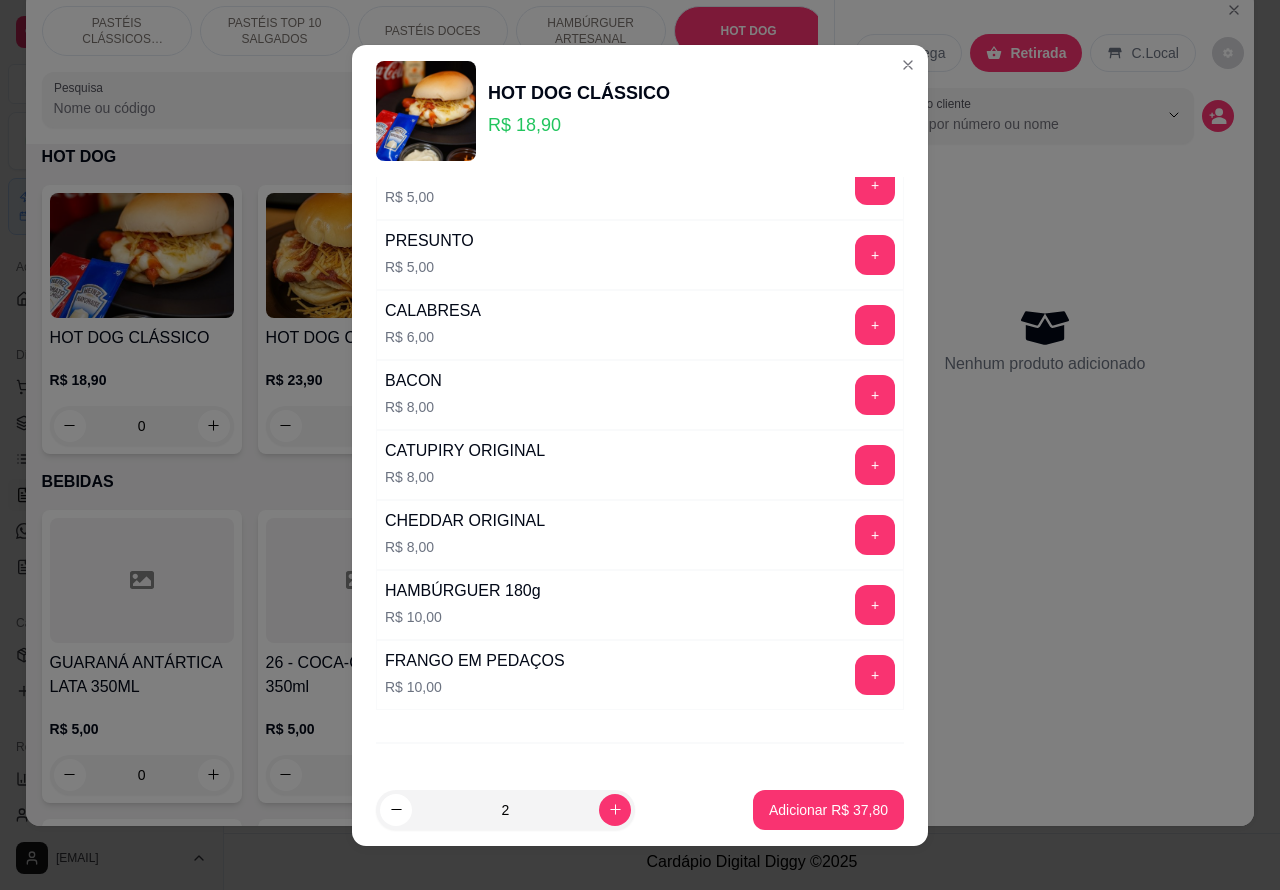 scroll, scrollTop: 542, scrollLeft: 0, axis: vertical 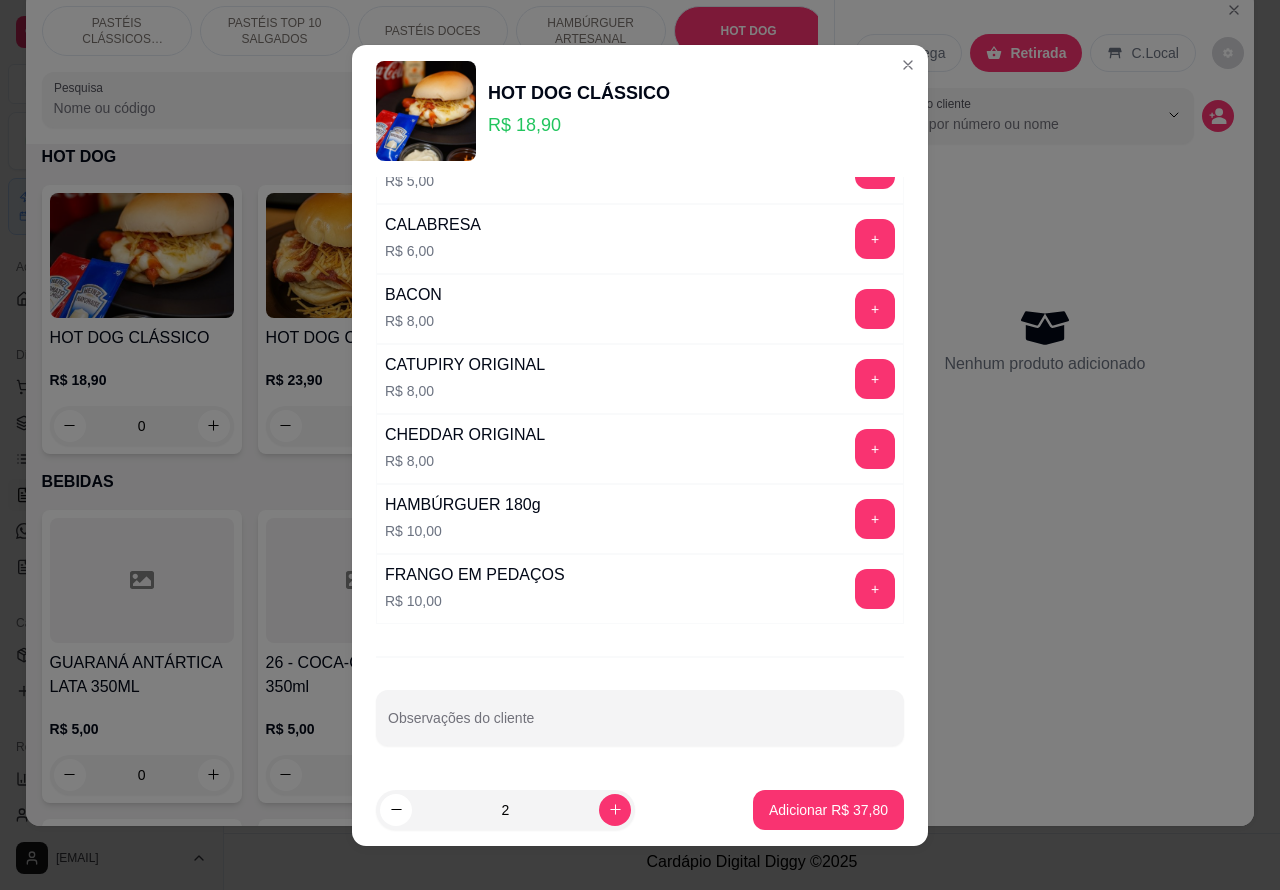 click on "Observações do cliente" at bounding box center [640, 726] 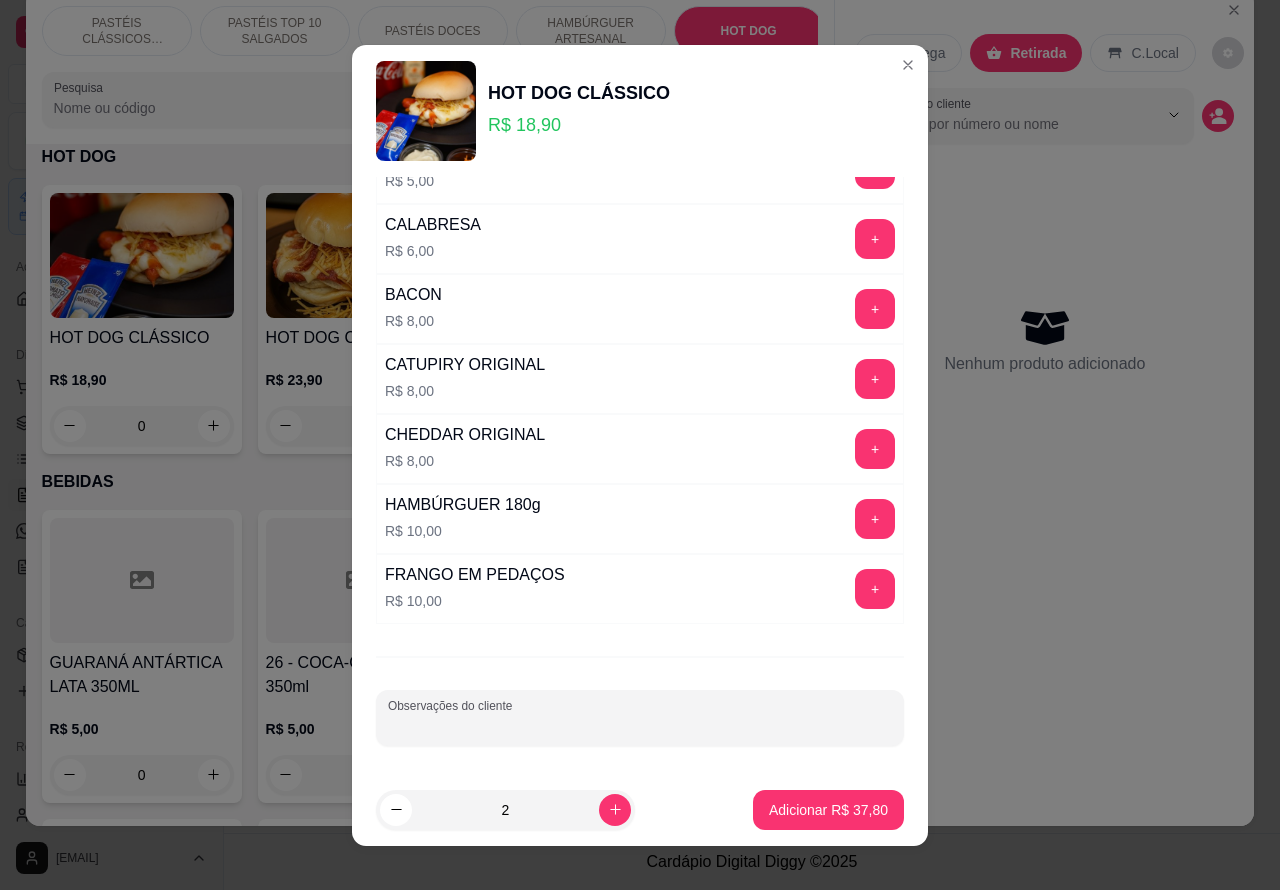type on """ 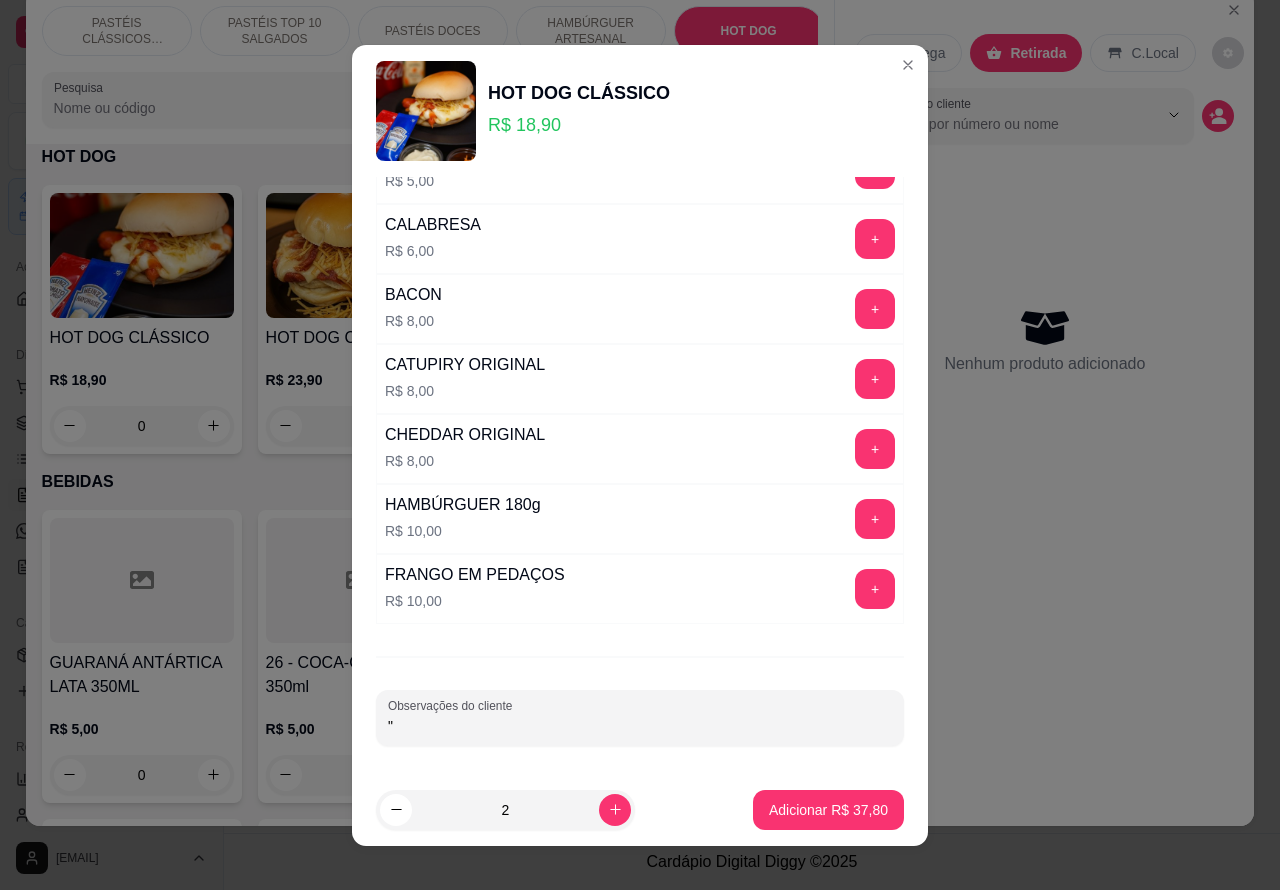 type 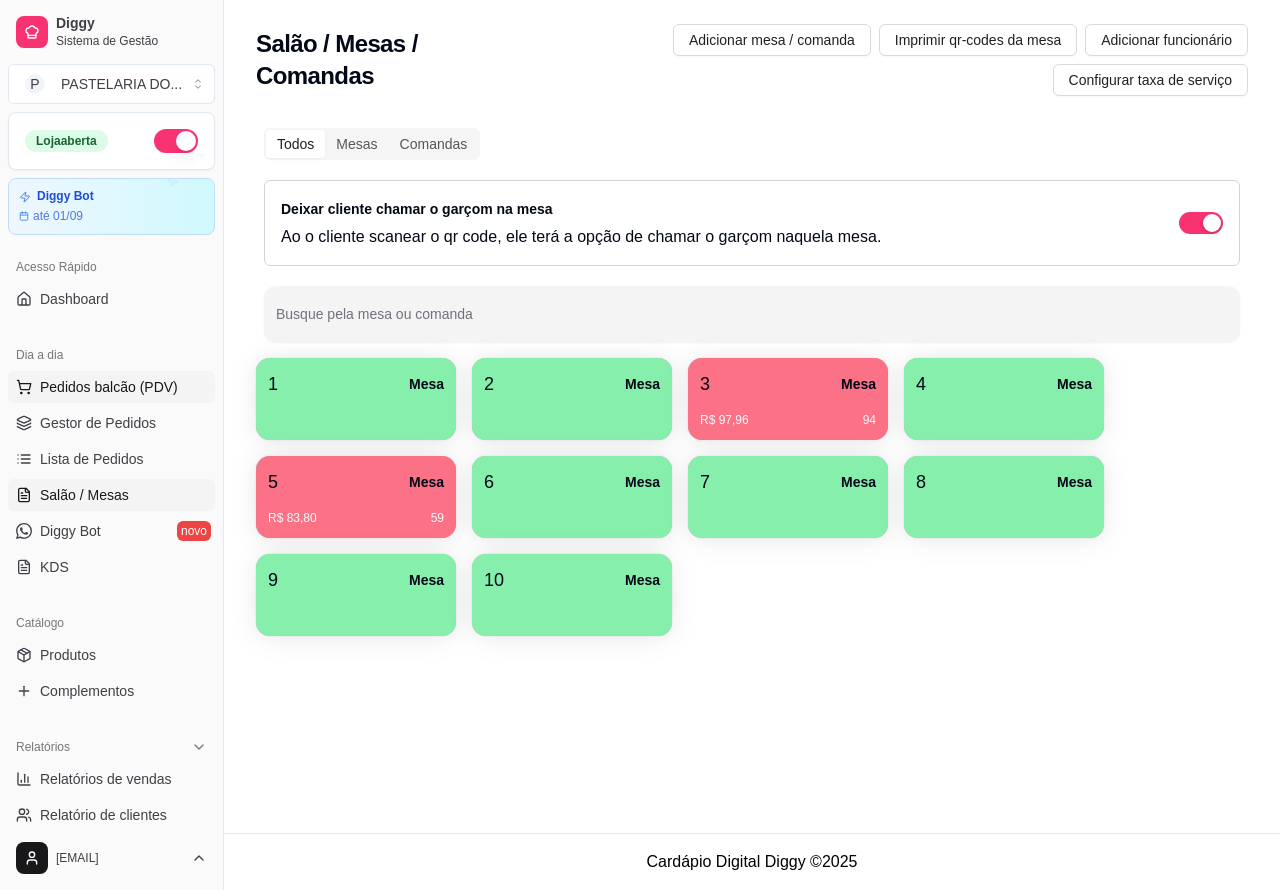 click on "Pedidos balcão (PDV)" at bounding box center [109, 387] 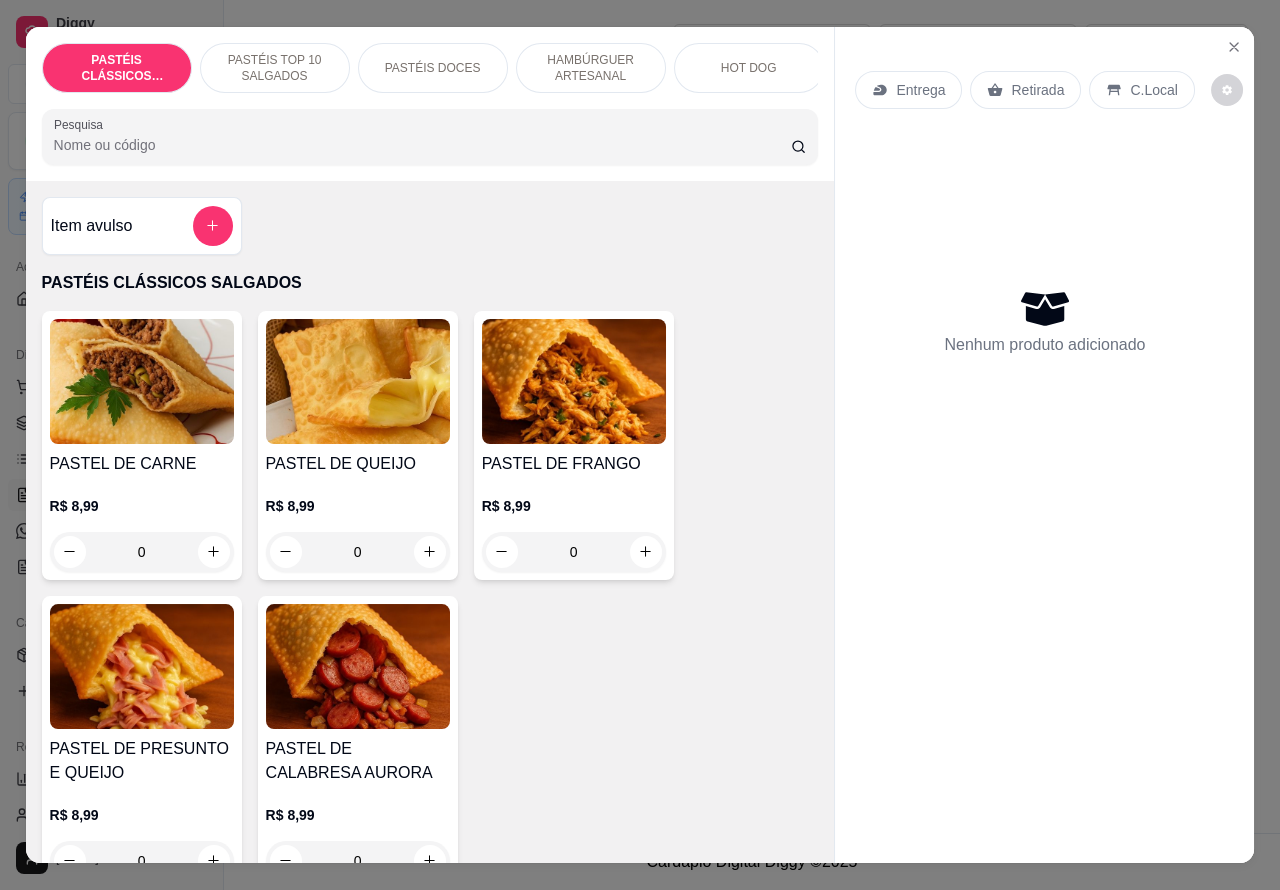 click on "PASTEL DE CARNE    R$ 8,99 0" at bounding box center (142, 445) 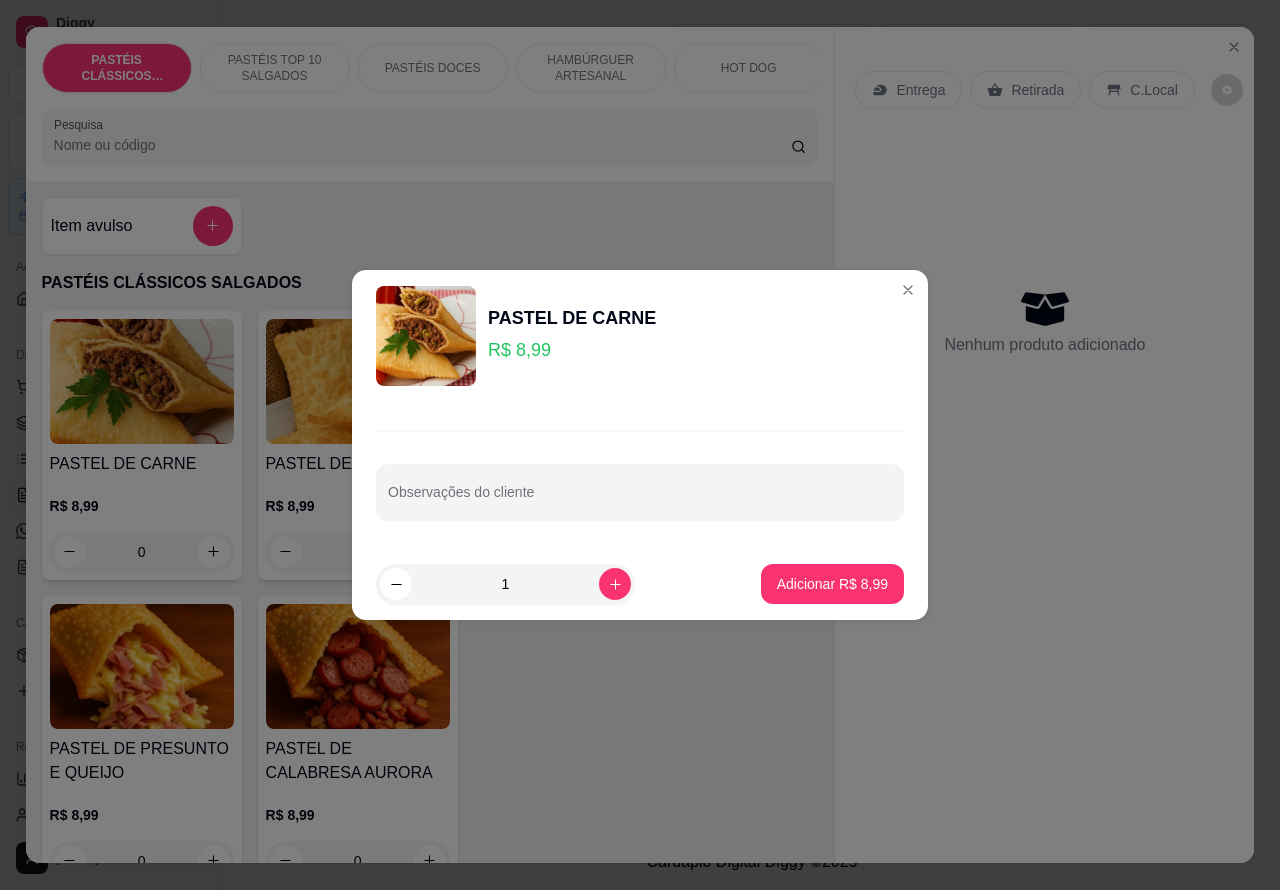 click on "Item avulso PASTÉIS CLÁSSICOS SALGADOS  PASTEL DE CARNE    R$ 8,99 0 PASTEL DE QUEIJO    R$ 8,99 0 PASTEL DE FRANGO   R$ 8,99 0 PASTEL DE PRESUNTO E QUEIJO    R$ 8,99 0 PASTEL DE CALABRESA AURORA   R$ 8,99 0 PASTÉIS TOP 10 SALGADOS 00 - ADICIONAIS    R$ 3,00 0 MOLHO EXTRA DE CENOURA    R$ 0,50 0 MOLHO EXTRA DE ALHO   R$ 0,50 0 PASTEL DE VENTO   R$ 4,00 0 PORÇÃO TIRAS MASSA DE PASTEL   R$ 4,00 0 PASTEIZINHOS DE VENTO   R$ 4,00 0 05 - PASTEL CARNE C/ BACON   R$ 12,99 0 06 - PASTEL CARNE C/ QUEIJO   R$ 12,99 0 08 - PASTEL CARNE C/ OVO   R$ 12,99 0 PASTEL CALABRESA COM QUEIJO   R$ 12,99 0 PASTEL QUEIJ0 COM BACON   R$ 12,99 0 10 - PASTEL DE FRANGO C/ BACON   R$ 12,99 0 11 - PASTEL FRANGO C/ CATUPIRY    R$ 12,99 0 12 - PASTEL FRANGO C/ CHEDDAR   R$ 12,99 0 15 - PASTEL DE PIZZA   R$ 12,99 0 QUEIJO COM MILHO   R$ 12,99 0 14 - PASTEL FRANGO CAIPIRA   R$ 14,99 0 BRÓCOLIS, QUEIJO E BACON    R$ 14,99 0 09 - PASTEL CARNE SECA C/ CATUPIRY    R$ 14,99 0 PASTEL CARNE SECA COM QUEIJO   R$ 14,99 0" at bounding box center (430, 522) 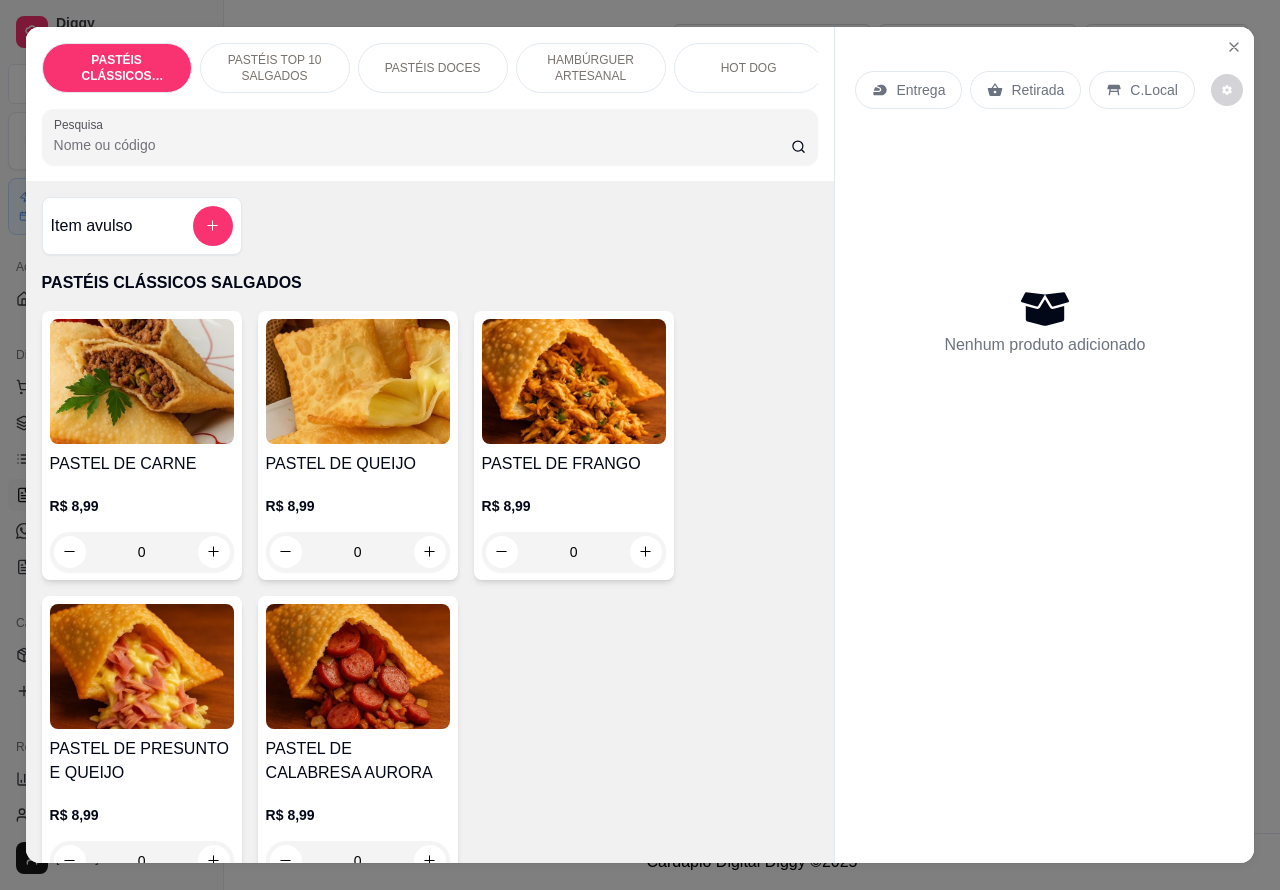 click on "Retirada" at bounding box center (1037, 90) 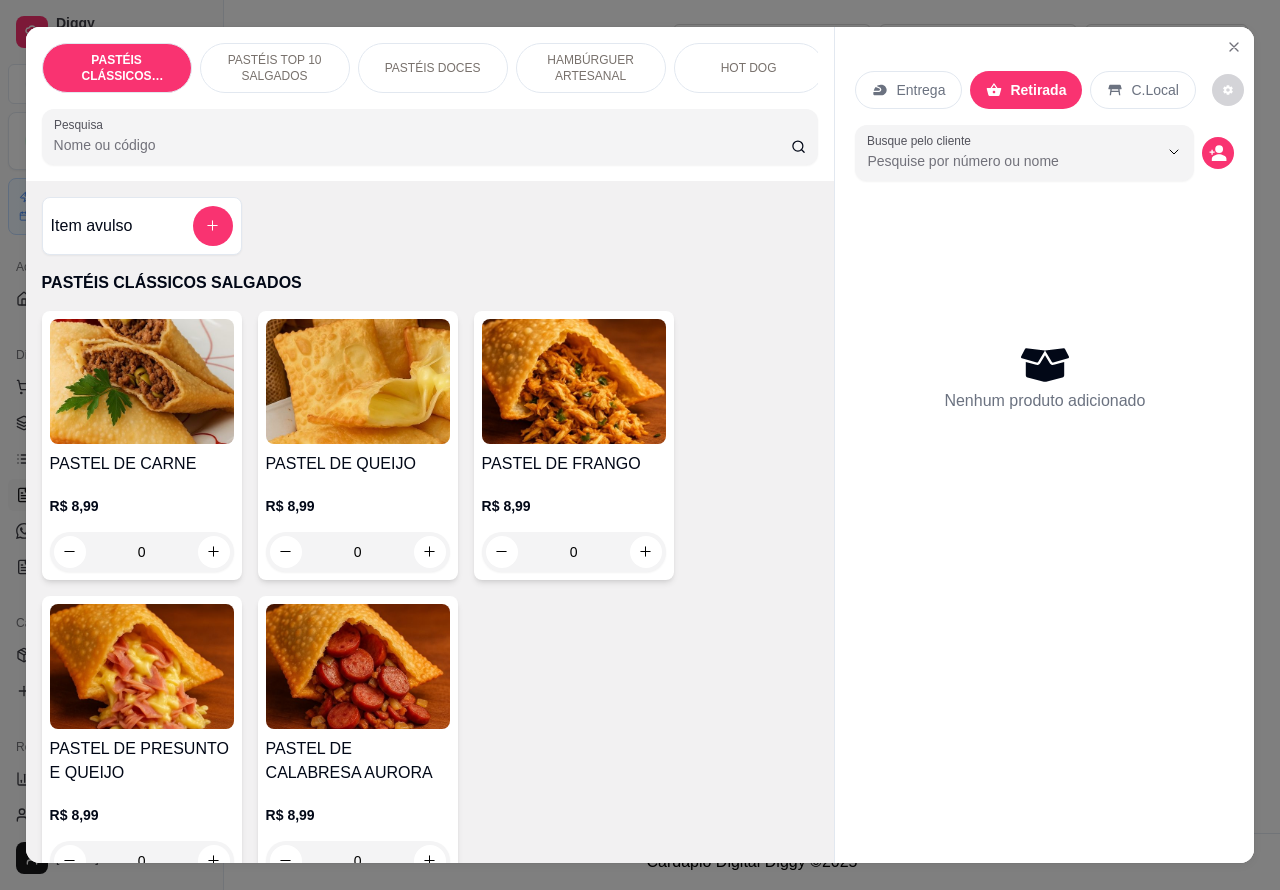 click on "HOT DOG" at bounding box center (749, 68) 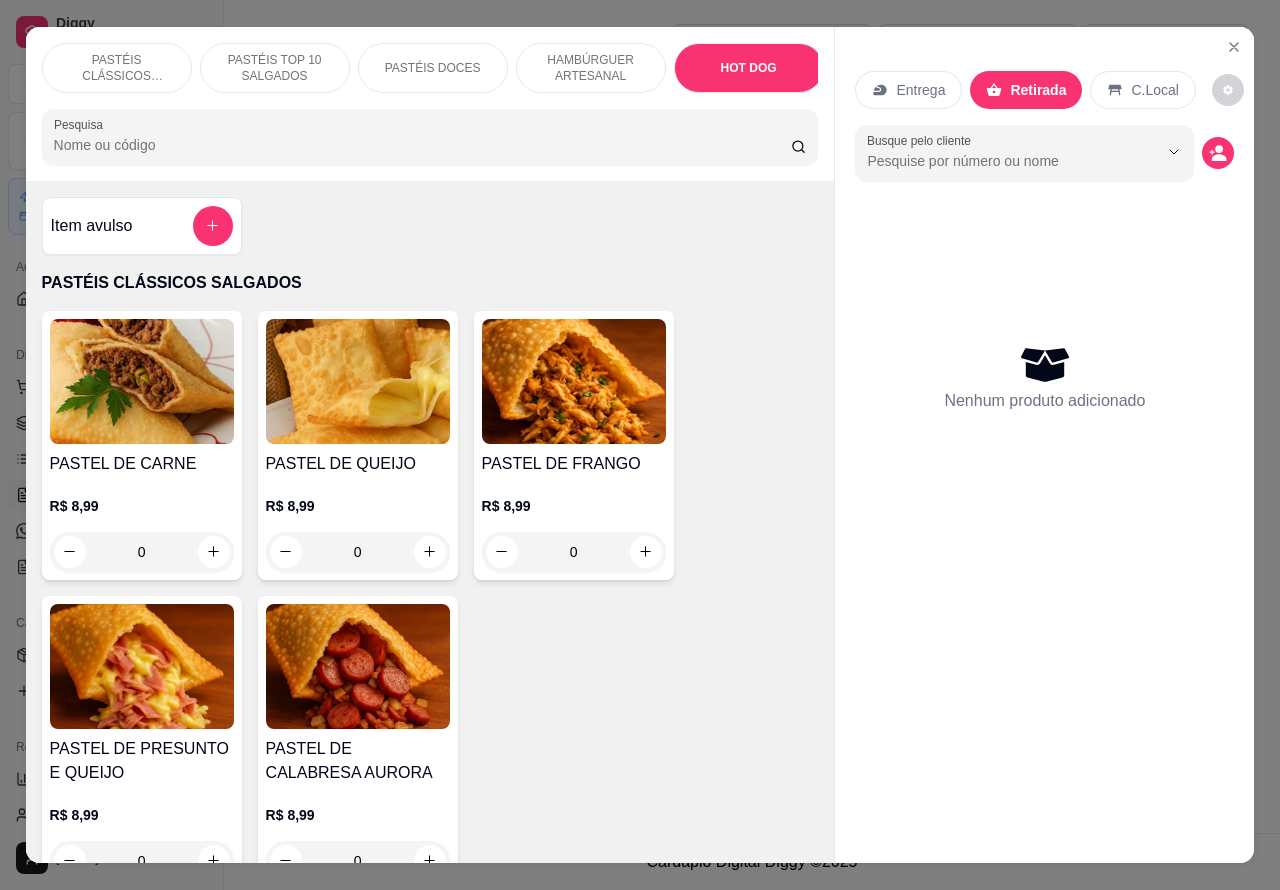 scroll, scrollTop: 5667, scrollLeft: 0, axis: vertical 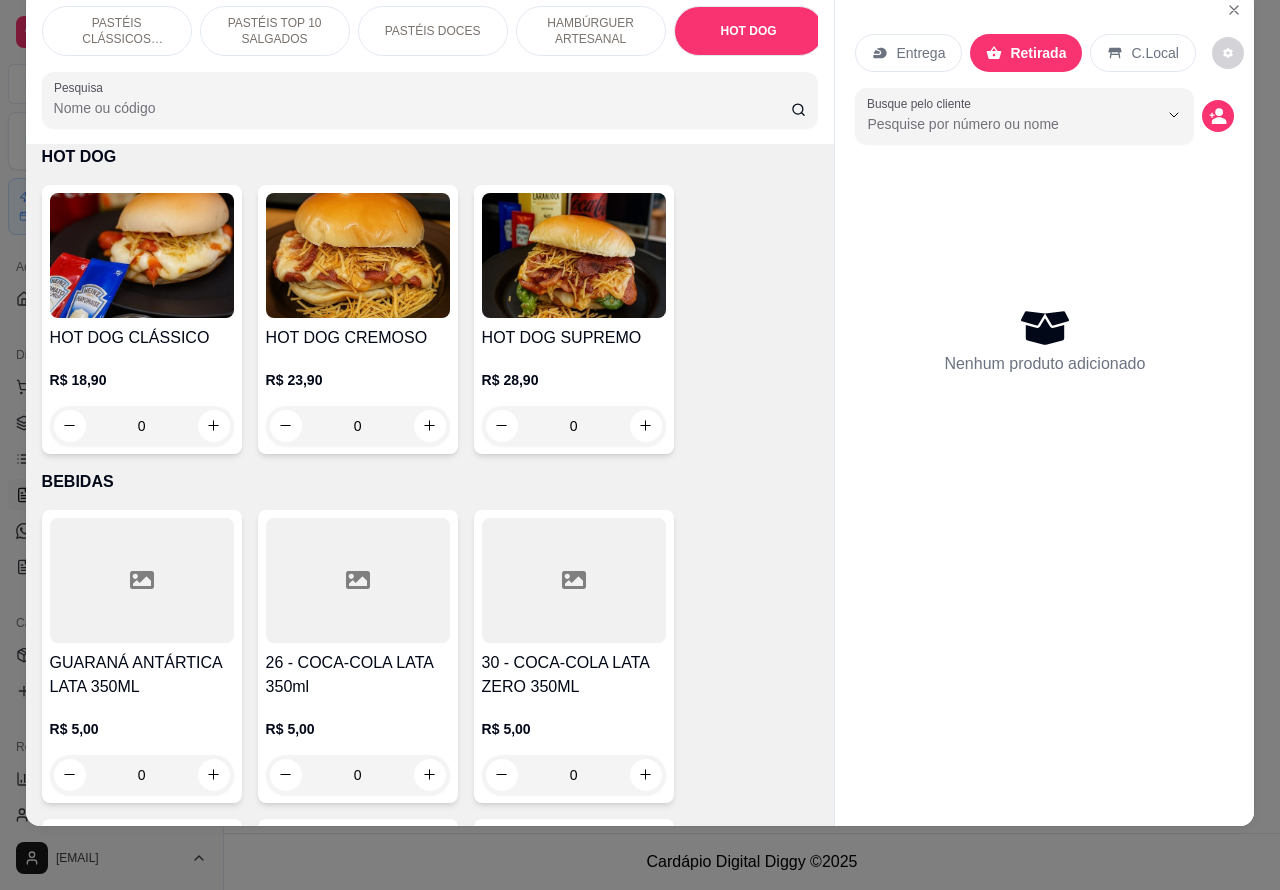 click at bounding box center (142, 255) 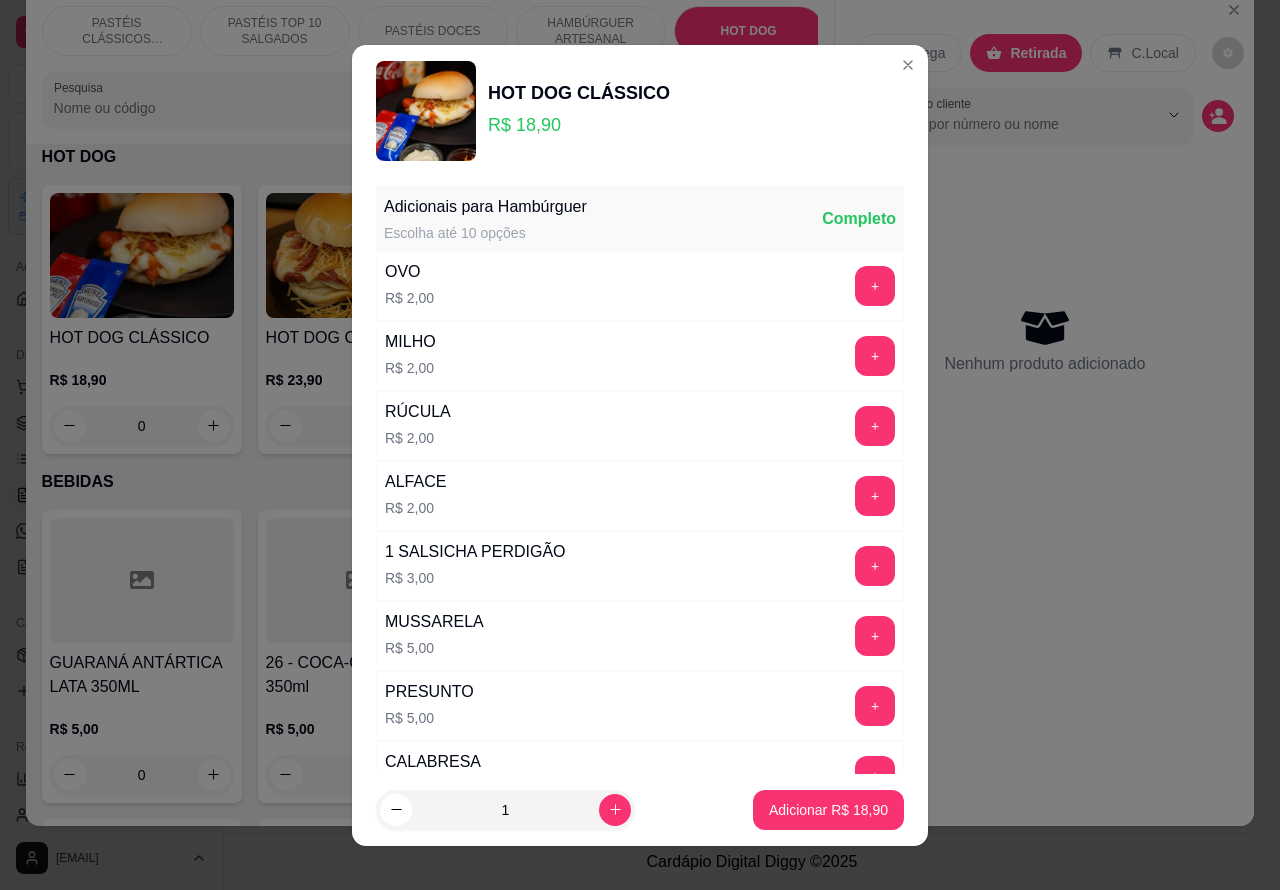 click 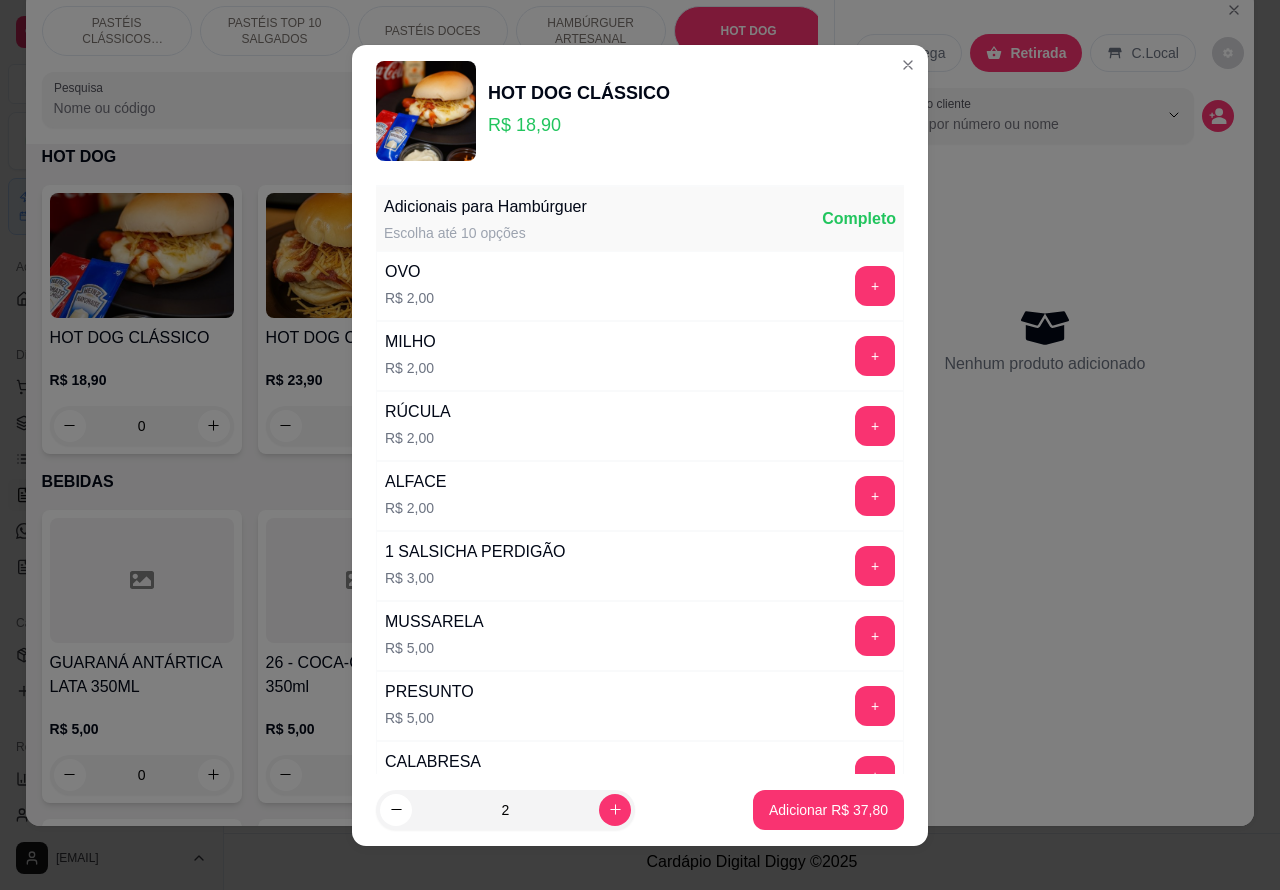 click on "Adicionar   R$ 37,80" at bounding box center (828, 810) 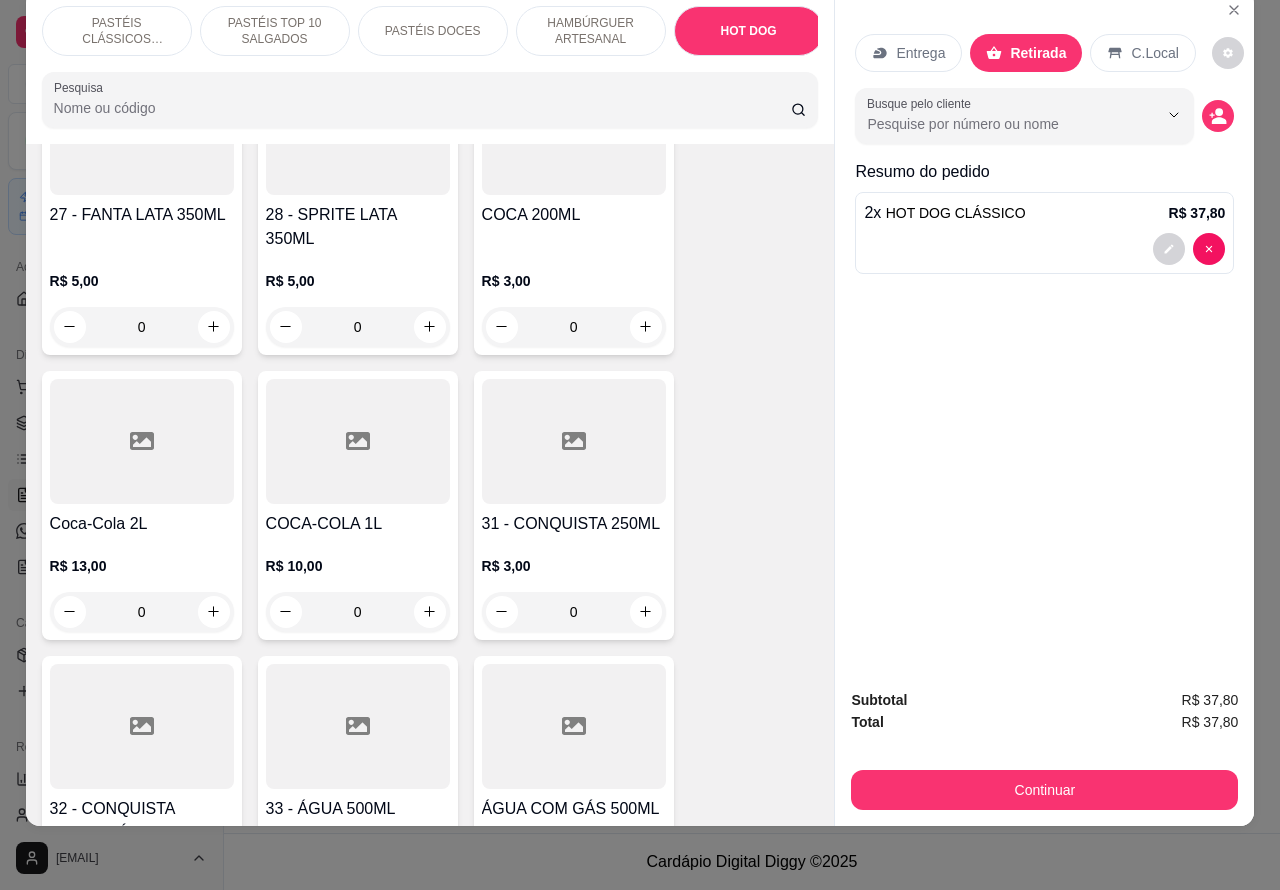 scroll, scrollTop: 6497, scrollLeft: 0, axis: vertical 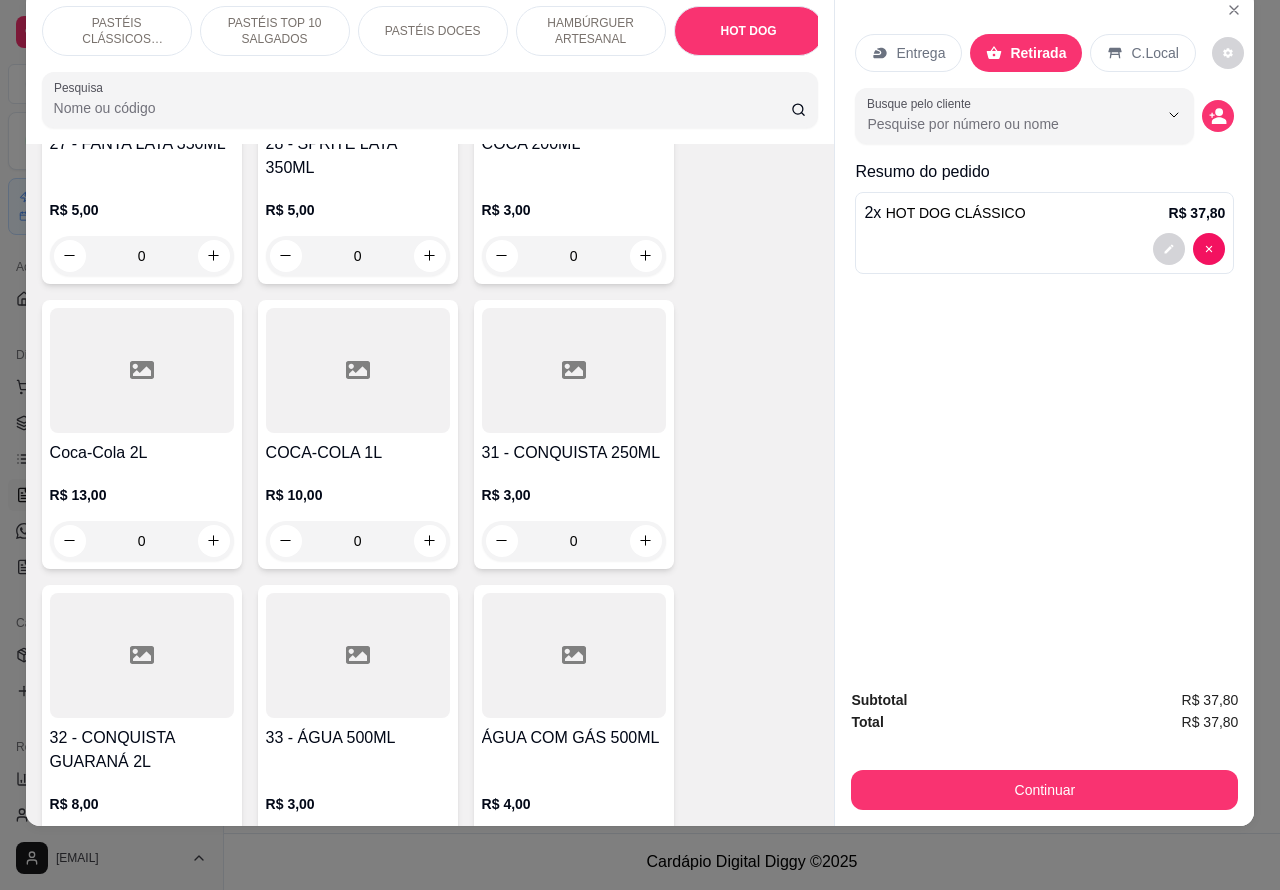click at bounding box center [1044, 249] 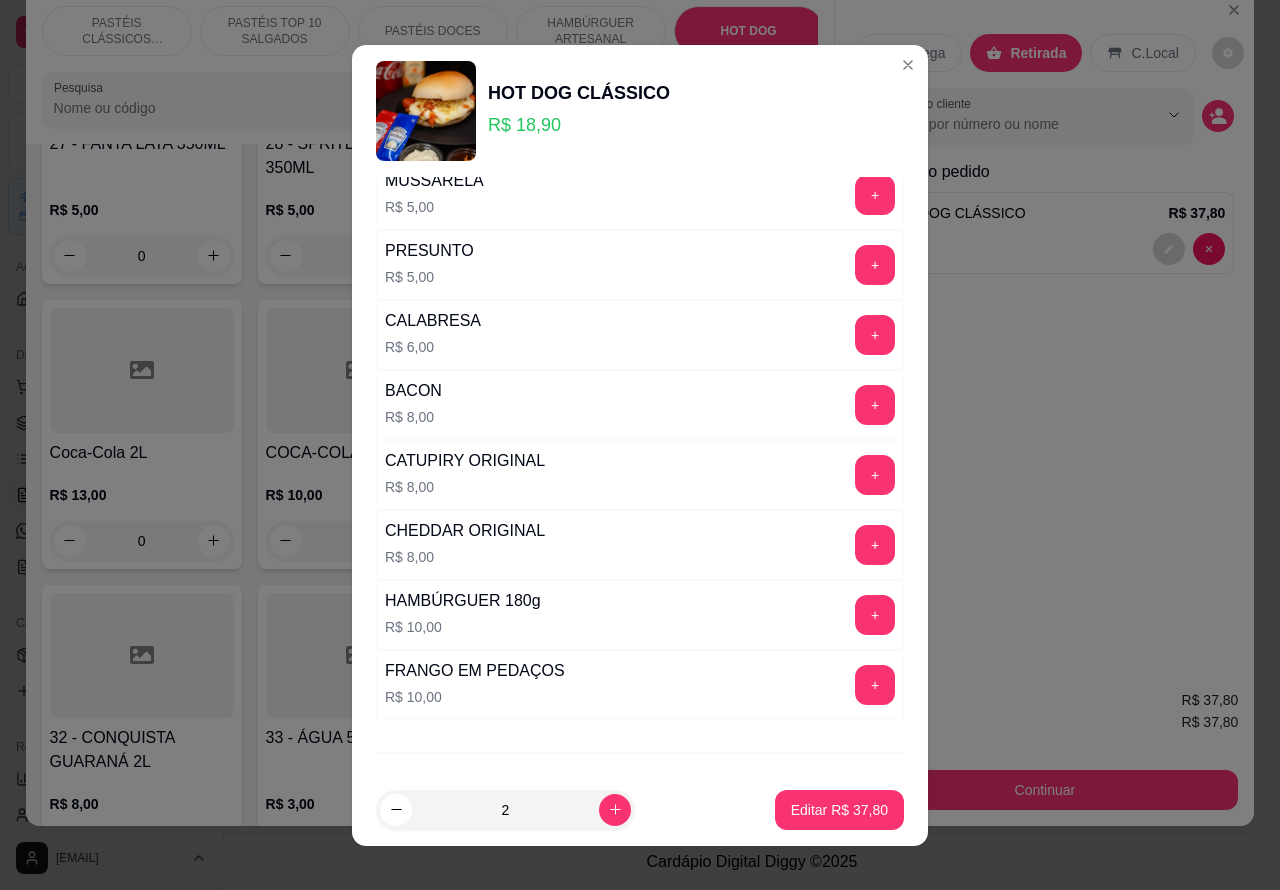 scroll, scrollTop: 542, scrollLeft: 0, axis: vertical 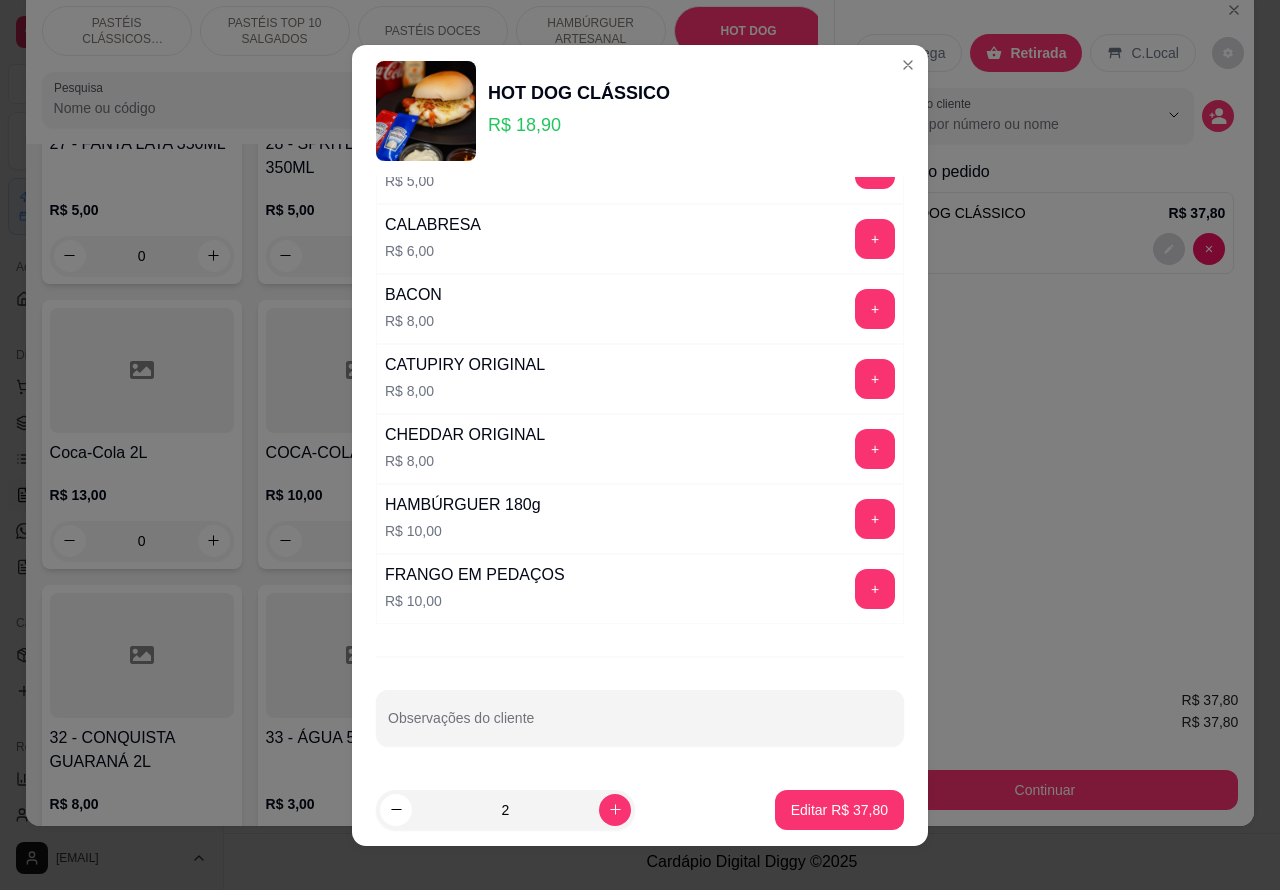 click on "Observações do cliente" at bounding box center (640, 726) 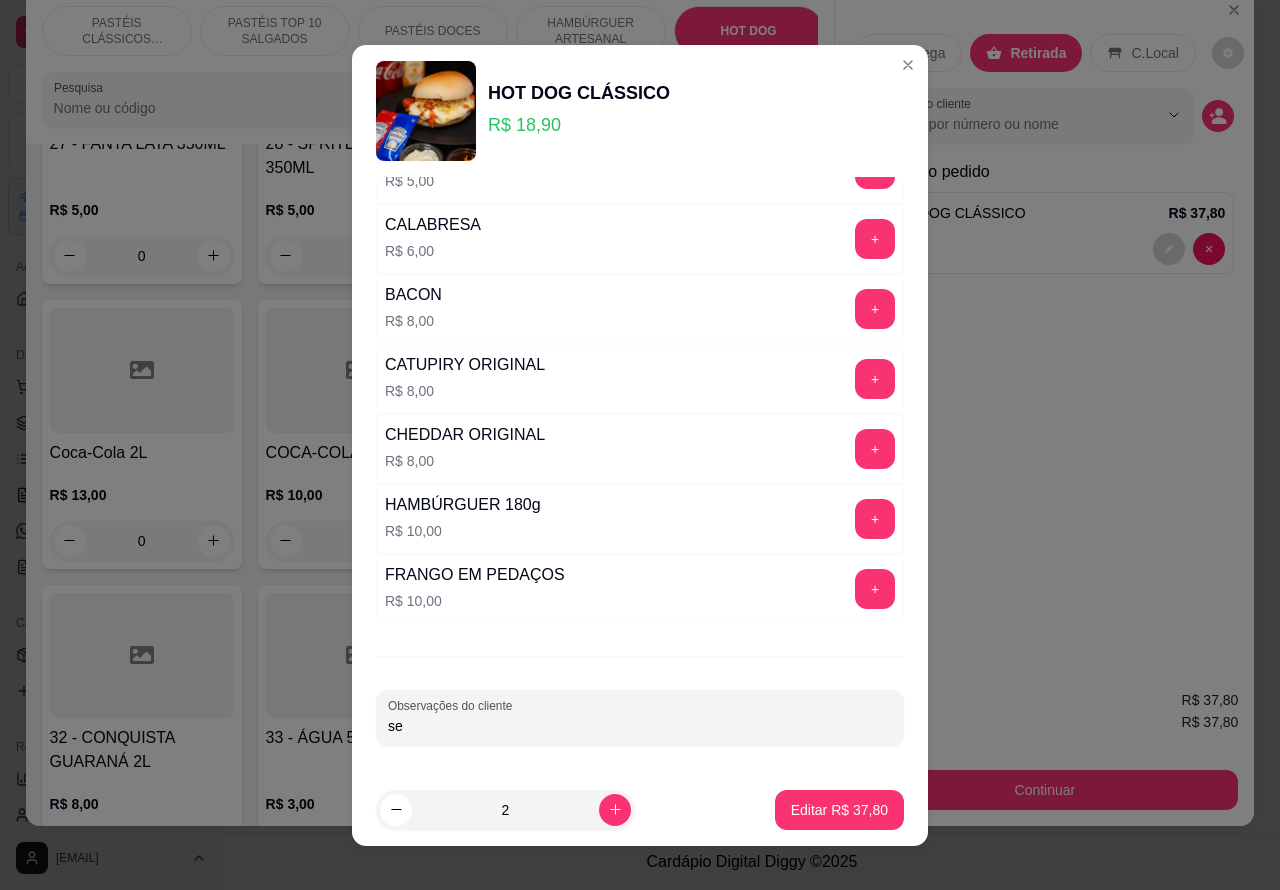 type on "s" 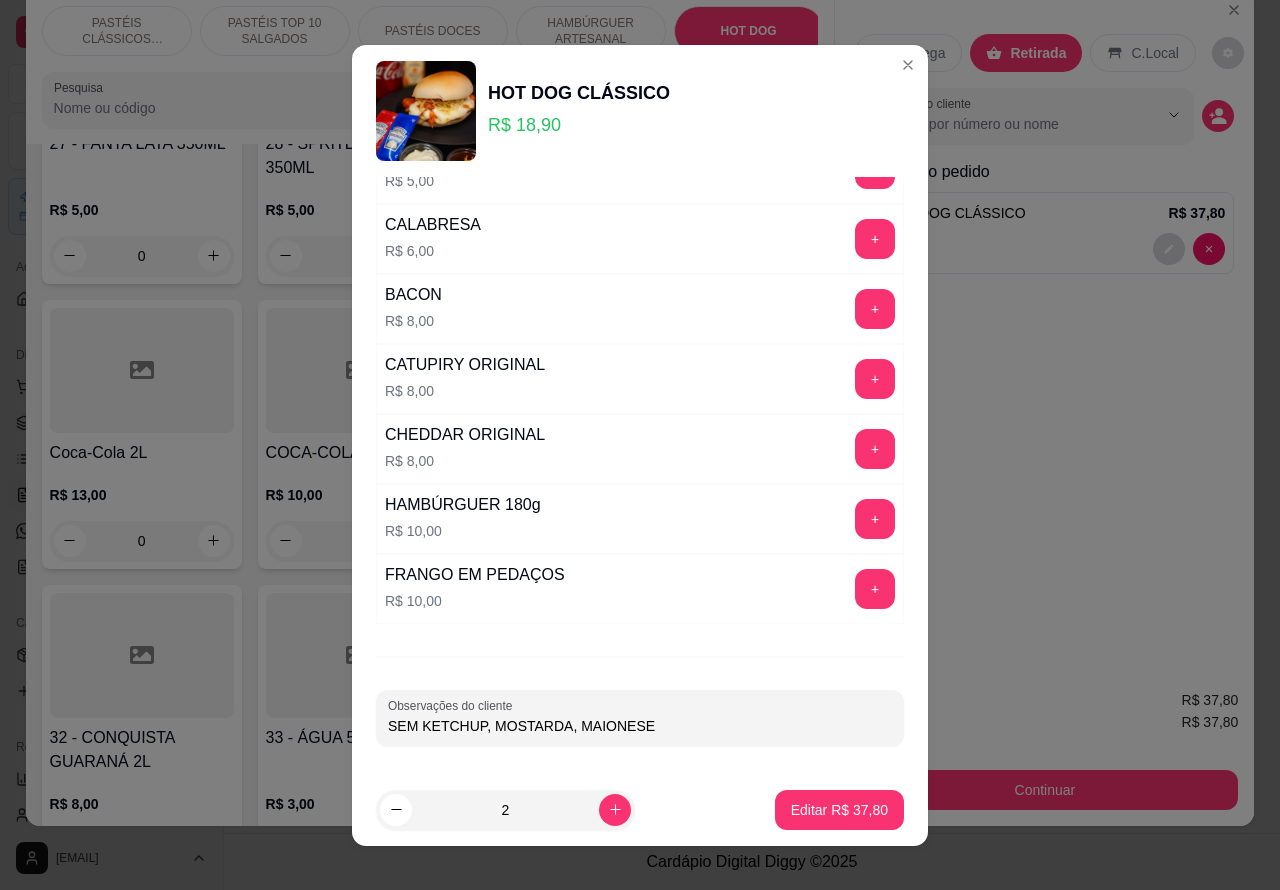 type on "SEM KETCHUP, MOSTARDA, MAIONESE" 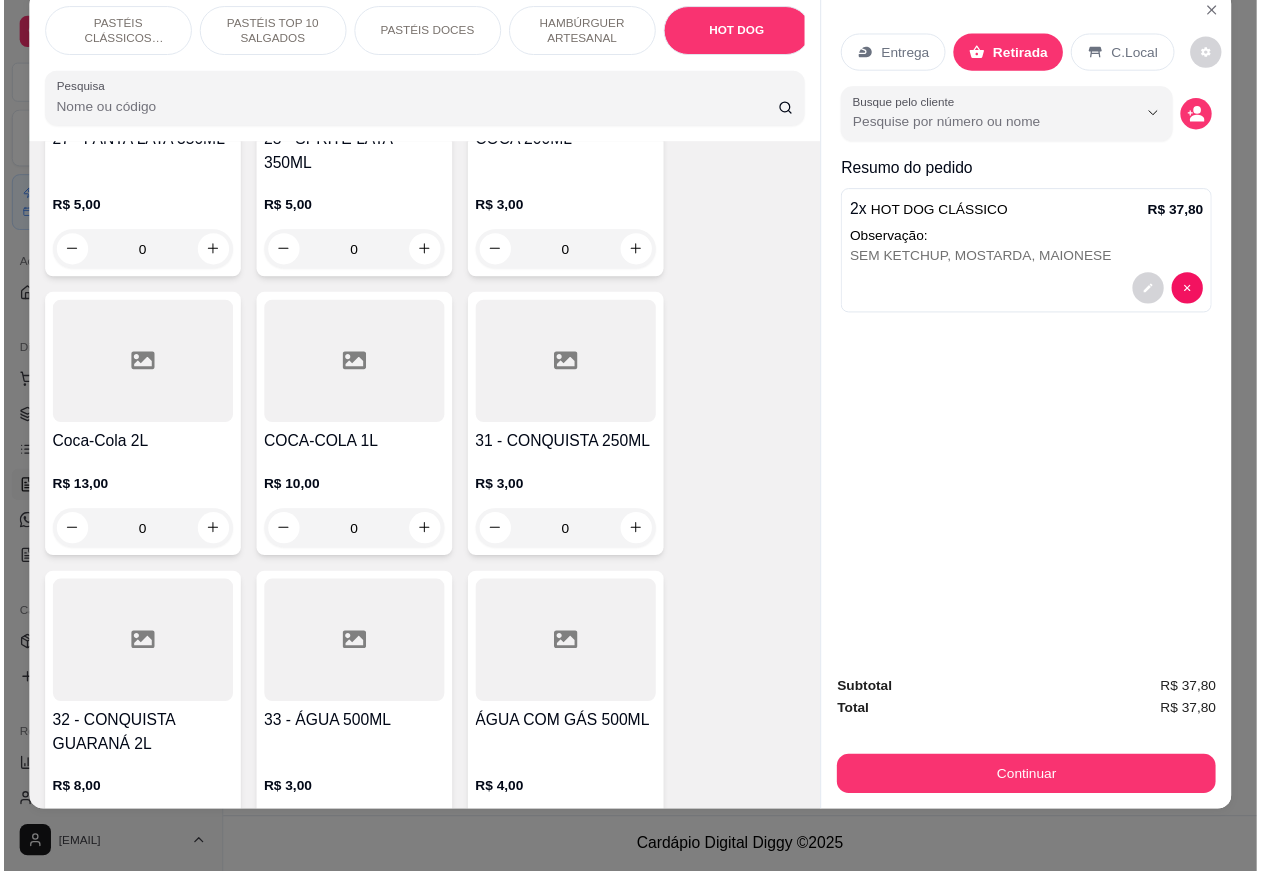 scroll, scrollTop: 6495, scrollLeft: 0, axis: vertical 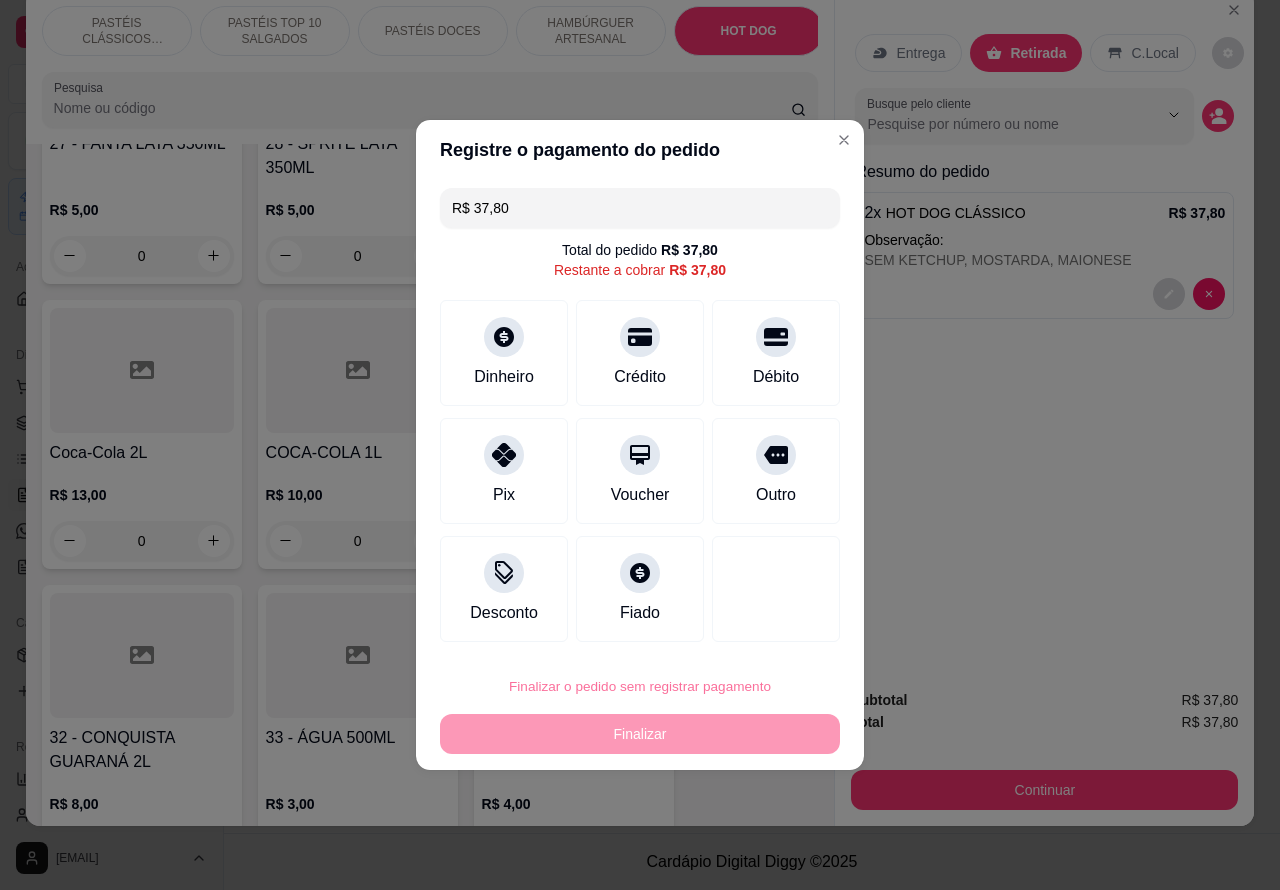 click on "Confirmar" at bounding box center [758, 630] 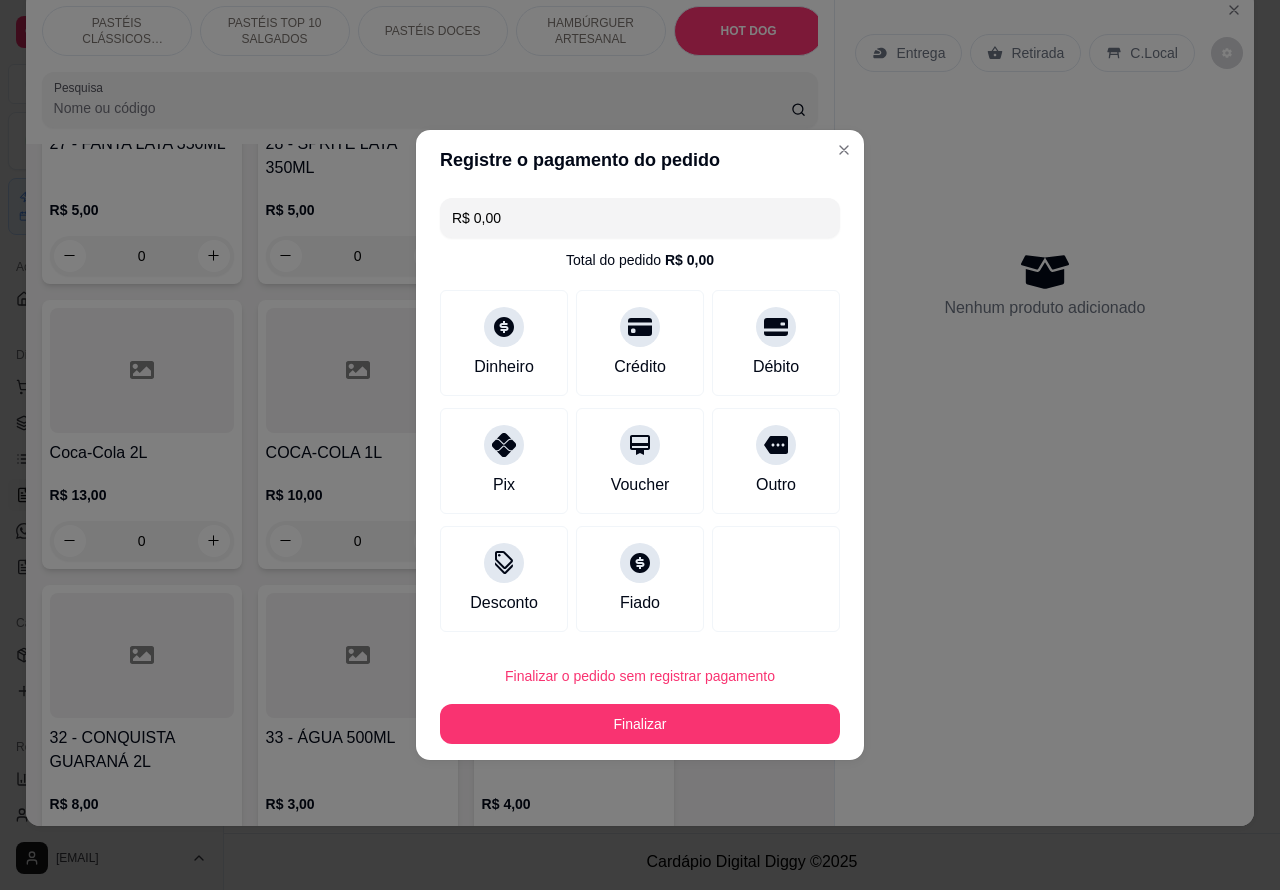type on "R$ 0,00" 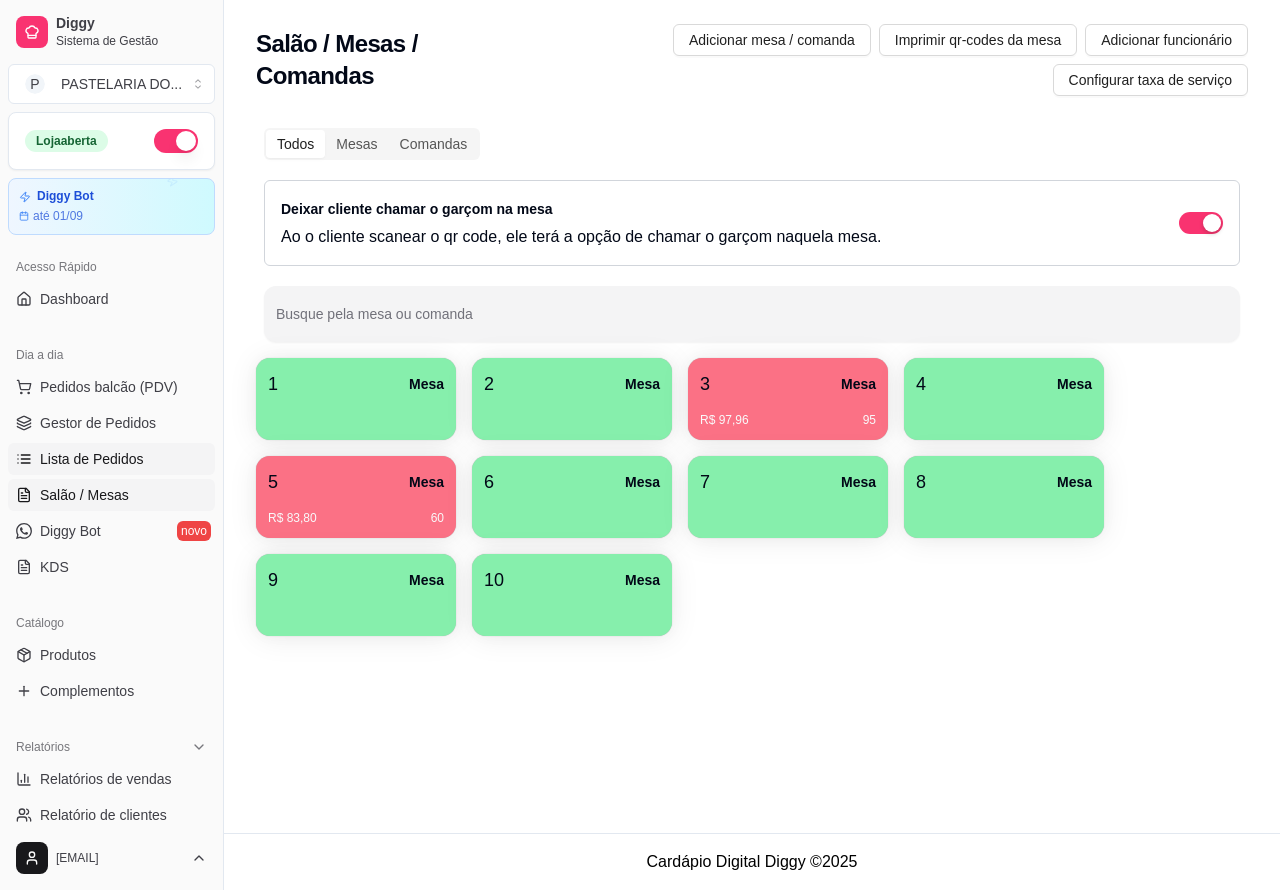 click on "Lista de Pedidos" at bounding box center [111, 459] 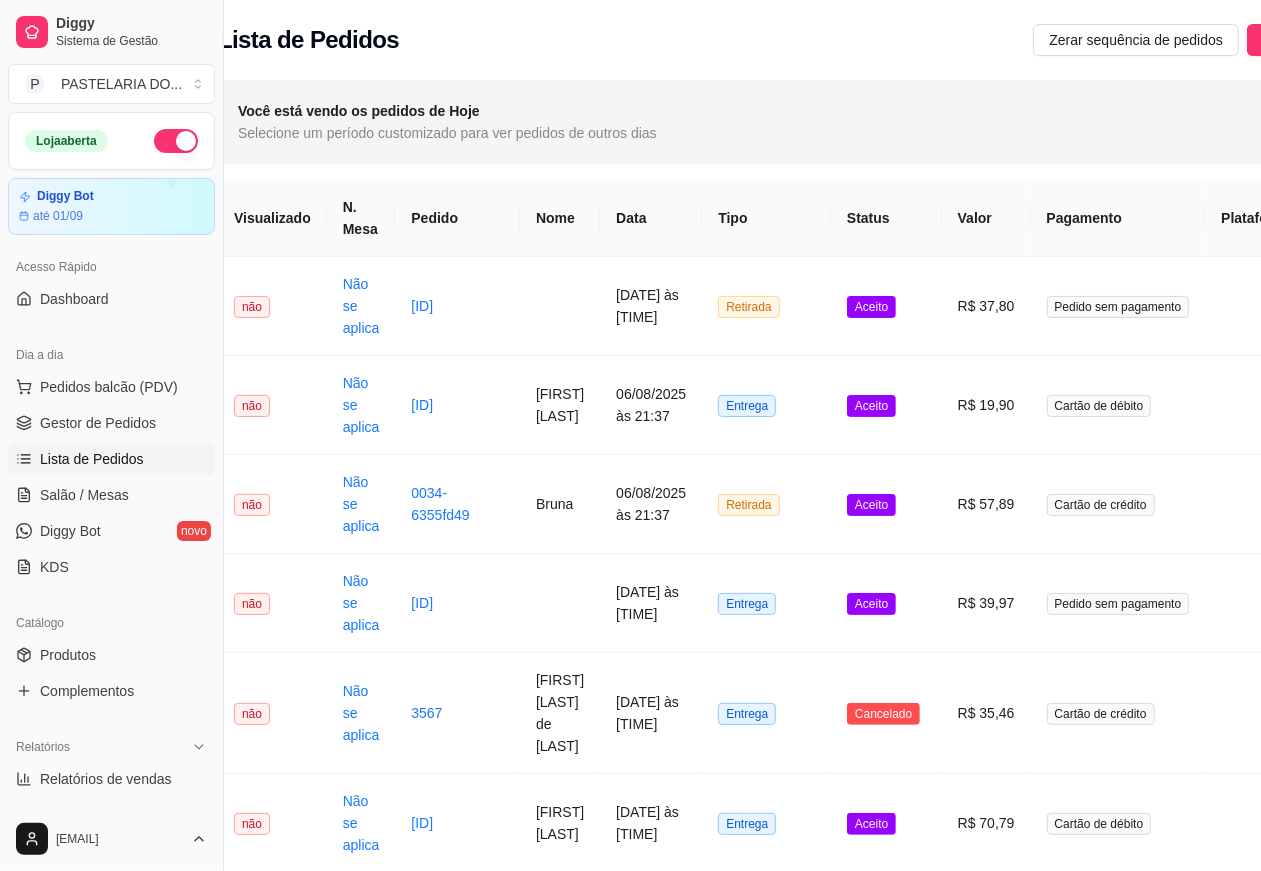 scroll, scrollTop: 0, scrollLeft: 215, axis: horizontal 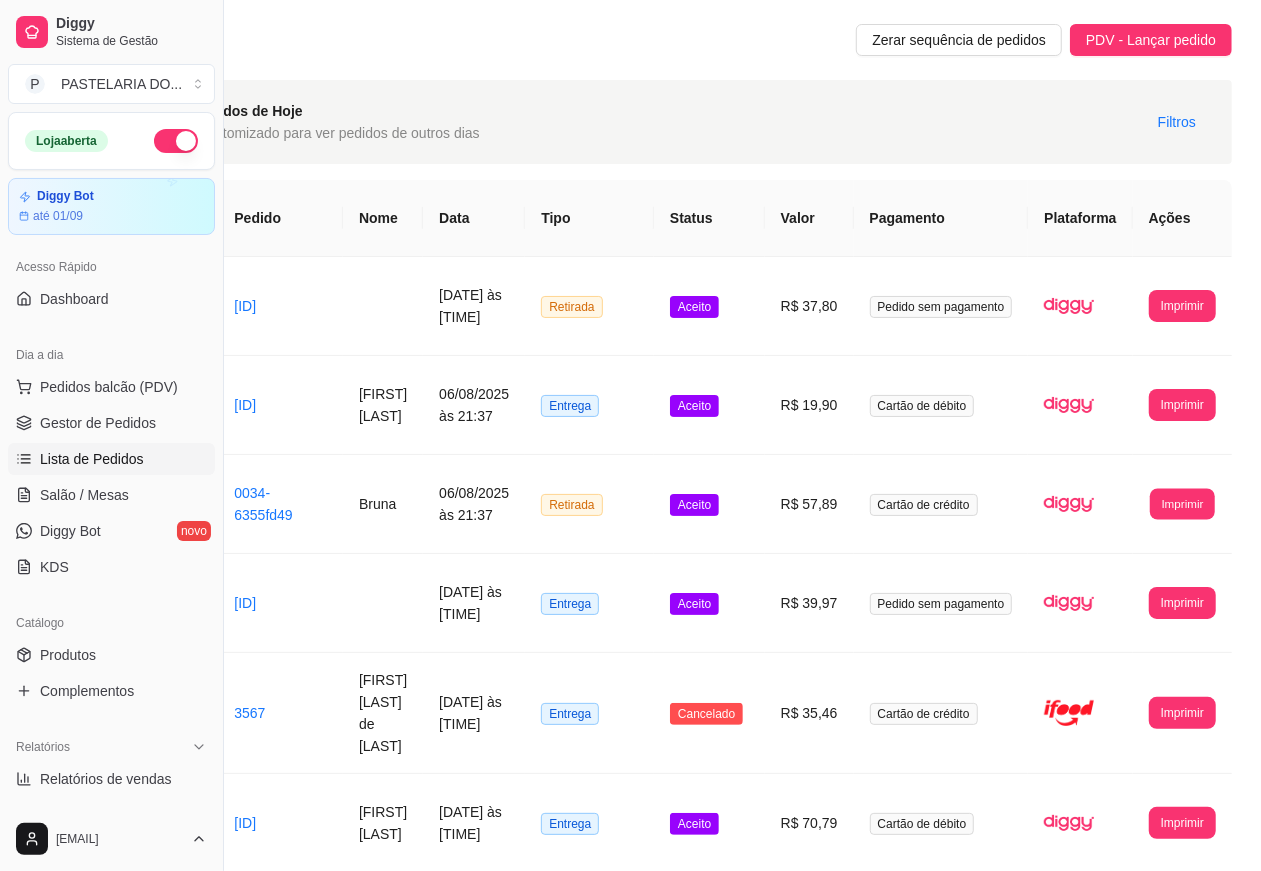 click on "Imprimir" at bounding box center [1182, 503] 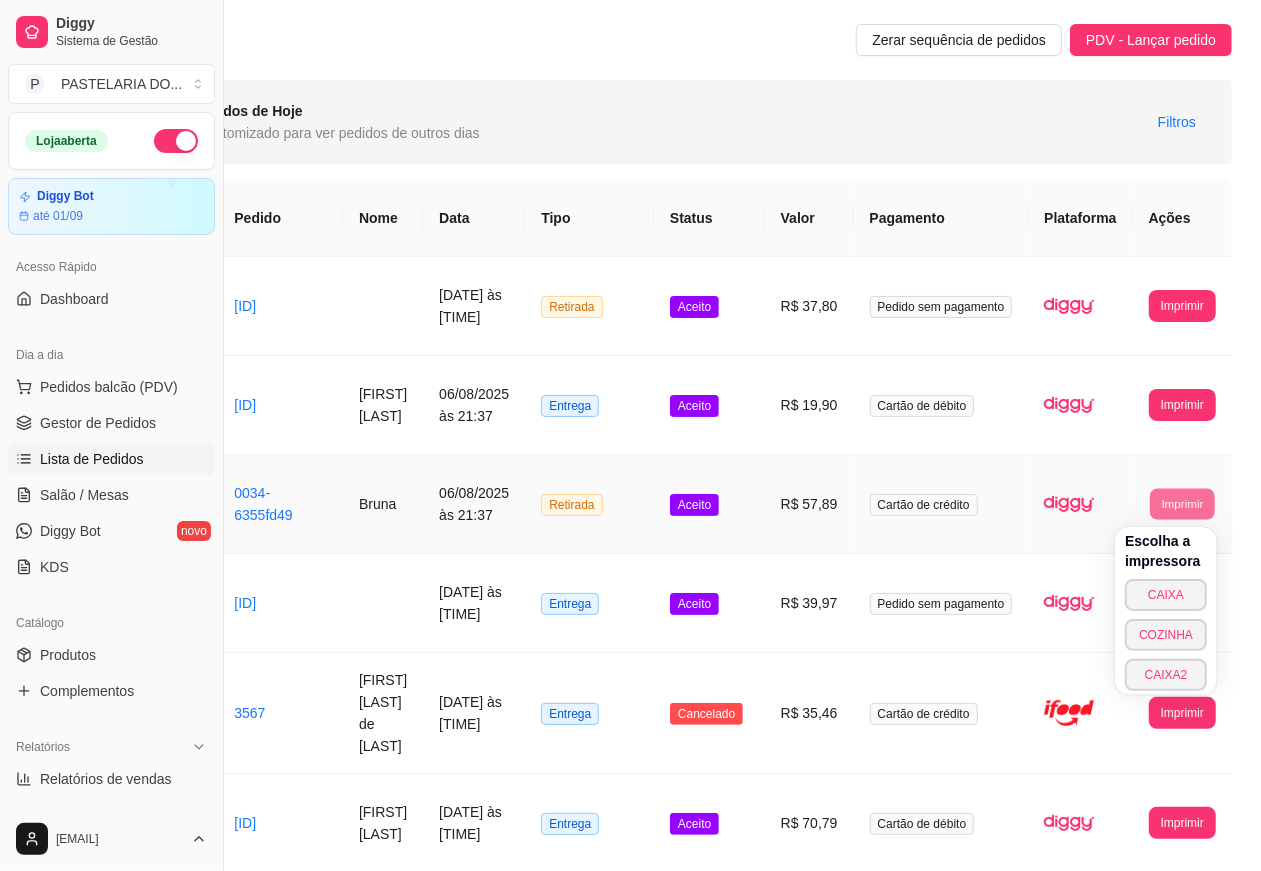 click on "COZINHA" at bounding box center [1166, 635] 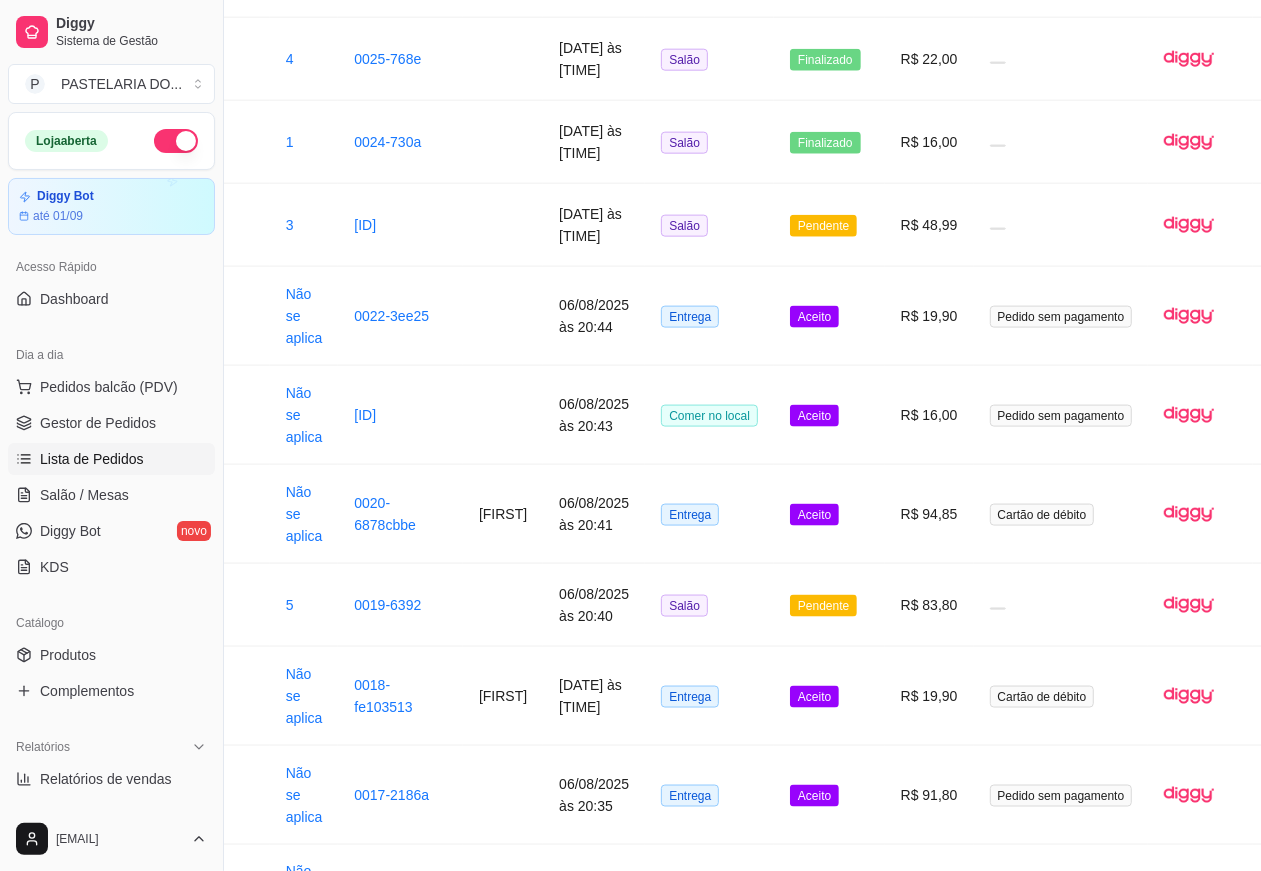 scroll, scrollTop: 1653, scrollLeft: 215, axis: both 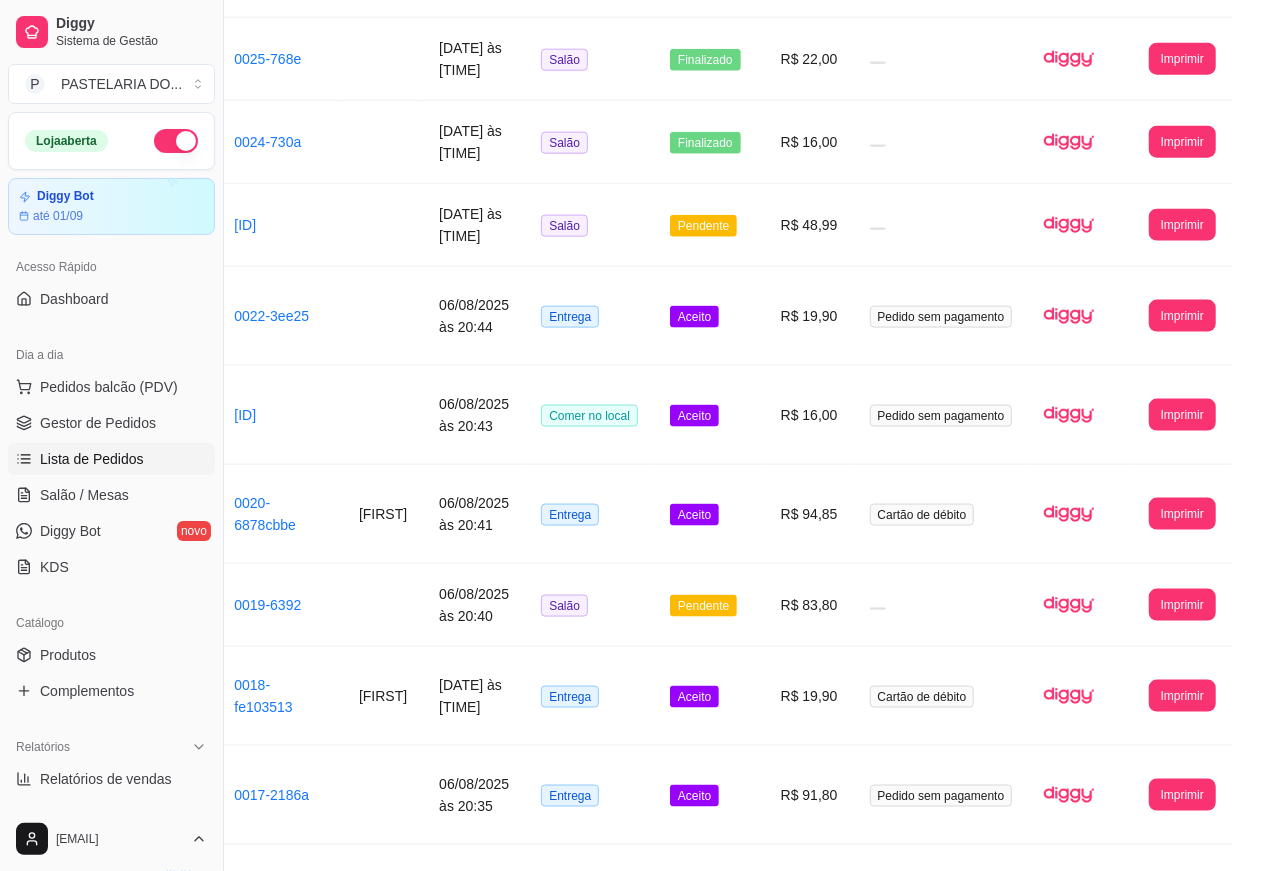 click on "Imprimir" at bounding box center [1182, 514] 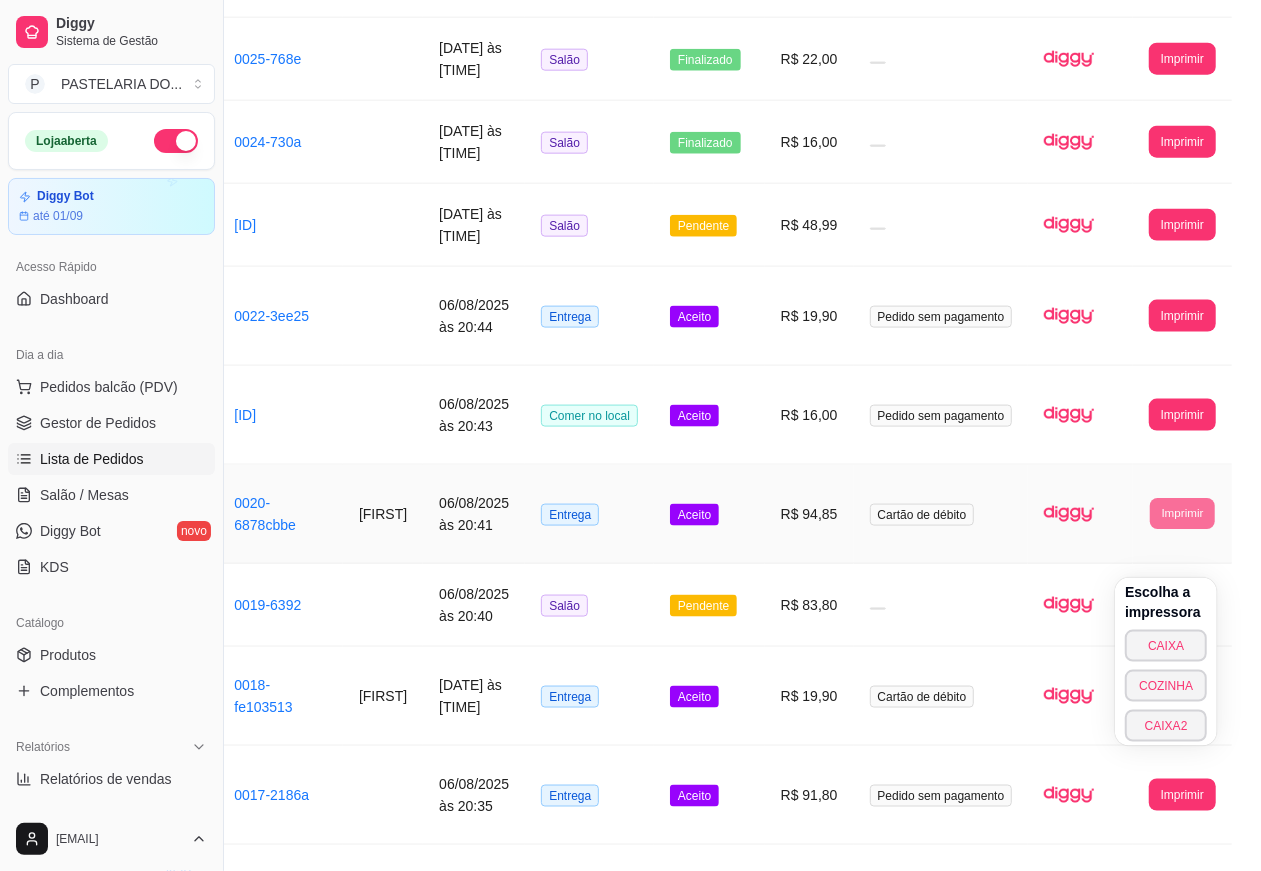 click on "COZINHA" at bounding box center [1166, 686] 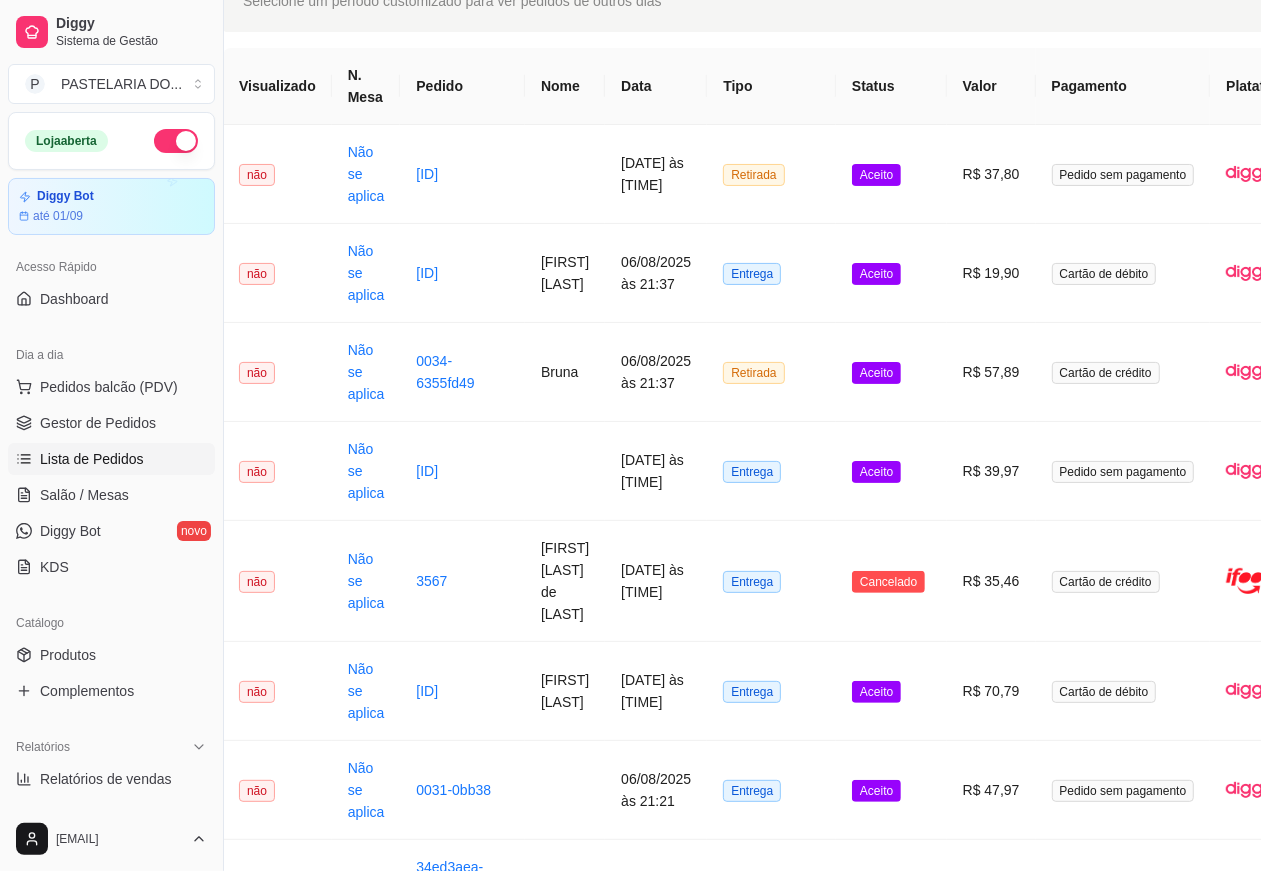 scroll, scrollTop: 132, scrollLeft: 215, axis: both 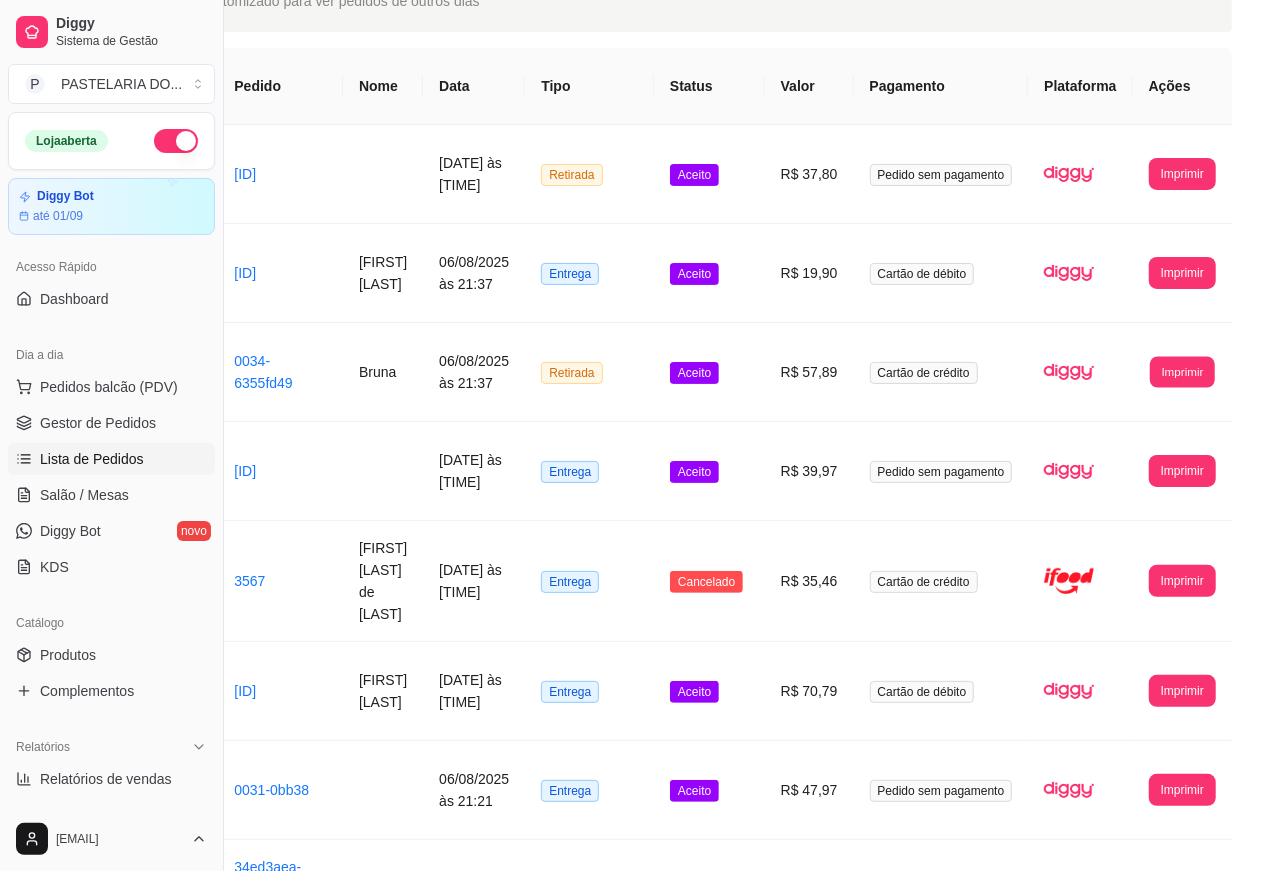 click on "Imprimir" at bounding box center [1182, 371] 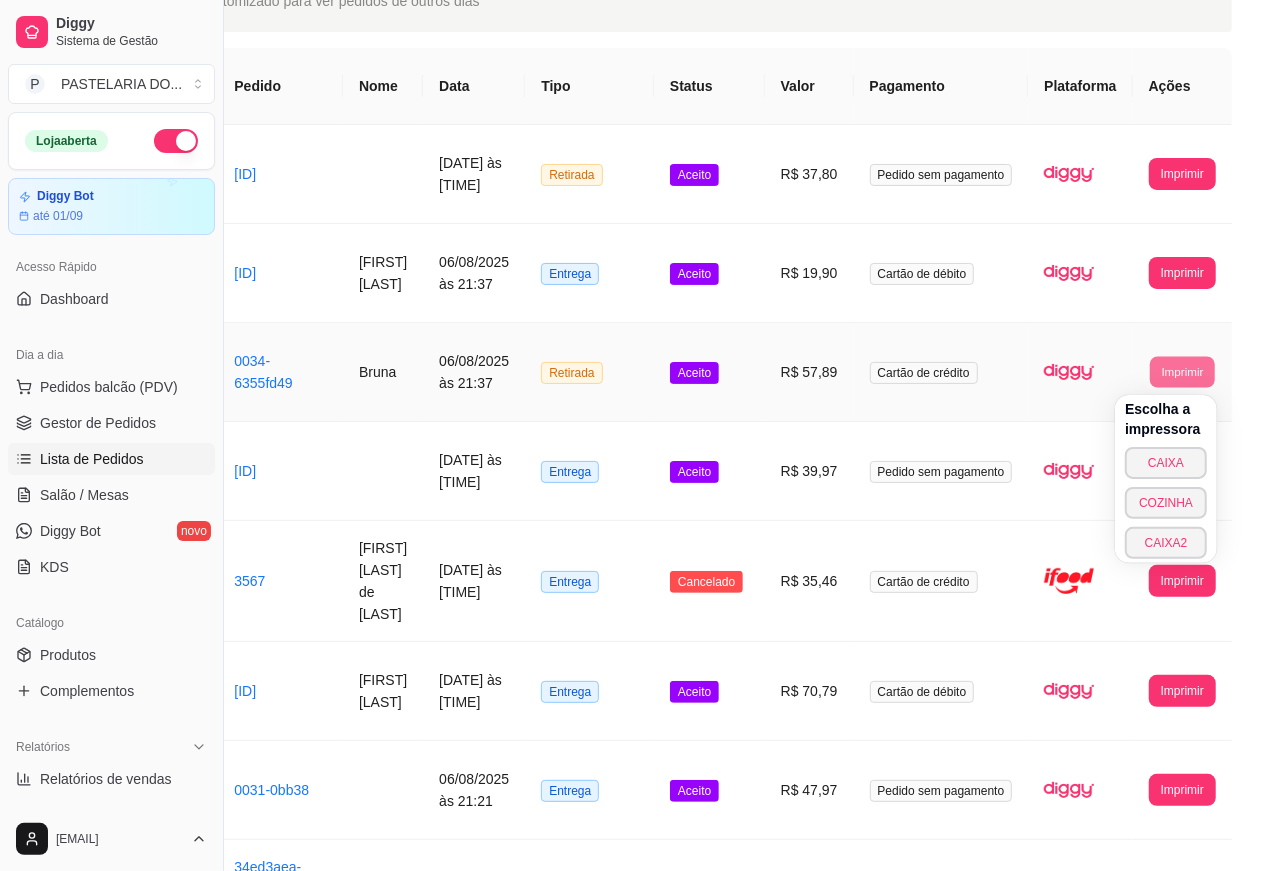 click on "CAIXA2" at bounding box center (1166, 543) 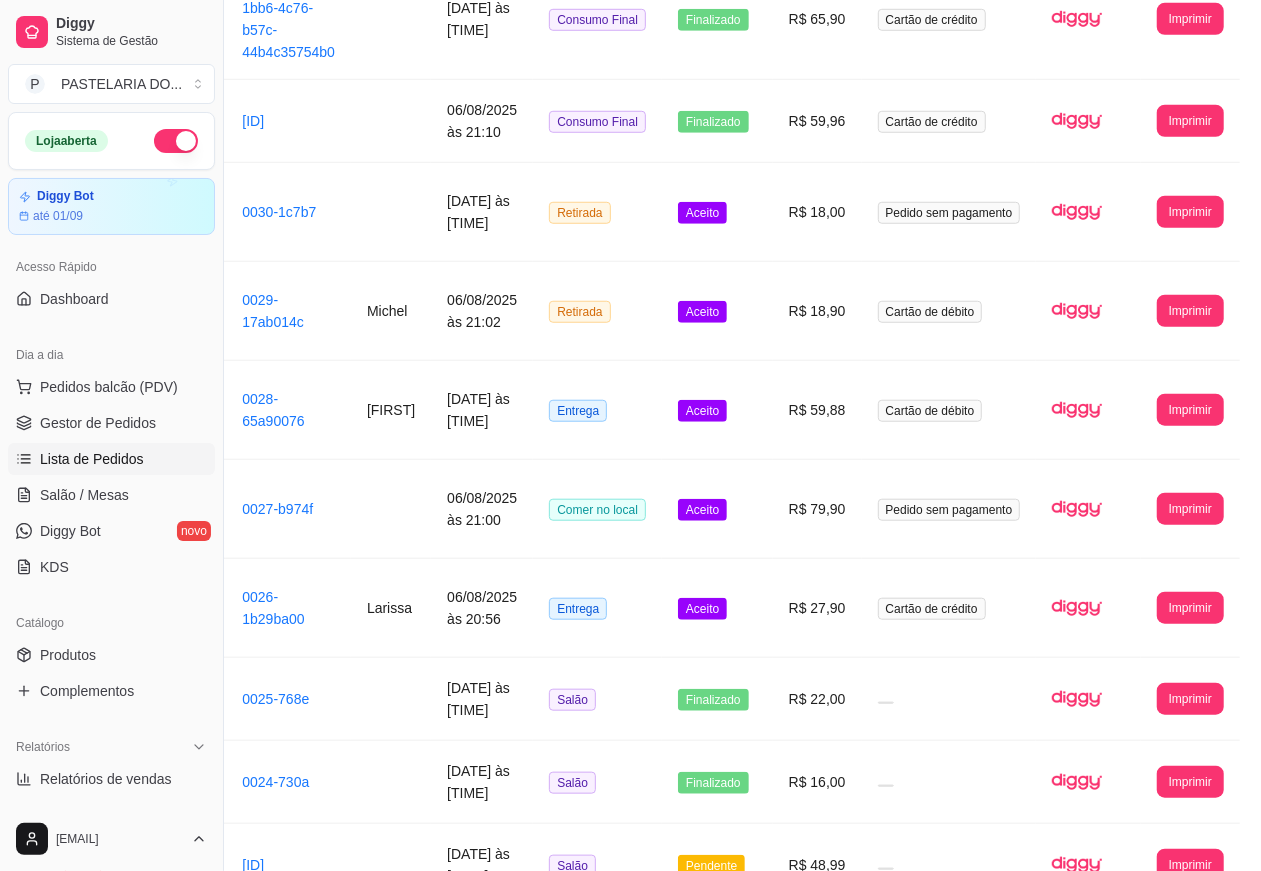 scroll, scrollTop: 1013, scrollLeft: 215, axis: both 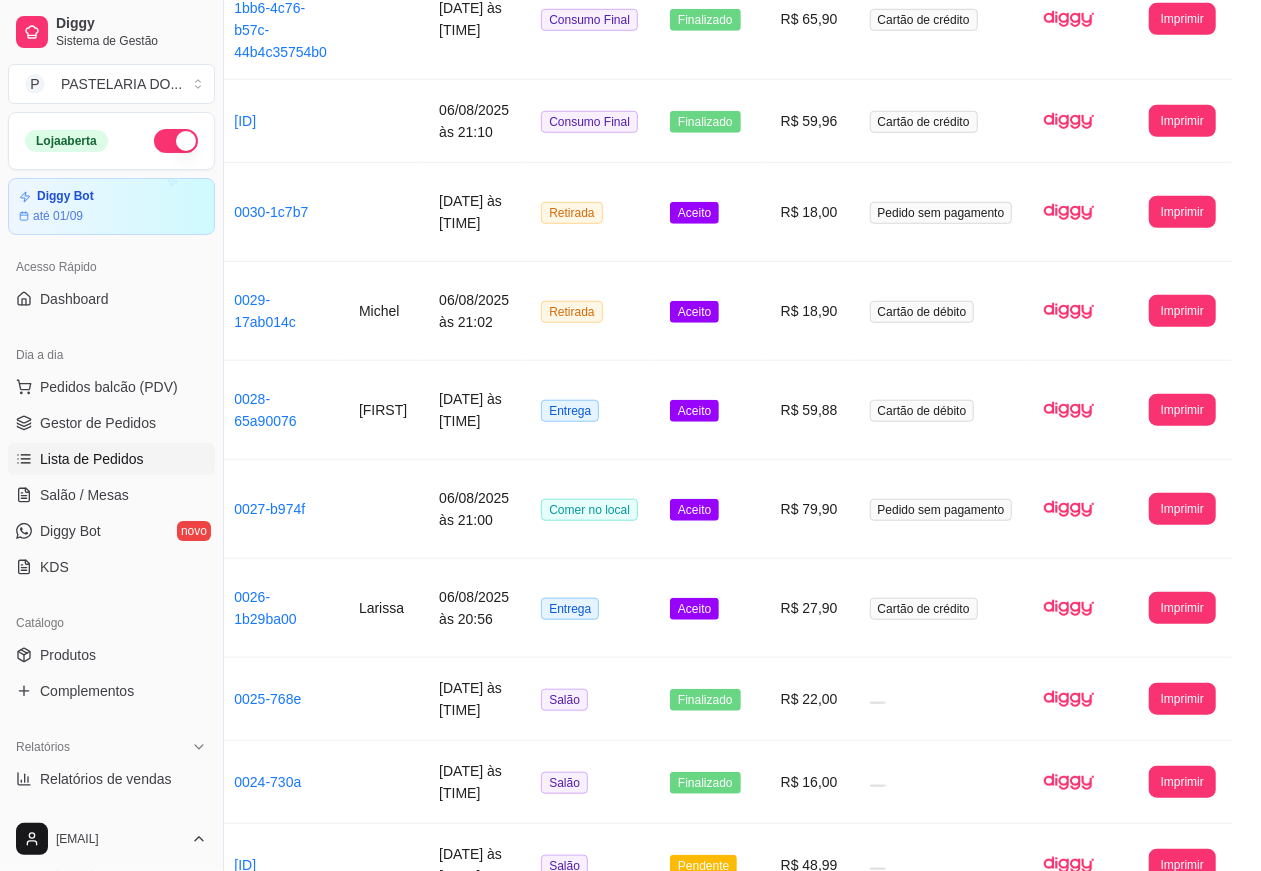 click on "Imprimir" at bounding box center (1182, 311) 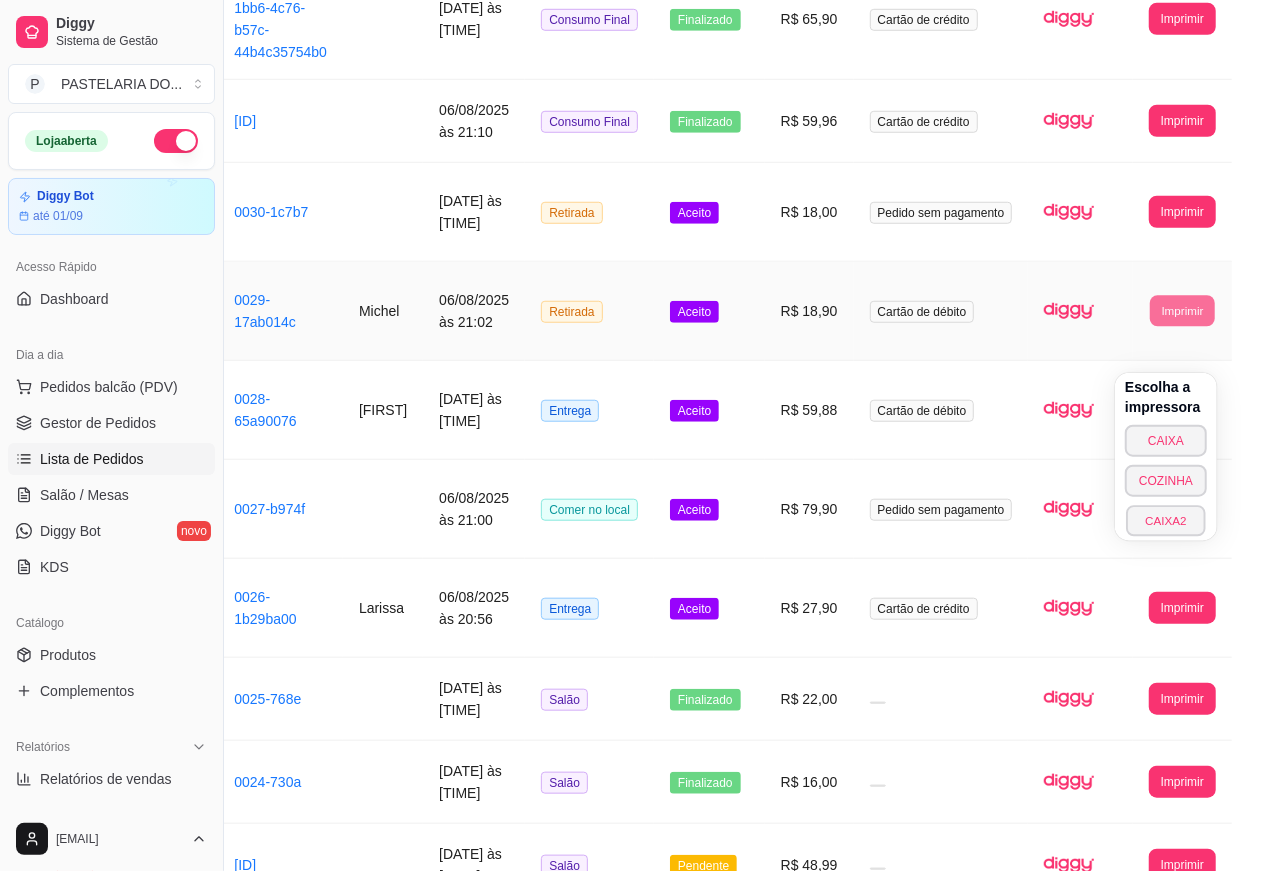 click on "CAIXA2" at bounding box center [1166, 520] 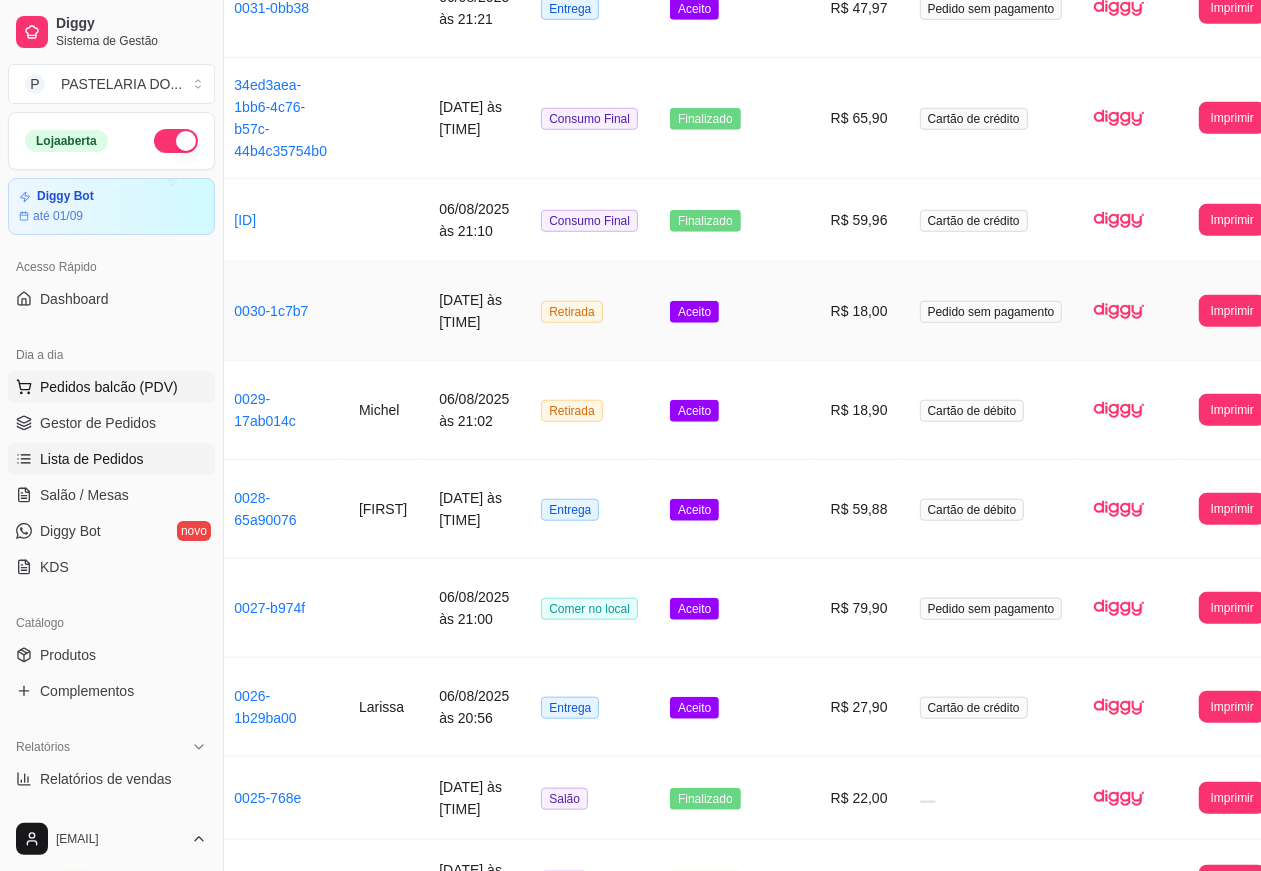 click on "Pedidos balcão (PDV)" at bounding box center (109, 387) 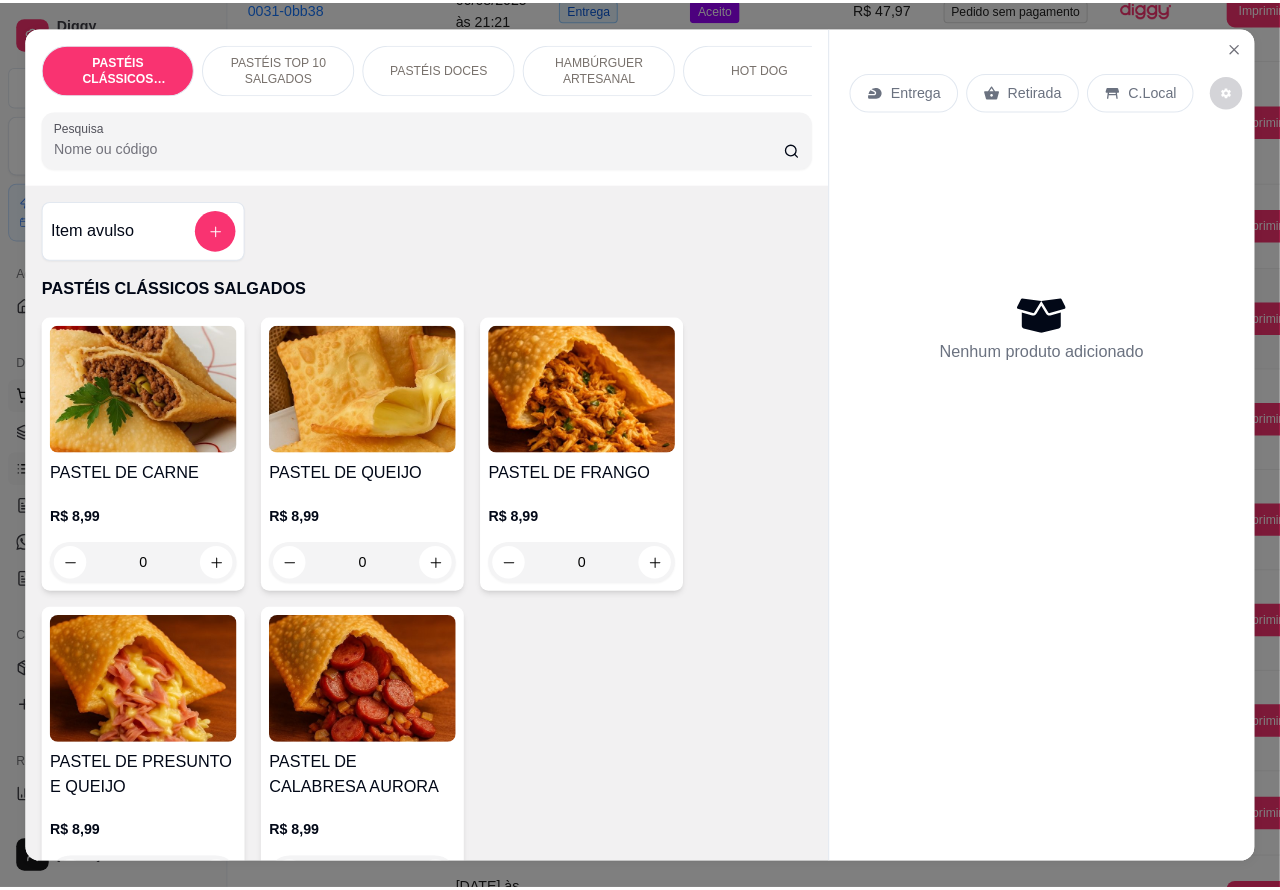 scroll, scrollTop: 1013, scrollLeft: 205, axis: both 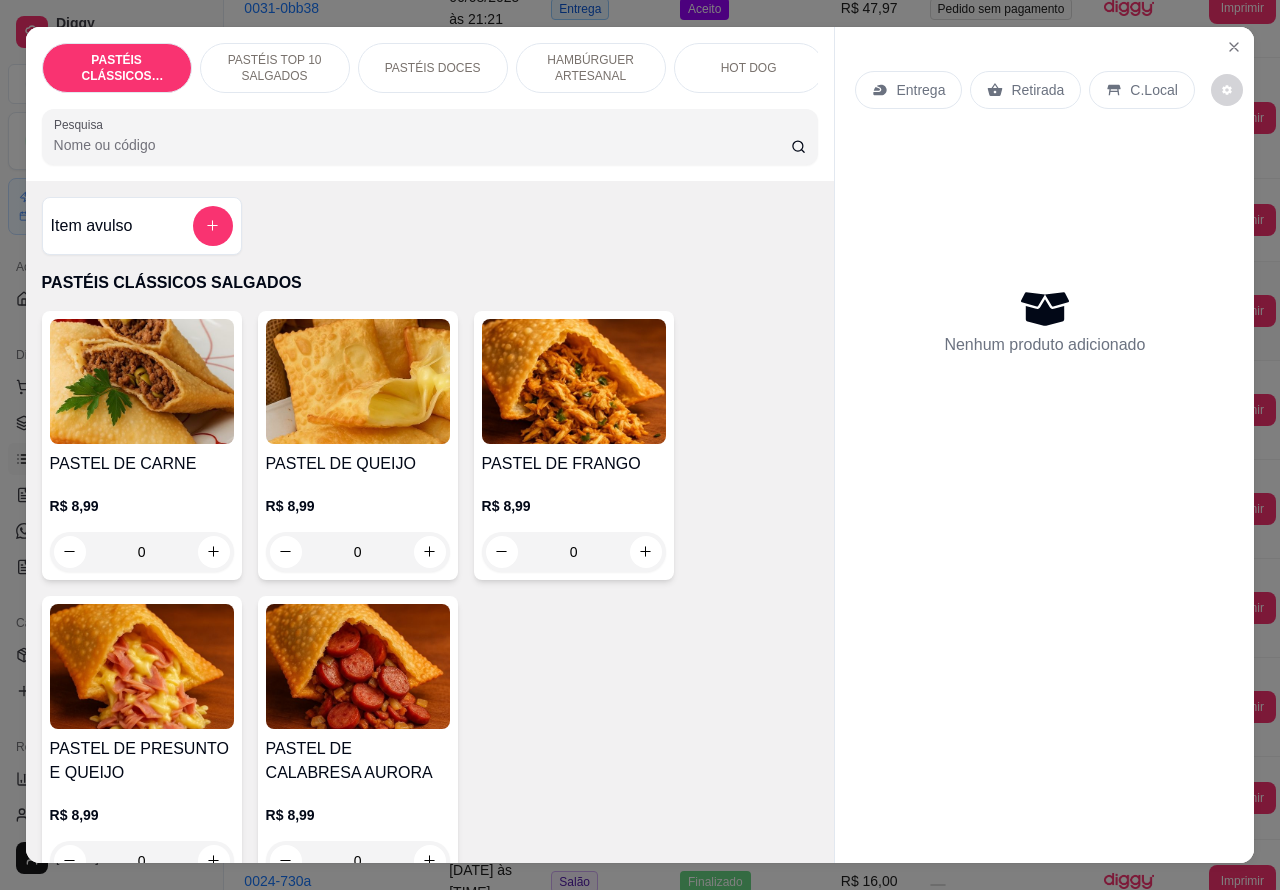 click on "Entrega" at bounding box center [920, 90] 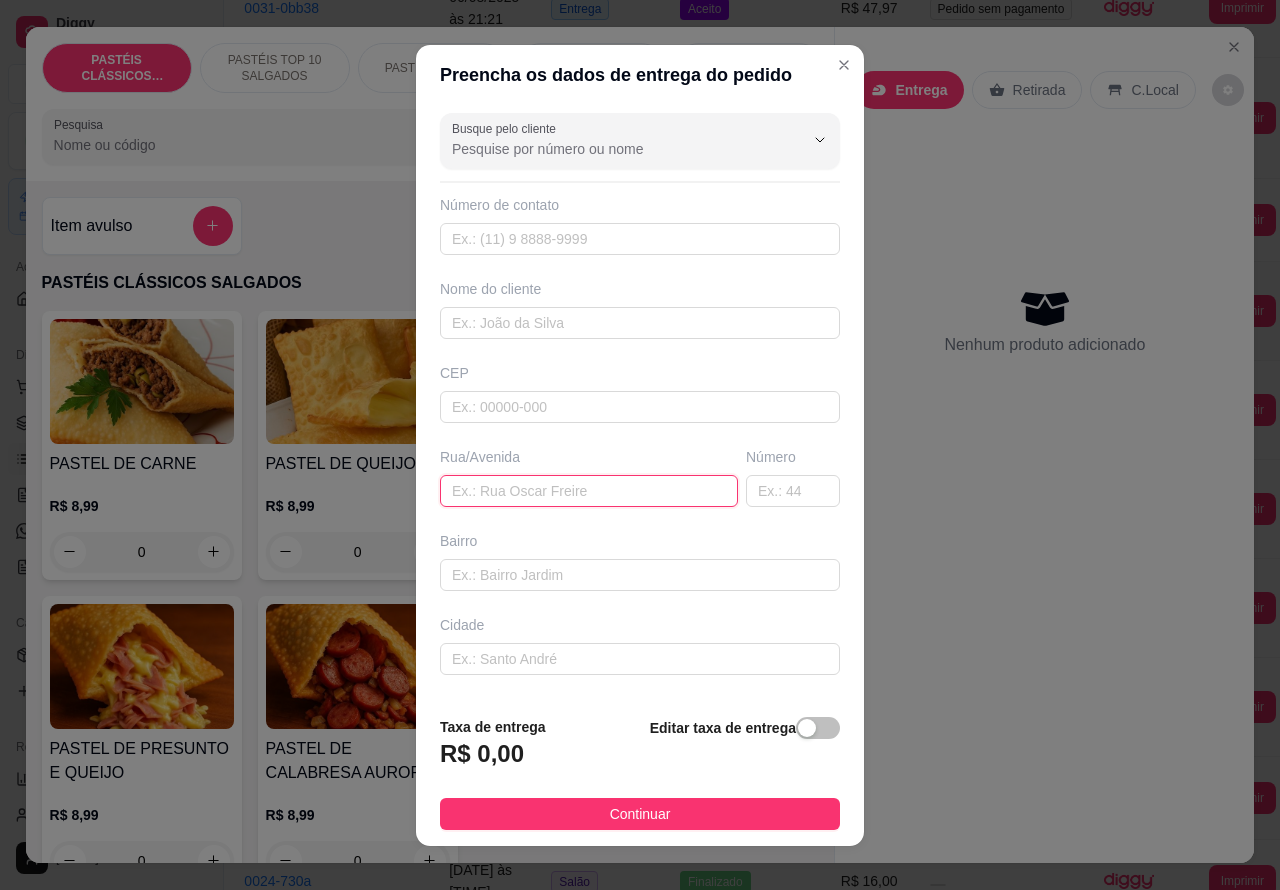 paste on "[PHONE]" 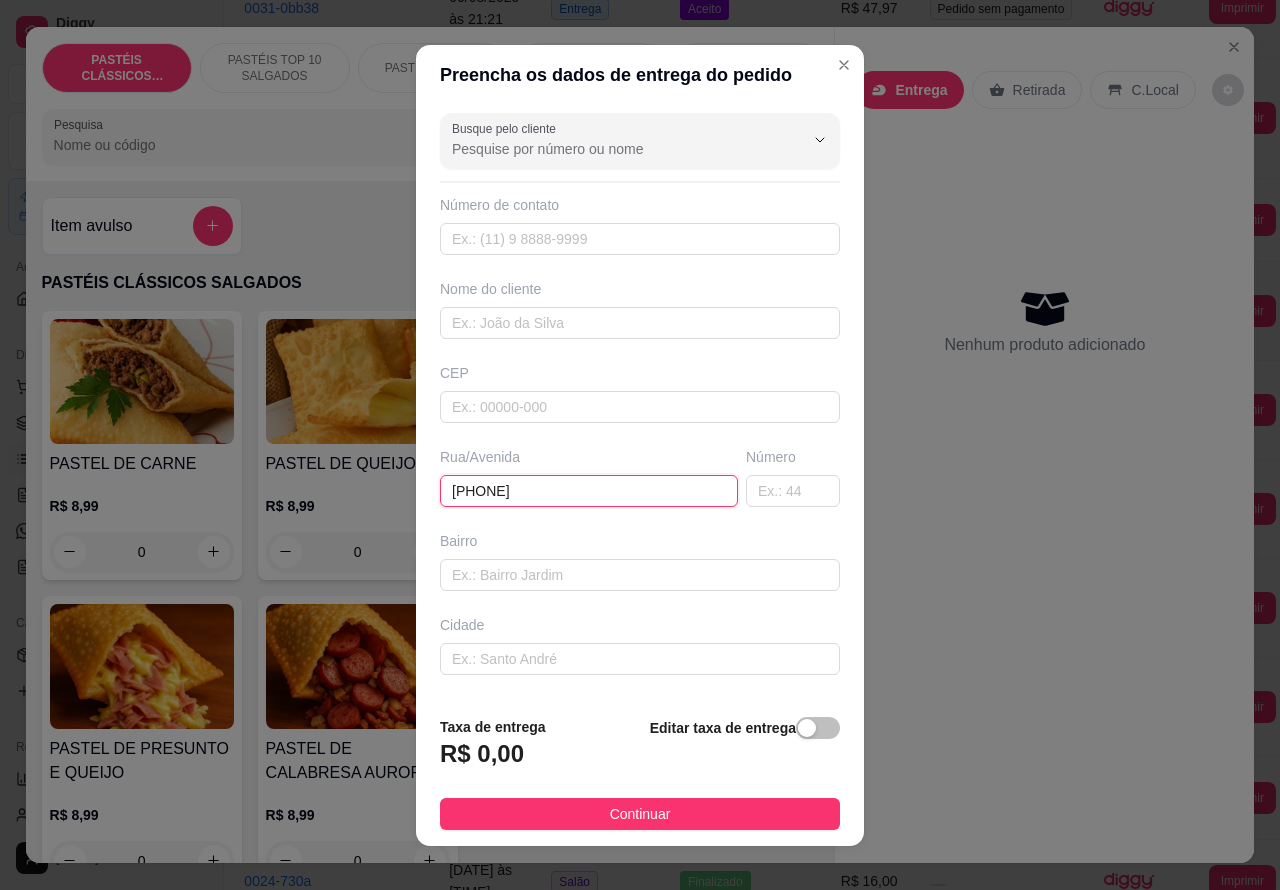 type on "[PHONE]" 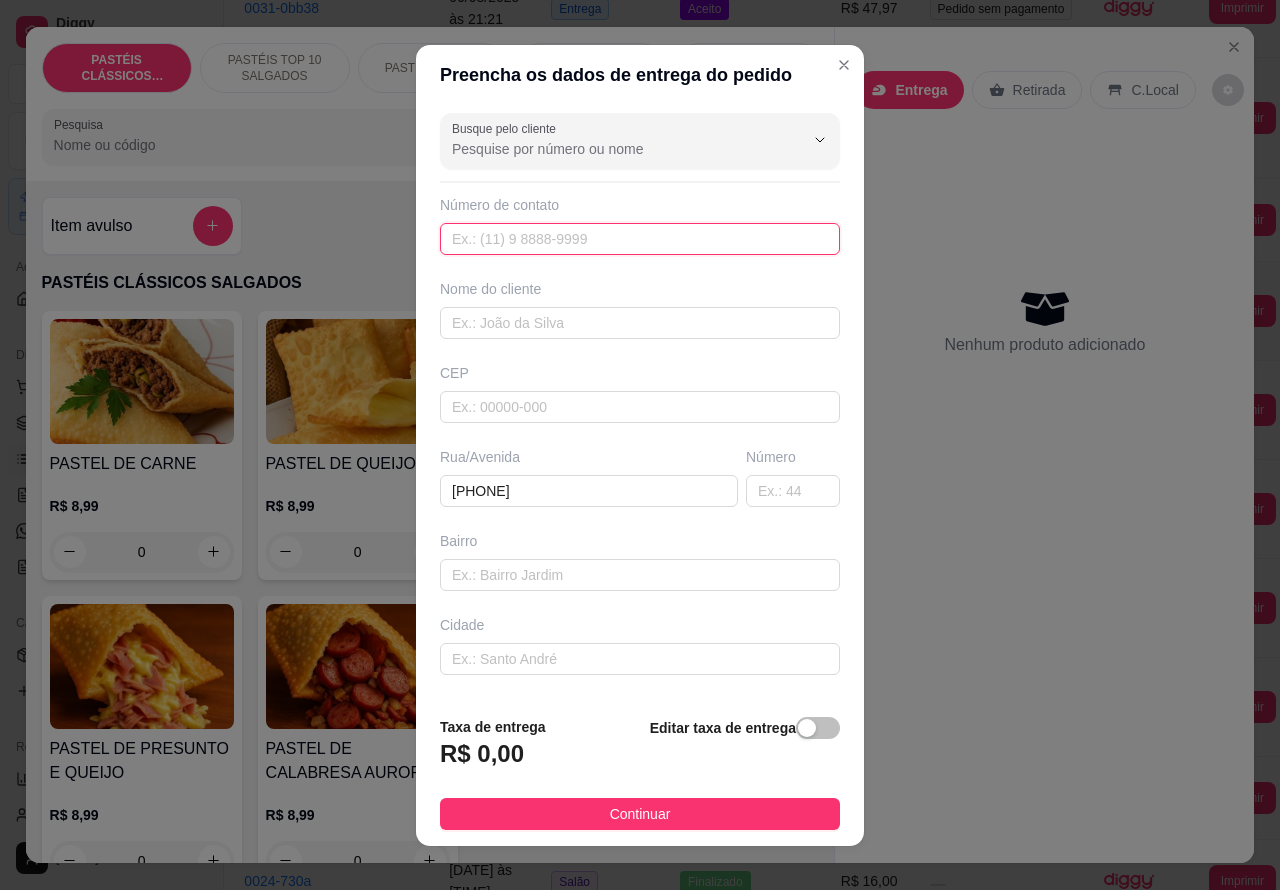 paste on "[PHONE]" 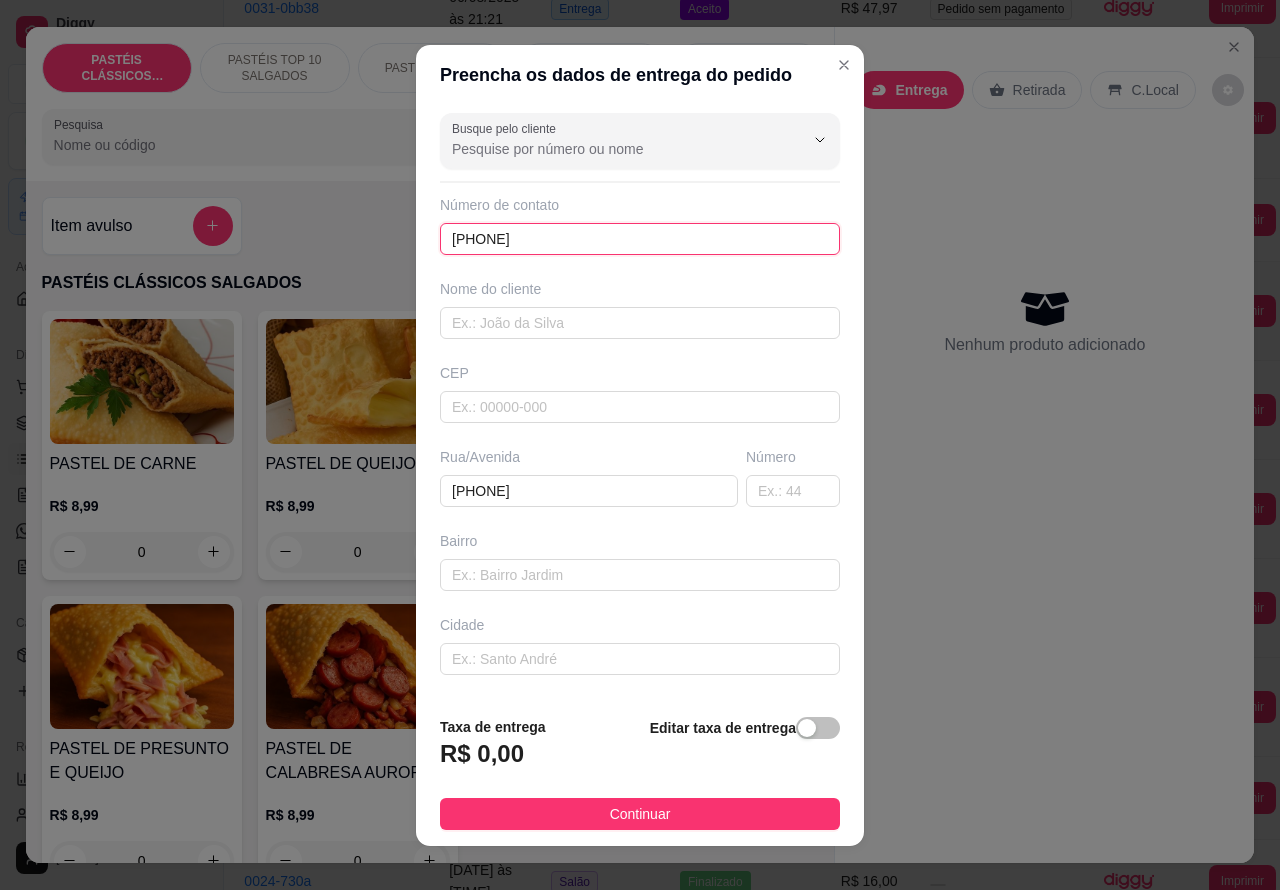 type on "[PHONE]" 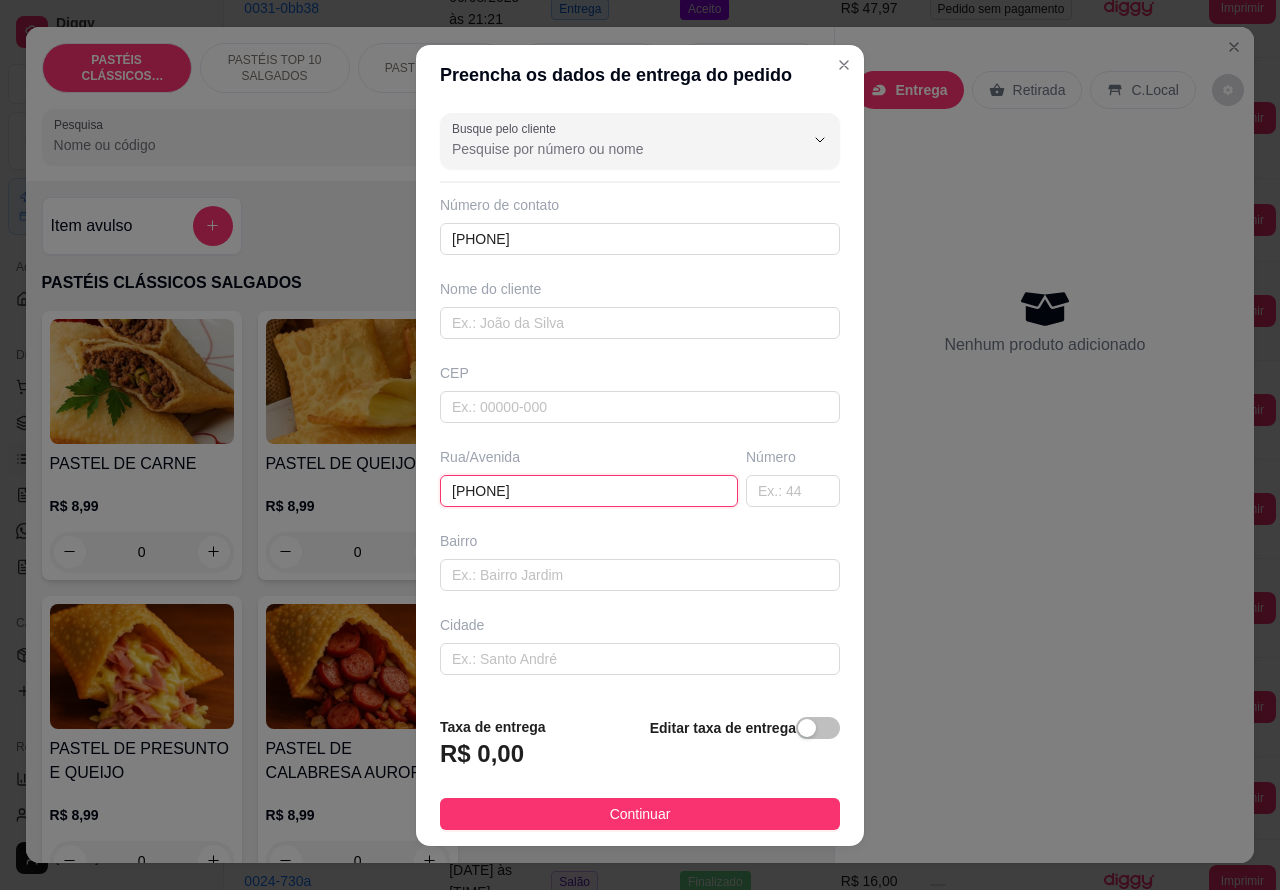 click on "[PHONE]" at bounding box center (589, 491) 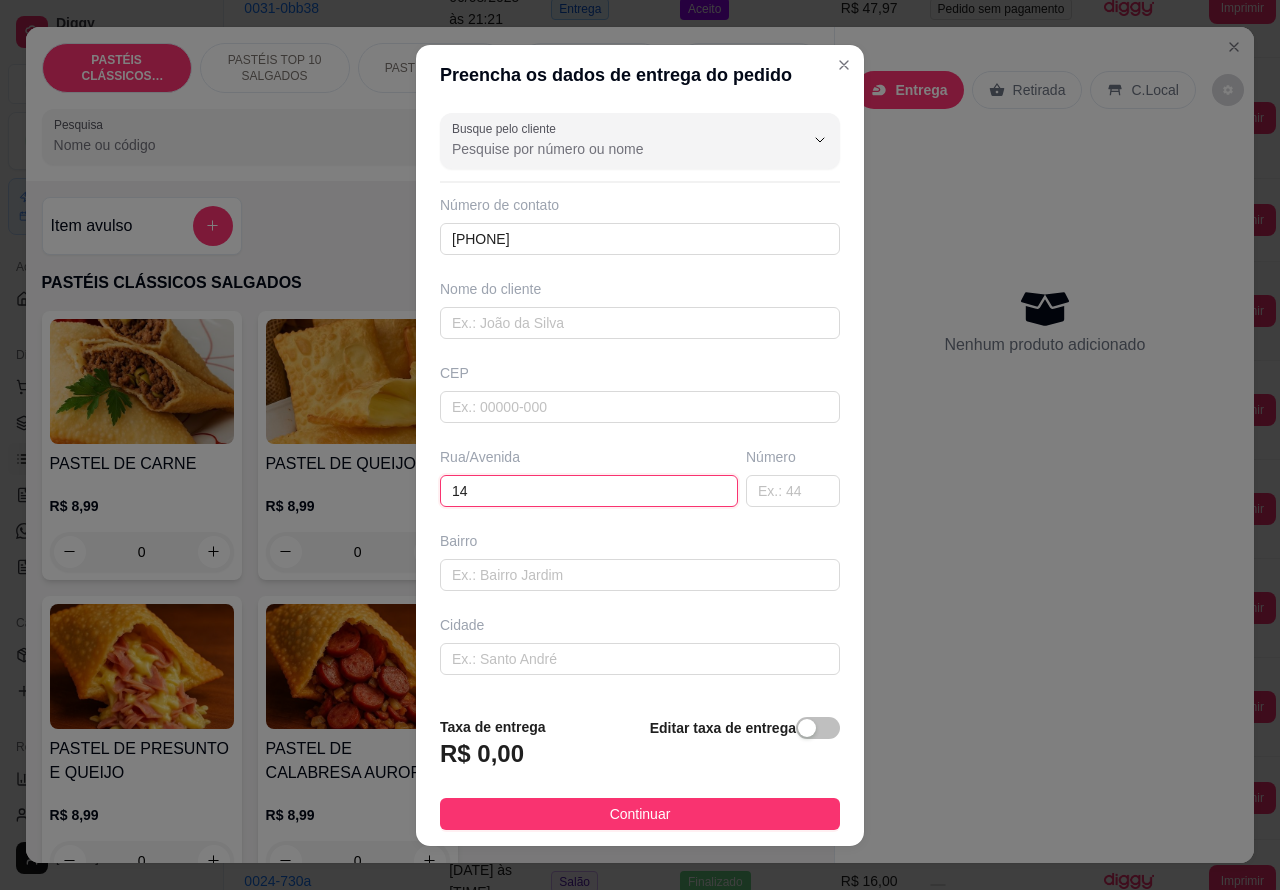 type on "1" 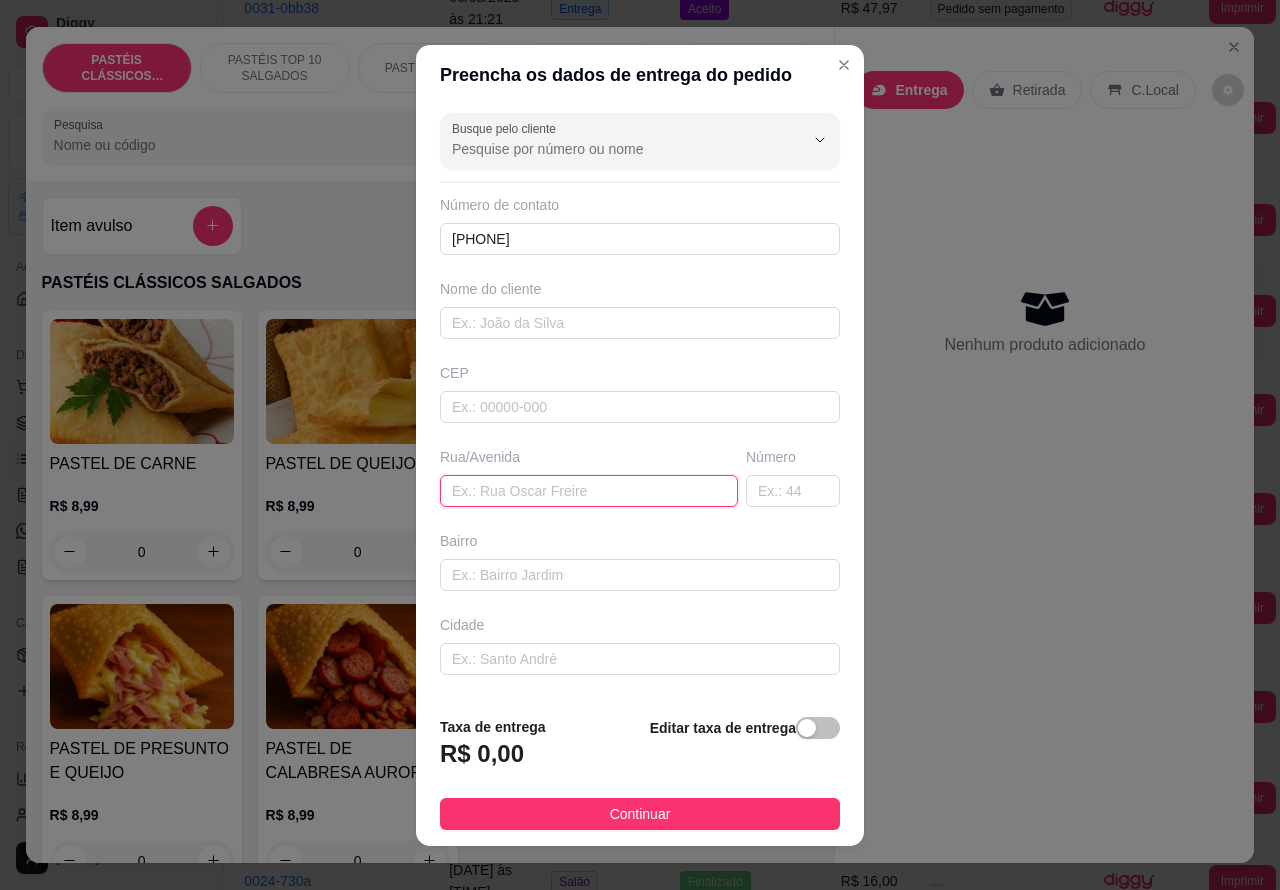 paste on "[STREET]" 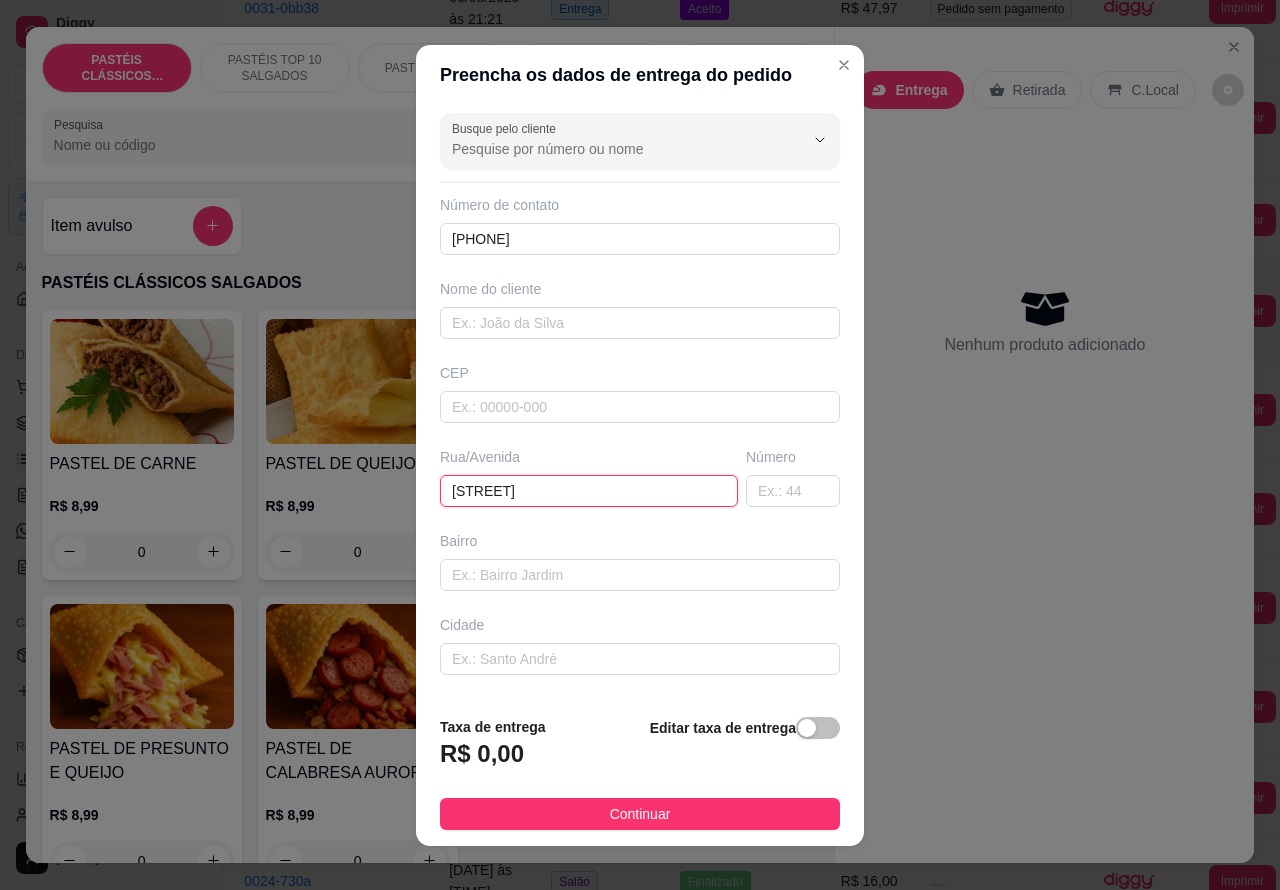 type on "[STREET]" 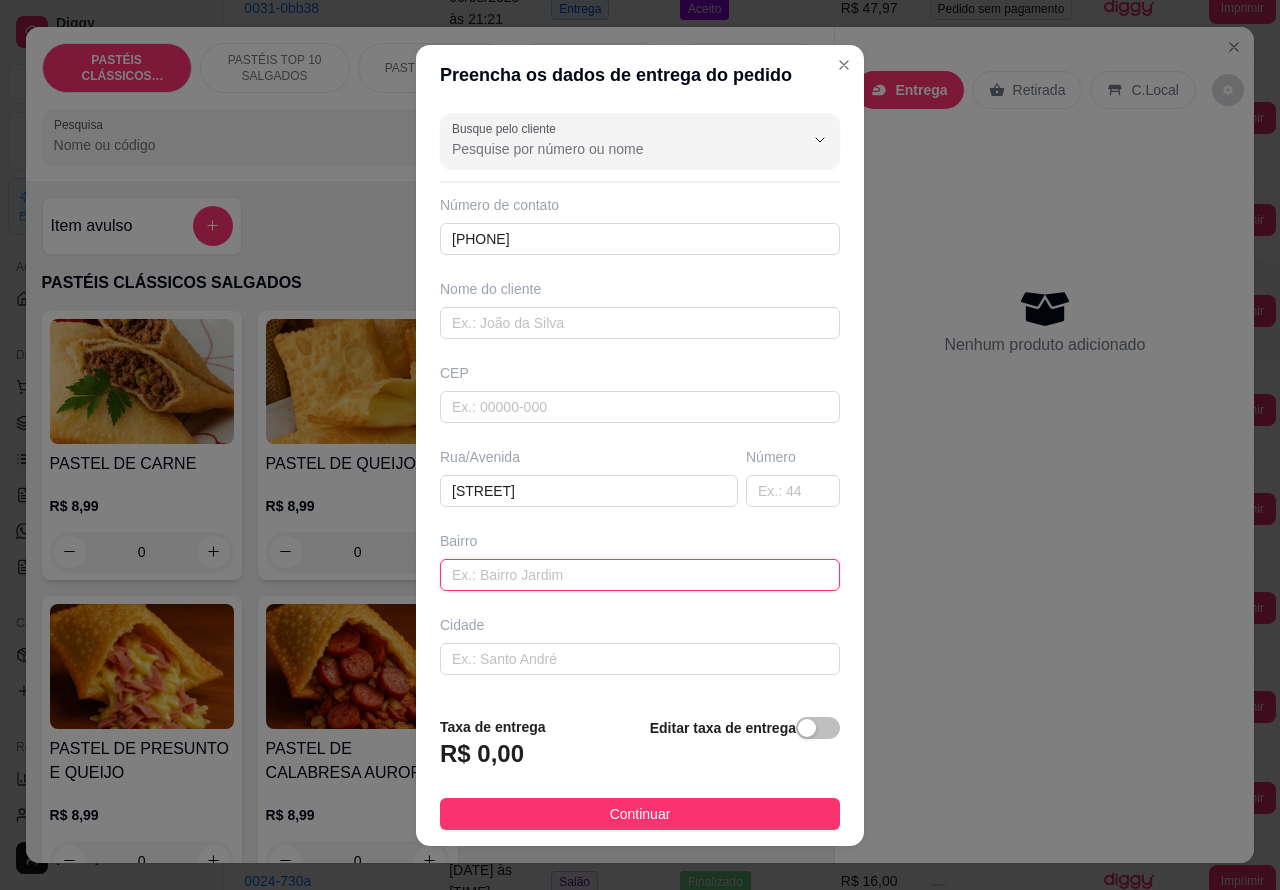 paste on "Num [NUMBER] casa [NUMBER]" 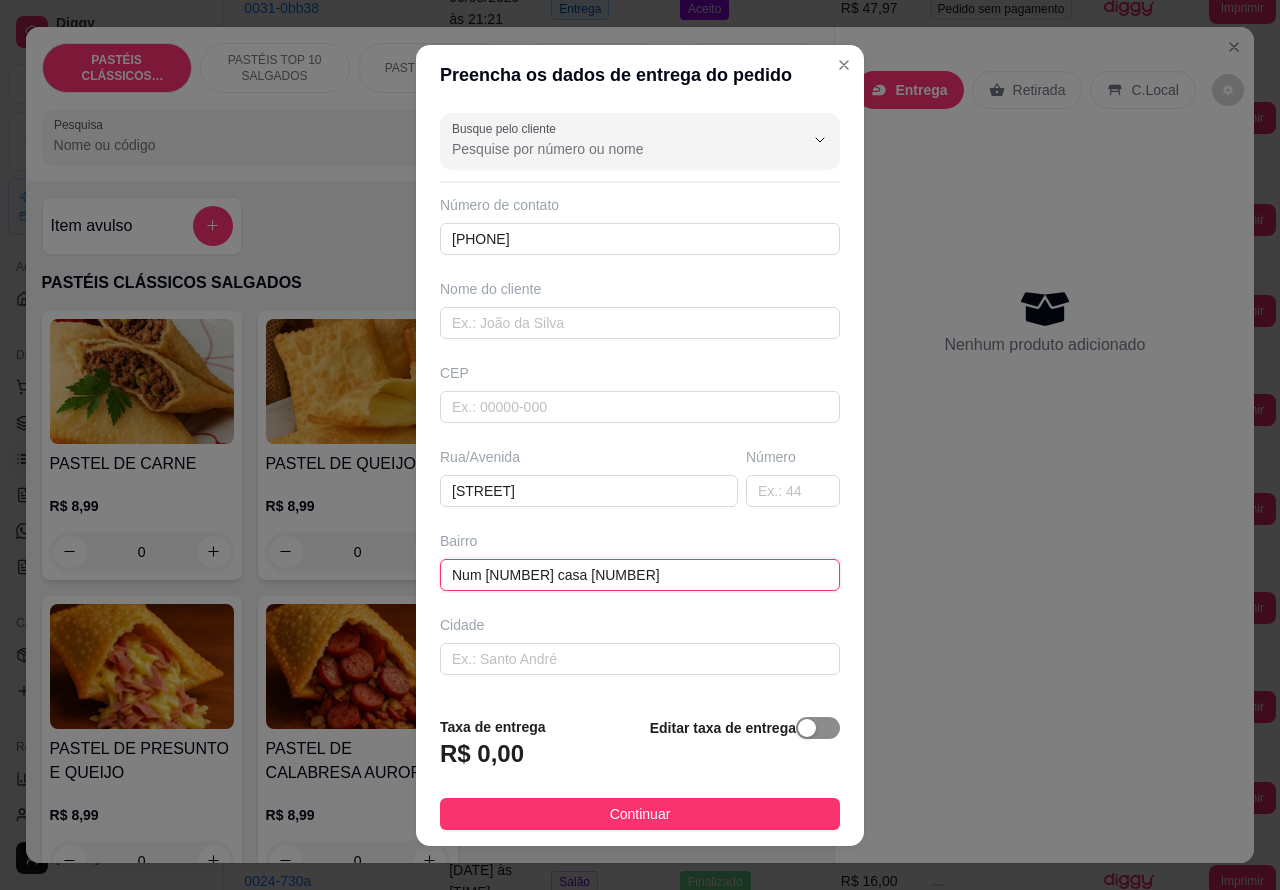 type on "Num [NUMBER] casa [NUMBER]" 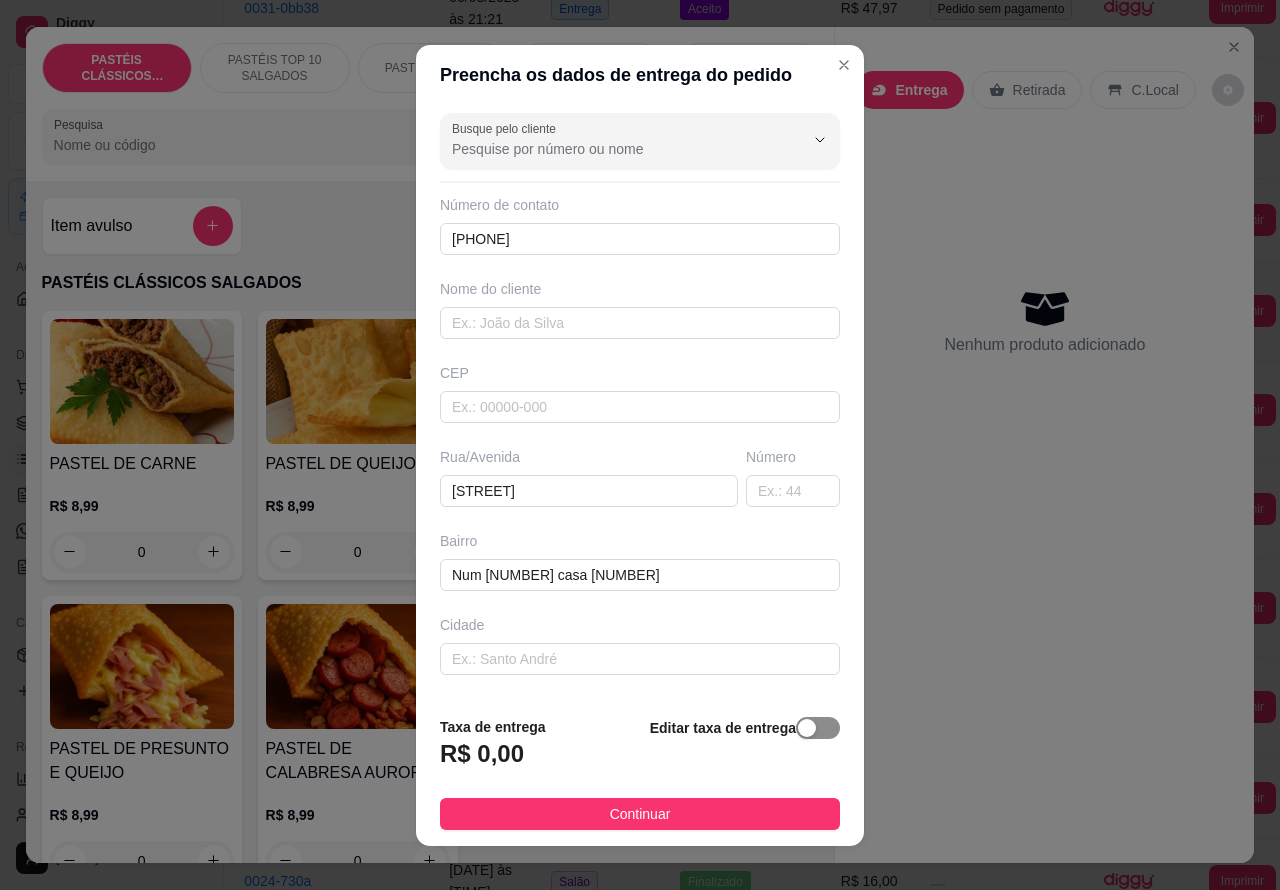 click at bounding box center [807, 728] 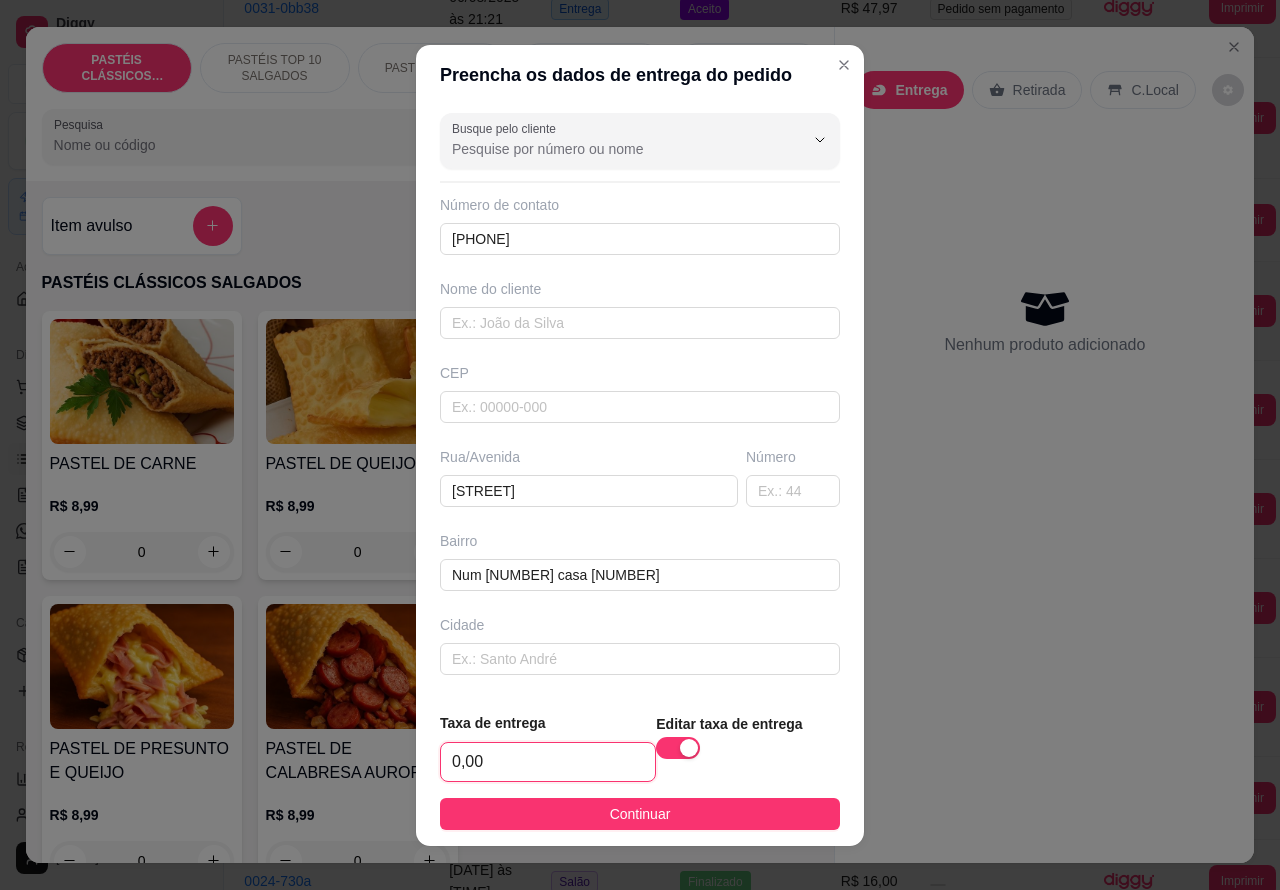 click on "0,00" at bounding box center (548, 762) 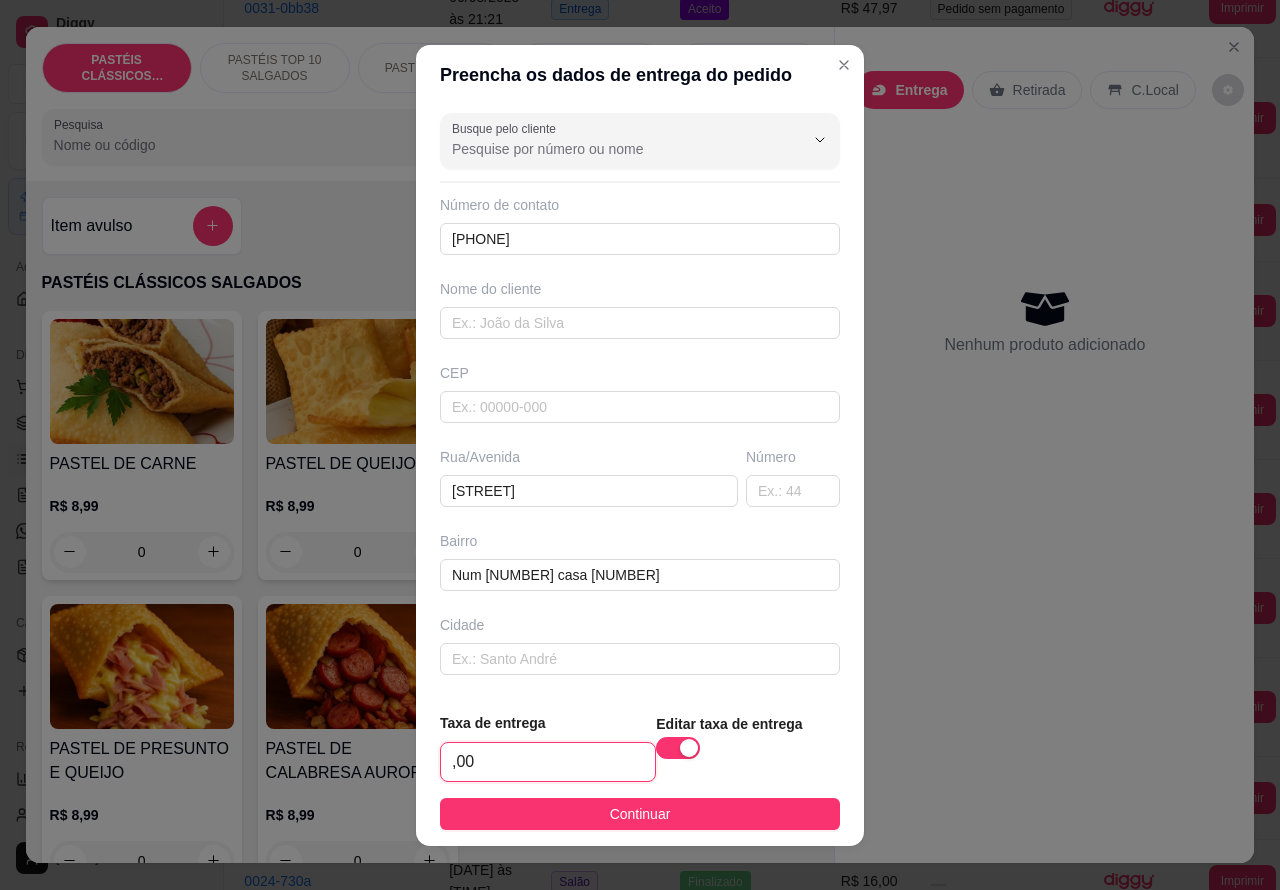 type on "1,00" 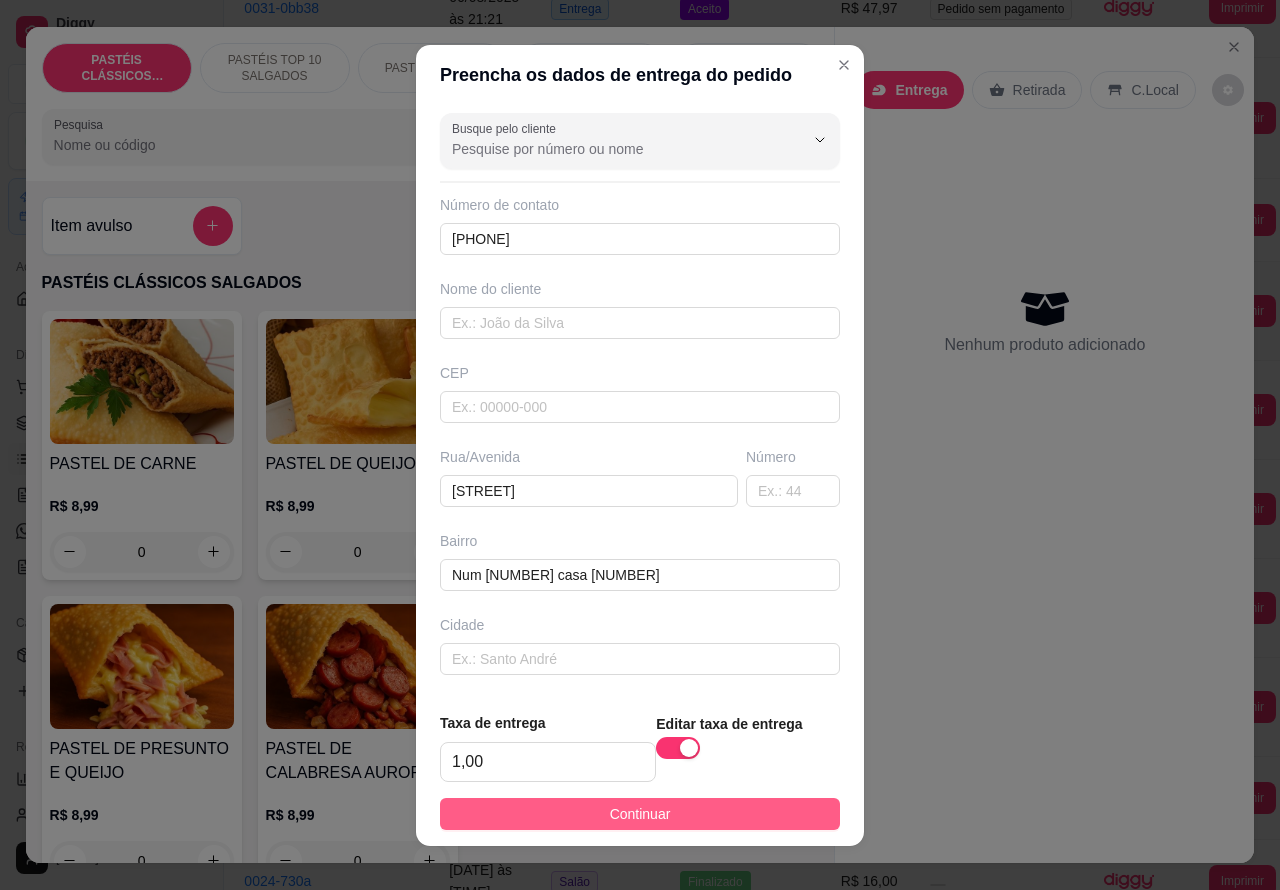 click on "Continuar" at bounding box center (640, 814) 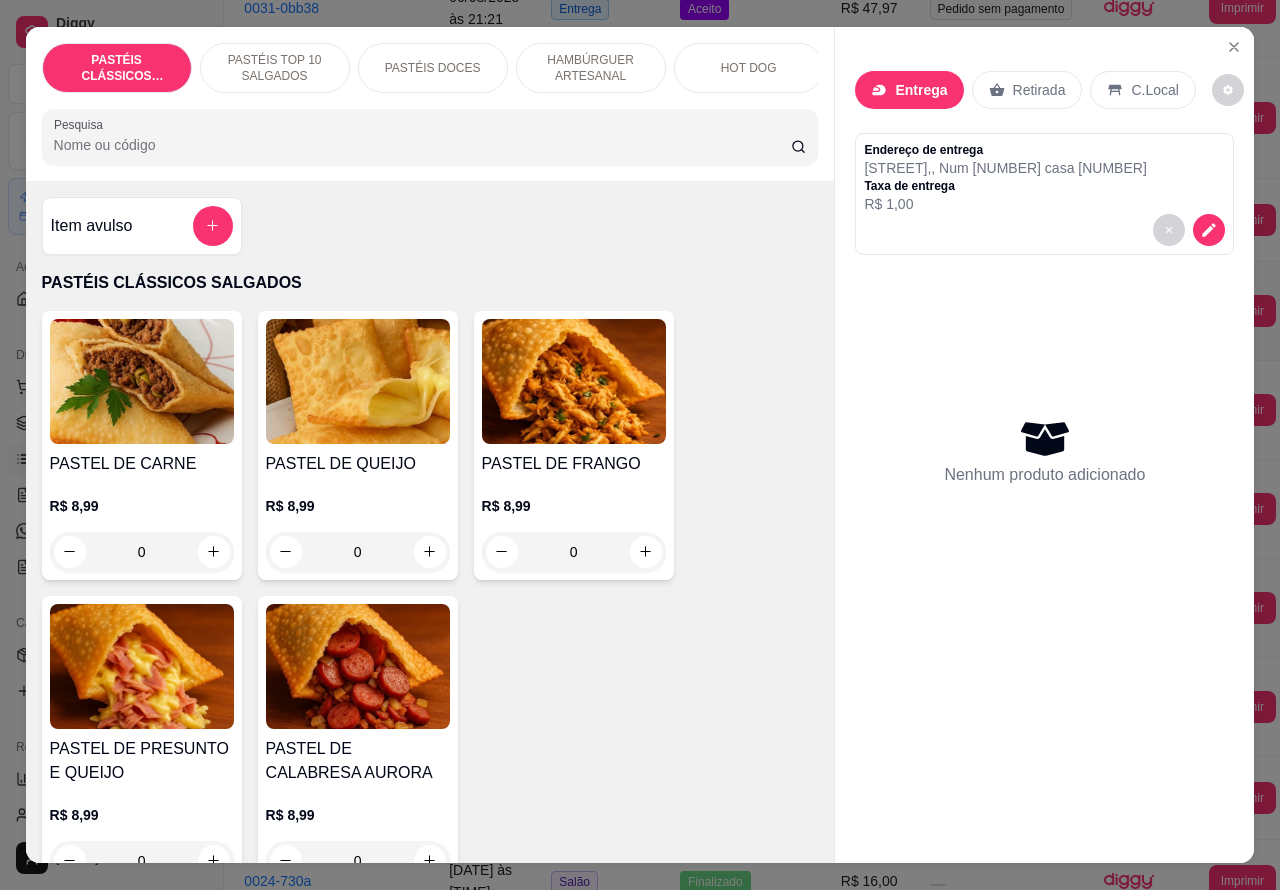 click on "HAMBÚRGUER ARTESANAL" at bounding box center [591, 68] 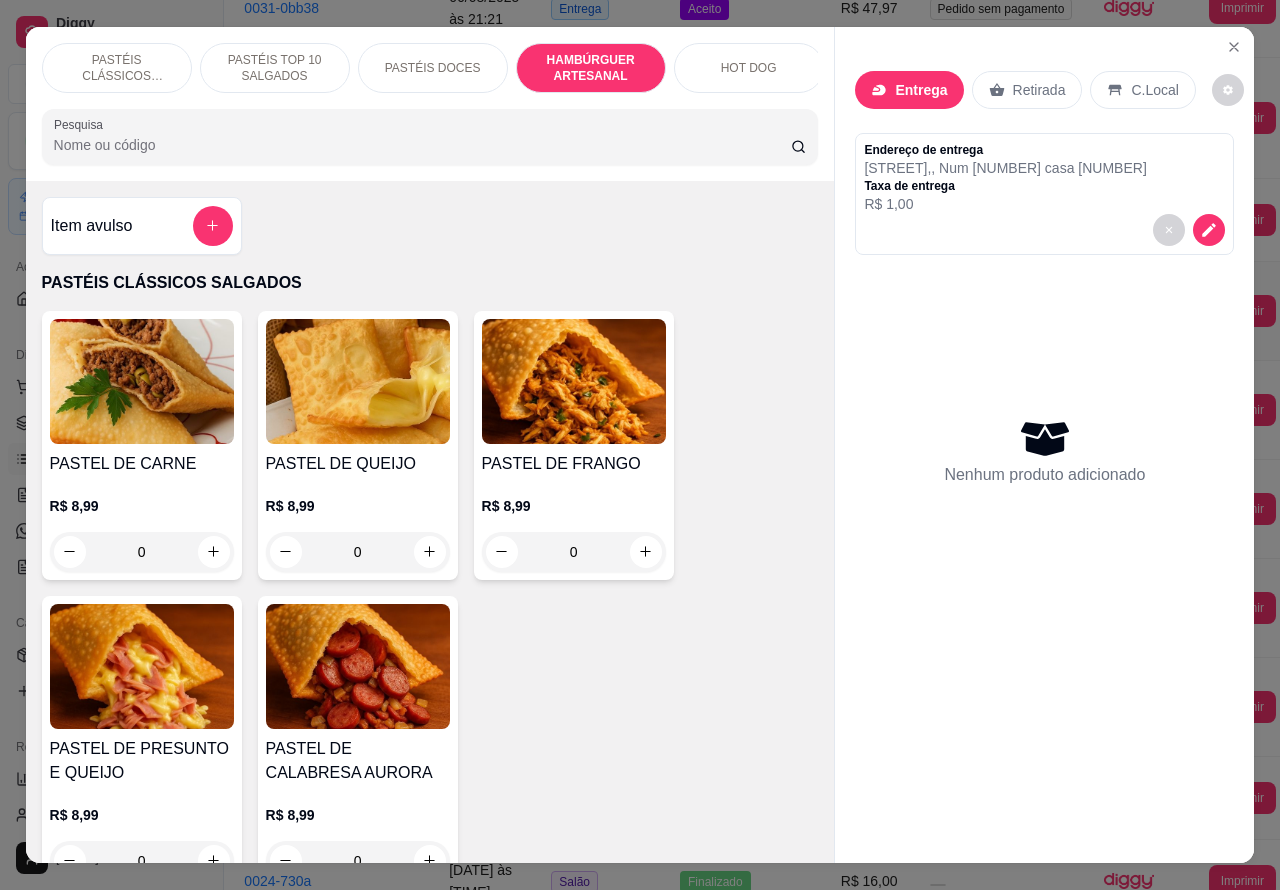 scroll, scrollTop: 3870, scrollLeft: 0, axis: vertical 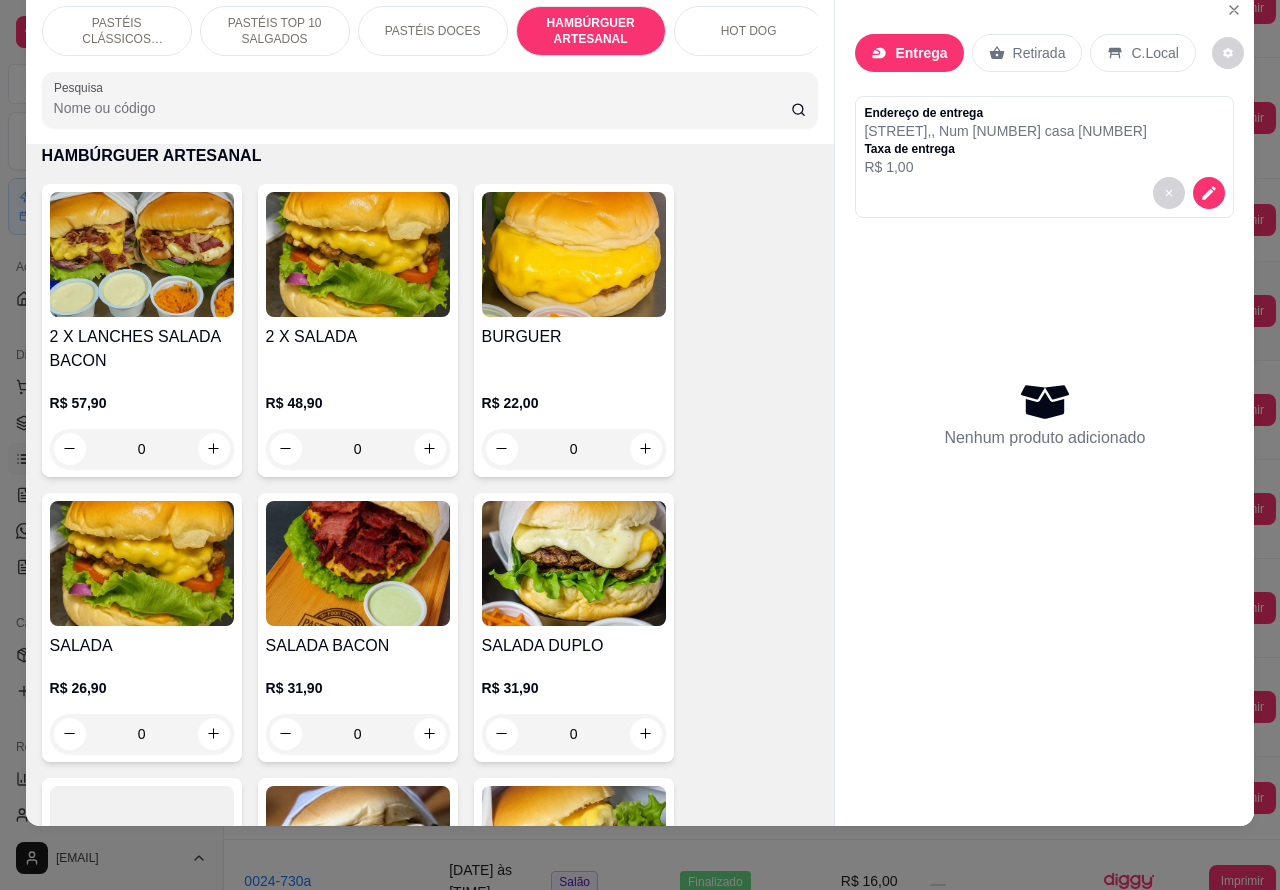 click on "0" at bounding box center (574, 449) 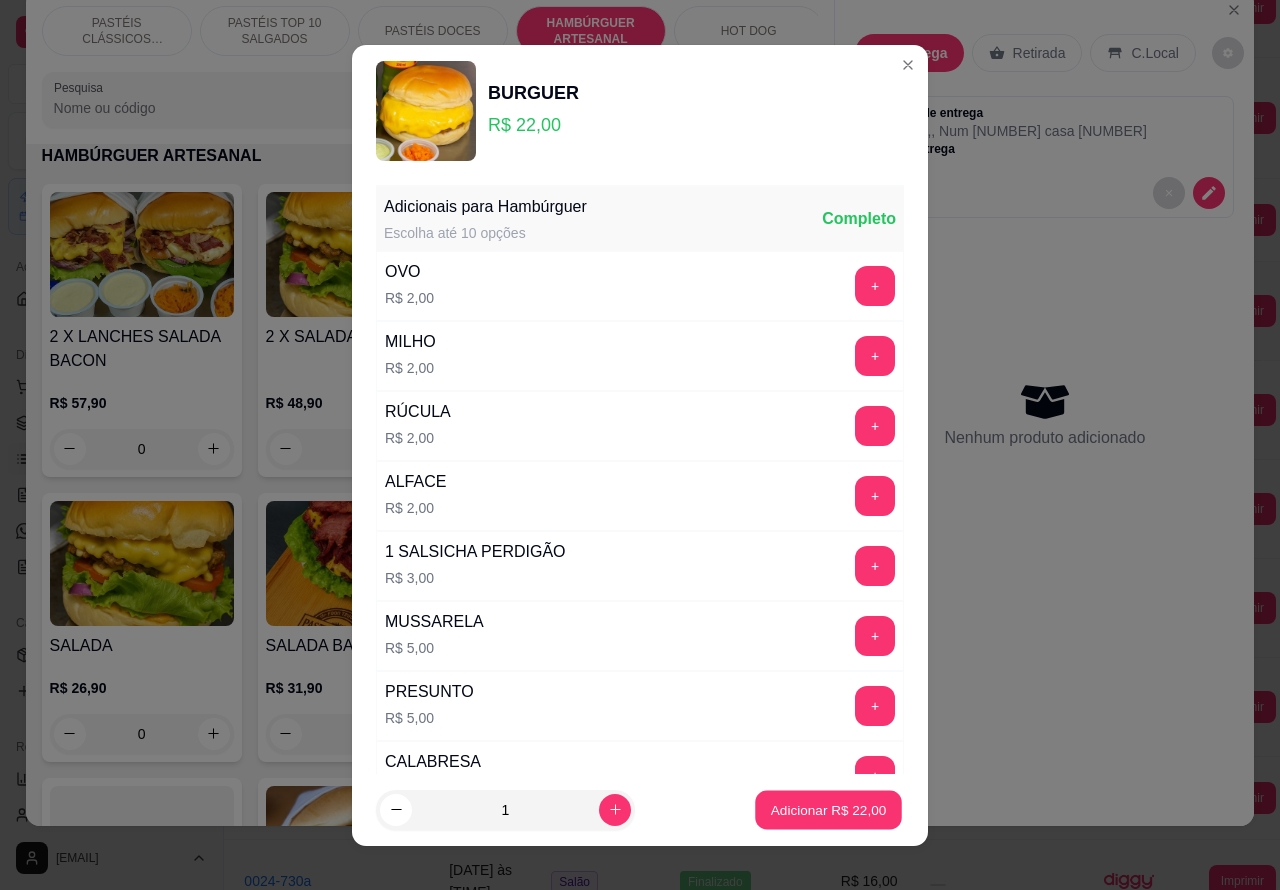click on "Adicionar   R$ 22,00" at bounding box center (829, 809) 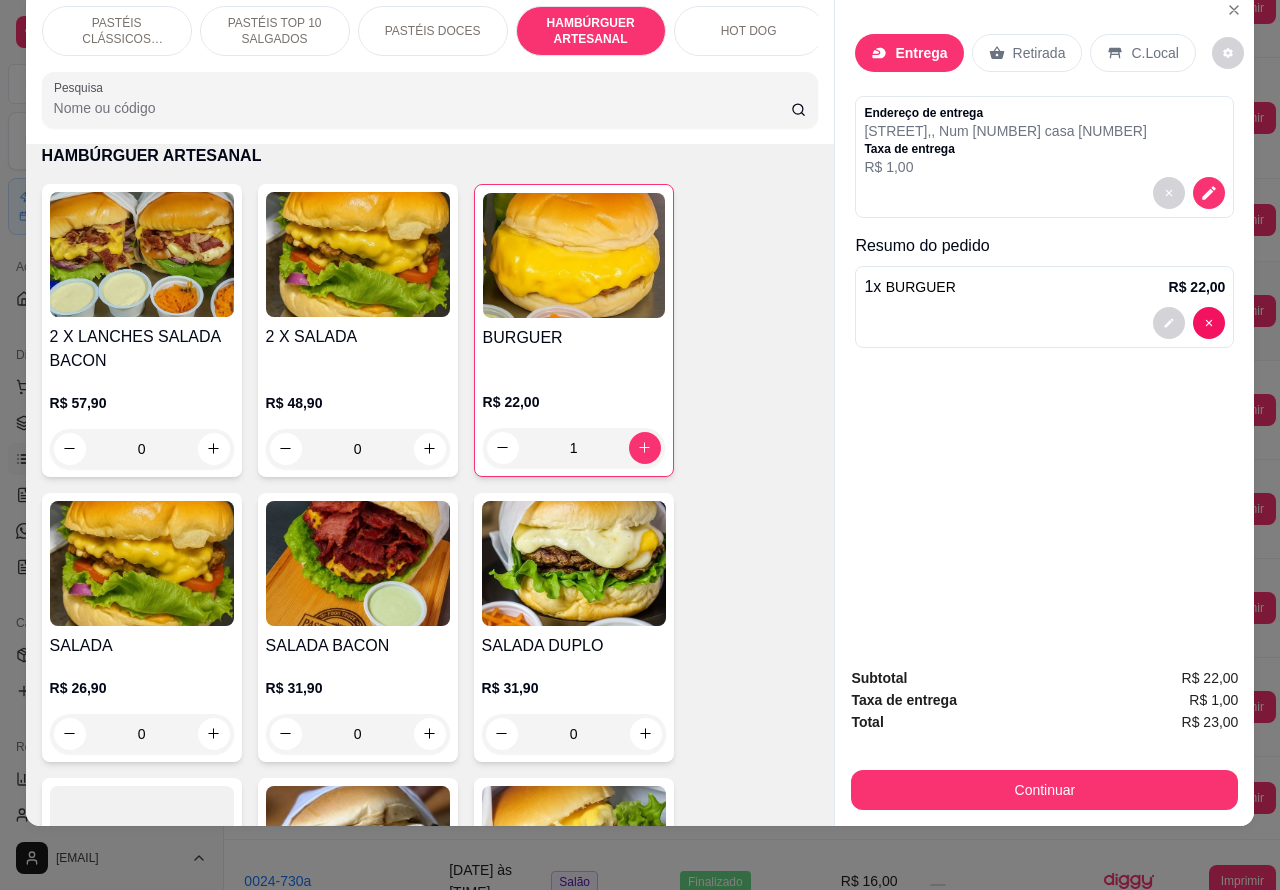 click on "PASTÉIS DOCES" at bounding box center (433, 31) 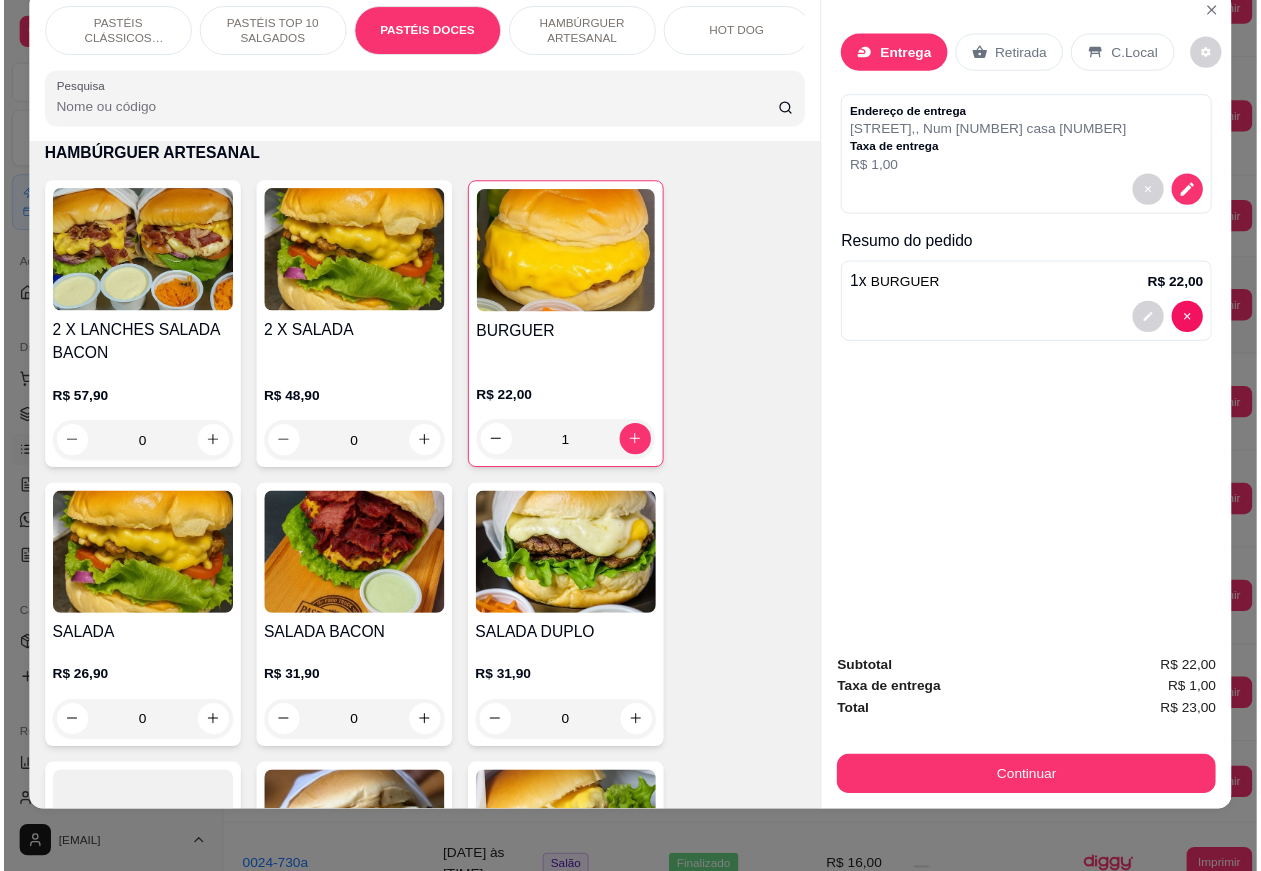 scroll, scrollTop: 2926, scrollLeft: 0, axis: vertical 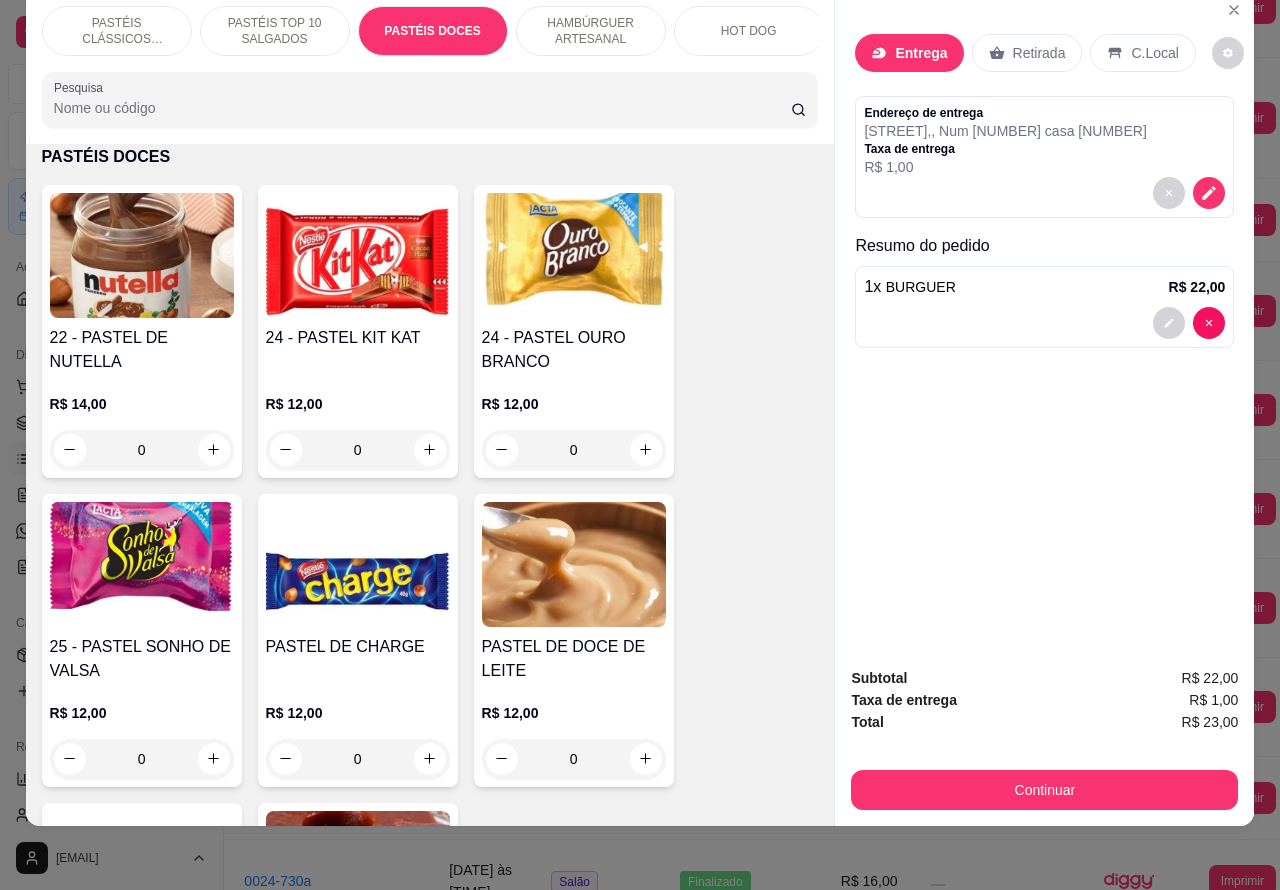 click 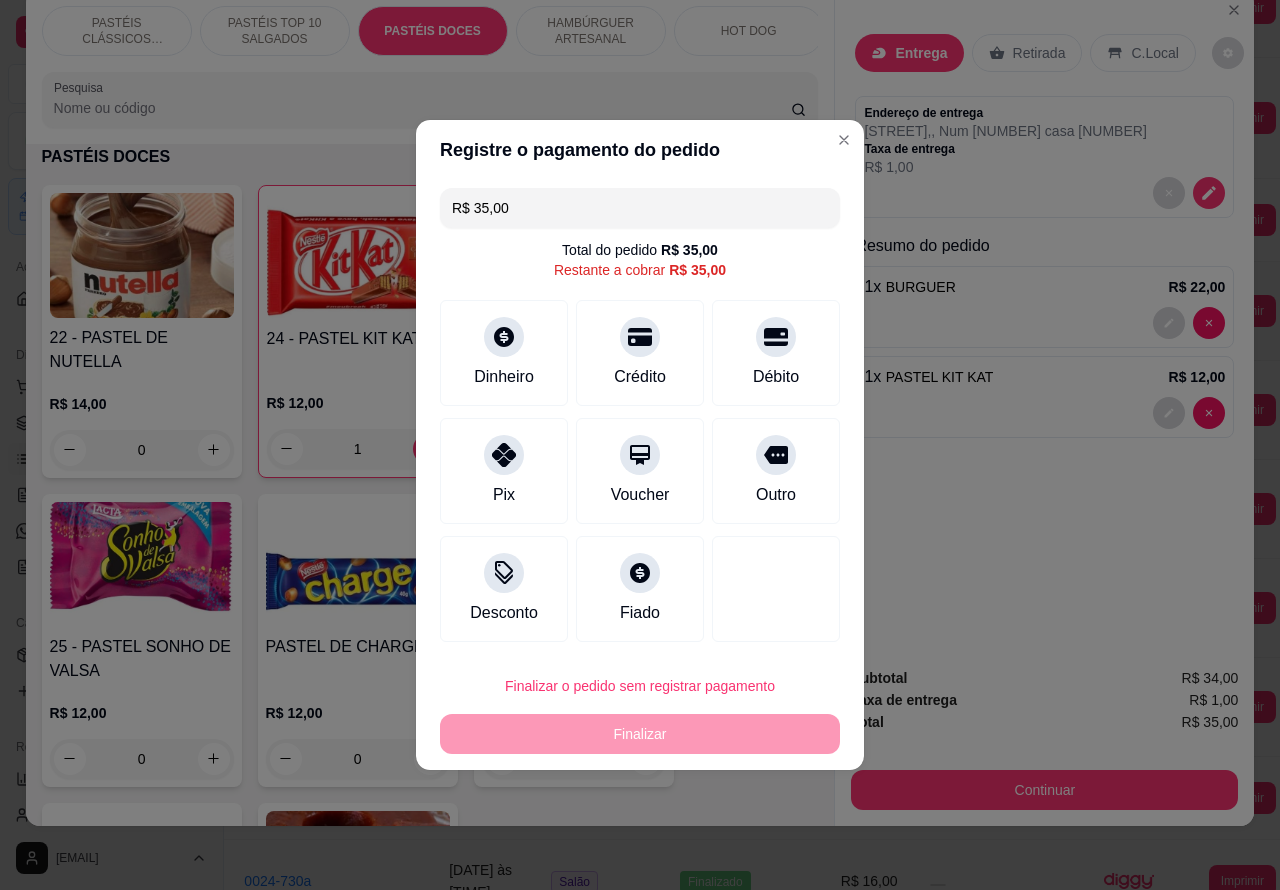 click on "Finalizar o pedido sem registrar pagamento" at bounding box center [640, 686] 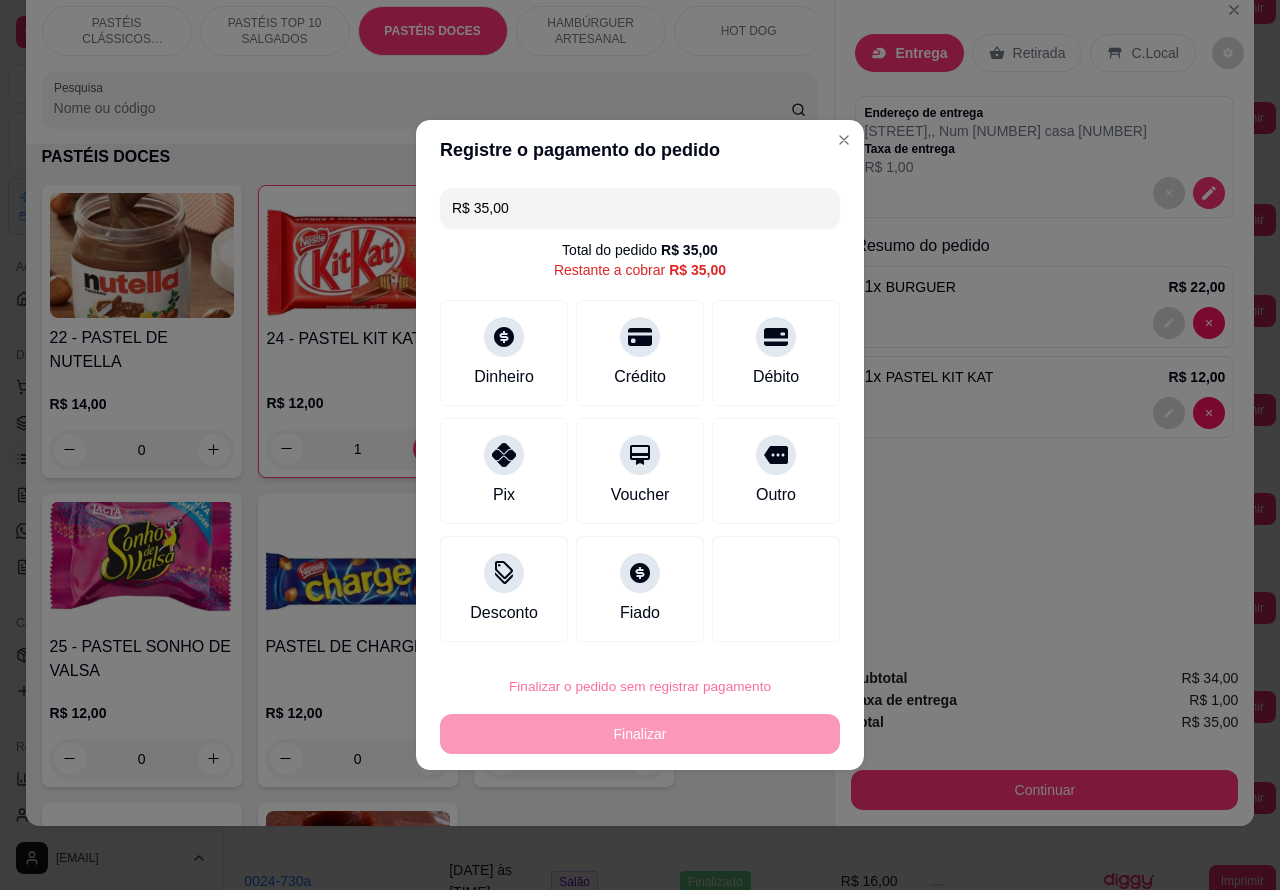 click on "Confirmar" at bounding box center [759, 630] 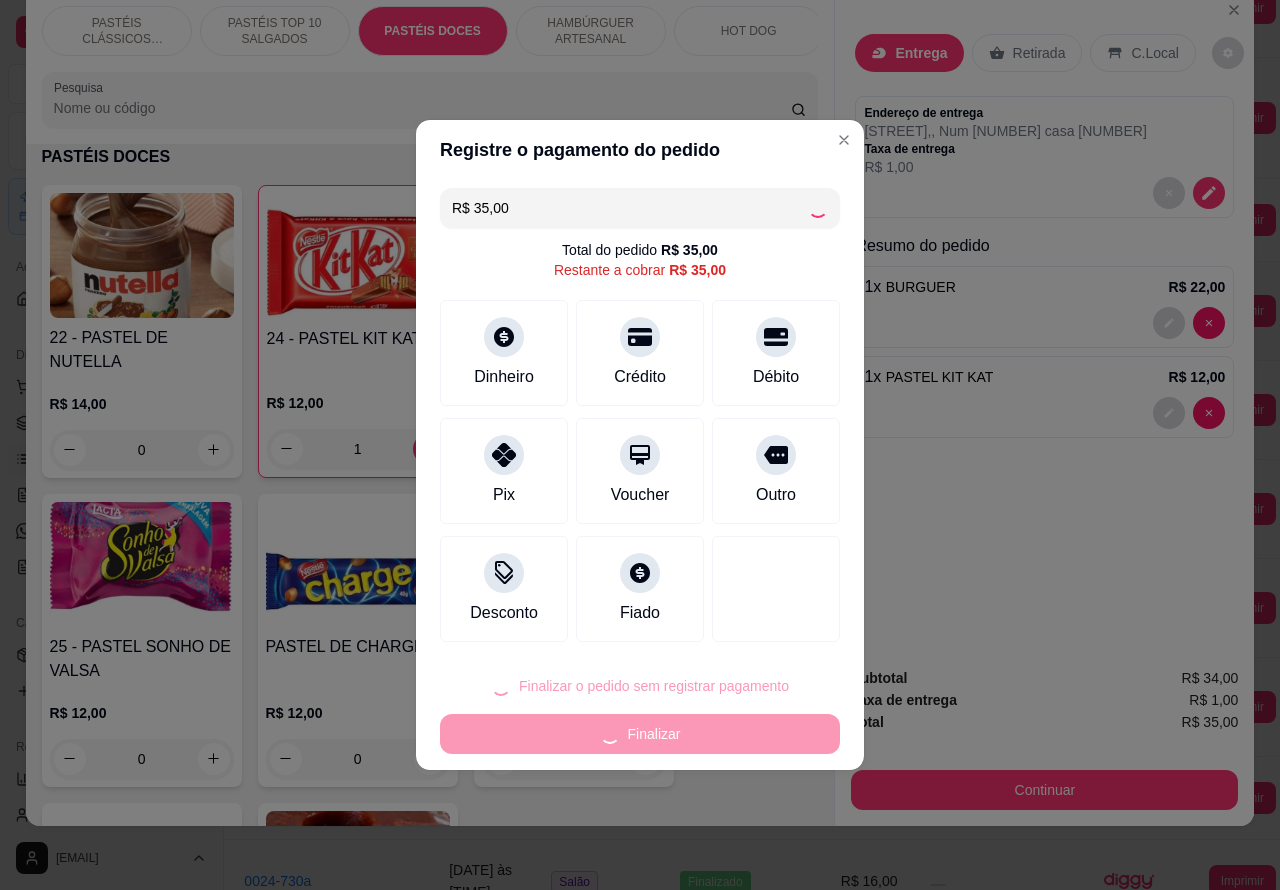 type on "0" 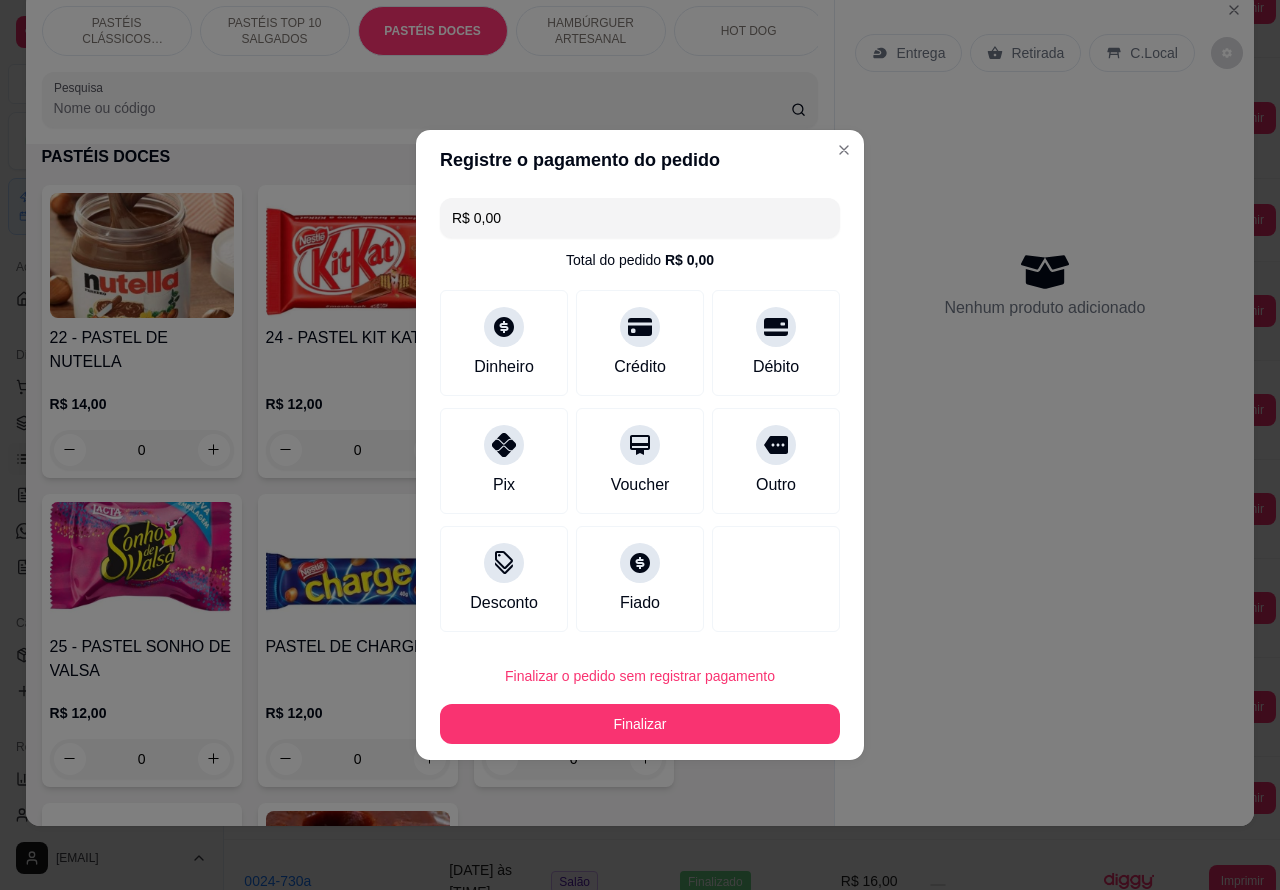 type on "R$ 0,00" 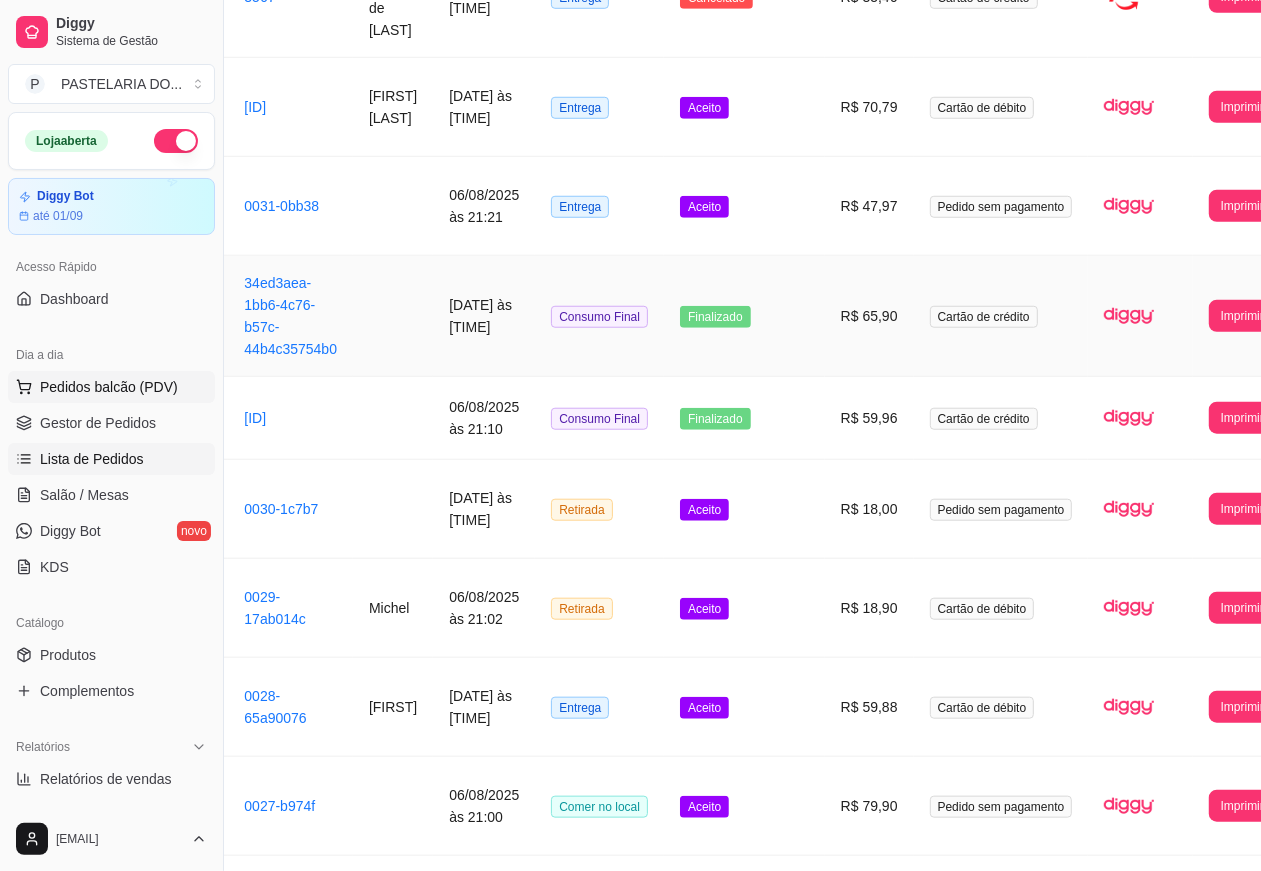 click on "Pedidos balcão (PDV)" at bounding box center (109, 387) 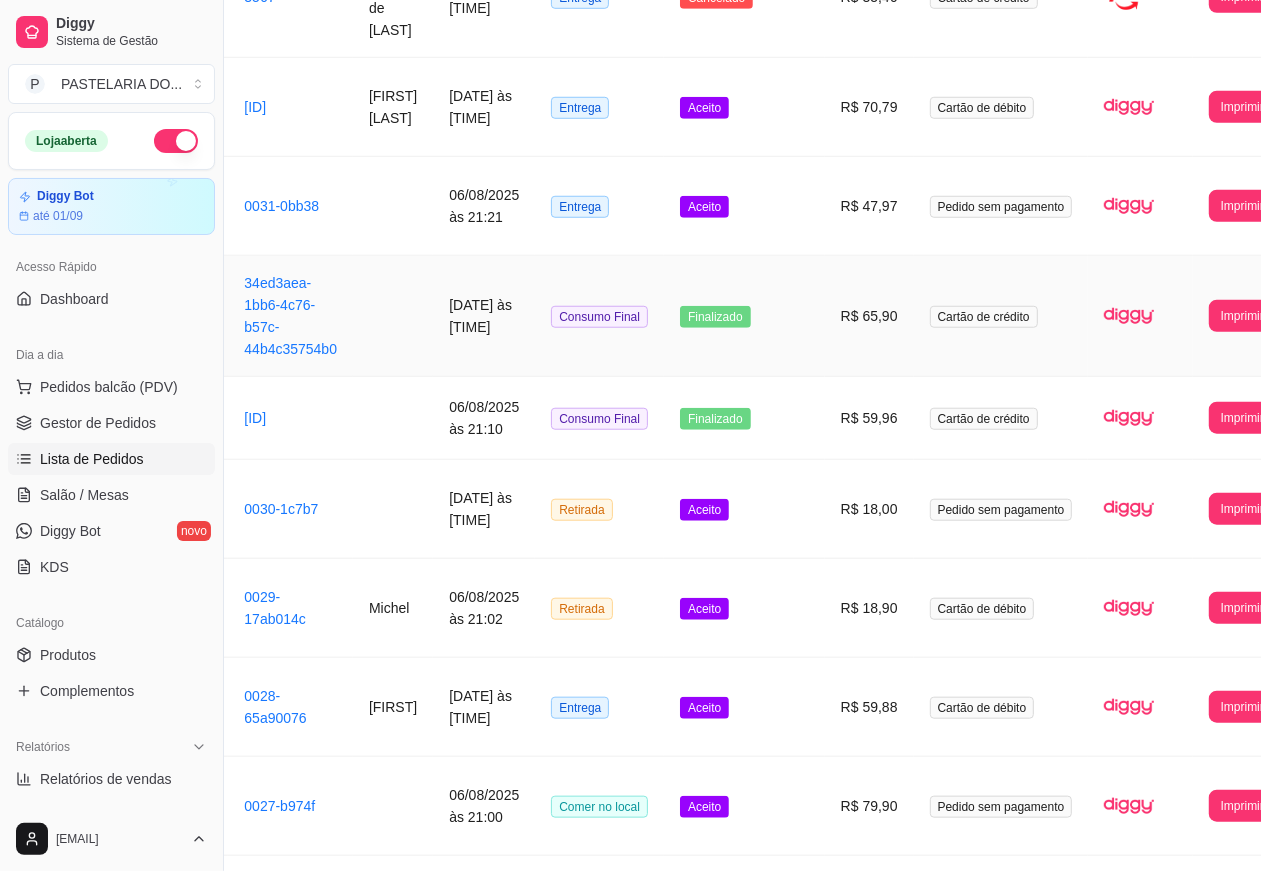 click at bounding box center (137, 380) 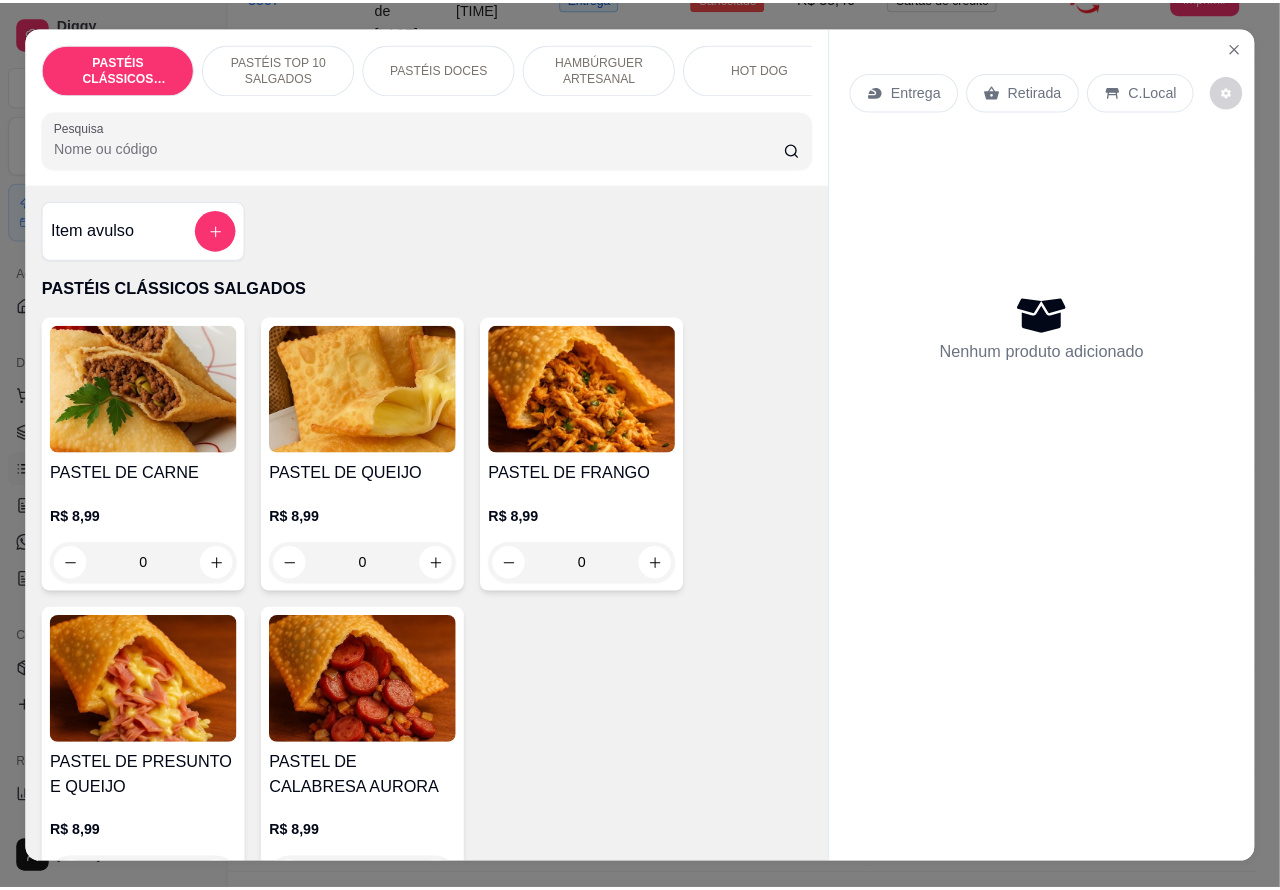scroll, scrollTop: 1013, scrollLeft: 190, axis: both 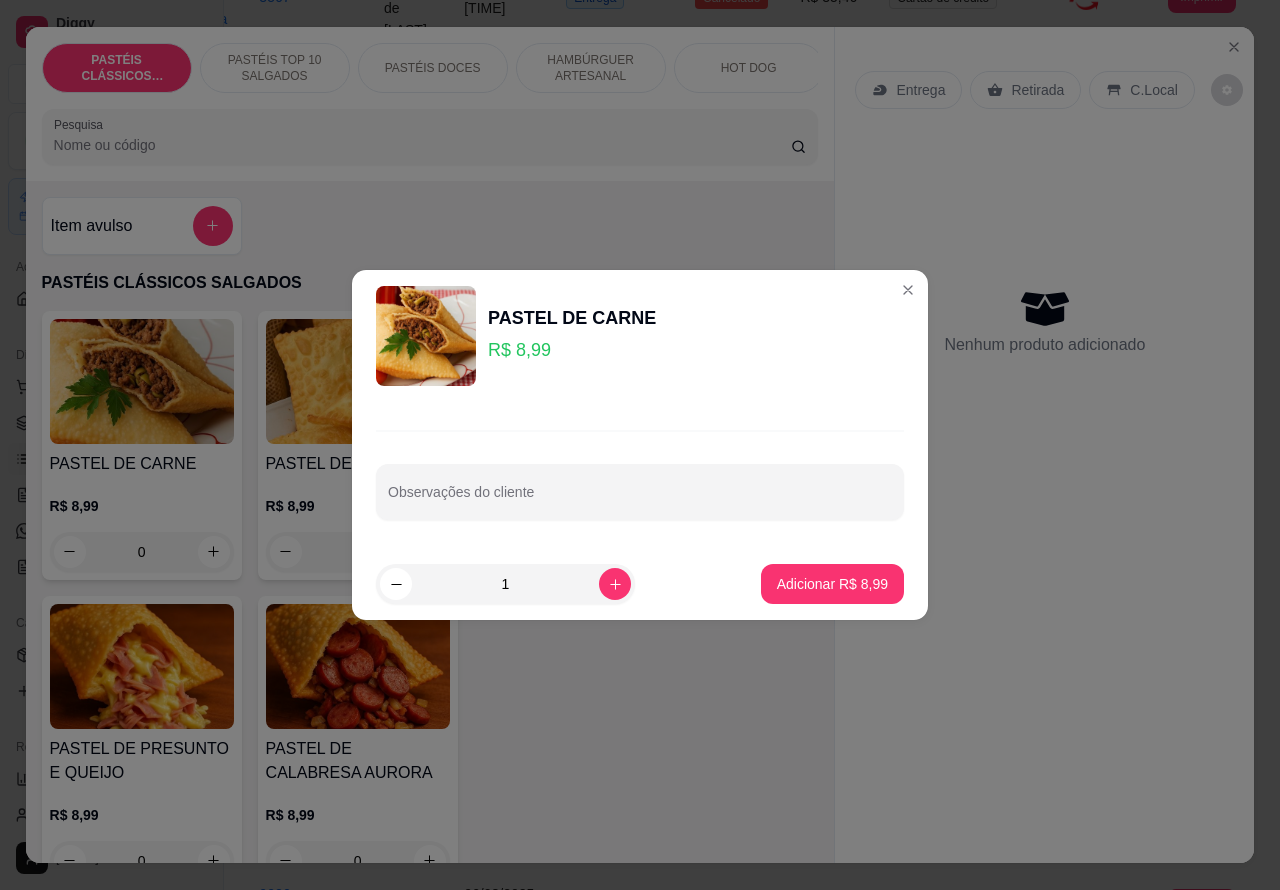 click on "Nenhum produto adicionado" at bounding box center (1044, 321) 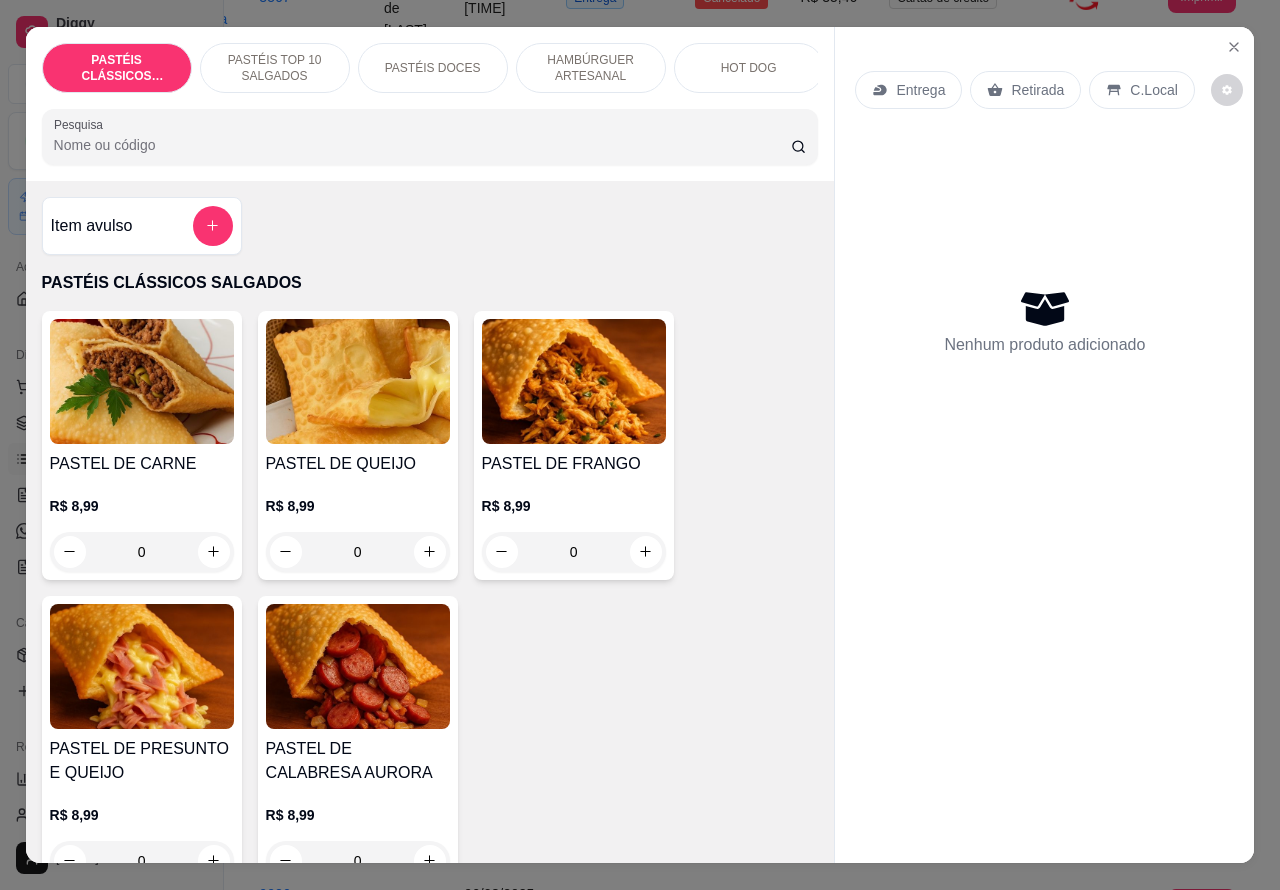 click on "Entrega" at bounding box center [920, 90] 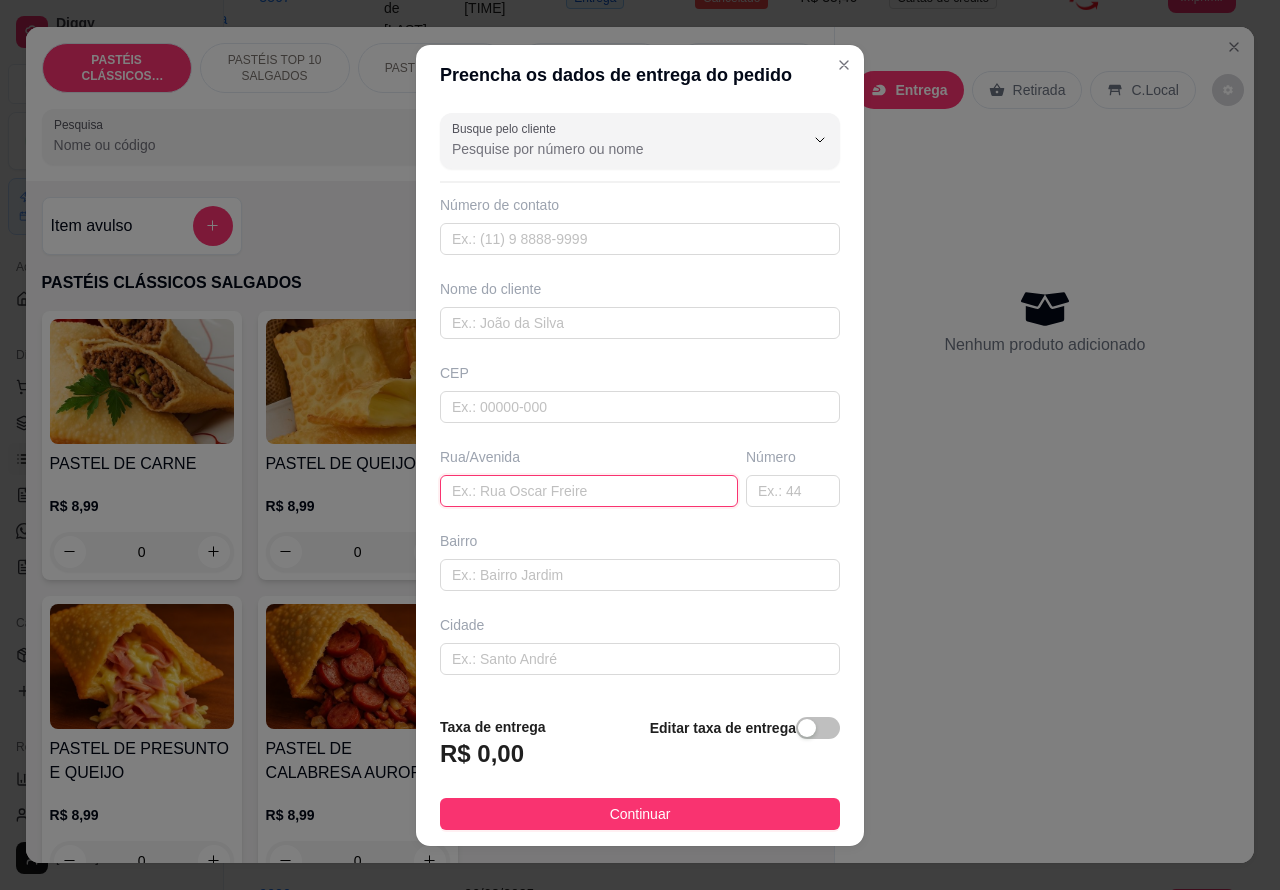 paste on "[STREET], [NUMBER], [NEIGHBORHOOD], [CITY] - [POSTAL_CODE] / Sem complement" 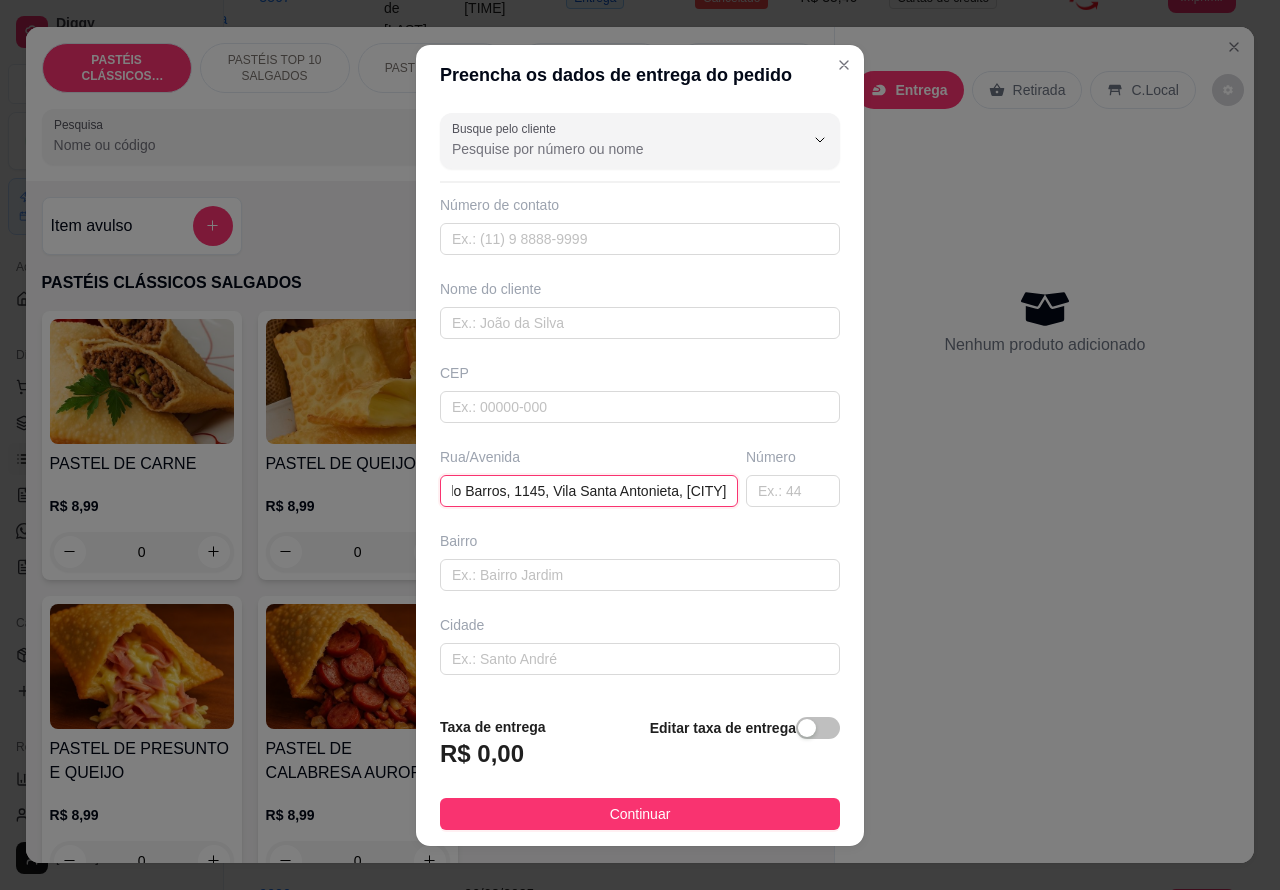 scroll, scrollTop: 0, scrollLeft: 207, axis: horizontal 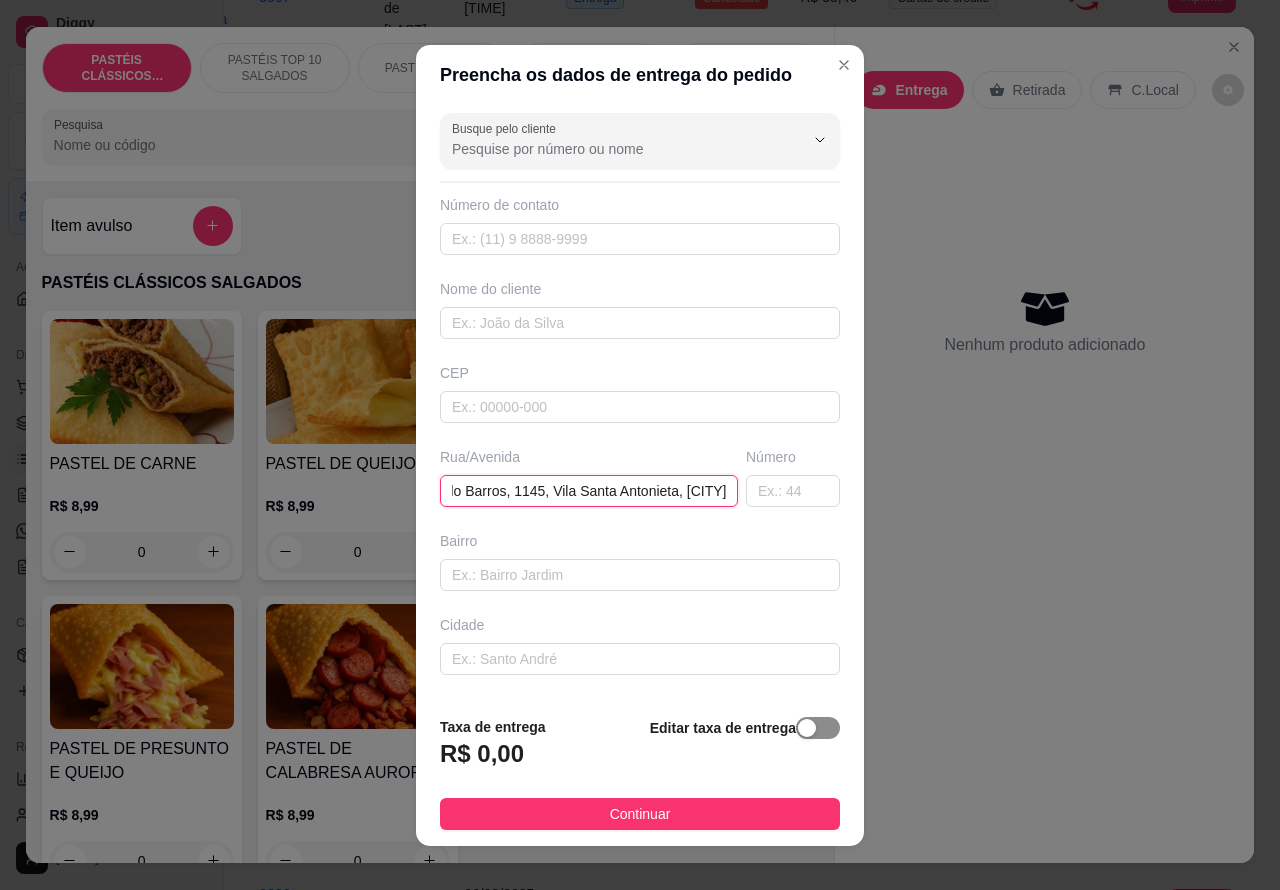 type on "Rua Doutor Arnaldo de Toledo Barros, 1145, Vila Santa Antonieta, [CITY]" 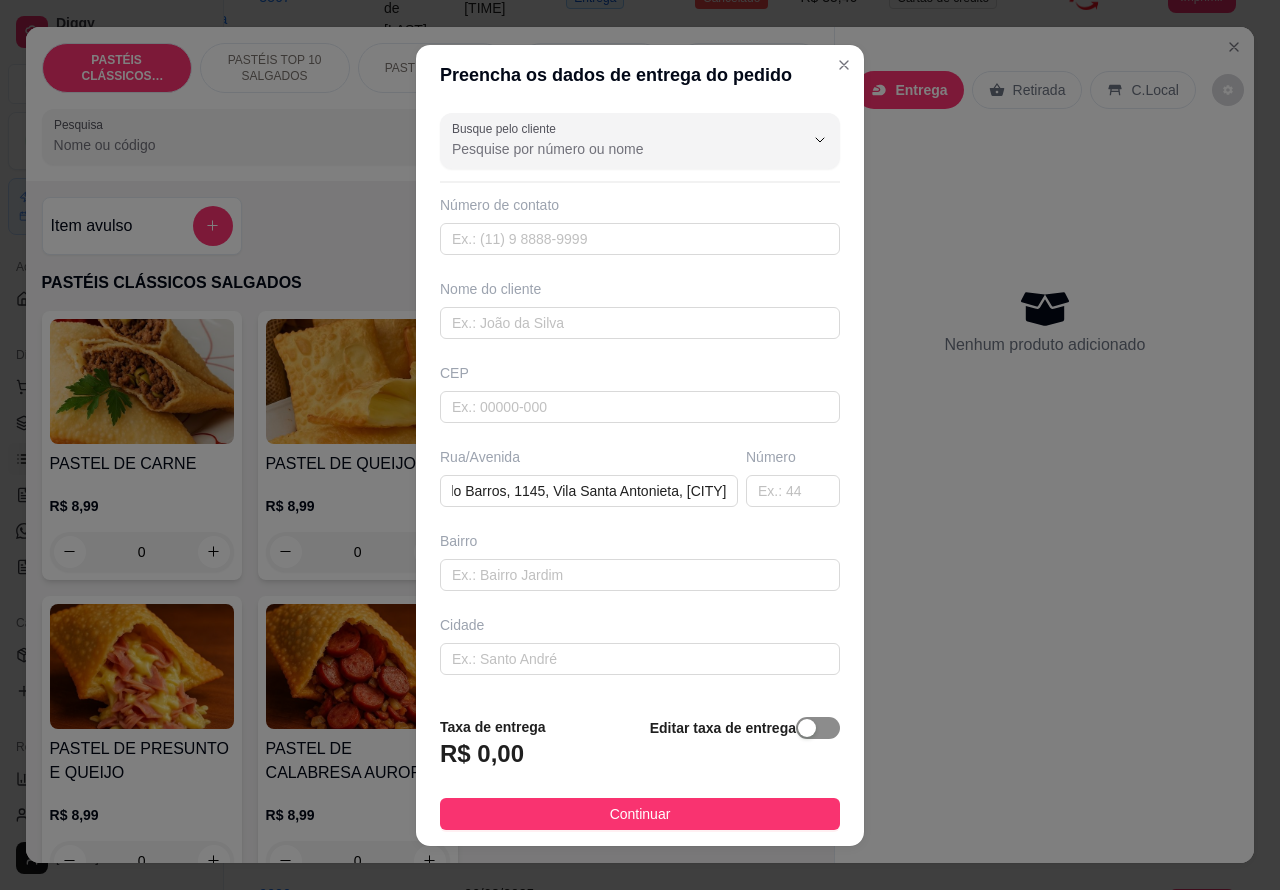 click at bounding box center [807, 728] 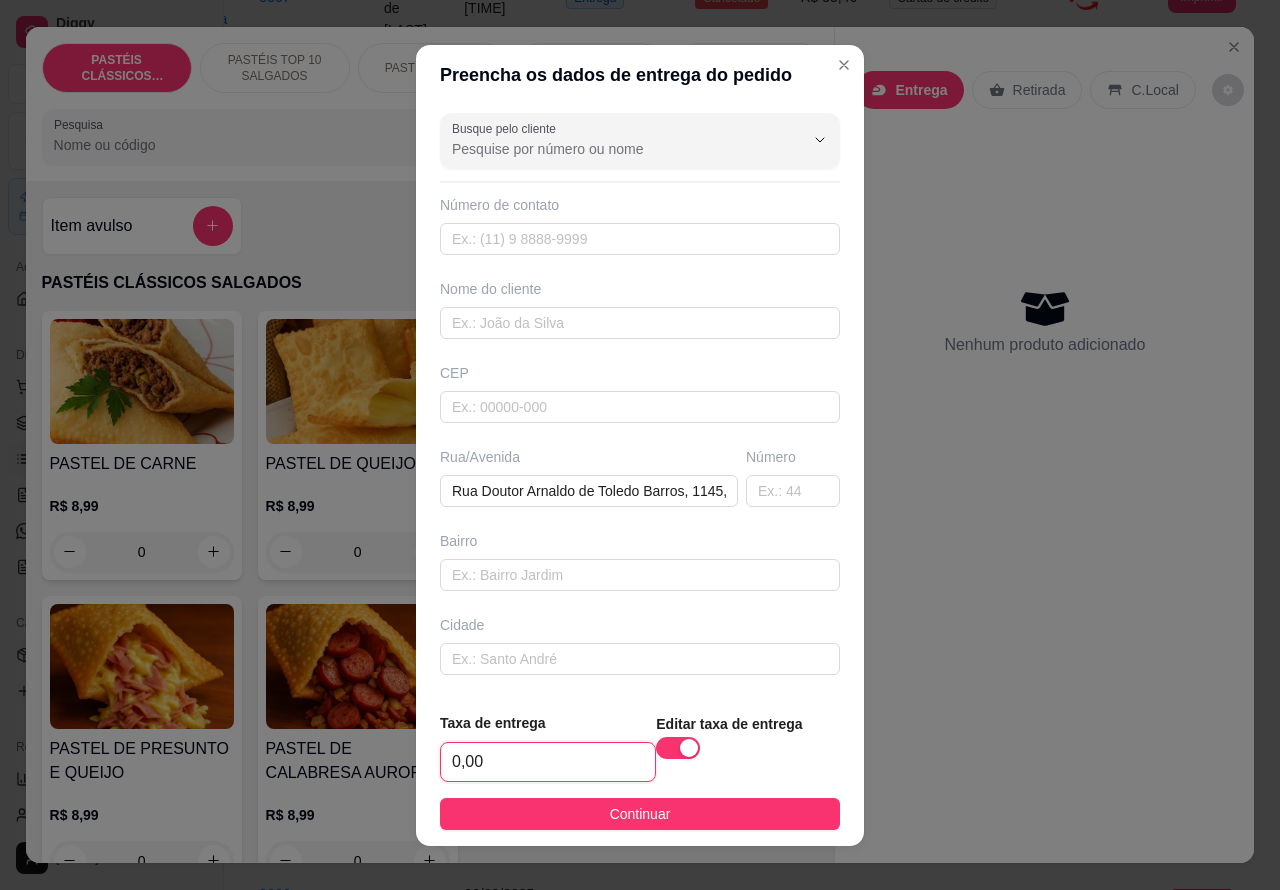 click on "0,00" at bounding box center (548, 762) 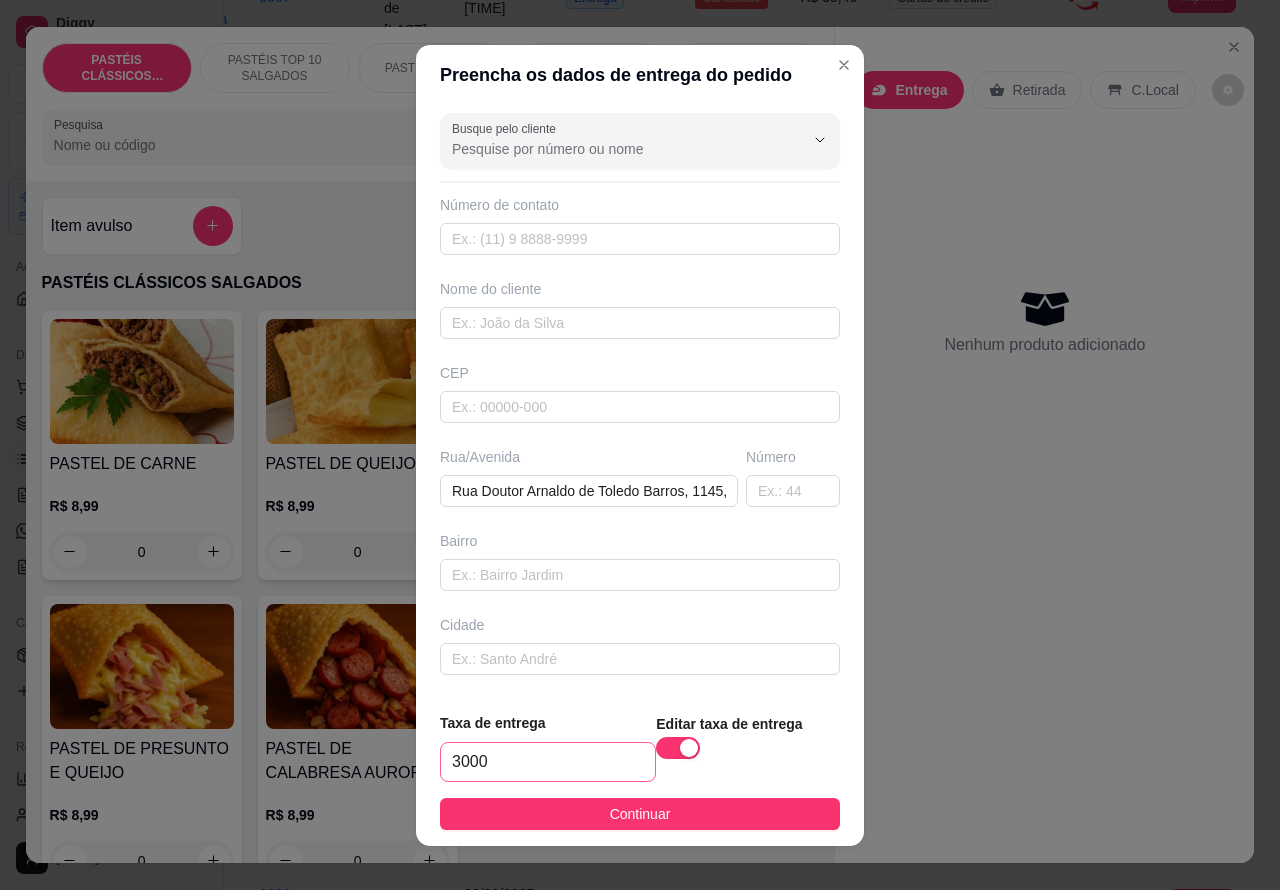 type on "30,00" 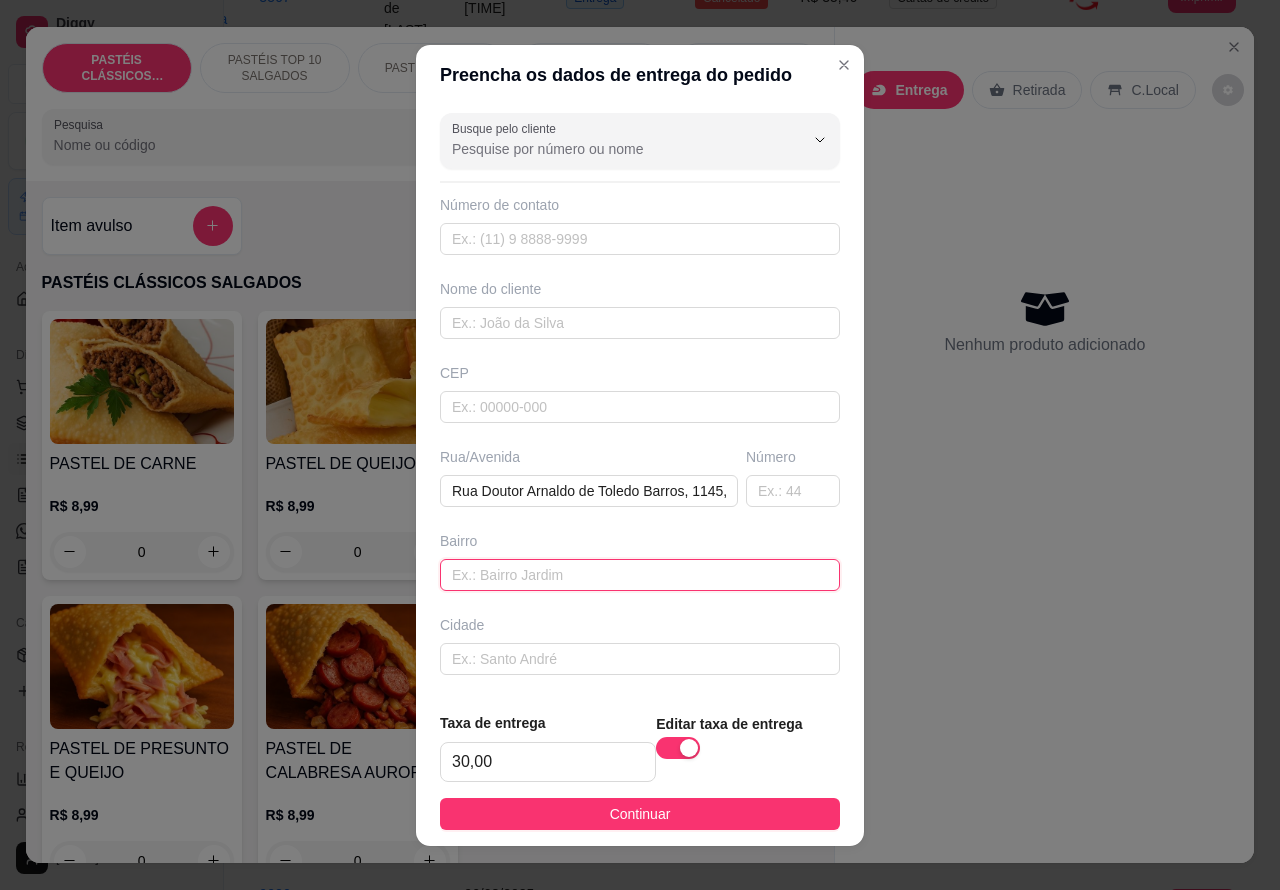 click at bounding box center (640, 575) 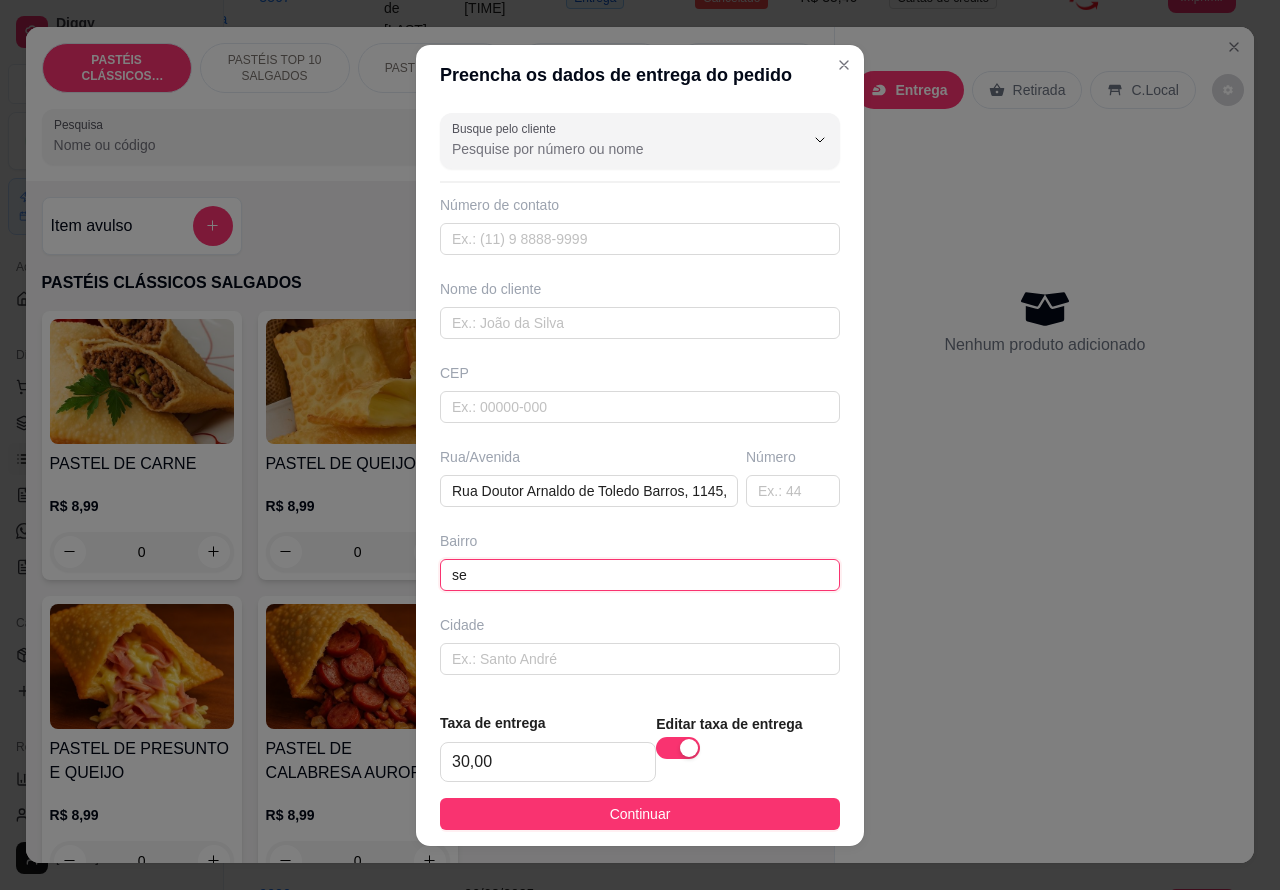 type on "s" 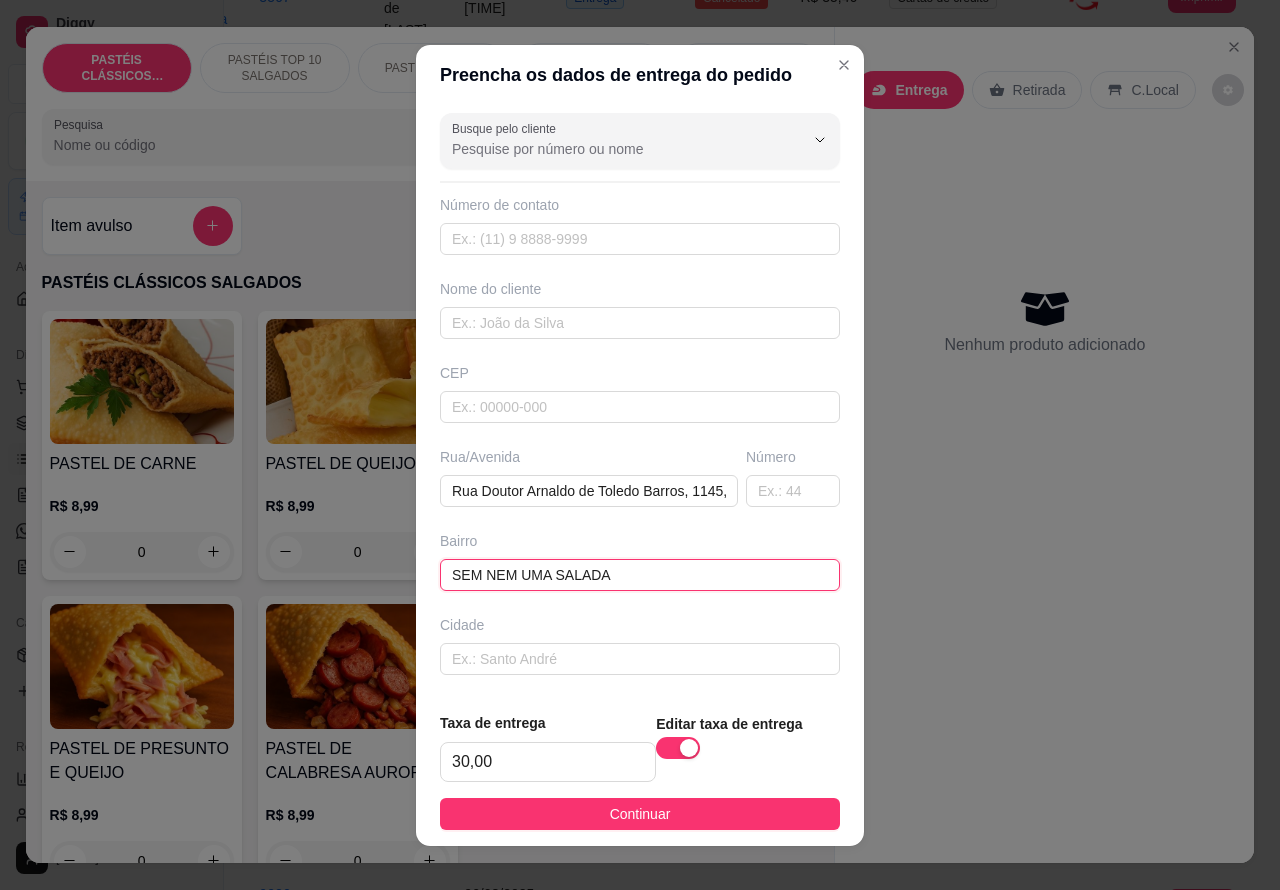 type on "SEM NEM UMA SALADA" 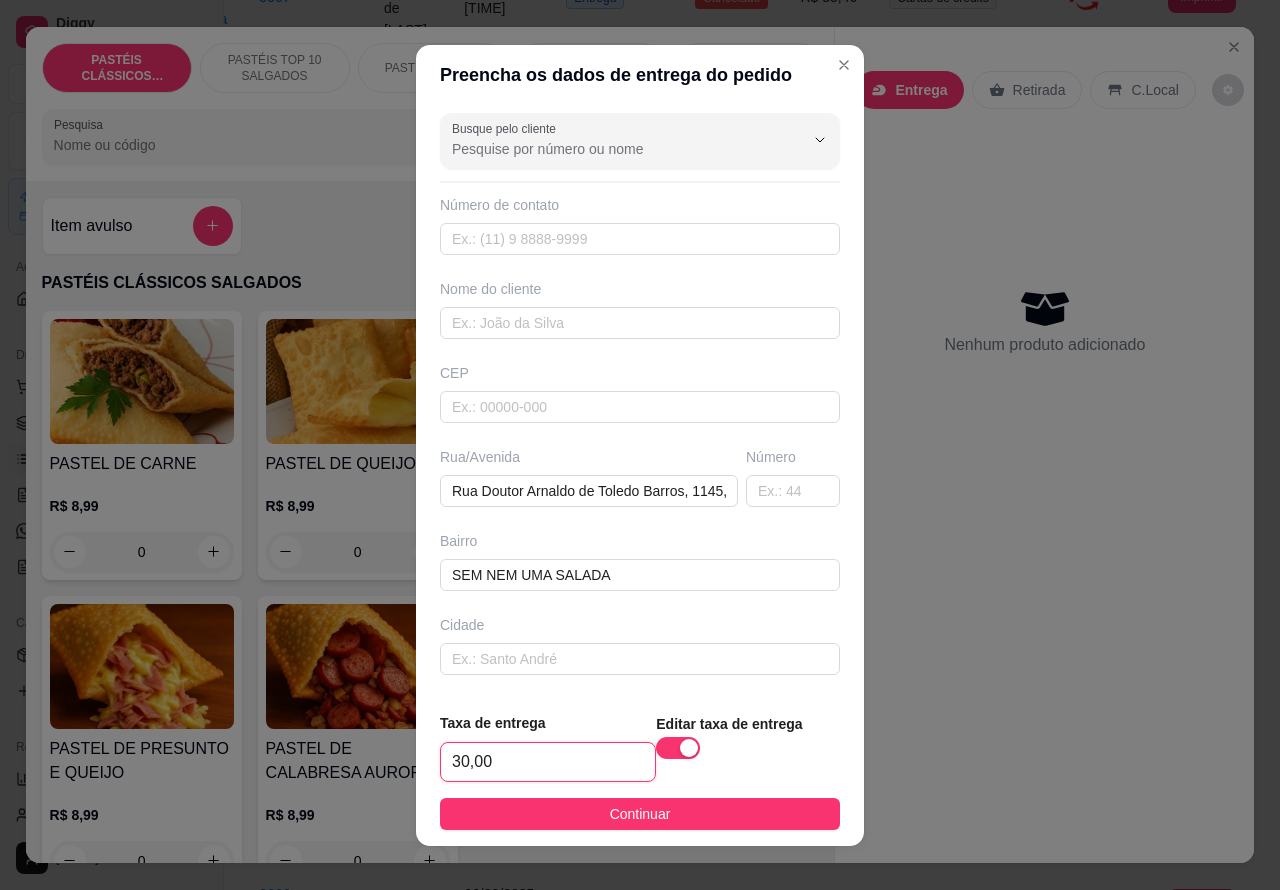 click on "30,00" at bounding box center (548, 762) 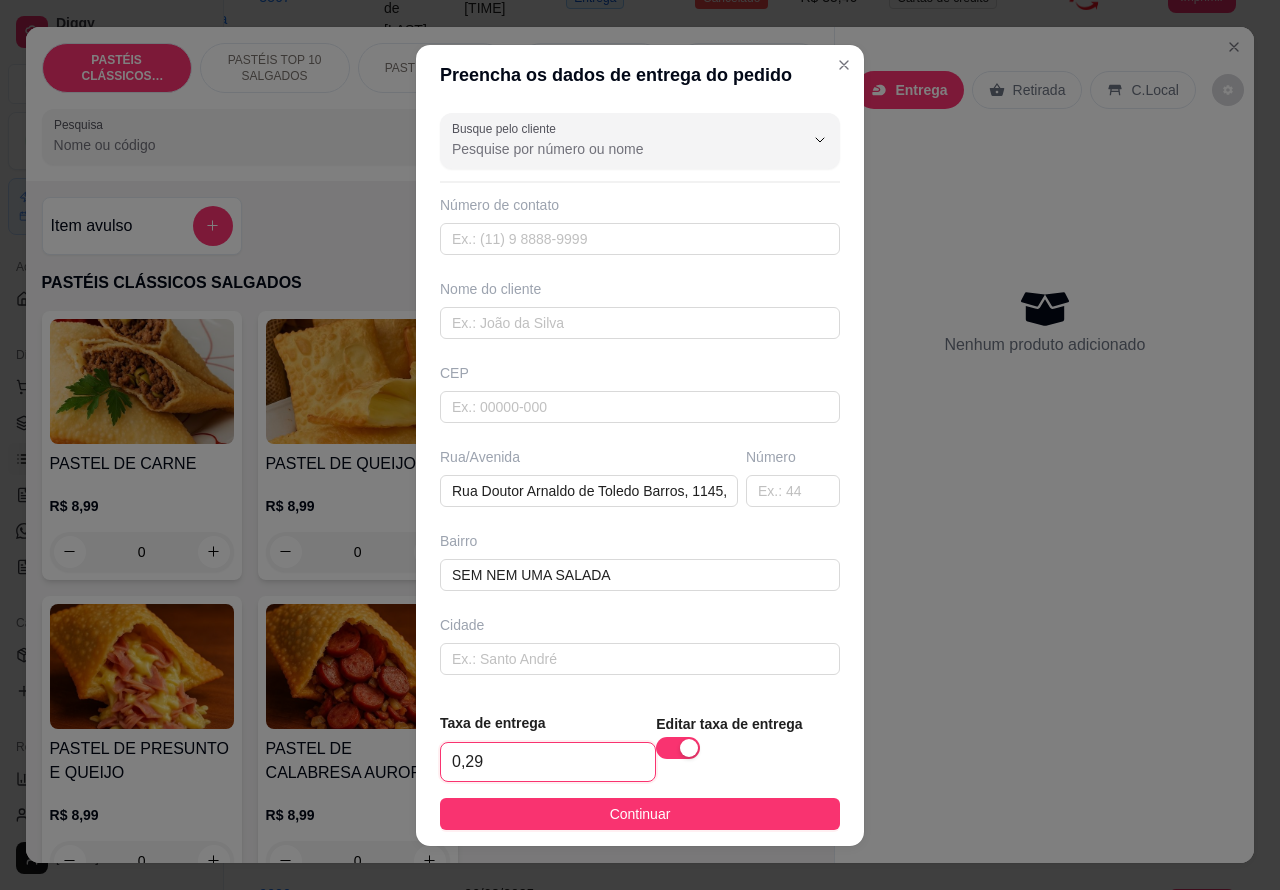 type on "2,99" 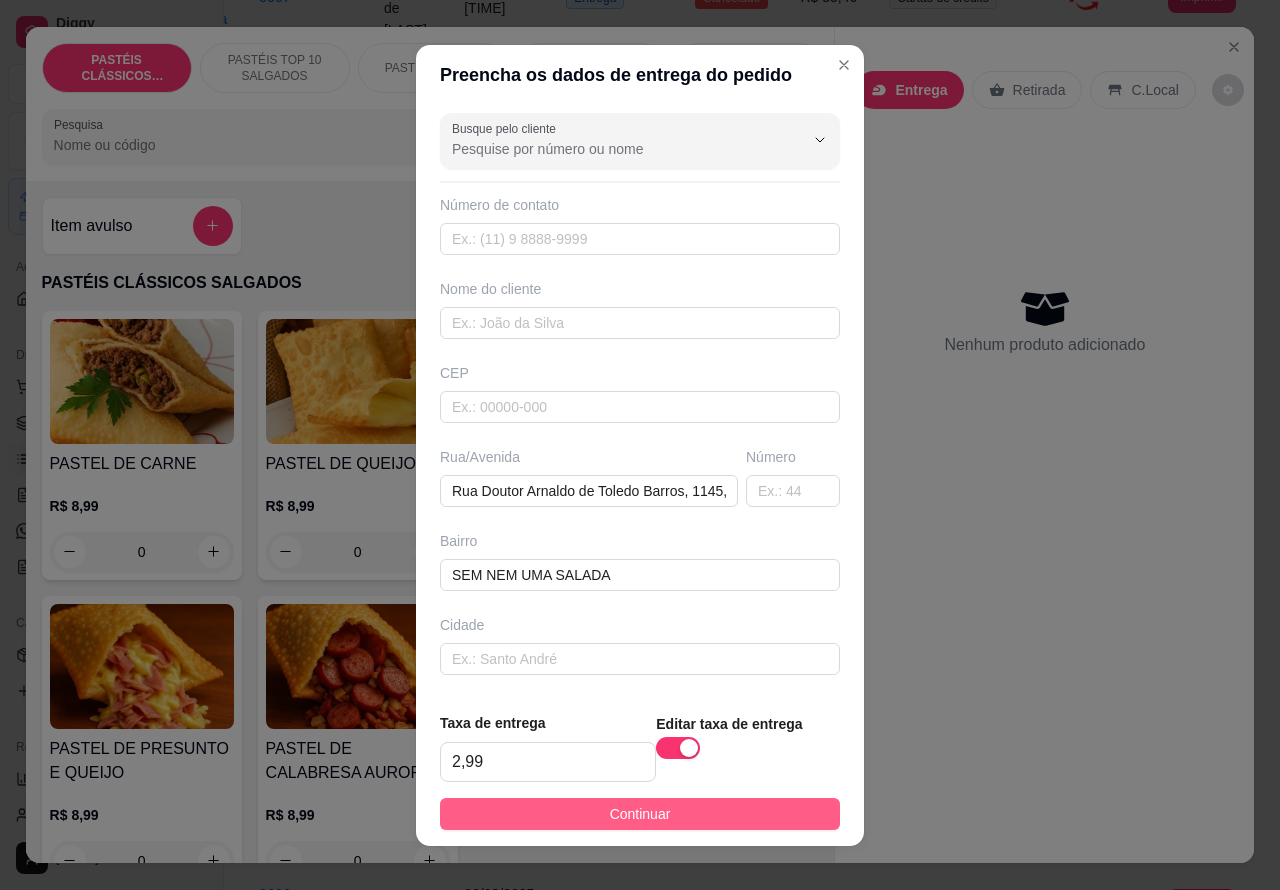 click on "Continuar" at bounding box center [640, 814] 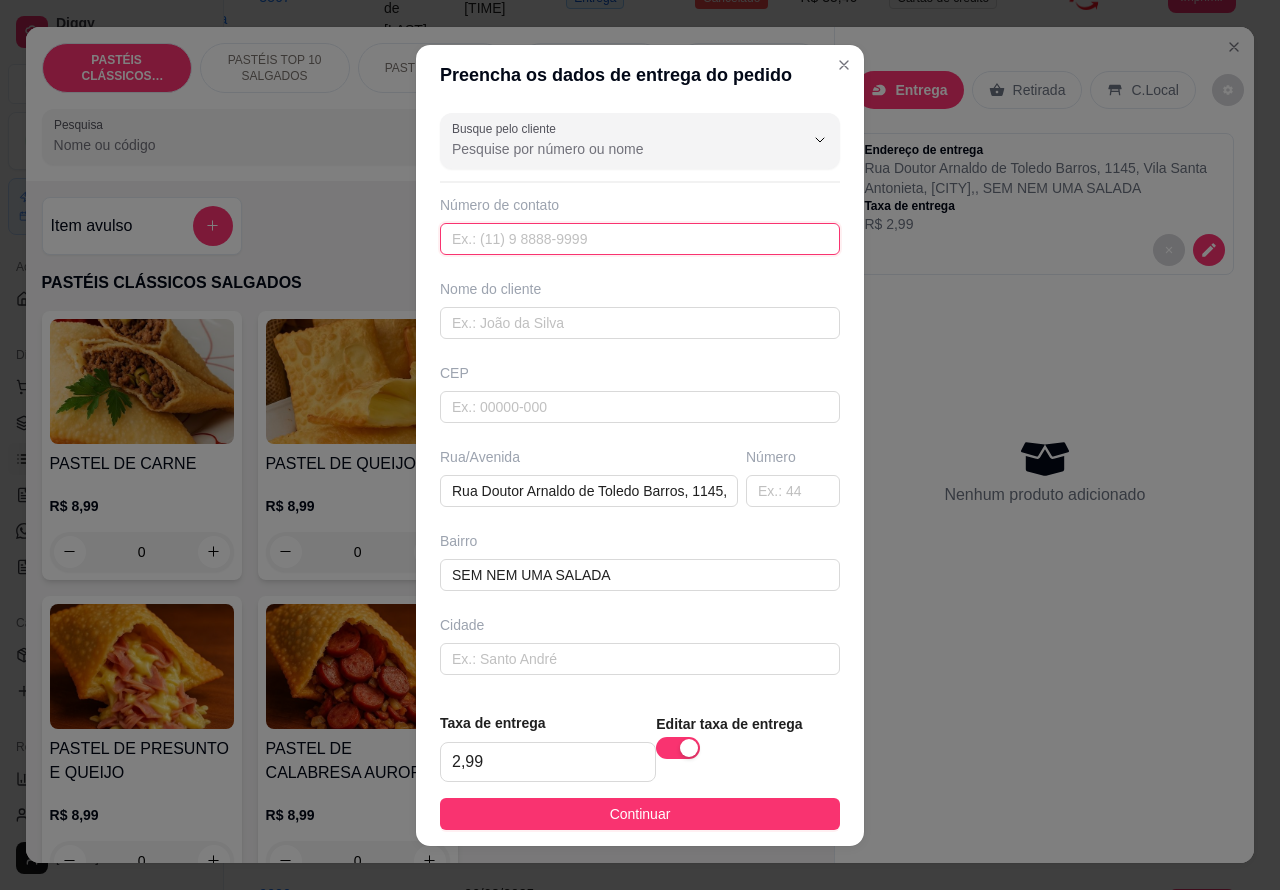paste on "[PHONE]" 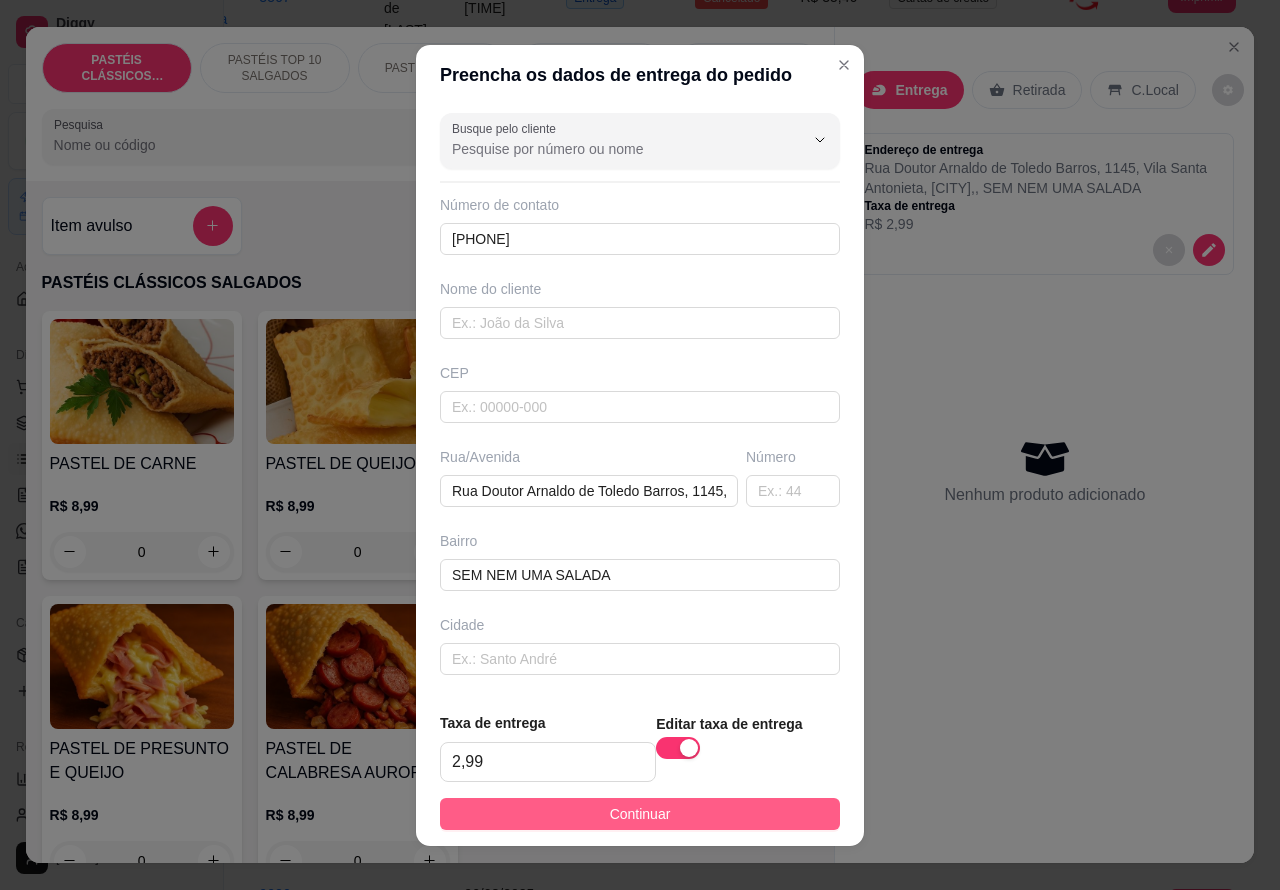click on "Continuar" at bounding box center [640, 814] 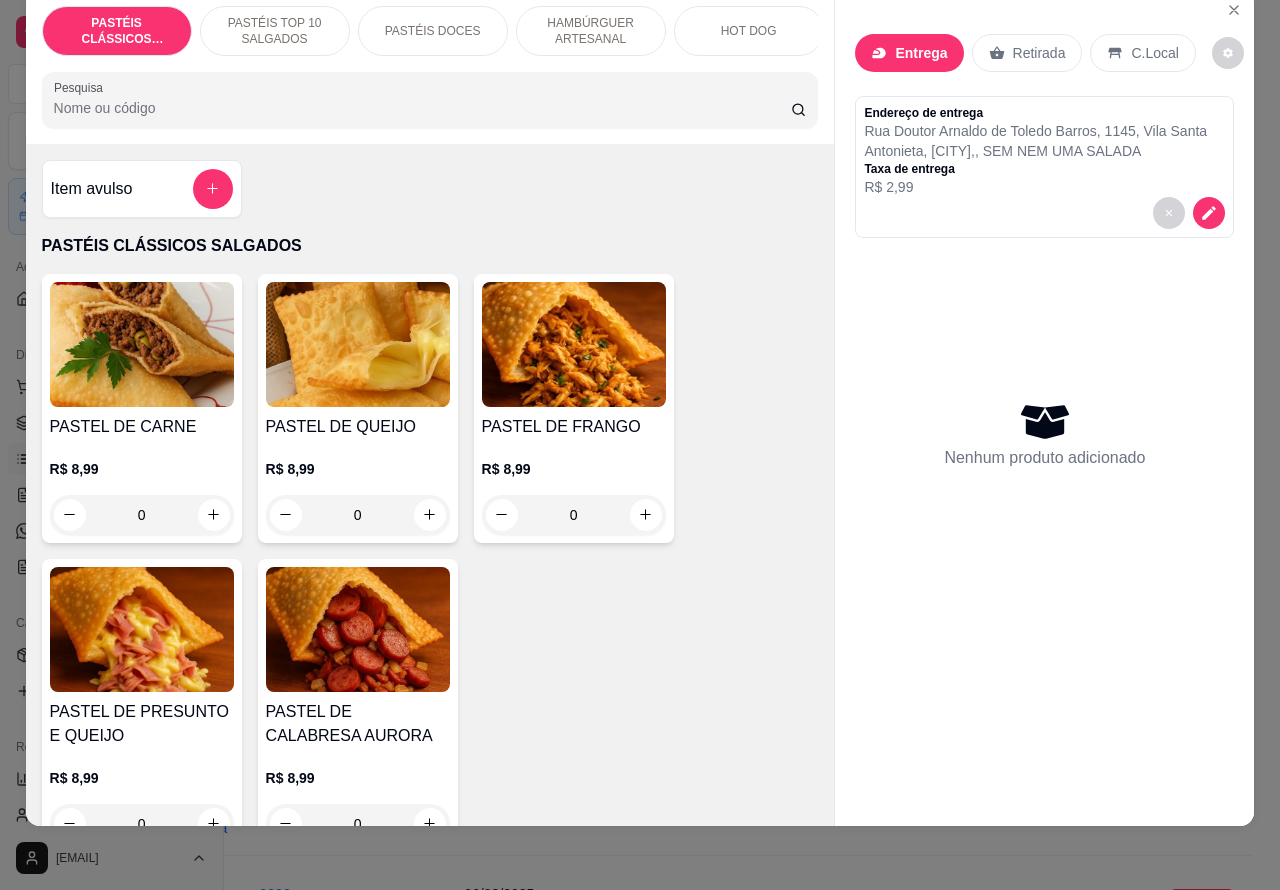 scroll, scrollTop: 0, scrollLeft: 0, axis: both 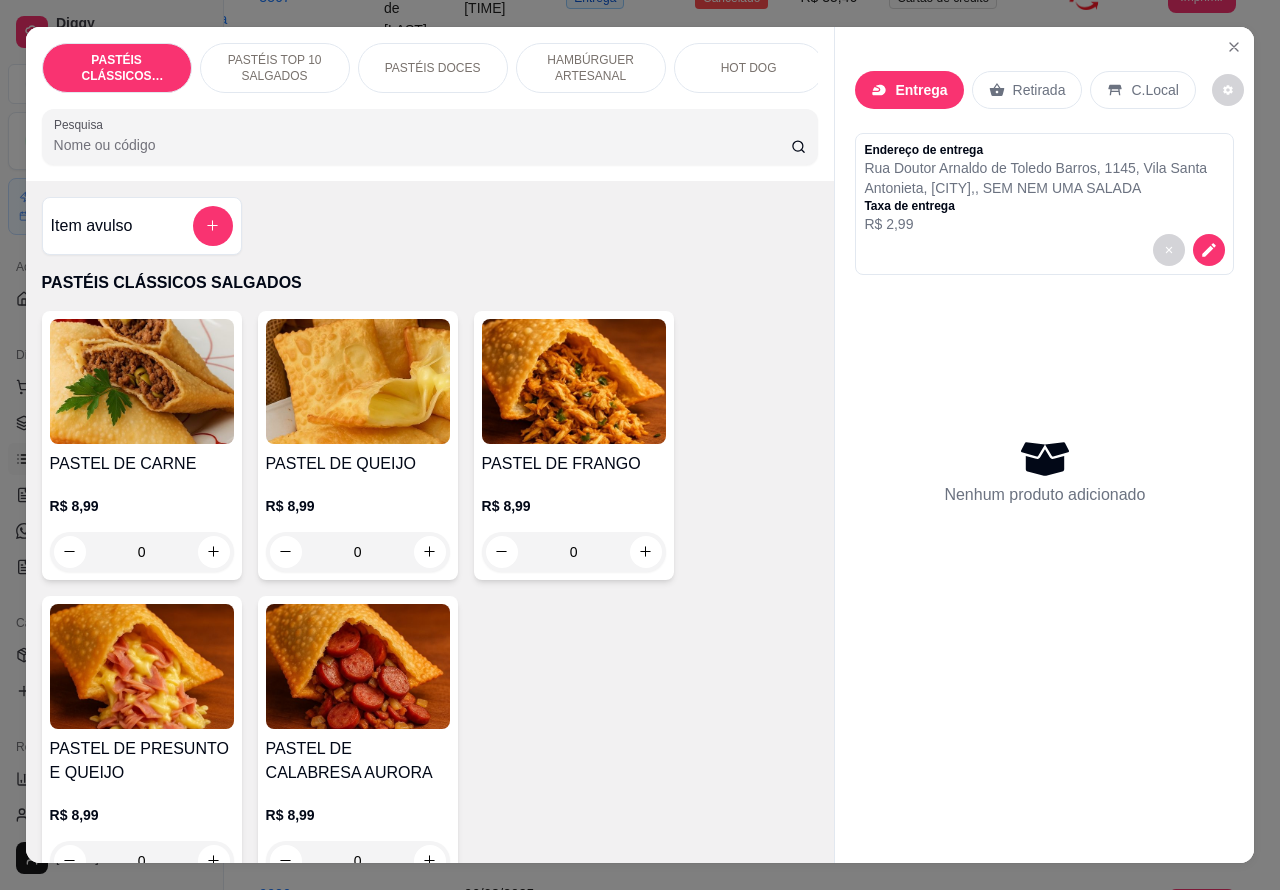 click on "HAMBÚRGUER ARTESANAL" at bounding box center [591, 68] 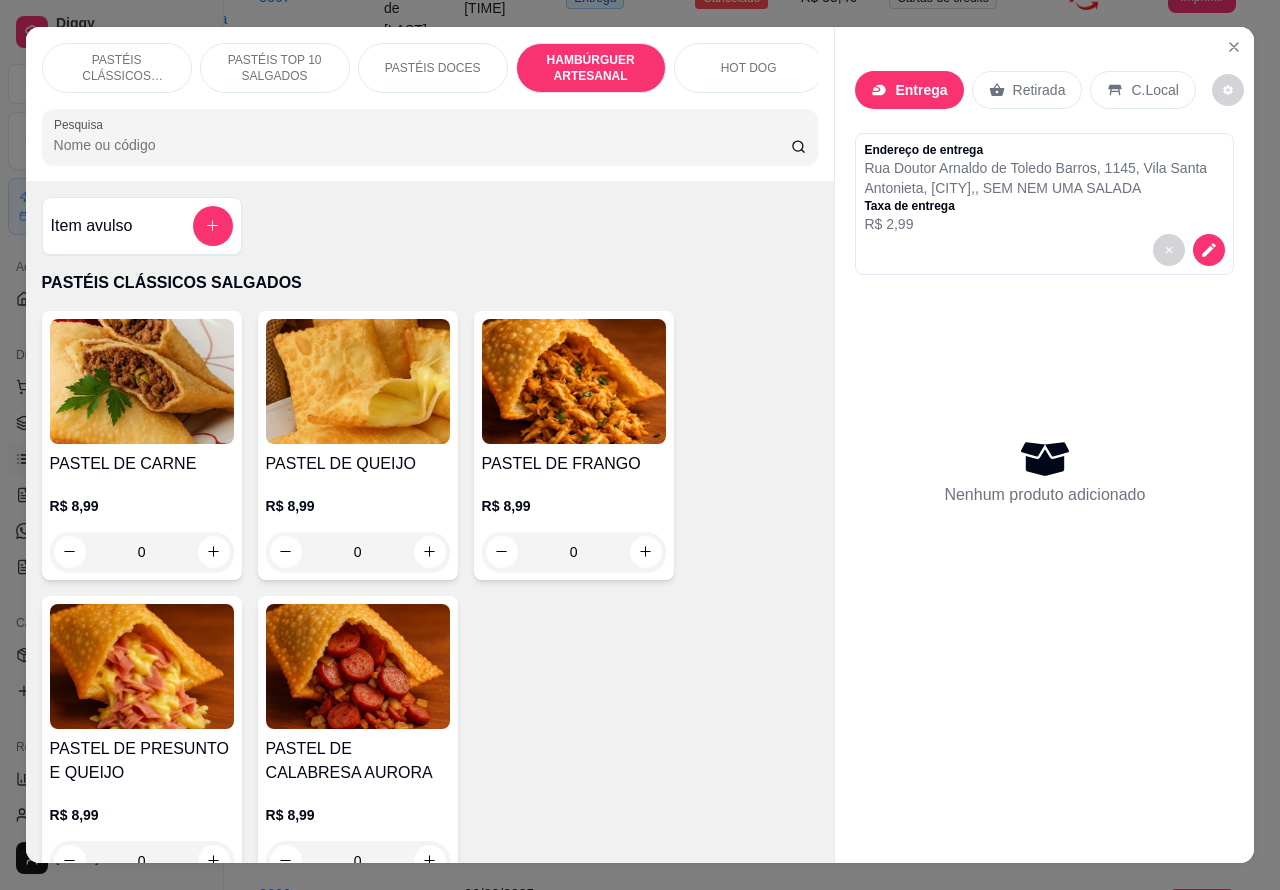 scroll, scrollTop: 3870, scrollLeft: 0, axis: vertical 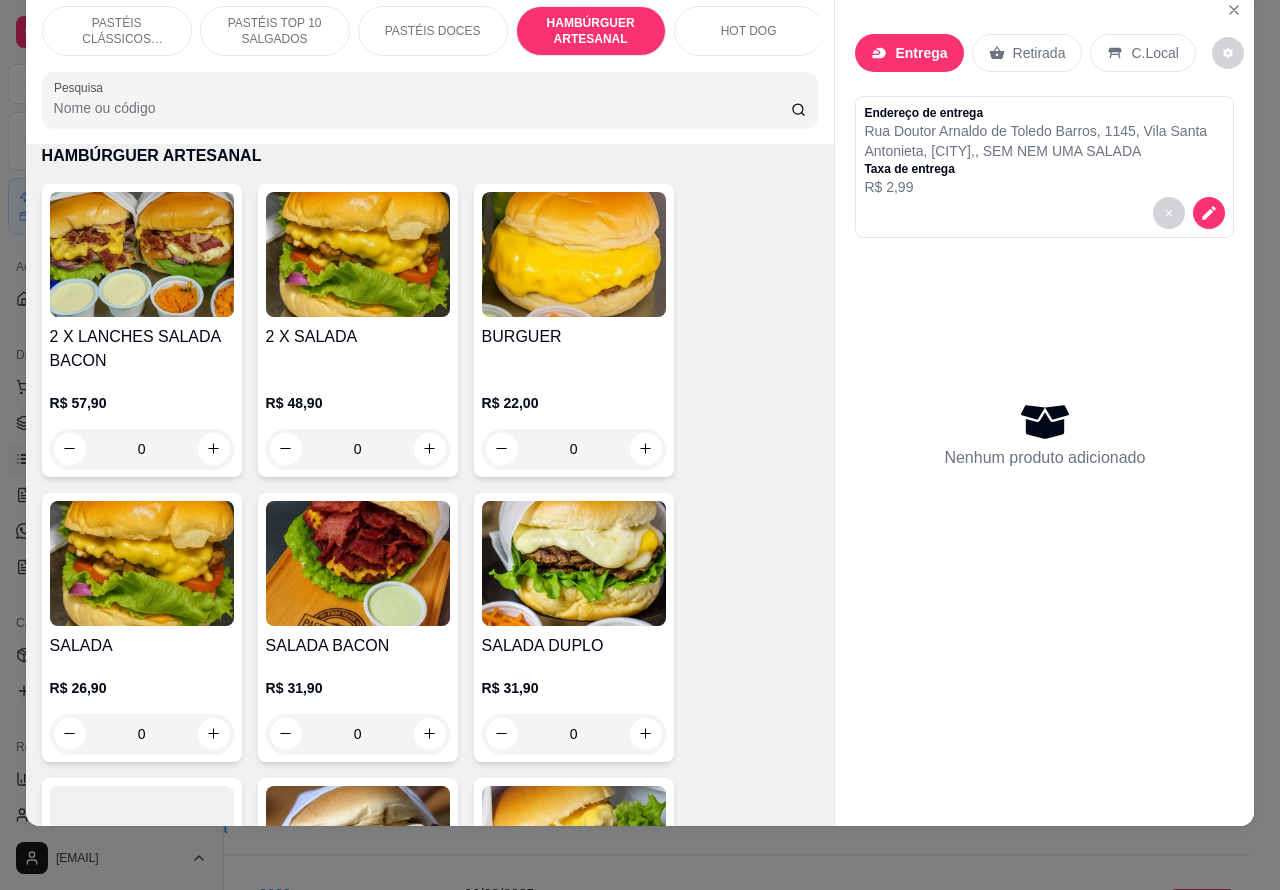 click at bounding box center (358, 563) 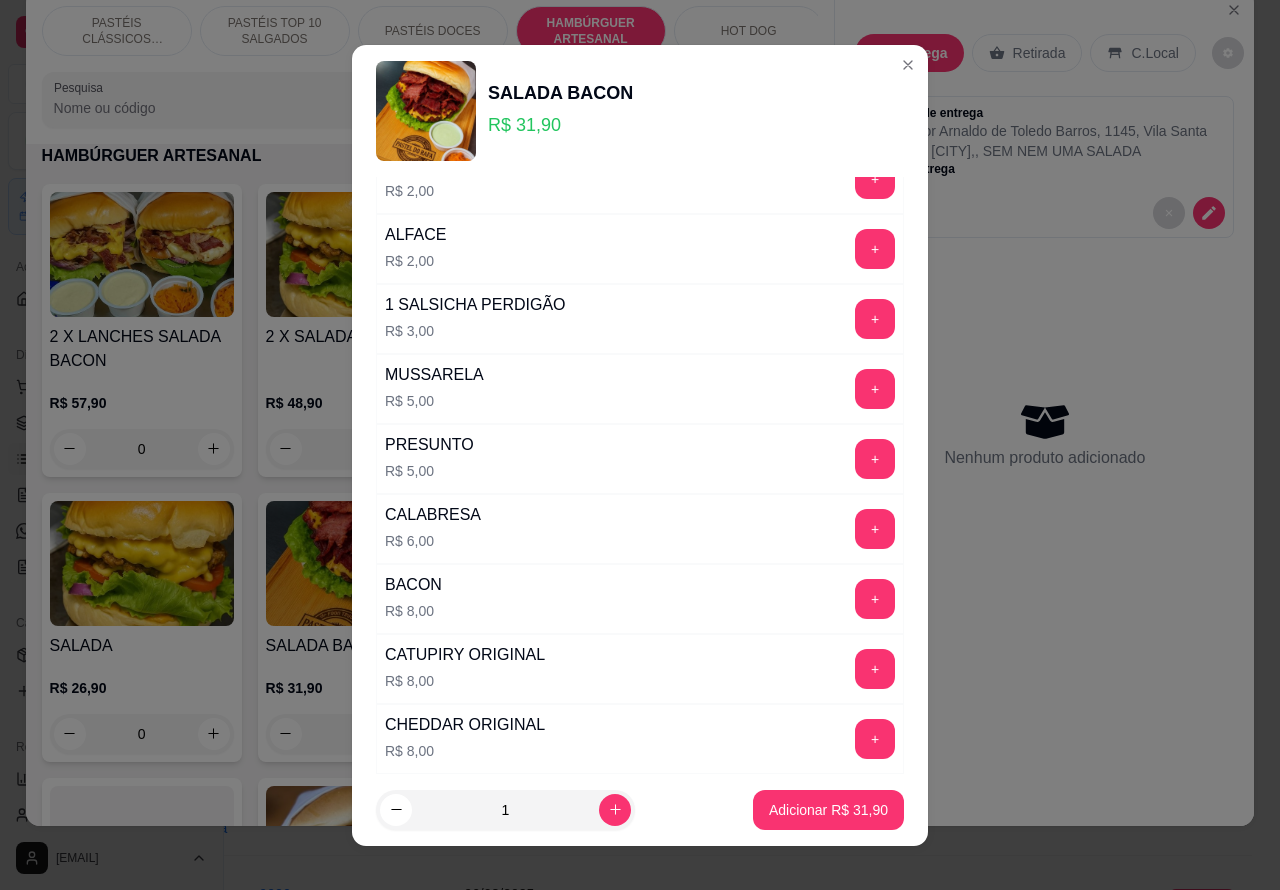 scroll, scrollTop: 542, scrollLeft: 0, axis: vertical 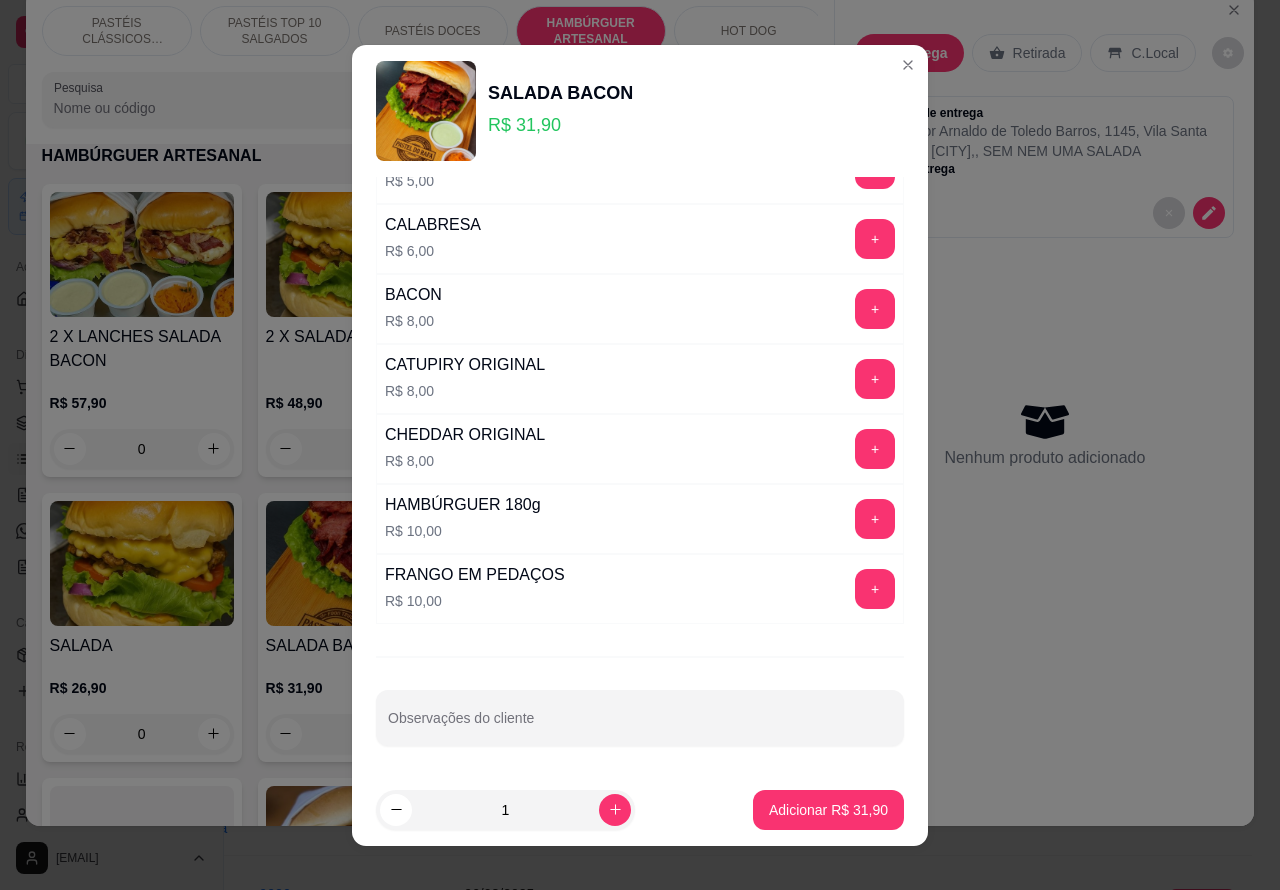 click on "Observações do cliente" at bounding box center [640, 726] 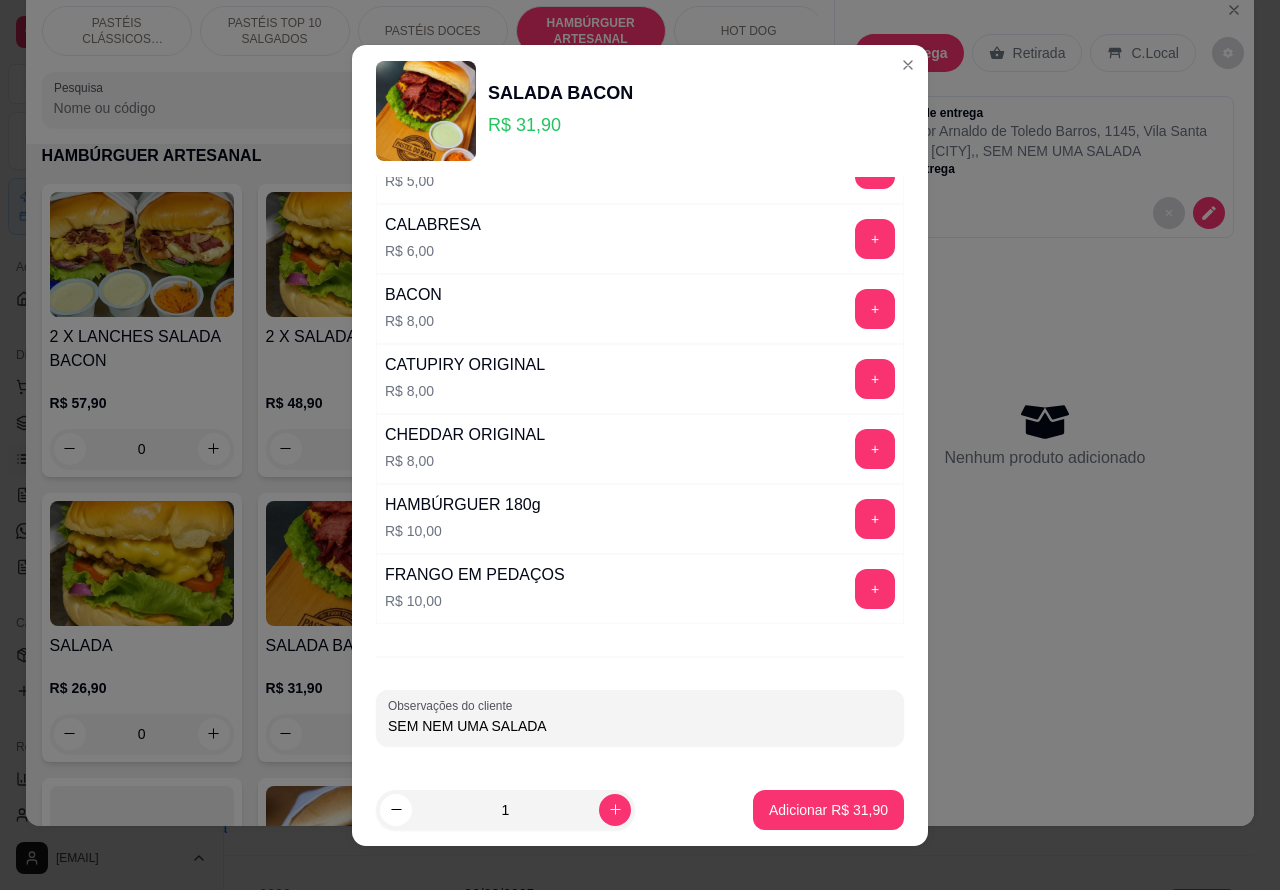 type on "SEM NEM UMA SALADA" 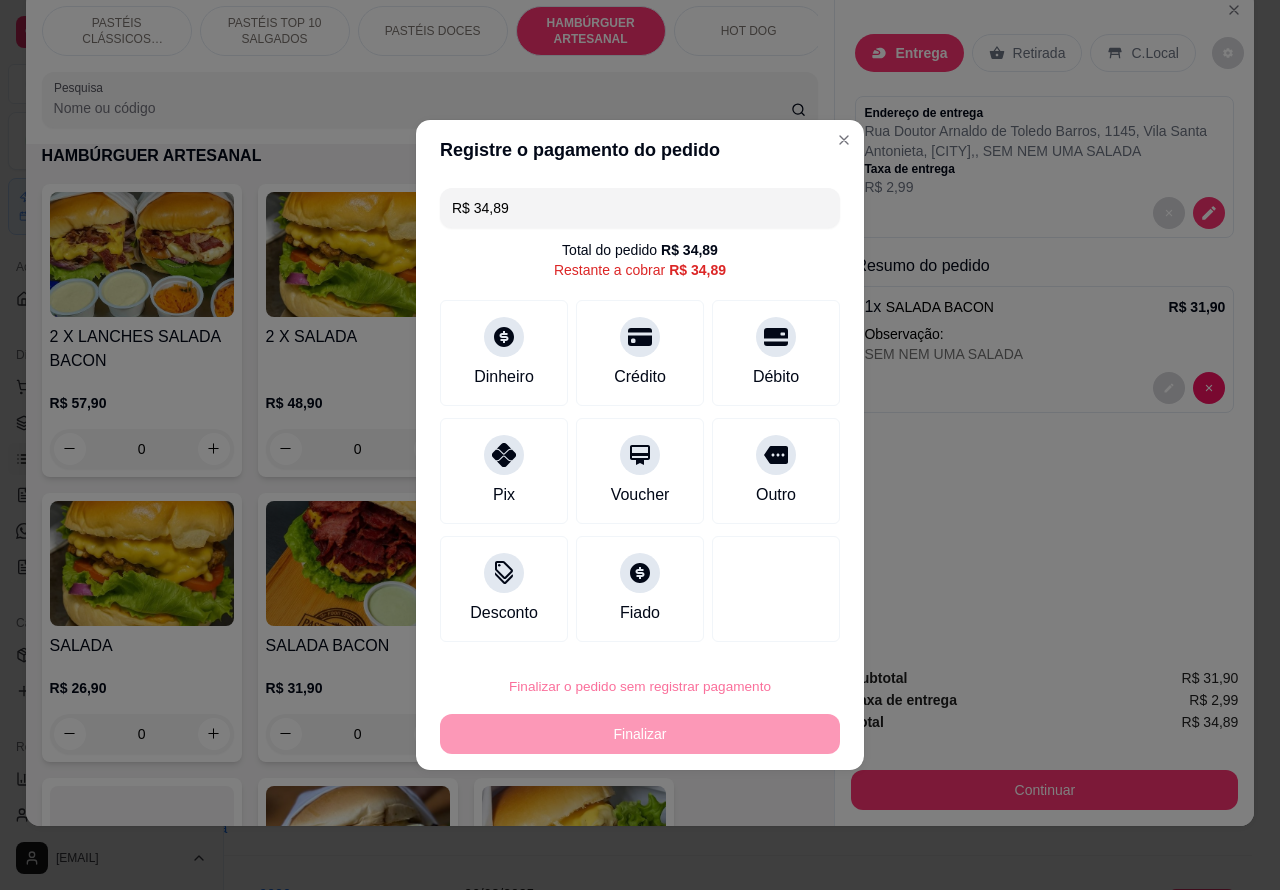 click on "Confirmar" at bounding box center (759, 630) 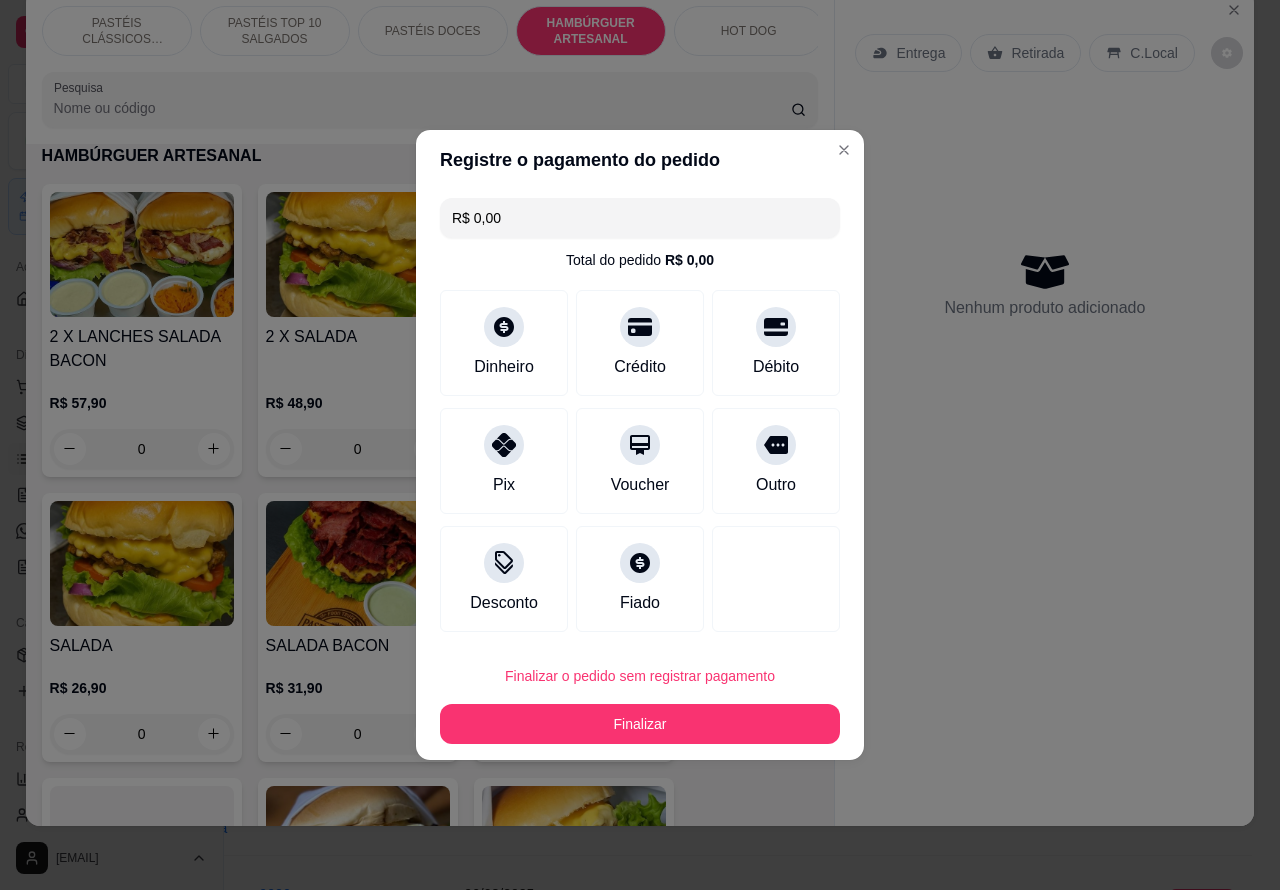 type on "R$ 0,00" 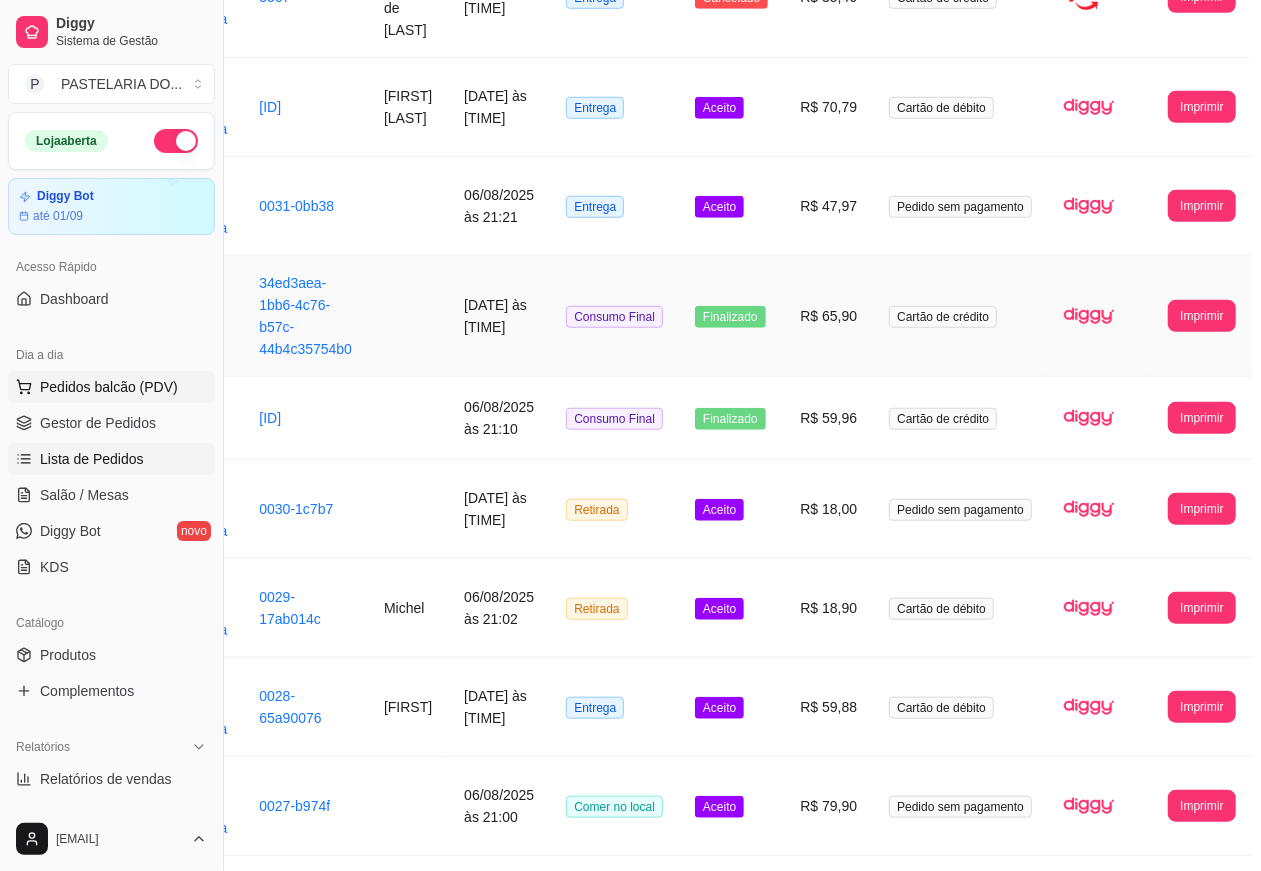 click on "Pedidos balcão (PDV)" at bounding box center [109, 387] 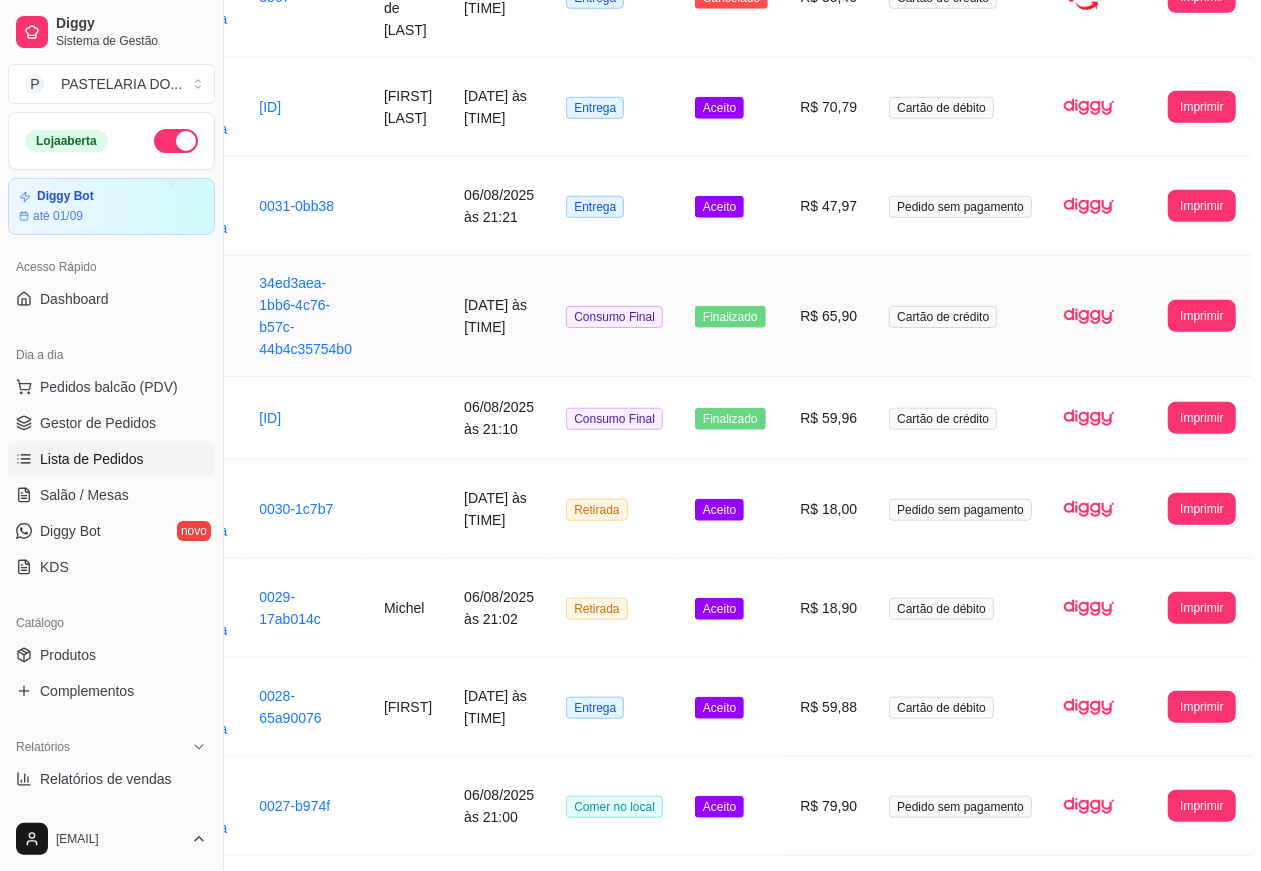 click at bounding box center (139, 380) 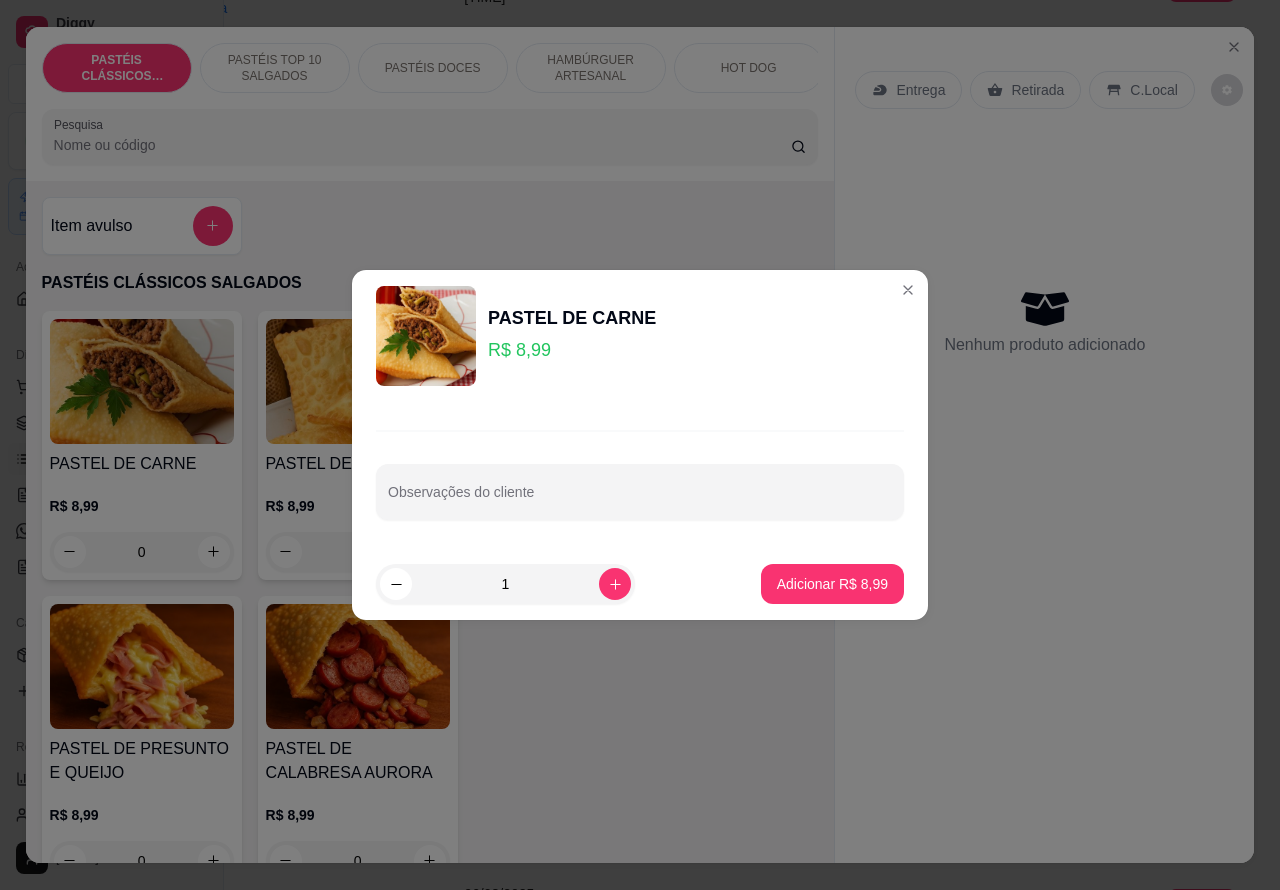 click on "Nenhum produto adicionado" at bounding box center (1044, 321) 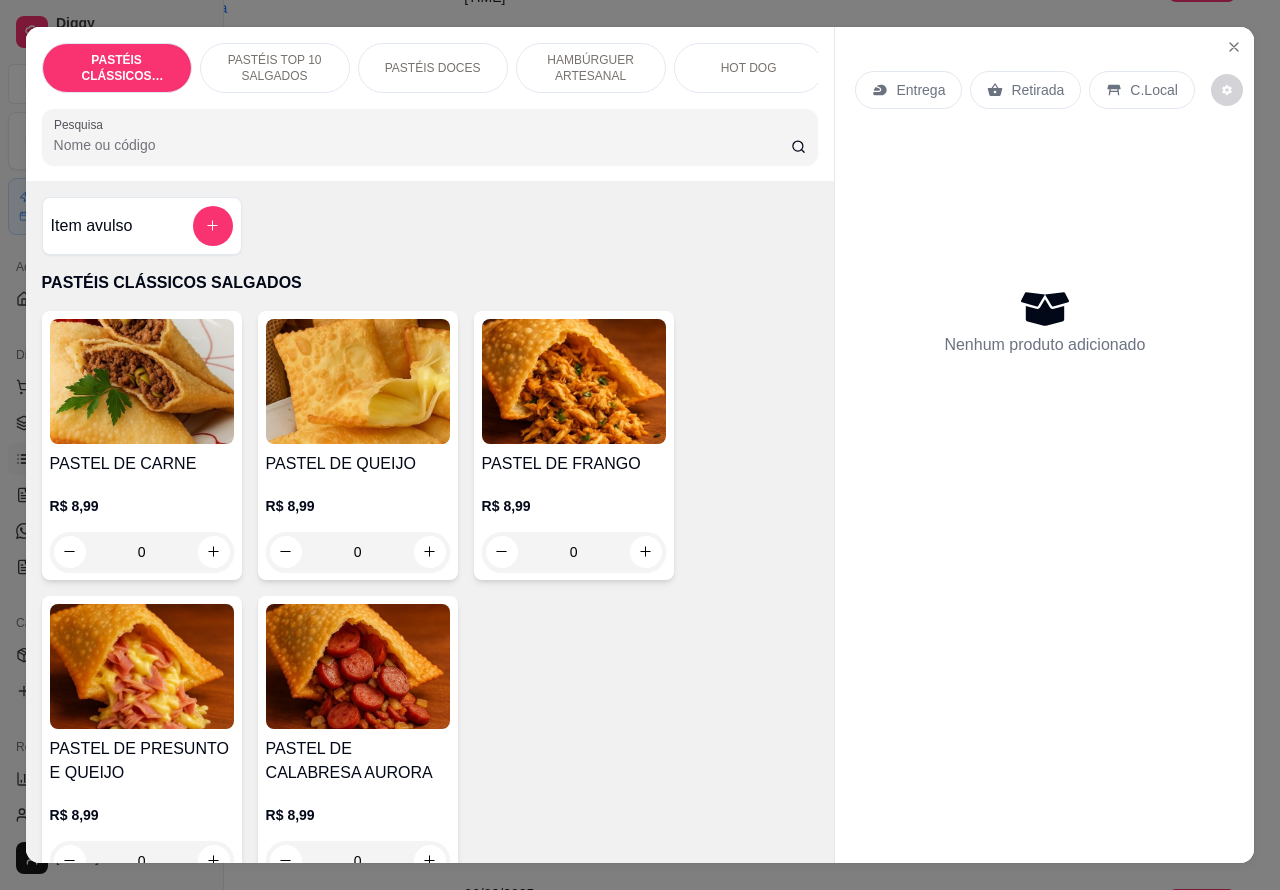 click on "PASTÉIS TOP 10 SALGADOS" at bounding box center (275, 68) 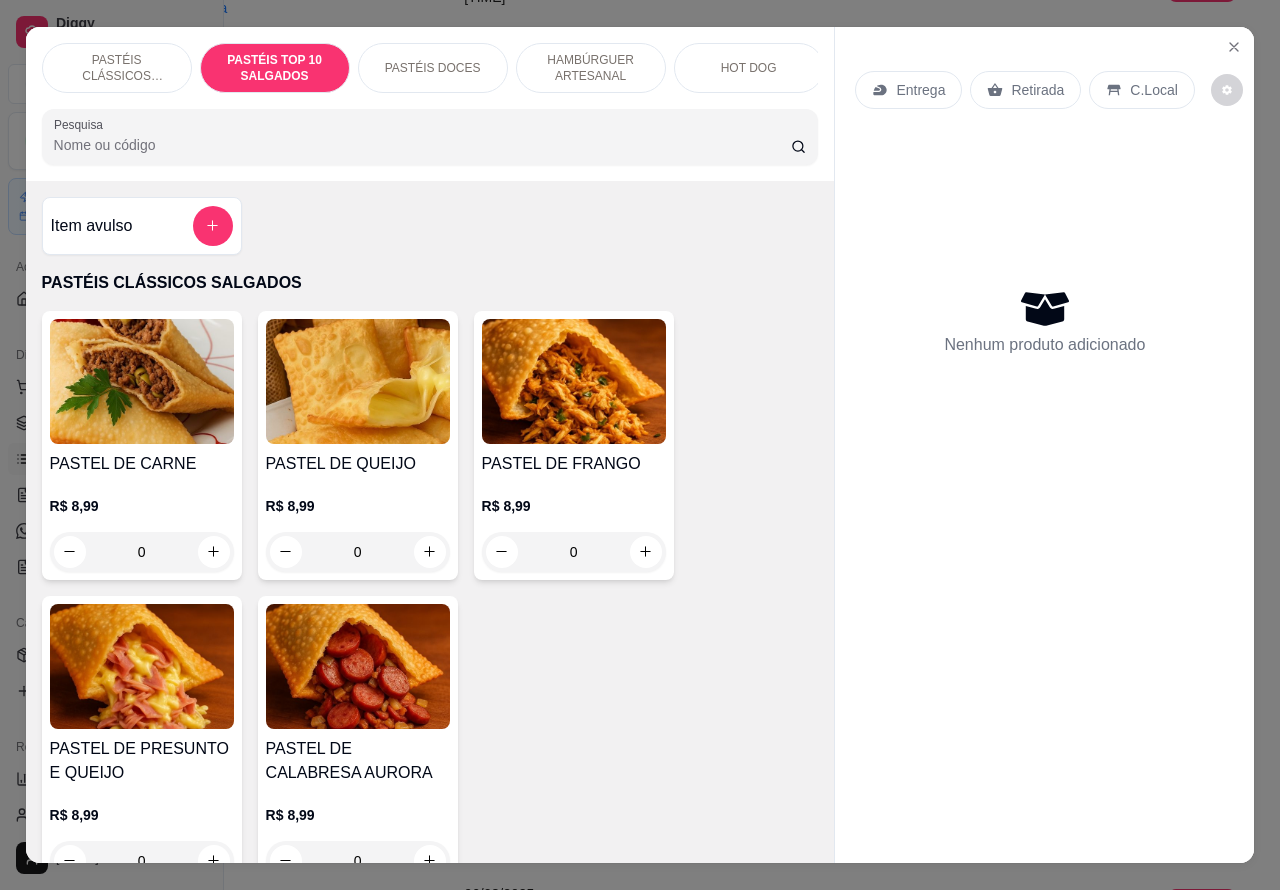scroll, scrollTop: 723, scrollLeft: 0, axis: vertical 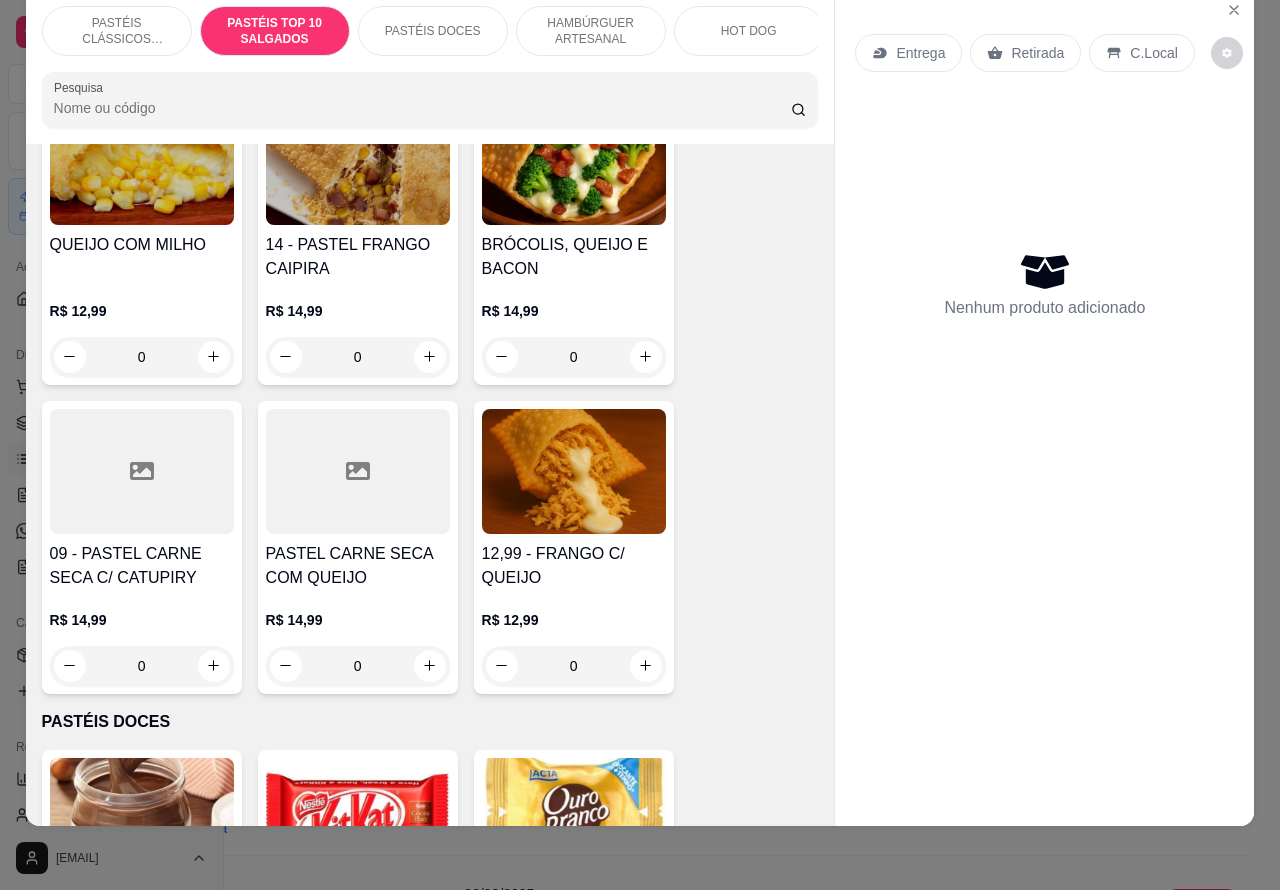 click 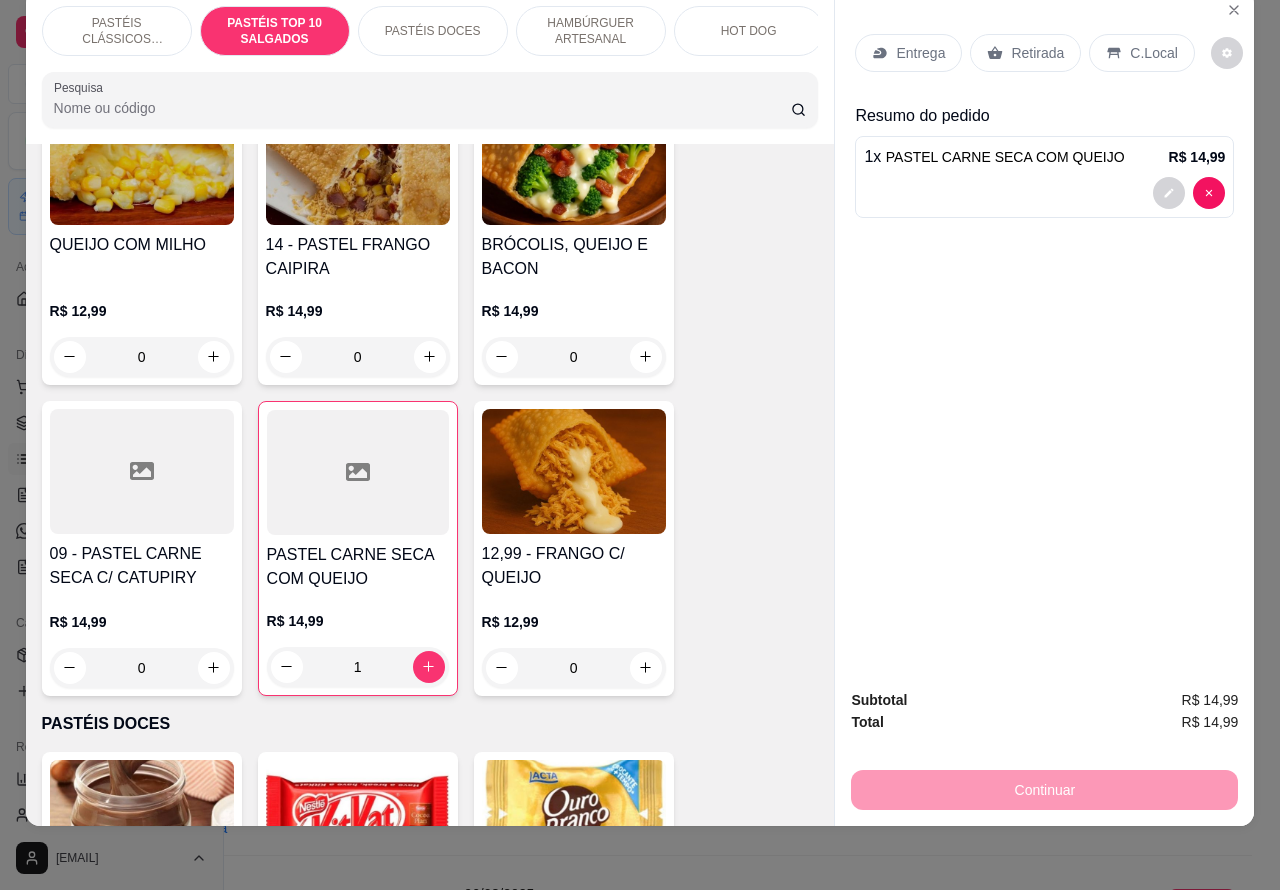 click on "Retirada" at bounding box center (1037, 53) 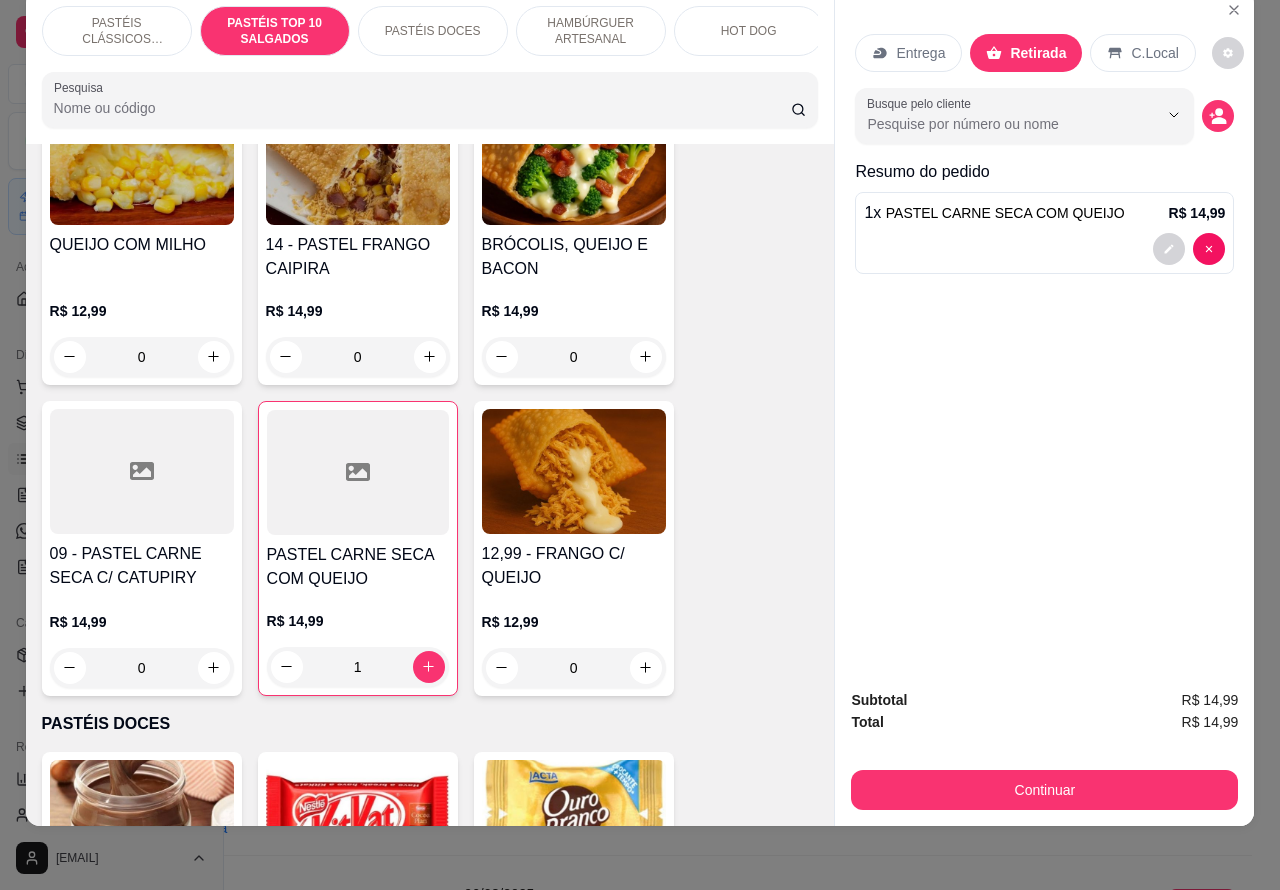 click on "PASTEL CARNE SECA COM QUEIJO" at bounding box center [1005, 213] 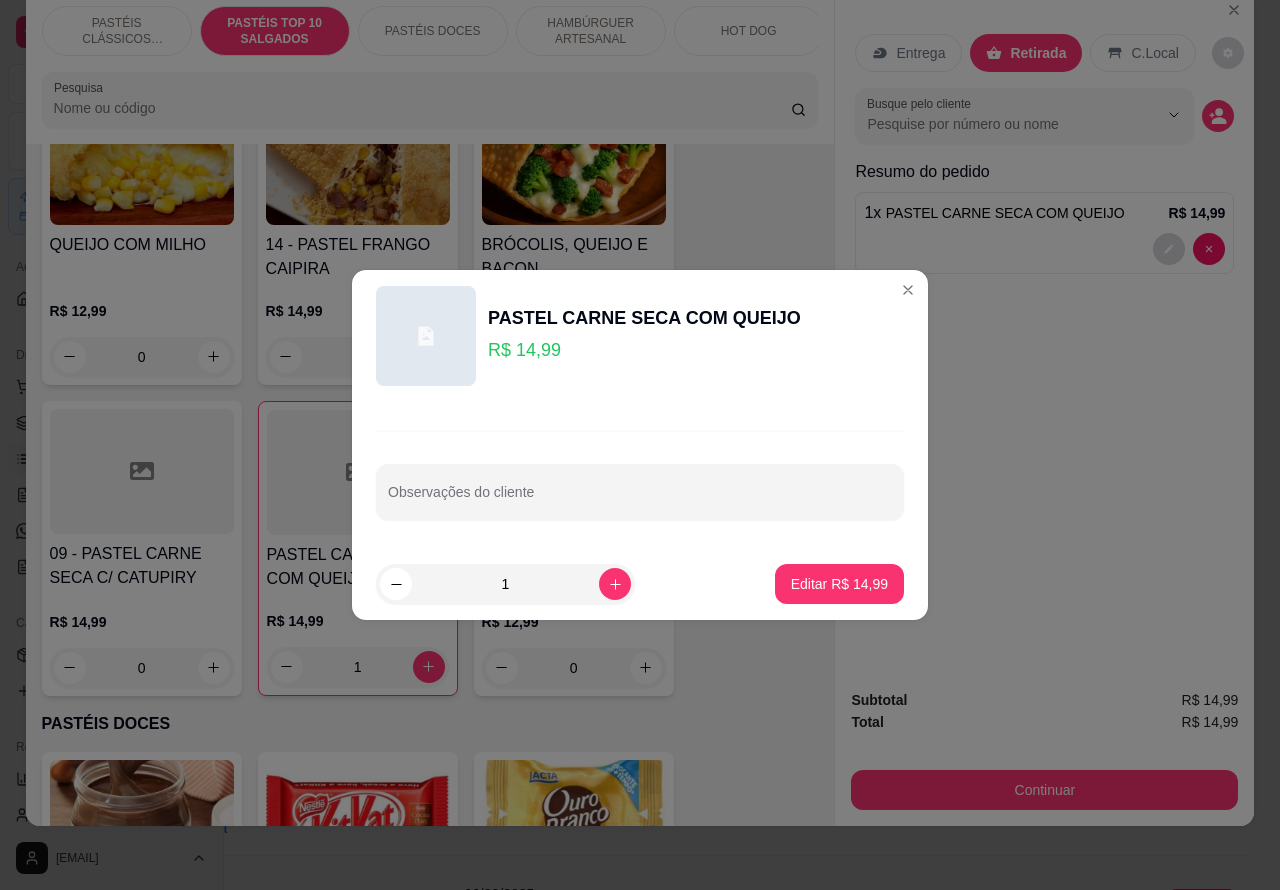 click on "Observações do cliente" at bounding box center (640, 500) 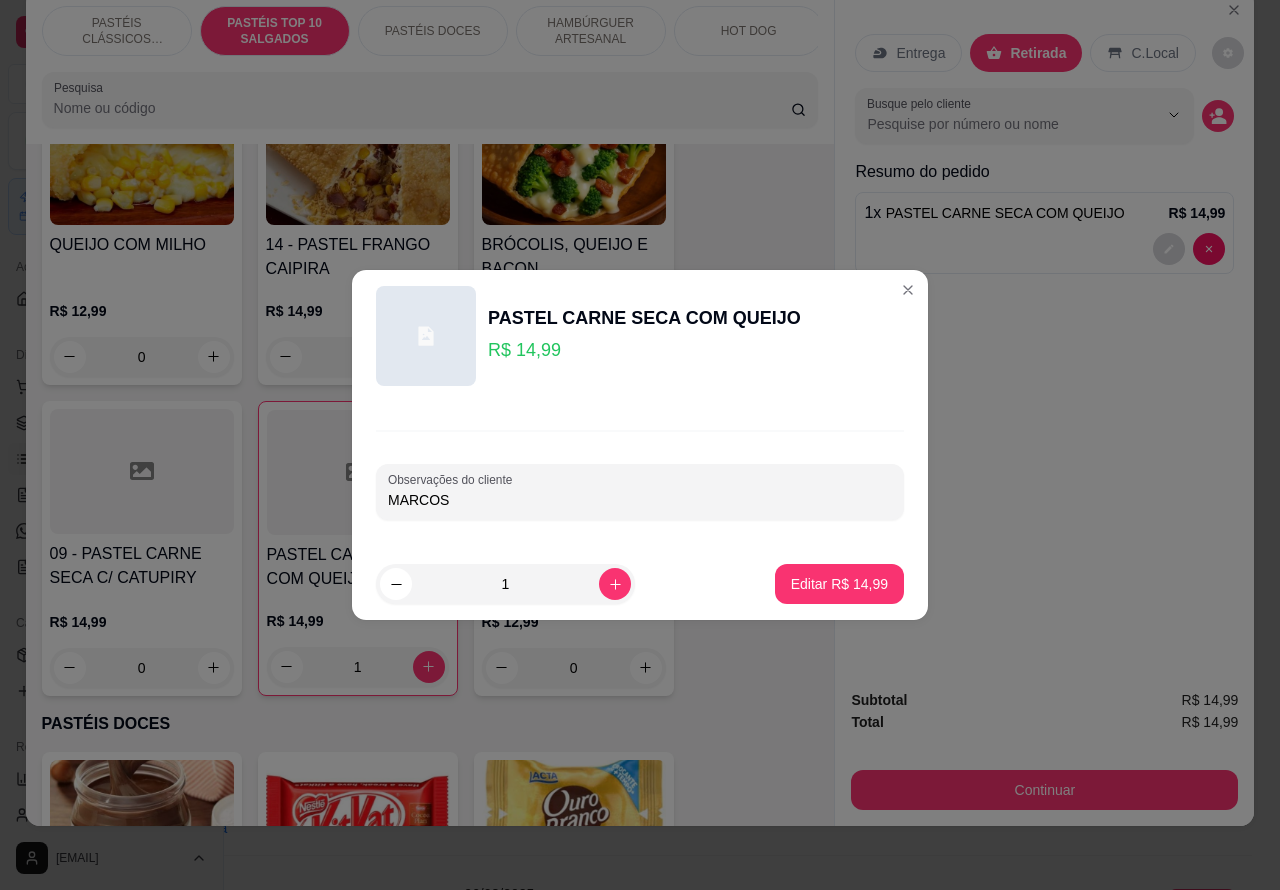 type on "MARCOS" 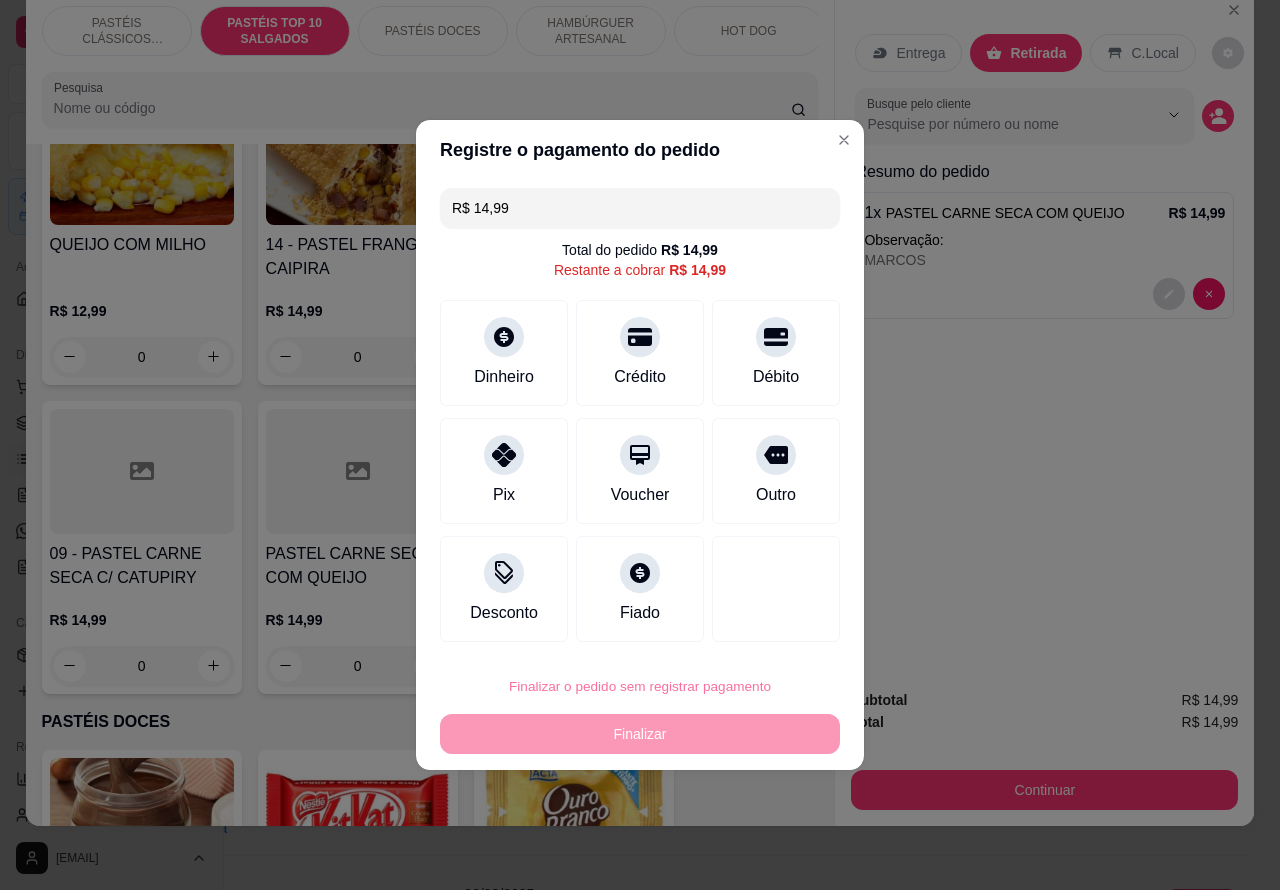 click on "Confirmar" at bounding box center [758, 630] 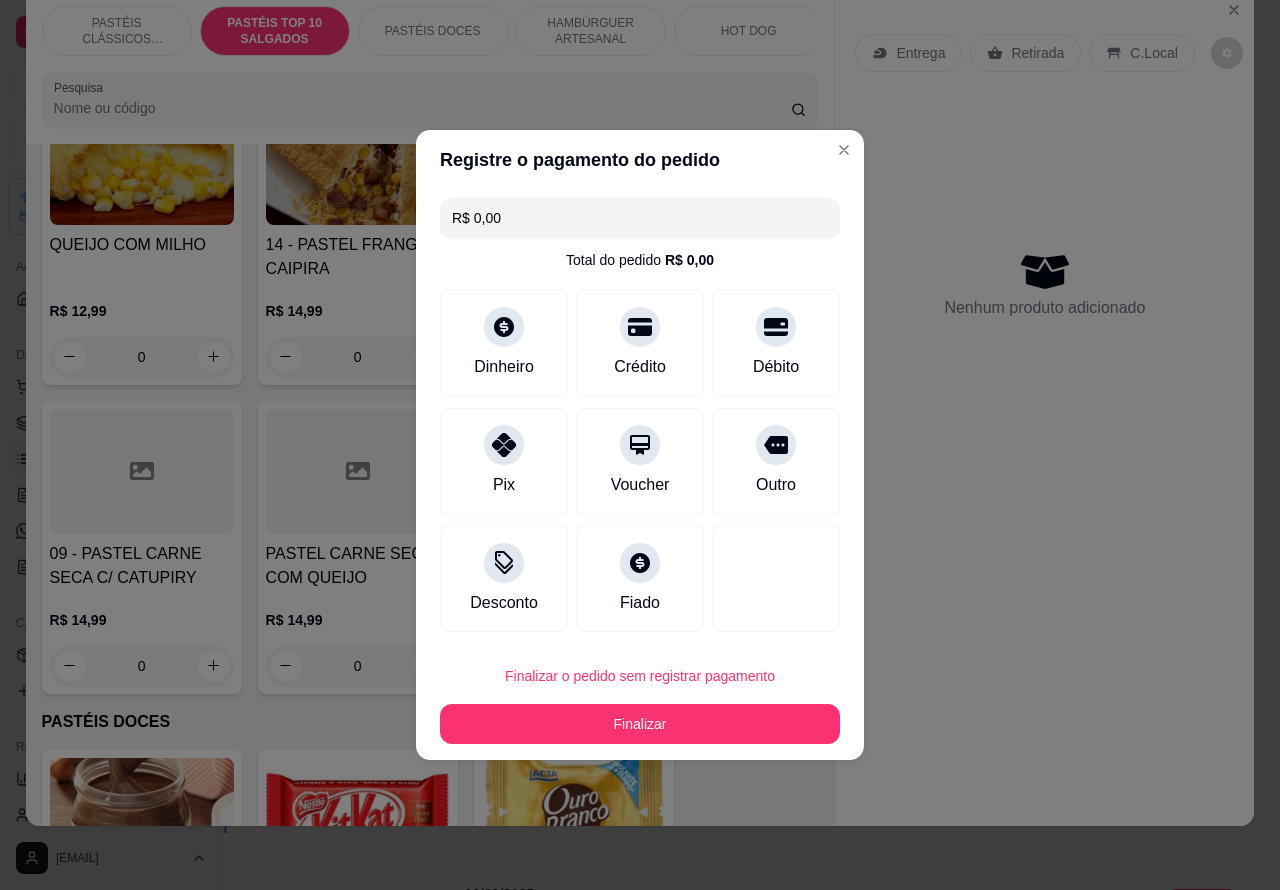 type on "R$ 0,00" 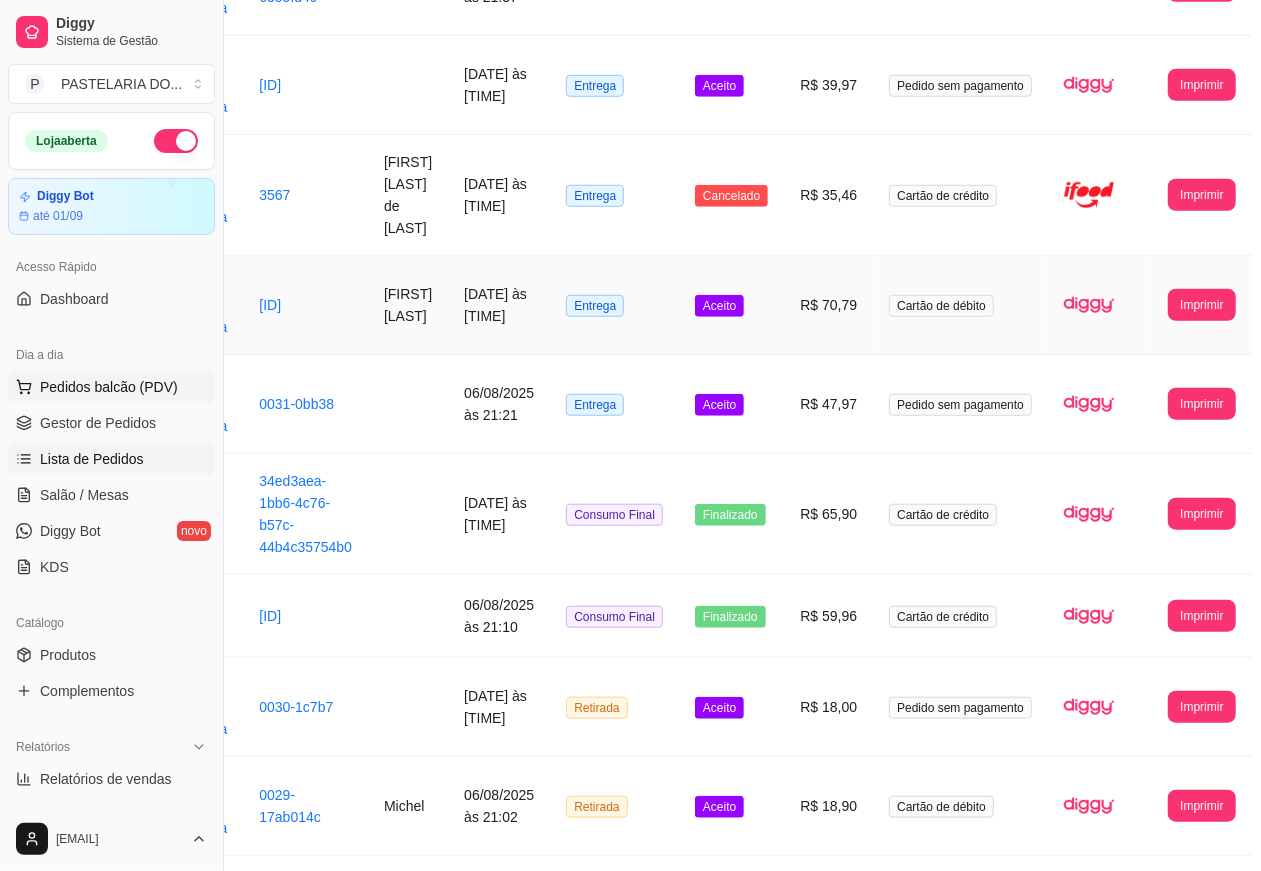 click on "Pedidos balcão (PDV)" at bounding box center [111, 387] 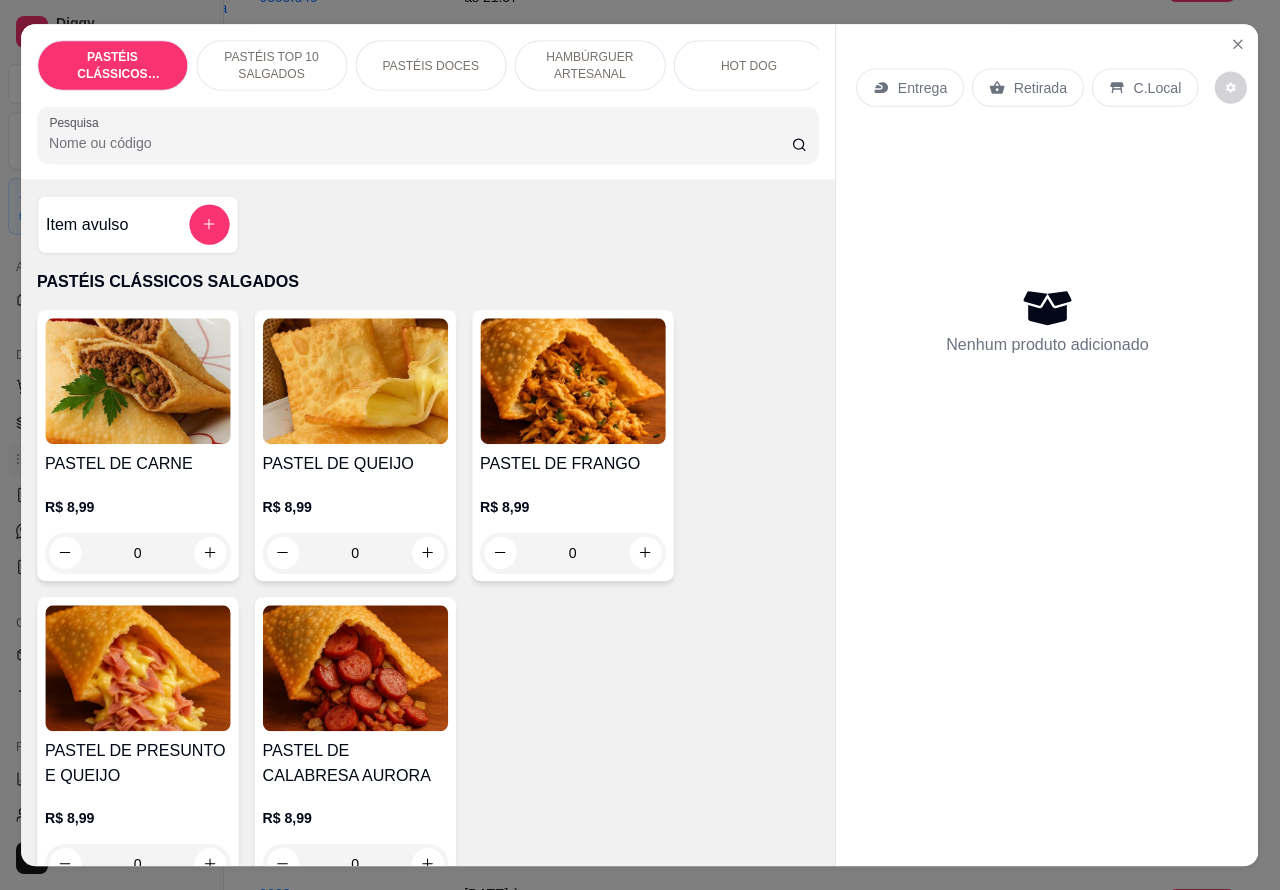 click at bounding box center (137, 381) 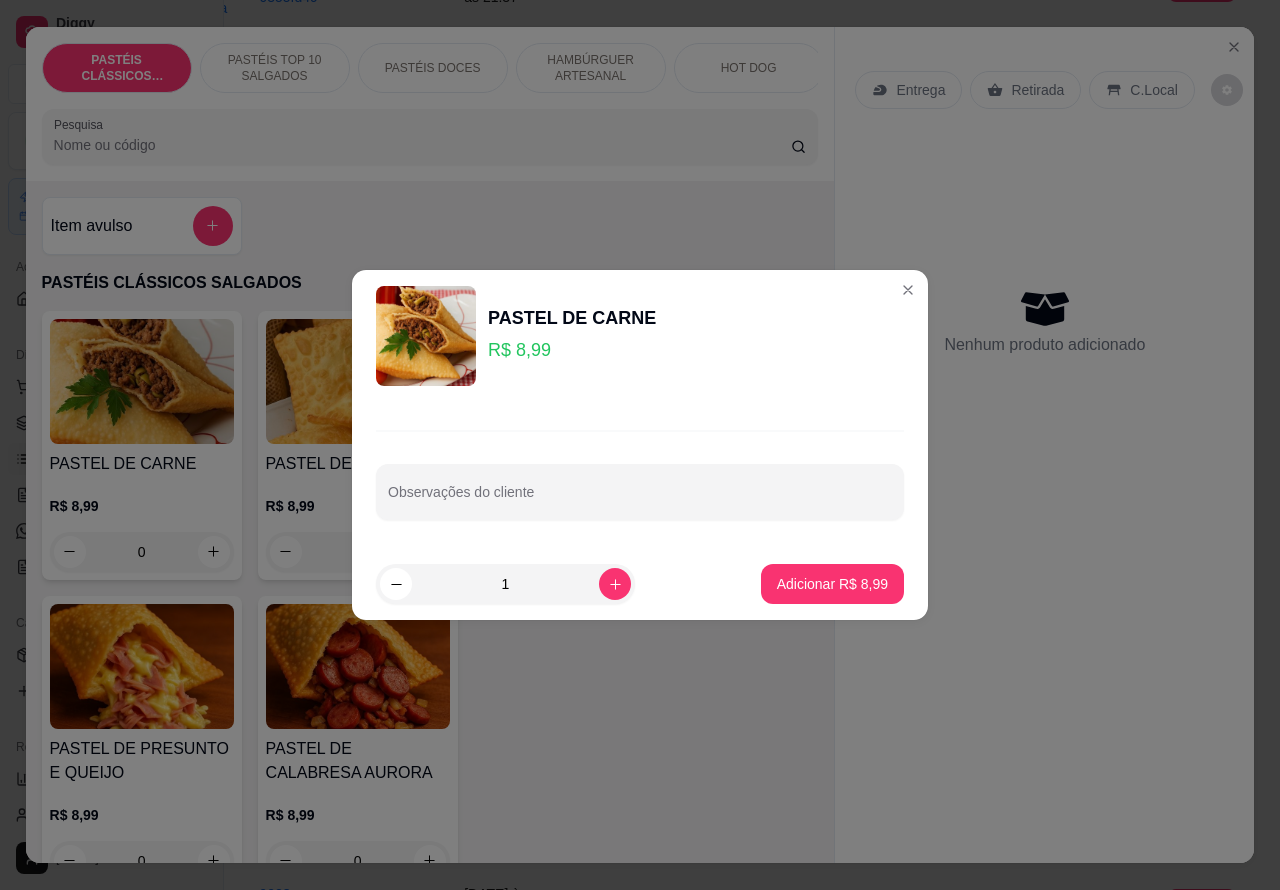 click on "Pesquisa" at bounding box center (430, 137) 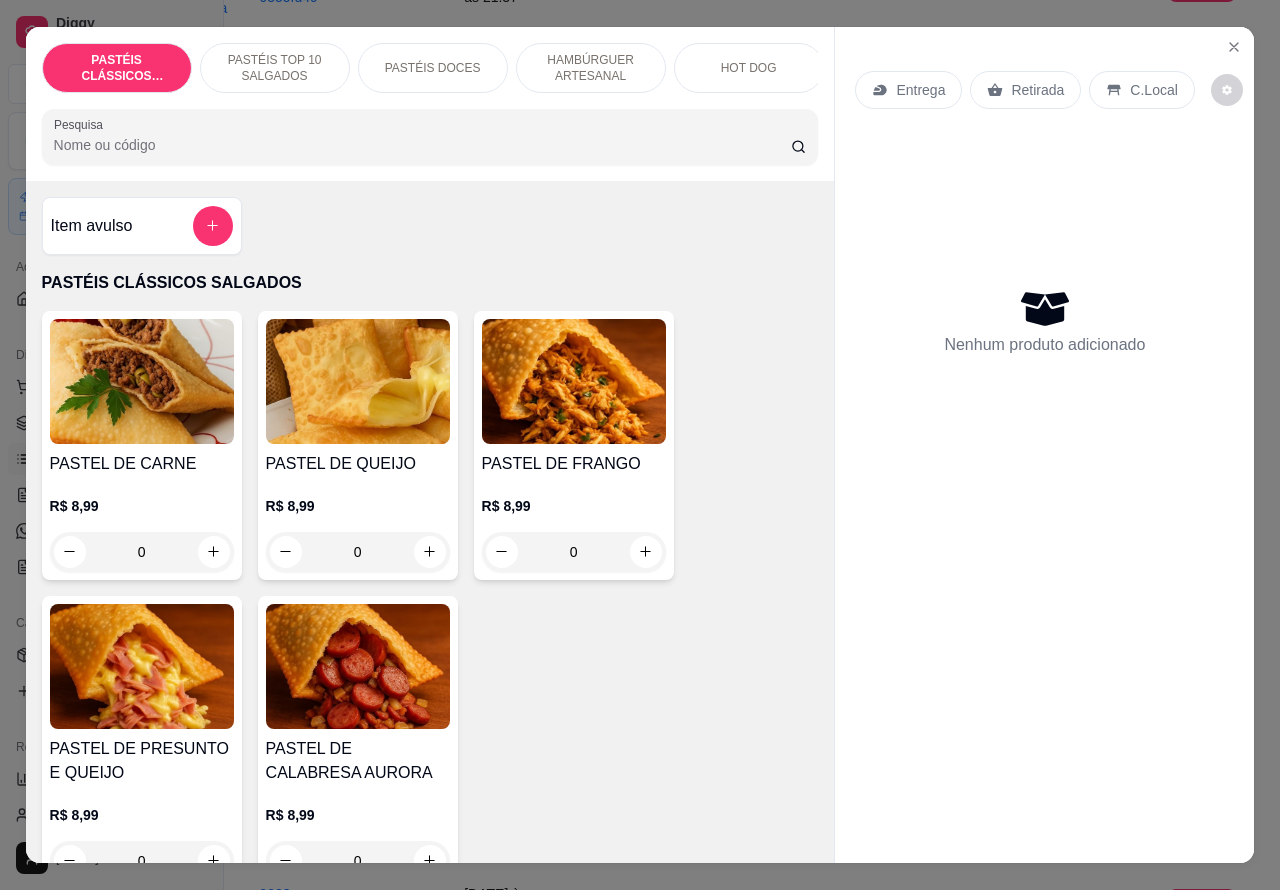 click on "HAMBÚRGUER ARTESANAL" at bounding box center (591, 68) 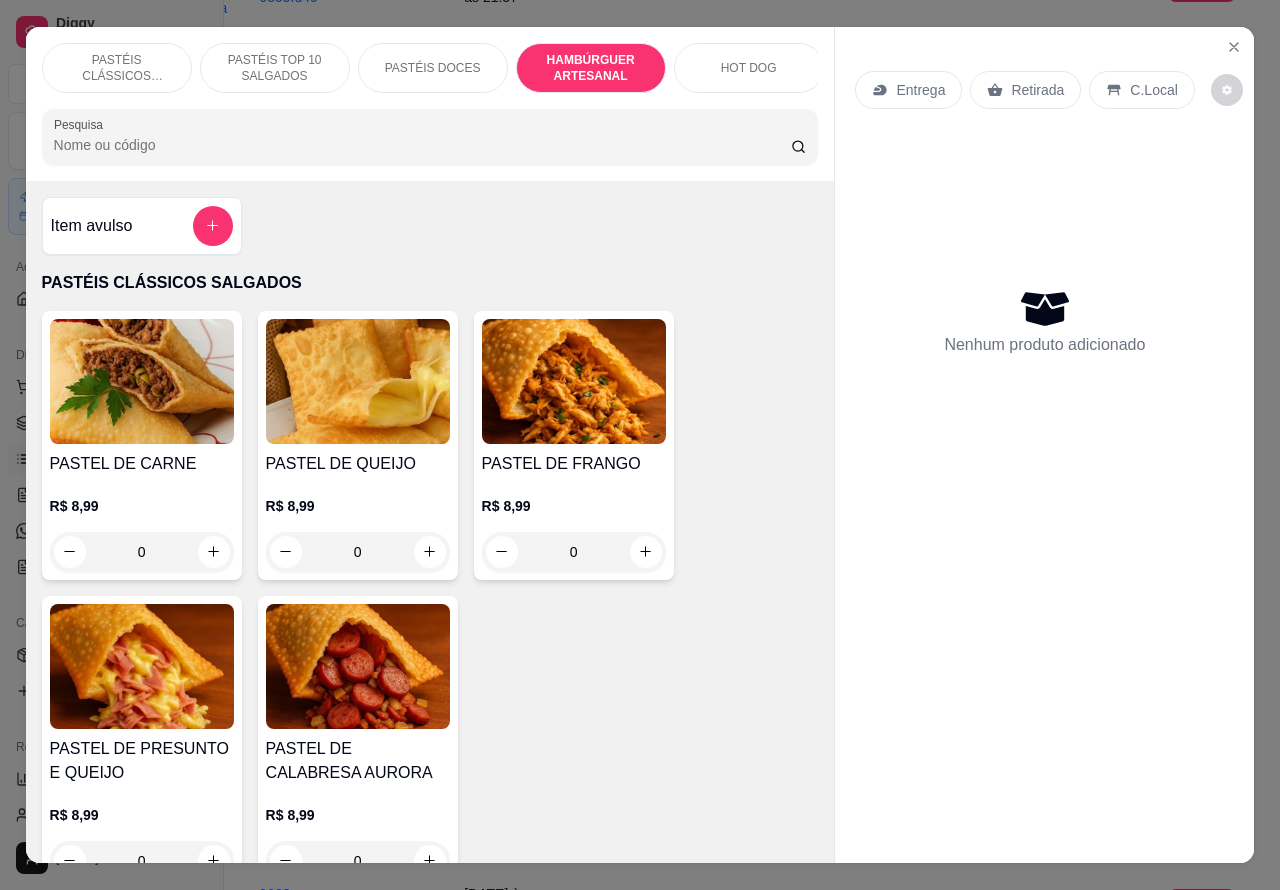scroll, scrollTop: 3870, scrollLeft: 0, axis: vertical 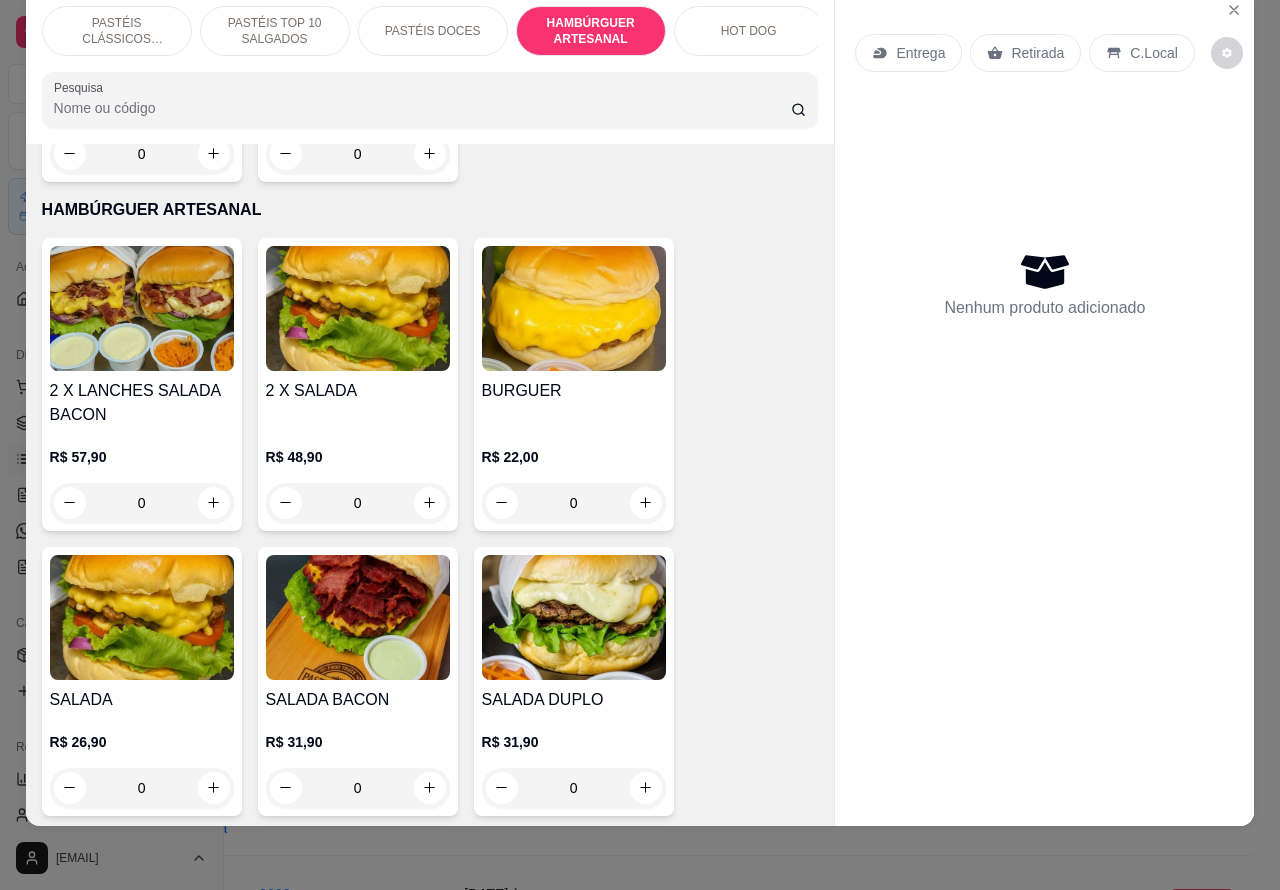 click on "0" at bounding box center (358, 503) 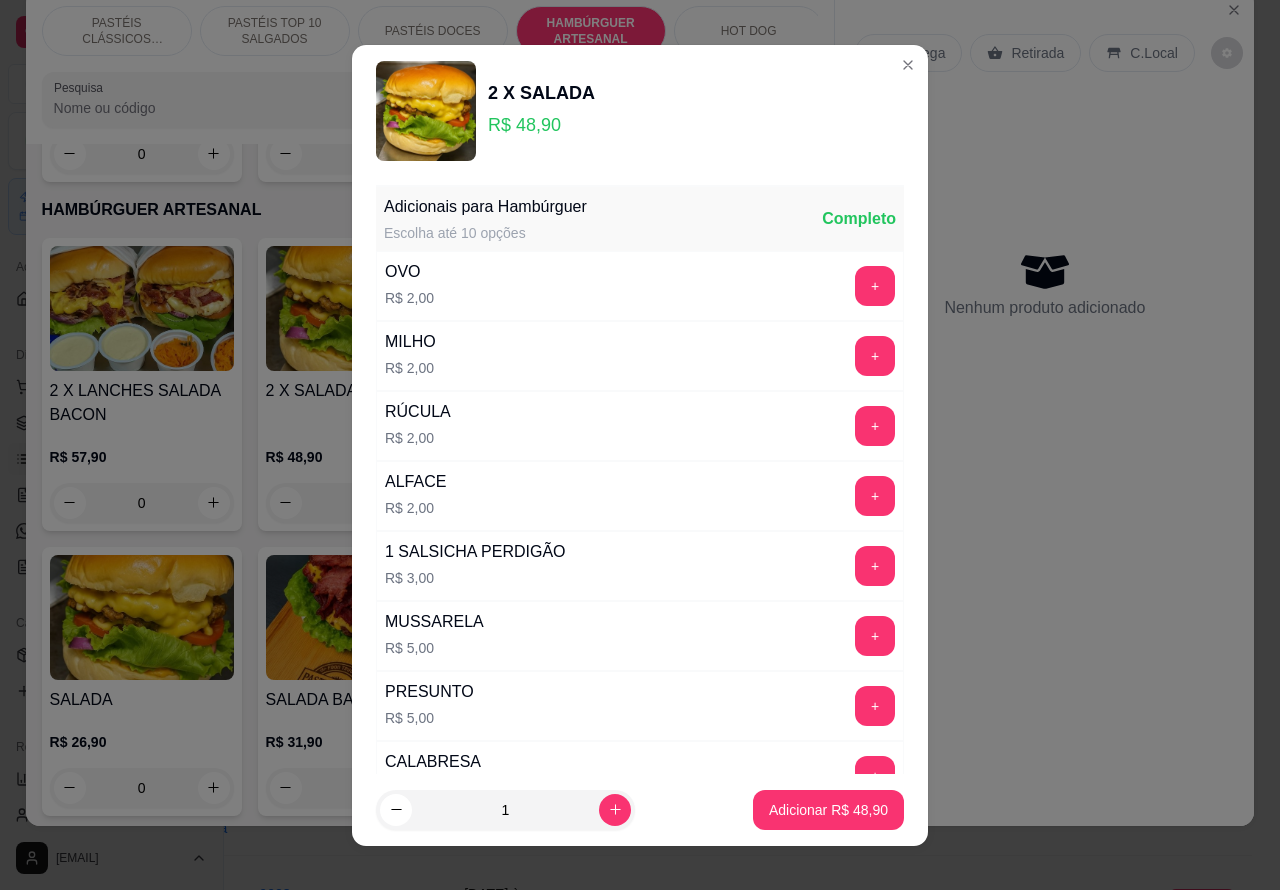 click 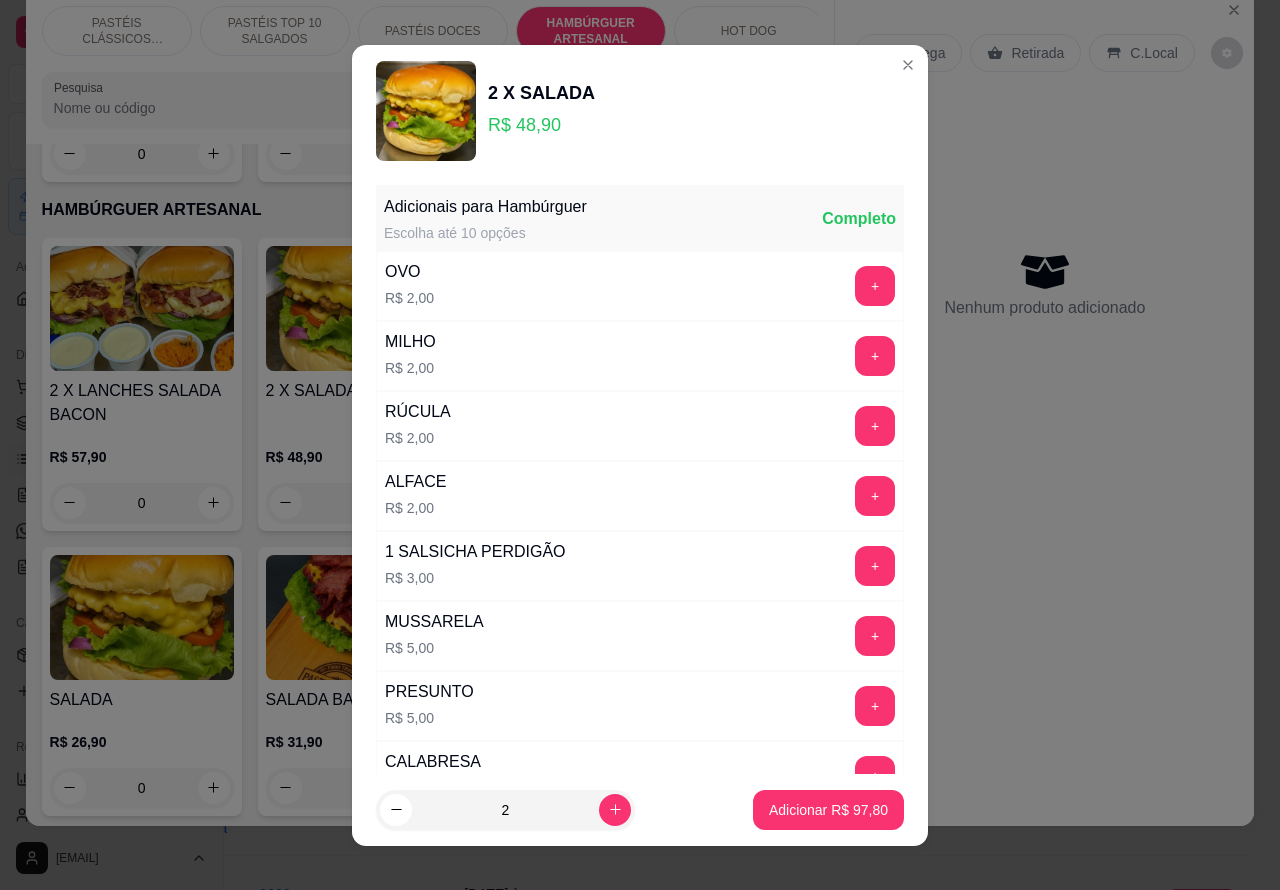 type on "2" 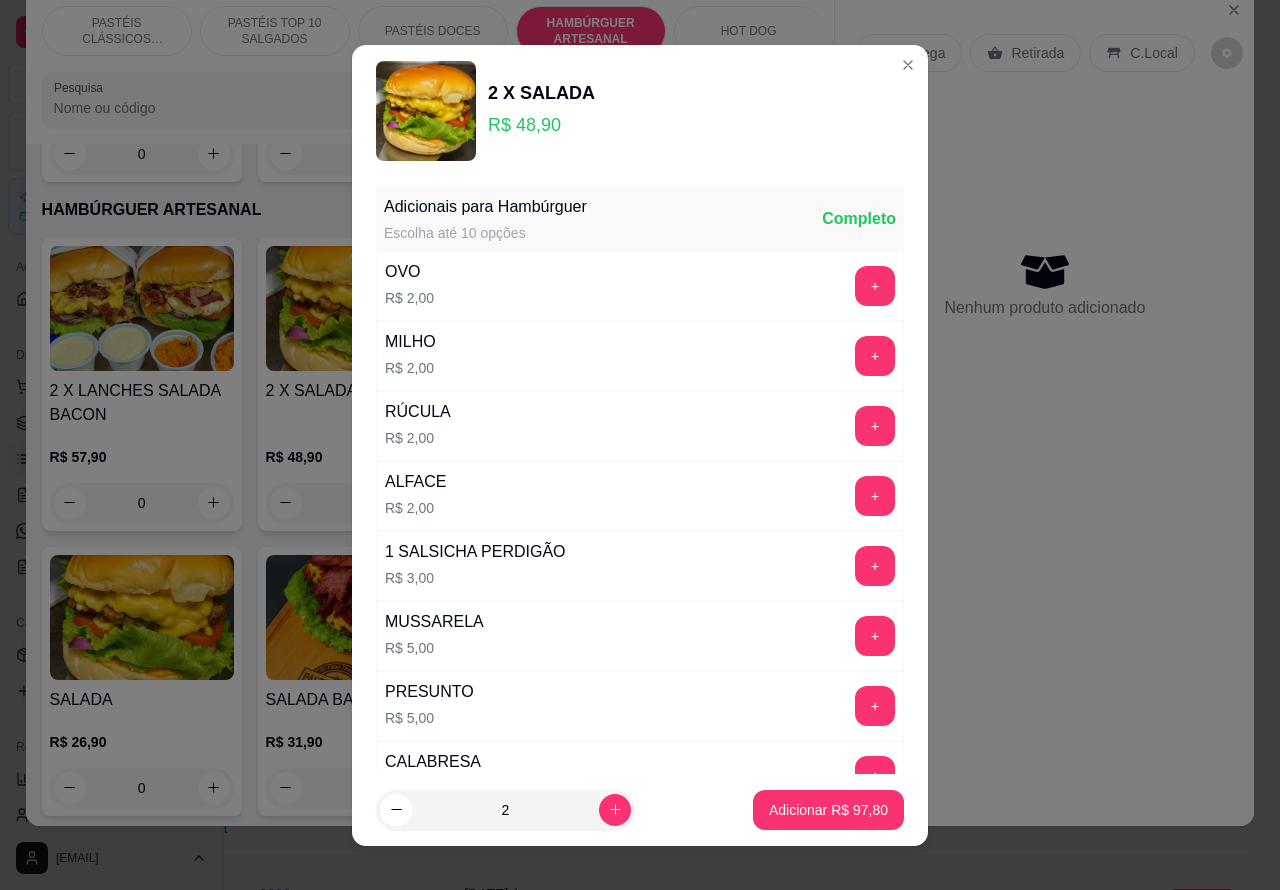 click on "Adicionar   R$ 97,80" at bounding box center (828, 810) 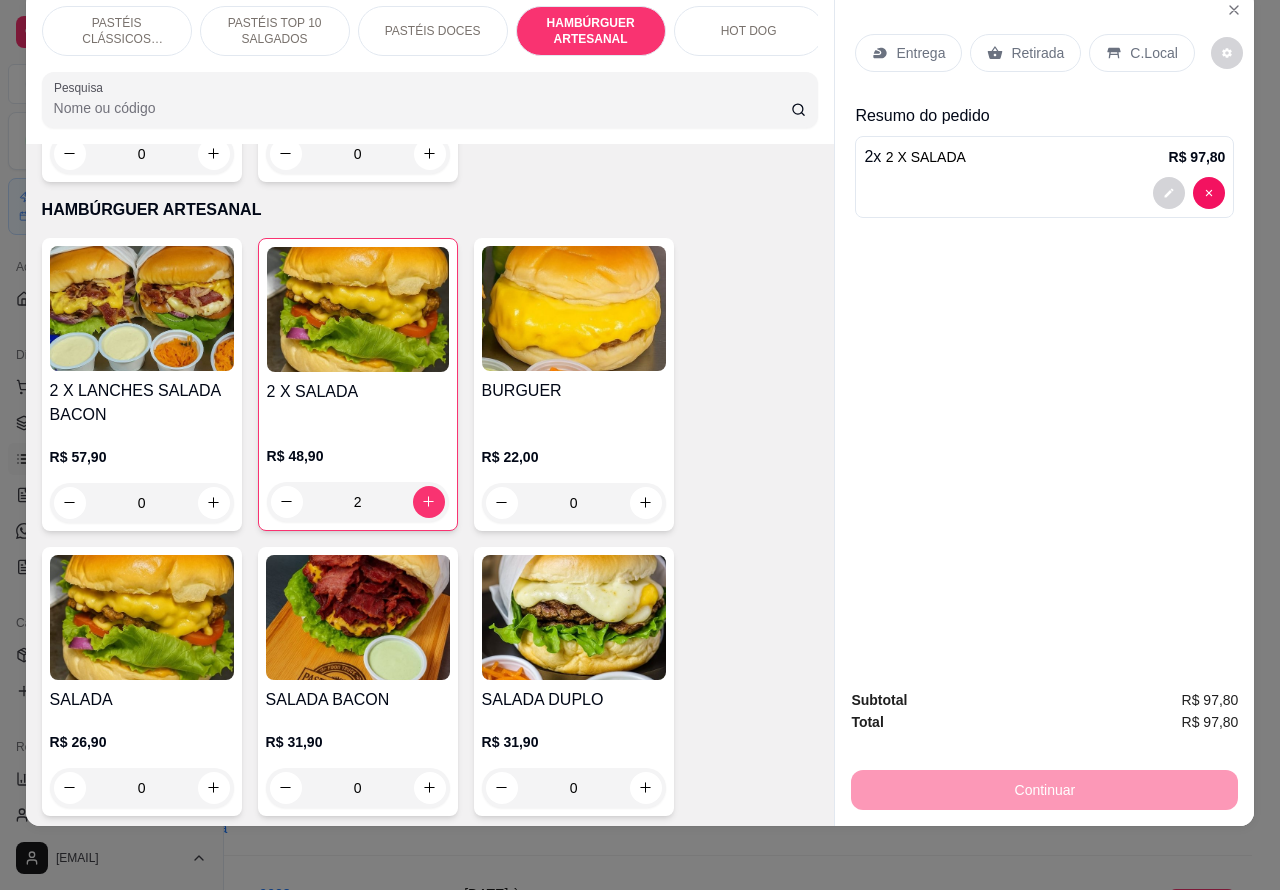 click on "Retirada" at bounding box center [1037, 53] 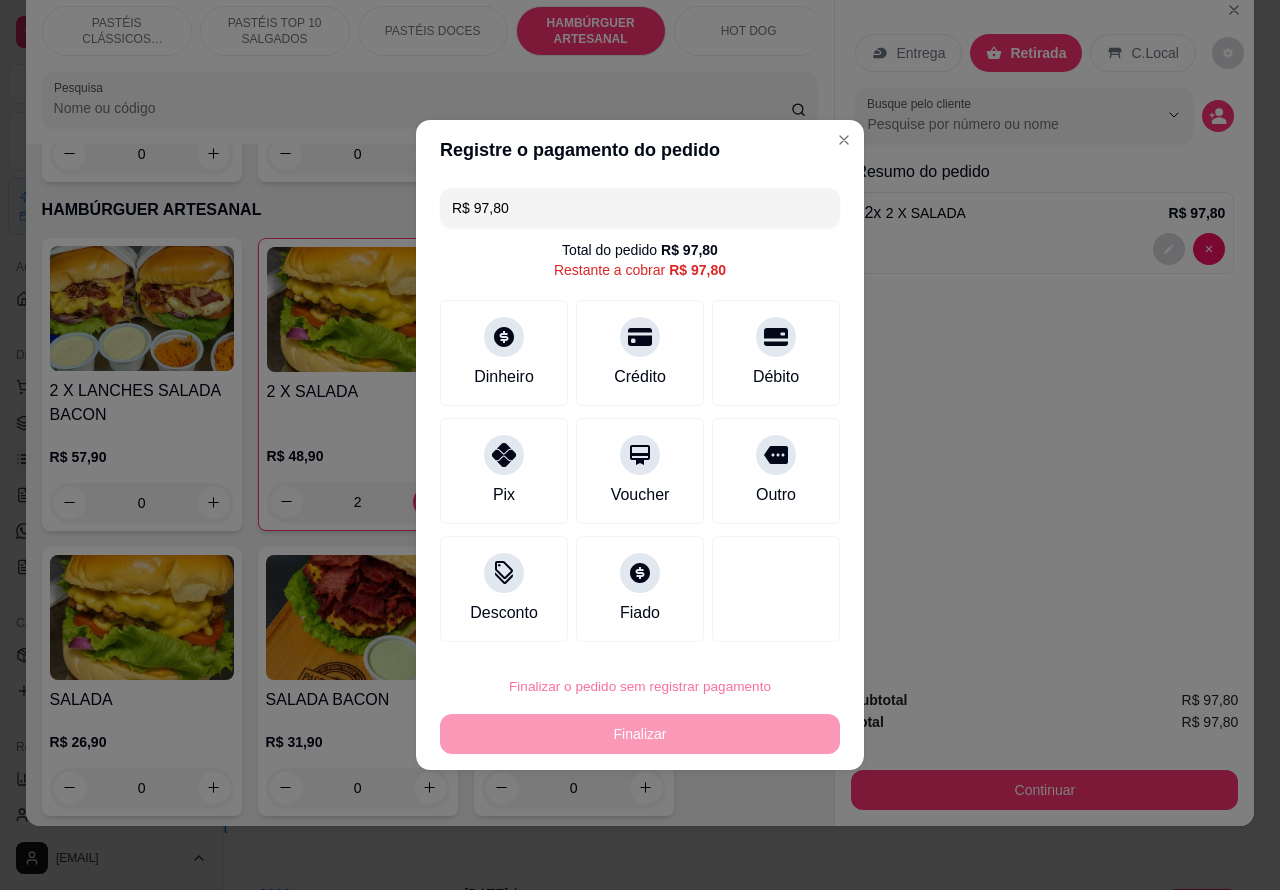 click on "Confirmar" at bounding box center (759, 630) 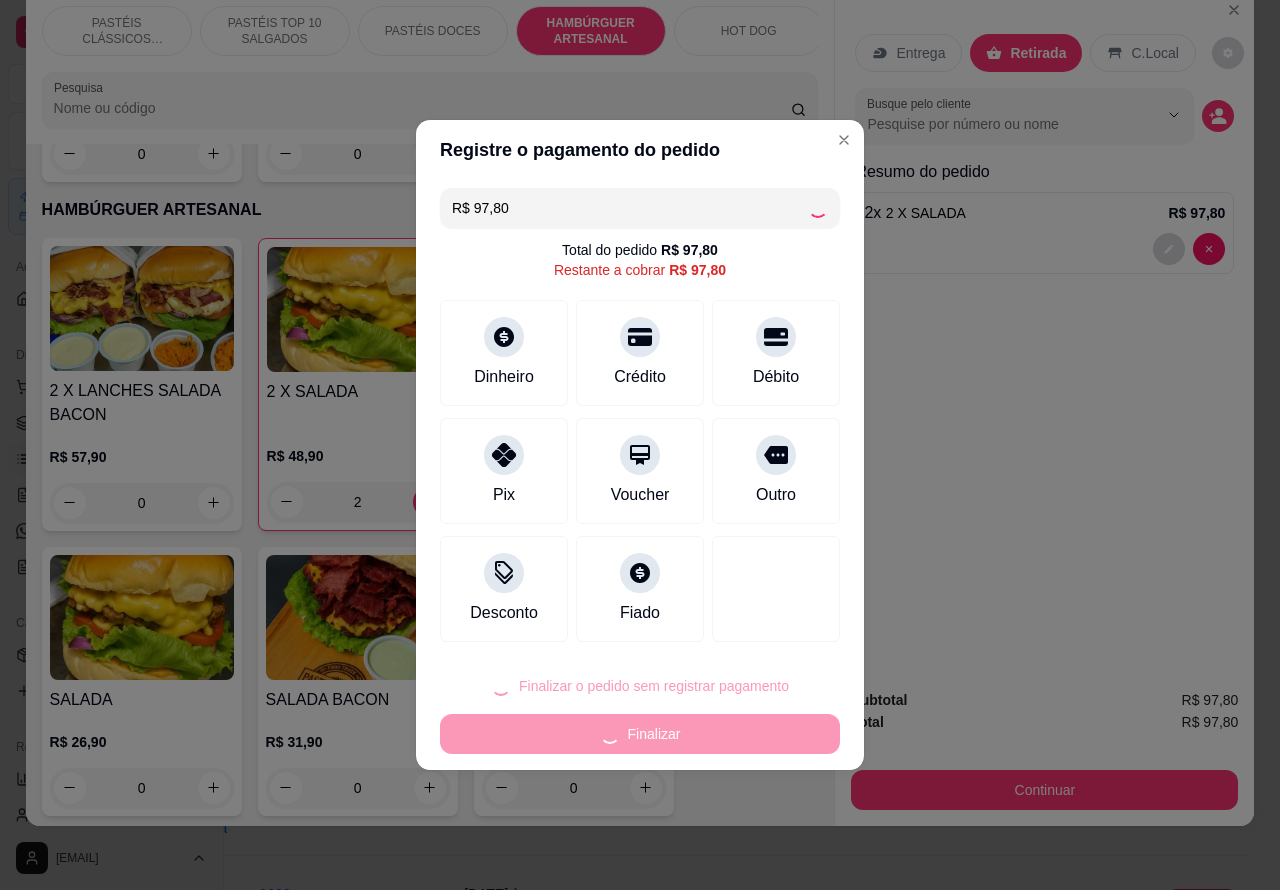type on "0" 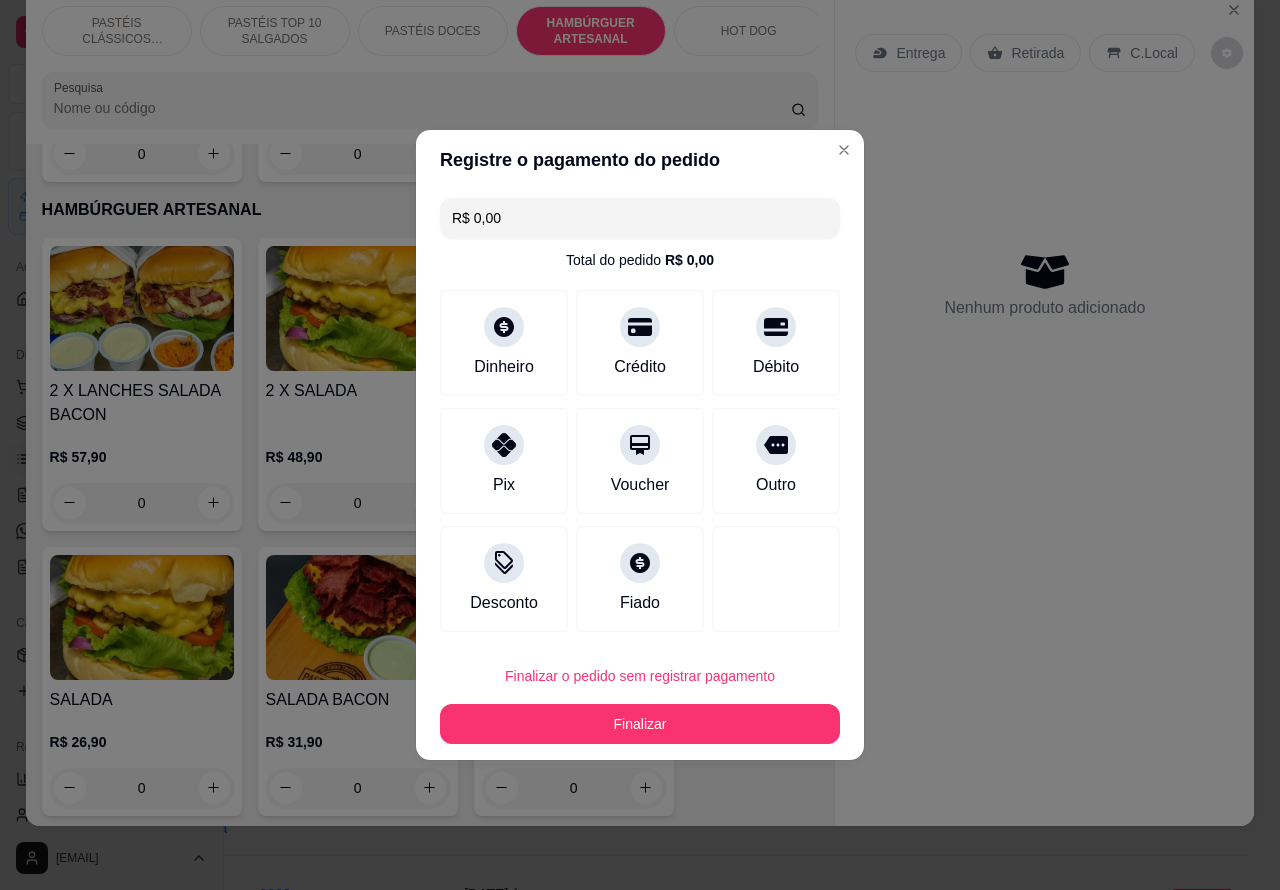 type on "R$ 0,00" 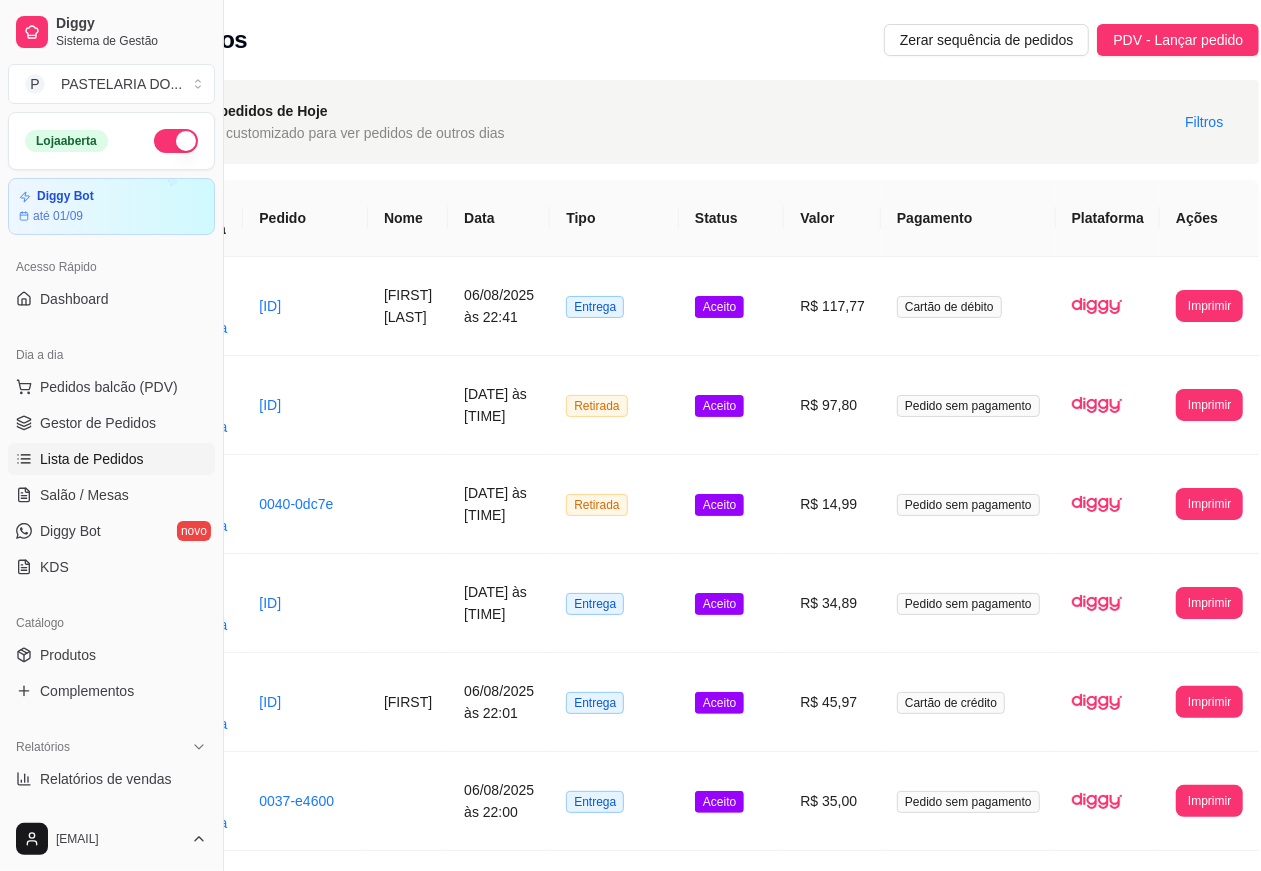 scroll, scrollTop: 0, scrollLeft: 215, axis: horizontal 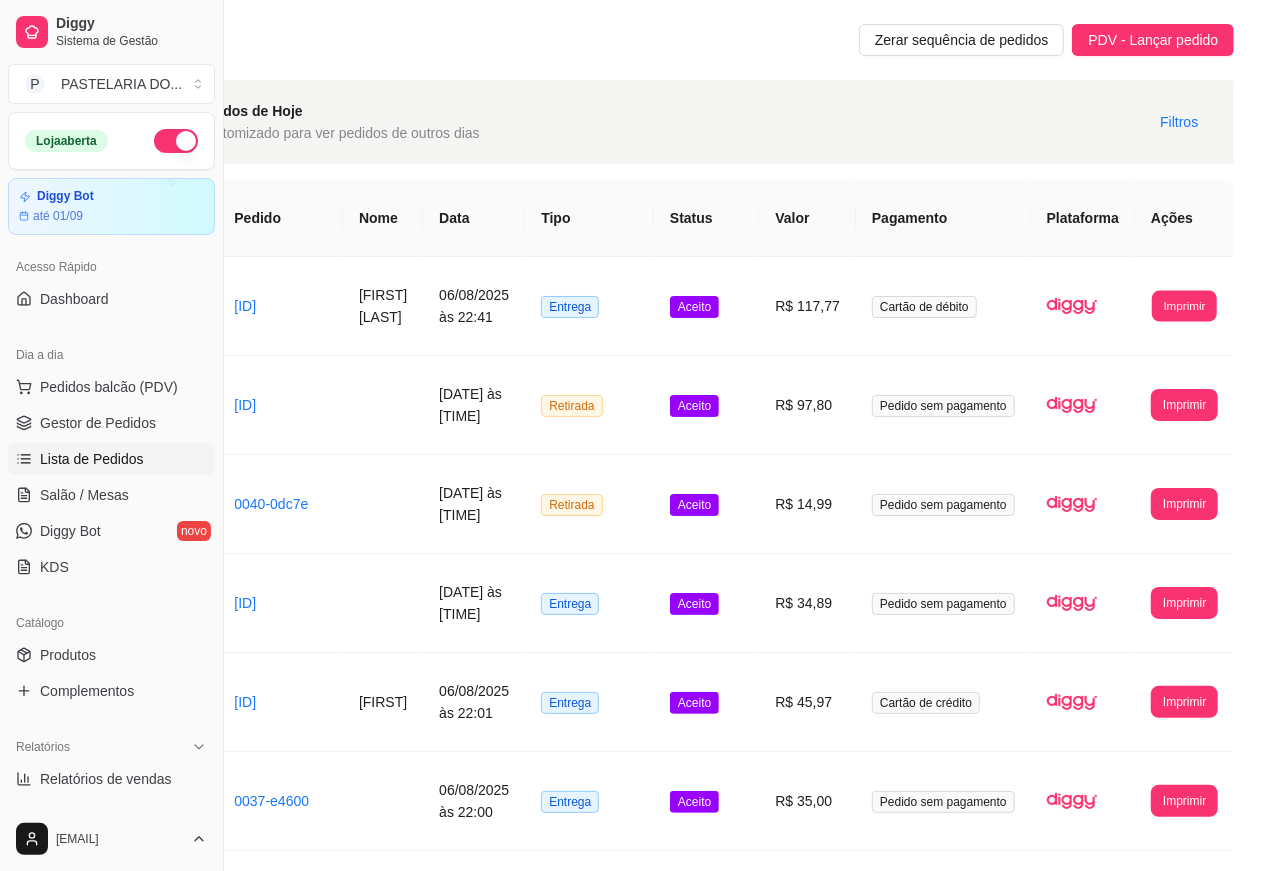 click on "Imprimir" at bounding box center (1184, 305) 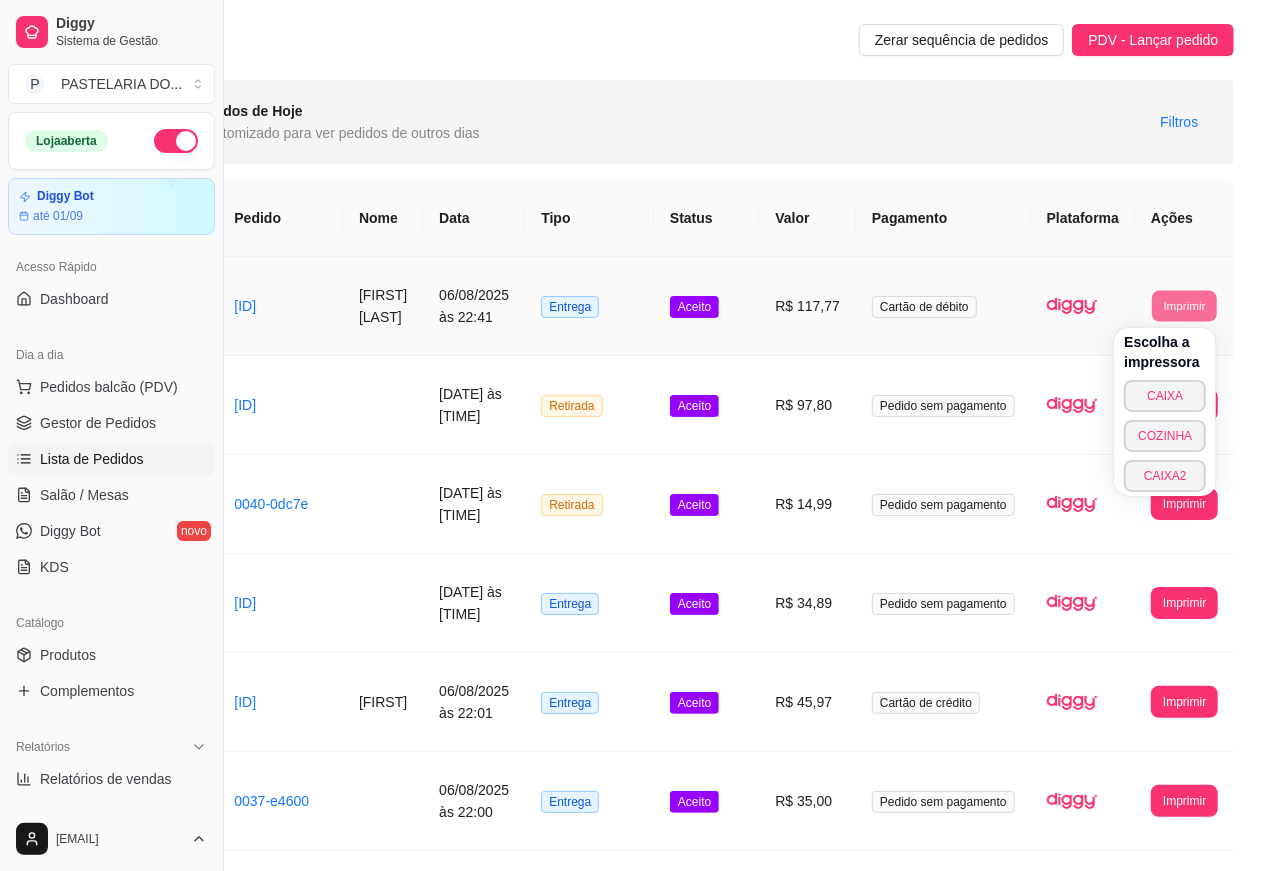 click on "COZINHA" at bounding box center (1165, 436) 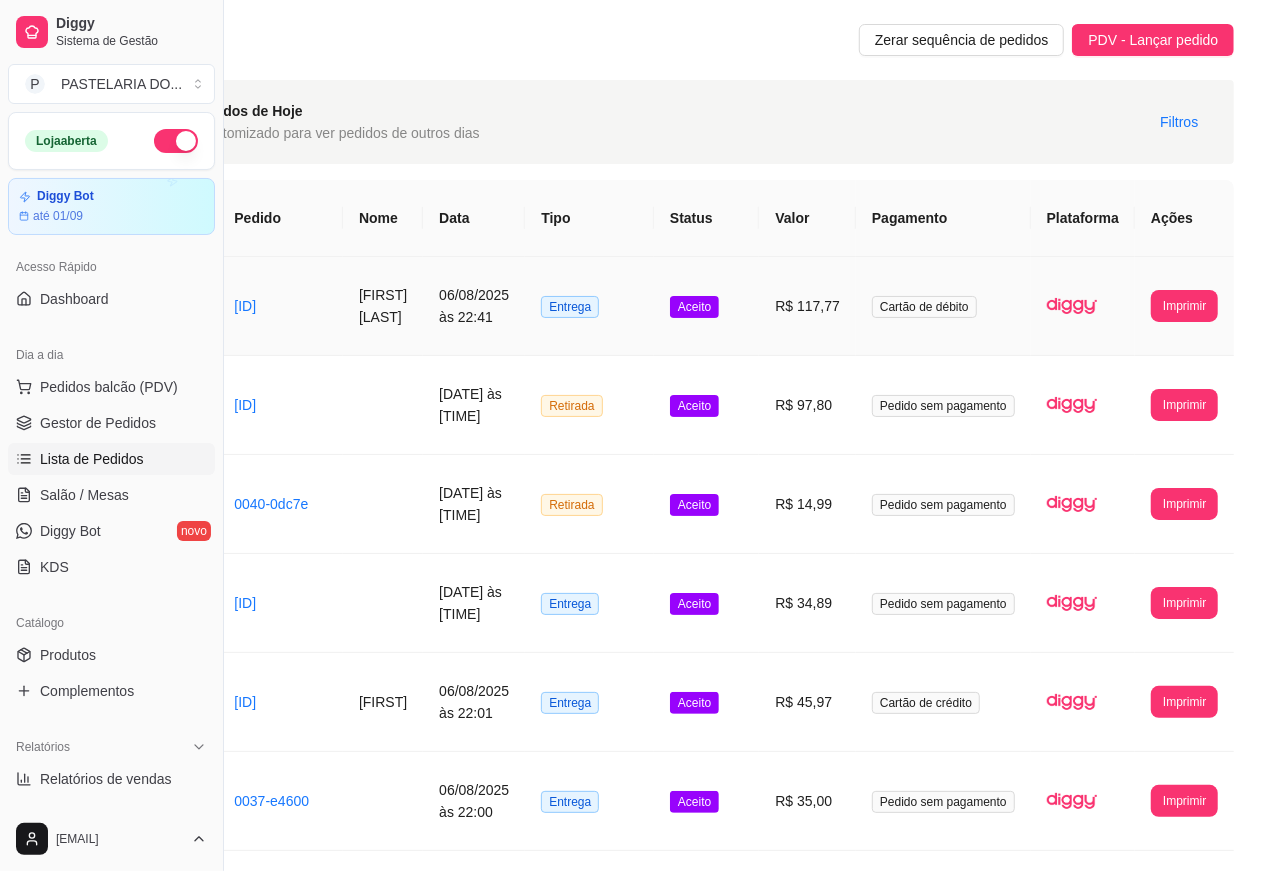 click at bounding box center [176, 141] 